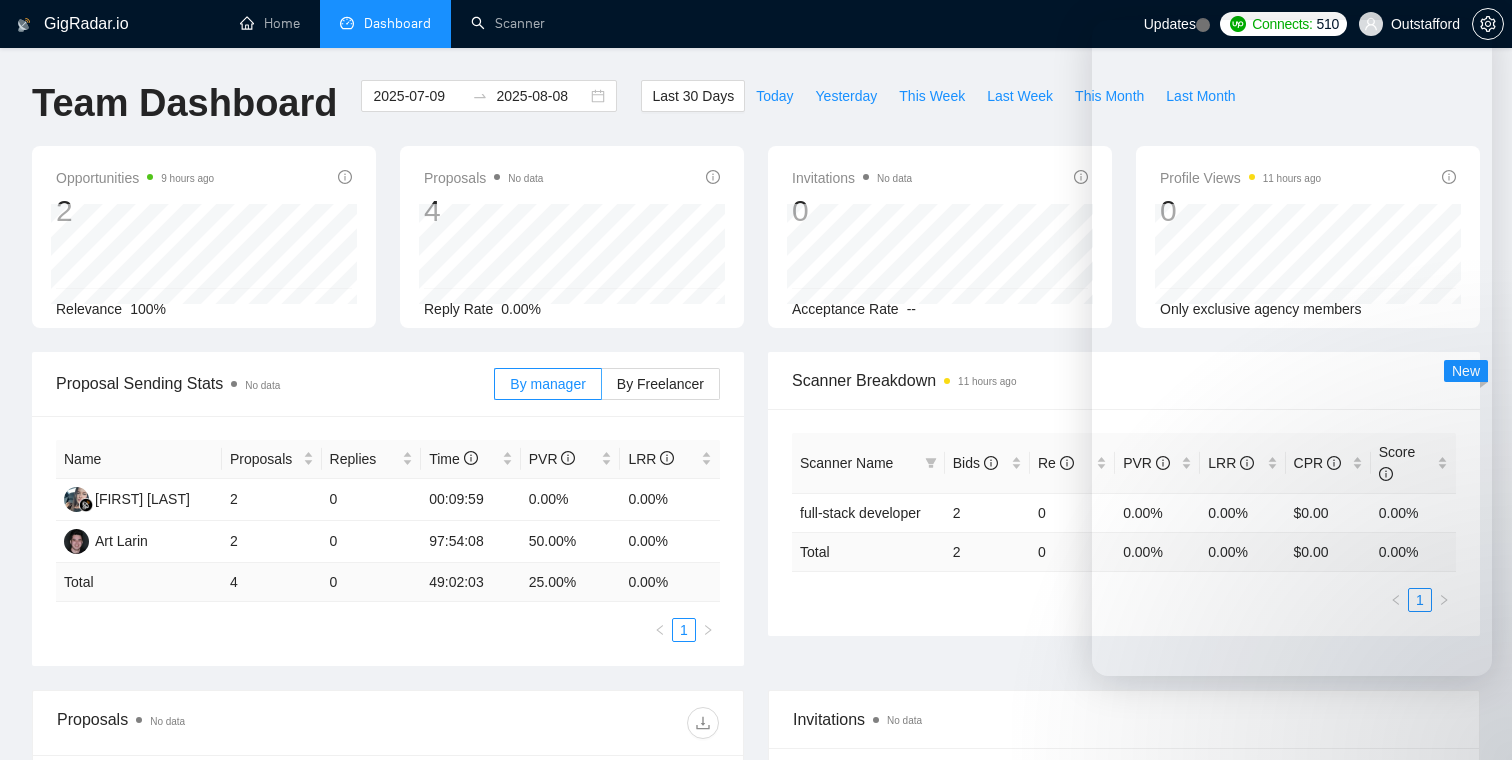 scroll, scrollTop: 0, scrollLeft: 0, axis: both 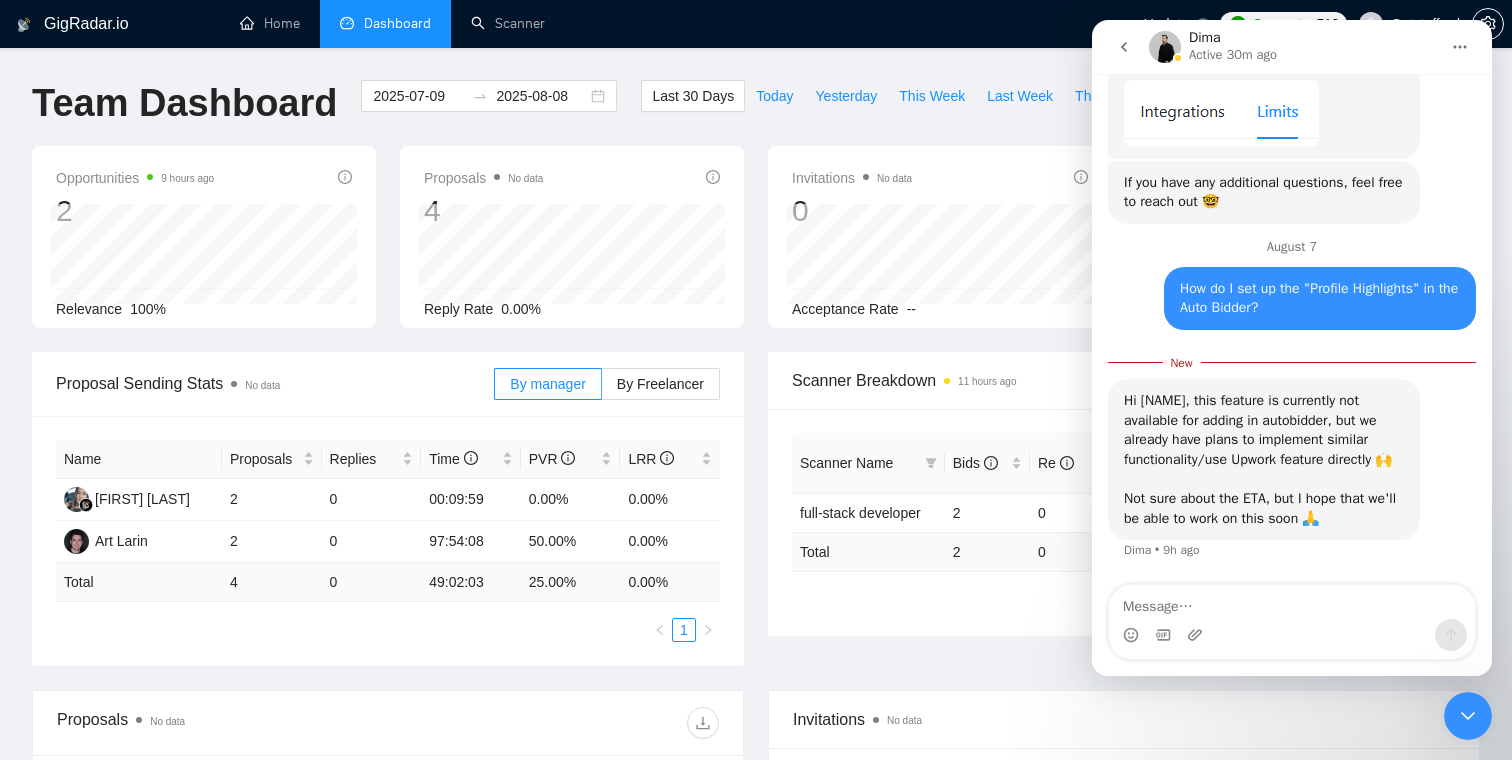 click 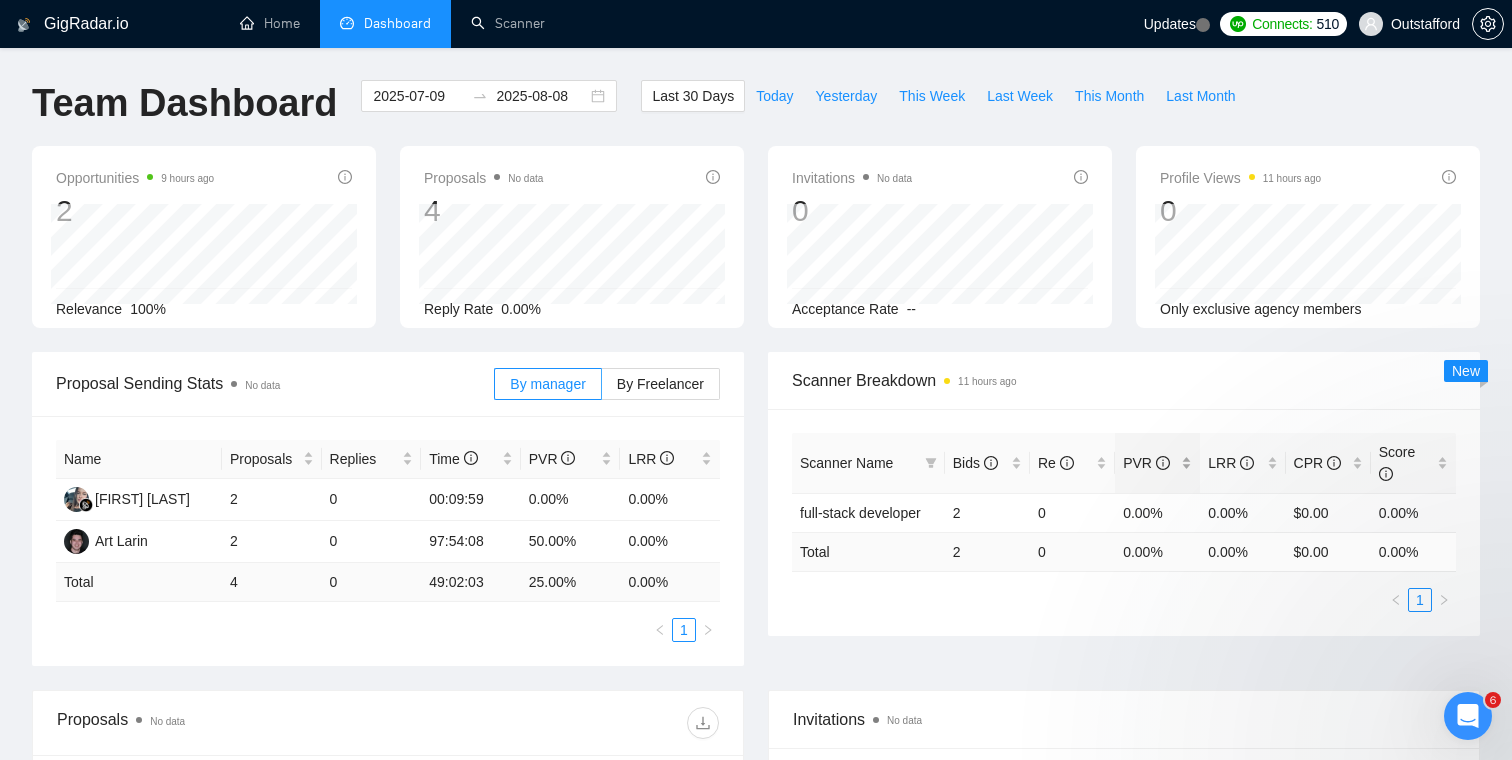 scroll, scrollTop: 0, scrollLeft: 0, axis: both 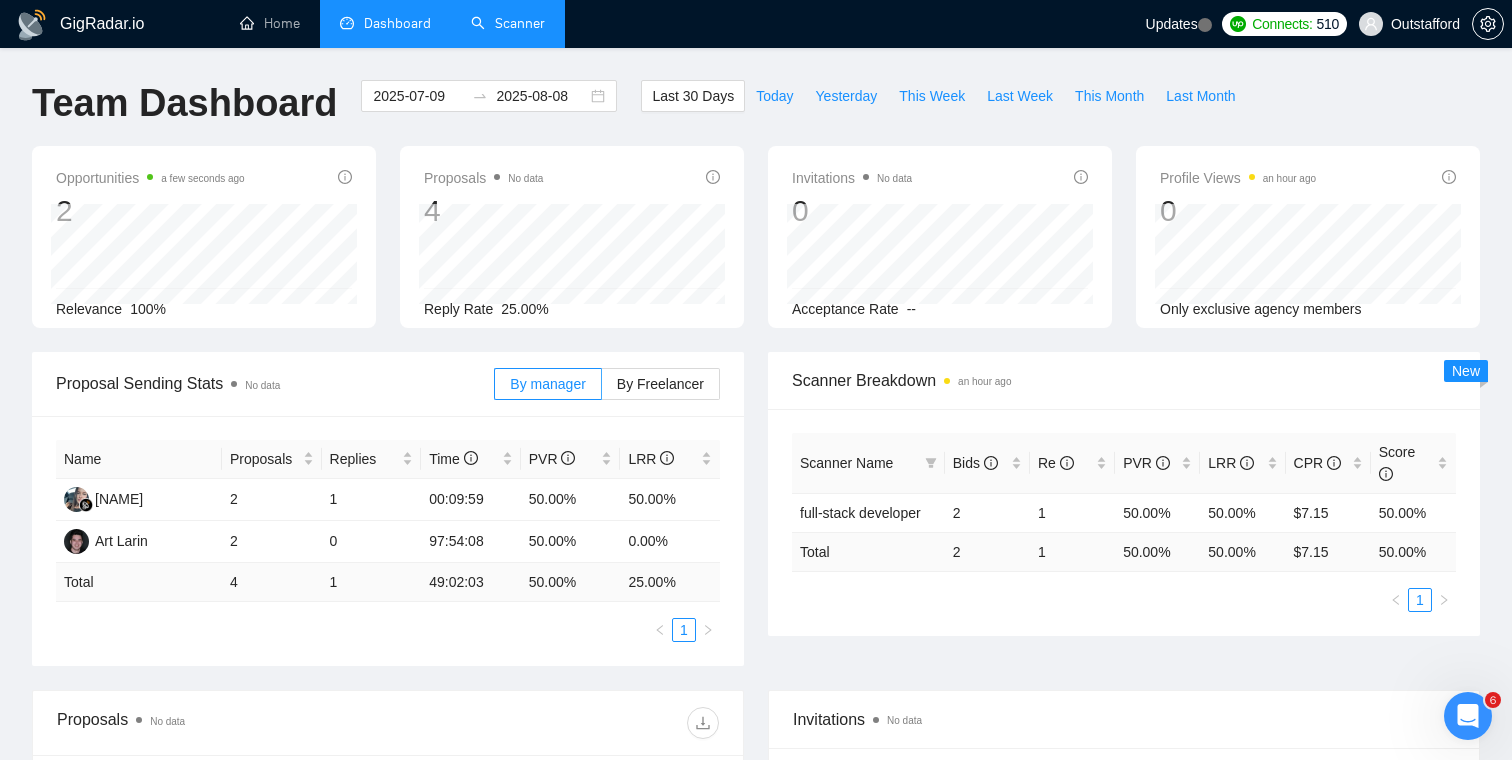 click on "Scanner" at bounding box center [508, 23] 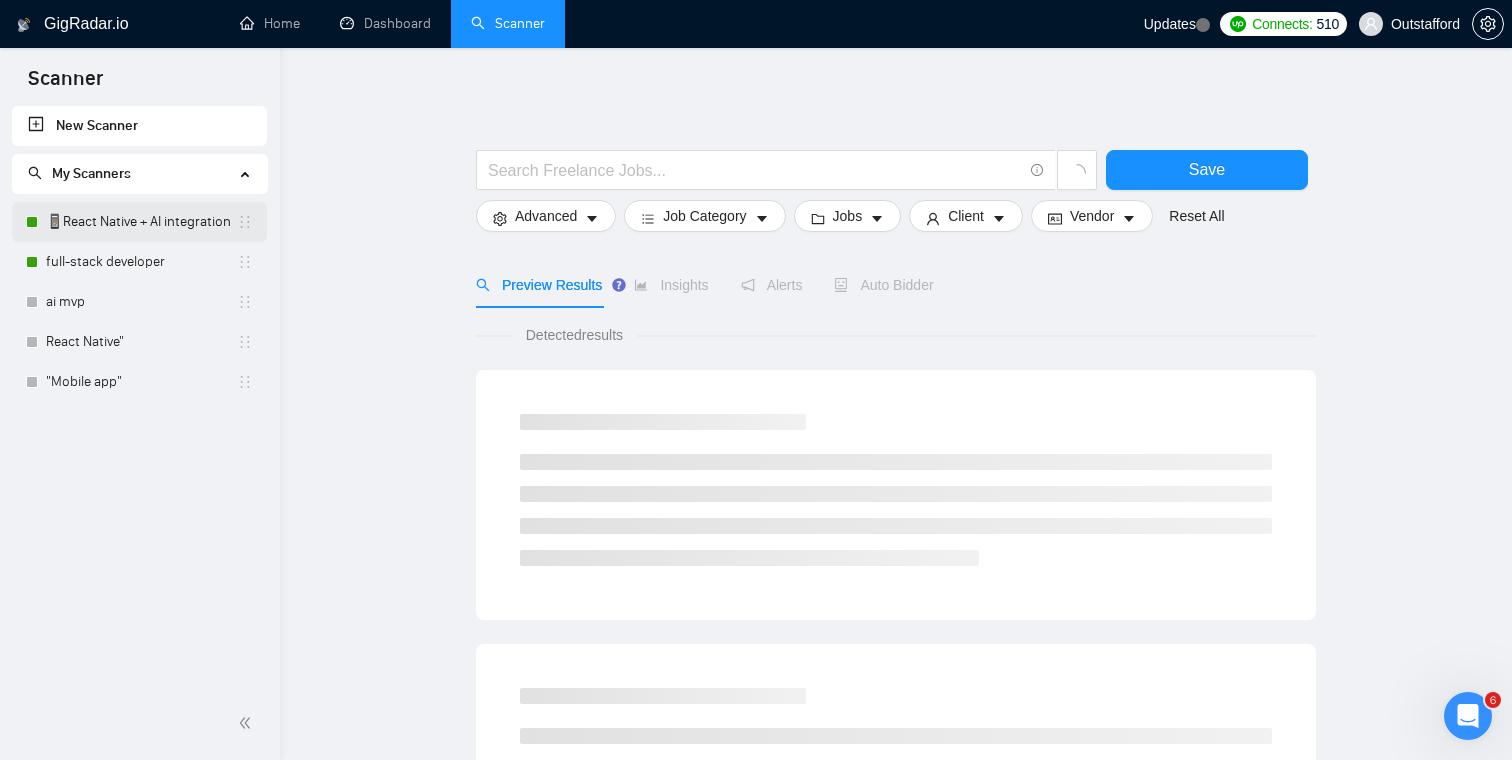 click on "📱React Native + AI integration" at bounding box center [141, 222] 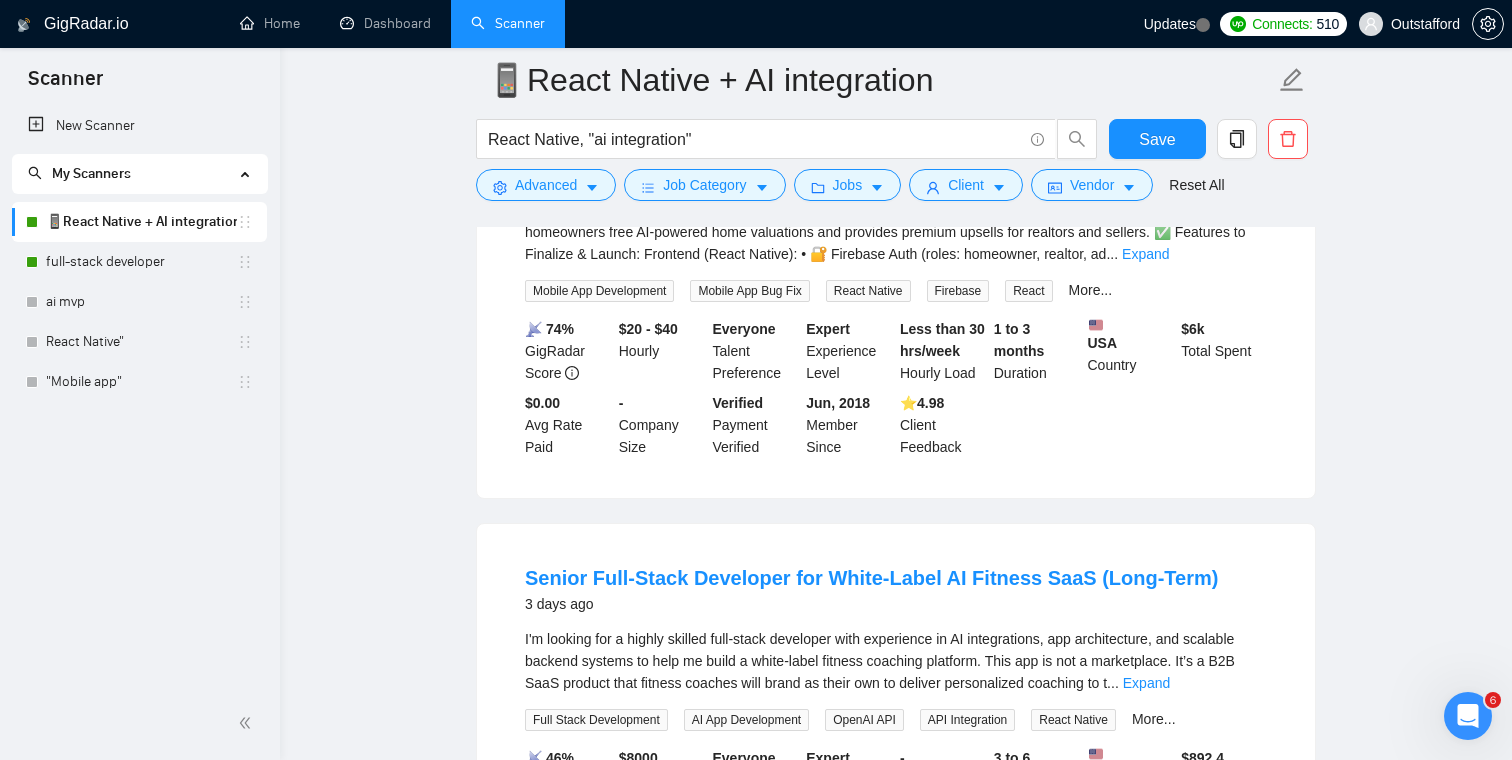 scroll, scrollTop: 776, scrollLeft: 0, axis: vertical 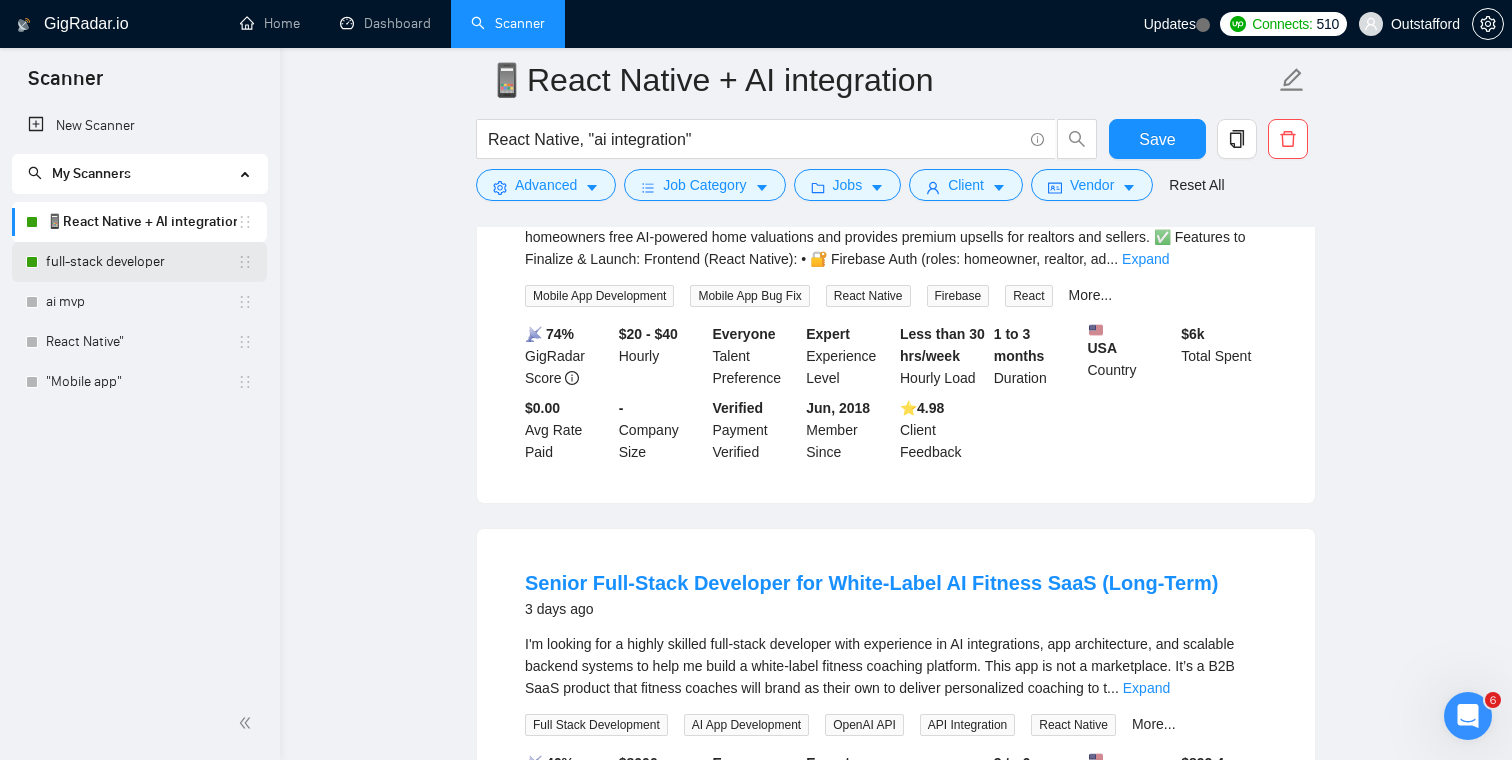 click on "full-stack developer" at bounding box center [141, 262] 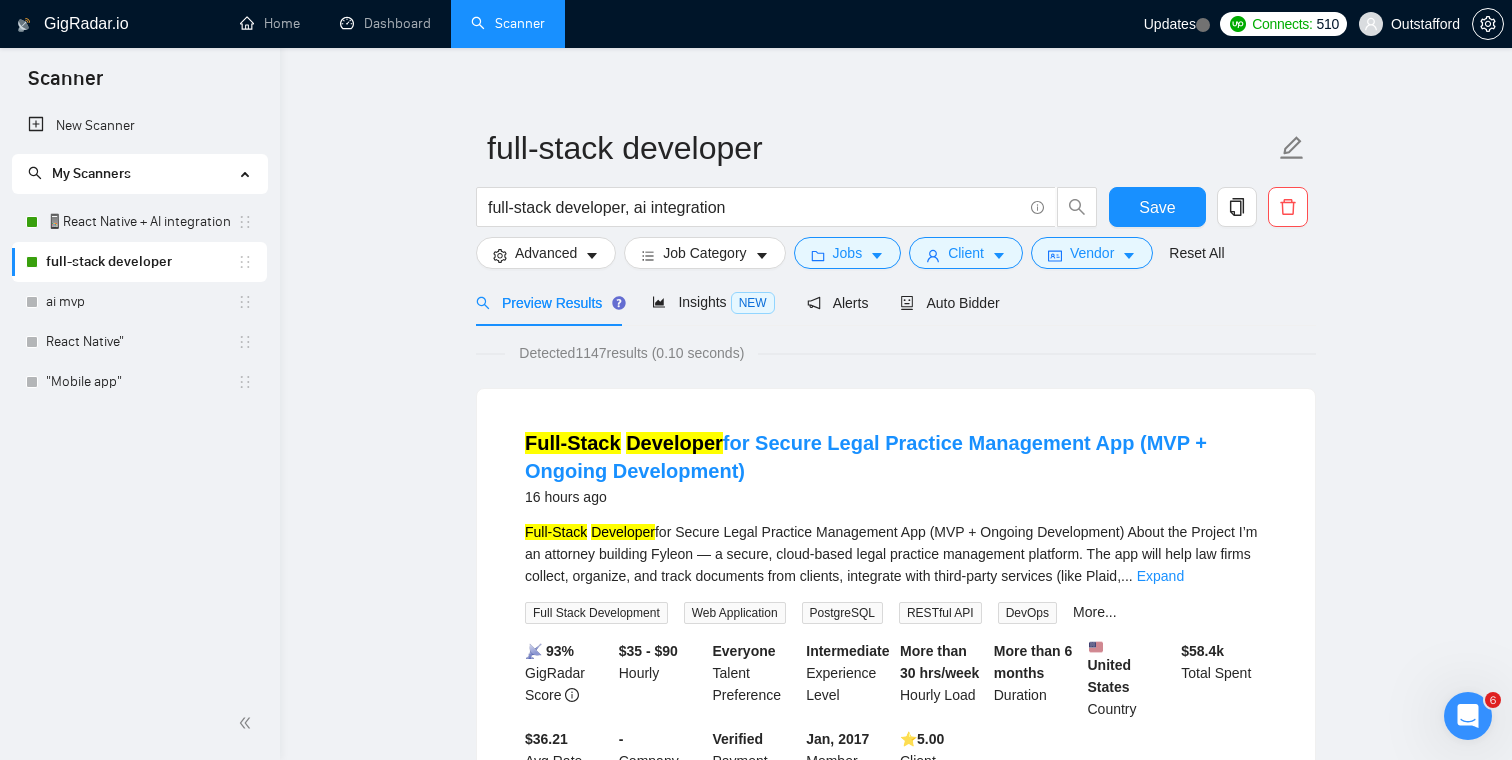 scroll, scrollTop: 0, scrollLeft: 0, axis: both 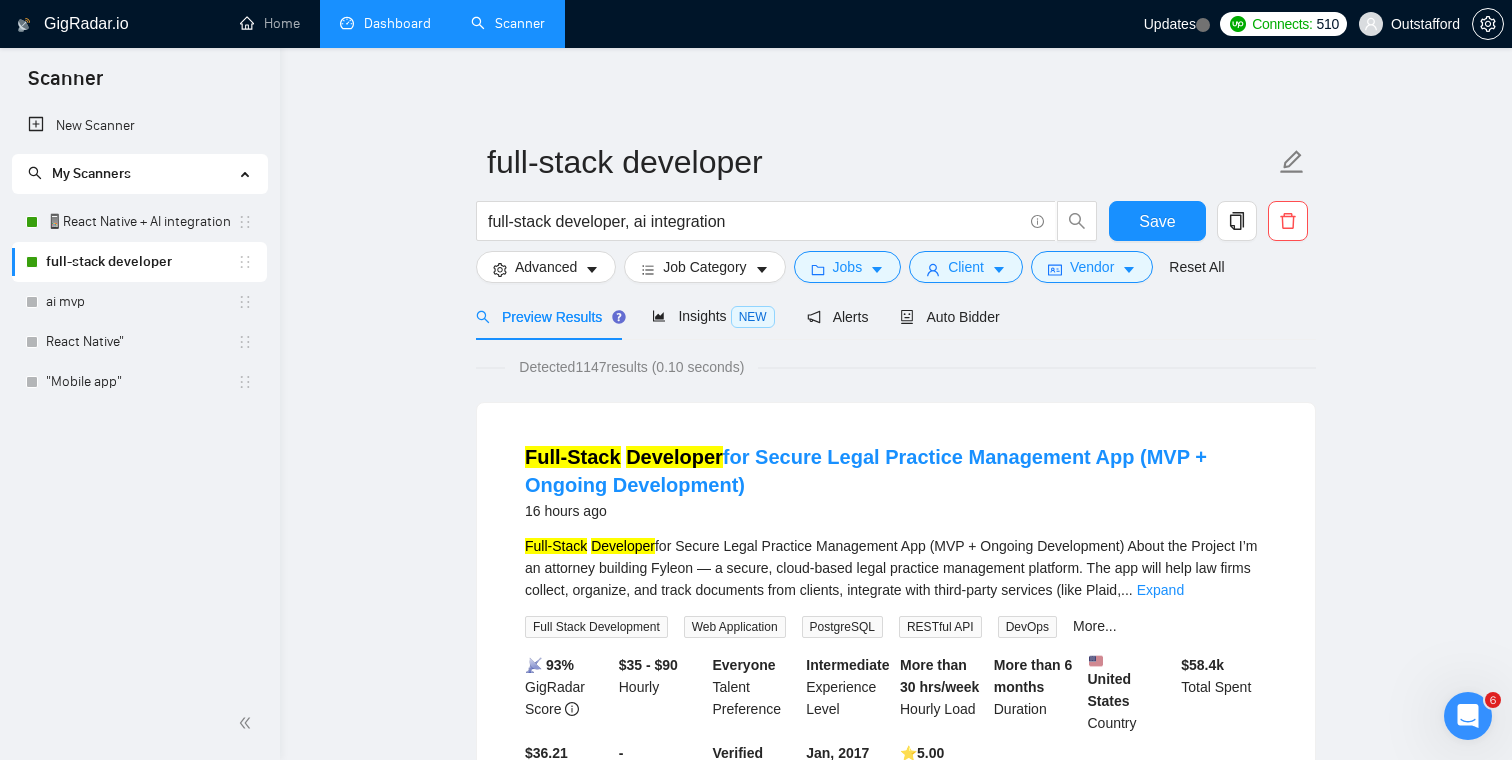 click on "Dashboard" at bounding box center (385, 23) 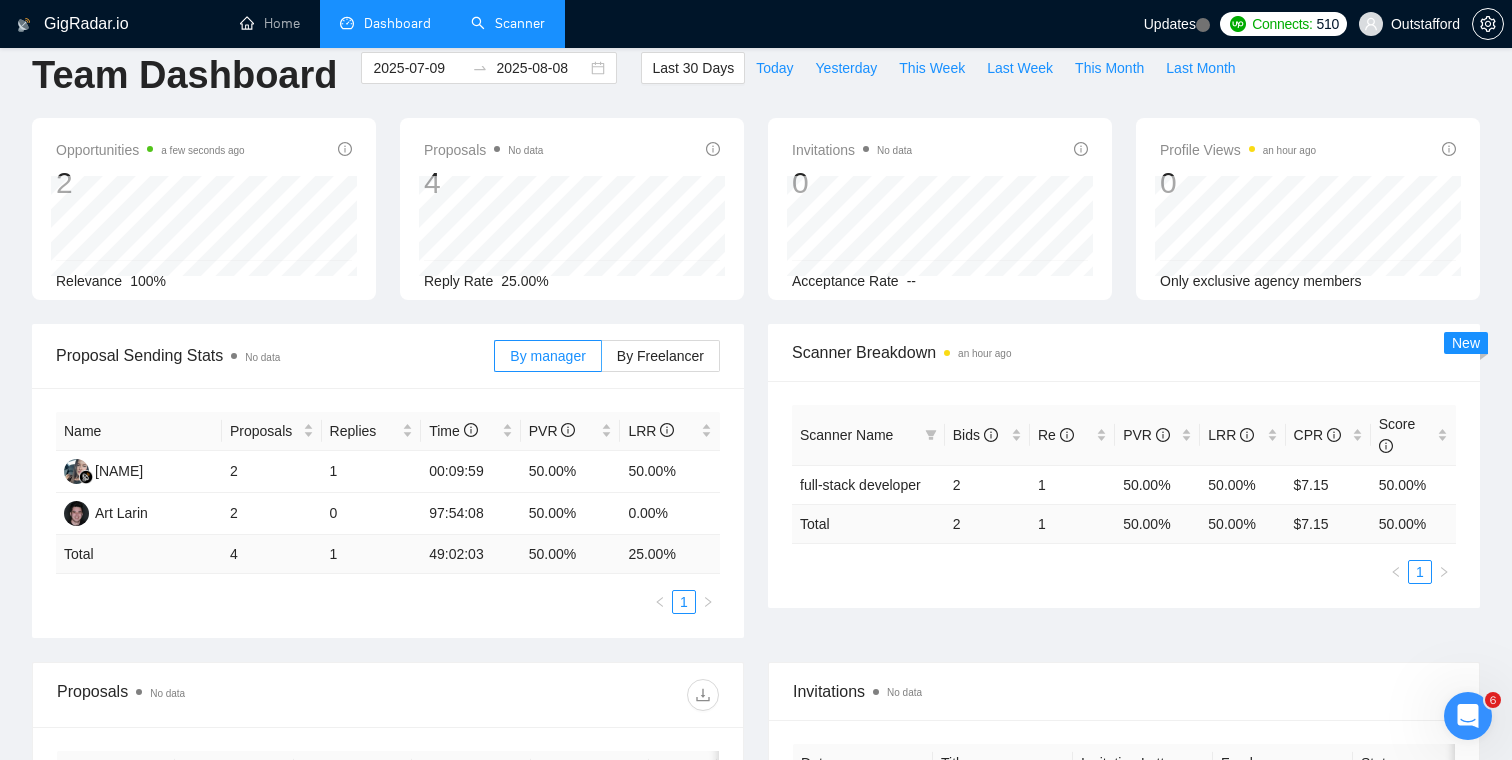 scroll, scrollTop: 0, scrollLeft: 0, axis: both 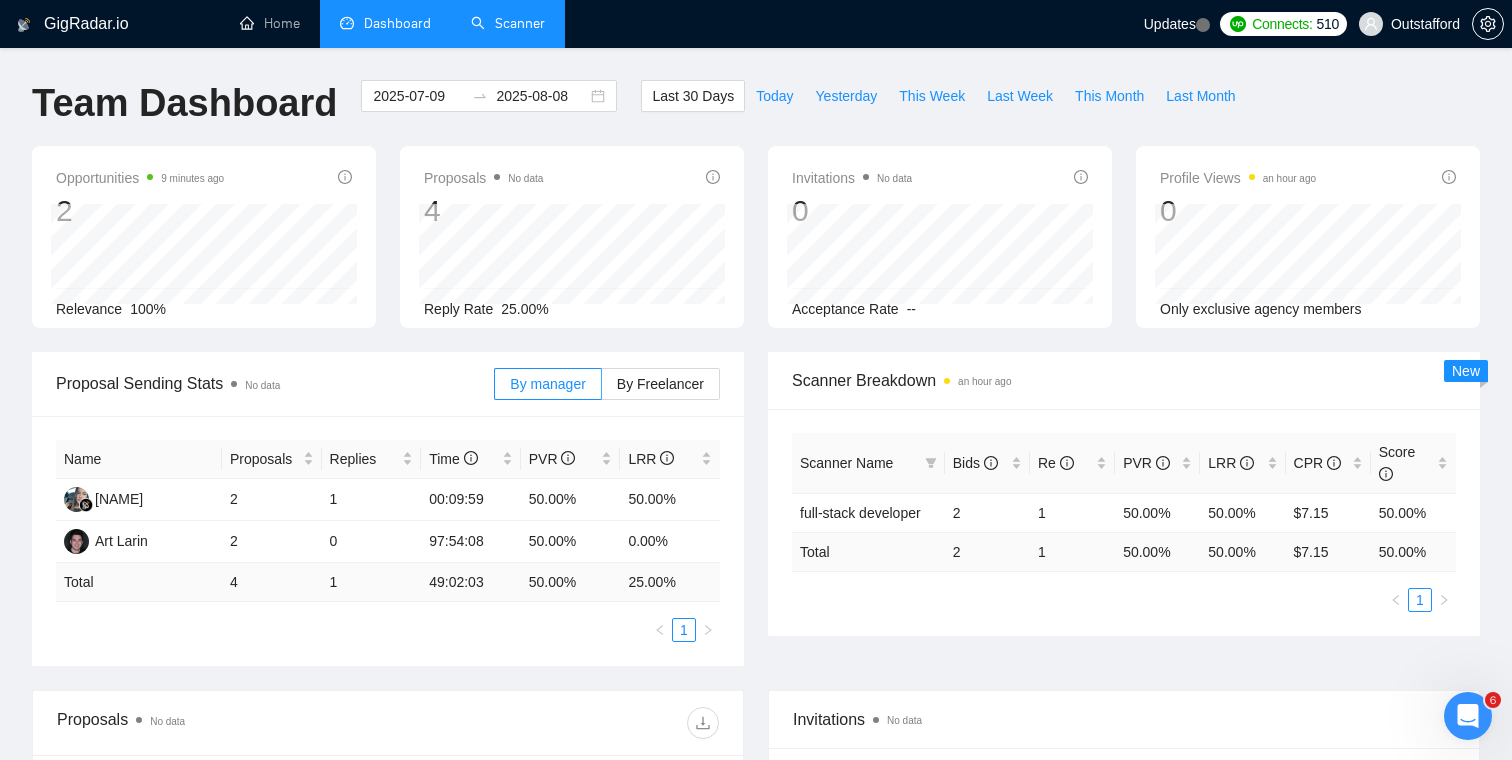 click on "Scanner" at bounding box center [508, 23] 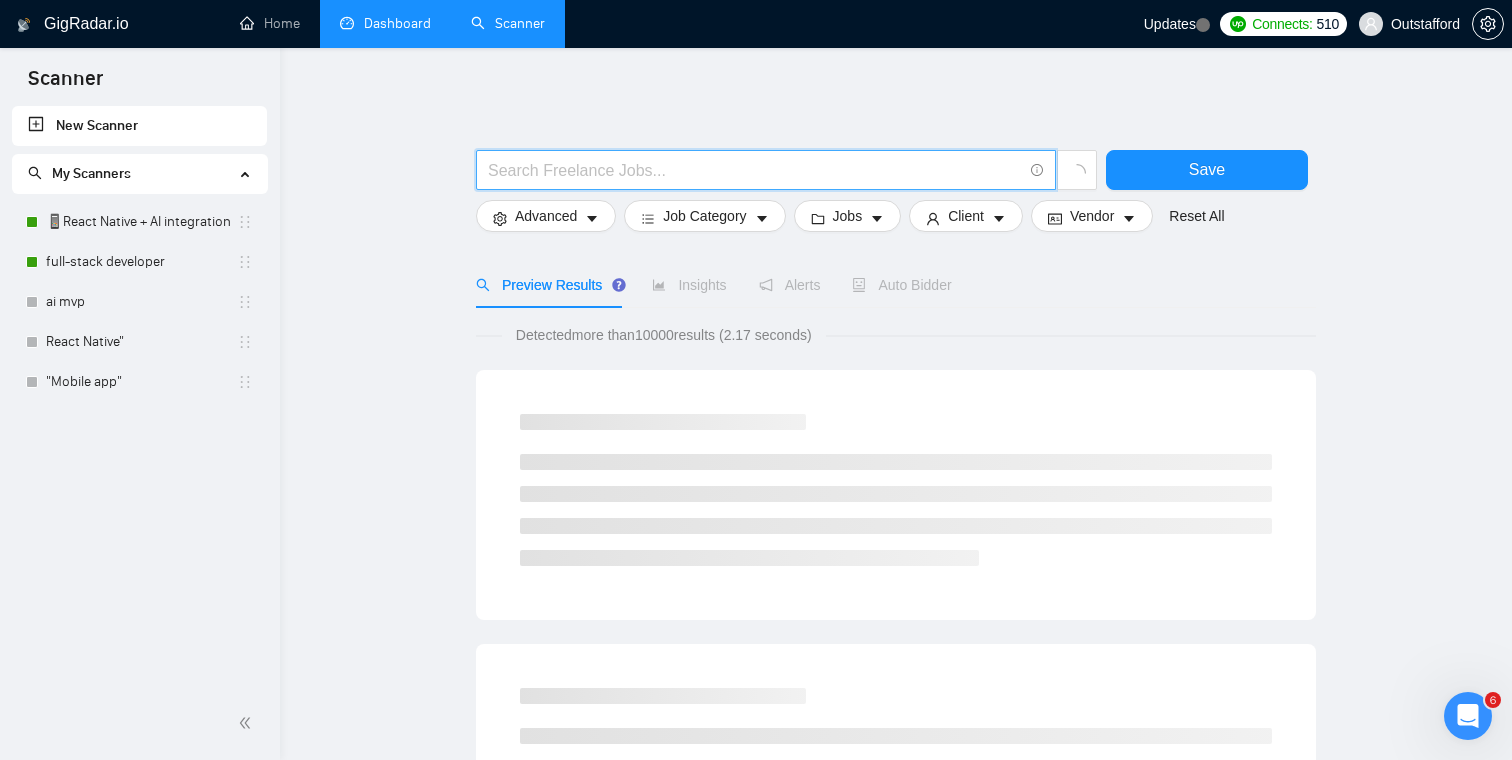 click at bounding box center [755, 170] 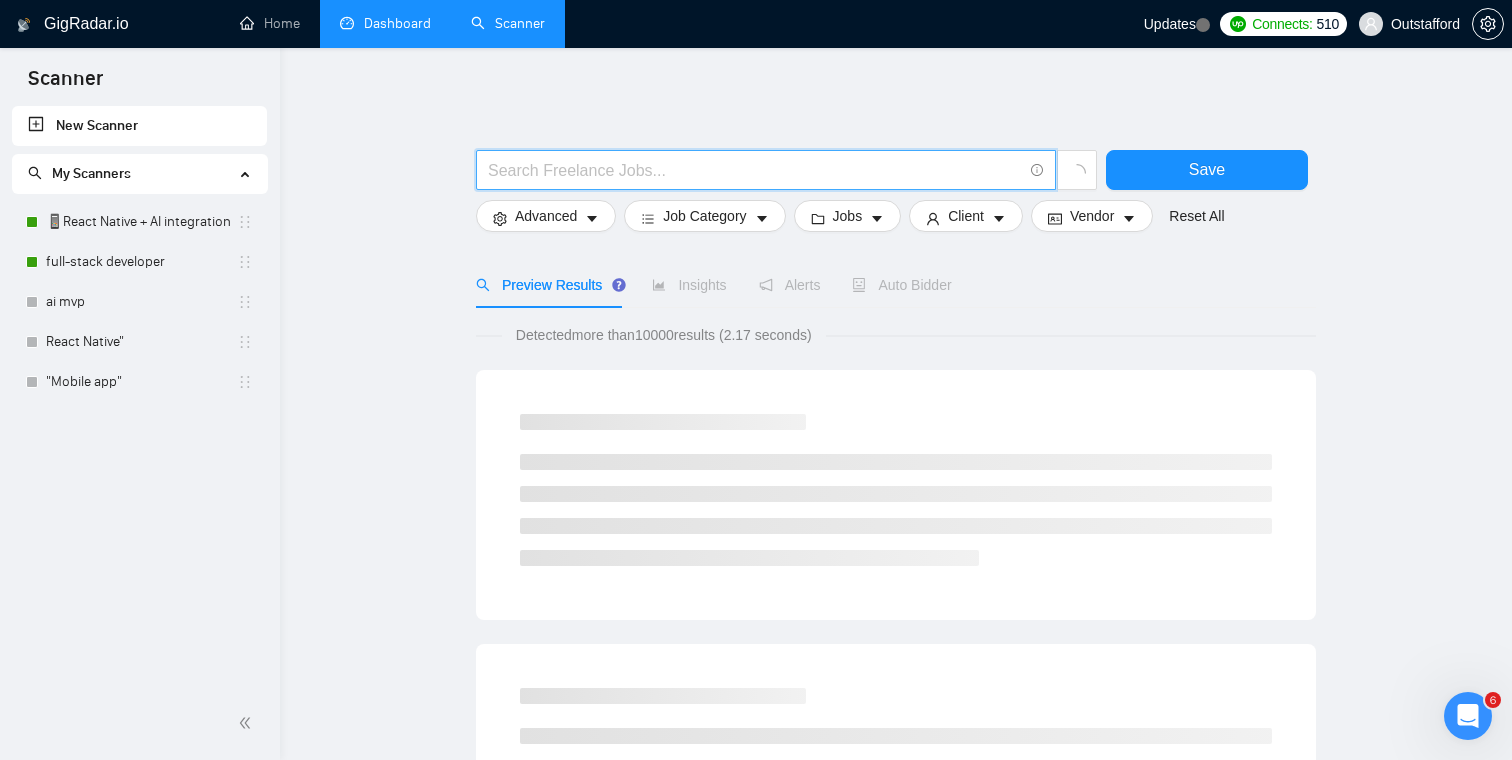 paste on ""react native", mobile, app" 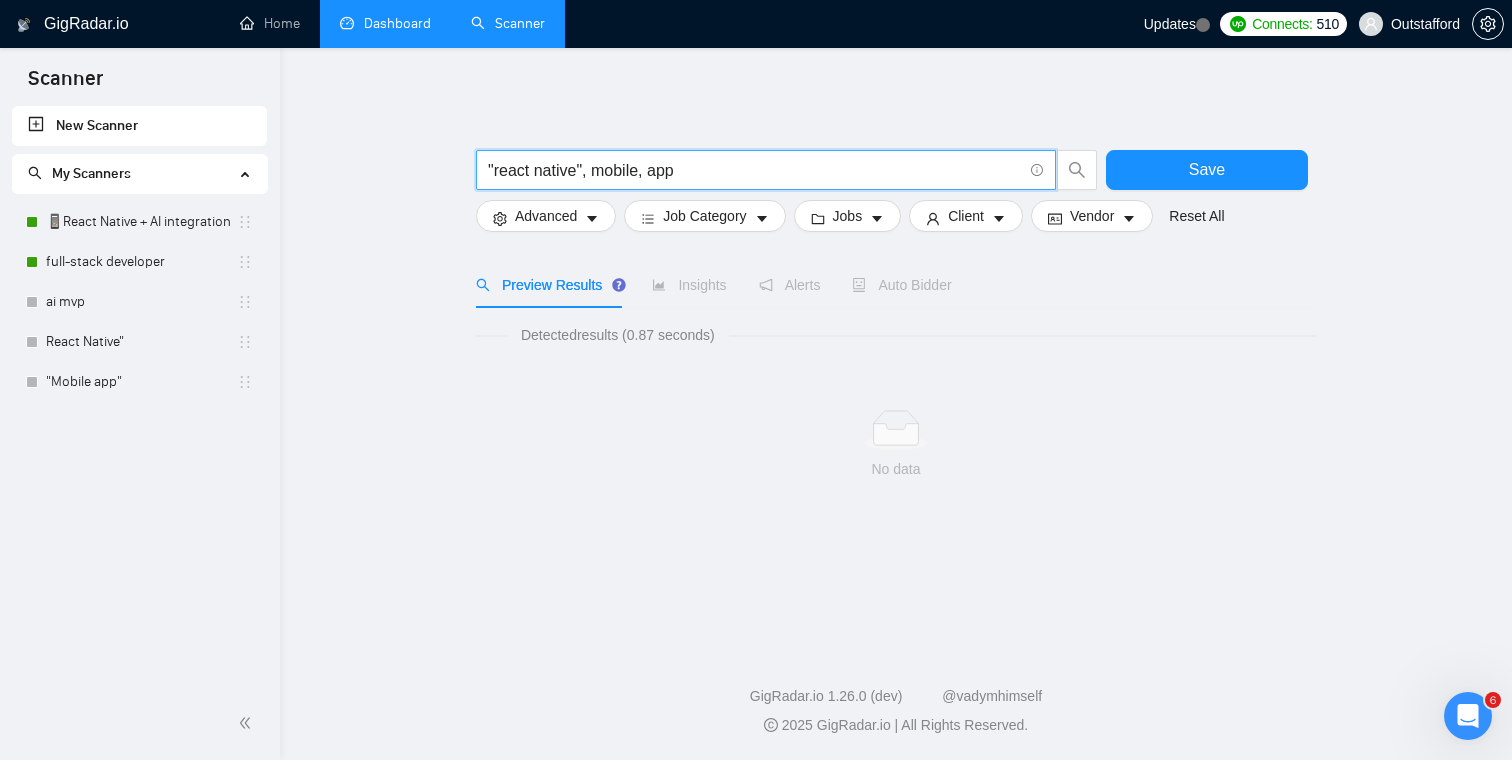 click on "New Scanner" at bounding box center [139, 126] 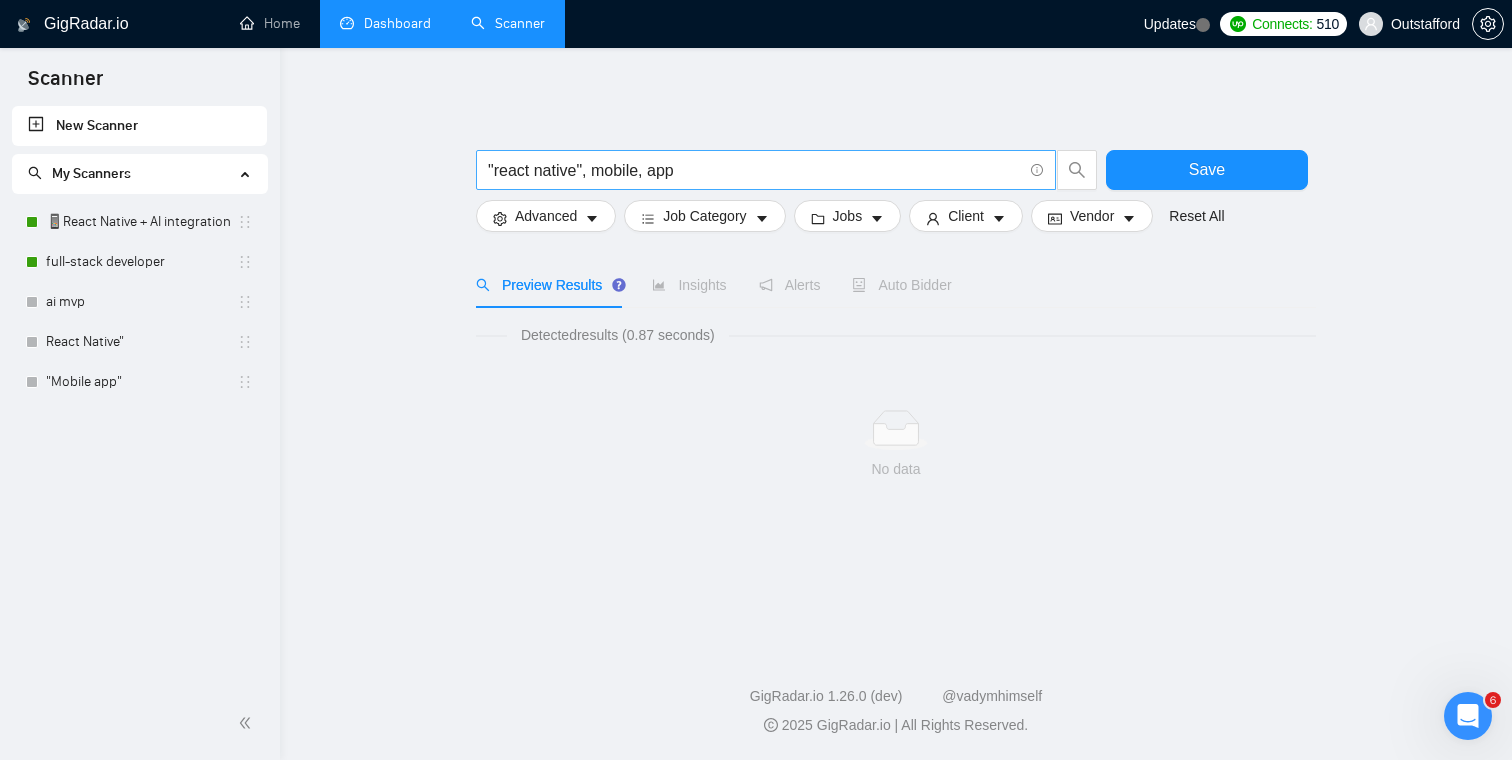 click on ""react native", mobile, app" at bounding box center (755, 170) 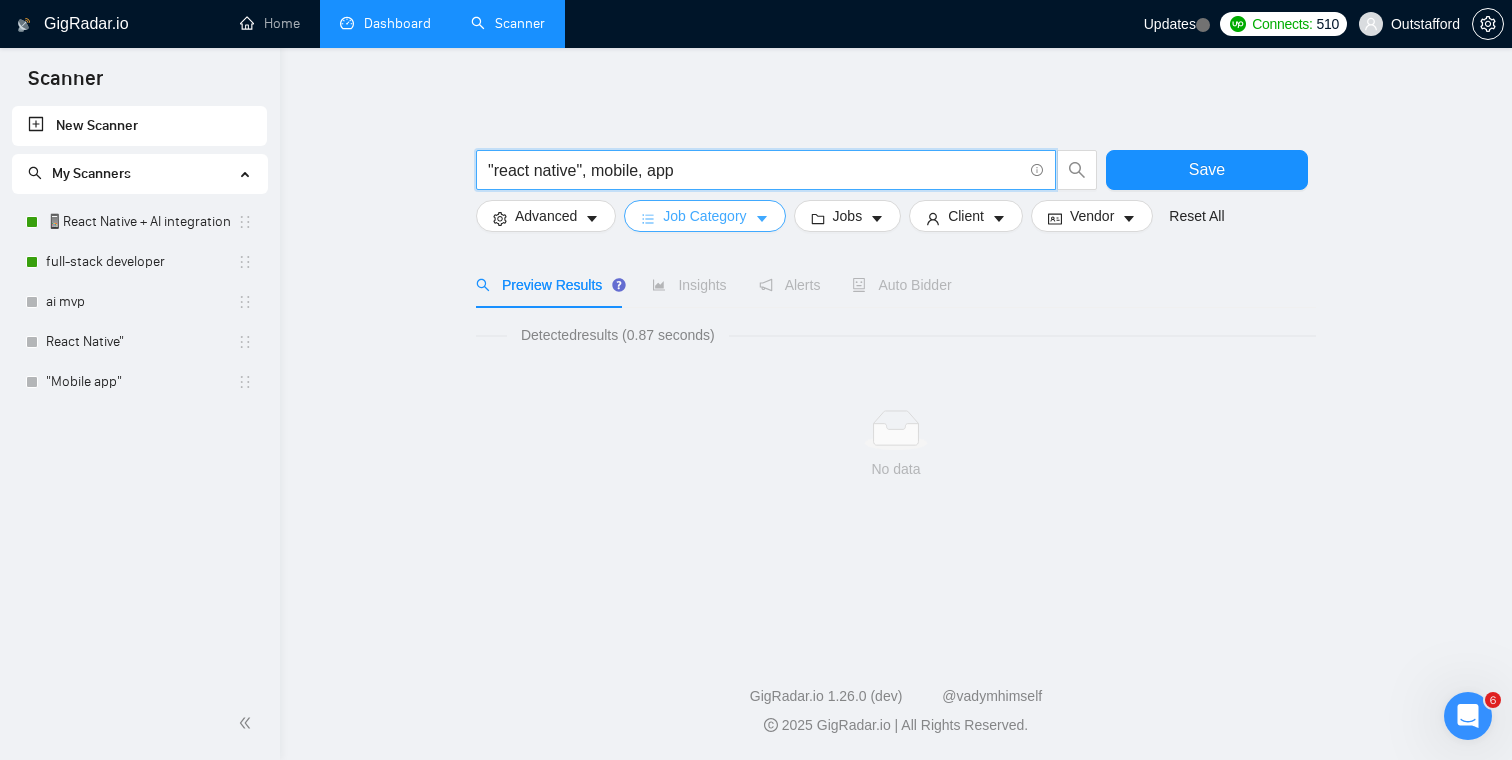 click on "Job Category" at bounding box center [704, 216] 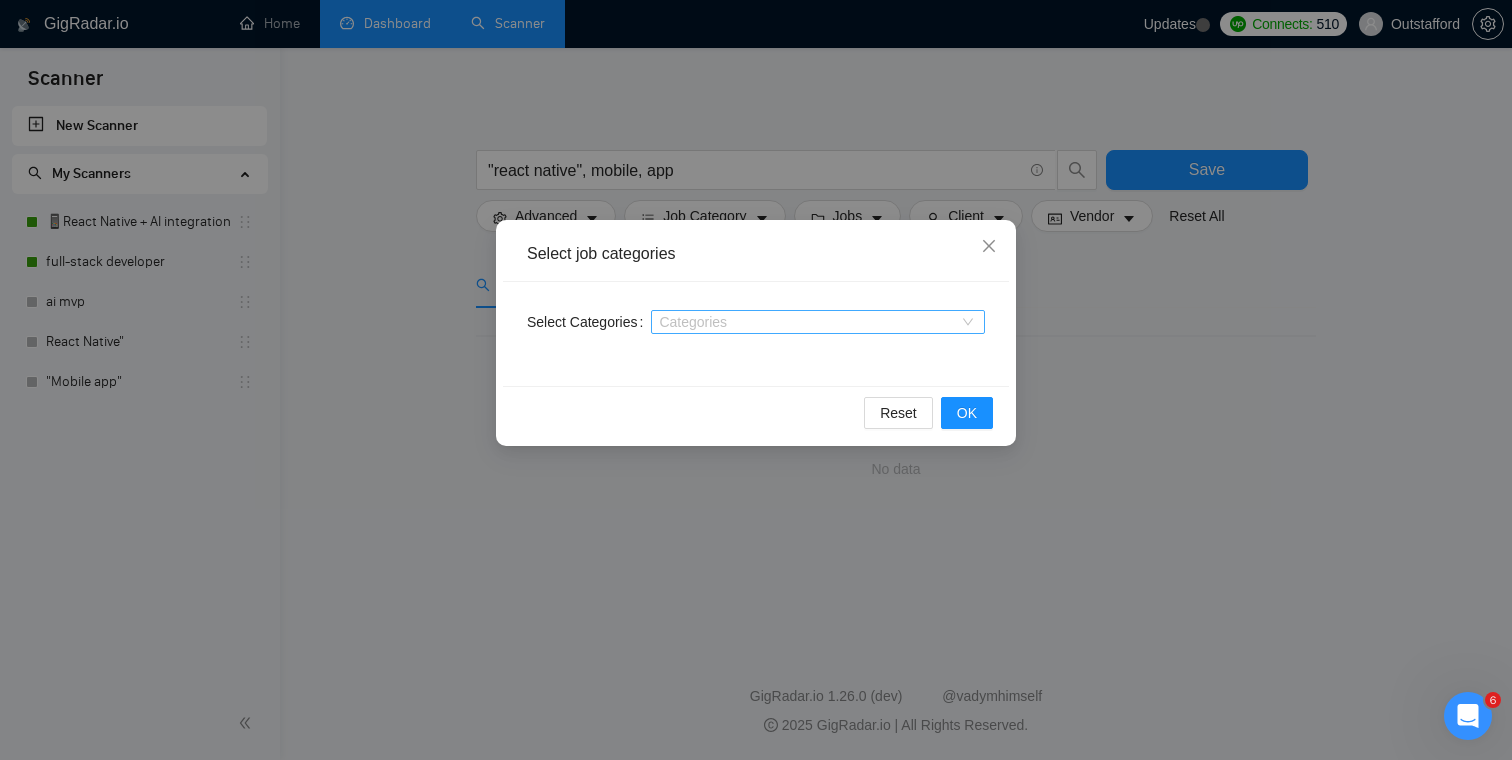 click at bounding box center [808, 322] 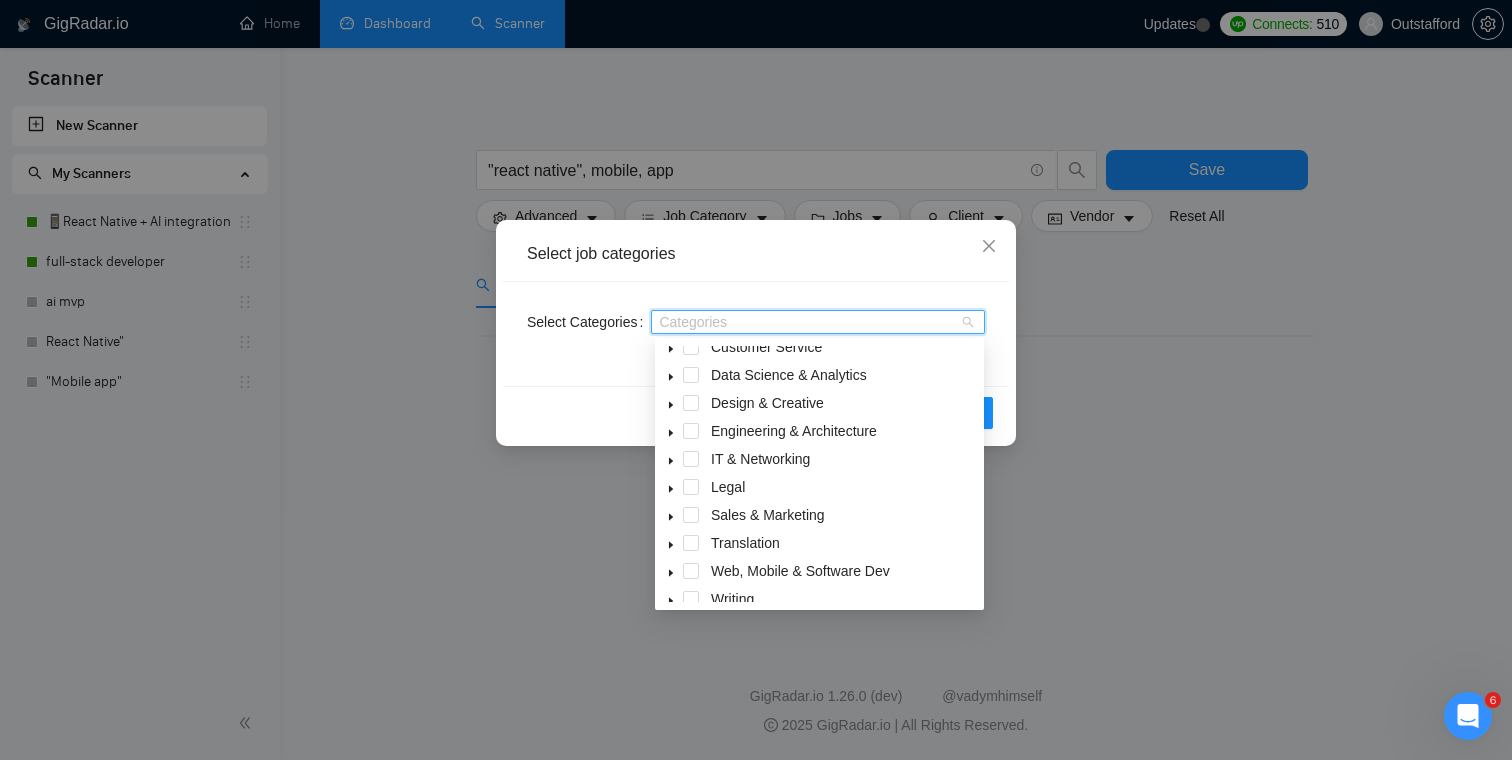 scroll, scrollTop: 80, scrollLeft: 0, axis: vertical 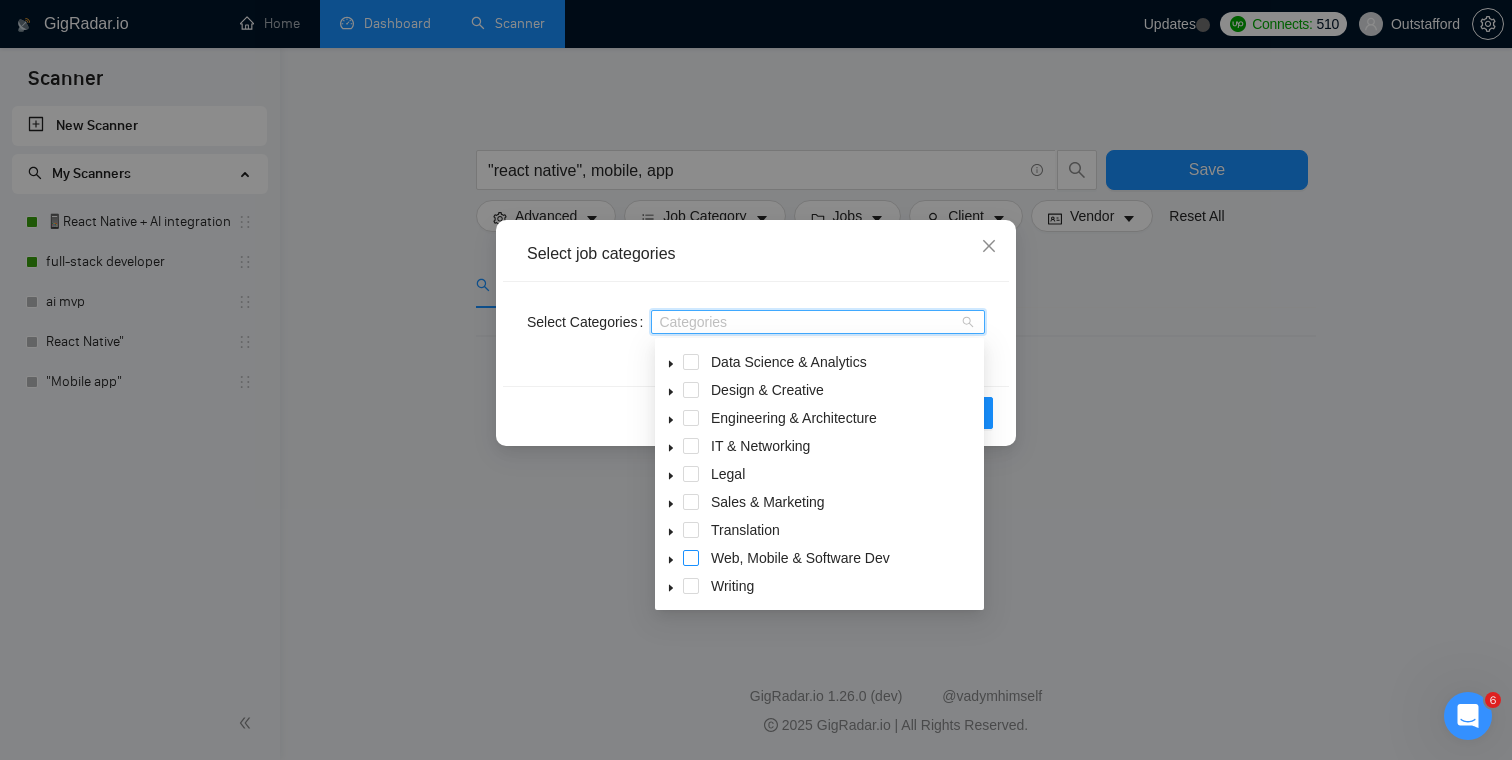 click at bounding box center (691, 558) 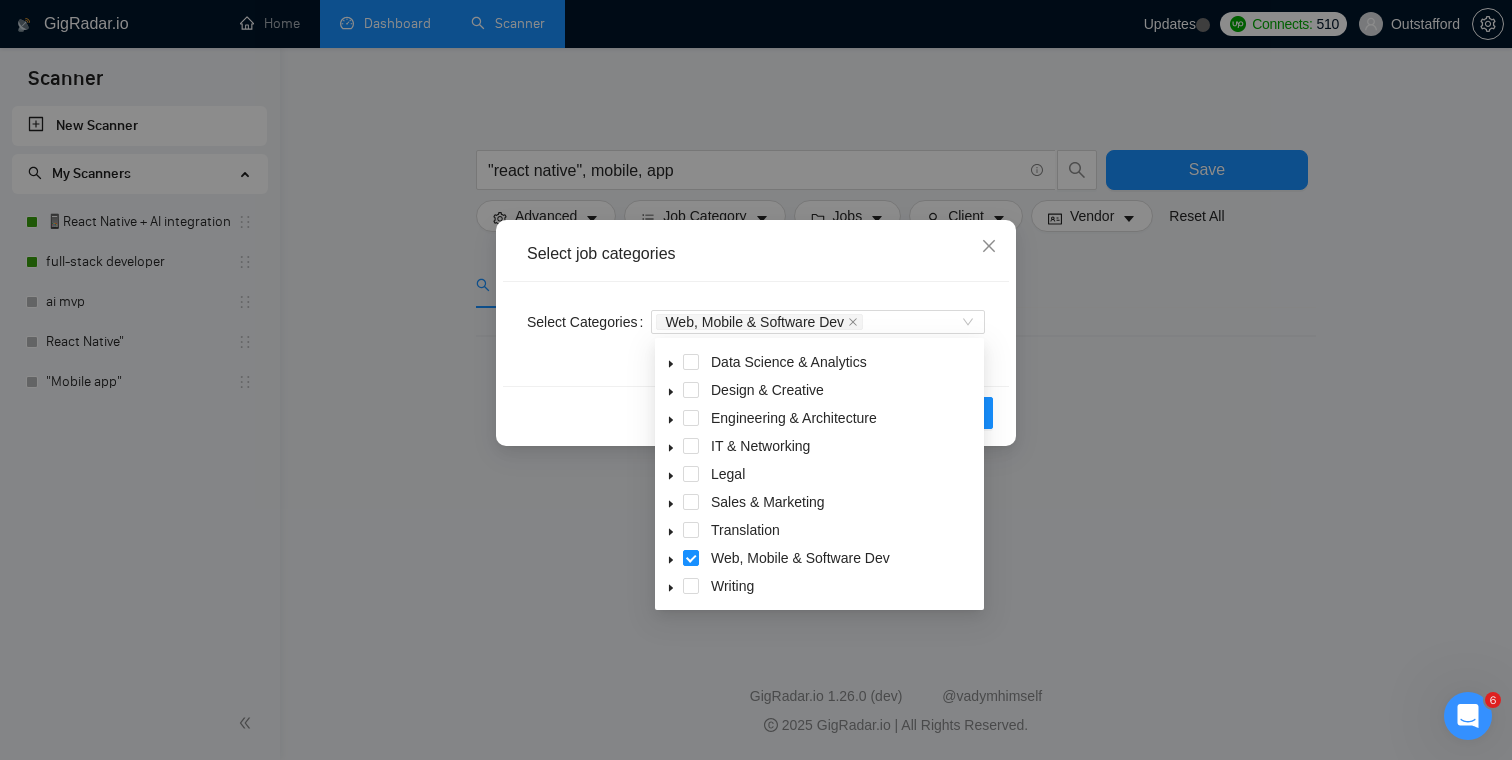 click on "Select job categories" at bounding box center [756, 254] 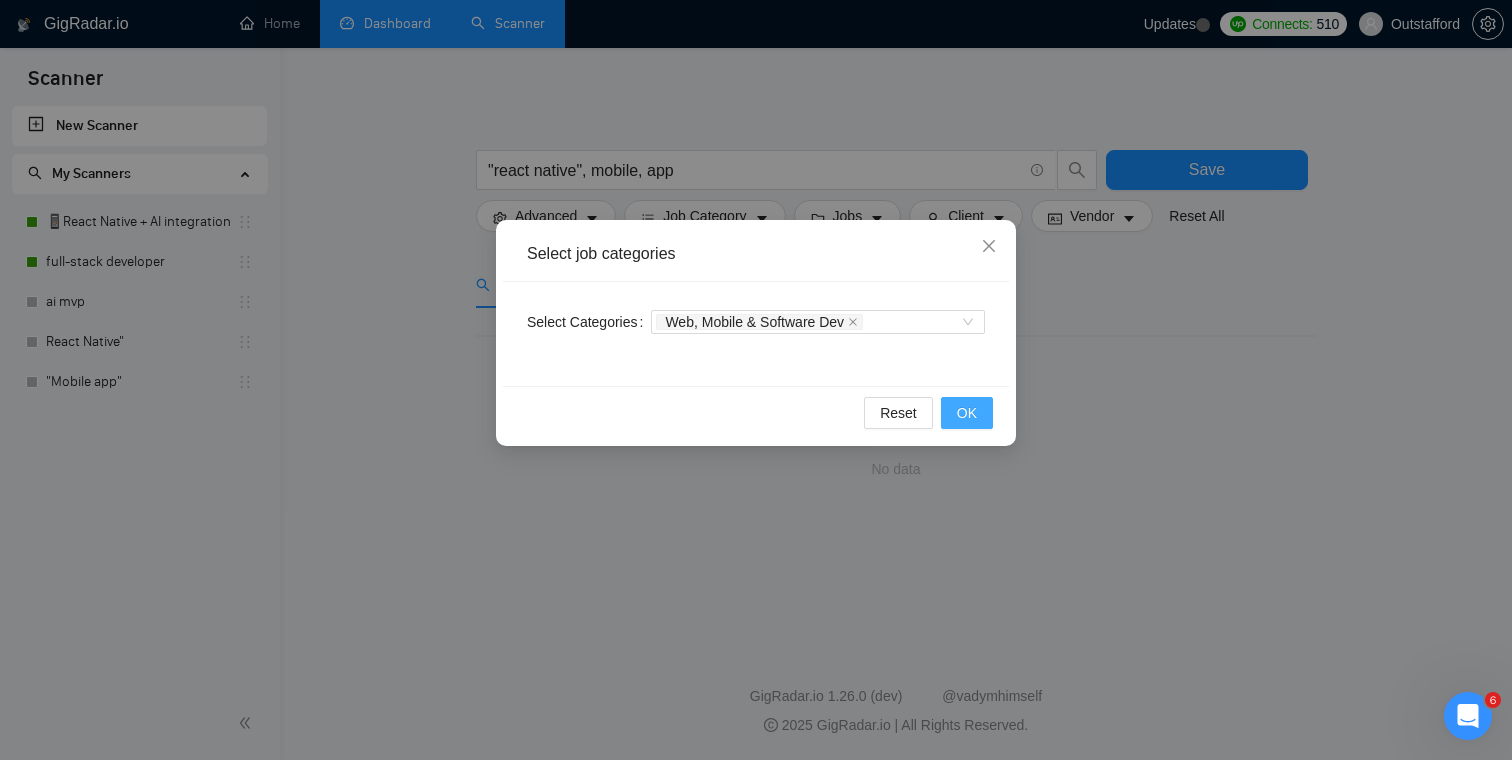 click on "OK" at bounding box center [967, 413] 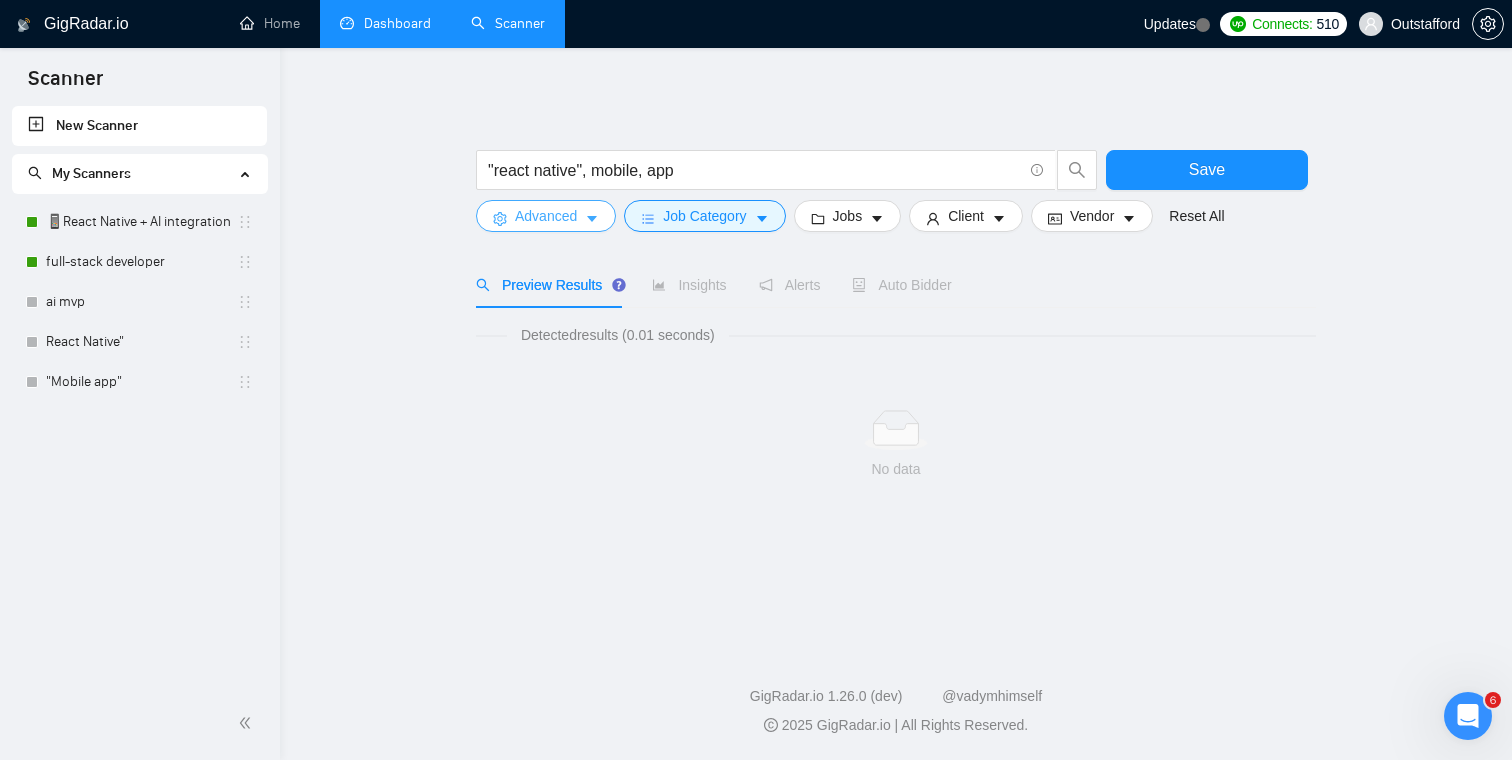 click on "Advanced" at bounding box center [546, 216] 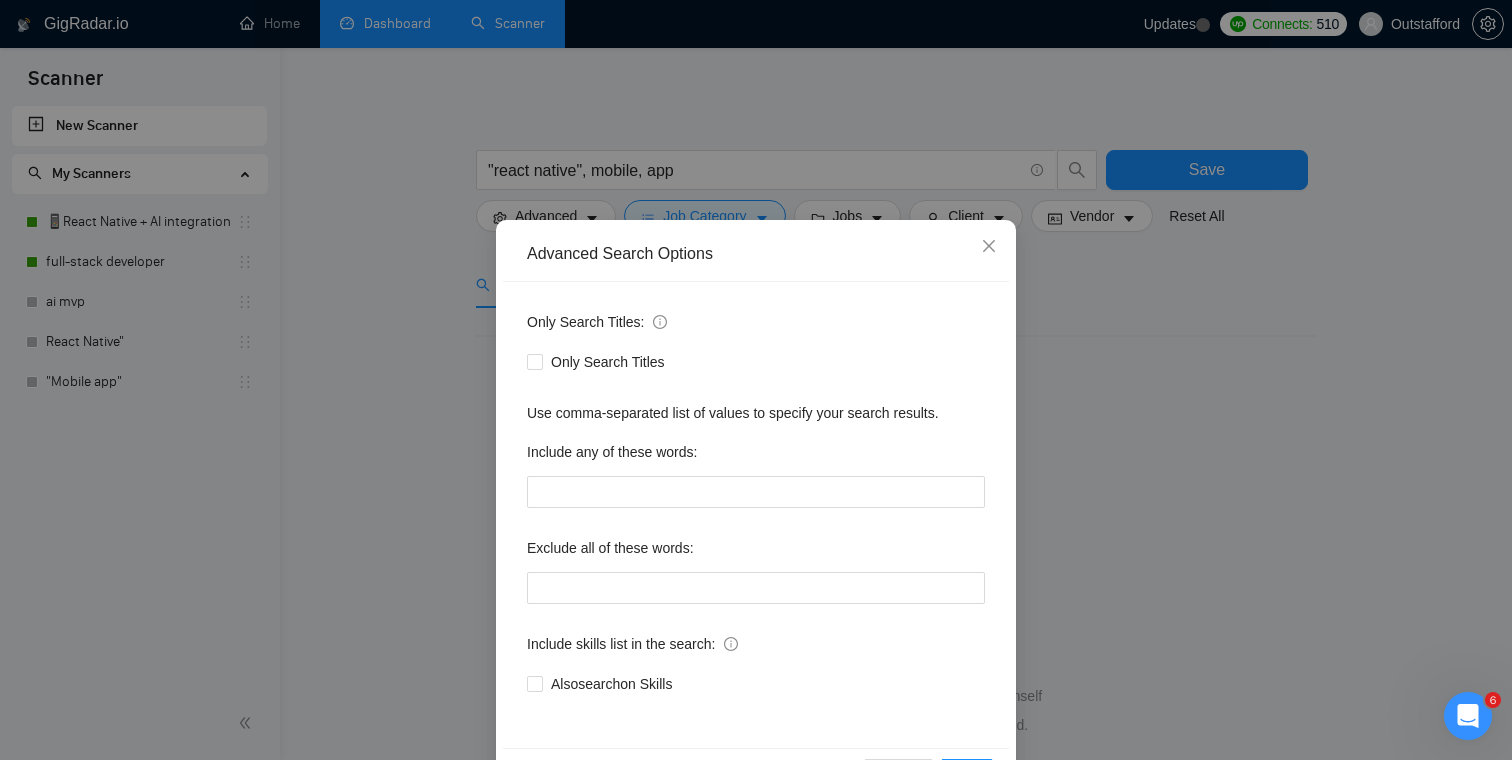 scroll, scrollTop: 72, scrollLeft: 0, axis: vertical 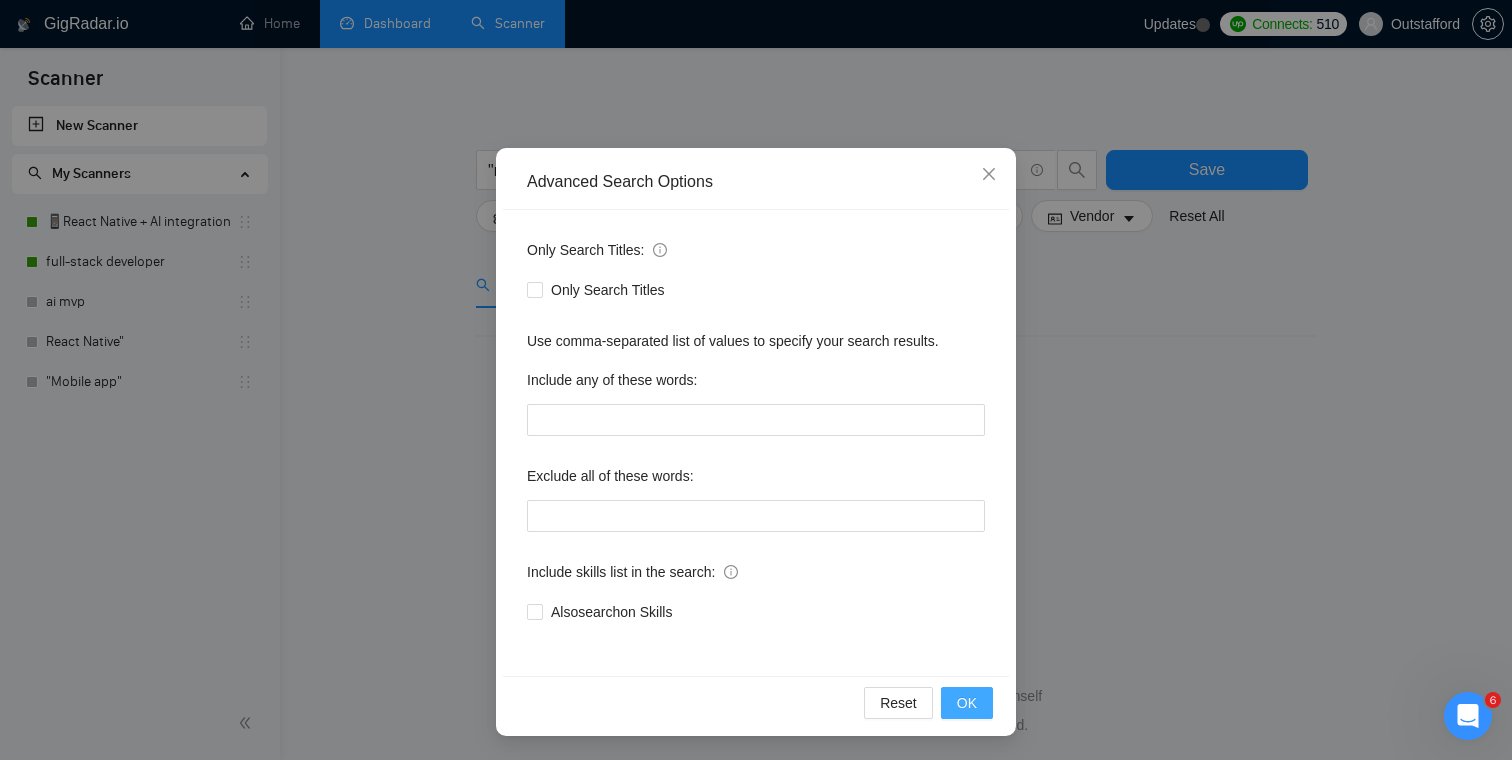 click on "OK" at bounding box center [967, 703] 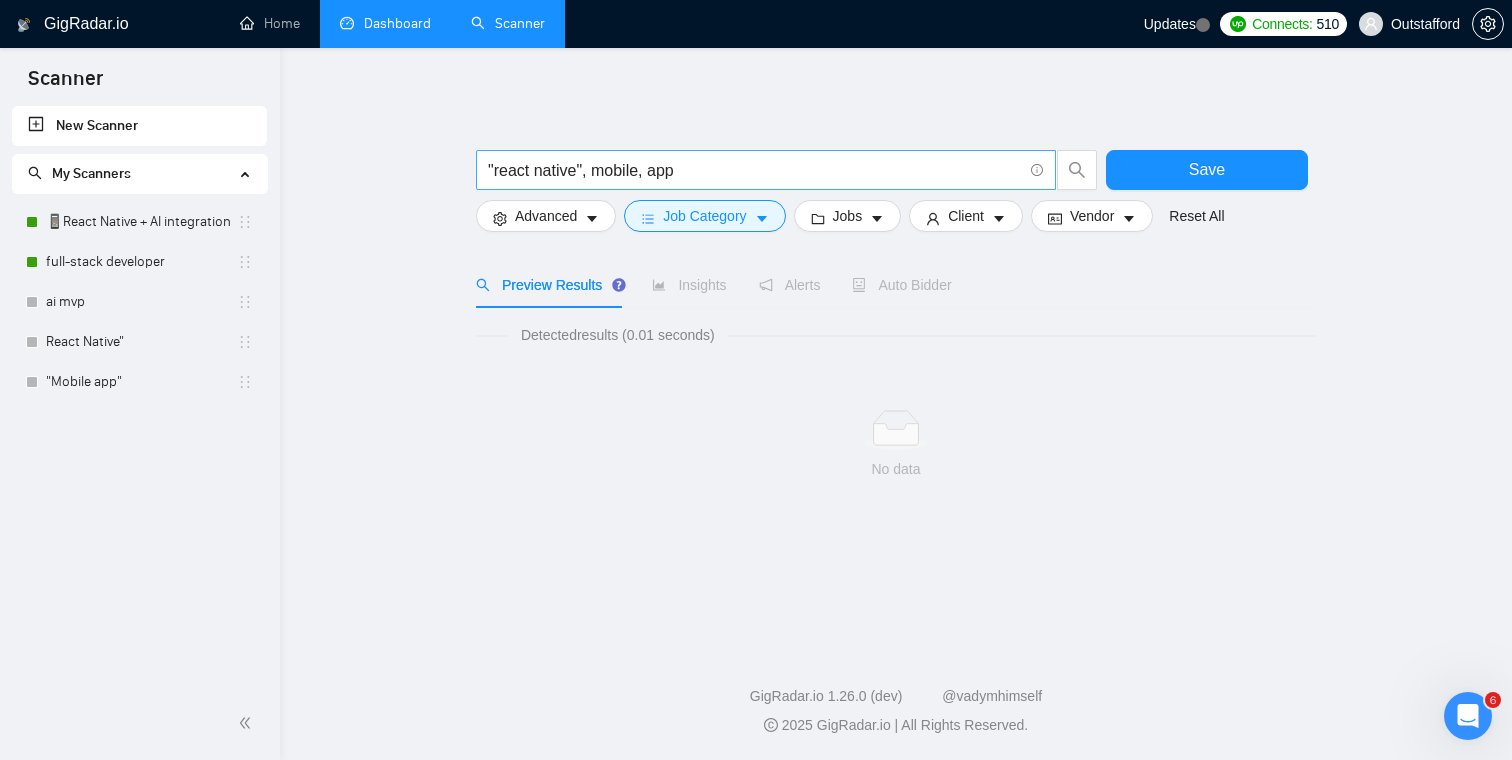 click on ""react native", mobile, app" at bounding box center (755, 170) 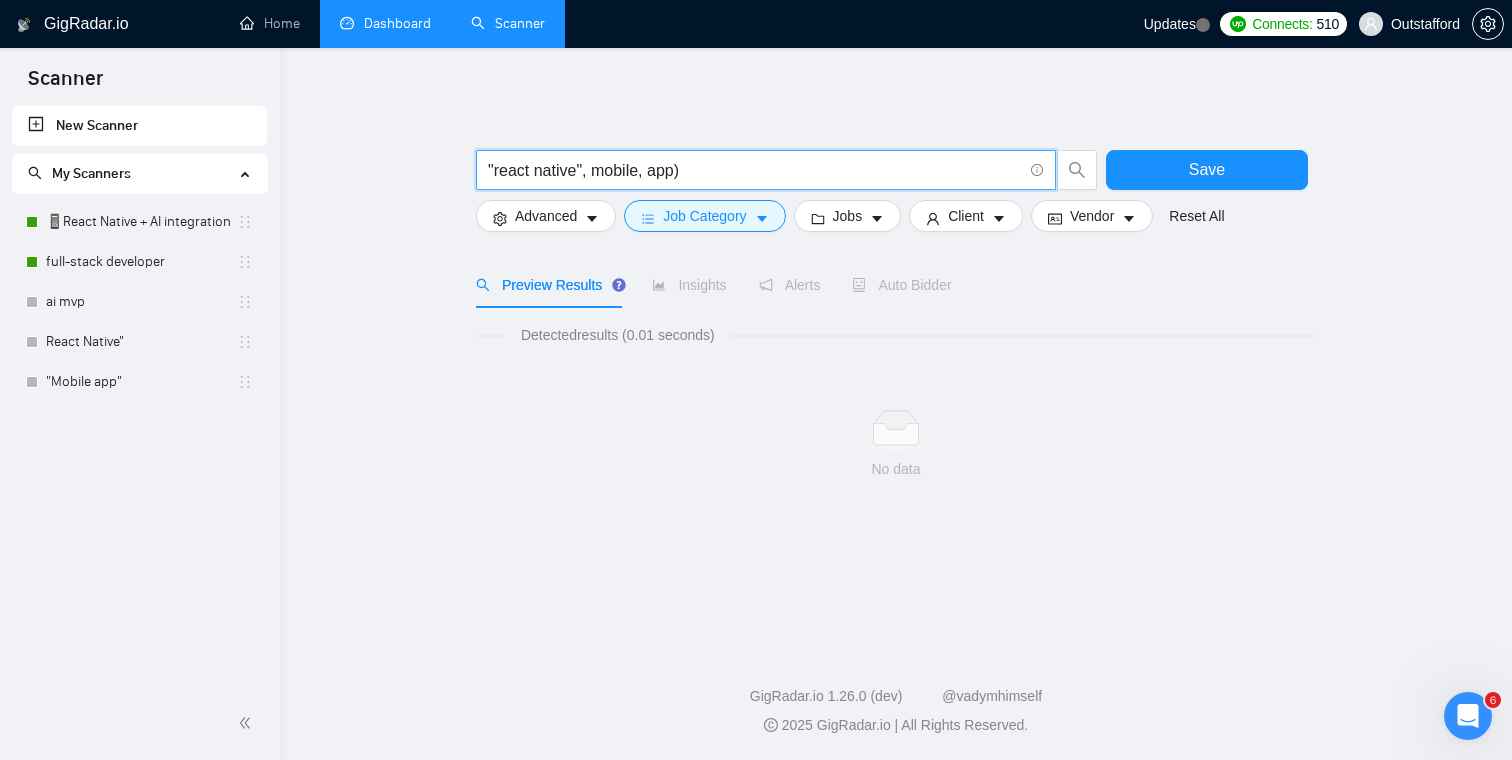 click on ""react native", mobile, app)" at bounding box center [755, 170] 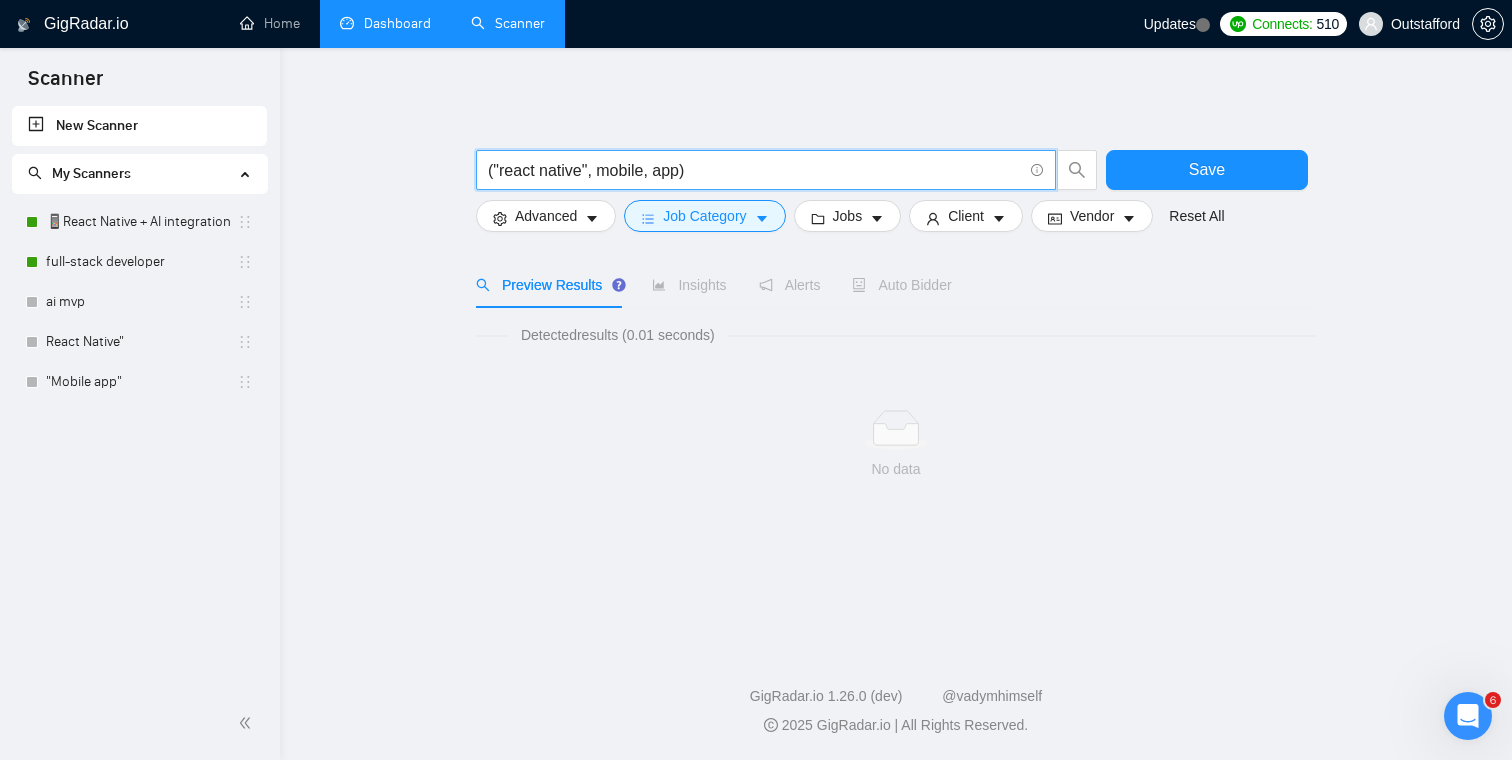 type on "("react native", mobile, app)" 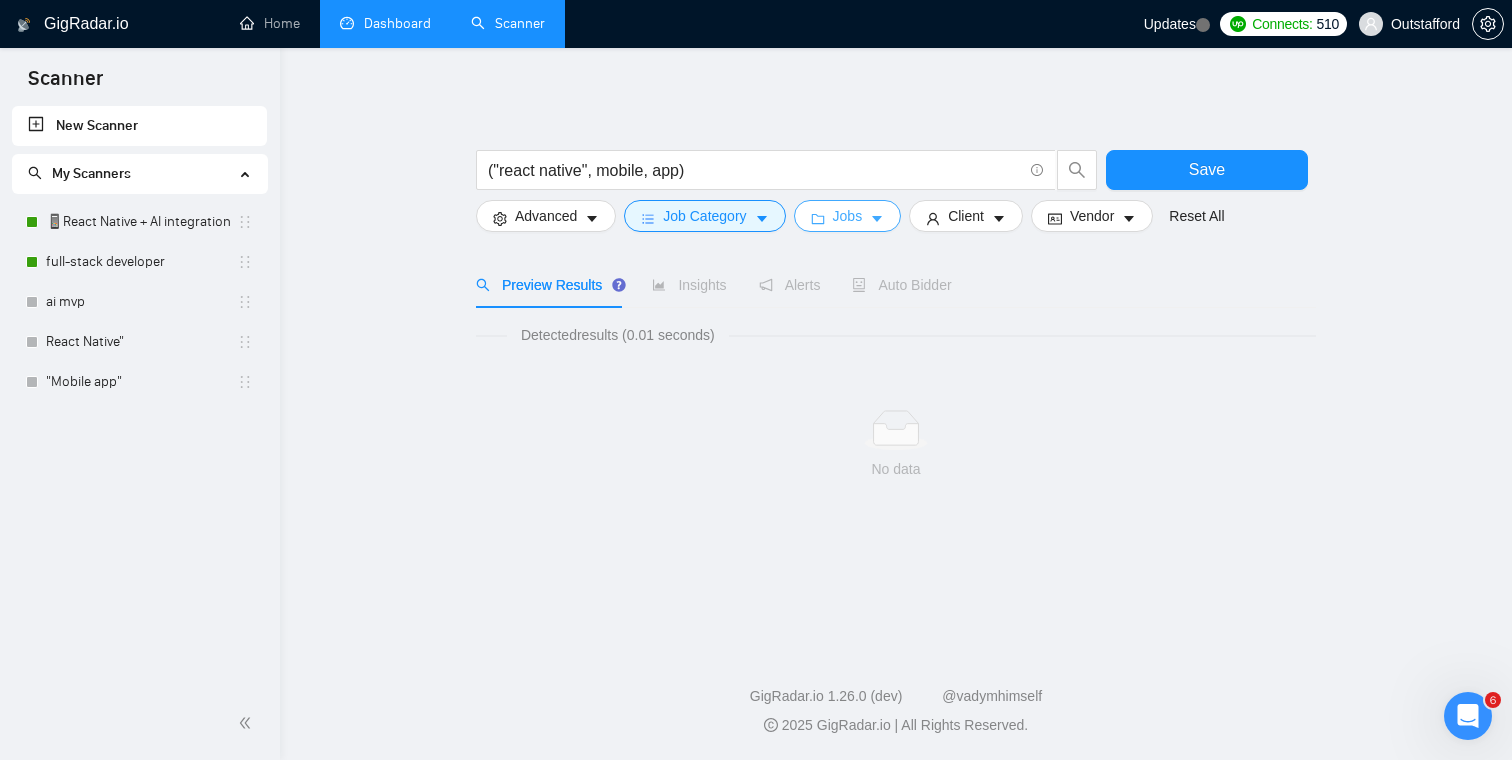 click 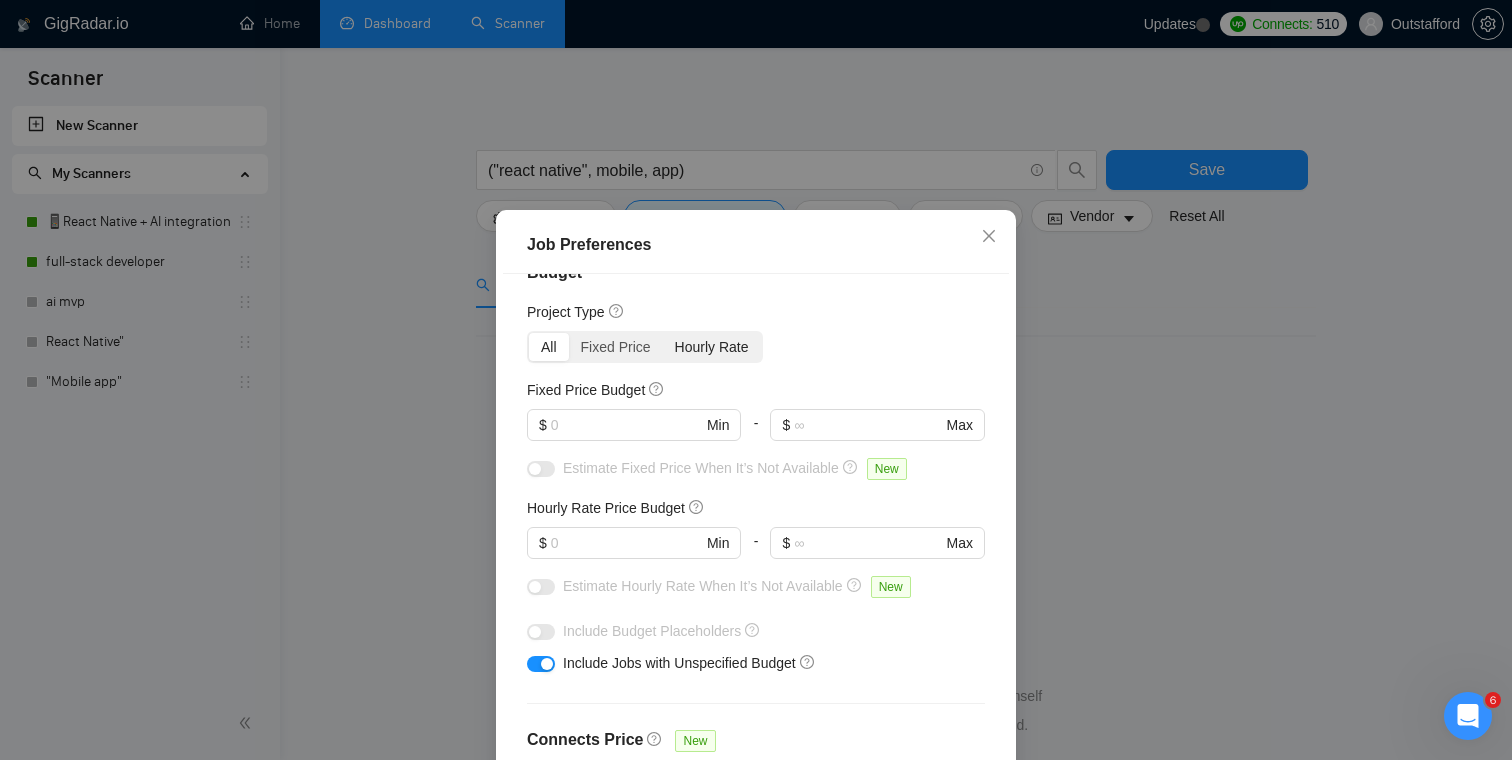 scroll, scrollTop: 38, scrollLeft: 0, axis: vertical 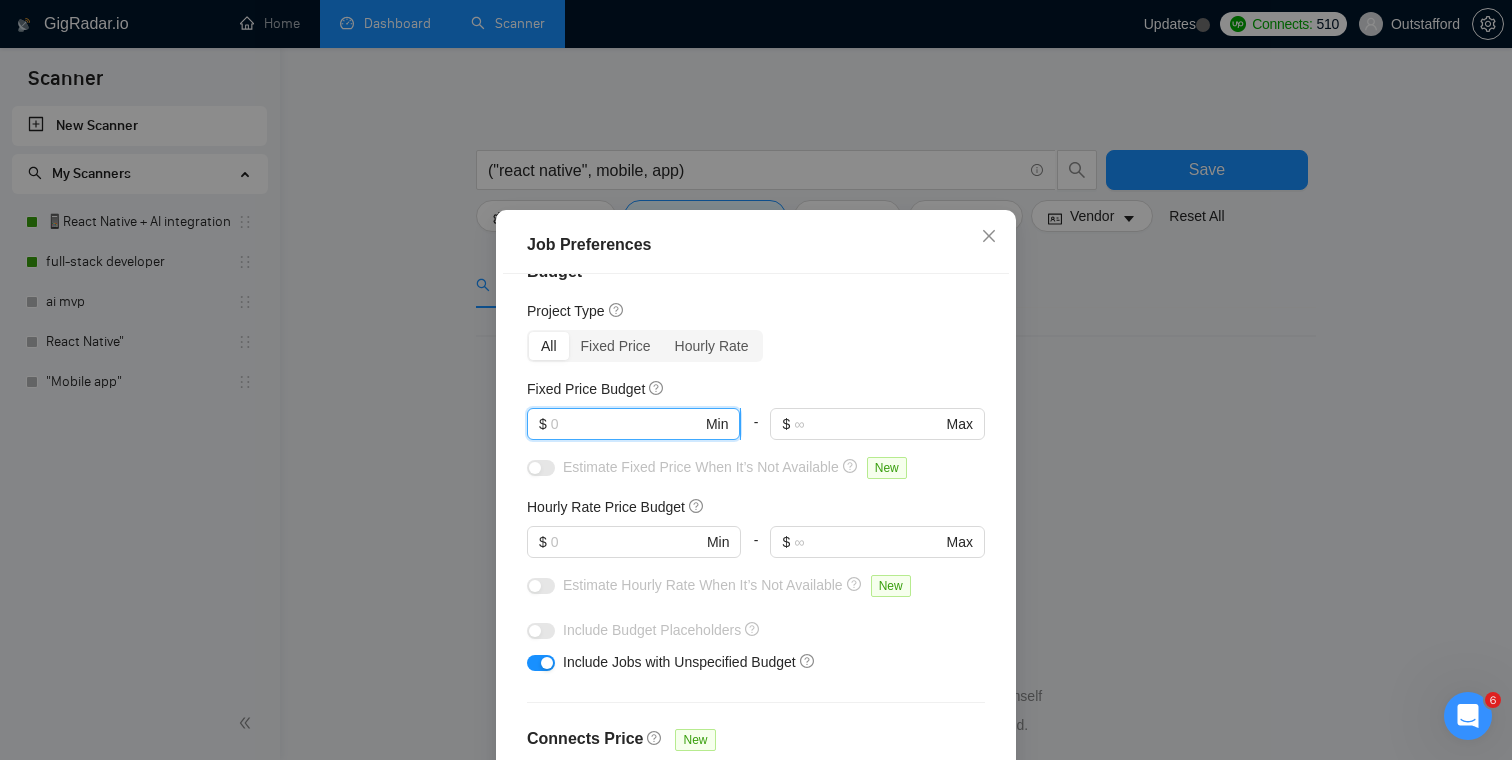 click at bounding box center [626, 424] 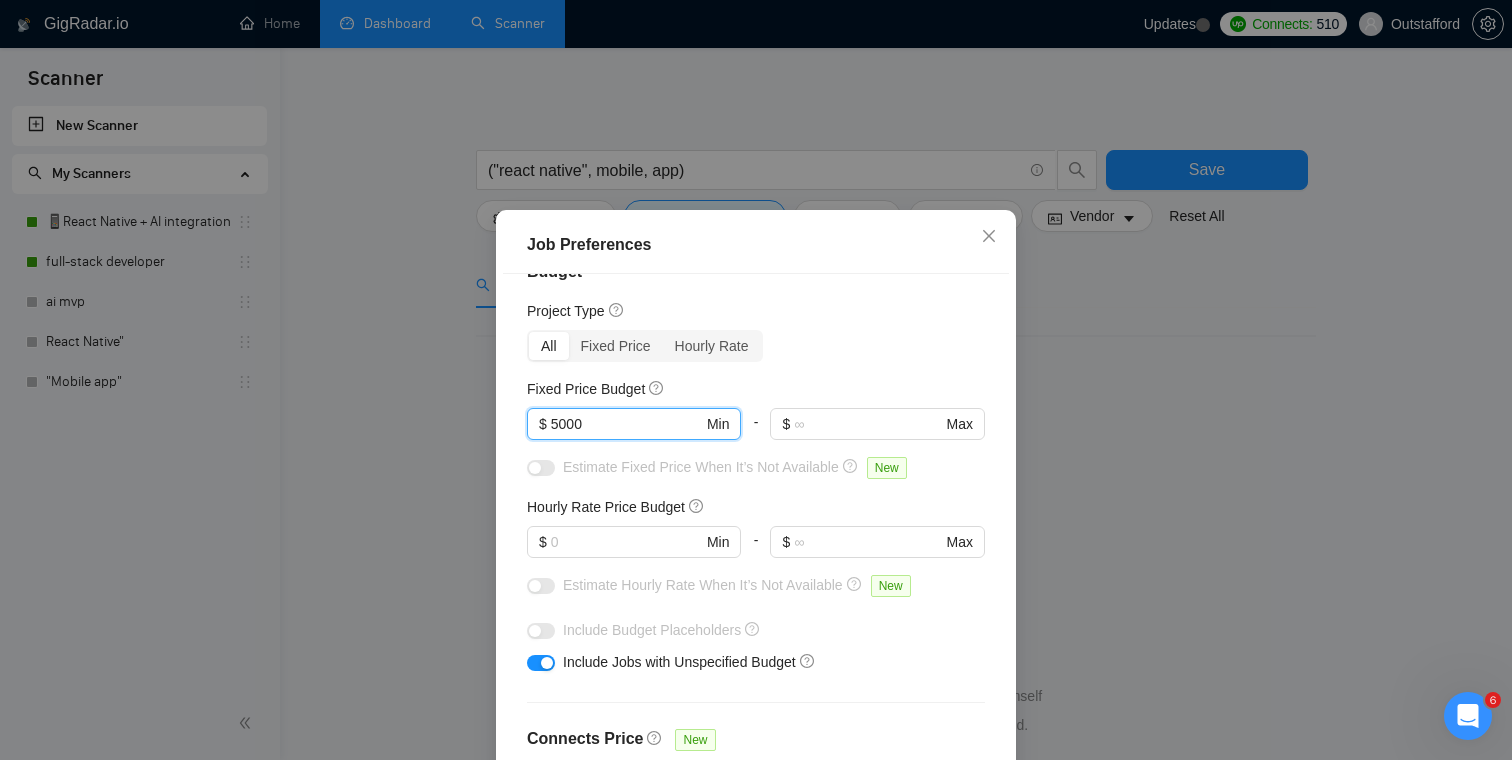 type on "5000" 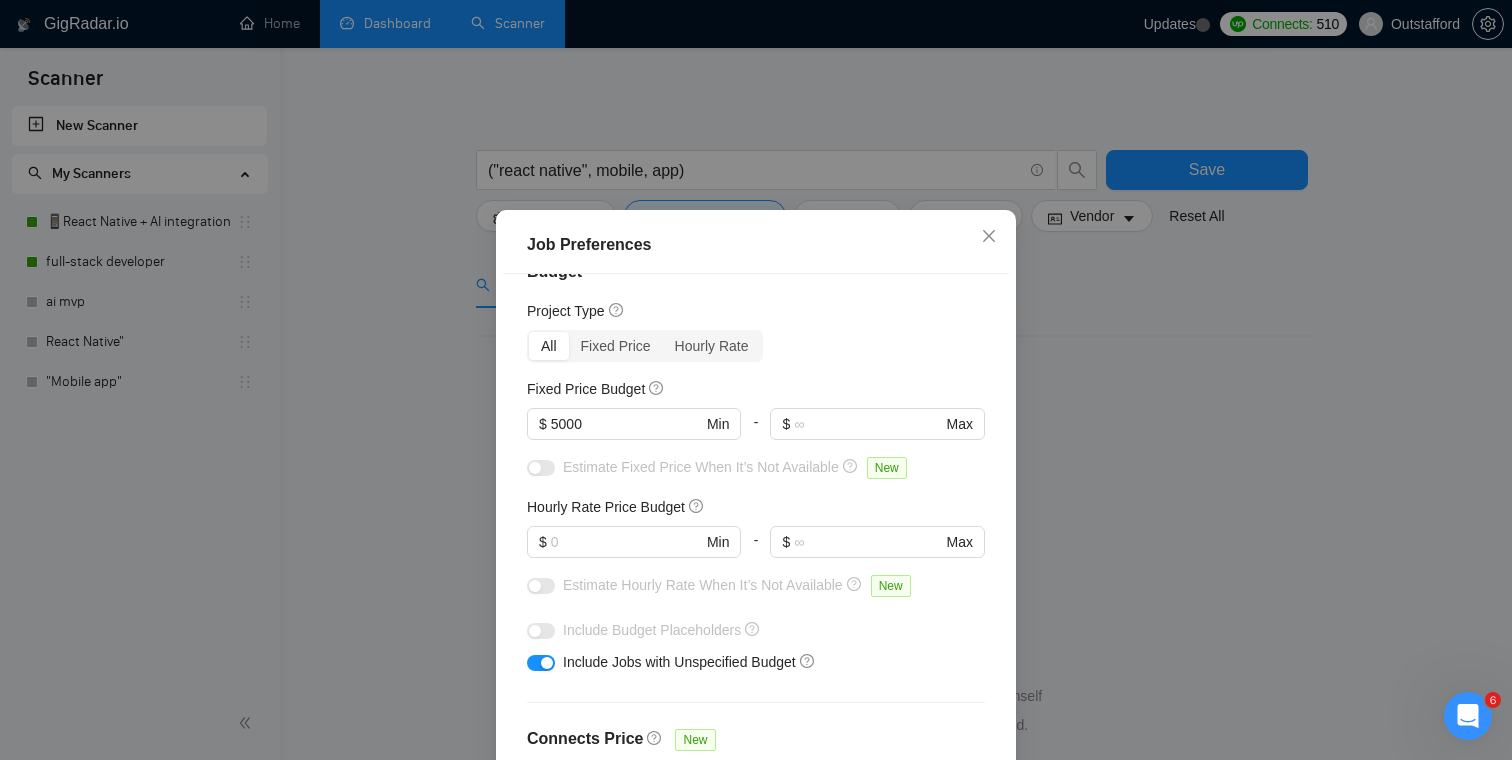 click on "Budget Project Type All Fixed Price Hourly Rate   Fixed Price Budget $ 5000 Min - $ Max Estimate Fixed Price When It’s Not Available New   Hourly Rate Price Budget $ Min - $ Max Estimate Hourly Rate When It’s Not Available New Include Budget Placeholders Include Jobs with Unspecified Budget   Connects Price New Min - Max Project Duration   Unspecified Less than 1 month 1 to 3 months 3 to 6 months More than 6 months Hourly Workload   Unspecified <30 hrs/week >30 hrs/week Hours TBD Unsure Job Posting Questions New   Any posting questions Description Preferences Description Size New   Any description size" at bounding box center [756, 540] 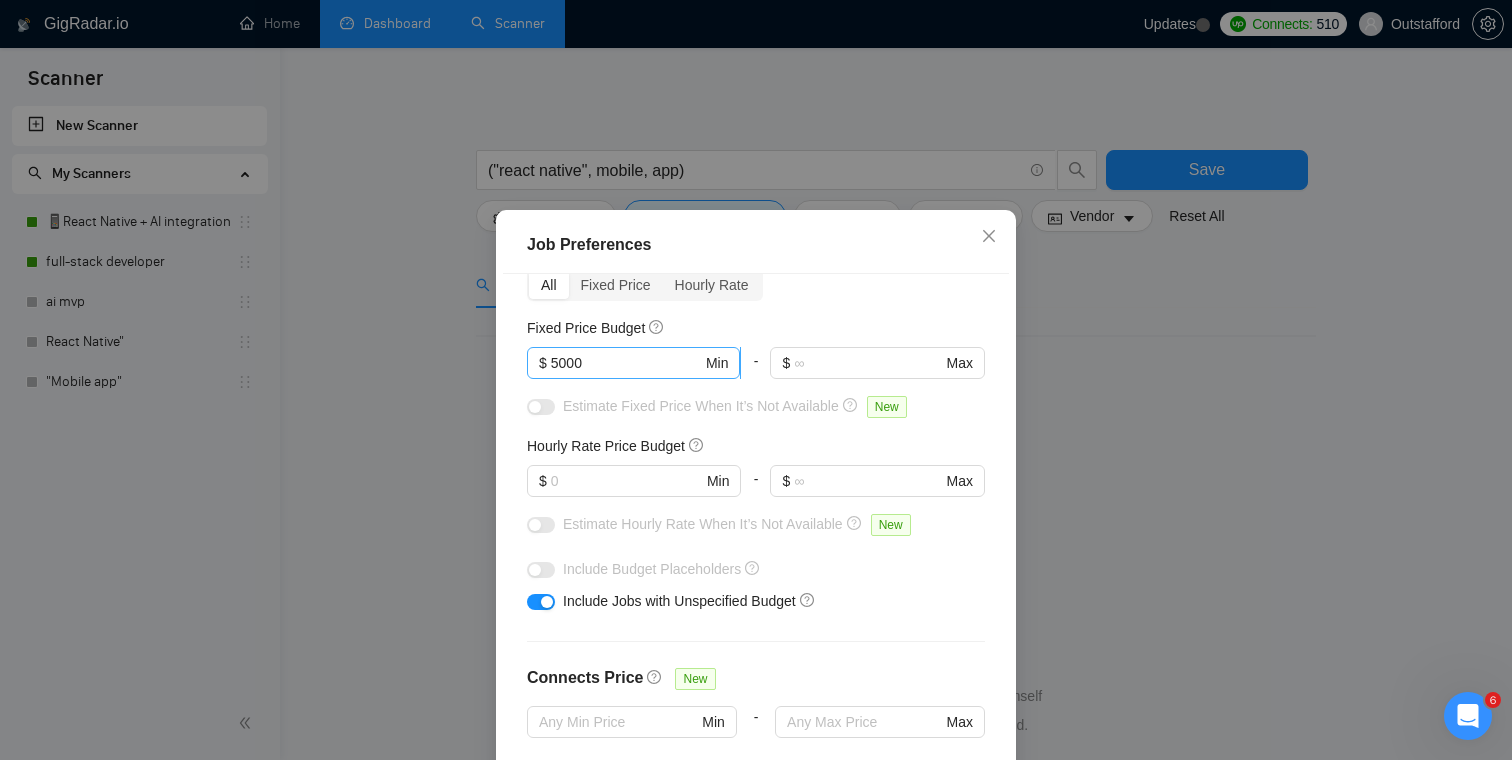 scroll, scrollTop: 166, scrollLeft: 0, axis: vertical 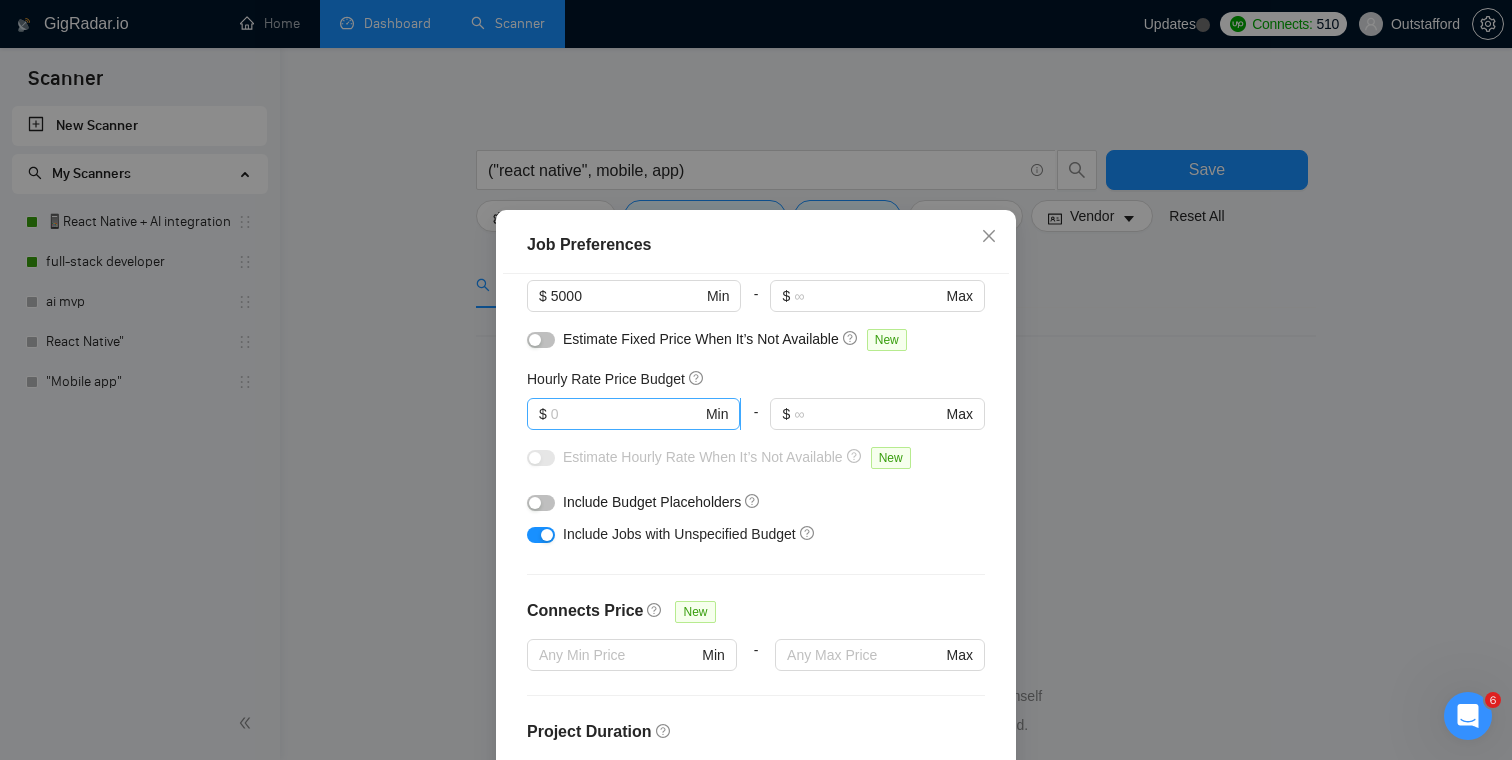 click at bounding box center (626, 414) 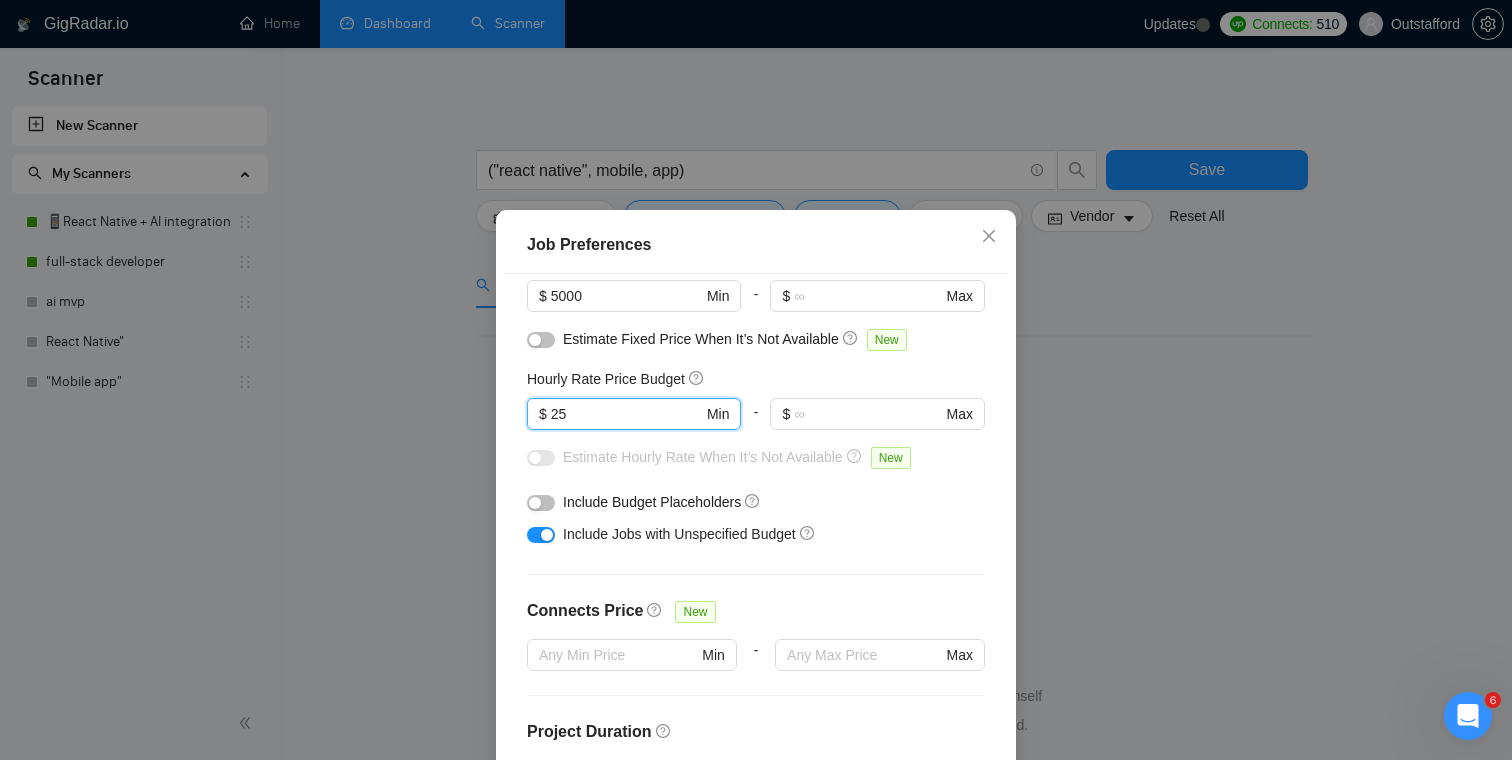 type on "25" 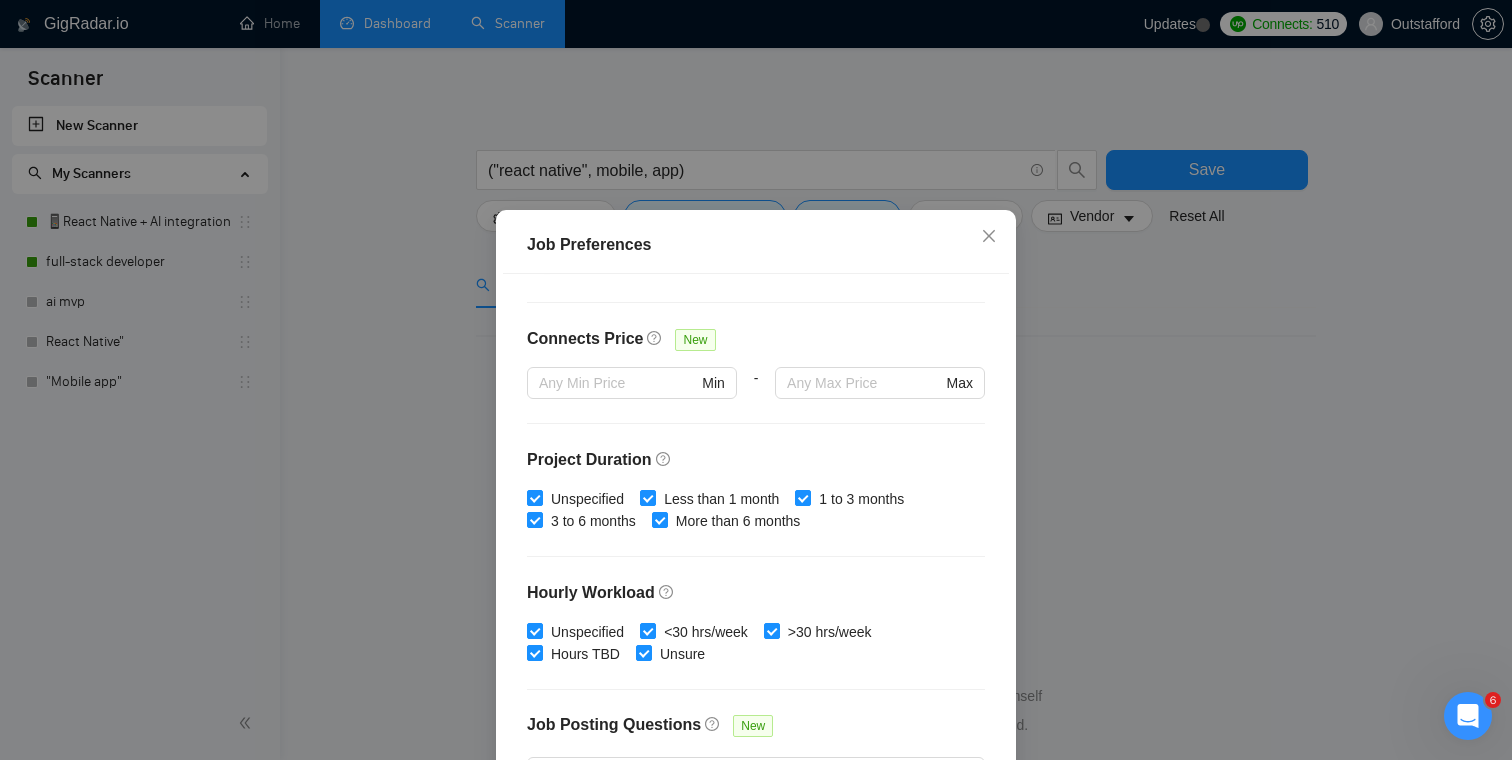 scroll, scrollTop: 595, scrollLeft: 0, axis: vertical 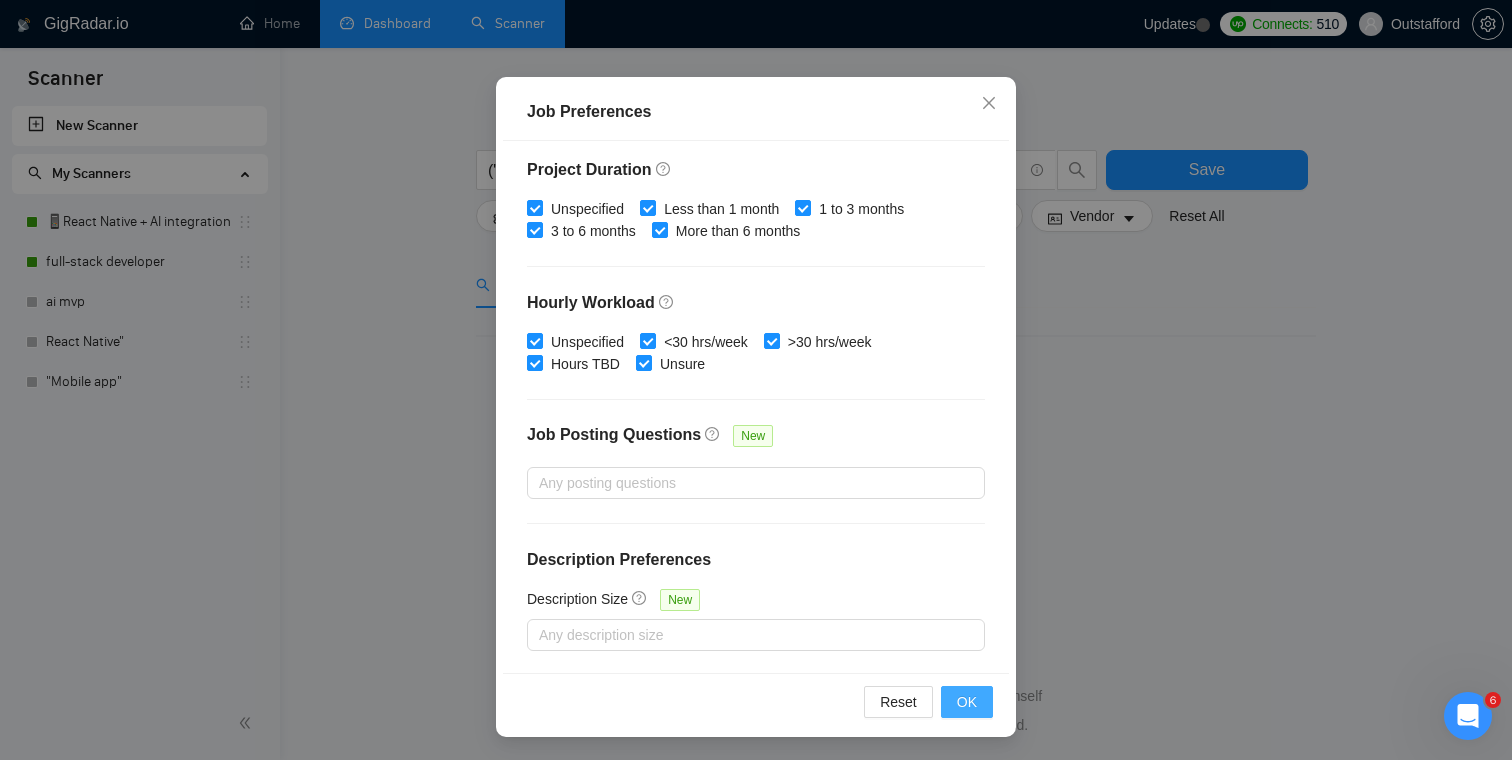 click on "OK" at bounding box center [967, 702] 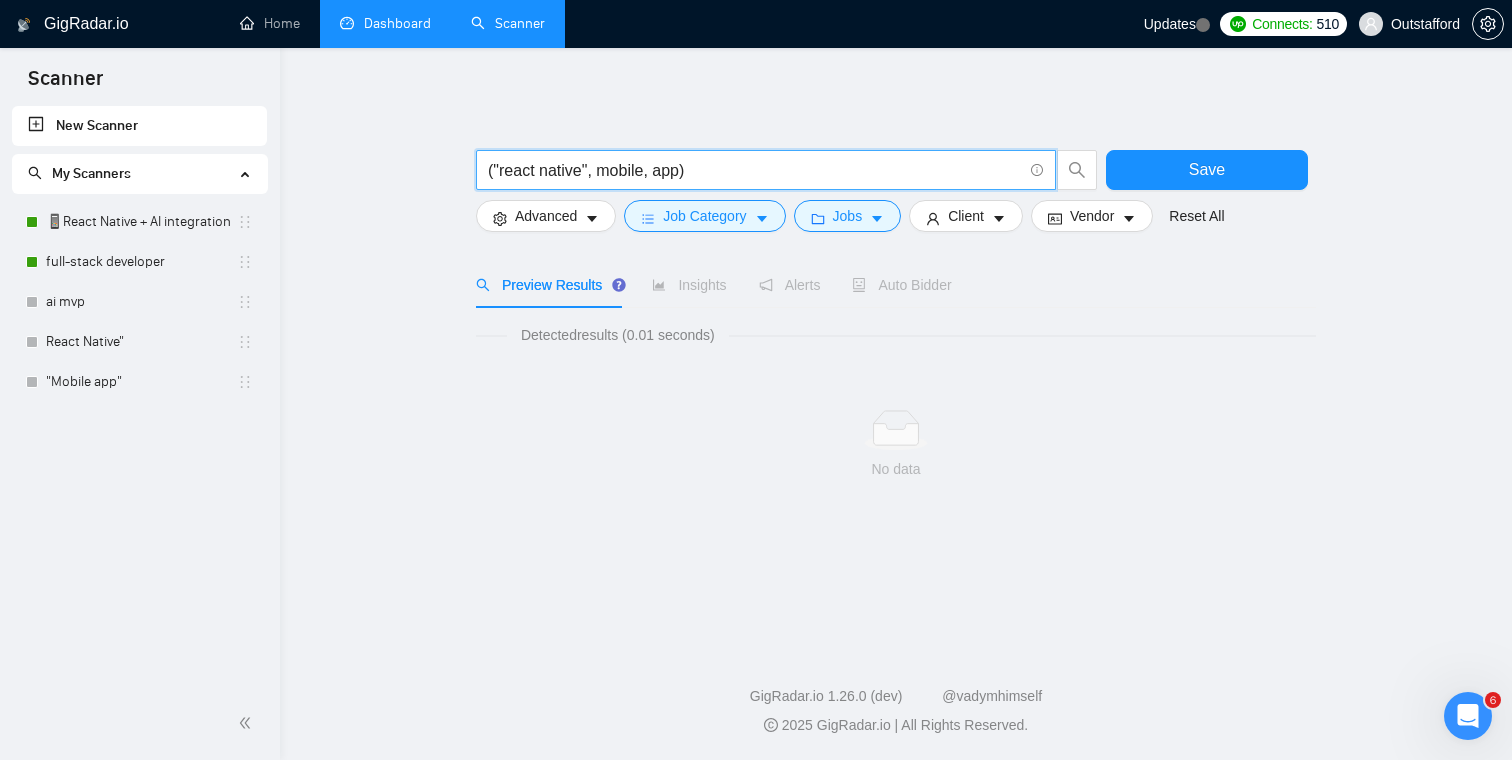drag, startPoint x: 611, startPoint y: 168, endPoint x: 452, endPoint y: 168, distance: 159 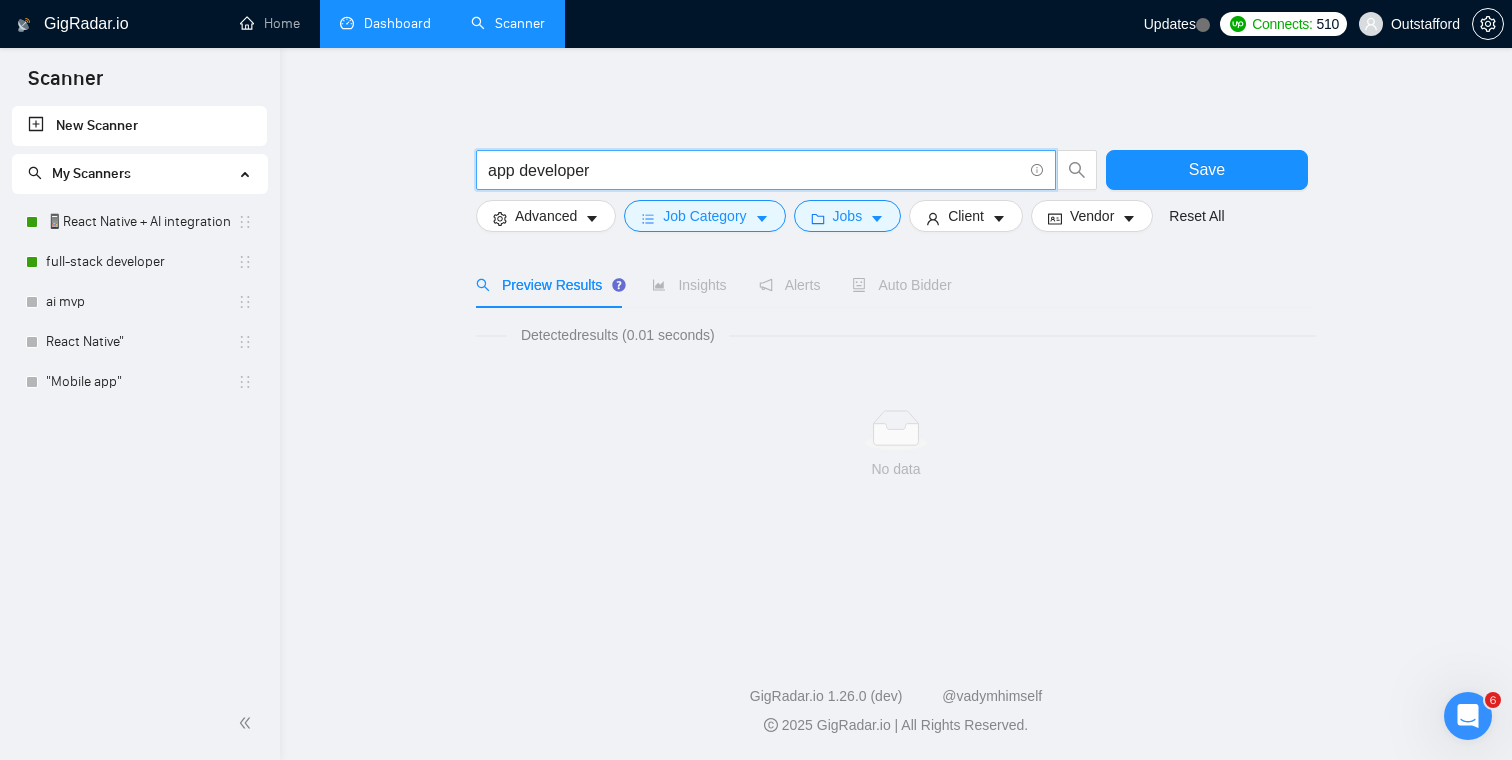 type on "app developer" 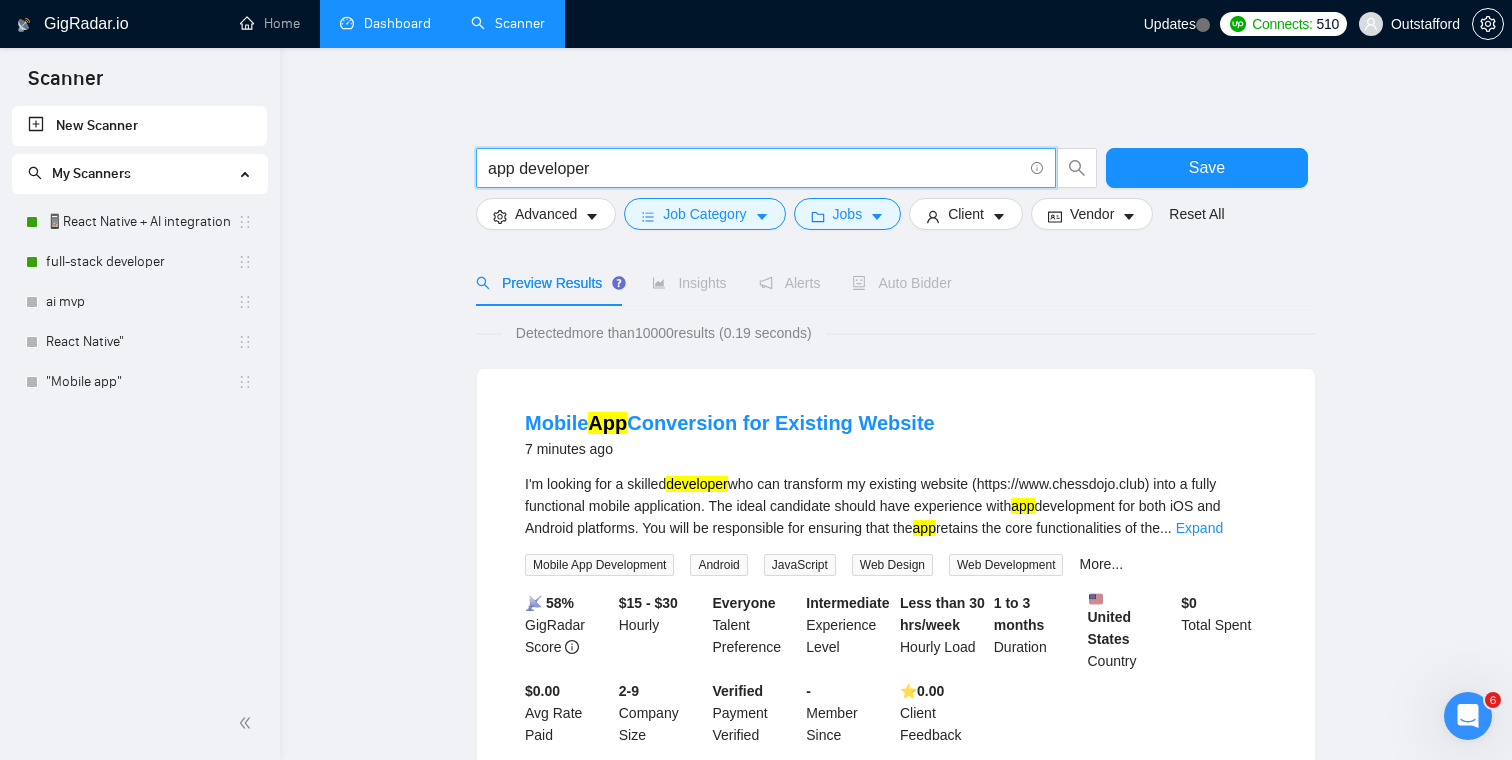 scroll, scrollTop: 0, scrollLeft: 0, axis: both 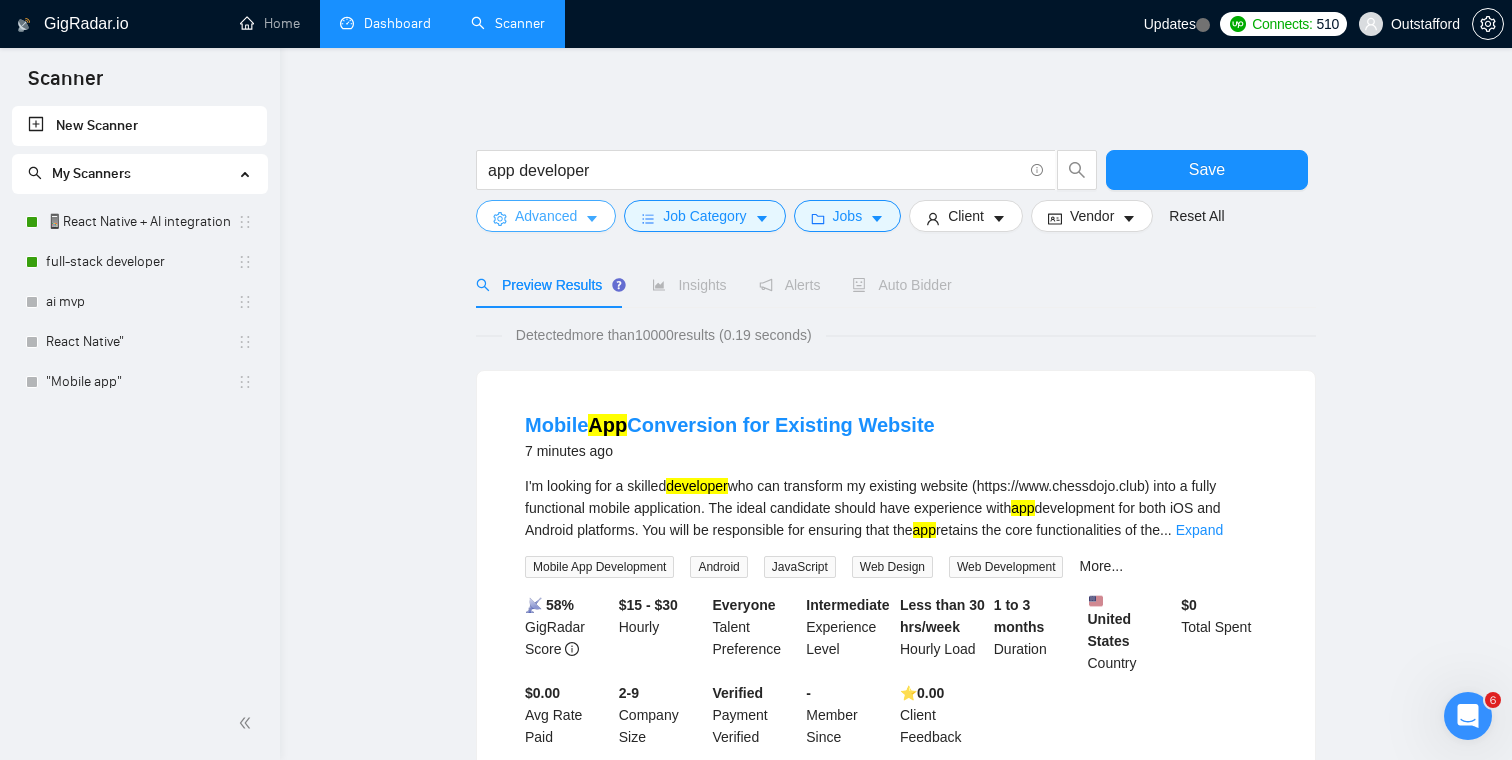 click on "Advanced" at bounding box center (546, 216) 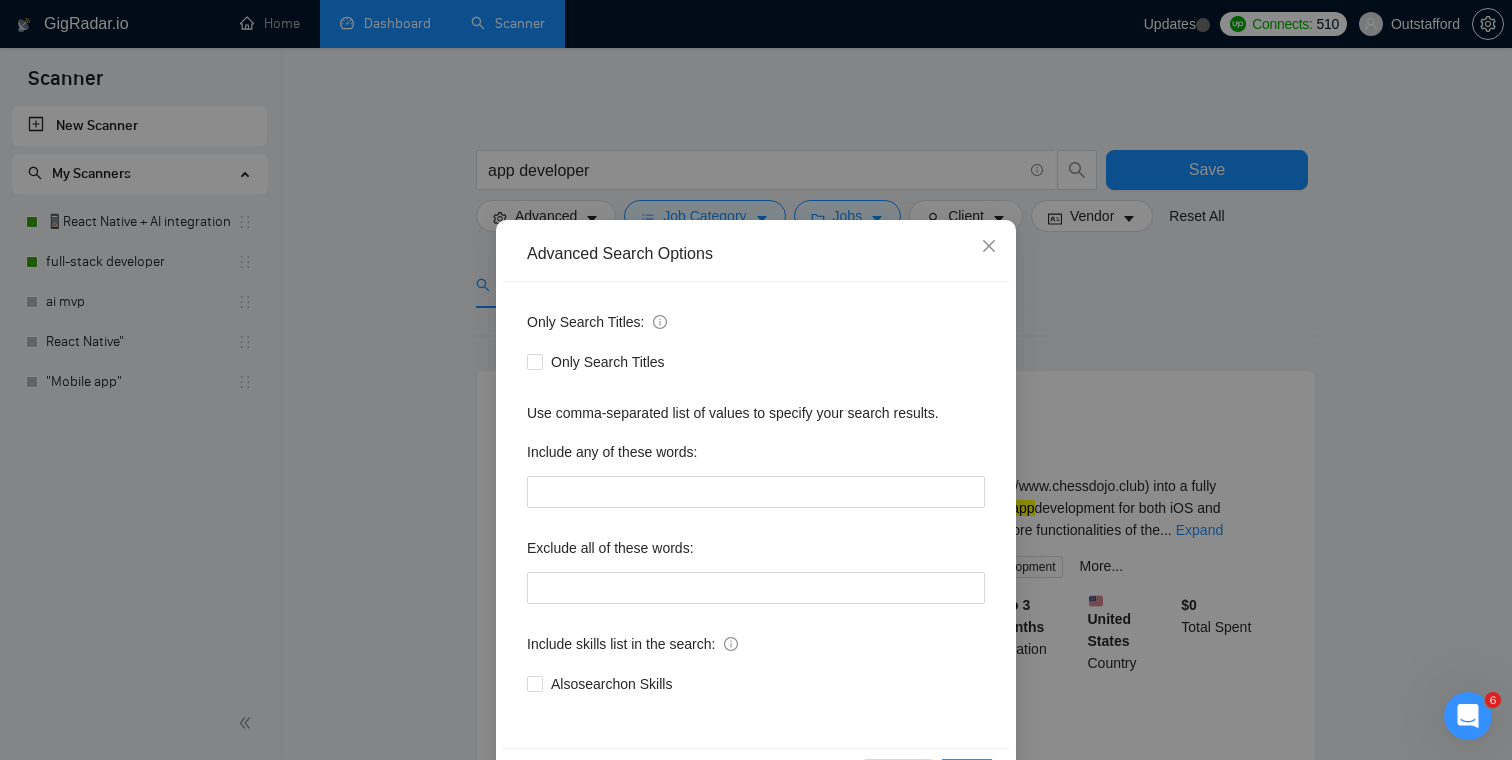 scroll, scrollTop: 72, scrollLeft: 0, axis: vertical 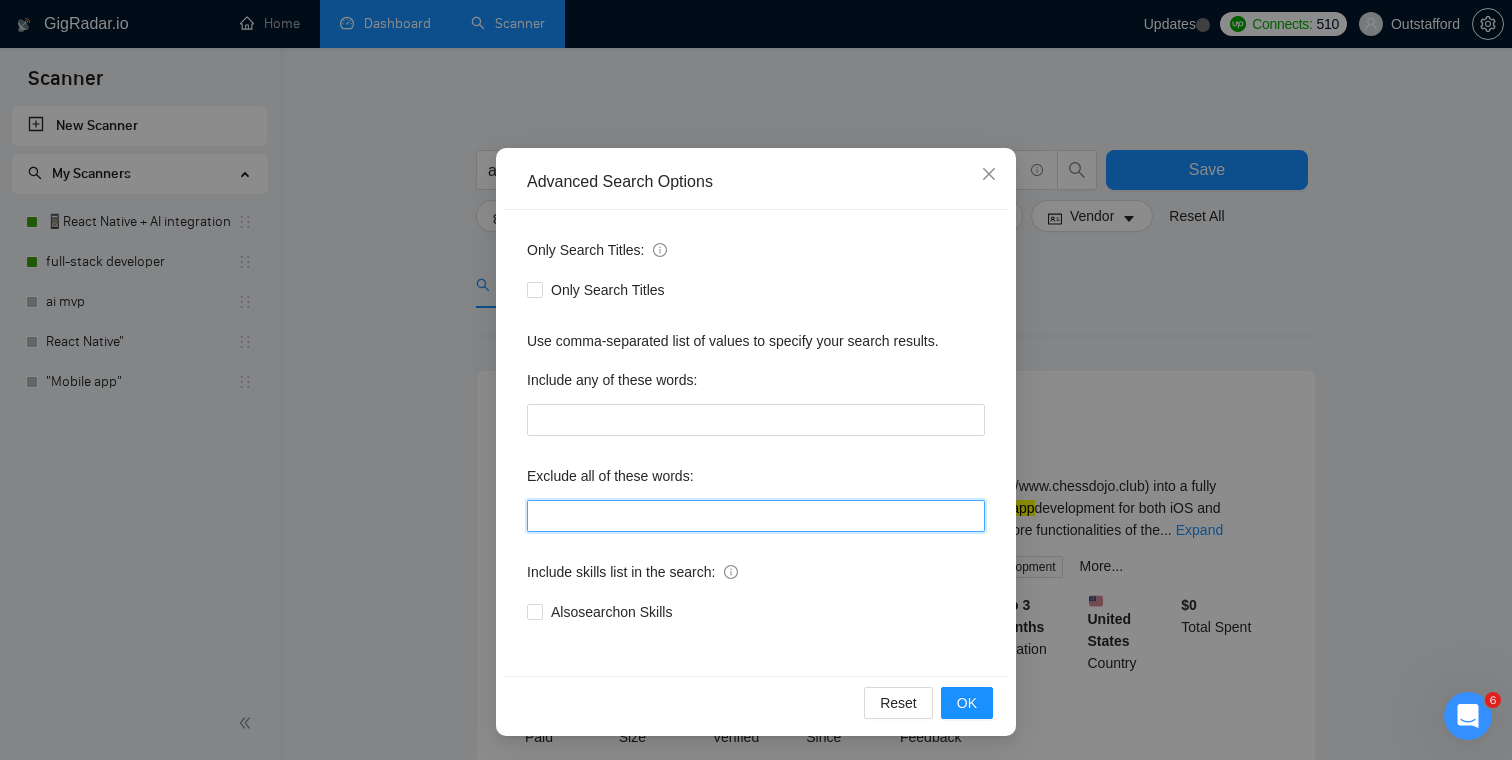 click at bounding box center (756, 516) 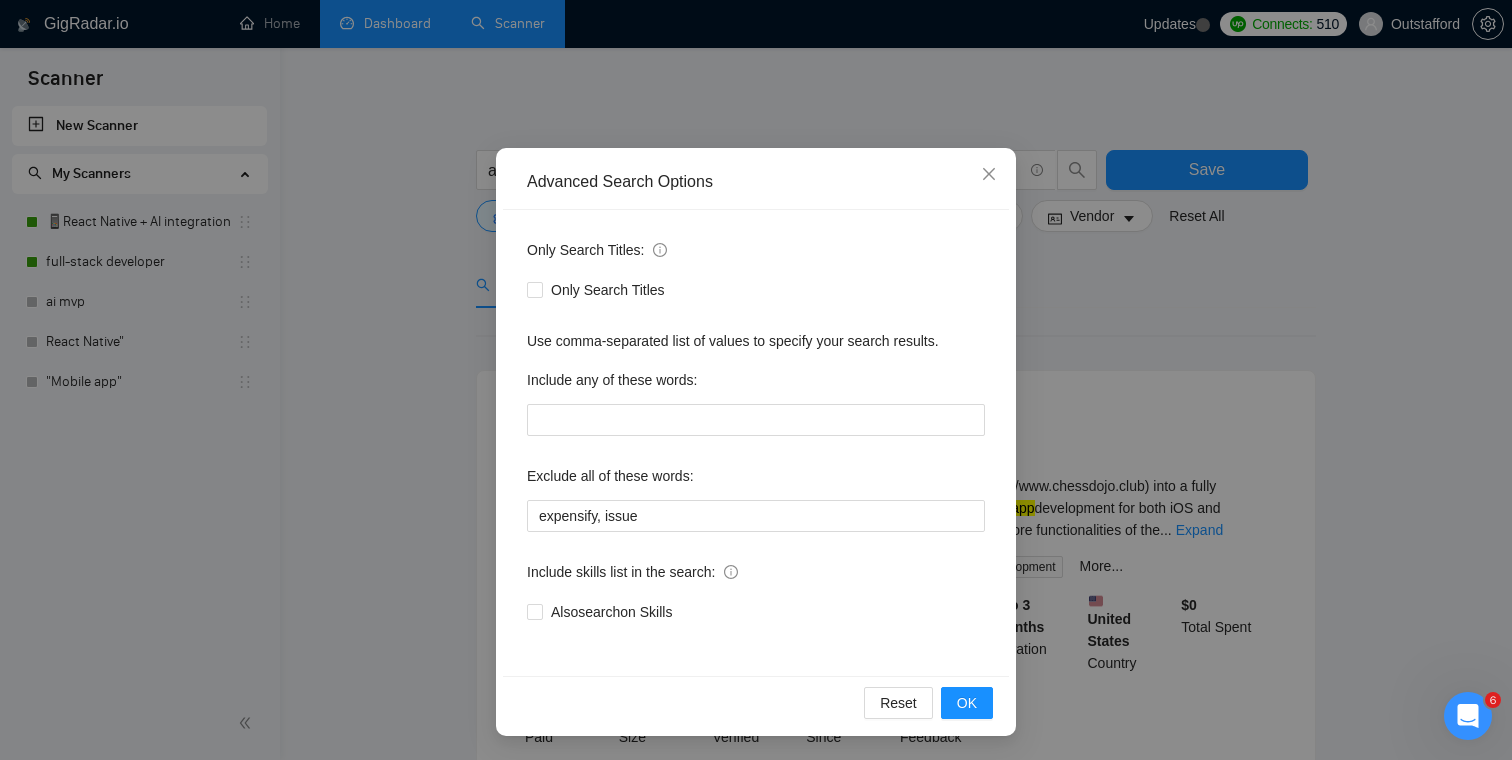 click on "Exclude all of these words:" at bounding box center [756, 480] 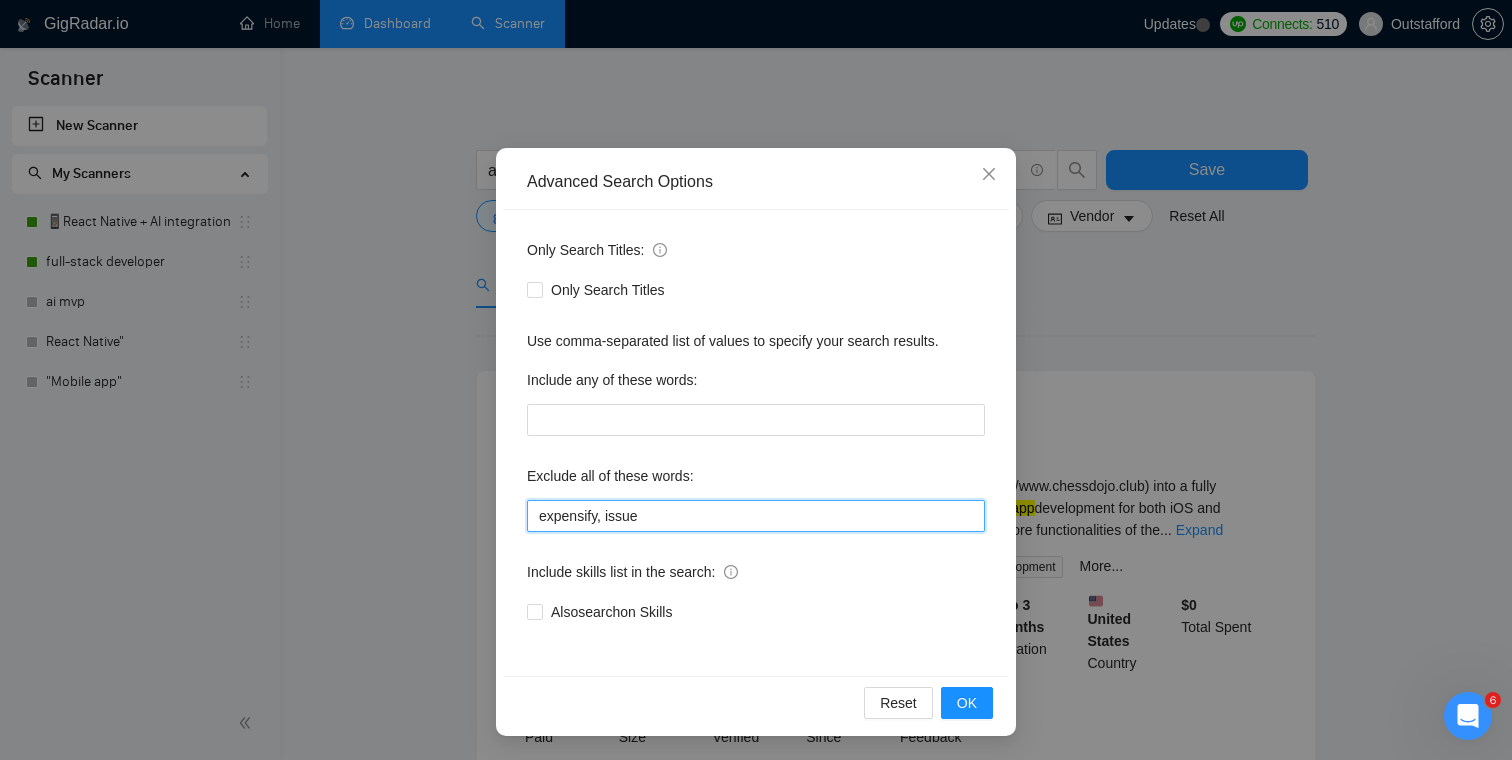 click on "expensify, issue" at bounding box center [756, 516] 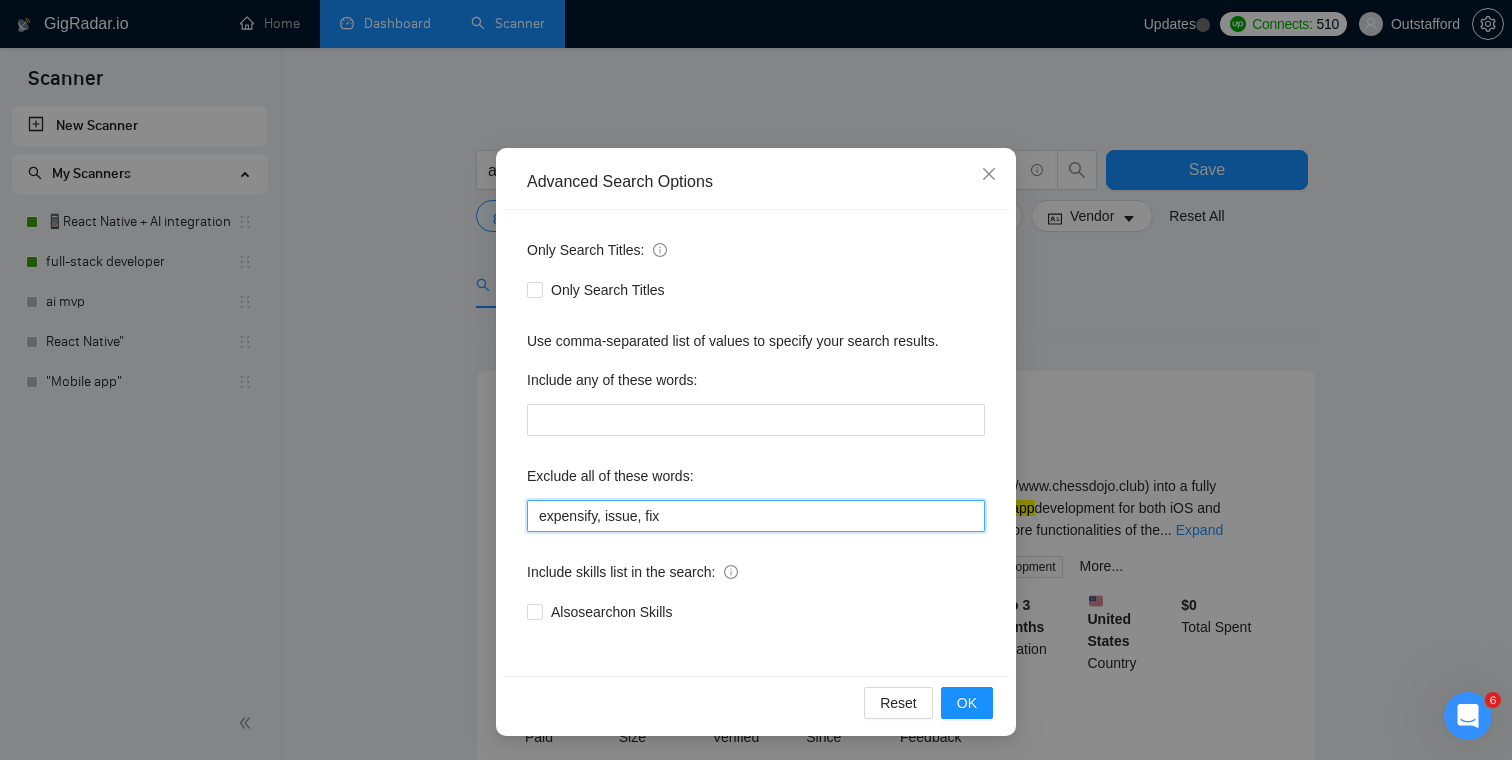 type on "expensify, issue, fix" 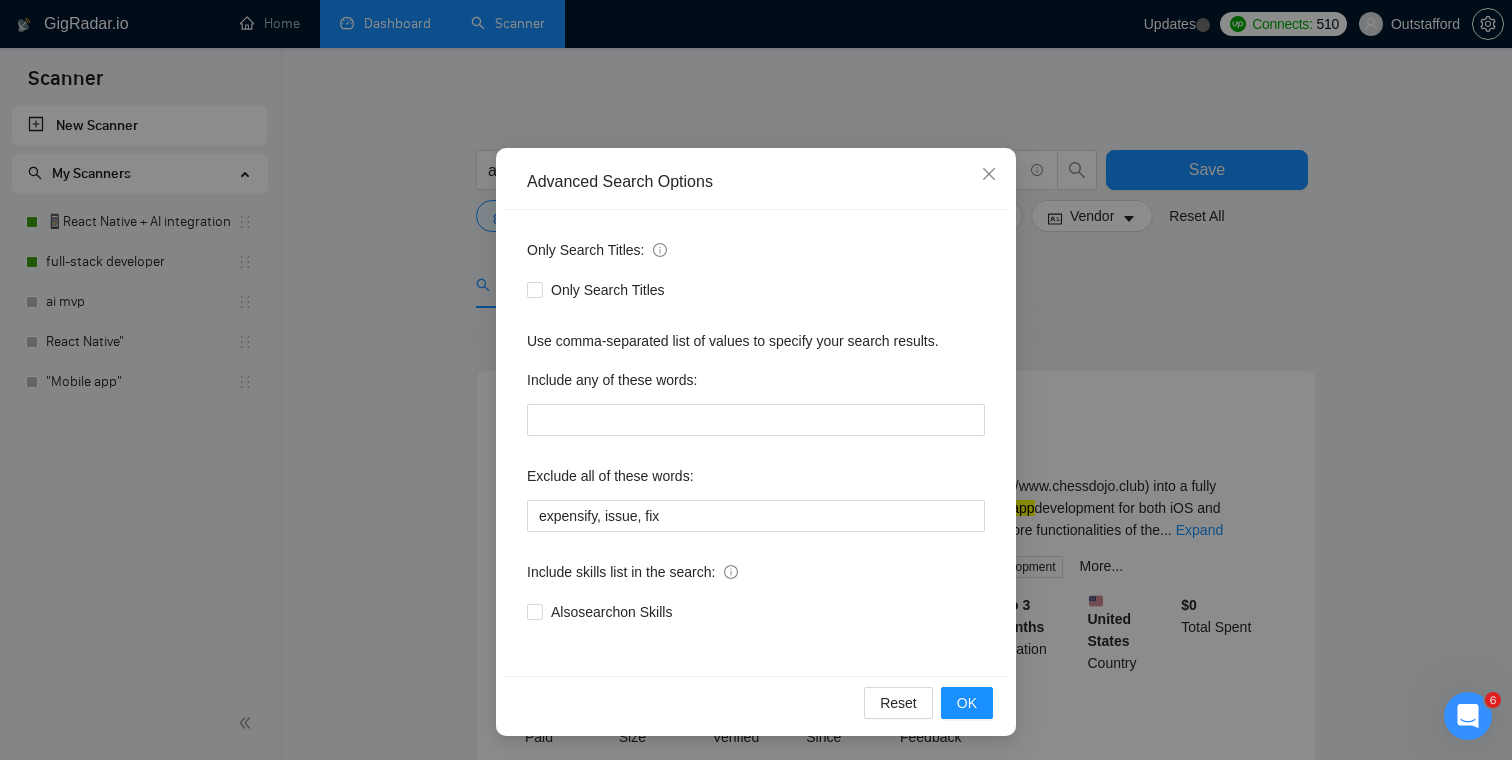 click on "Exclude all of these words:" at bounding box center [756, 480] 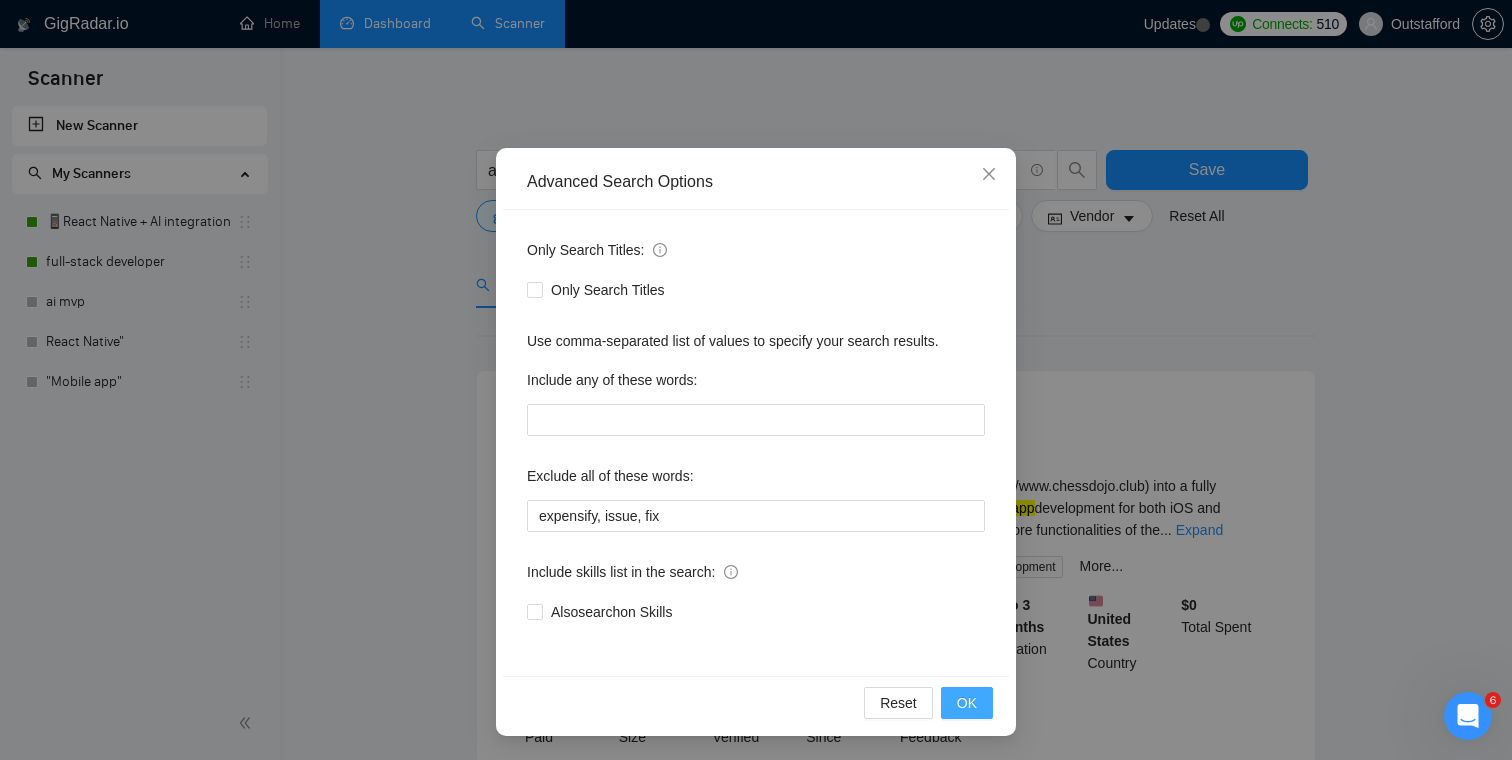 click on "OK" at bounding box center [967, 703] 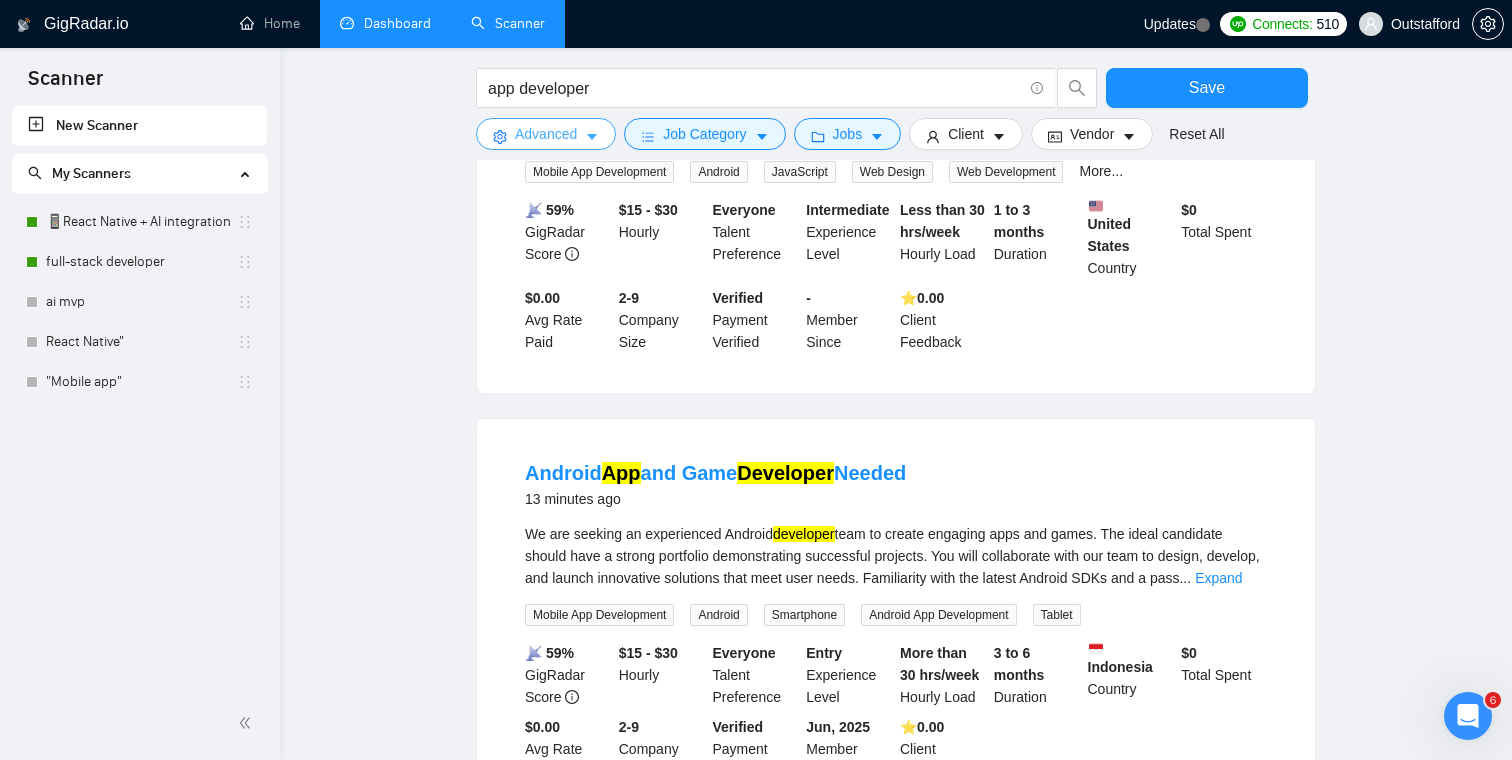 scroll, scrollTop: 0, scrollLeft: 0, axis: both 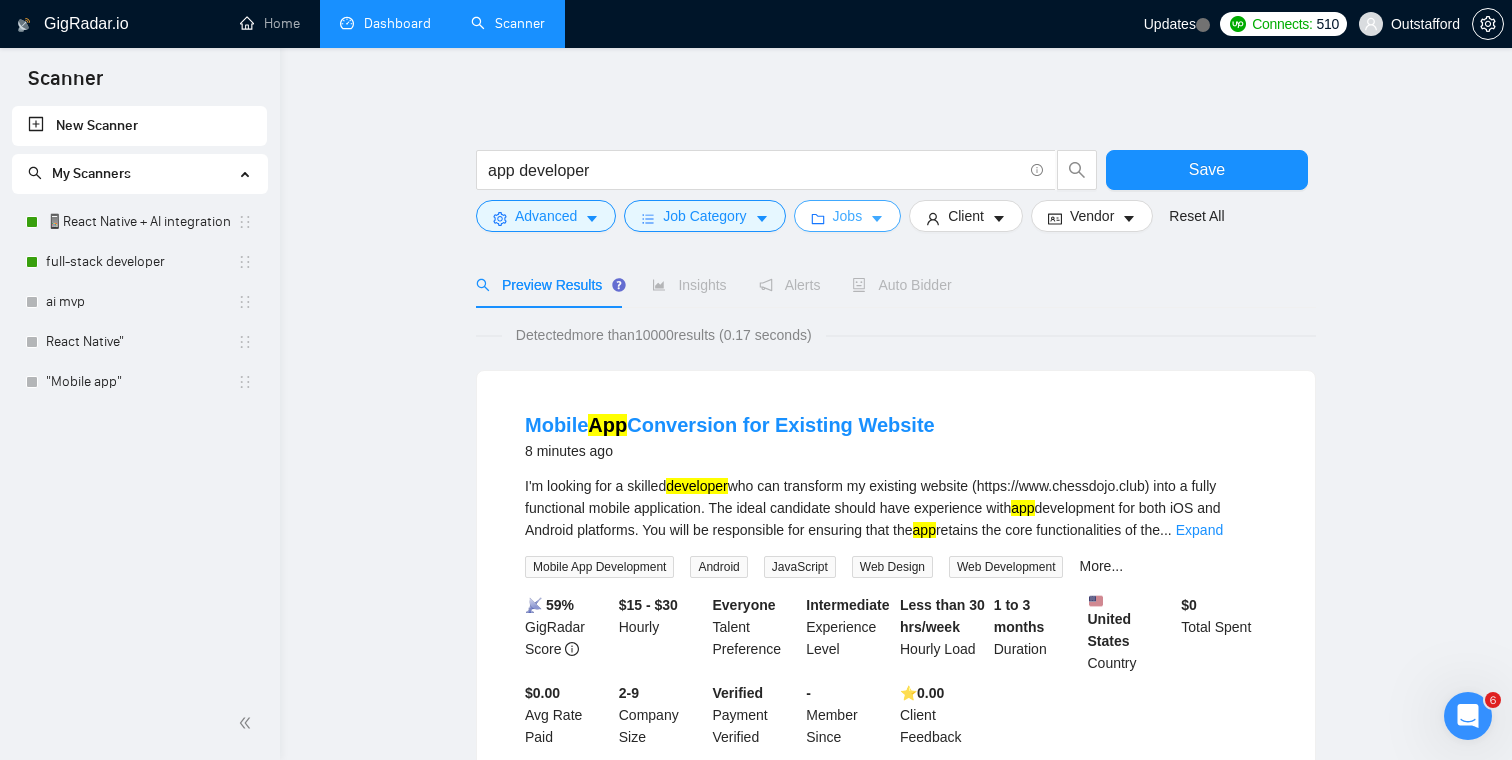 click on "Jobs" at bounding box center [848, 216] 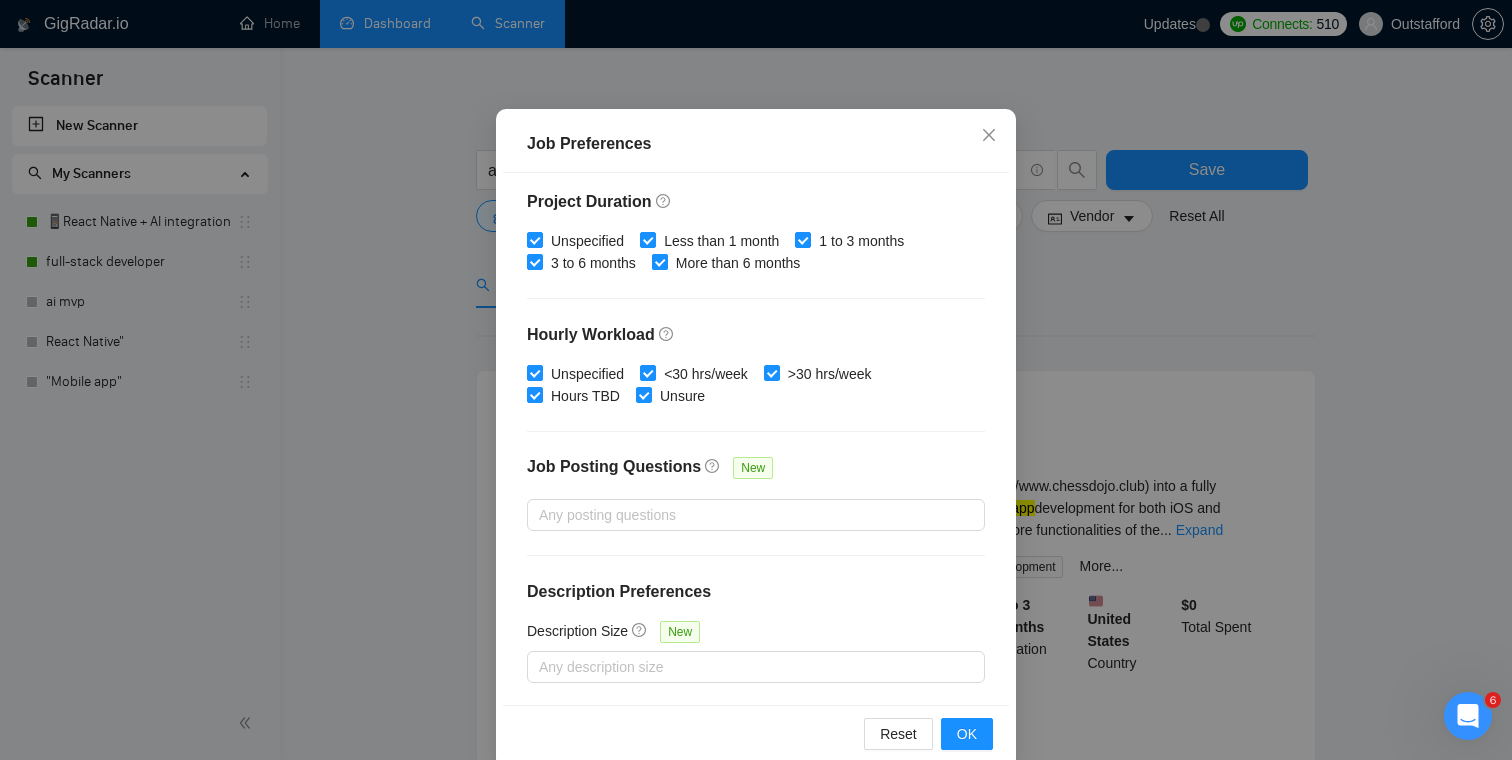 scroll, scrollTop: 133, scrollLeft: 0, axis: vertical 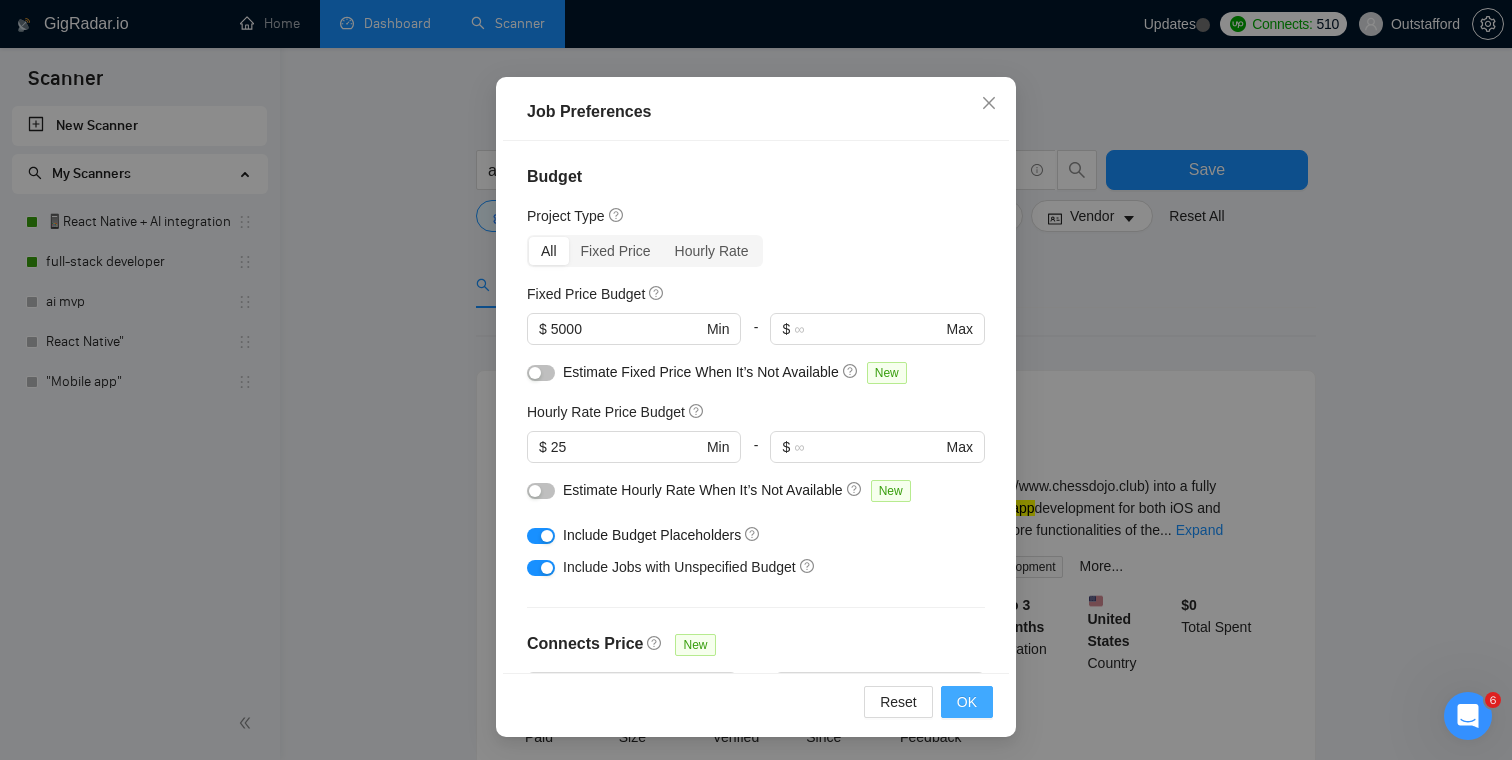 click on "OK" at bounding box center [967, 702] 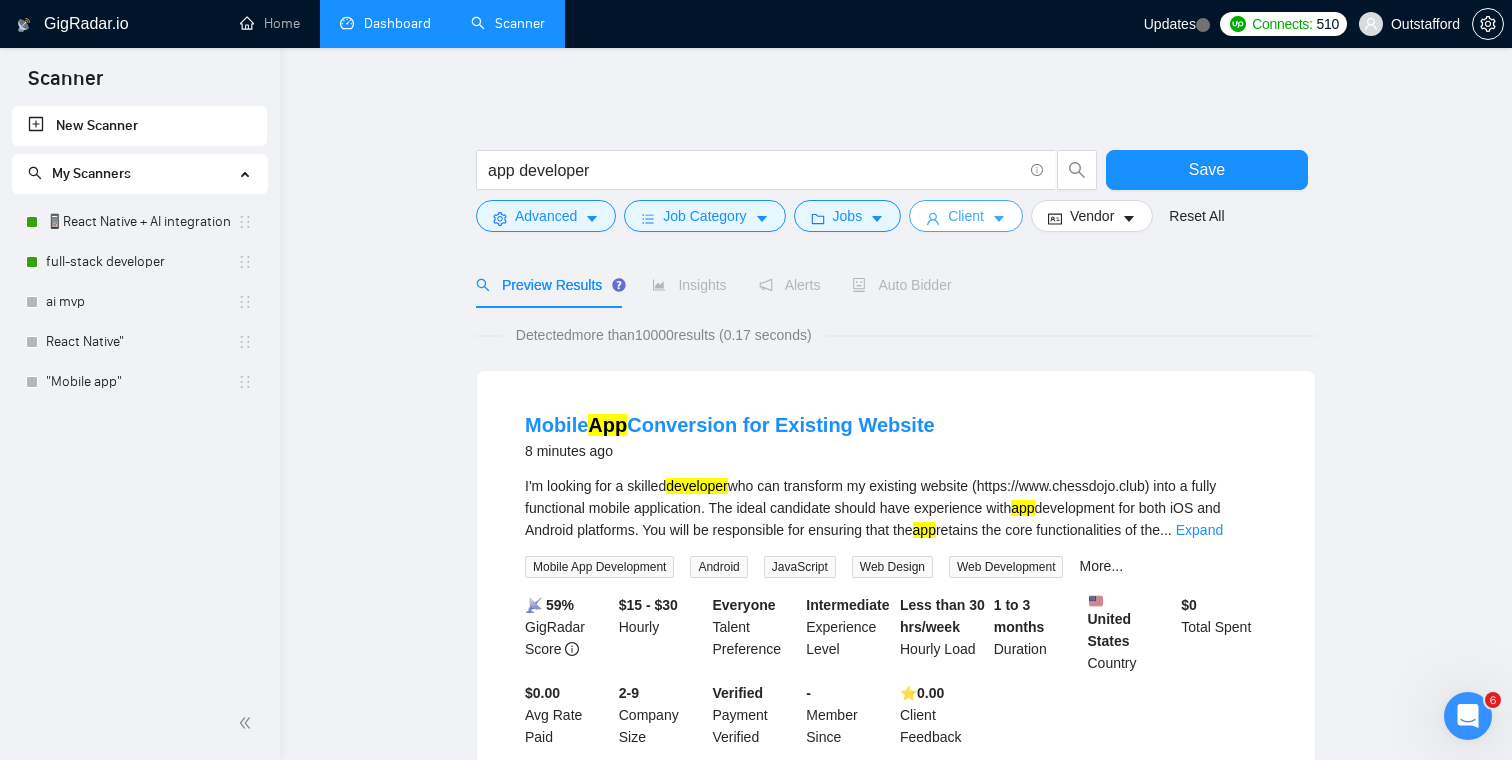 click on "Client" at bounding box center [966, 216] 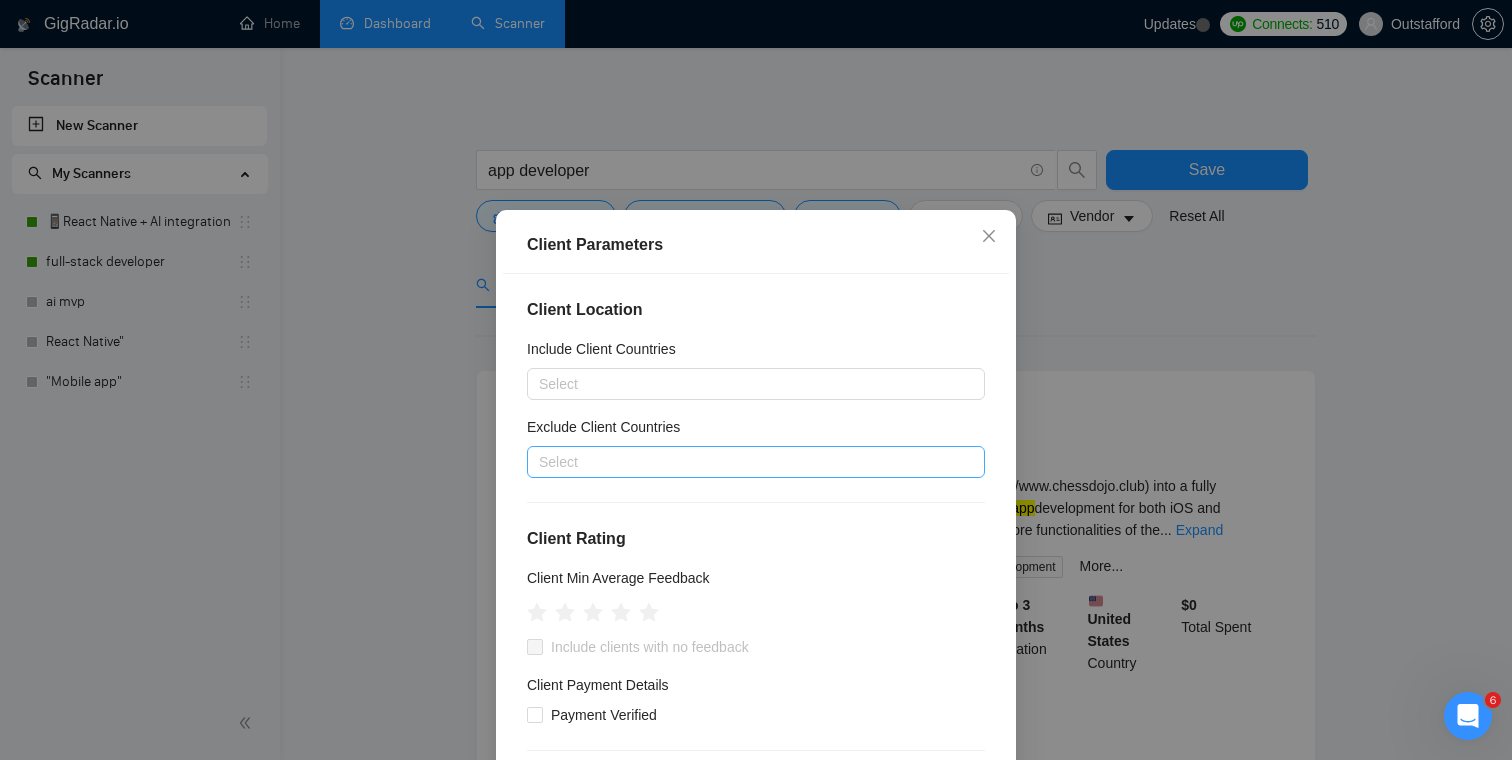 click at bounding box center [746, 462] 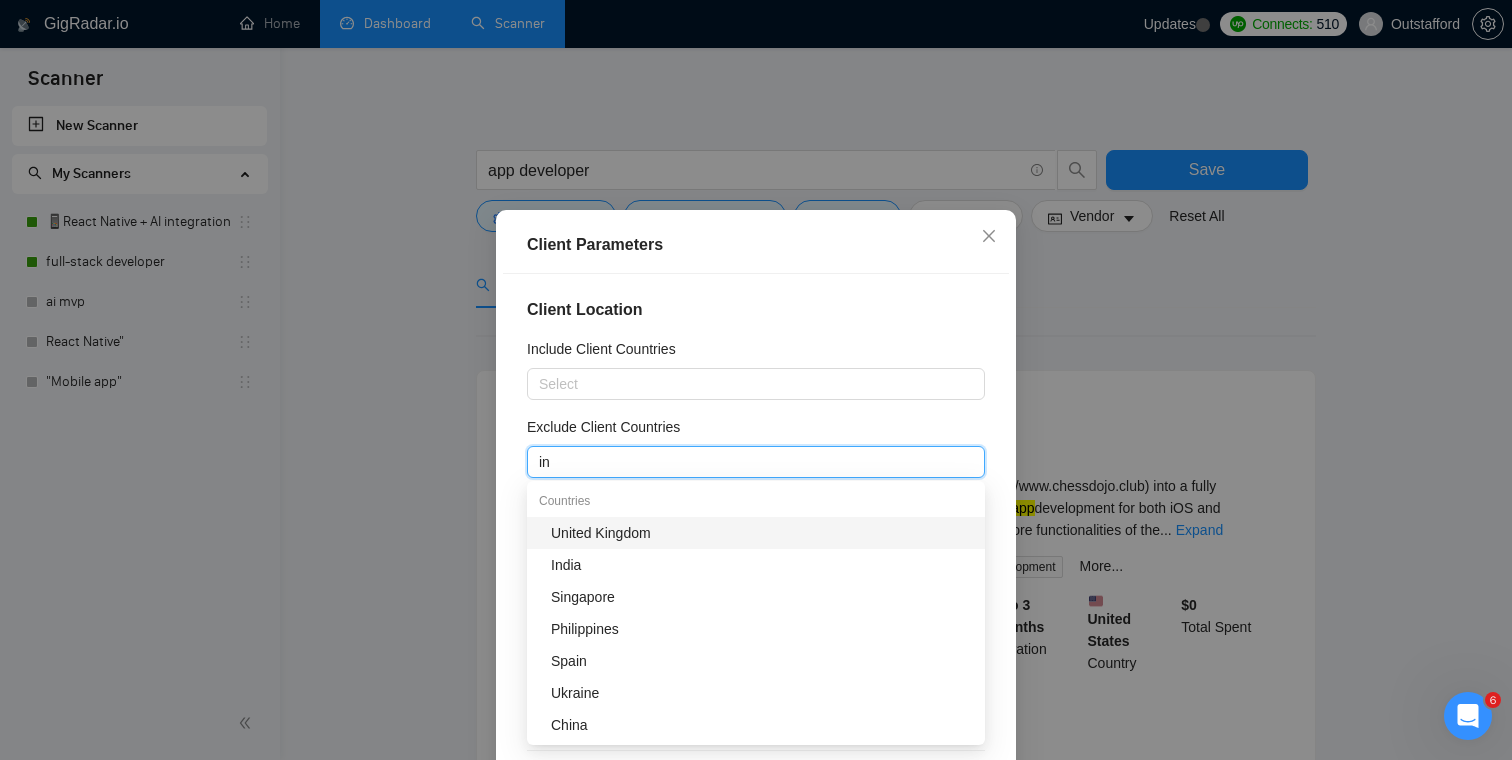 type on "ind" 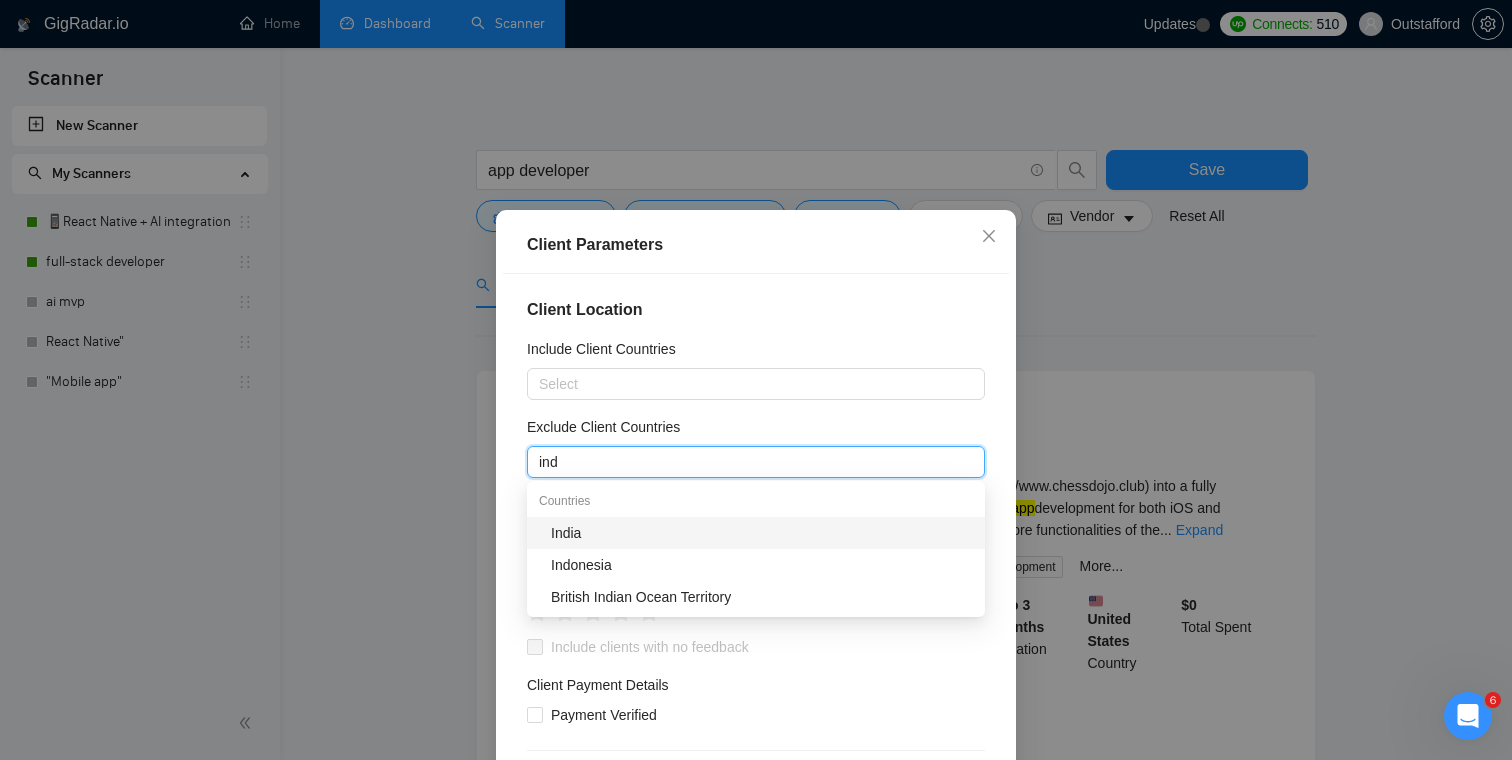 click on "India" at bounding box center [762, 533] 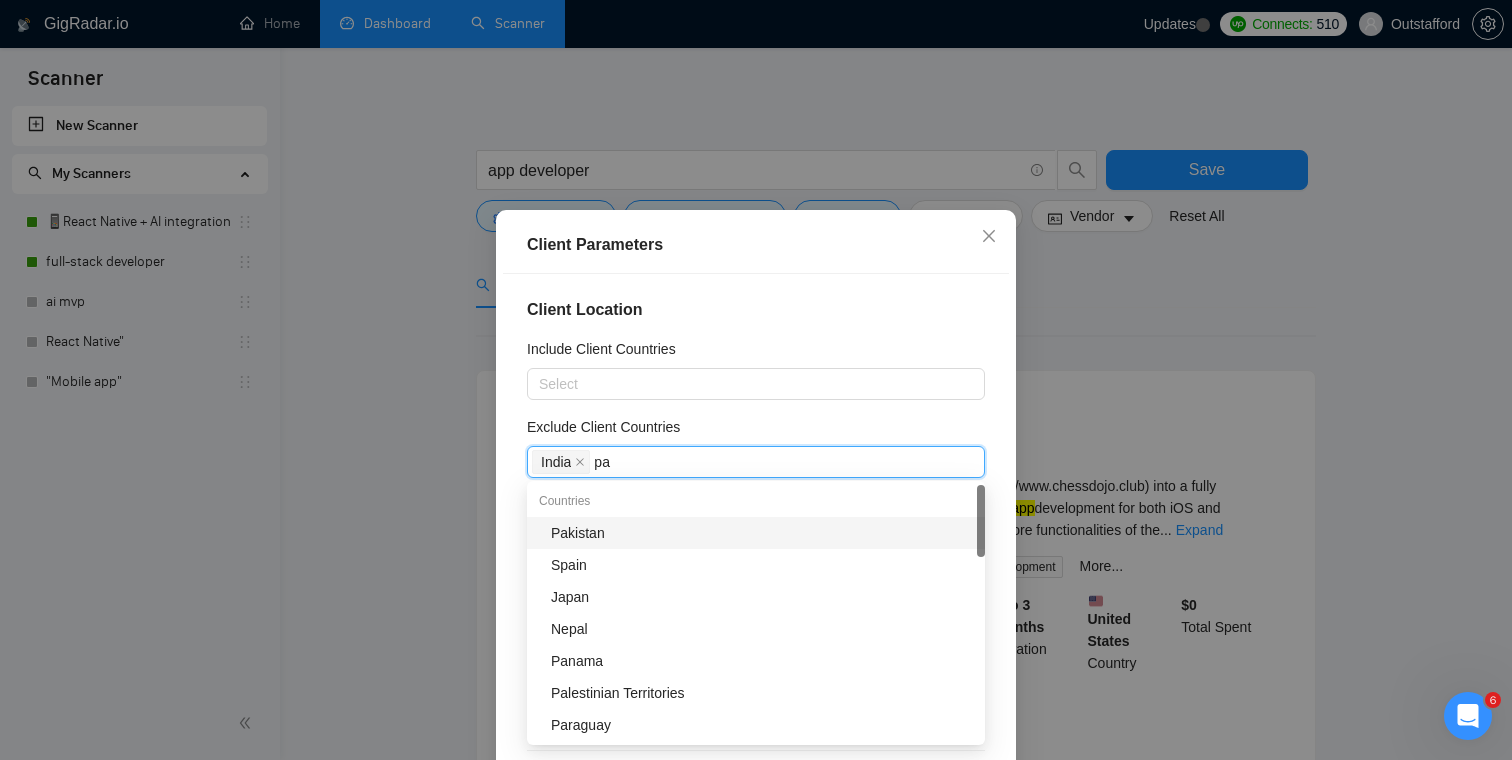 type on "pak" 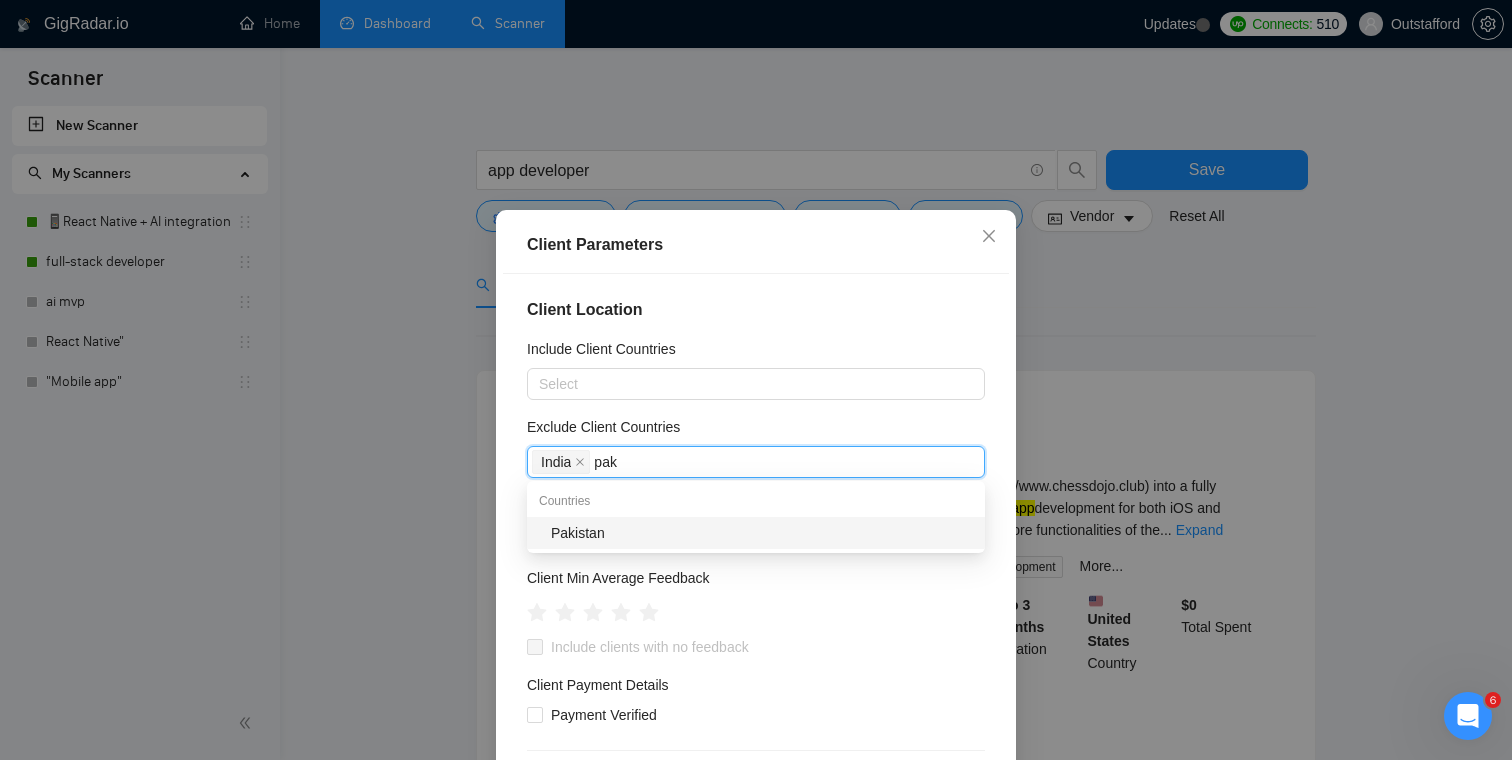 click on "Pakistan" at bounding box center (762, 533) 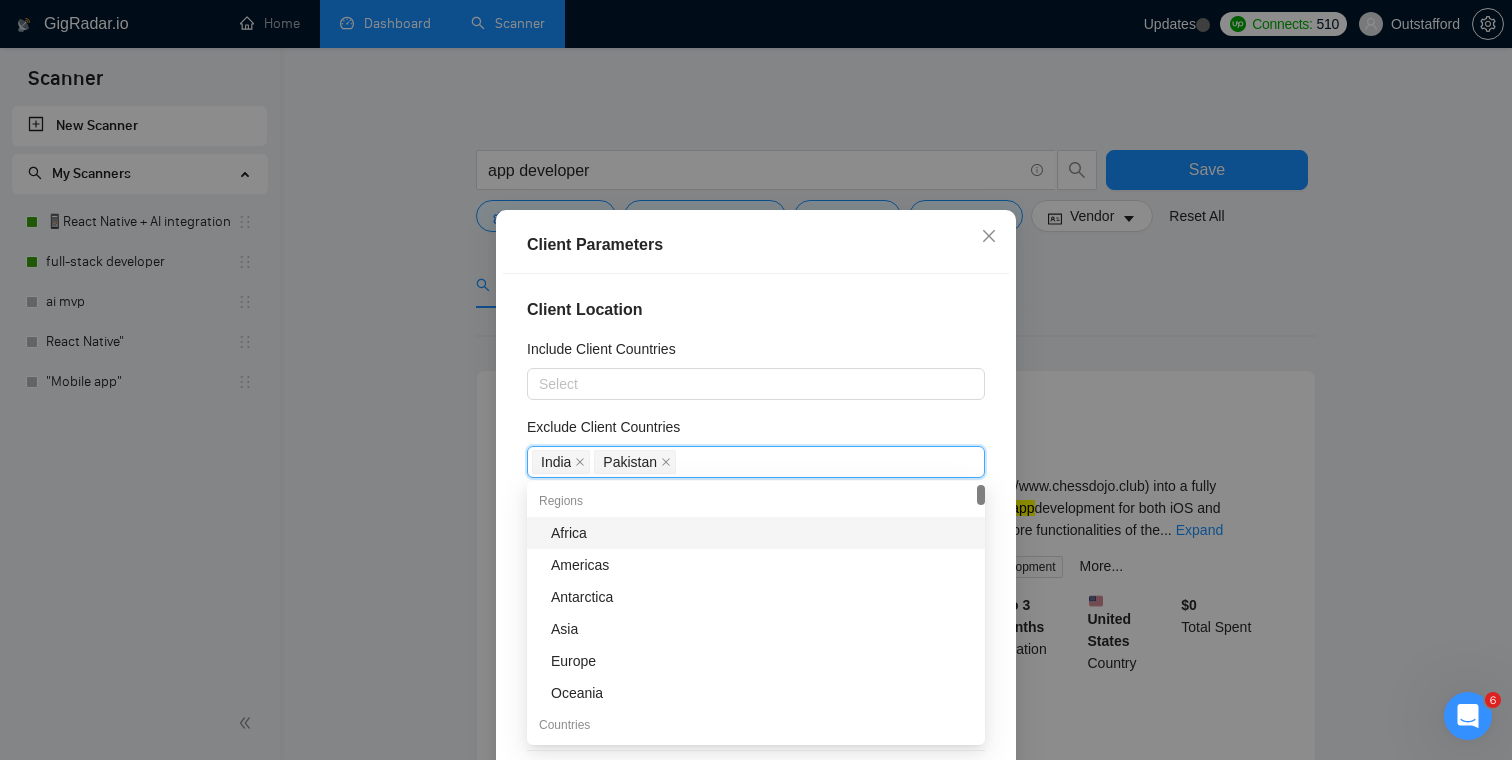 click on "Exclude Client Countries" at bounding box center [756, 431] 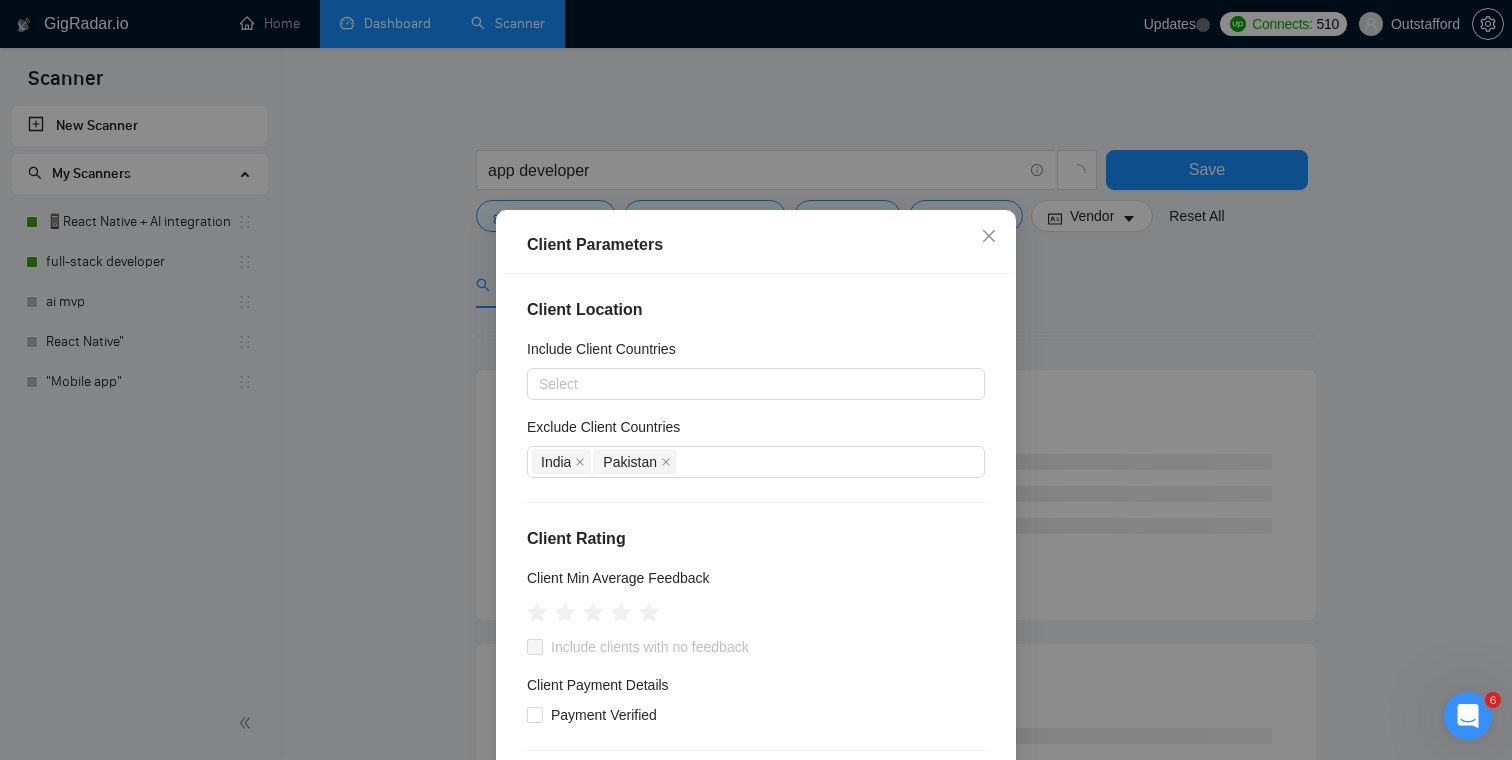 scroll, scrollTop: 74, scrollLeft: 0, axis: vertical 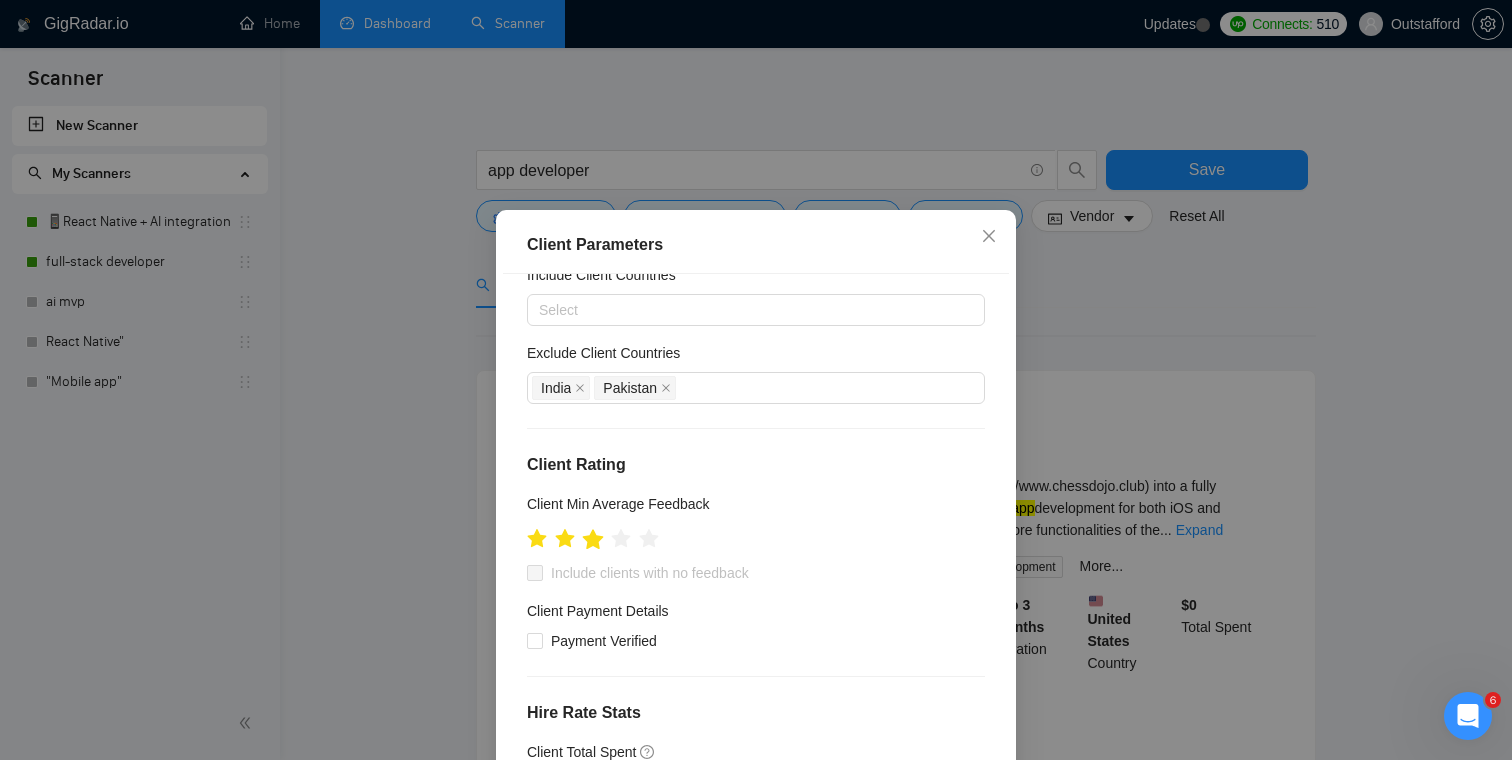 click 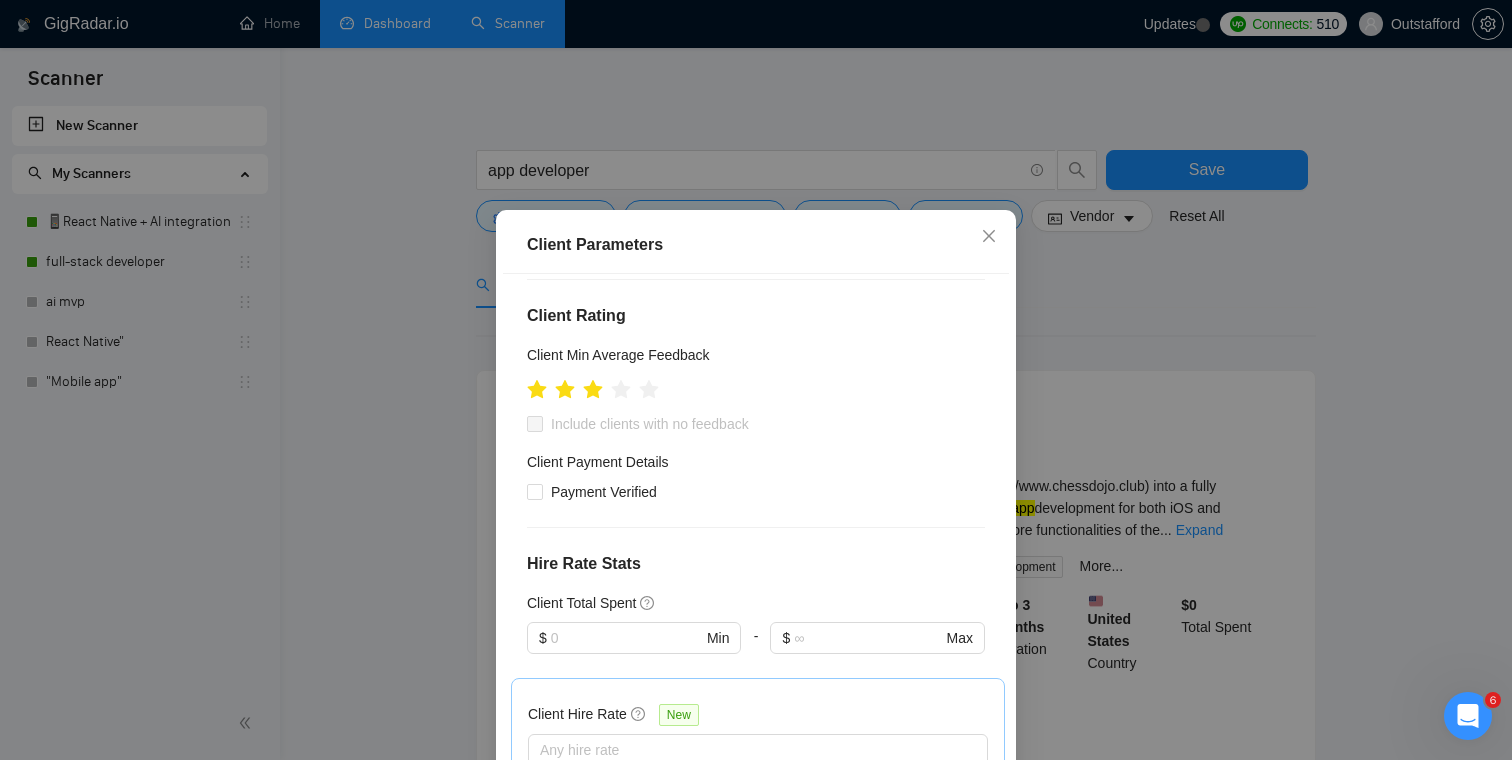 scroll, scrollTop: 254, scrollLeft: 0, axis: vertical 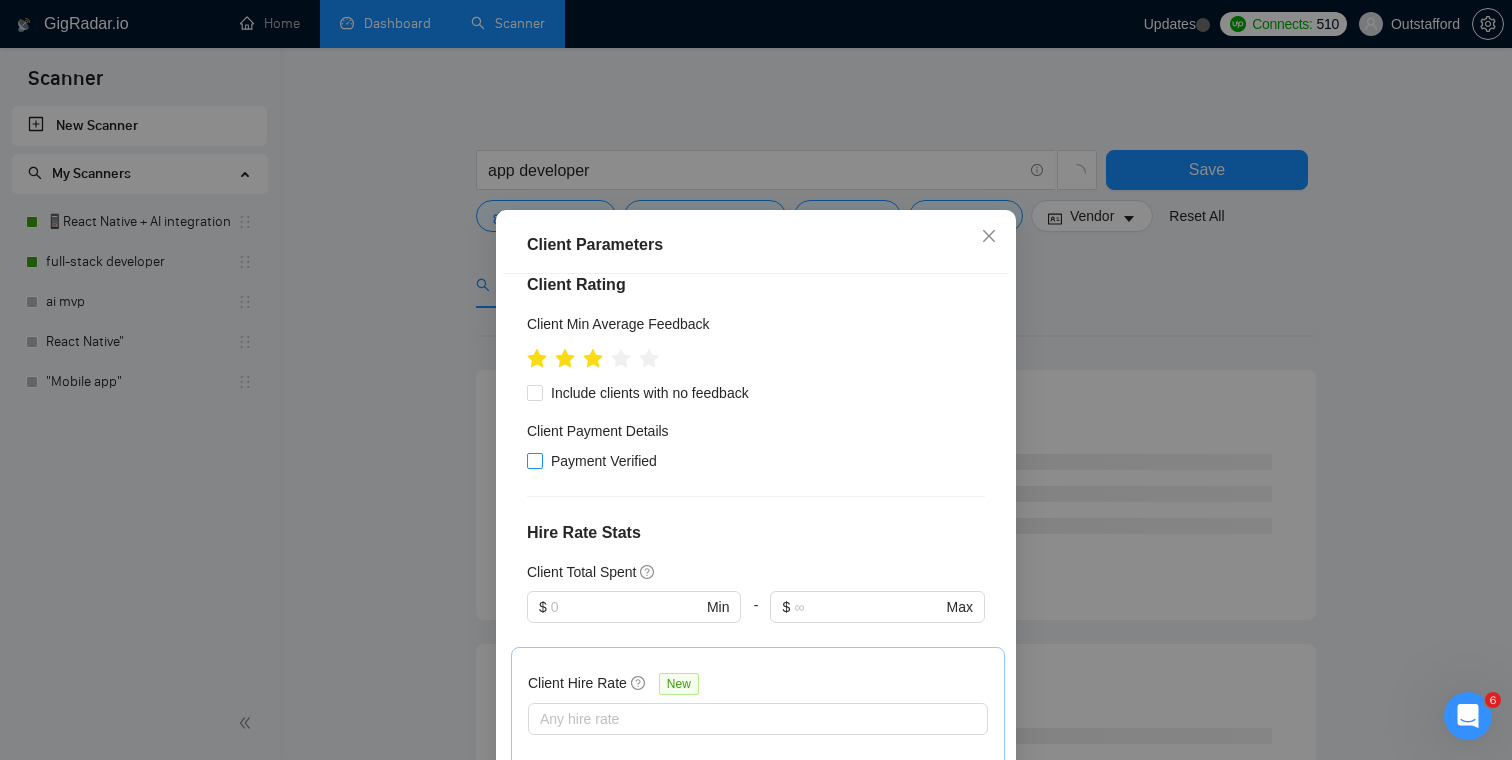 click on "Payment Verified" at bounding box center (534, 460) 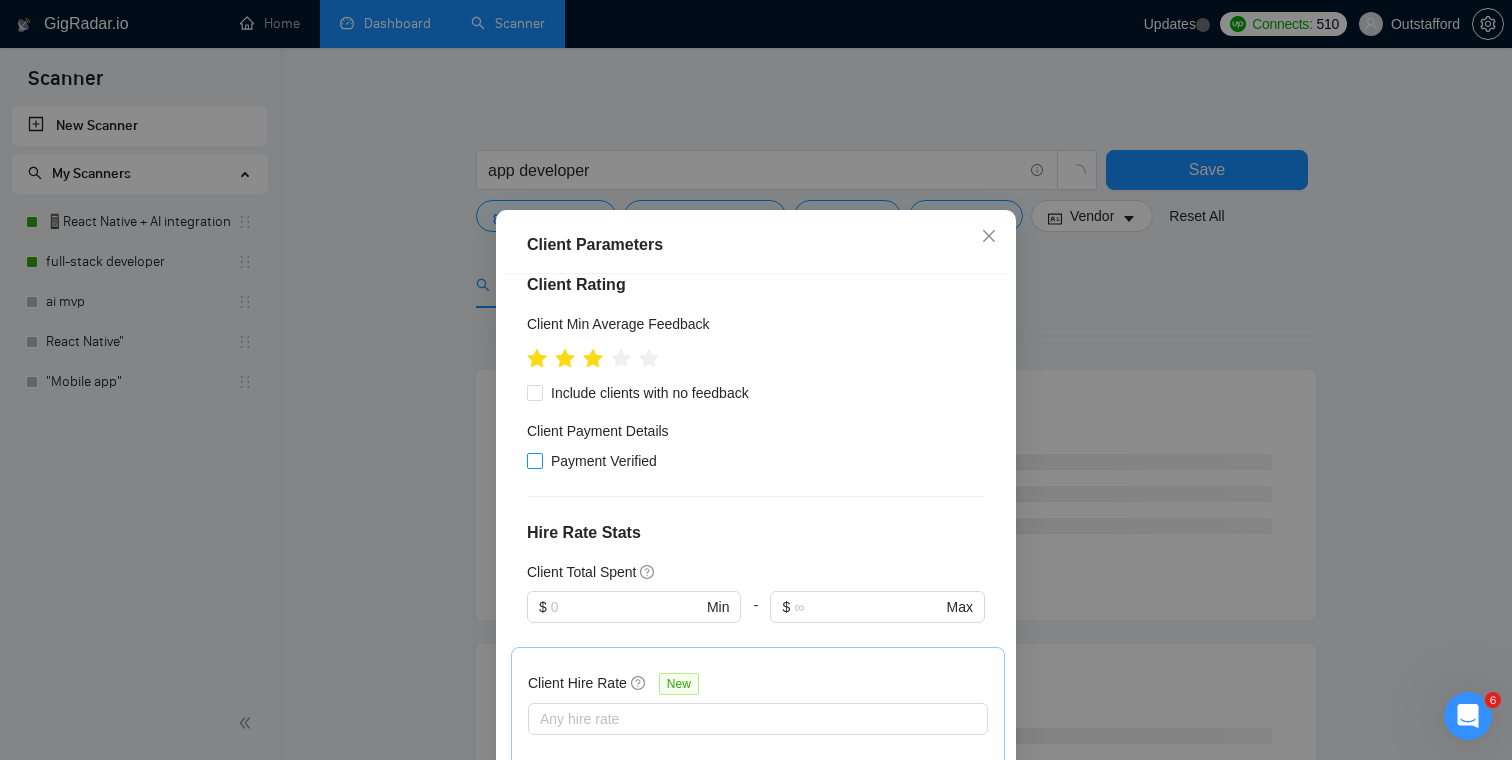 checkbox on "true" 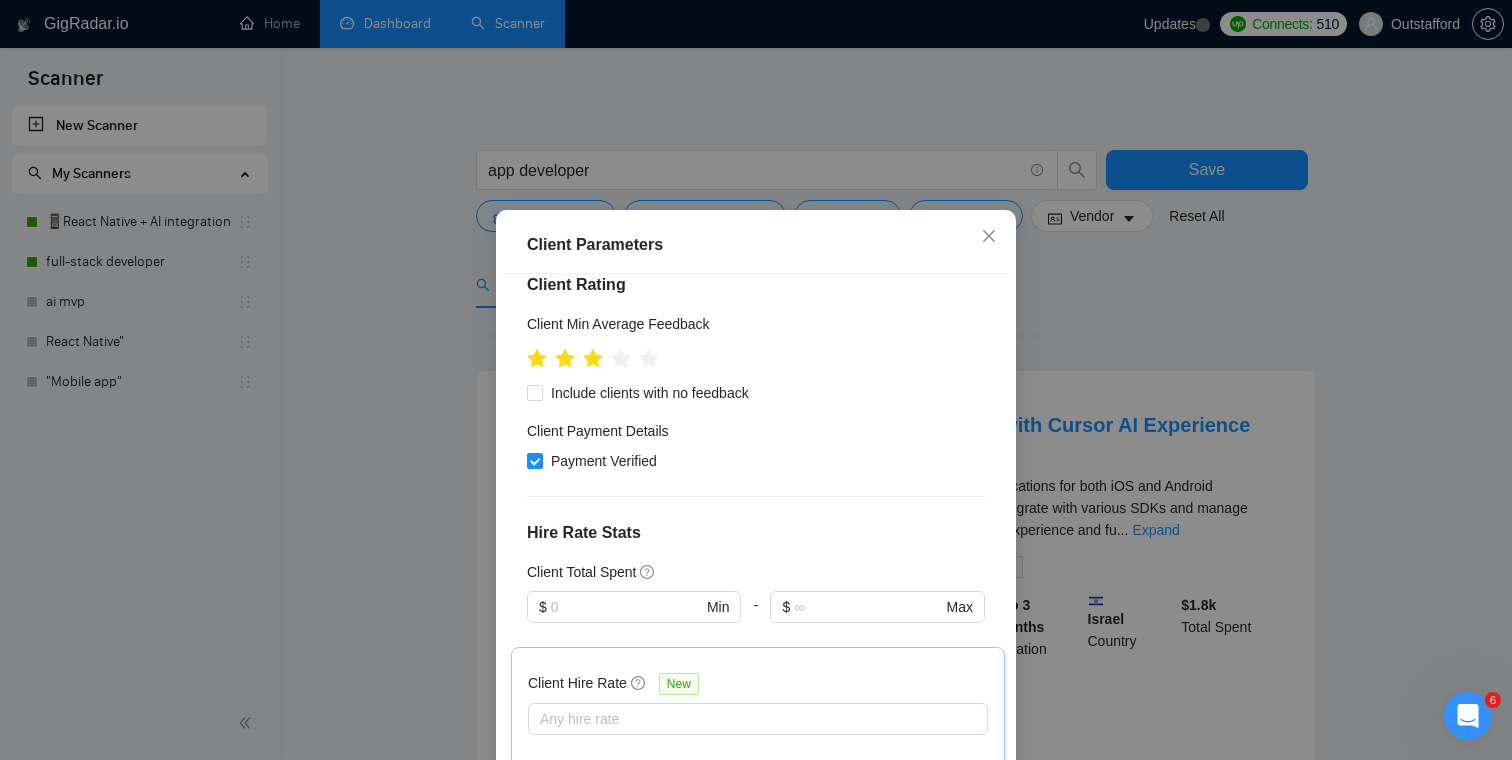 click on "Client Location Include Client Countries   Select Exclude Client Countries India Pakistan   Client Rating Client Min Average Feedback Include clients with no feedback Client Payment Details Payment Verified Hire Rate Stats   Client Total Spent $ Min - $ Max Client Hire Rate New   Any hire rate   Avg Hourly Rate Paid New $ Min - $ Max Include Clients without Sufficient History Client Profile Client Industry New   Any industry Client Company Size   Any company size Enterprise Clients New   Any clients" at bounding box center [756, 540] 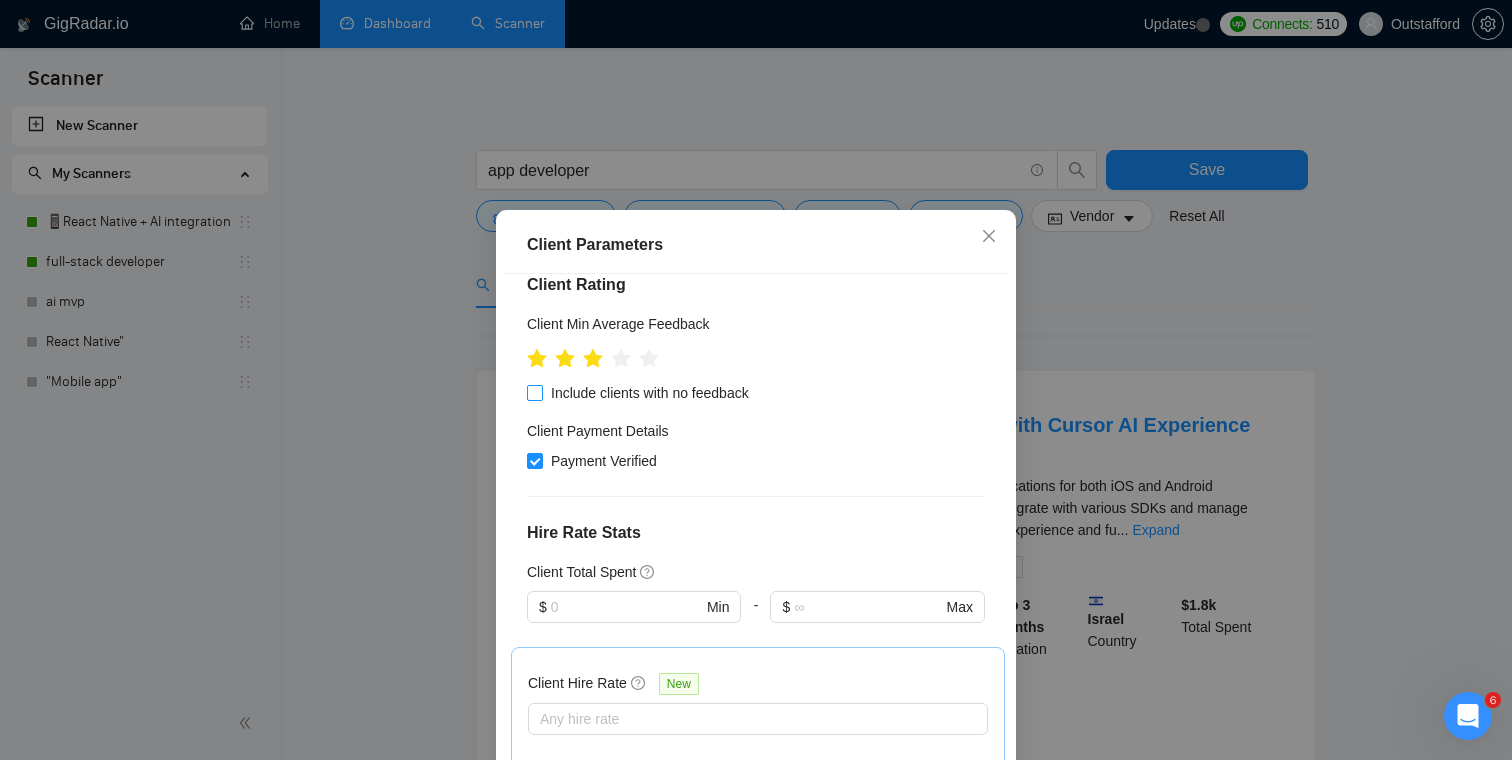 click on "Include clients with no feedback" at bounding box center (534, 392) 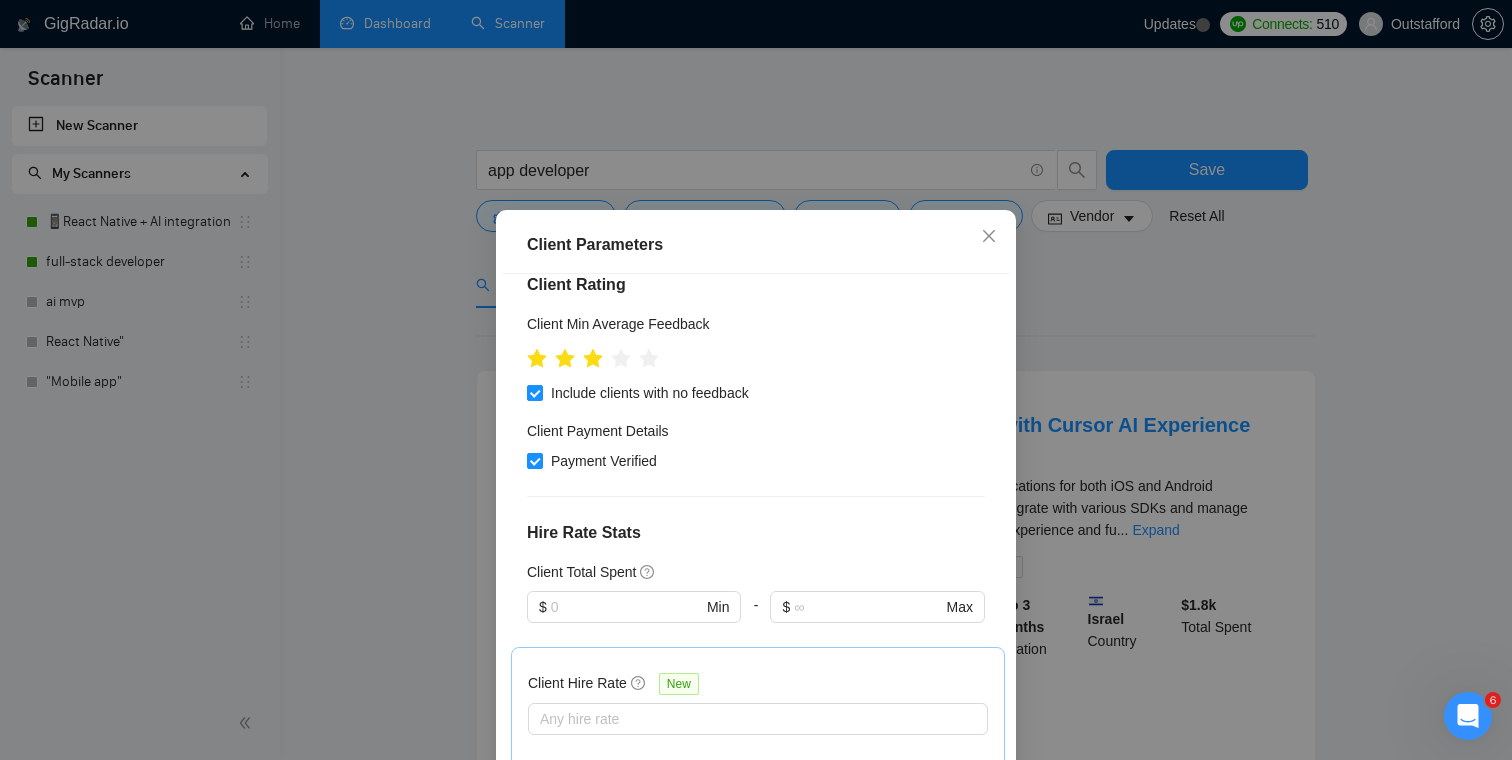 scroll, scrollTop: 255, scrollLeft: 0, axis: vertical 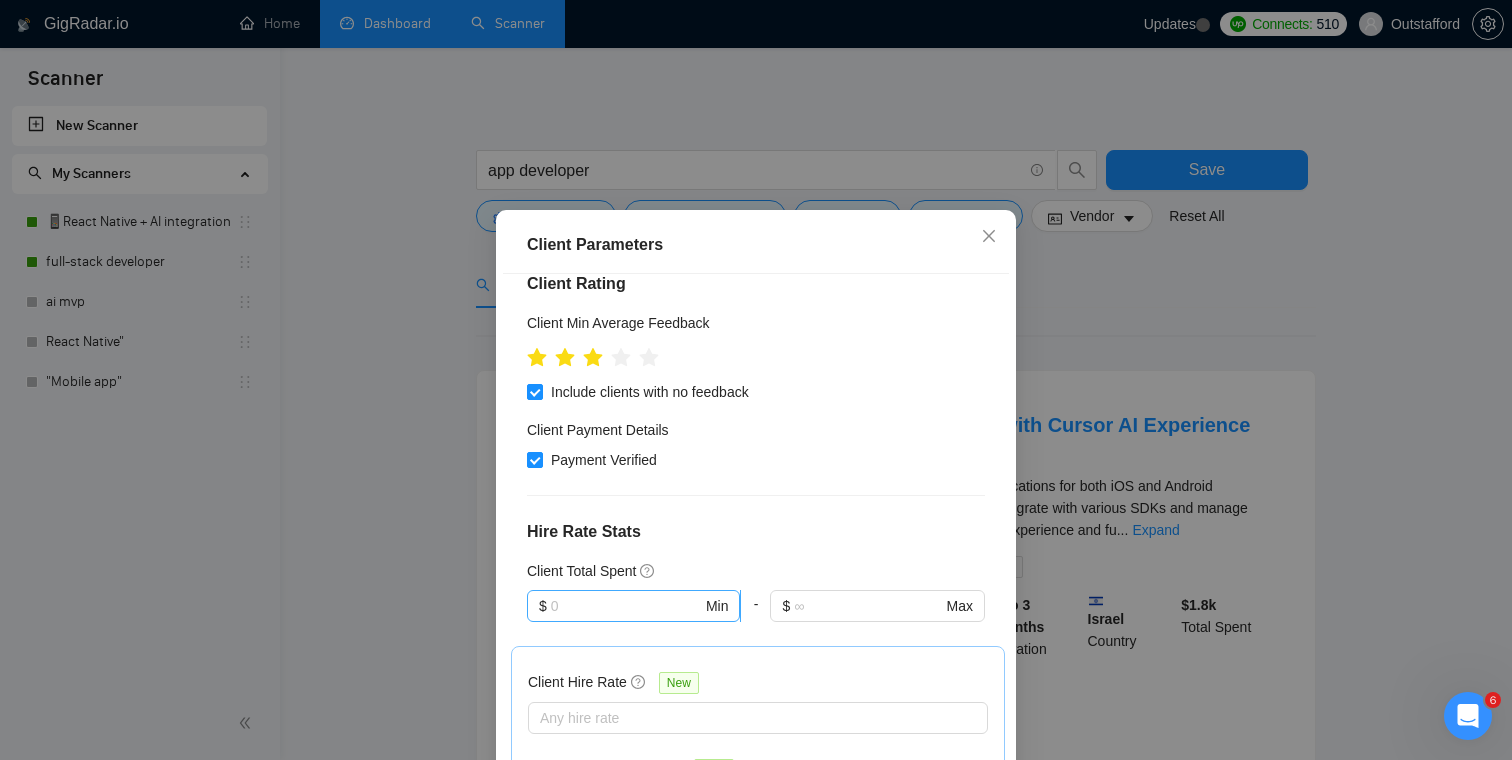 click at bounding box center (626, 606) 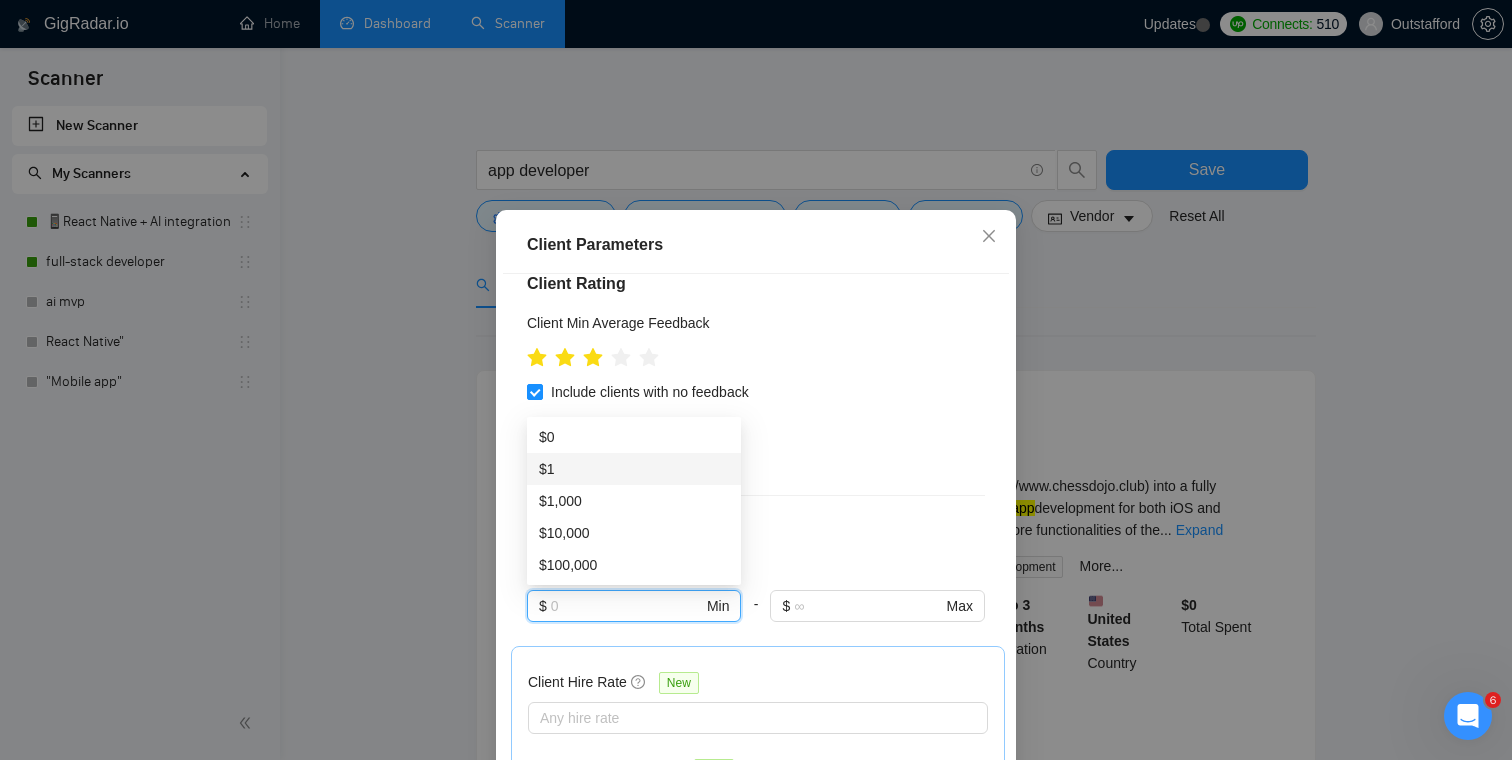 click on "$1" at bounding box center (634, 469) 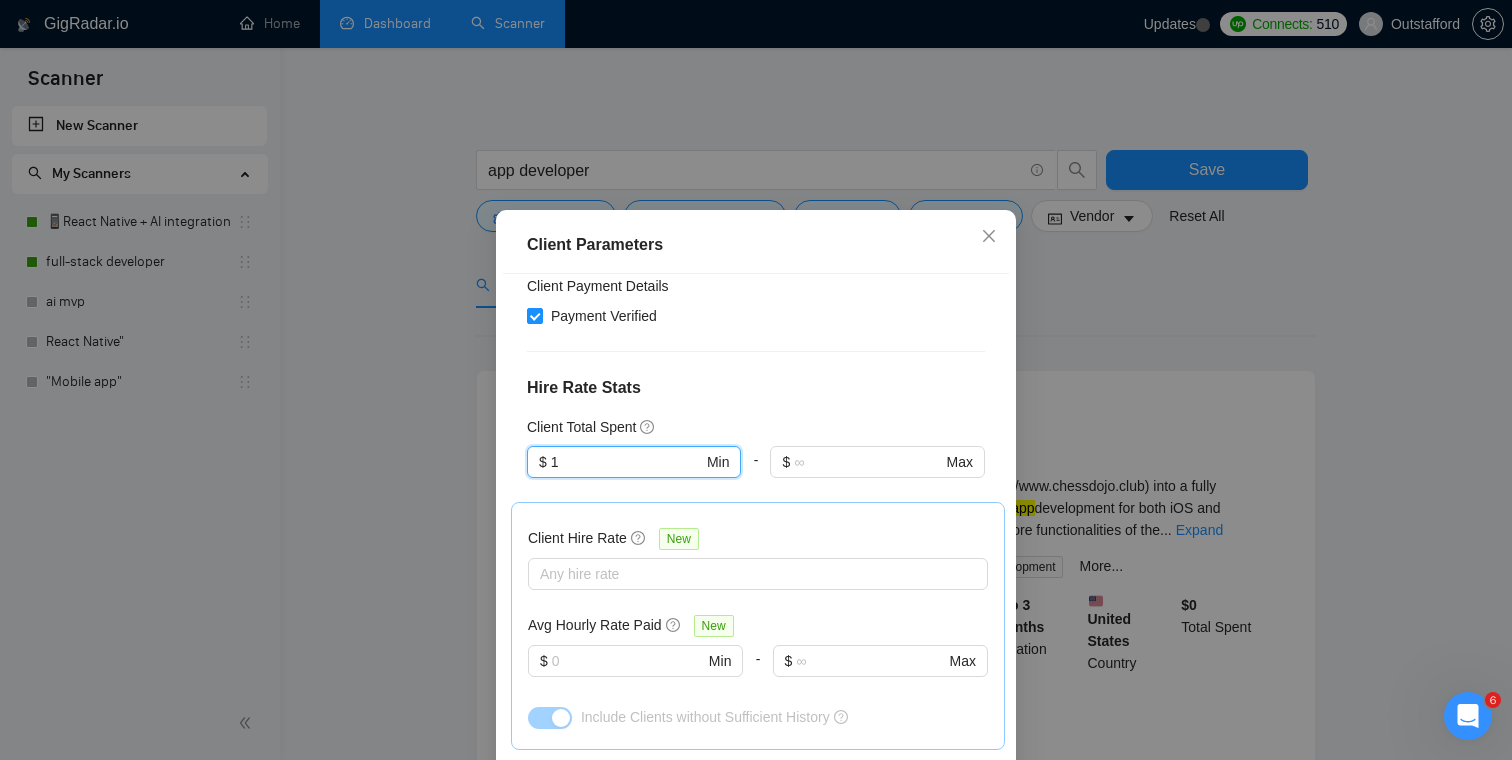 scroll, scrollTop: 411, scrollLeft: 0, axis: vertical 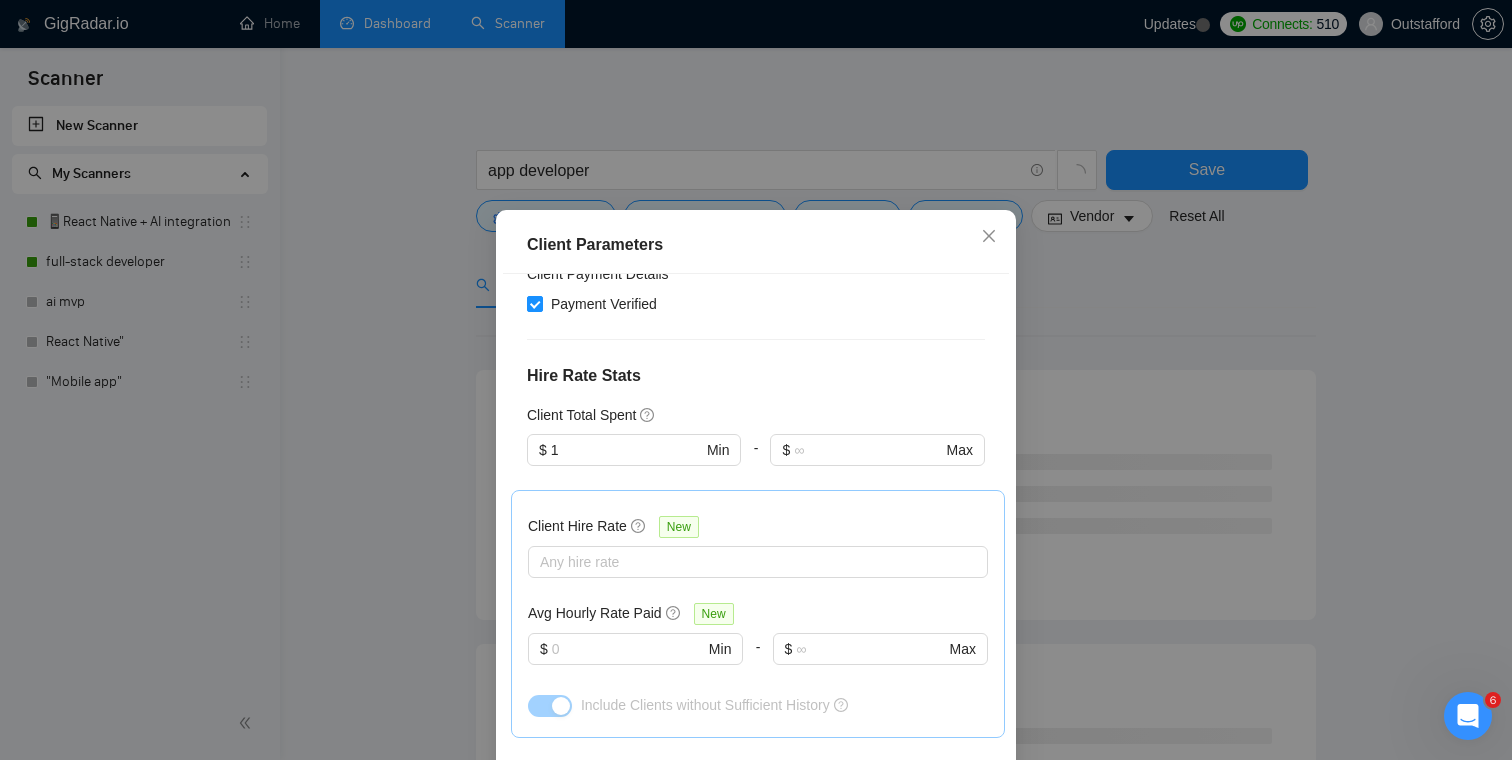 click on "Client Location Include Client Countries   Select Exclude Client Countries India Pakistan   Client Rating Client Min Average Feedback Include clients with no feedback Client Payment Details Payment Verified Hire Rate Stats   Client Total Spent $ 1 Min - $ Max Client Hire Rate New   Any hire rate   Avg Hourly Rate Paid New $ Min - $ Max Include Clients without Sufficient History Client Profile Client Industry New   Any industry Client Company Size   Any company size Enterprise Clients New   Any clients" at bounding box center (756, 540) 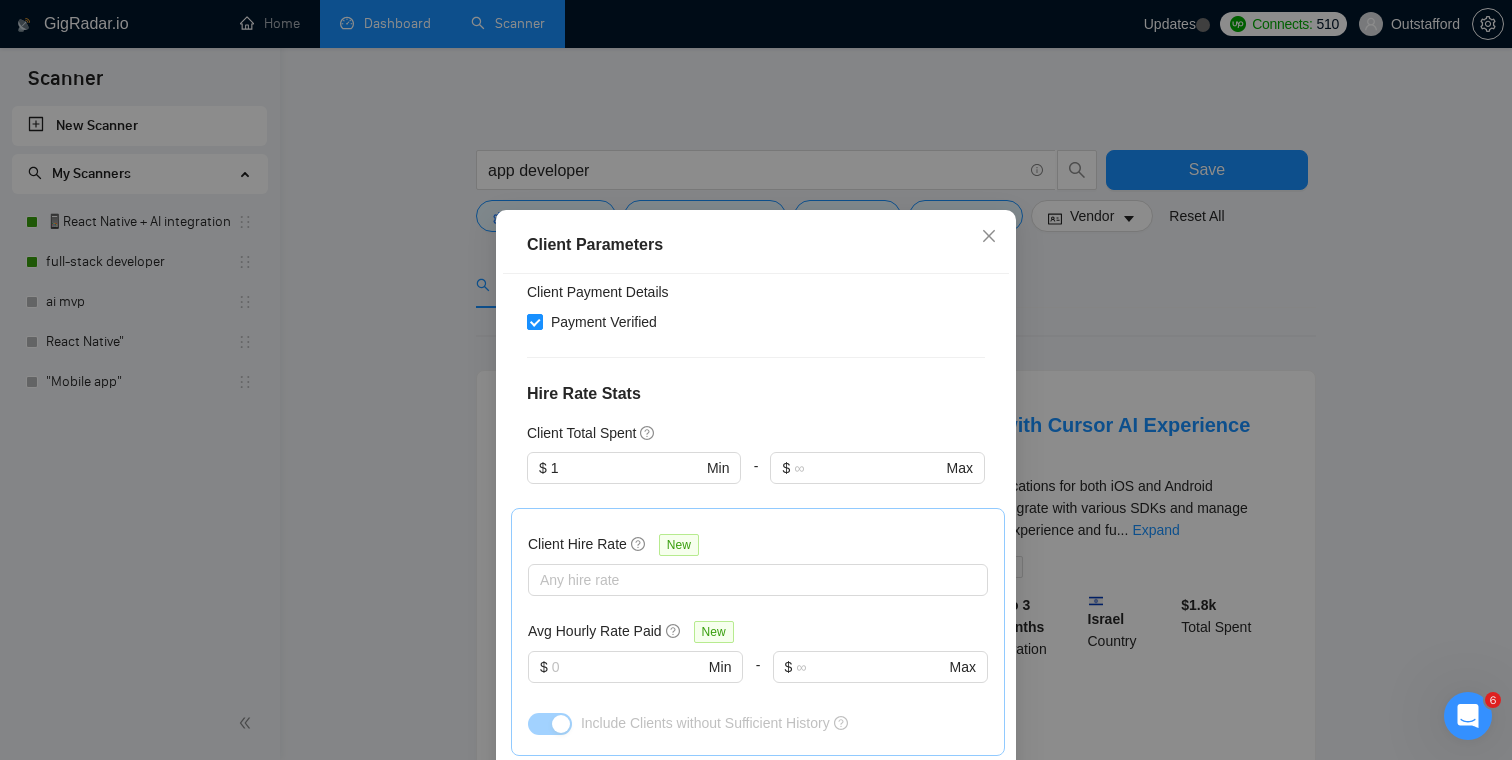 scroll, scrollTop: 379, scrollLeft: 0, axis: vertical 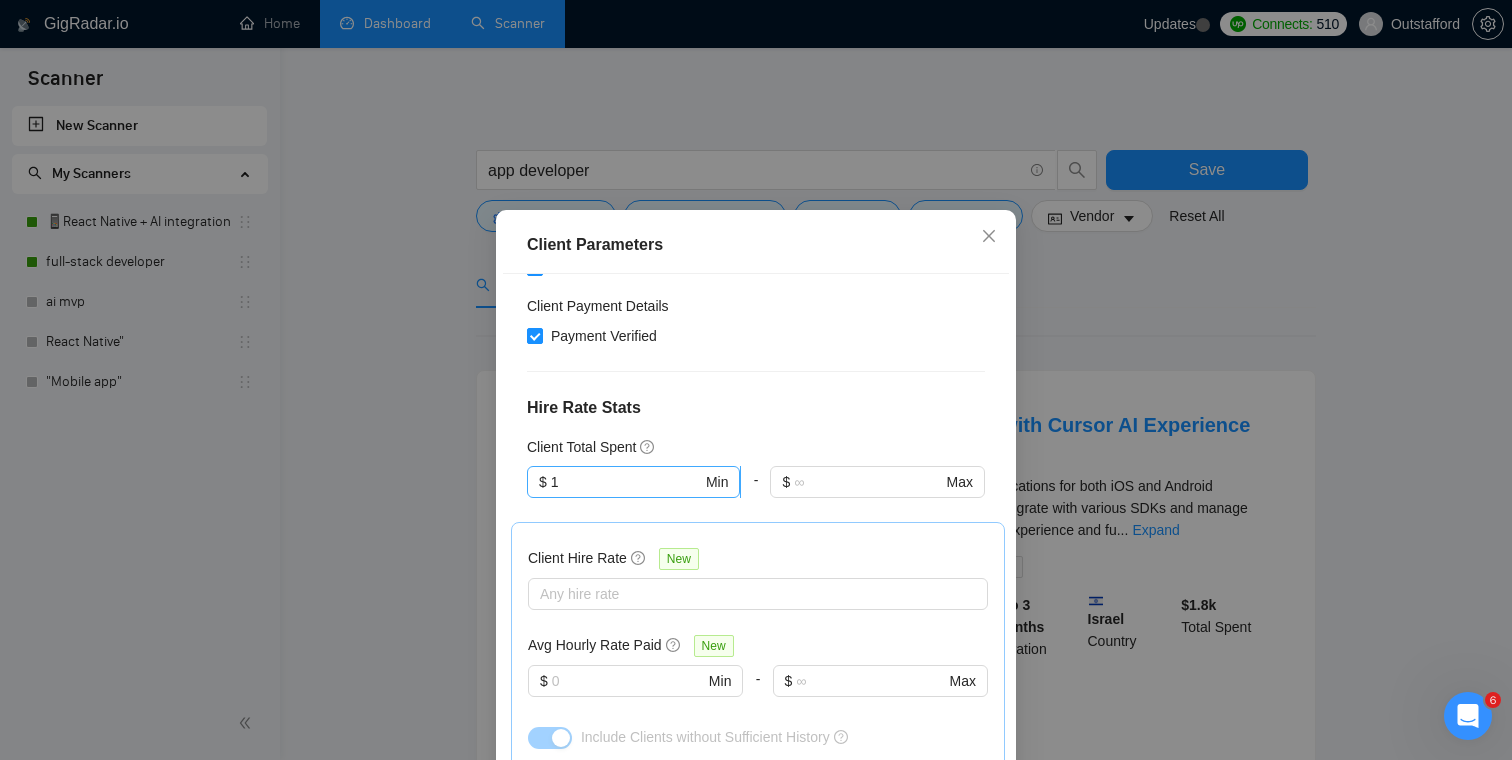 click on "$ [NUMBER] Min" at bounding box center (633, 482) 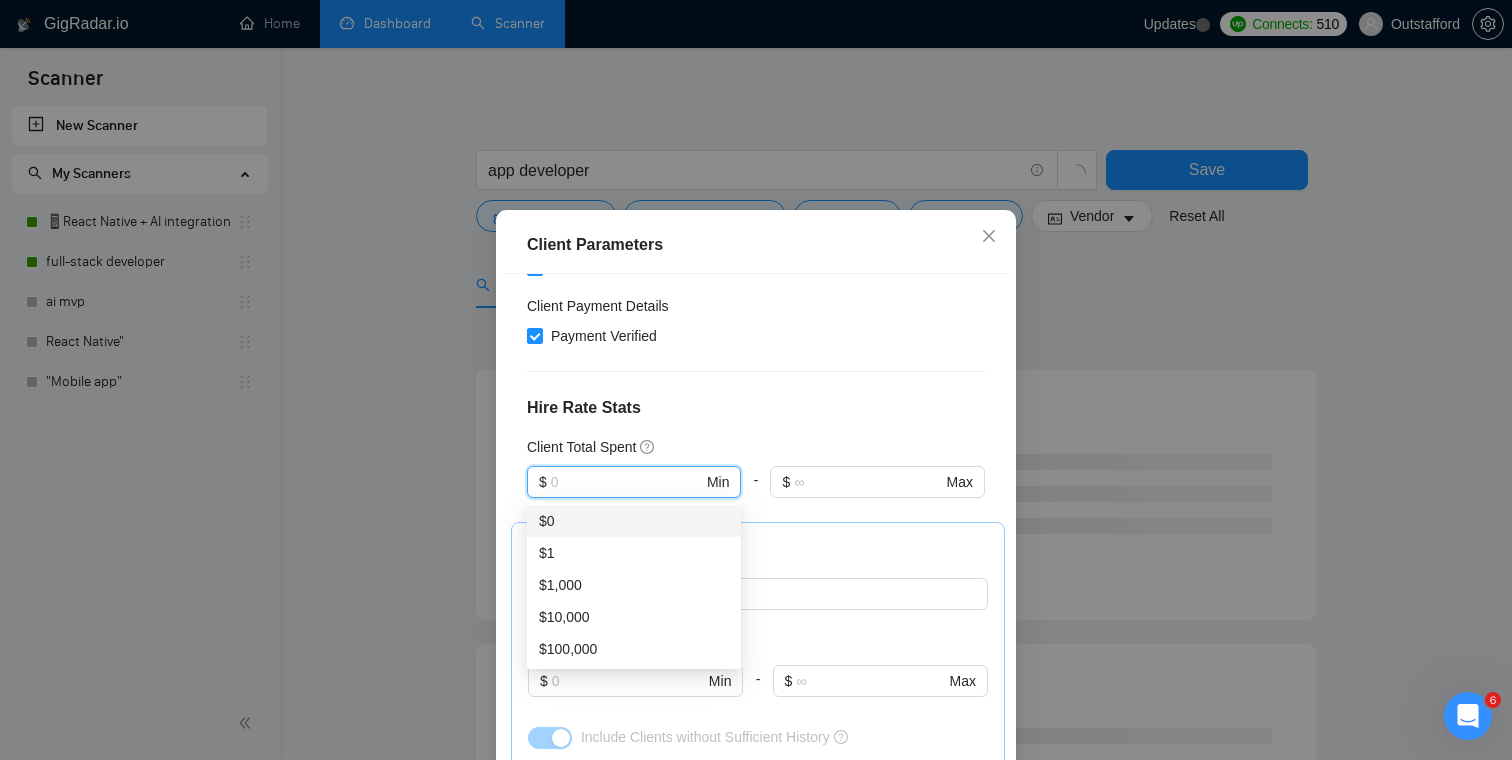 click on "$0" at bounding box center [634, 521] 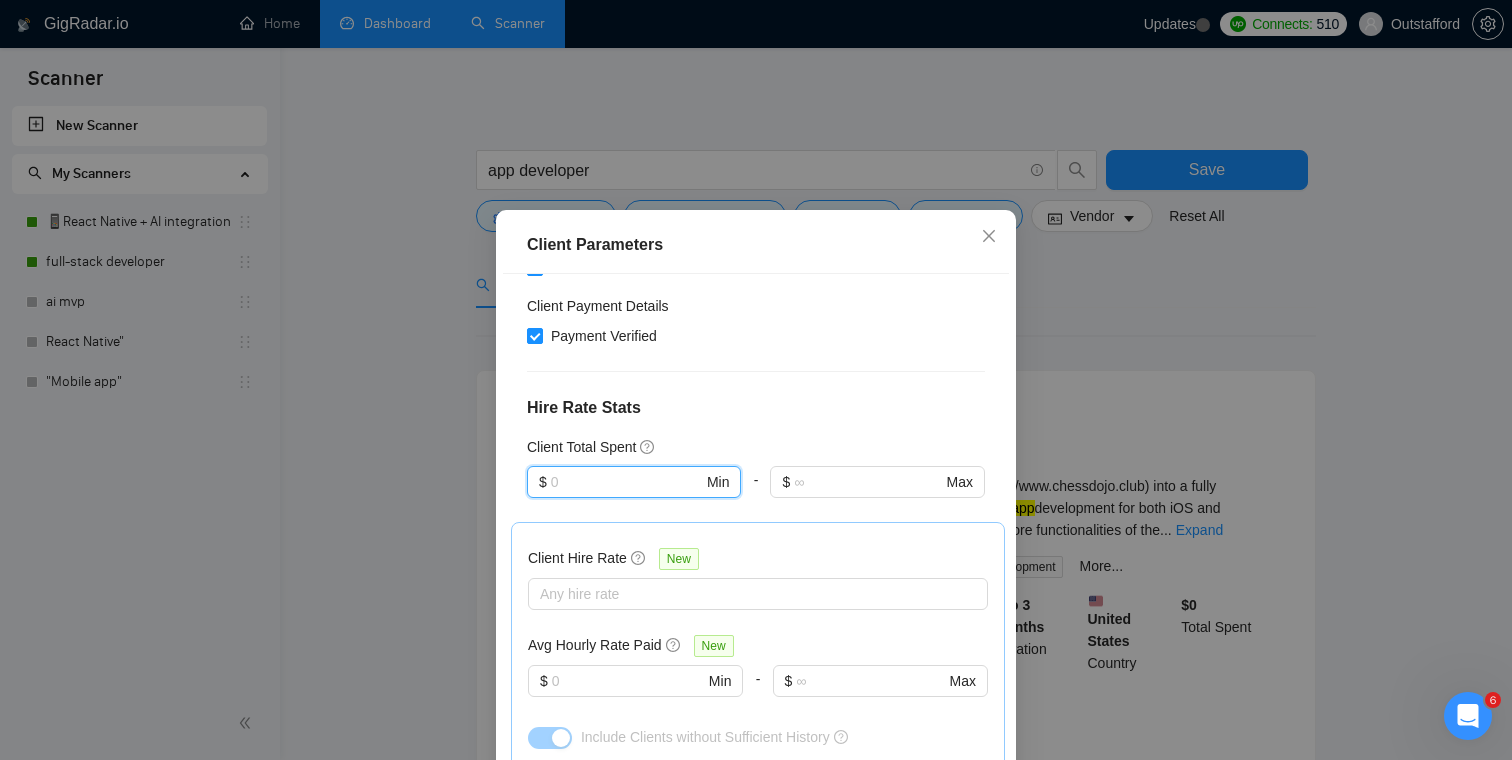 type 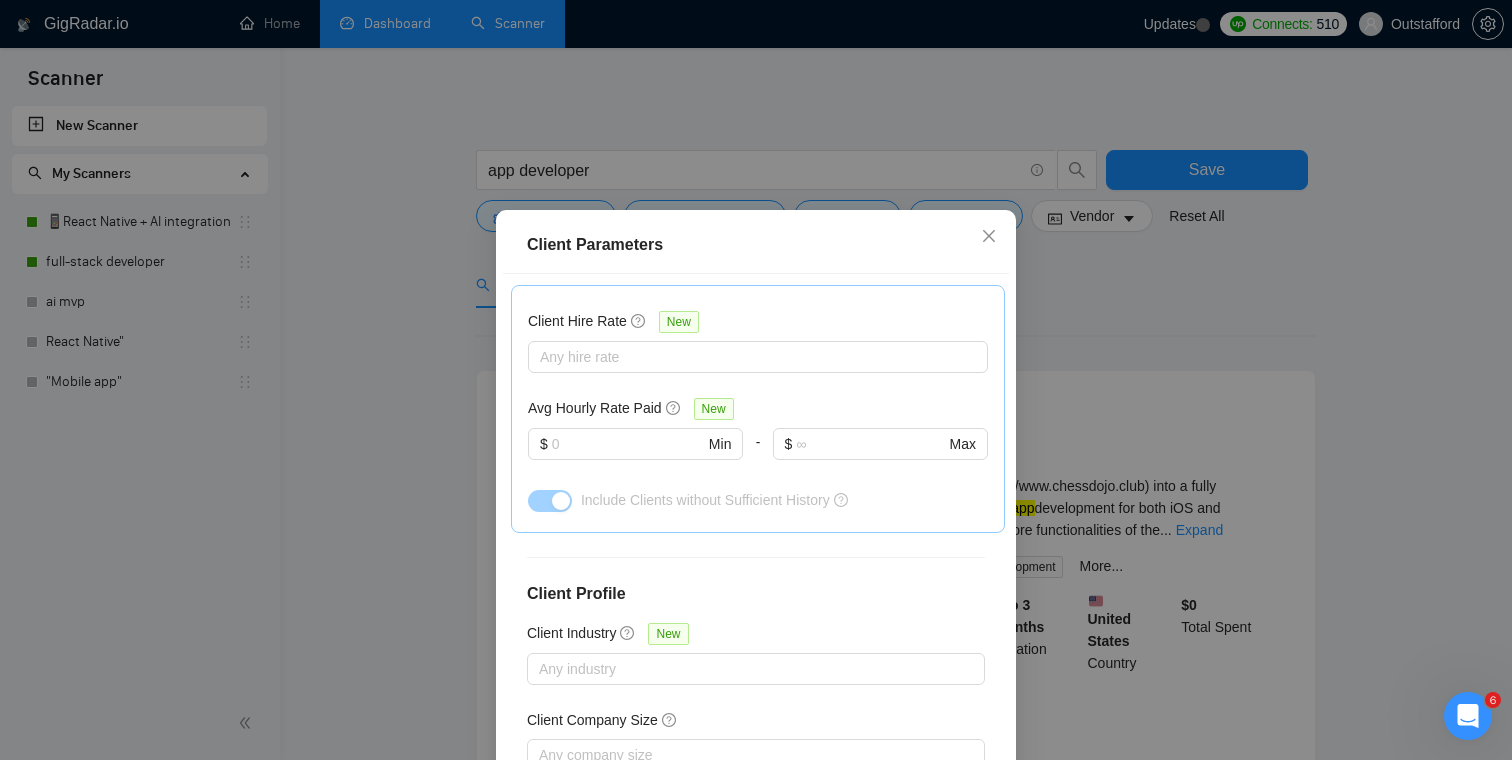 scroll, scrollTop: 714, scrollLeft: 0, axis: vertical 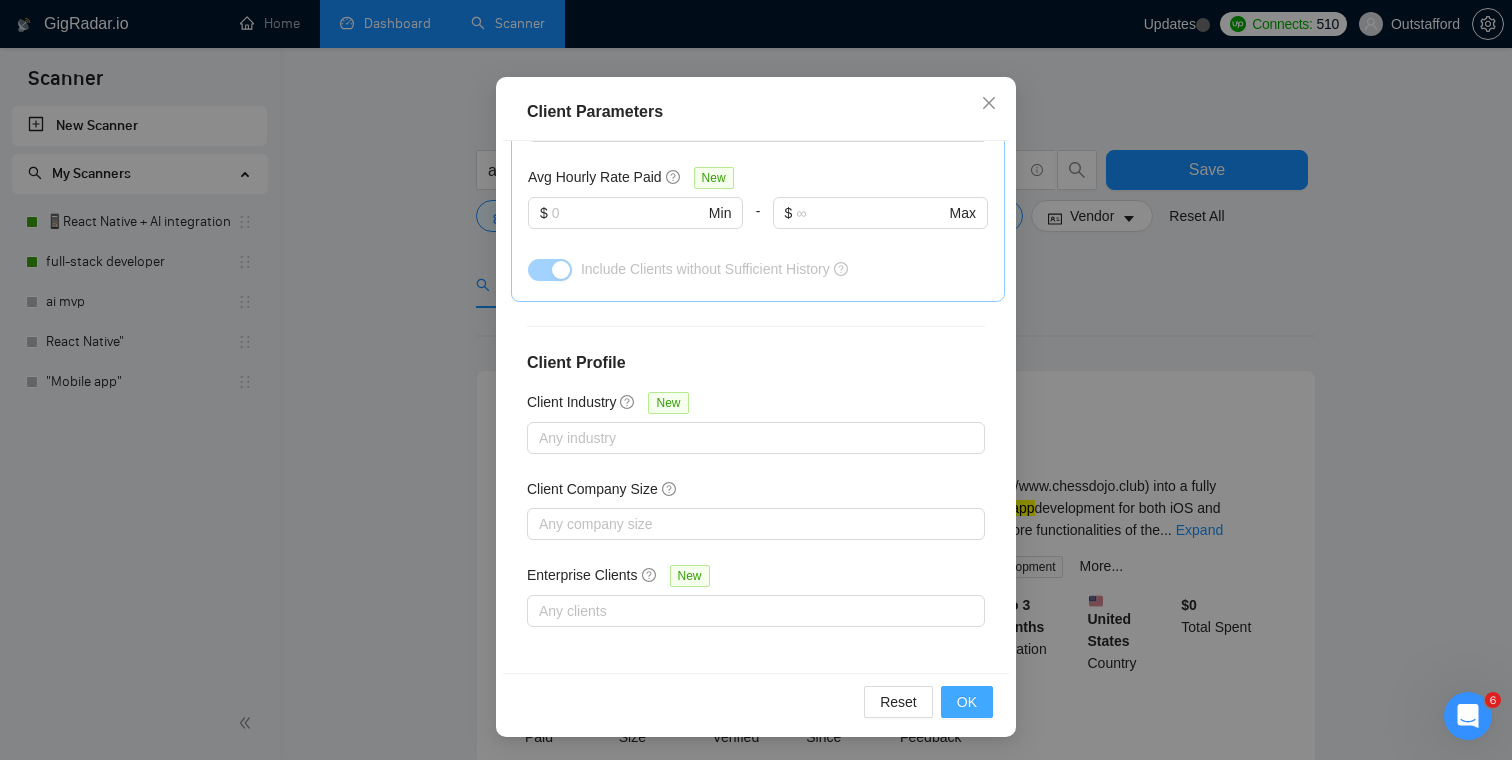 click on "OK" at bounding box center [967, 702] 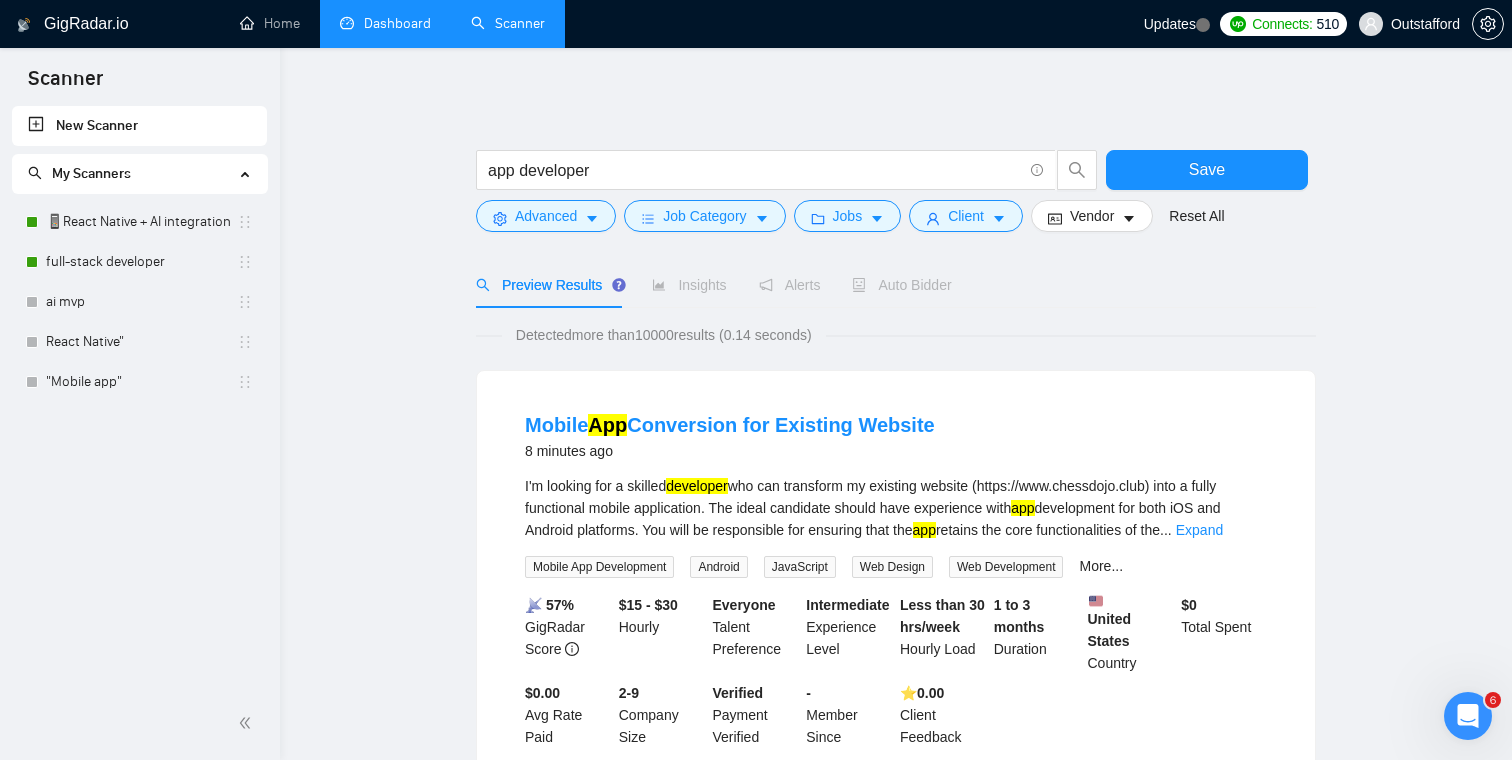 scroll, scrollTop: 44, scrollLeft: 0, axis: vertical 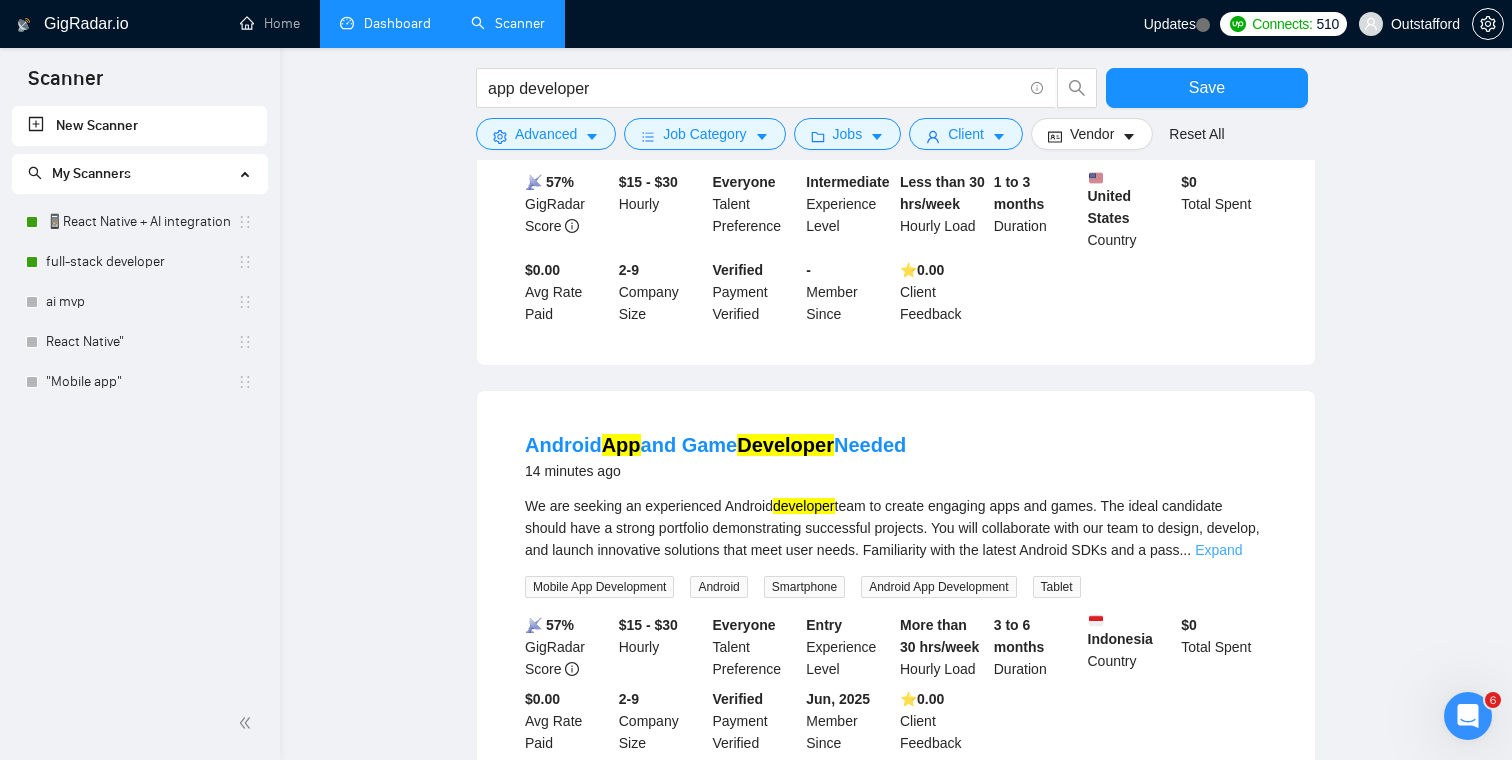 click on "Expand" at bounding box center (1218, 550) 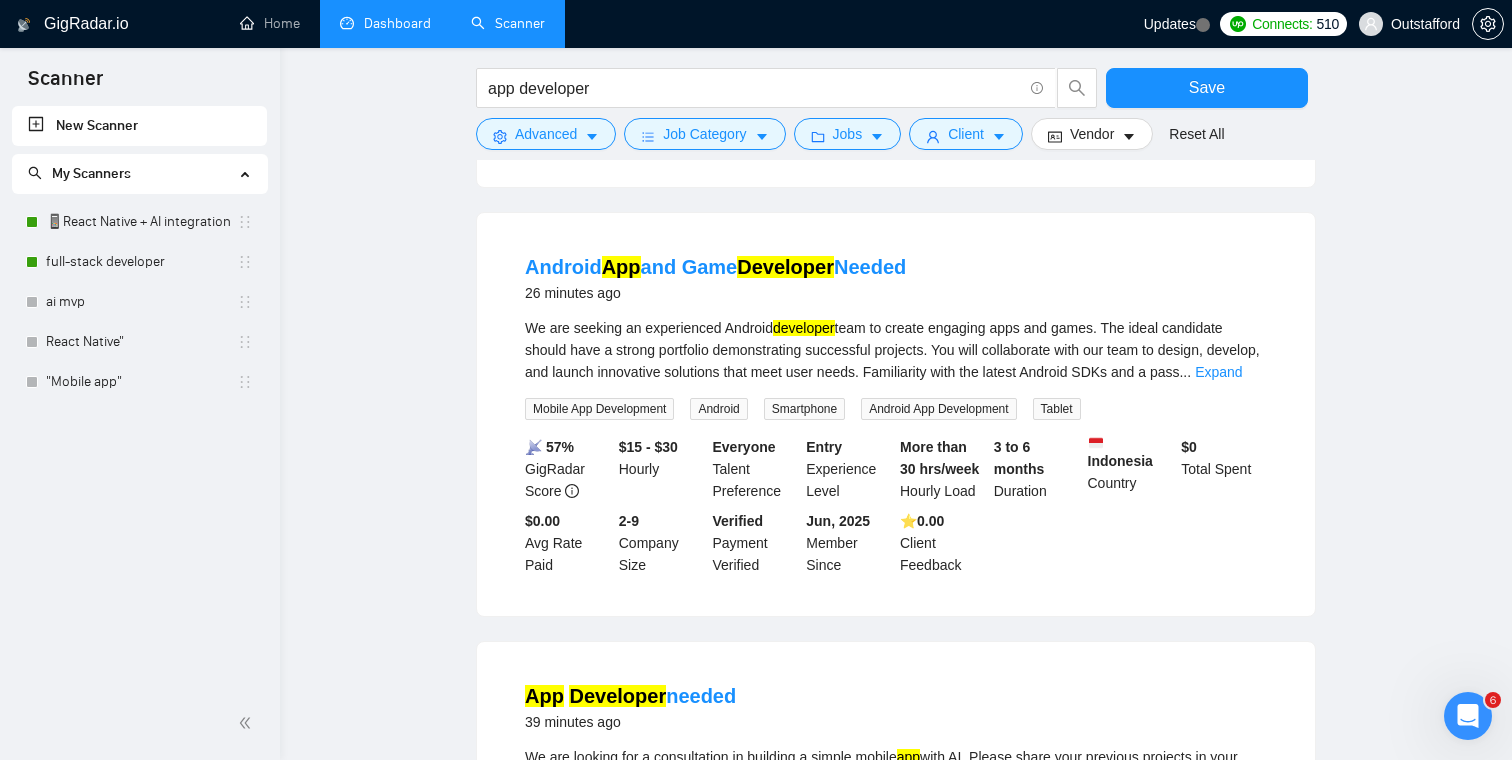 scroll, scrollTop: 1493, scrollLeft: 0, axis: vertical 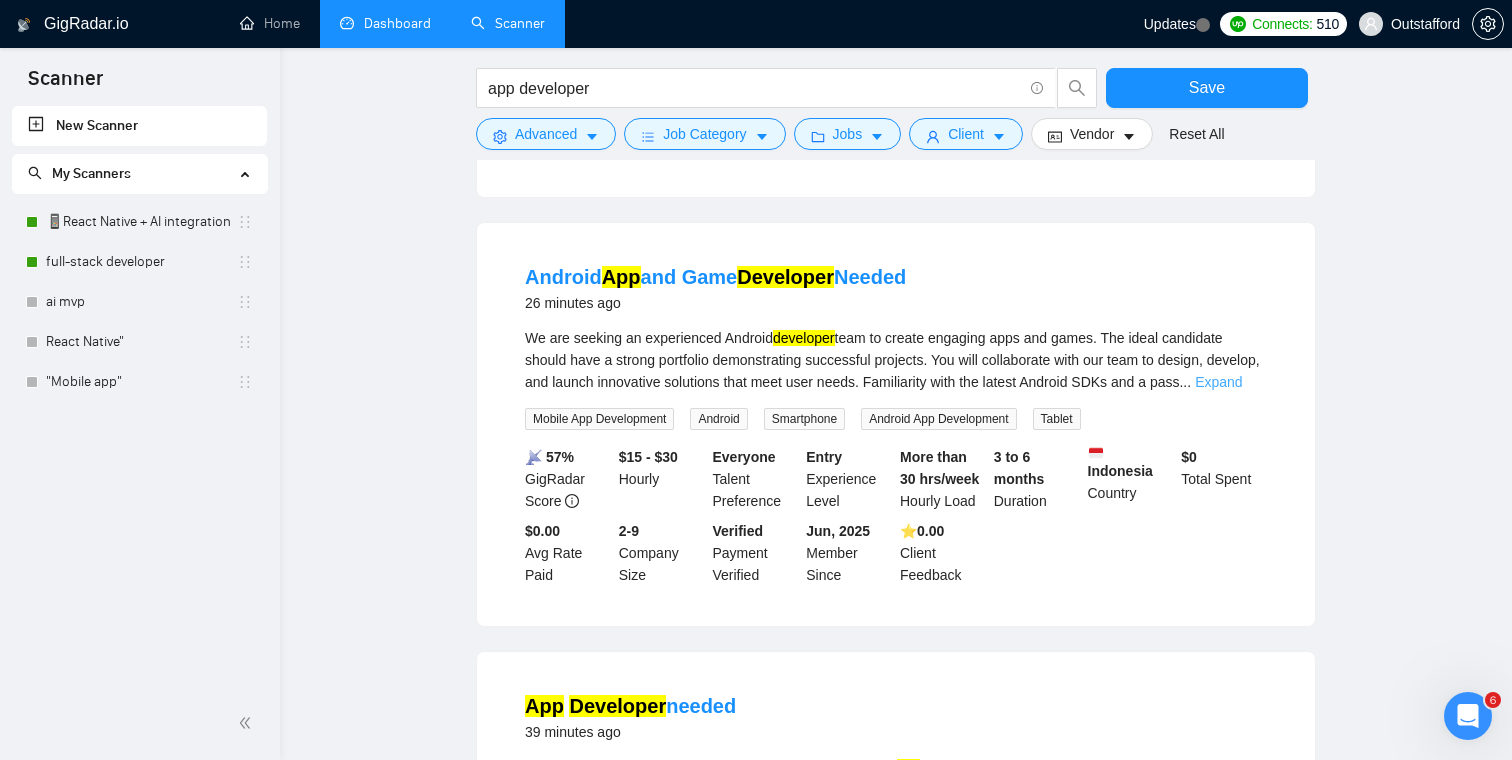click on "Expand" at bounding box center [1218, 382] 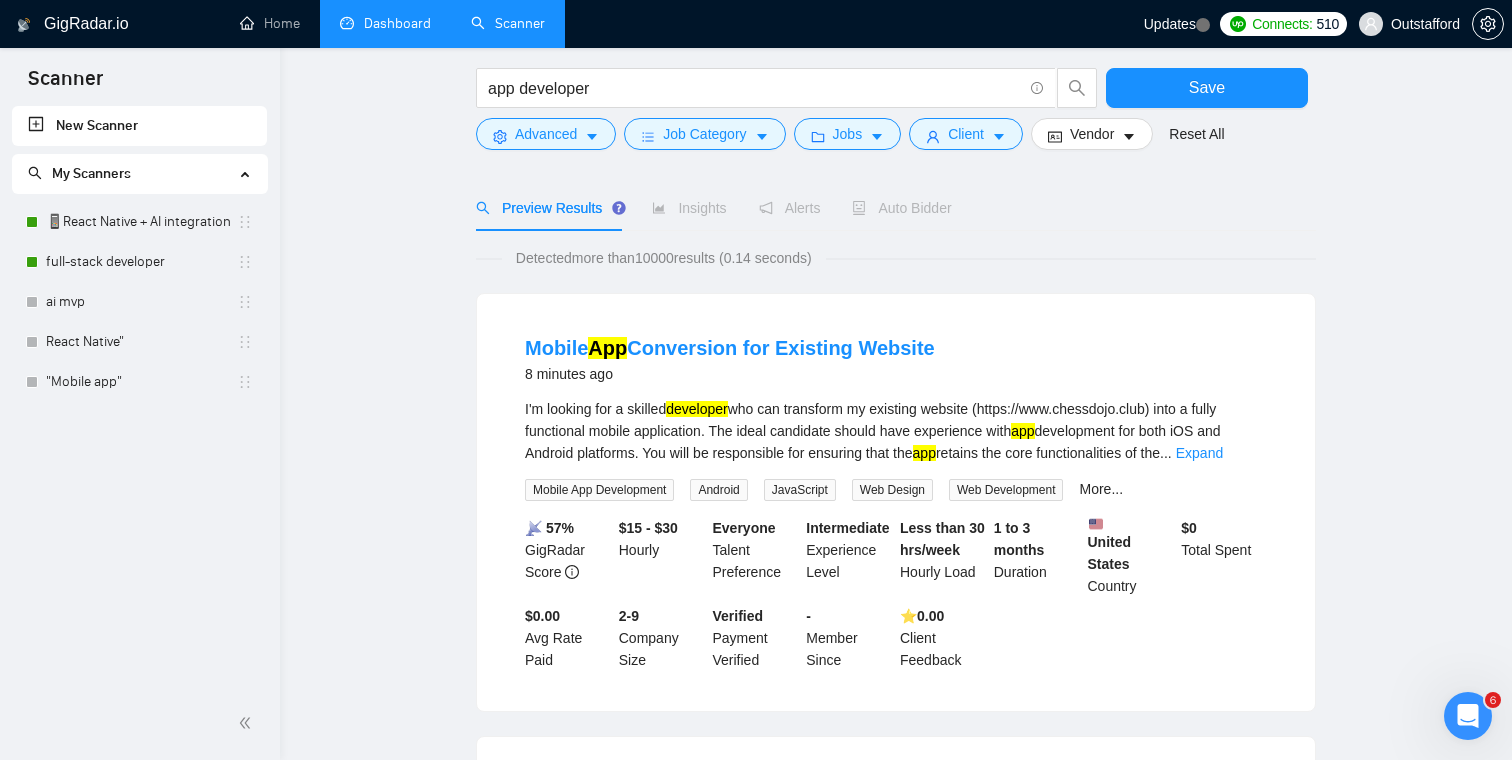 scroll, scrollTop: 0, scrollLeft: 0, axis: both 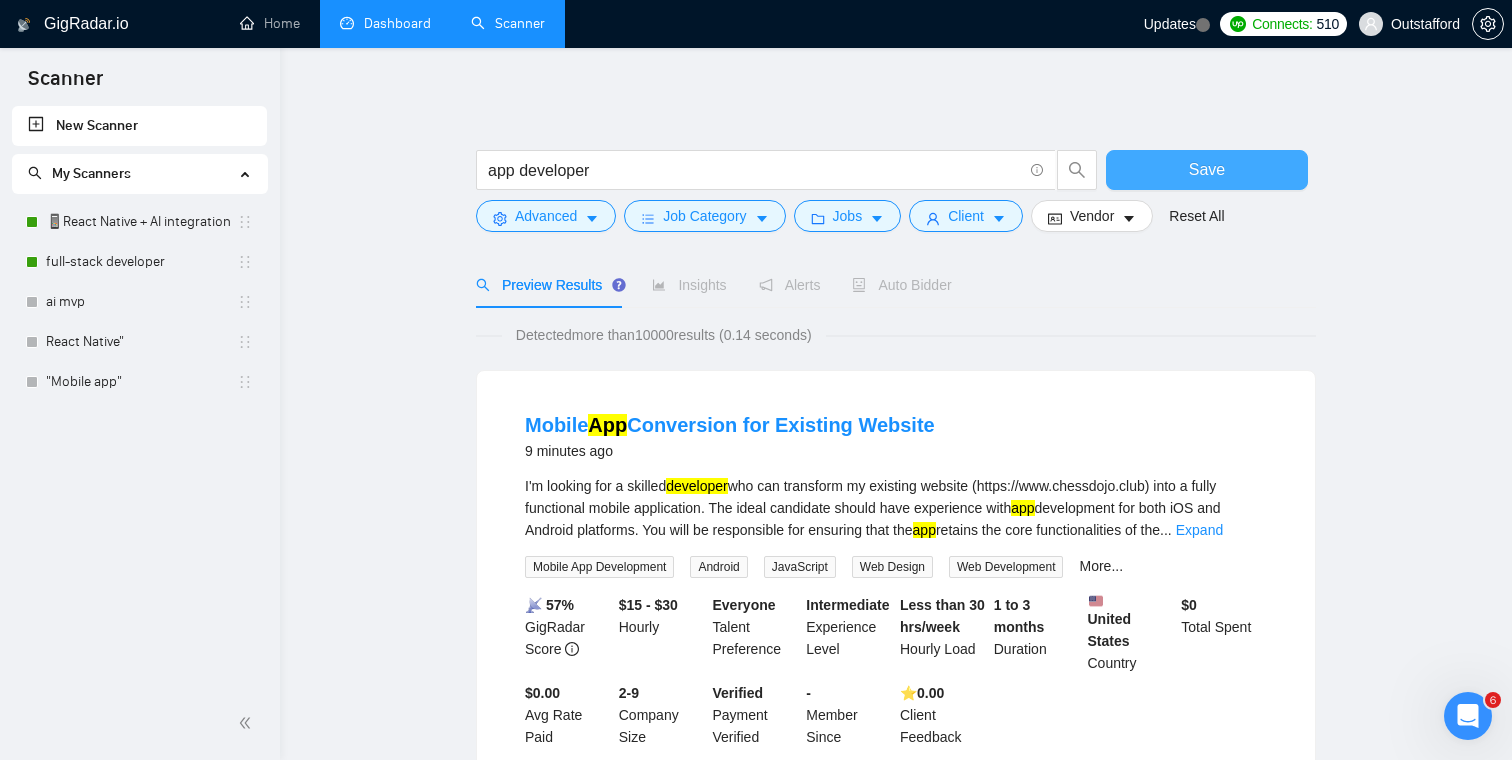 click on "Save" at bounding box center [1207, 170] 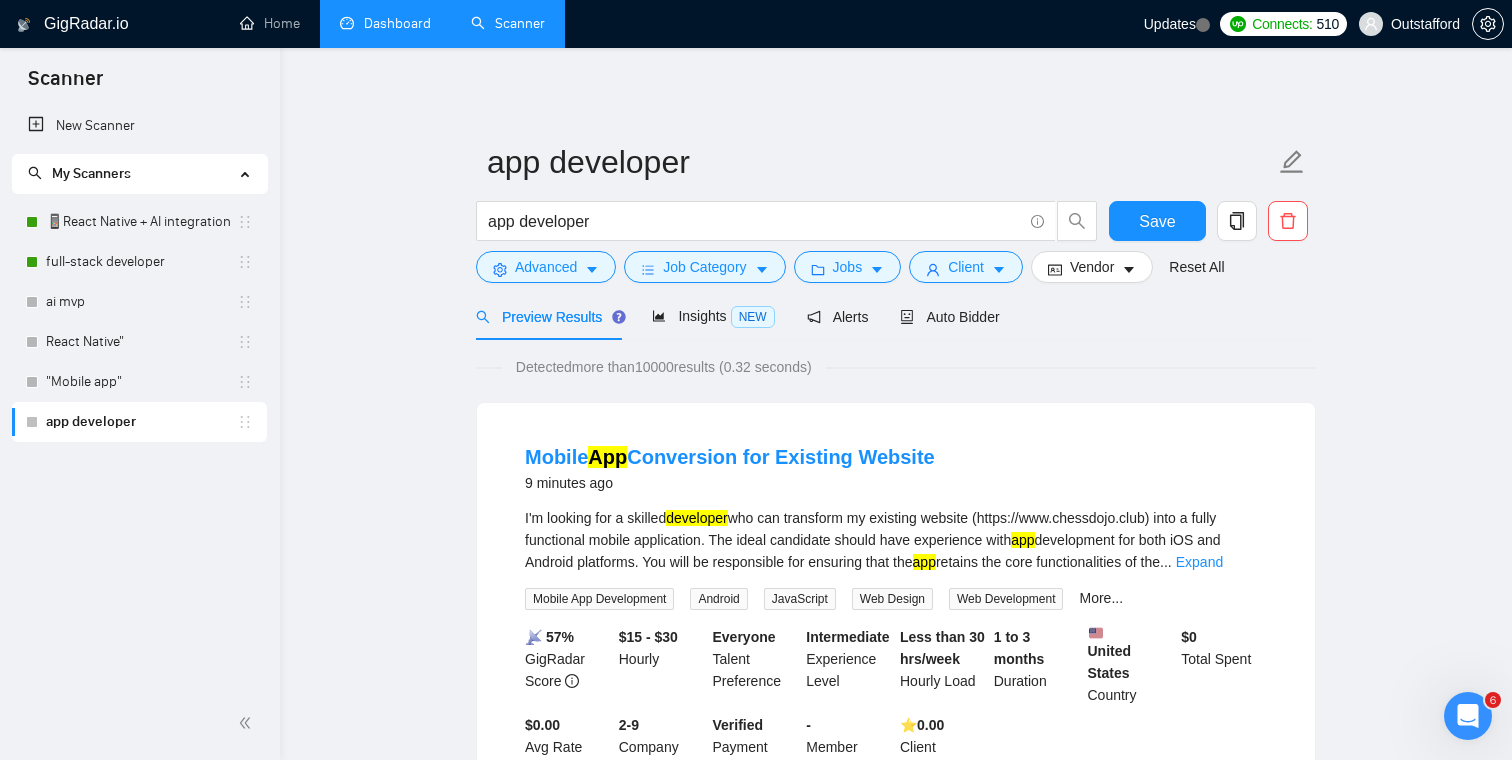 scroll, scrollTop: 33, scrollLeft: 0, axis: vertical 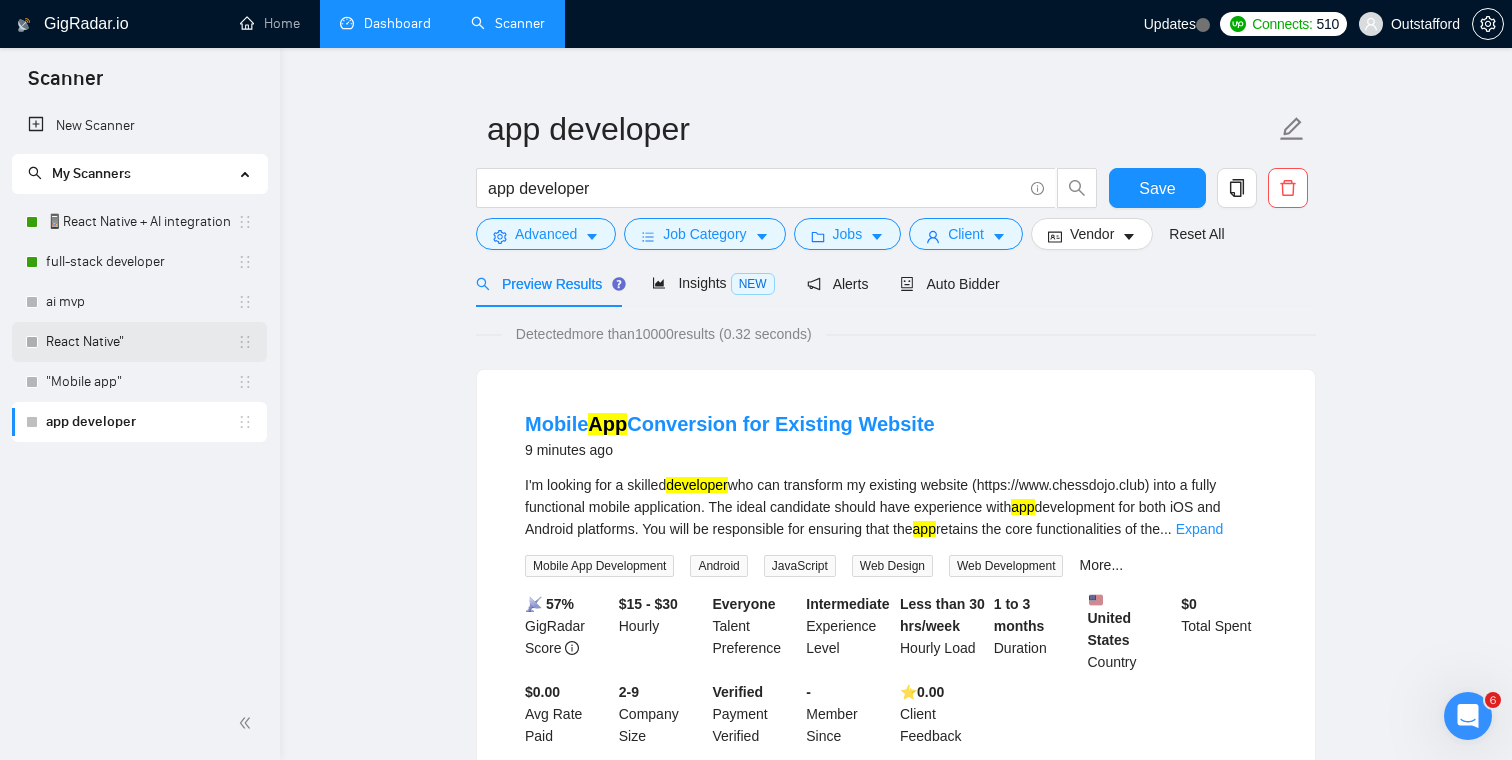 click on "React Native"" at bounding box center (141, 342) 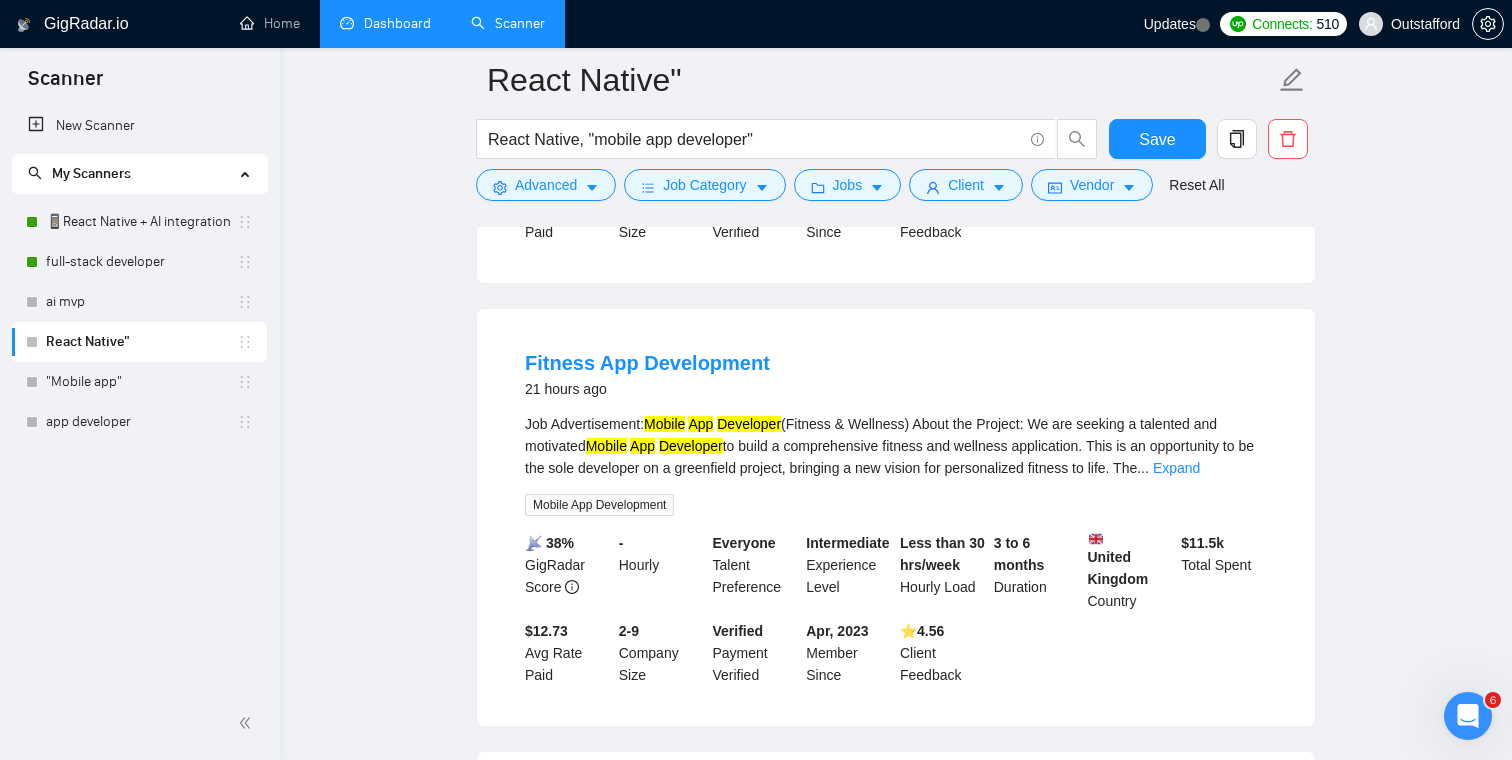 scroll, scrollTop: 1359, scrollLeft: 0, axis: vertical 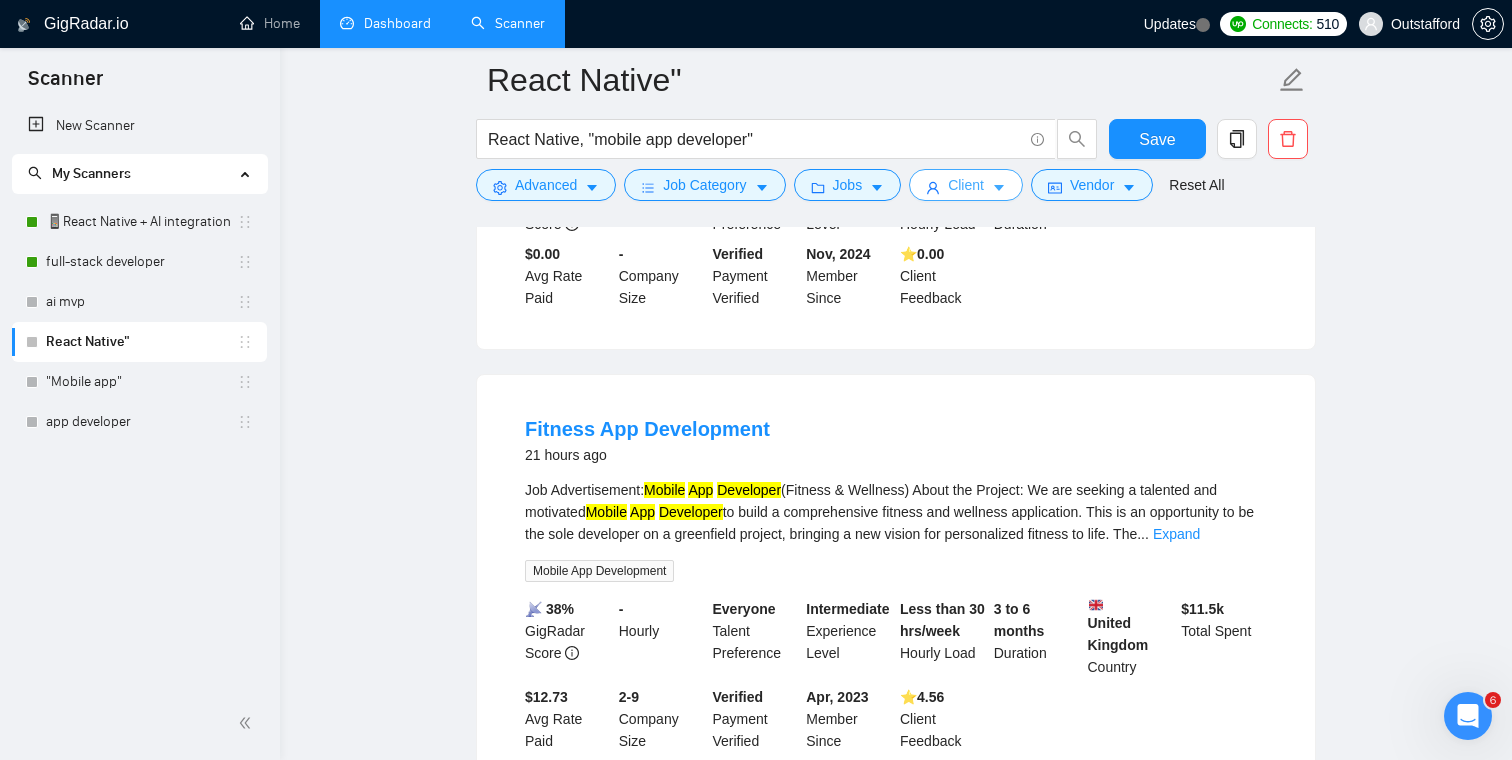 click on "Client" at bounding box center [966, 185] 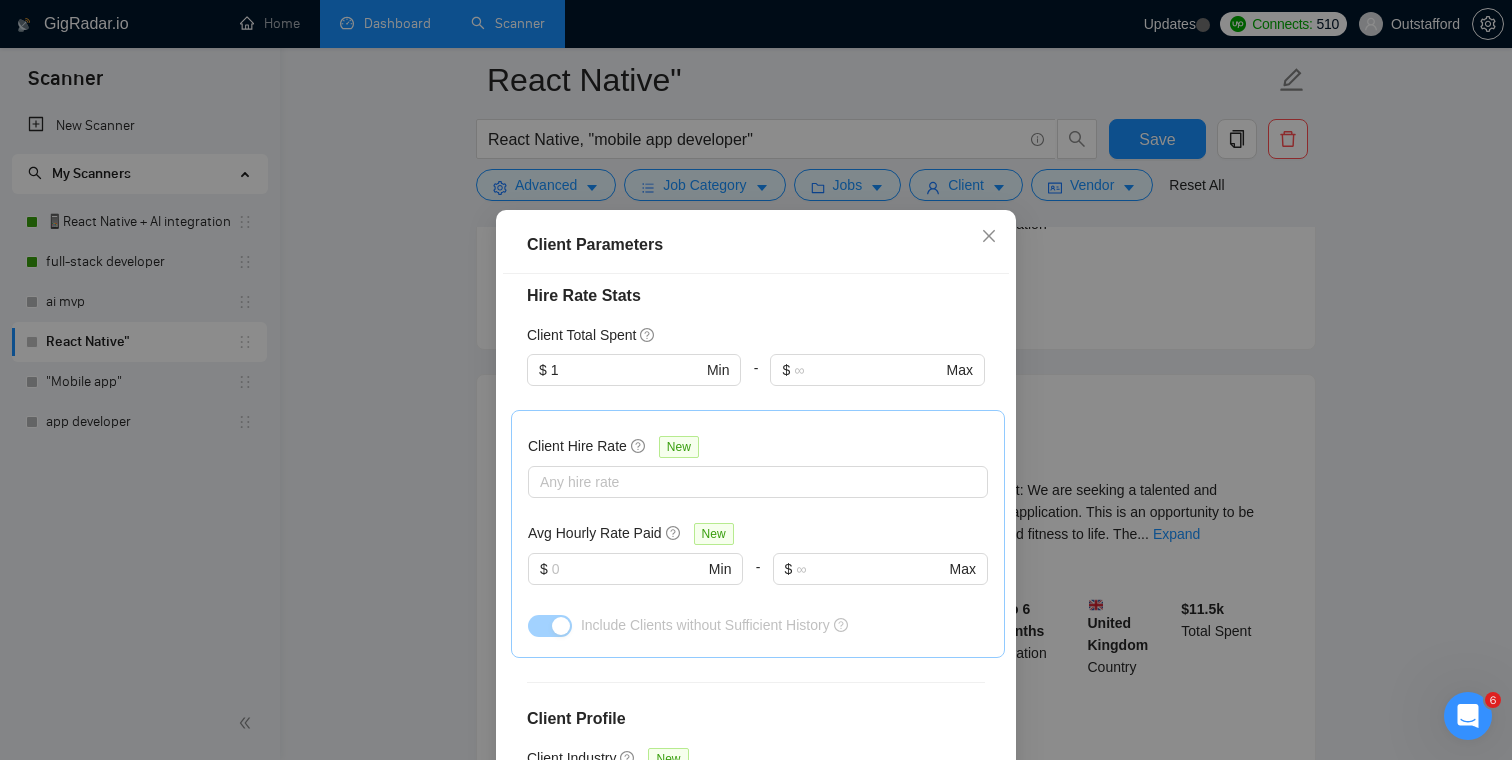 scroll, scrollTop: 481, scrollLeft: 0, axis: vertical 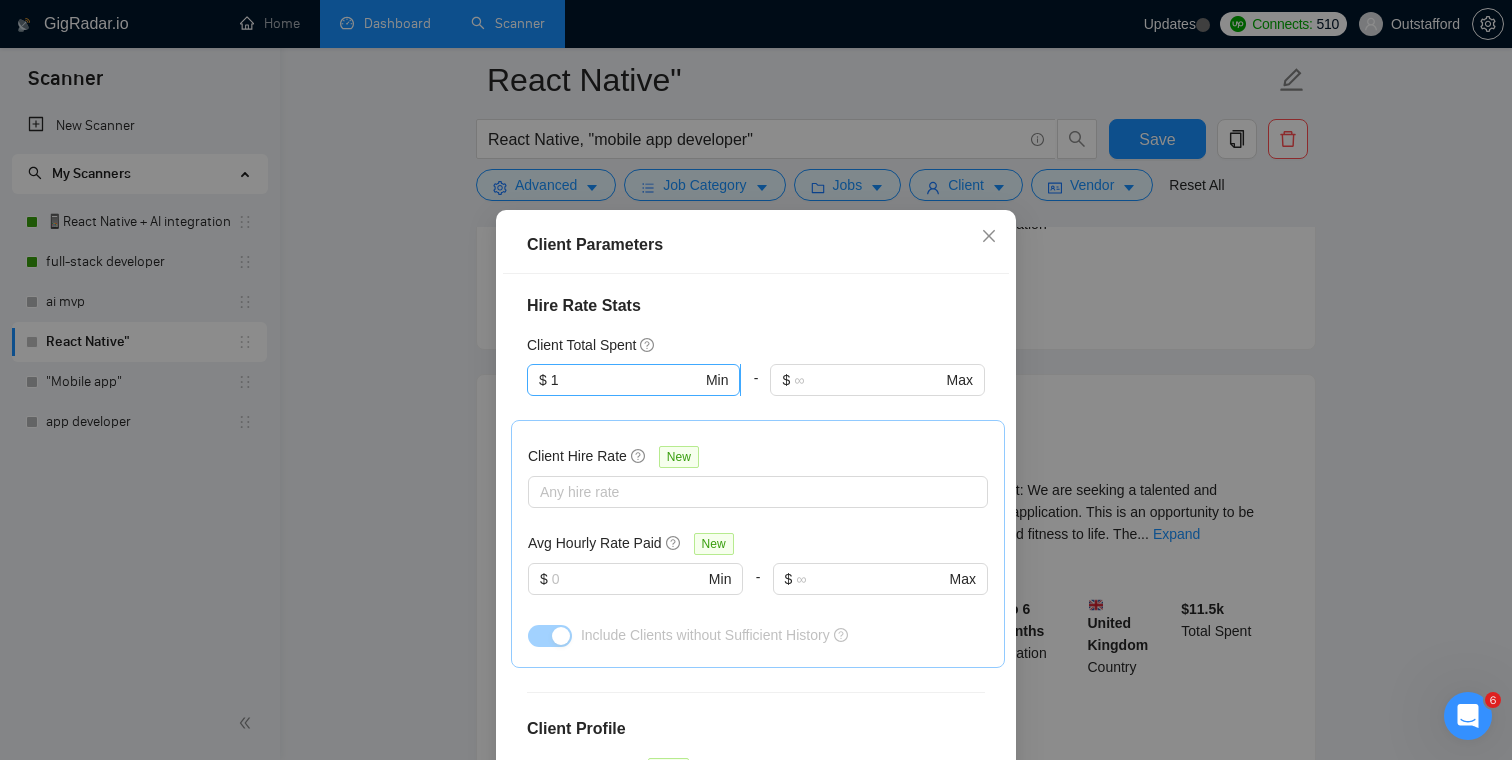 click on "1" at bounding box center (626, 380) 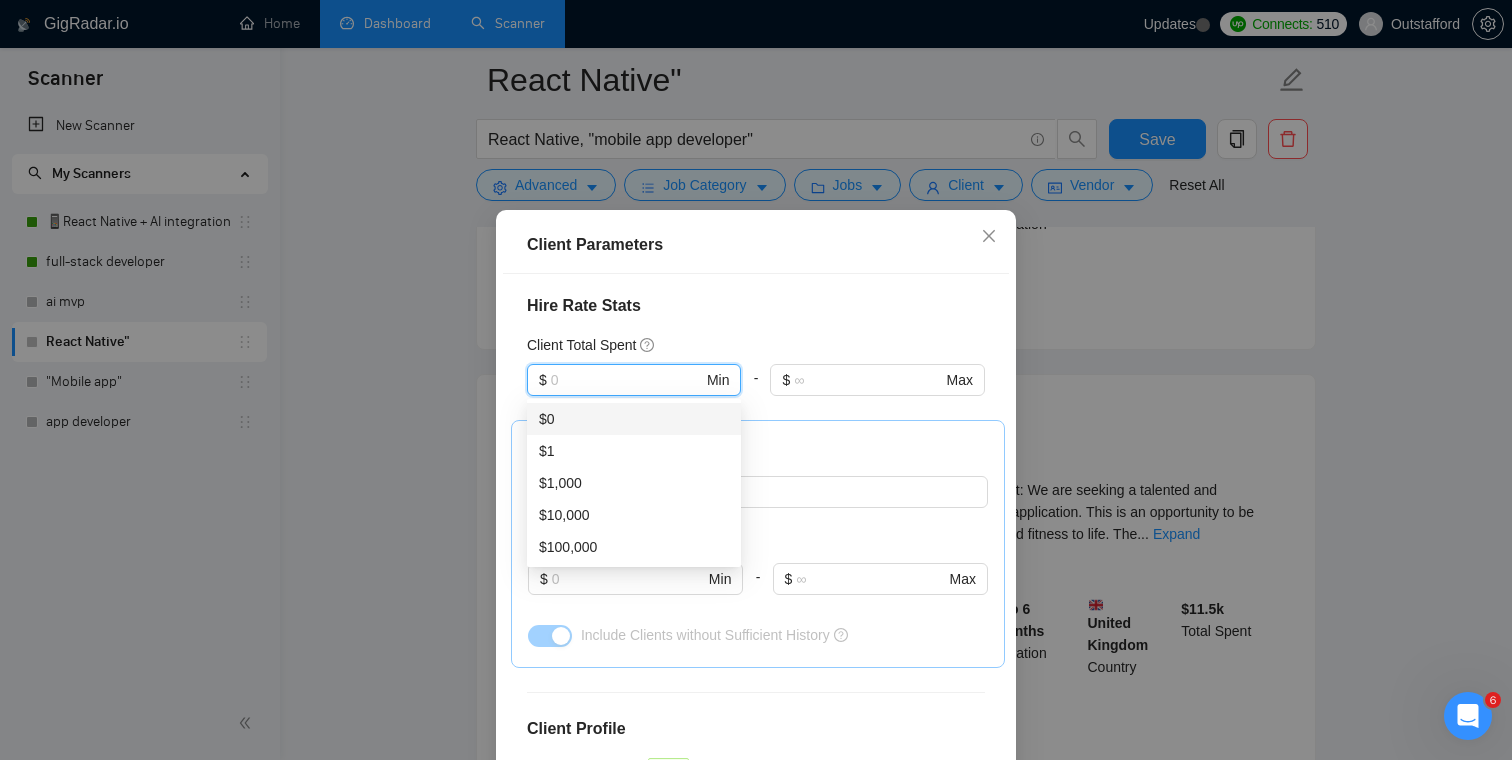 click on "$0" at bounding box center [634, 419] 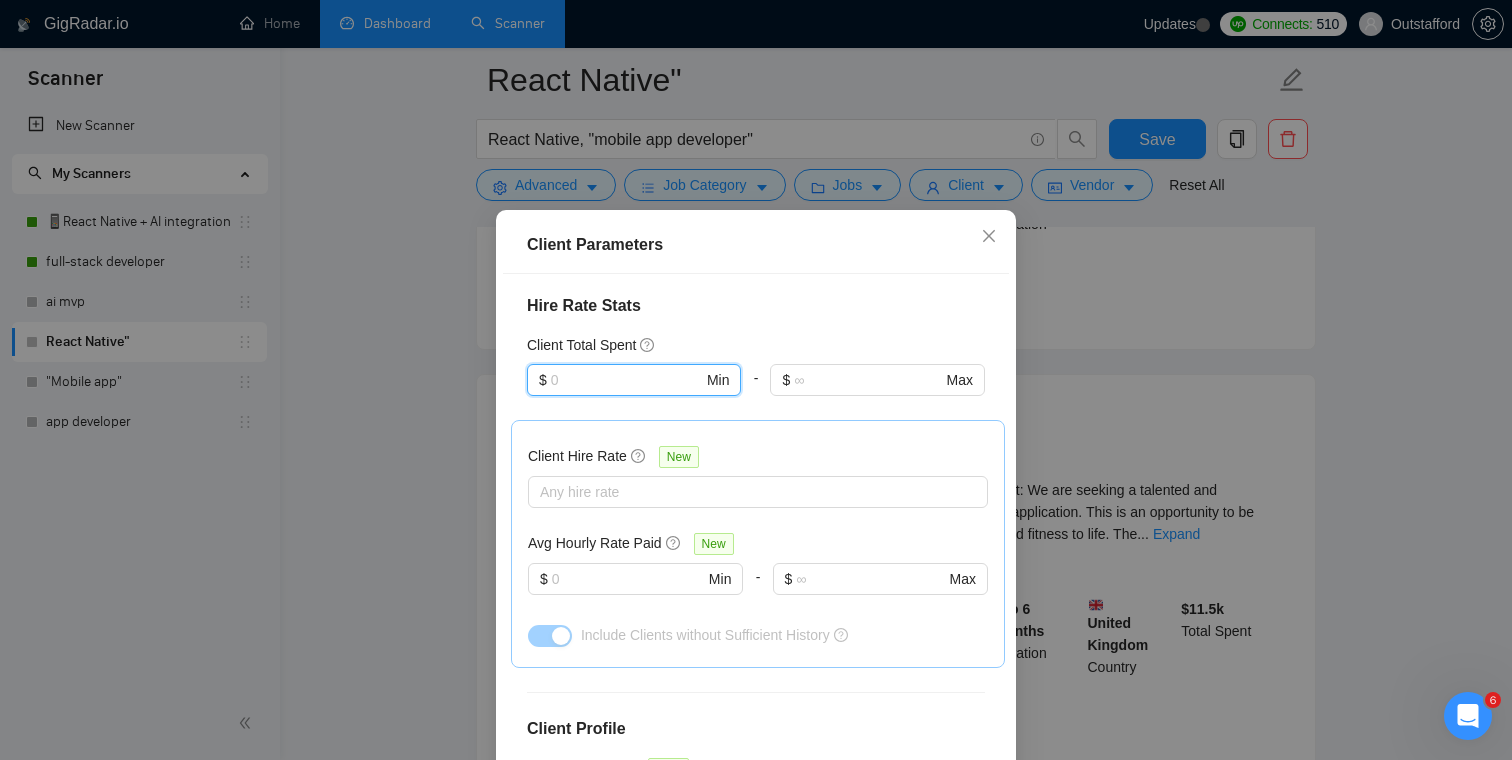 type 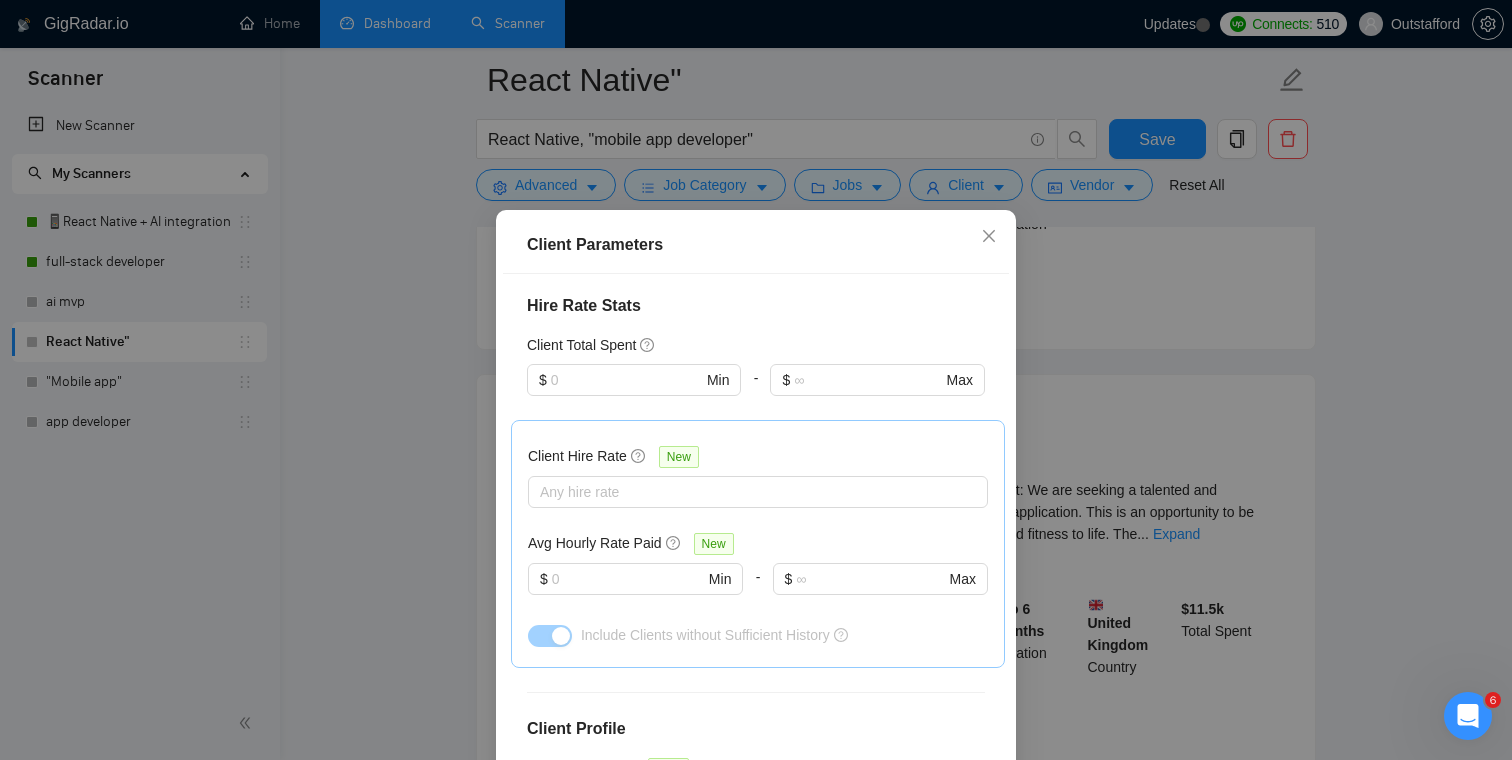 scroll, scrollTop: 714, scrollLeft: 0, axis: vertical 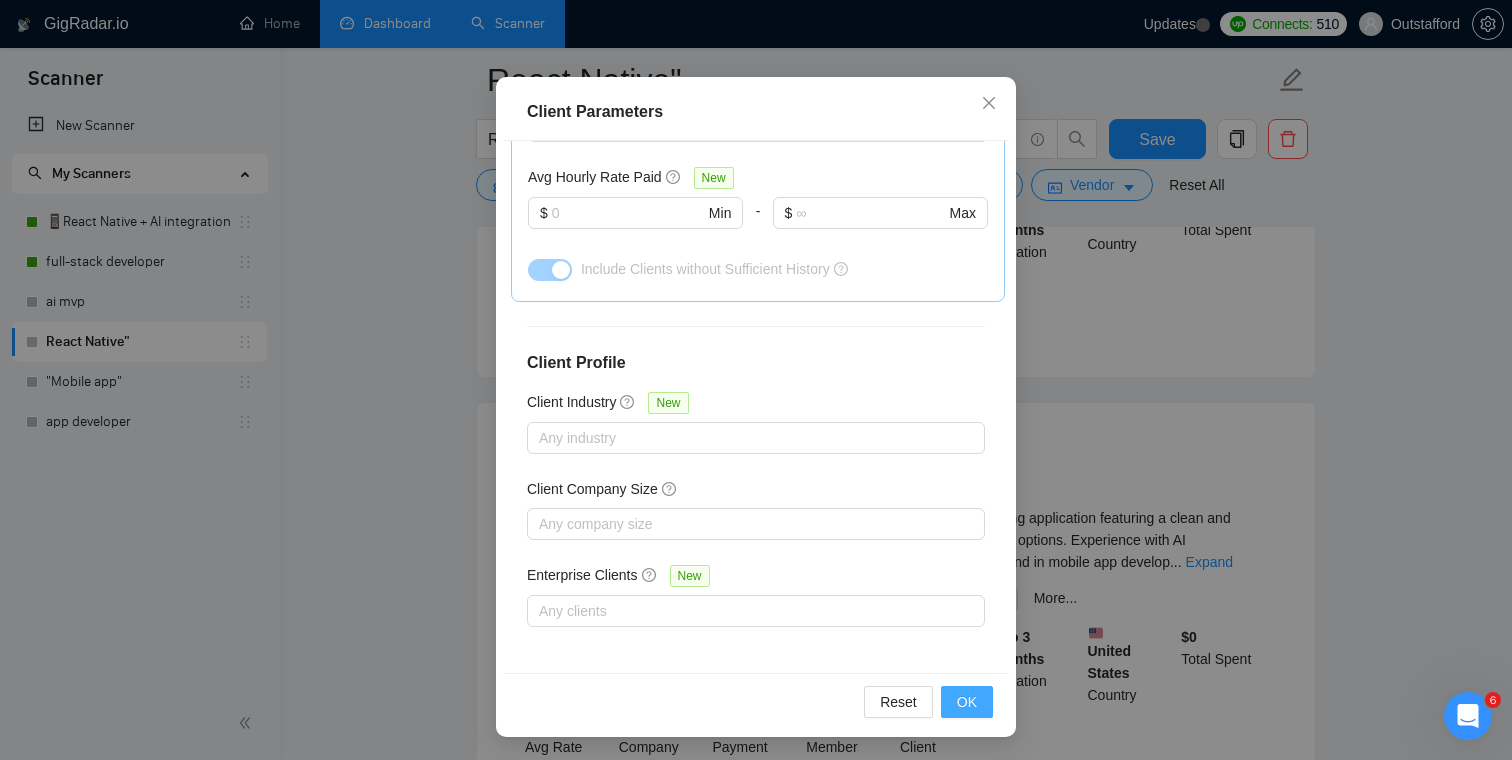 click on "OK" at bounding box center [967, 702] 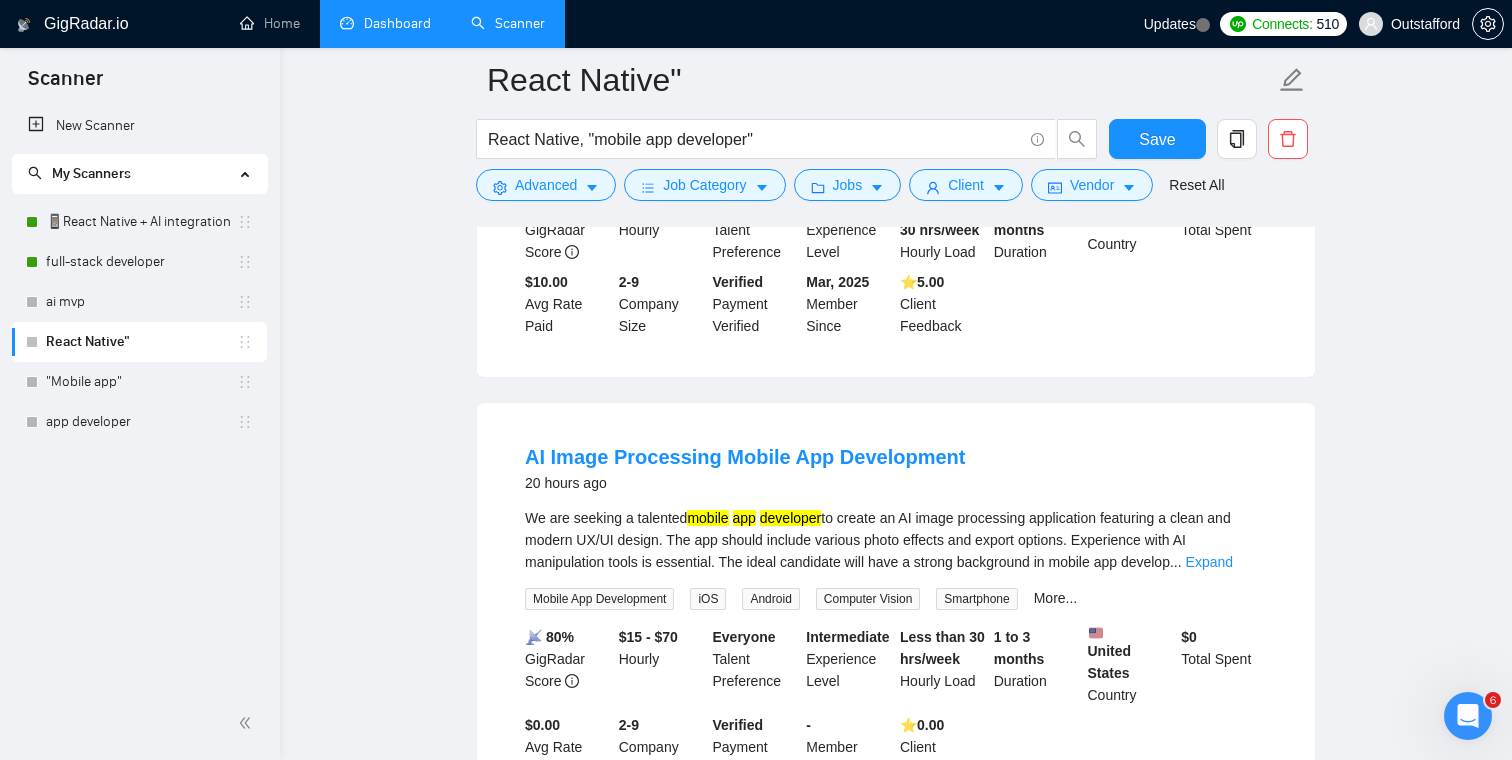 scroll, scrollTop: 44, scrollLeft: 0, axis: vertical 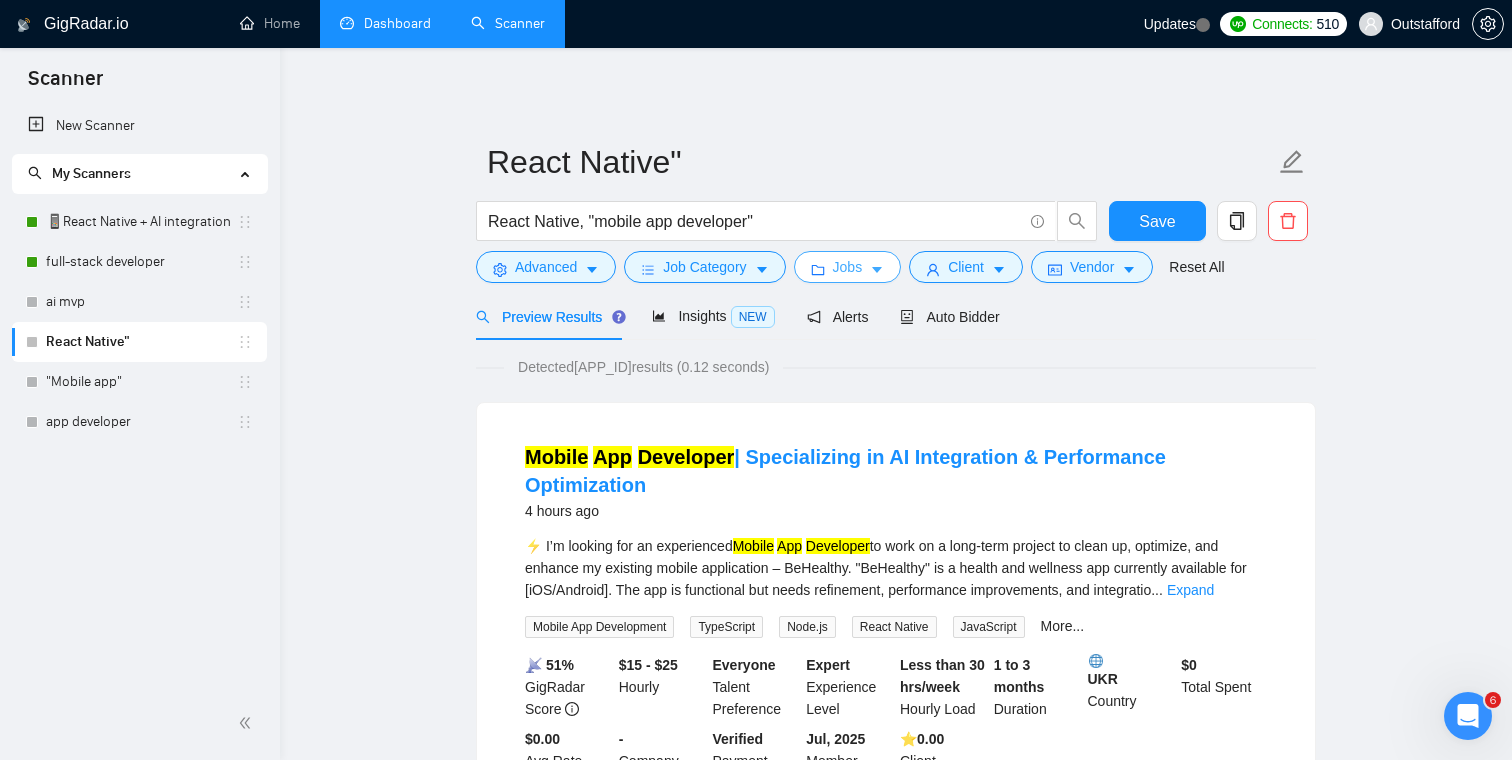 click on "Jobs" at bounding box center [848, 267] 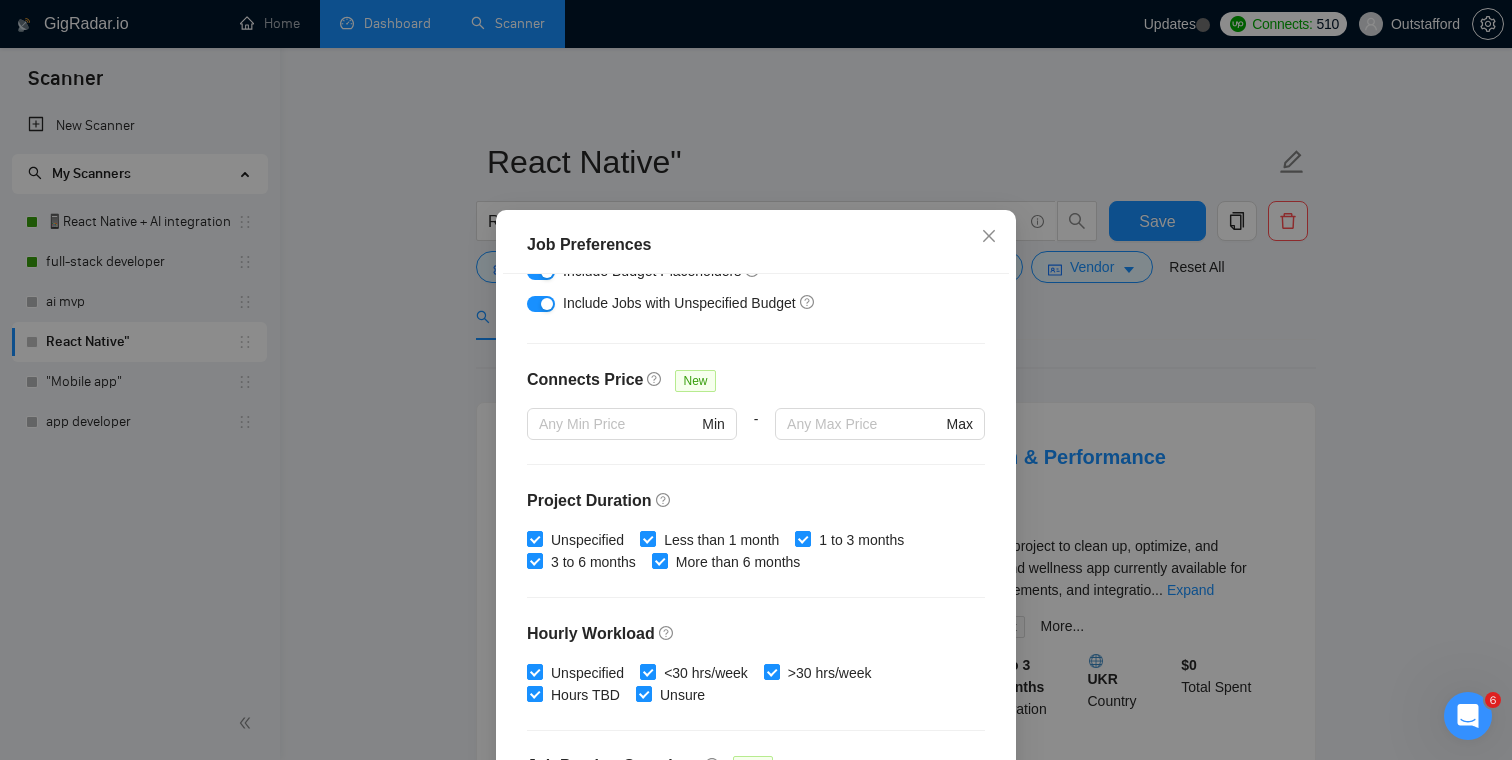 scroll, scrollTop: 376, scrollLeft: 0, axis: vertical 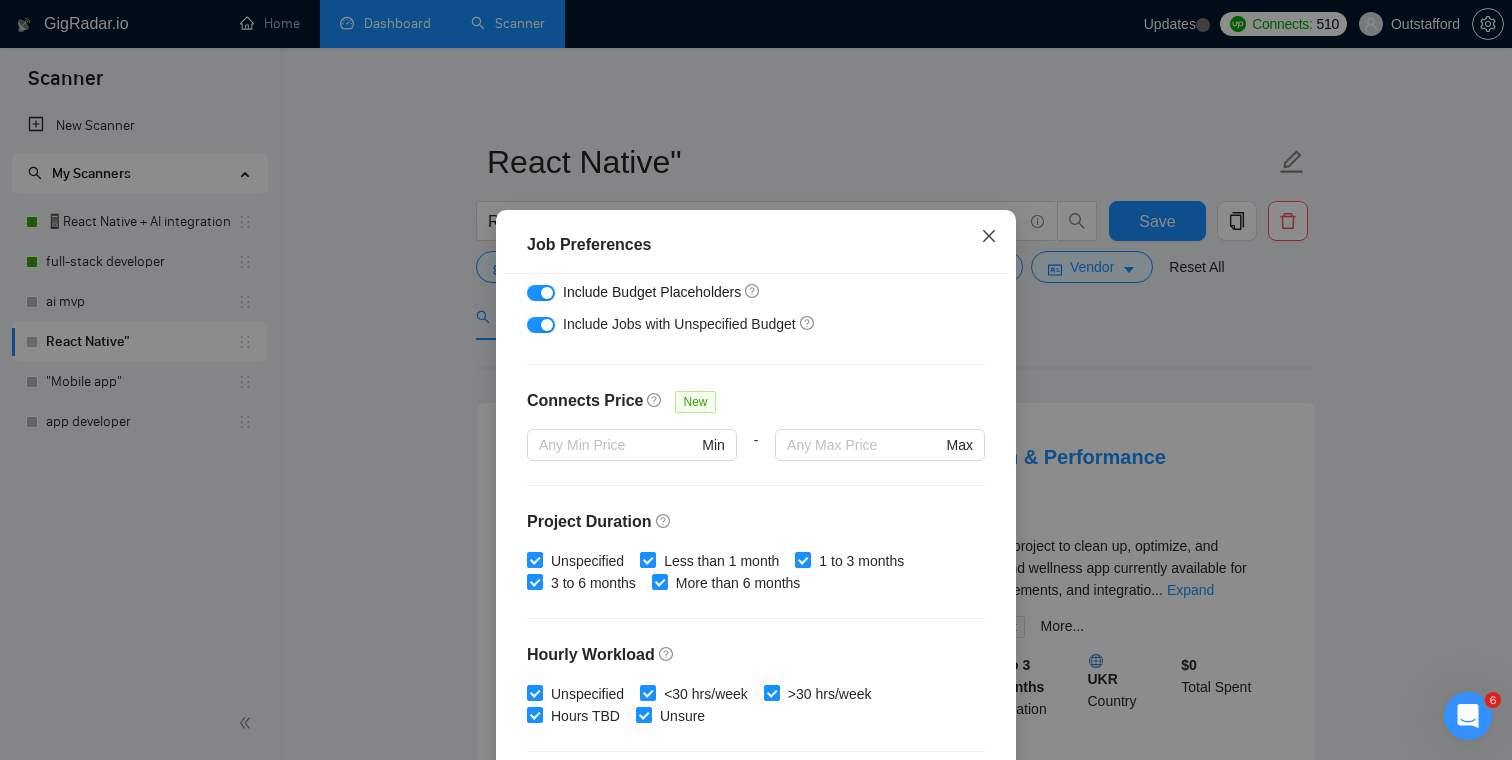 click 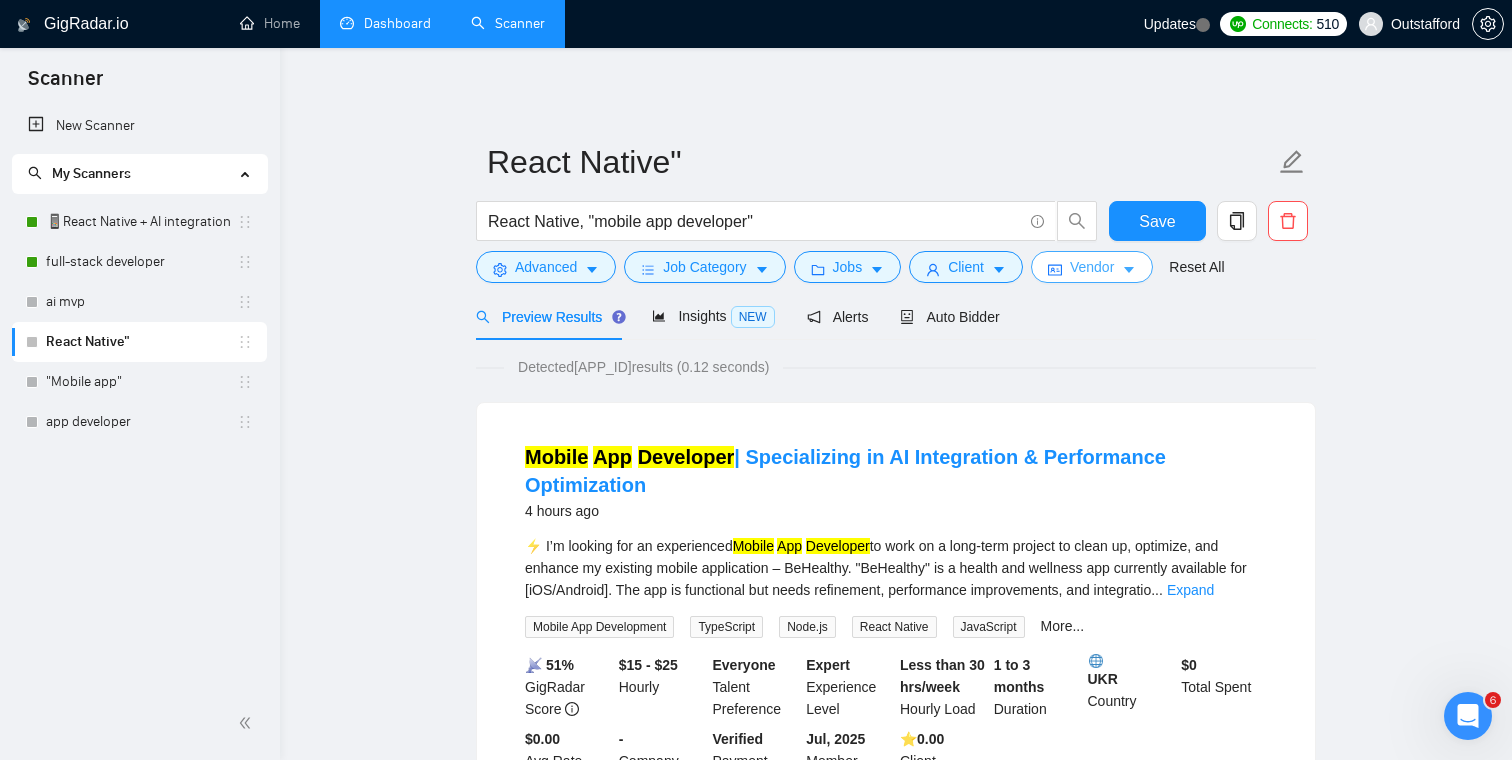 click on "Vendor" at bounding box center (1092, 267) 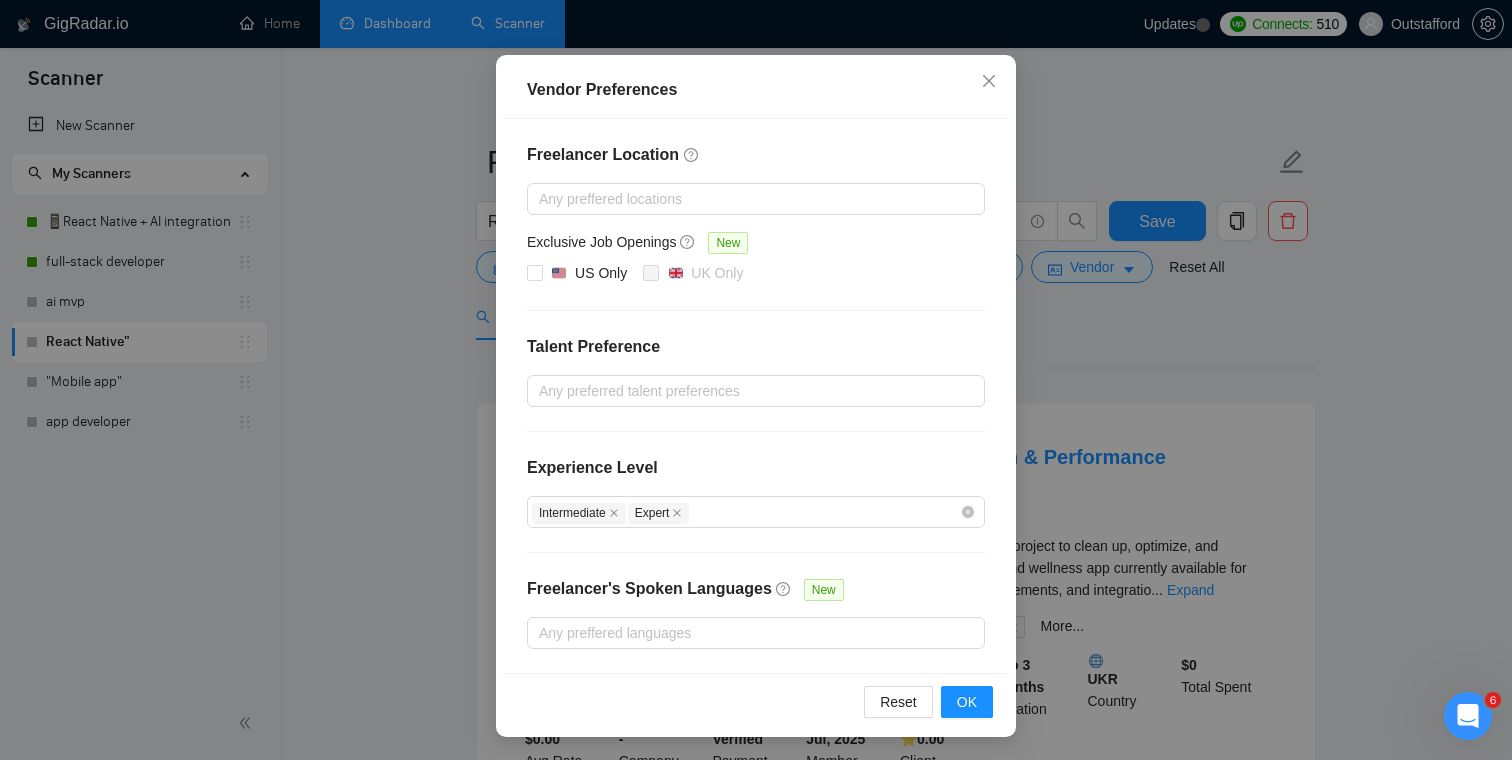 scroll, scrollTop: 0, scrollLeft: 0, axis: both 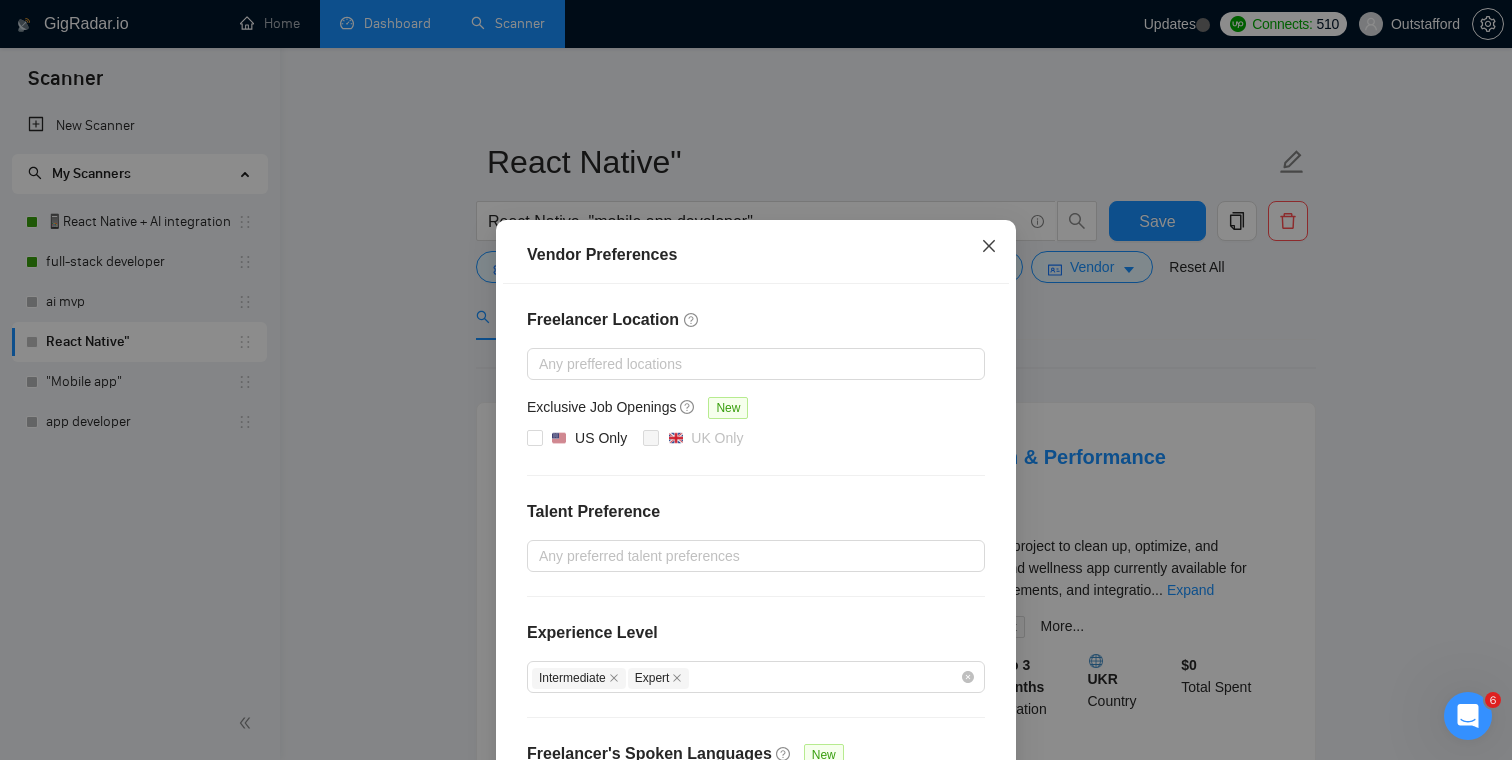 click 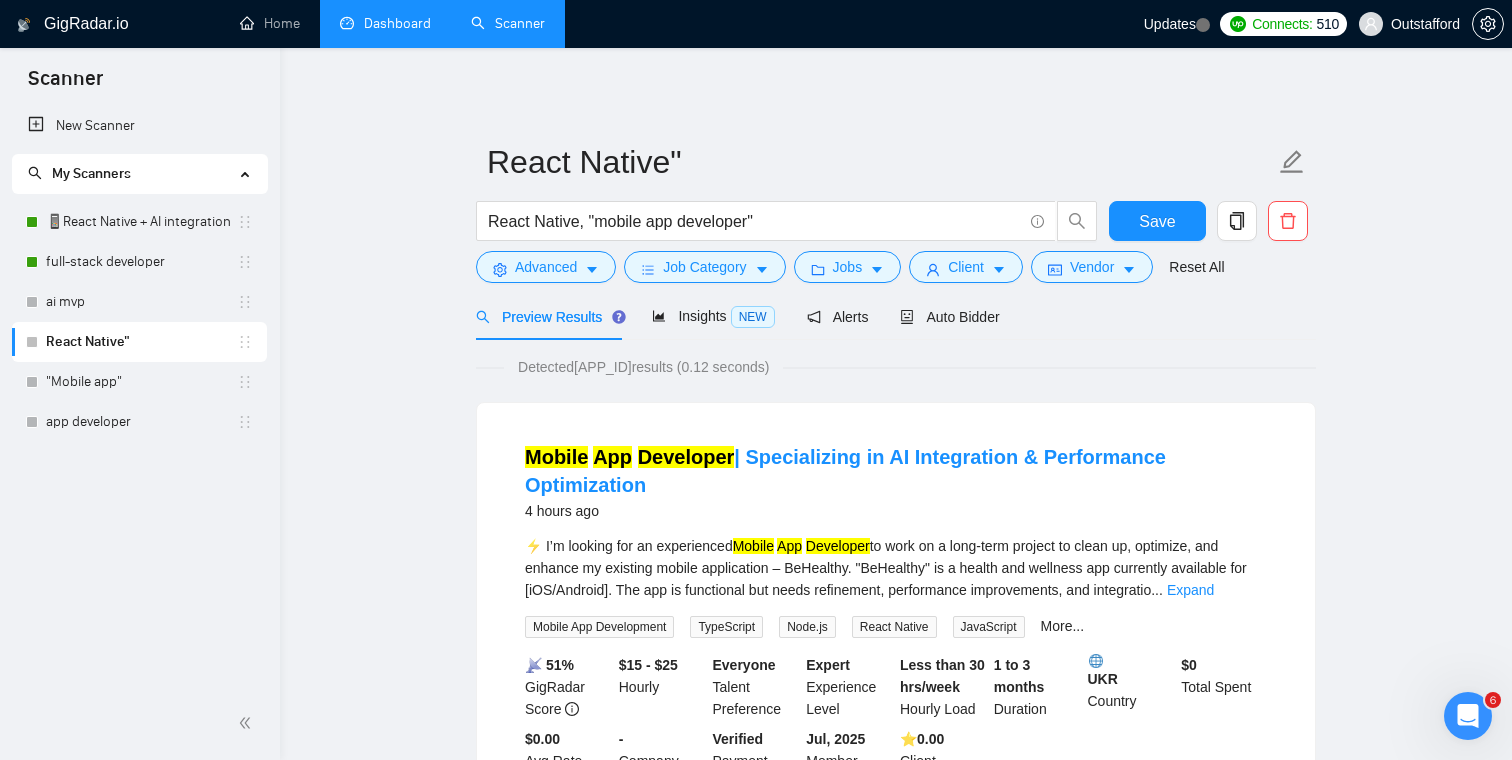 click on "Mobile   App   Developer  | Specializing in  AI Integration & Performance Optimization 4 hours ago ⚡  I’m looking for an experienced  Mobile   App   Developer  to work on a long-term project to clean up, optimize, and enhance my existing mobile application – BeHealthy.
"BeHealthy" is a health and wellness app currently available for [iOS/Android]. The app is functional but needs refinement, performance improvements, and integratio ... Expand Mobile App Development TypeScript Node.js React Native JavaScript More... 📡   51% GigRadar Score   $15 - $25 Hourly Everyone Talent Preference Expert Experience Level Less than 30 hrs/week Hourly Load 1 to 3 months Duration   [COUNTRY] Country $ 0 Total Spent $0.00 Avg Rate Paid - Company Size Verified Payment Verified Jul, 2025 Member Since ⭐️  0.00 Mobile" at bounding box center [896, 2468] 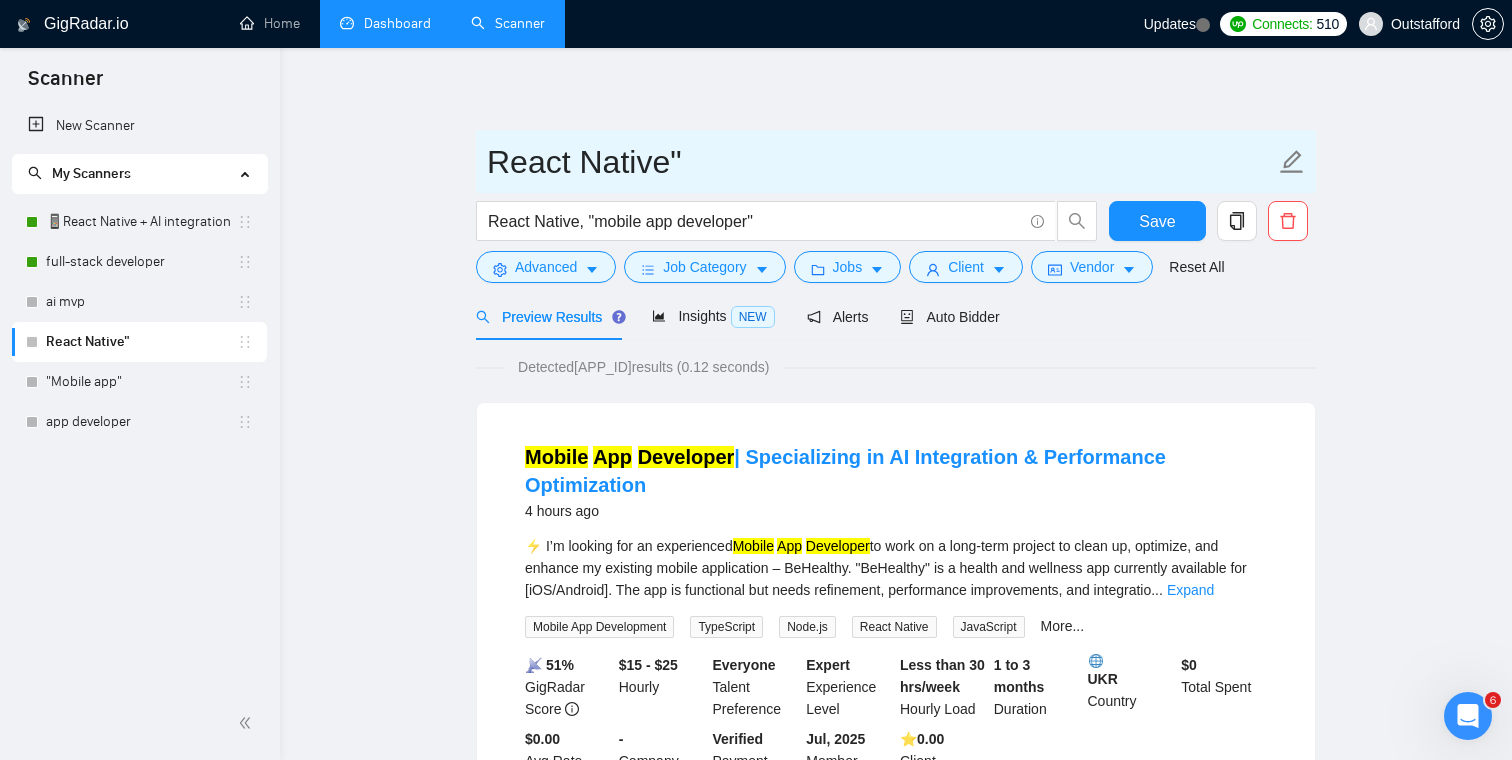 click on "React Native"" at bounding box center [881, 162] 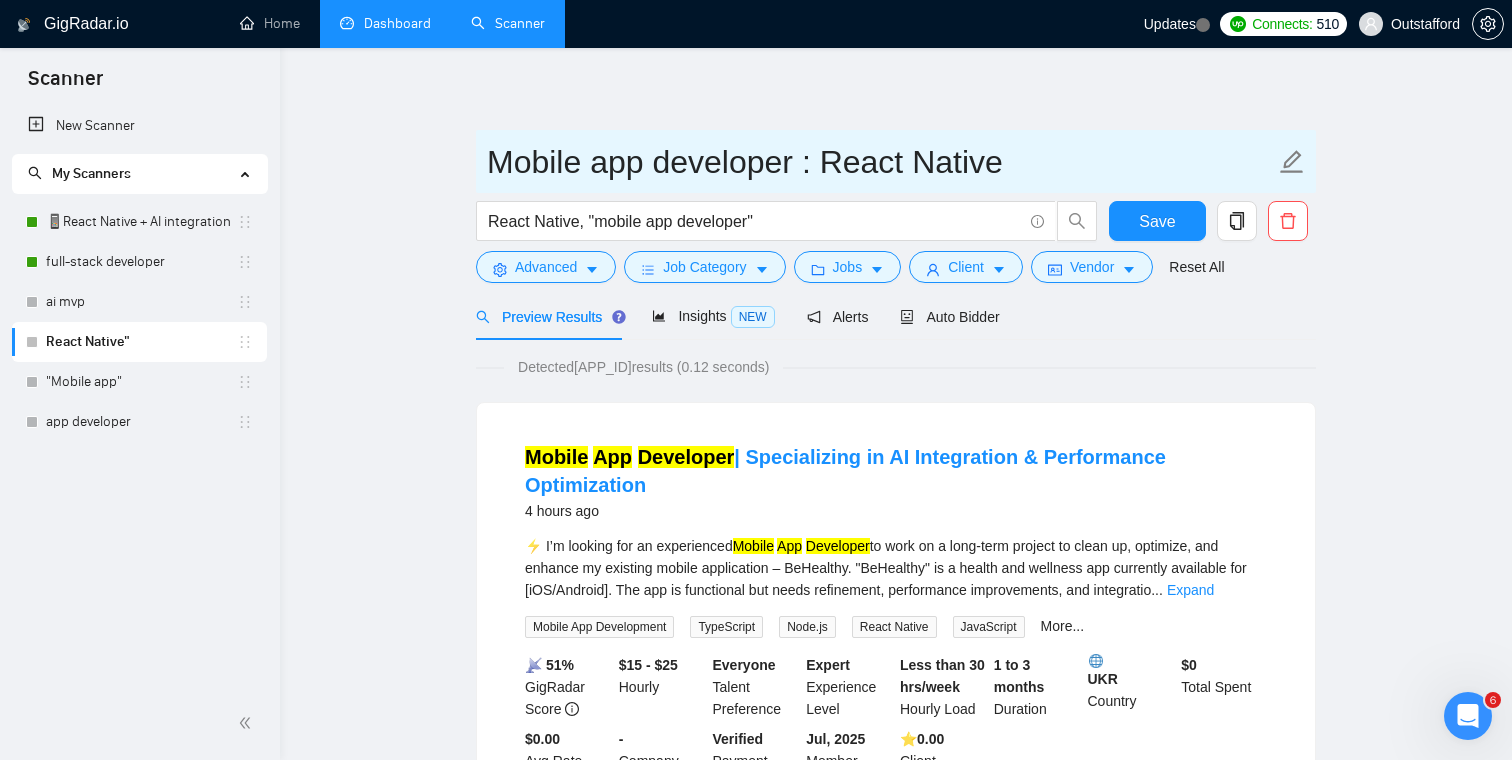 type on "Mobile app developer : React Native" 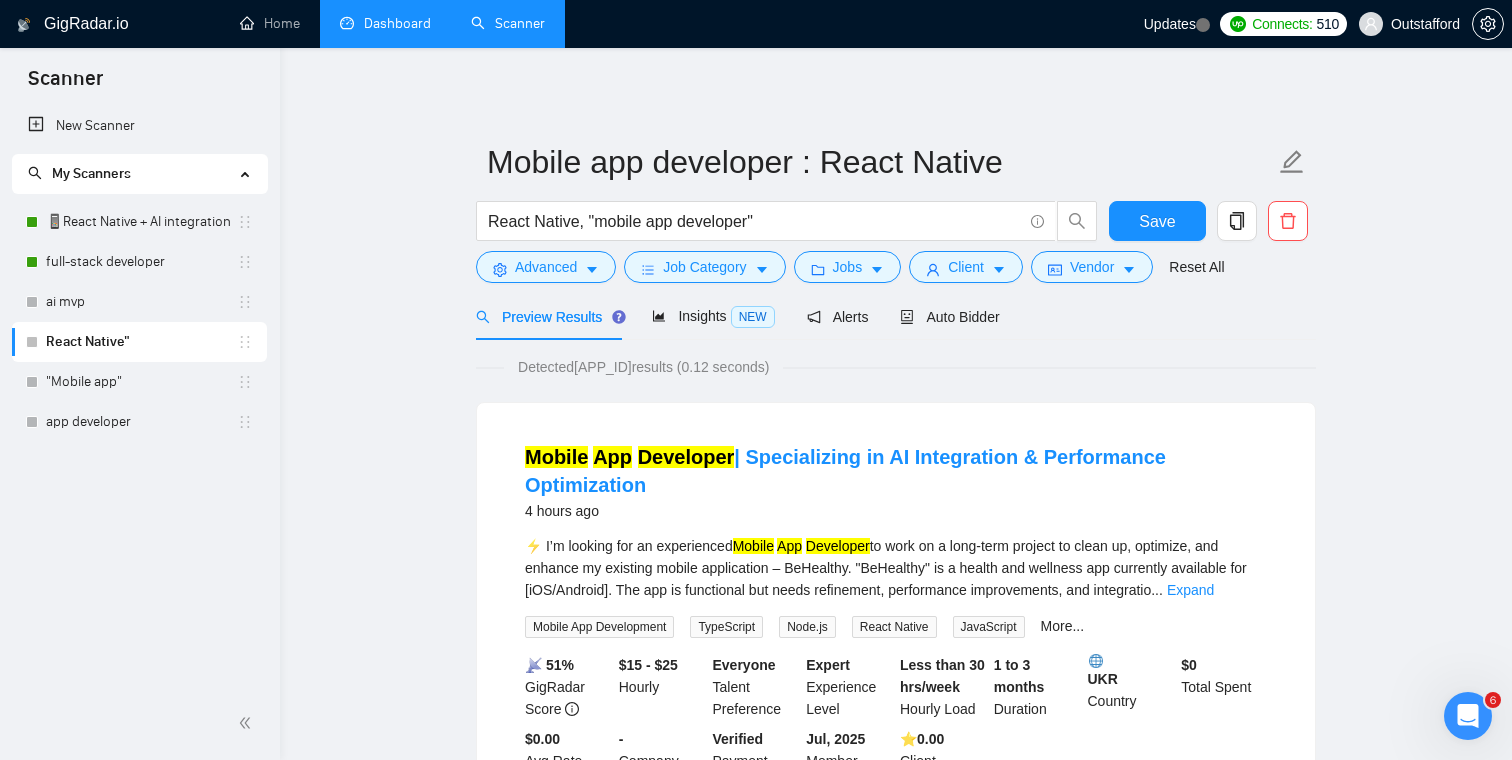 click on "Mobile app developer : React Native React Native, "mobile app developer" Save Advanced   Job Category   Jobs   Client   Vendor   Reset All Preview Results Insights NEW Alerts Auto Bidder Detected   907  results   (0.12 seconds) Mobile   App   Developer  | Specializing in  AI Integration & Performance Optimization 4 hours ago ⚡  I’m looking for an experienced  Mobile   App   Developer  to work on a long-term project to clean up, optimize, and enhance my existing mobile application – BeHealthy.
"BeHealthy" is a health and wellness app currently available for [iOS/Android]. The app is functional but needs refinement, performance improvements, and integratio ... Expand Mobile App Development TypeScript Node.js React Native JavaScript More... 📡   51% GigRadar Score   $15 - $25 Hourly Everyone Talent Preference Expert Experience Level Less than 30 hrs/week Hourly Load 1 to 3 months Duration   UKR Country $ 0 Total Spent $0.00 Avg Rate Paid - Company Size Verified Payment Verified Jul, 2025 Member Since" at bounding box center (896, 2468) 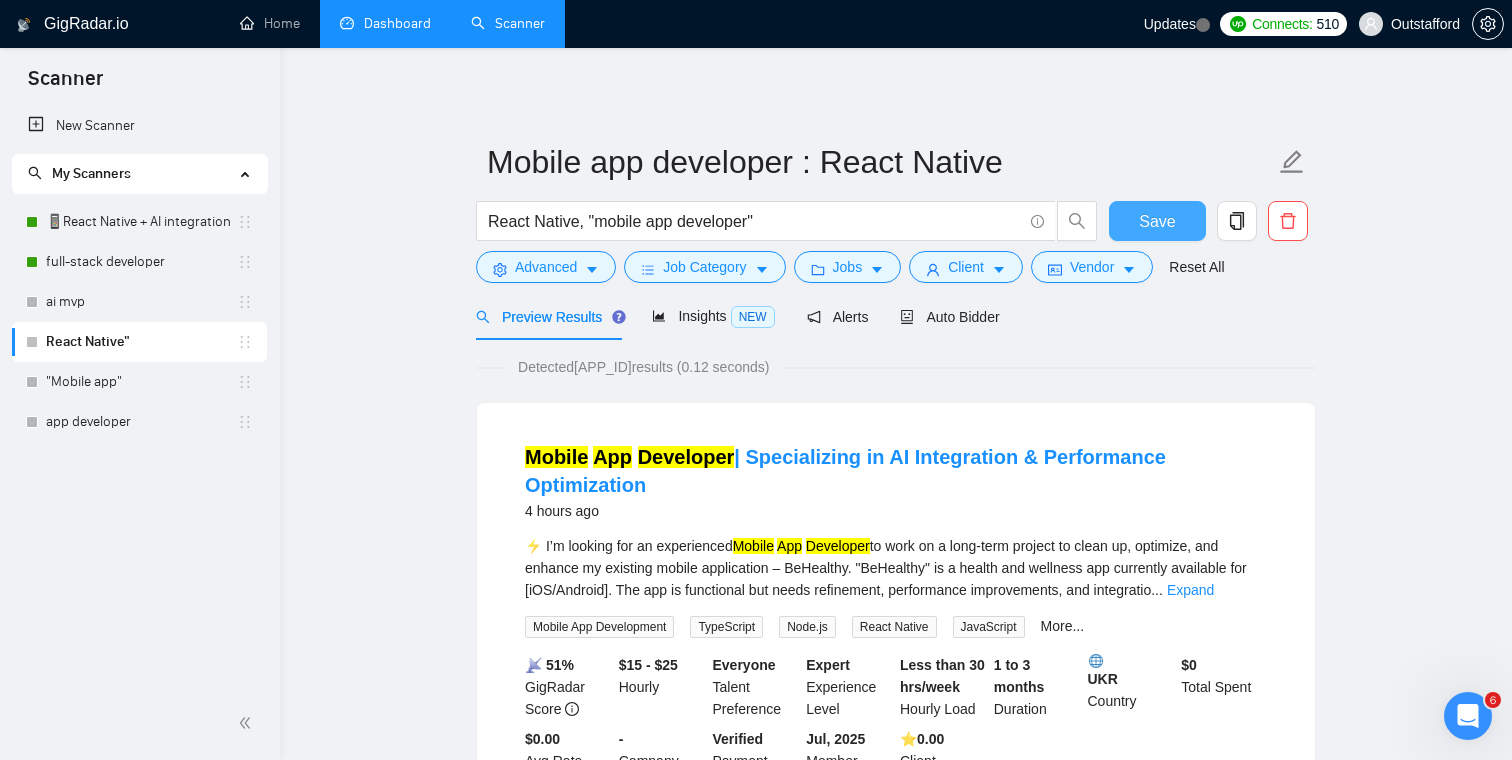 click on "Save" at bounding box center [1157, 221] 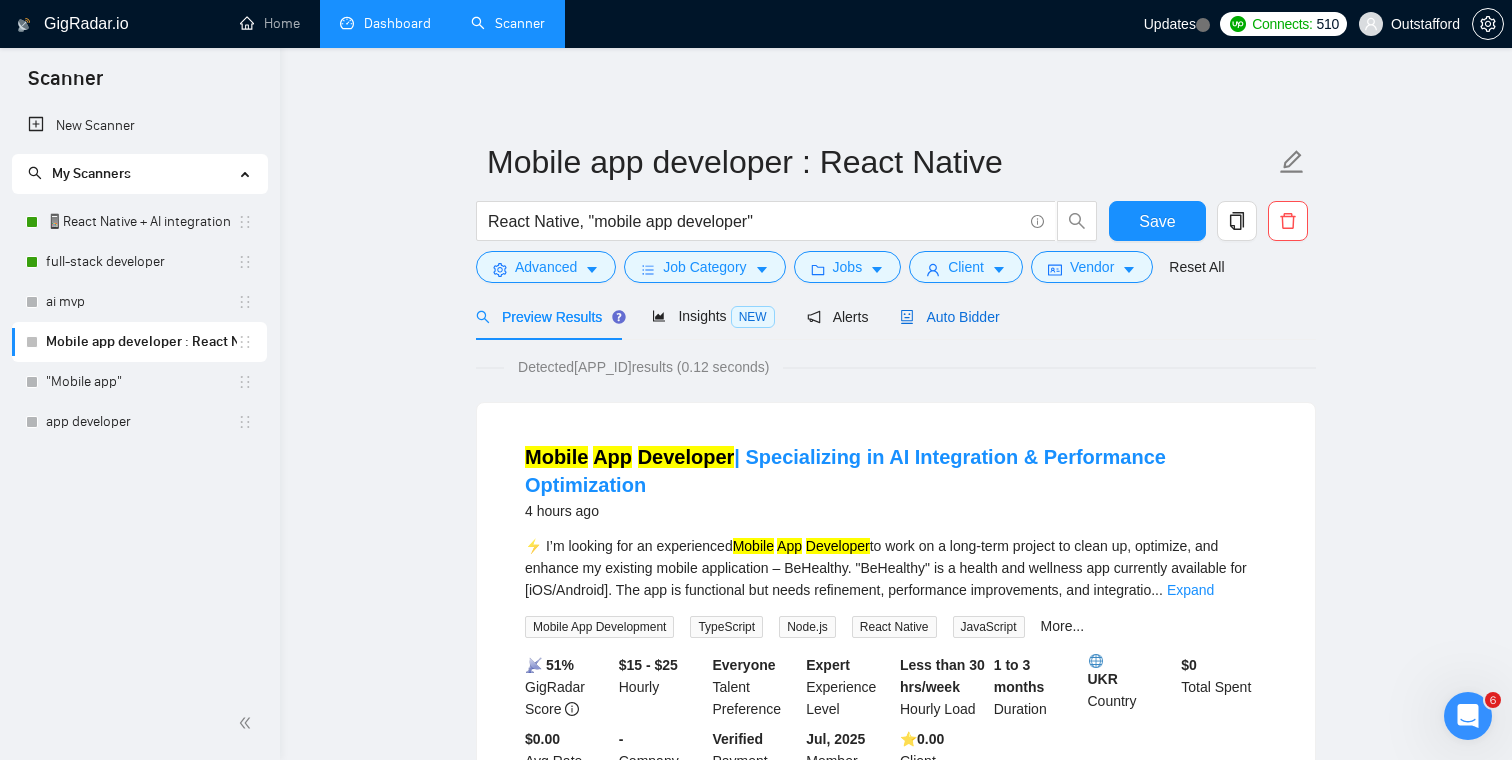 click on "Auto Bidder" at bounding box center (949, 317) 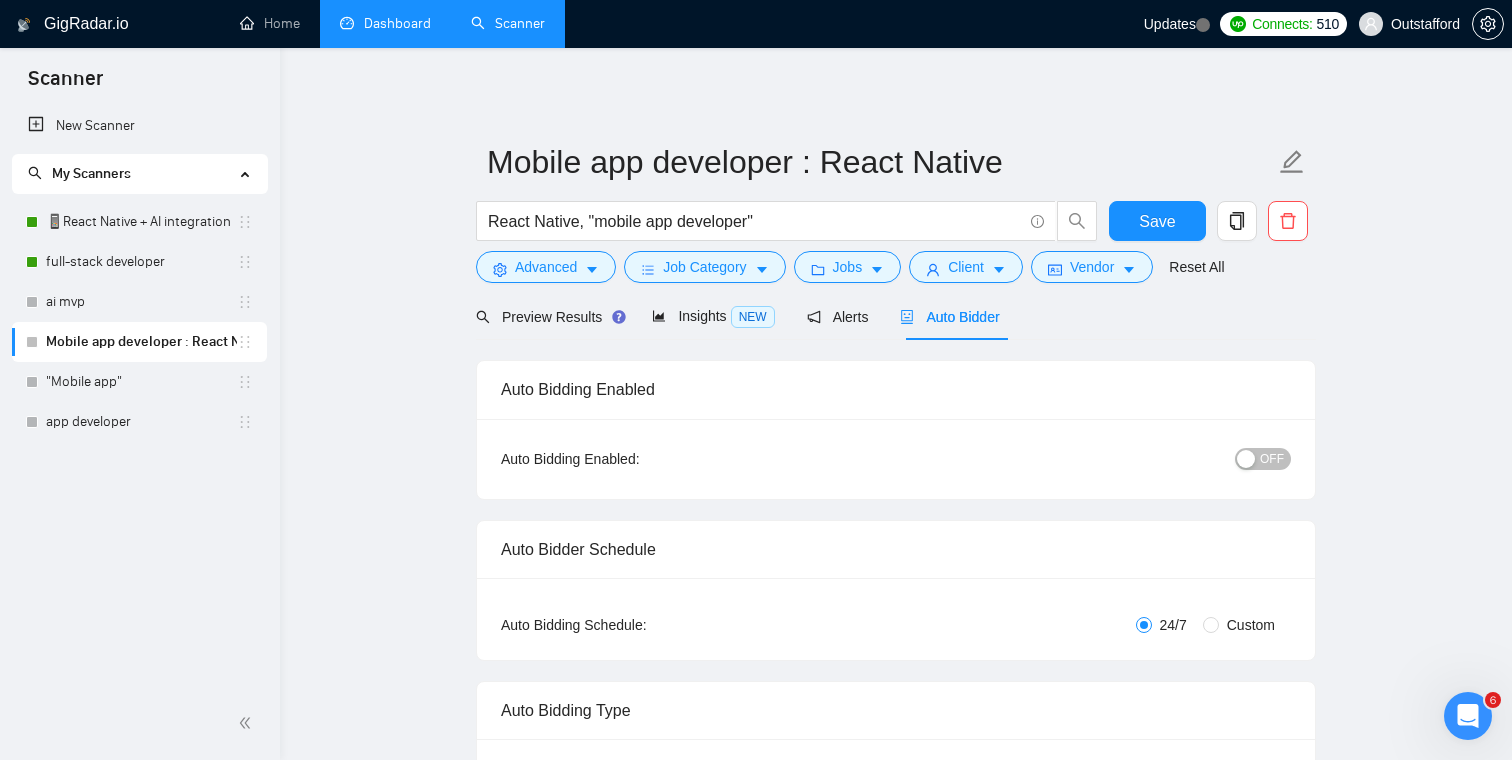 checkbox on "true" 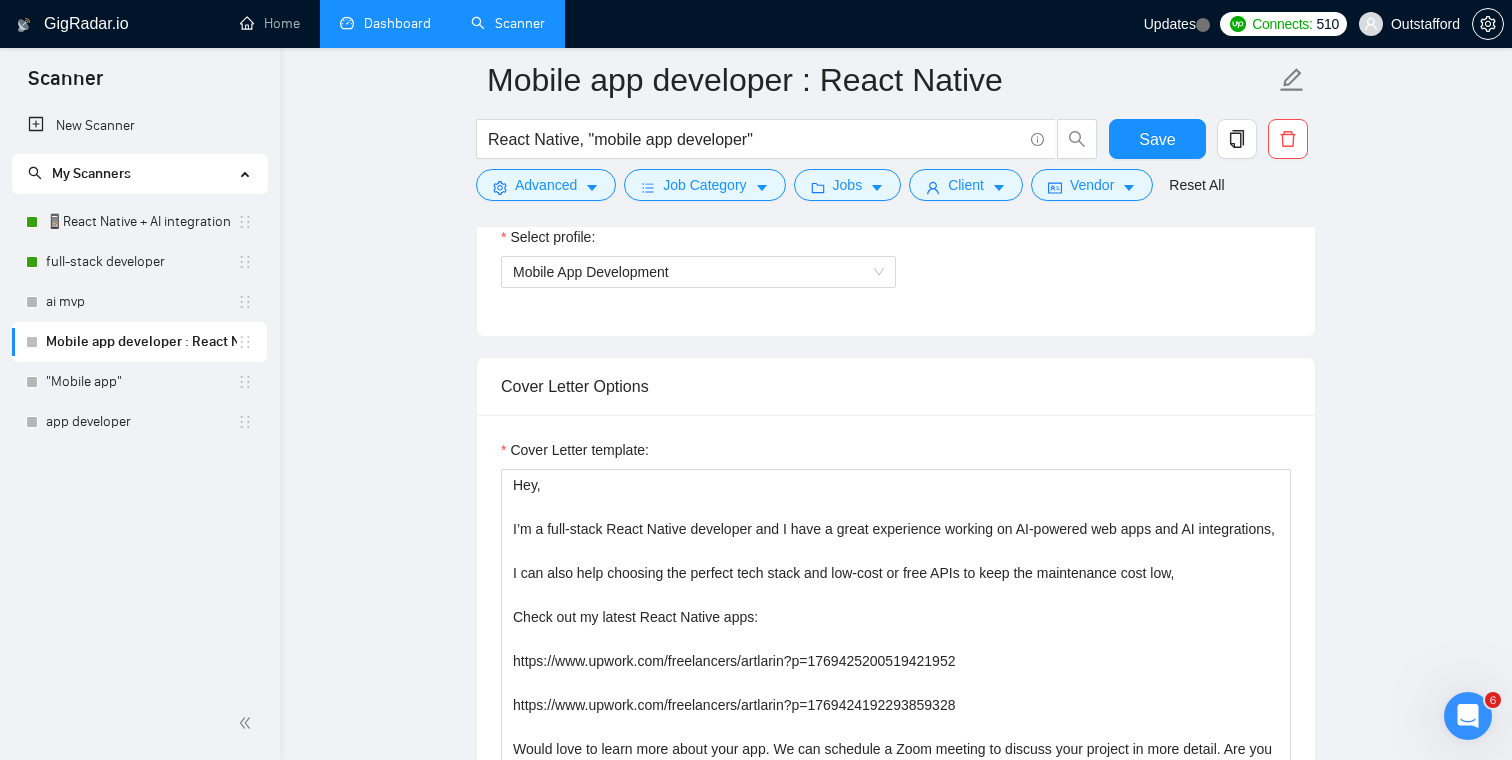 scroll, scrollTop: 1181, scrollLeft: 0, axis: vertical 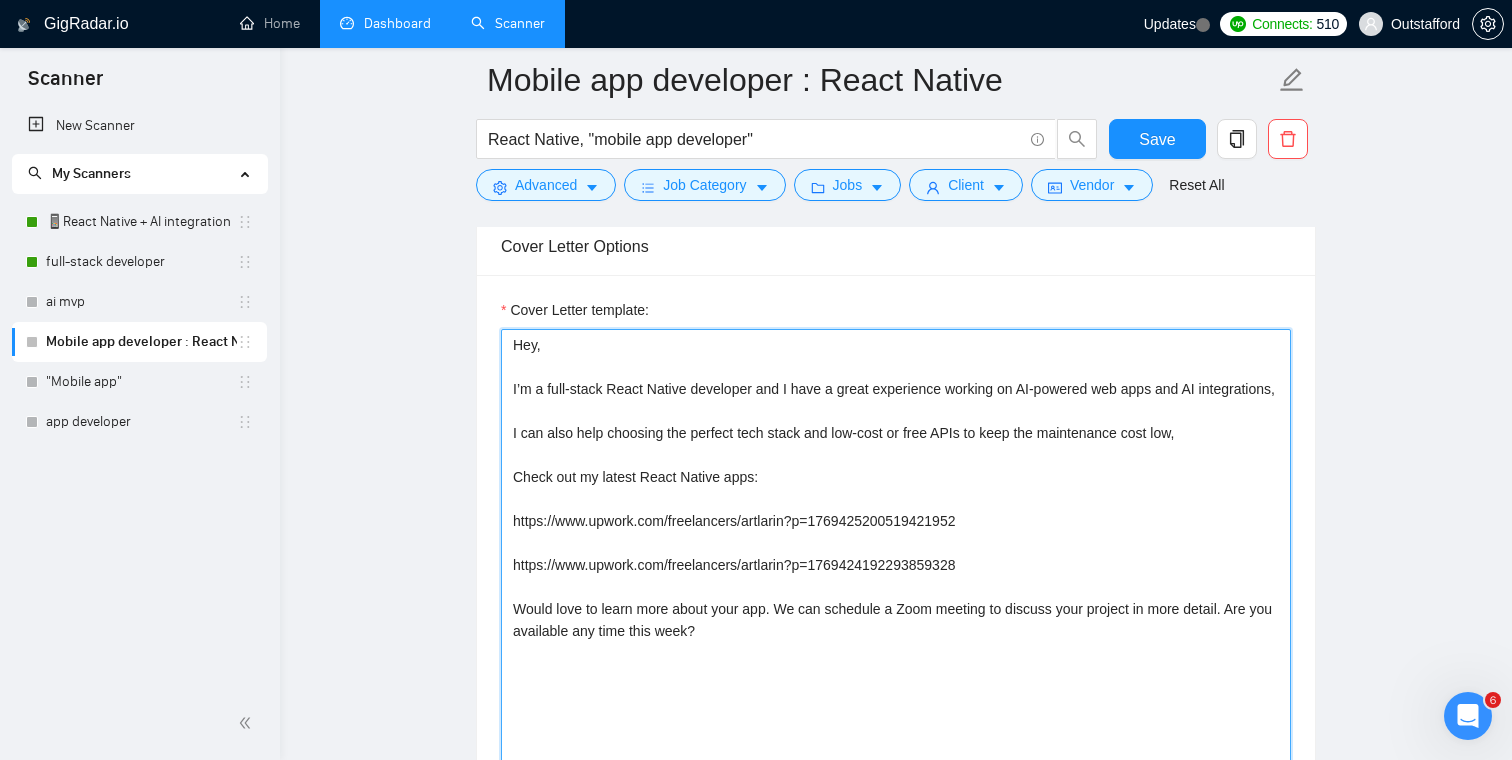 drag, startPoint x: 1035, startPoint y: 388, endPoint x: 1120, endPoint y: 417, distance: 89.81091 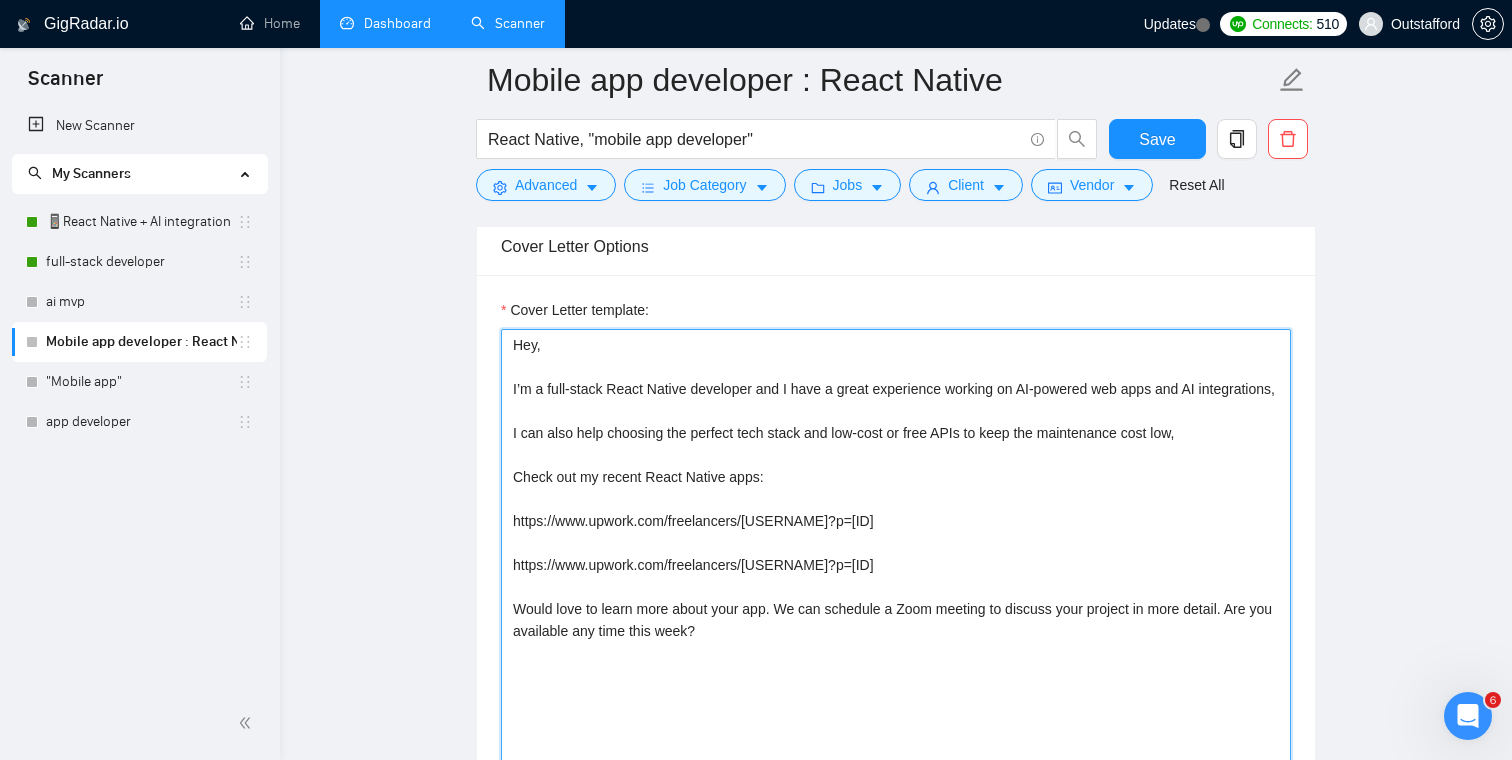 click on "Hey,
I’m a full-stack React Native developer and I have a great experience working on AI-powered web apps and AI integrations,
I can also help choosing the perfect tech stack and low-cost or free APIs to keep the maintenance cost low,
Check out my recent React Native apps:
https://www.upwork.com/freelancers/[USERNAME]?p=[ID]
https://www.upwork.com/freelancers/[USERNAME]?p=[ID]
Would love to learn more about your app. We can schedule a Zoom meeting to discuss your project in more detail. Are you available any time this week?" at bounding box center [896, 554] 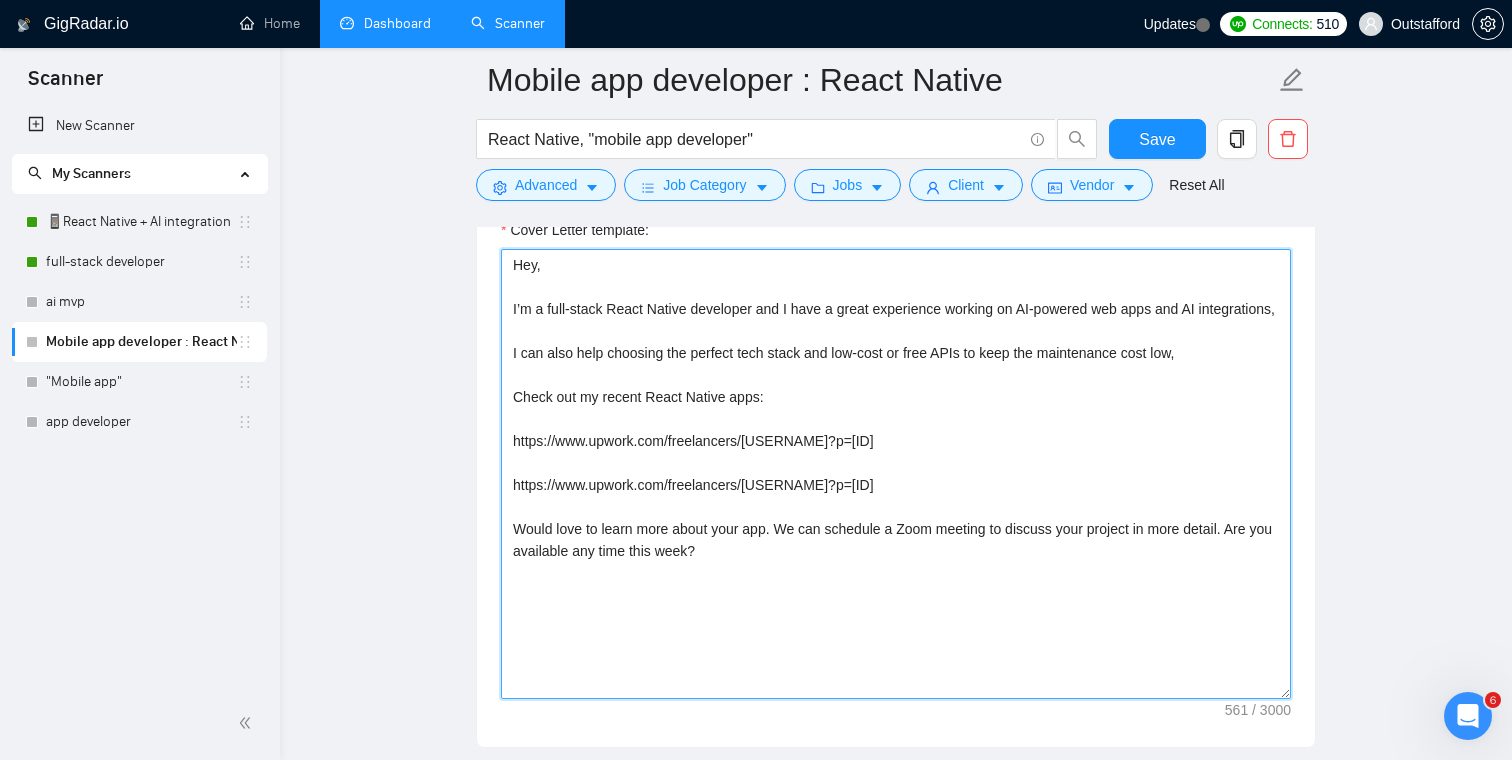 scroll, scrollTop: 1412, scrollLeft: 0, axis: vertical 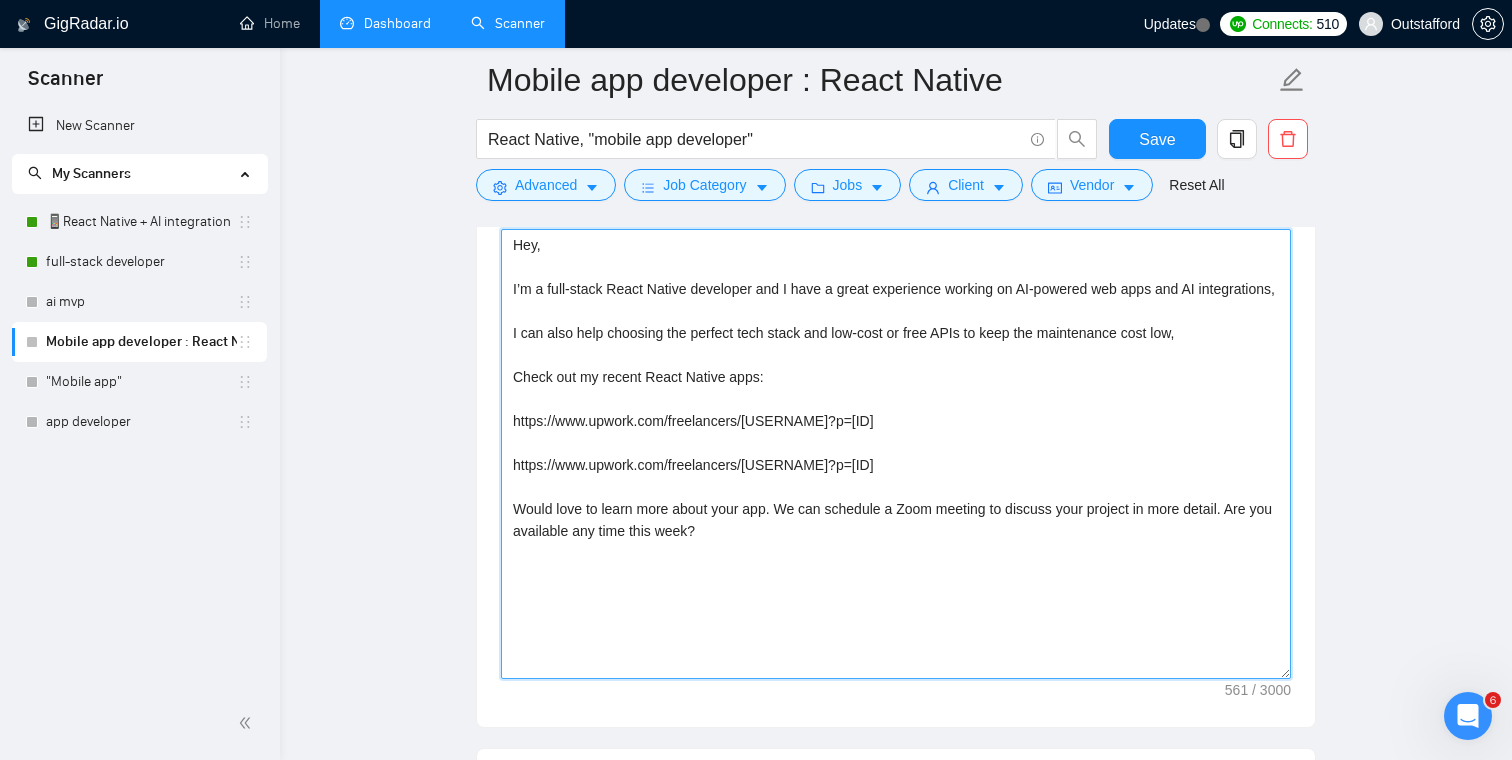 drag, startPoint x: 992, startPoint y: 442, endPoint x: 507, endPoint y: 443, distance: 485.00104 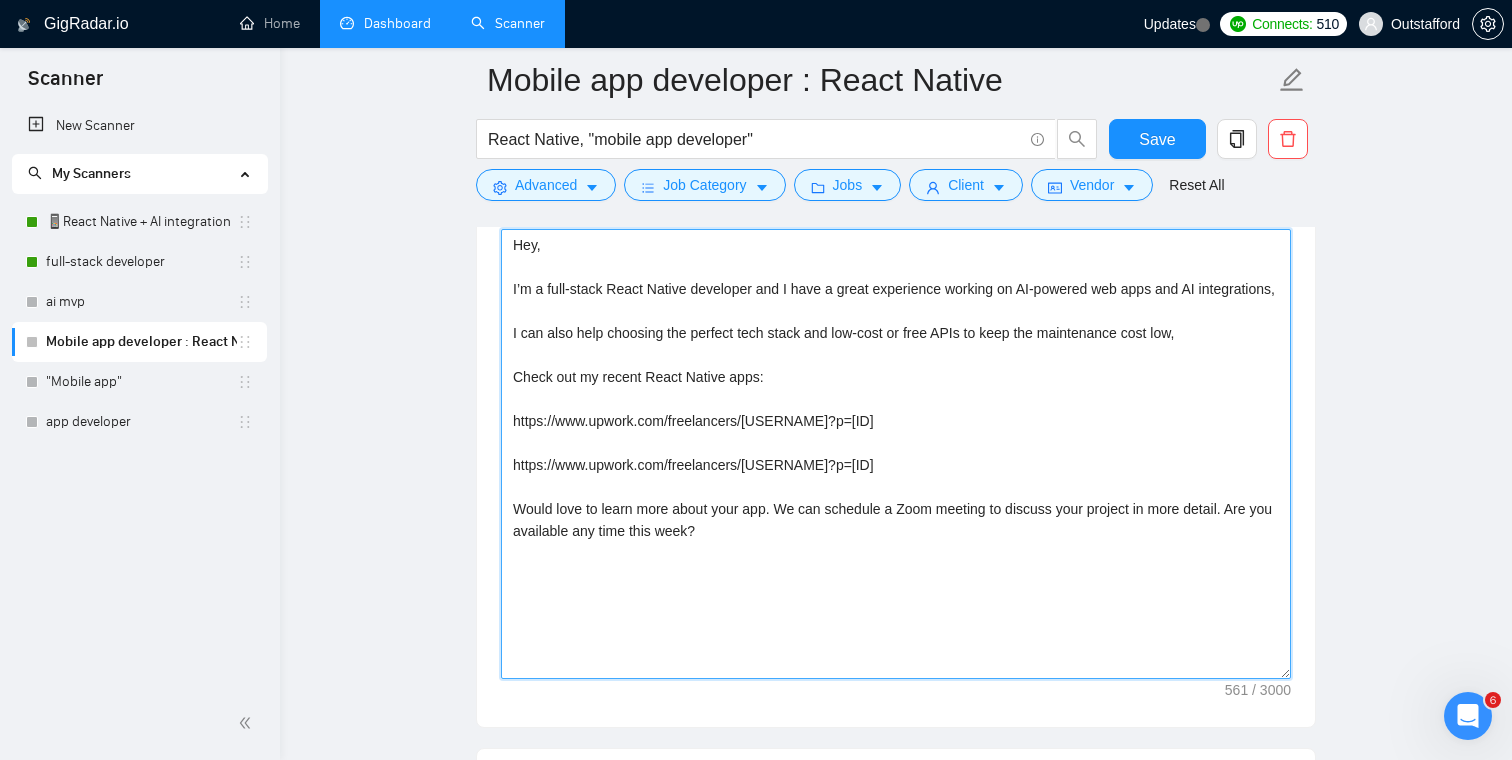 type on "Hey,
I’m a full-stack React Native developer and I have a great experience working on AI-powered web apps and AI integrations,
I can also help choosing the perfect tech stack and low-cost or free APIs to keep the maintenance cost low,
Check out my recent React Native apps:
https://www.upwork.com/freelancers/[USERNAME]?p=[ID]
https://www.upwork.com/freelancers/[USERNAME]?p=[ID]
Would love to learn more about your app. We can schedule a Zoom meeting to discuss your project in more detail. Are you available any time this week?" 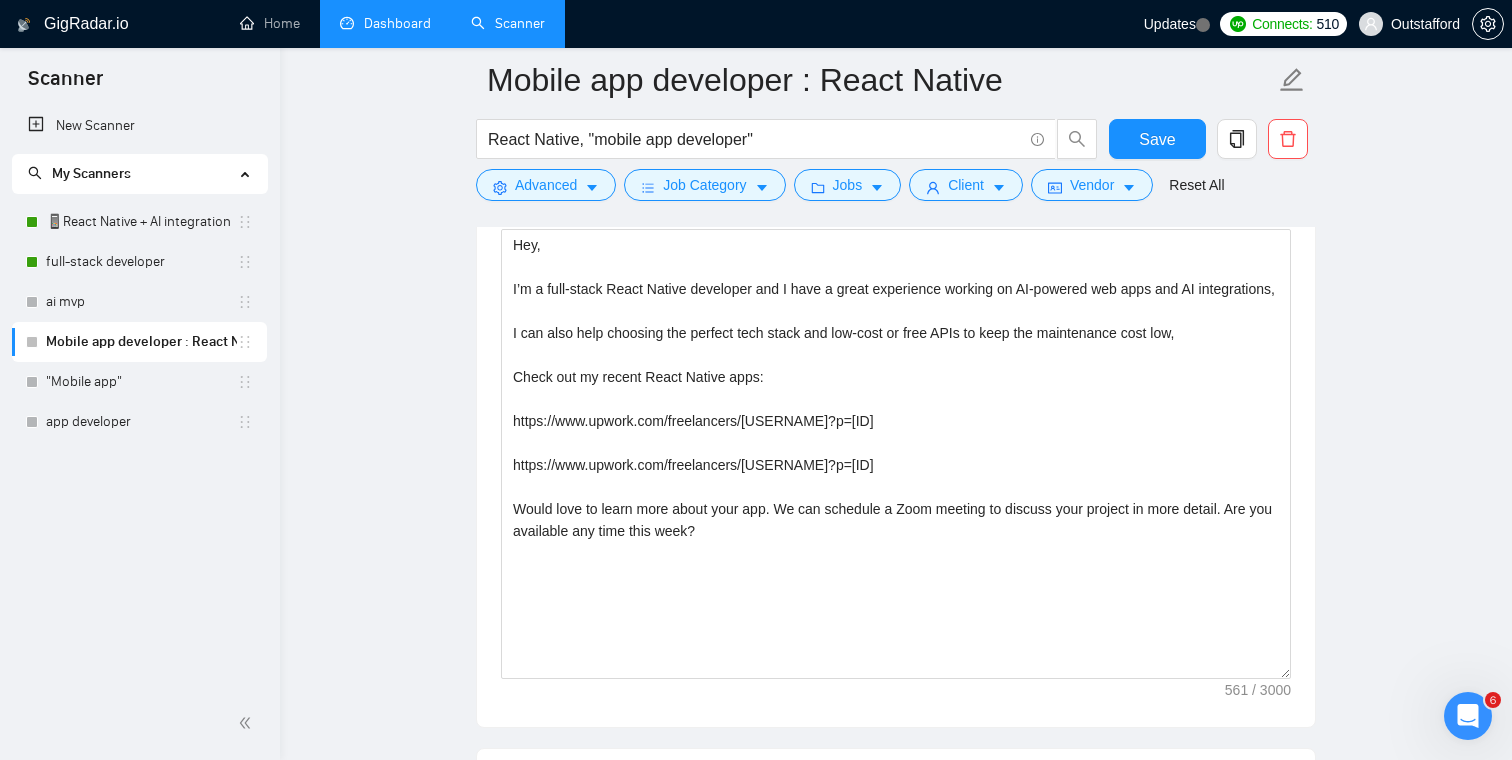 click on "Mobile app developer : React Native React Native, "mobile app developer" Save Advanced   Job Category   Jobs   Client   Vendor   Reset All Preview Results Insights NEW Alerts Auto Bidder Auto Bidding Enabled Auto Bidding Enabled: OFF Auto Bidder Schedule Auto Bidding Type: Automated (recommended) Semi-automated Auto Bidding Schedule: 24/7 Custom Custom Auto Bidder Schedule Repeat every week on Monday Tuesday Wednesday Thursday Friday Saturday Sunday Active Hours ( America/Los_Angeles ): From: To: ( 24  hours) America/Los_Angeles Auto Bidding Type Select your bidding algorithm: Choose the algorithm for you bidding. The price per proposal does not include your connects expenditure. Template Bidder Works great for narrow segments and short cover letters that don't change. 0.50  credits / proposal Sardor AI 🤖 Personalise your cover letter with ai [placeholders] 1.00  credits / proposal Experimental Laziza AI  👑   NEW   Learn more 2.00  credits / proposal $30.28 savings Team & Freelancer Select team:   50" at bounding box center (896, 1097) 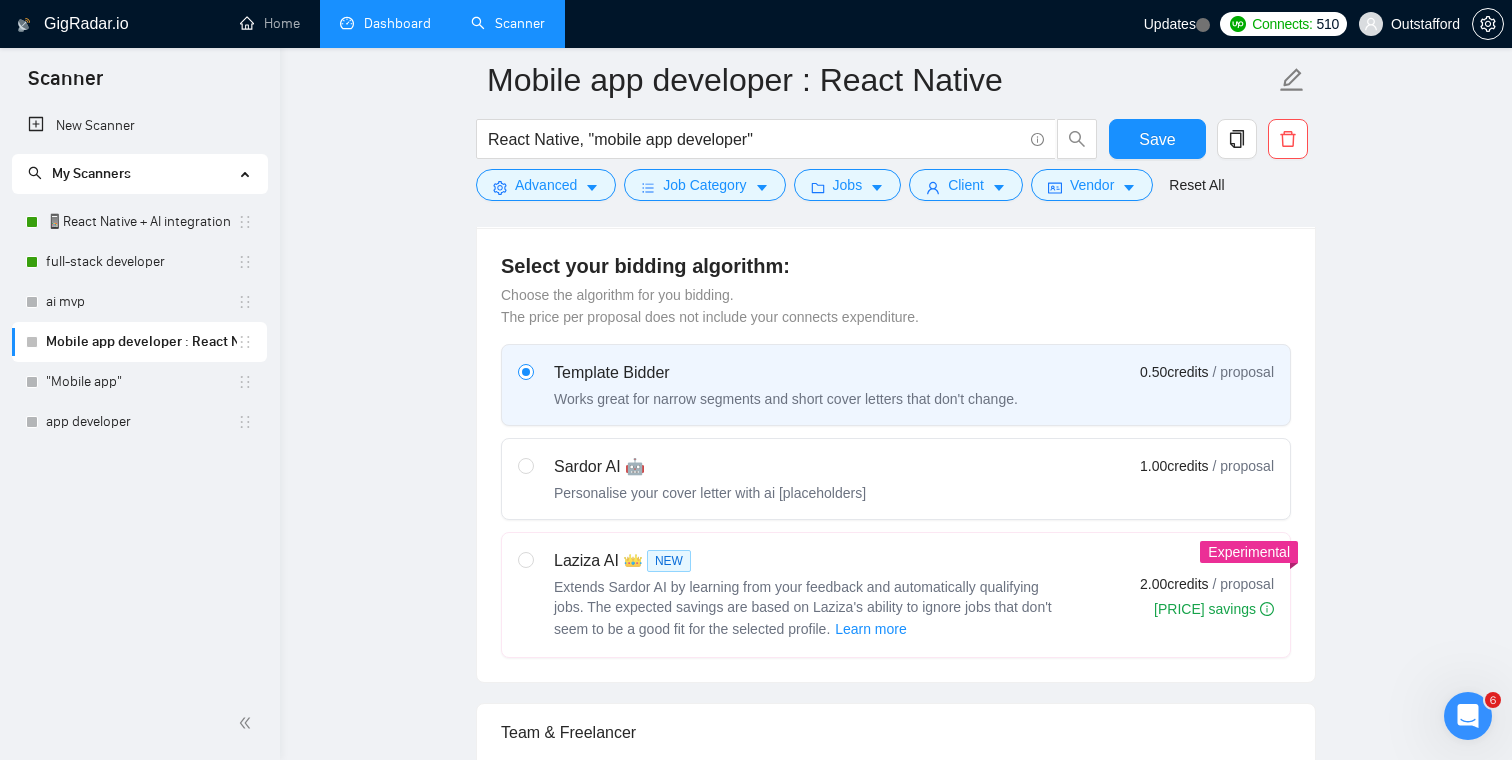 scroll, scrollTop: 263, scrollLeft: 0, axis: vertical 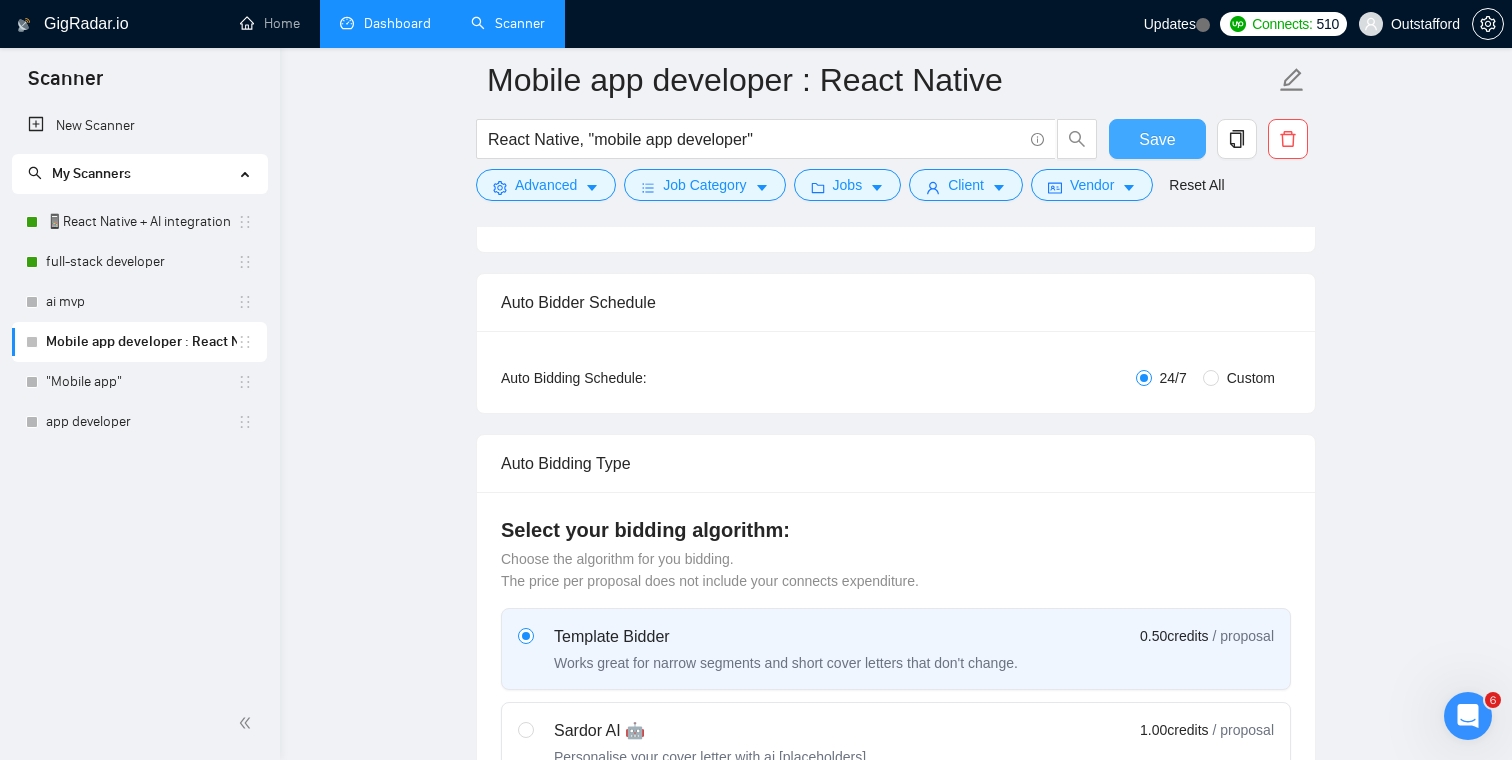 click on "Save" at bounding box center [1157, 139] 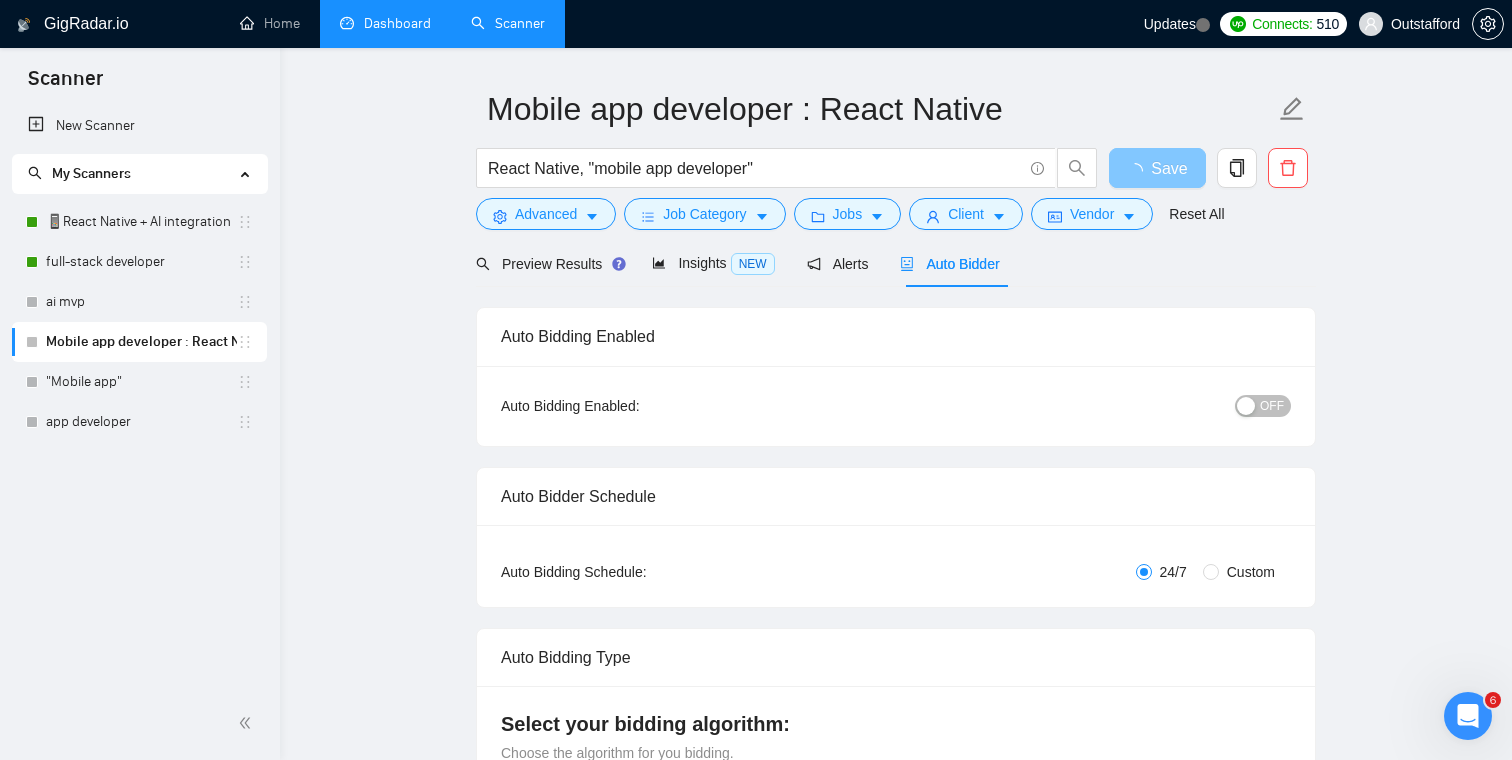 scroll, scrollTop: 0, scrollLeft: 0, axis: both 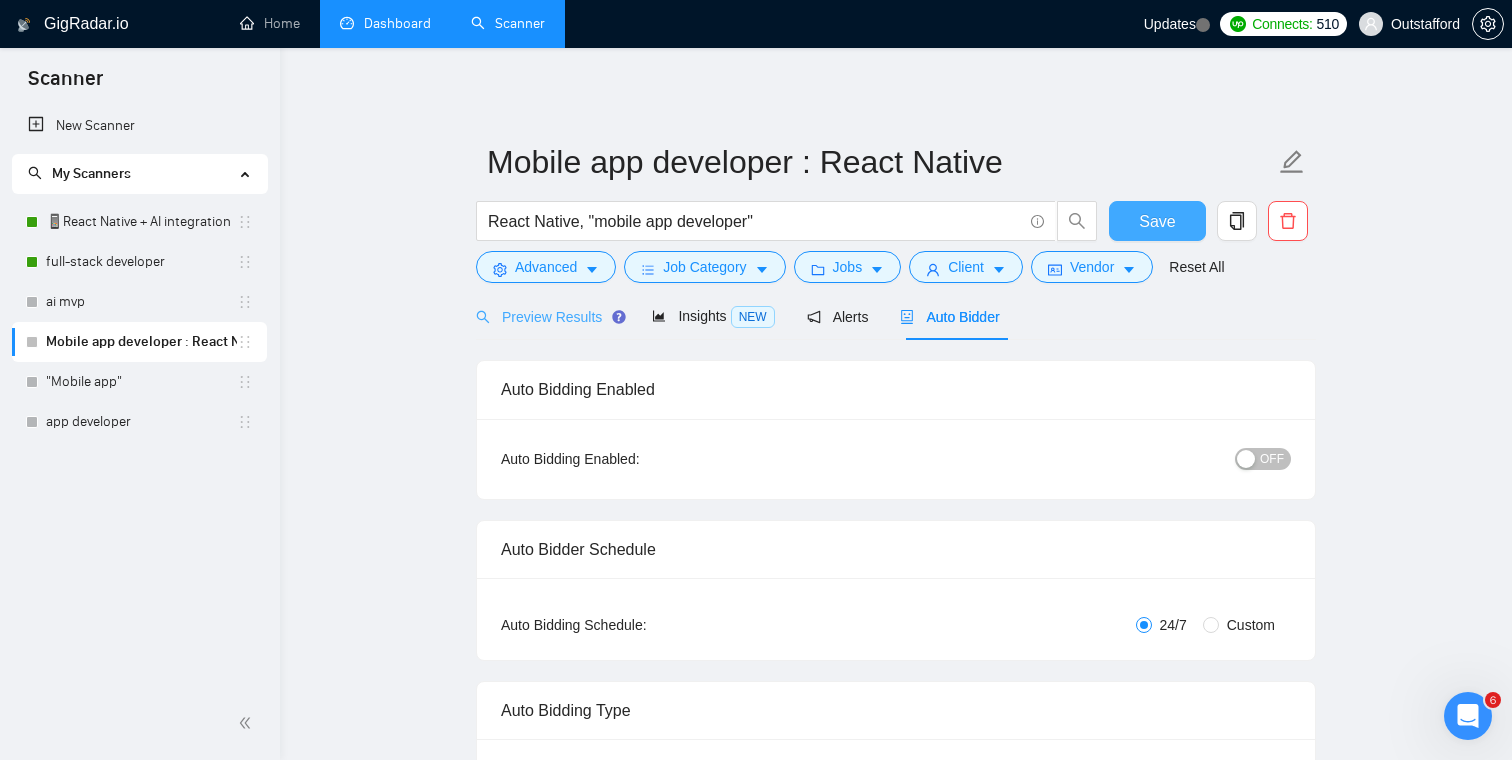 type 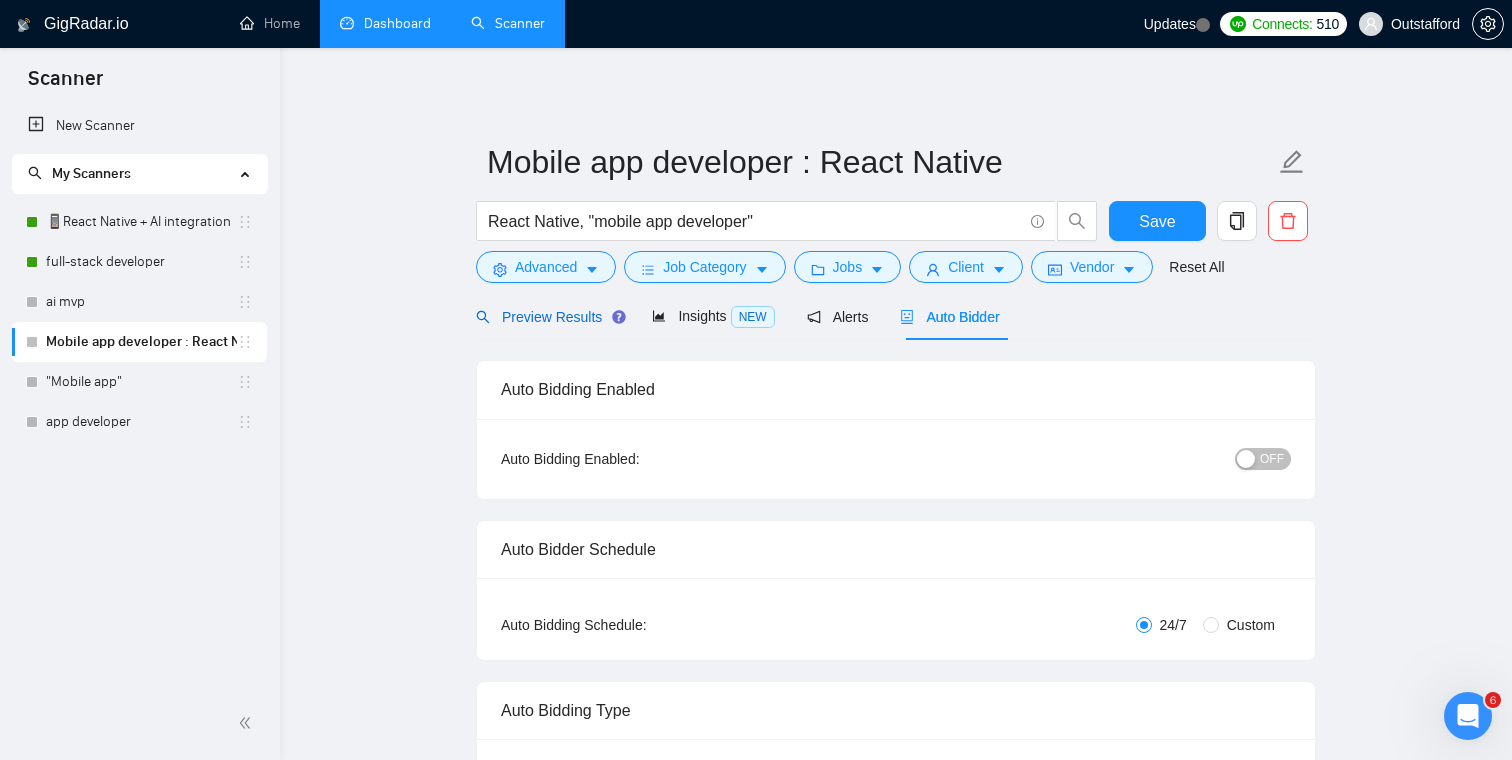 click on "Preview Results" at bounding box center [548, 317] 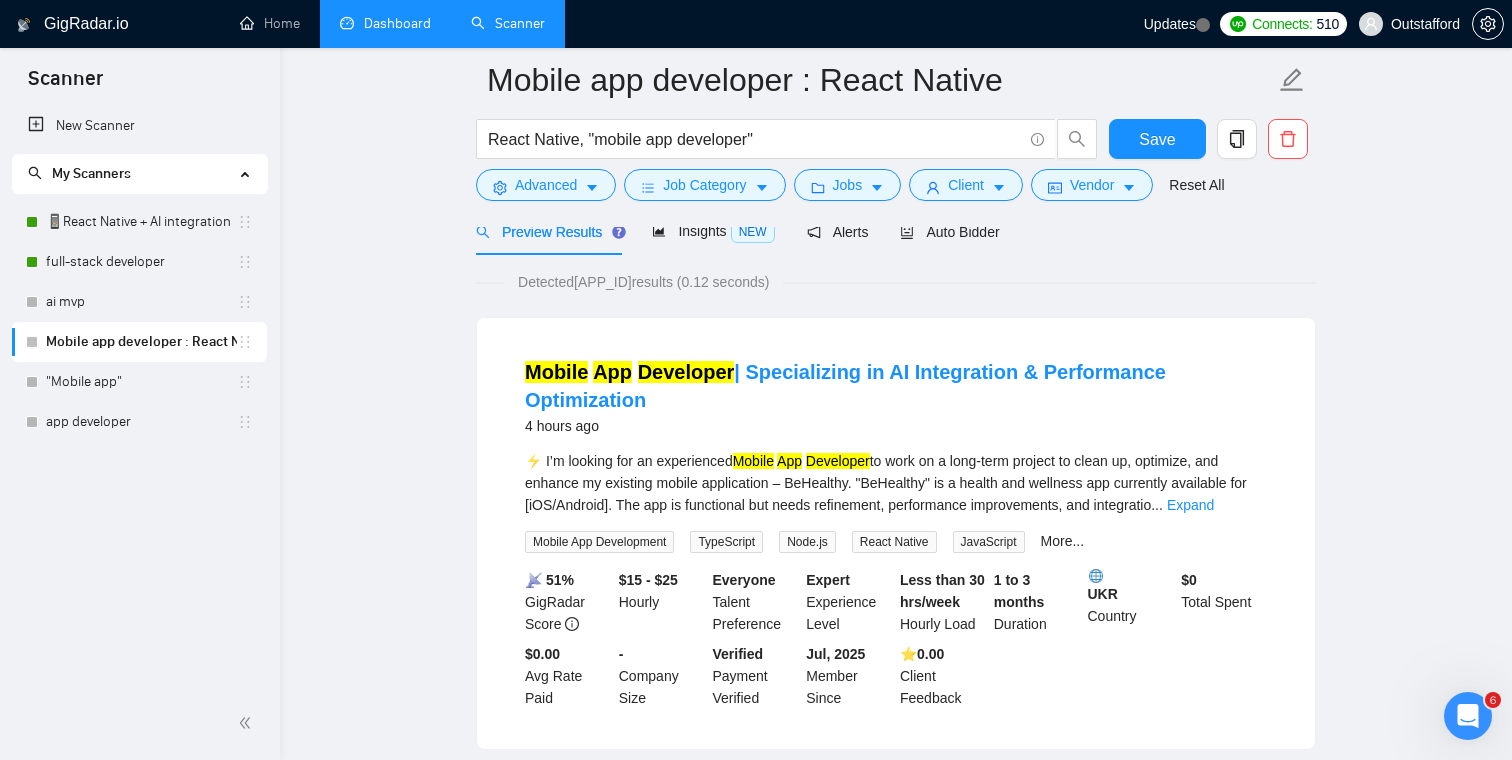 scroll, scrollTop: 0, scrollLeft: 0, axis: both 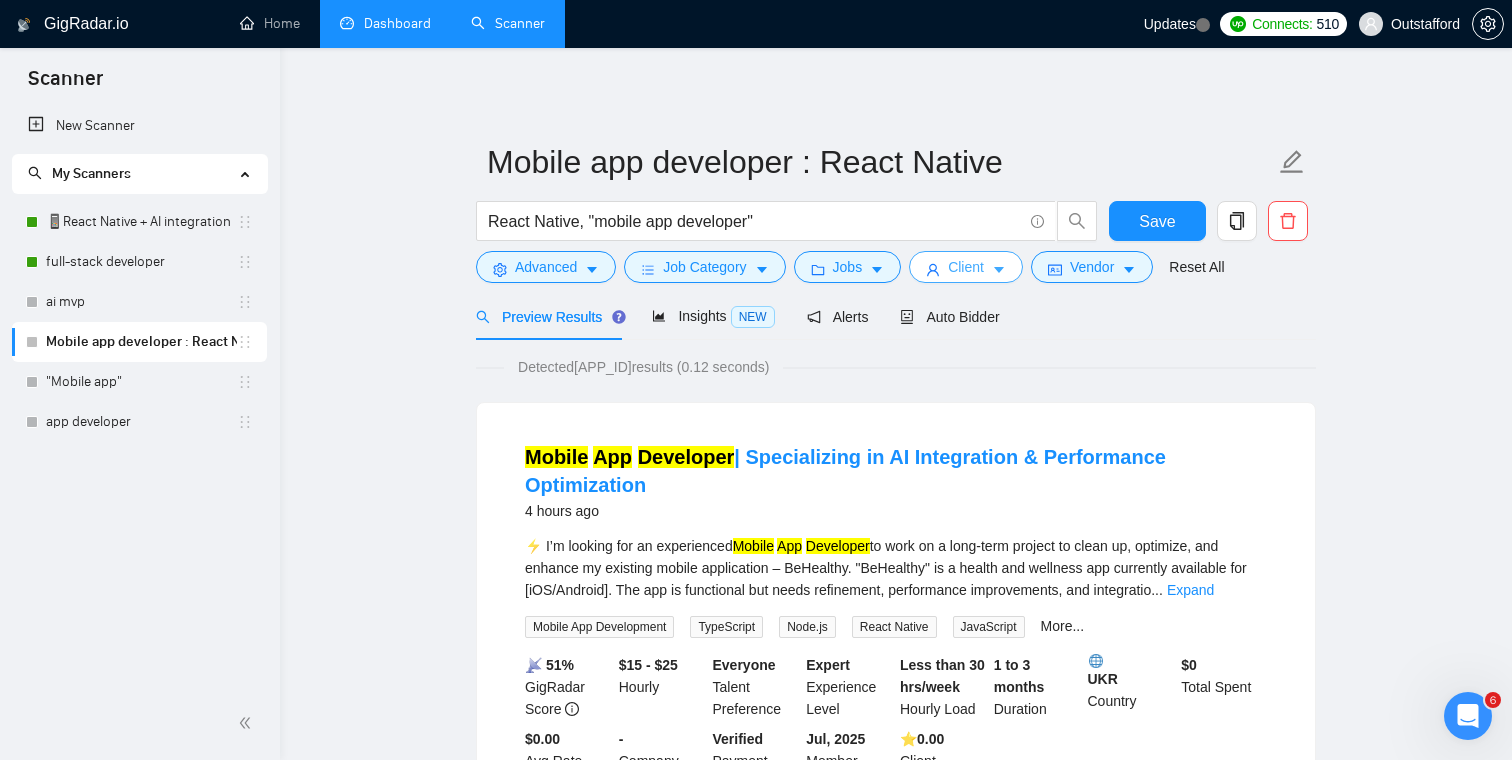click on "Client" at bounding box center (966, 267) 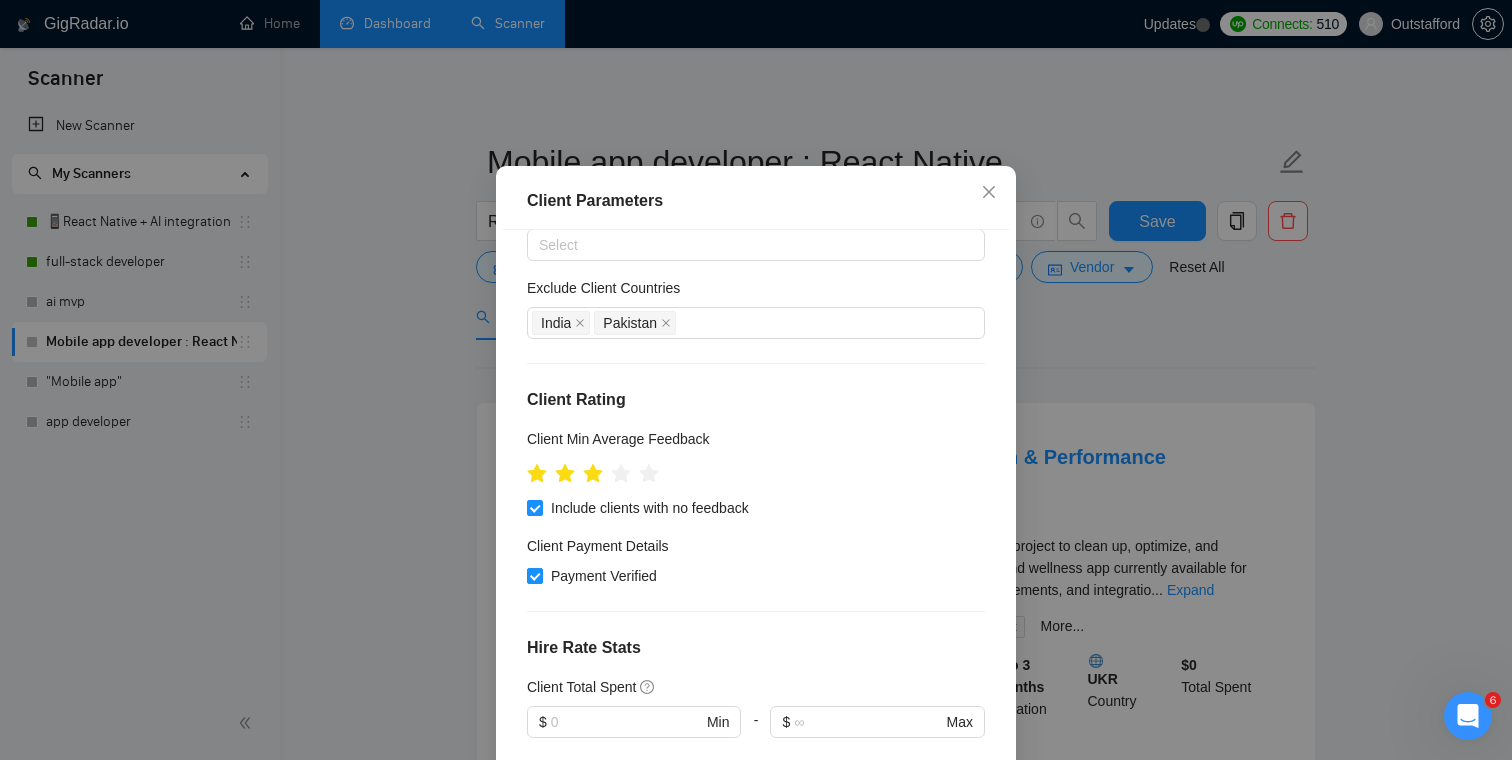 scroll, scrollTop: 0, scrollLeft: 0, axis: both 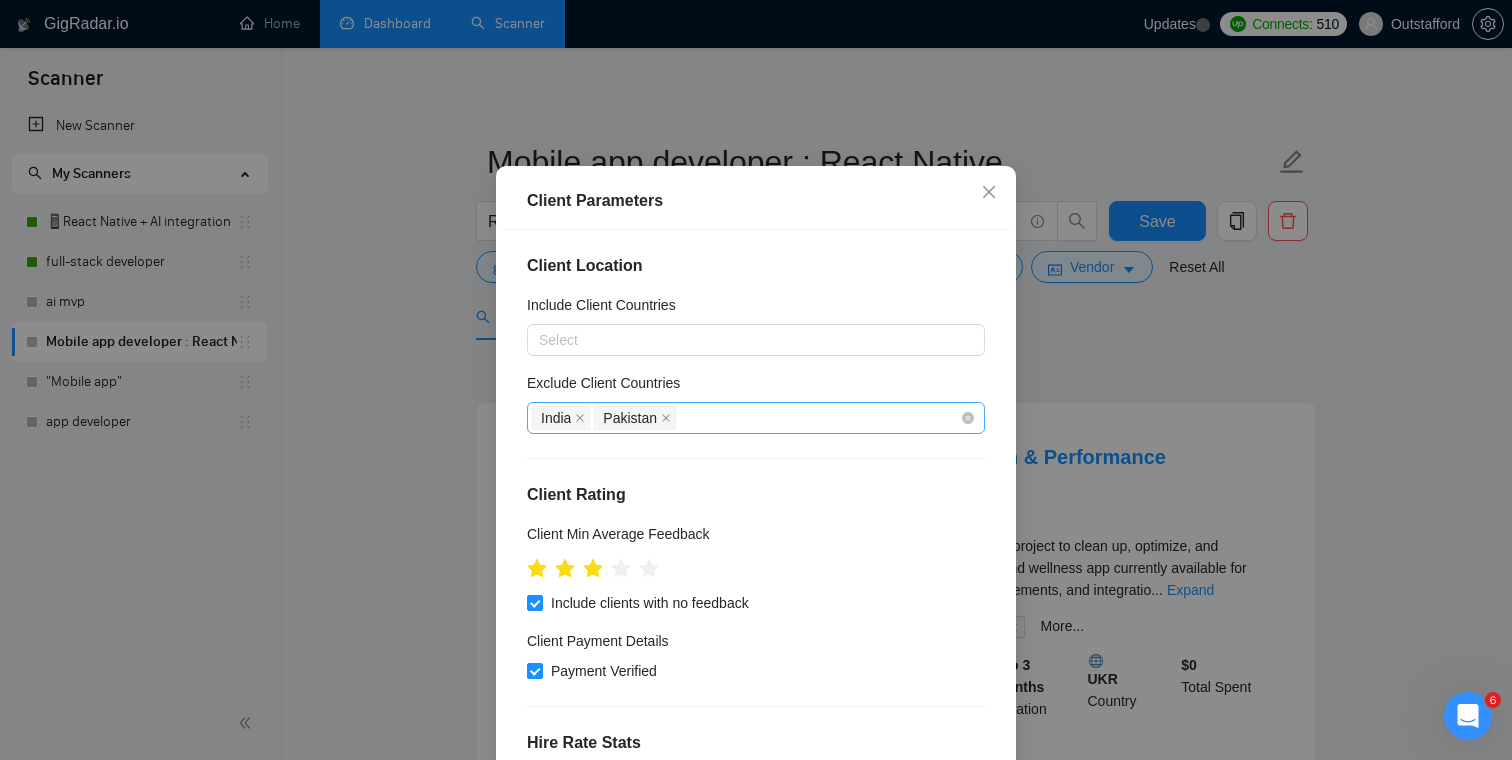 click on "India Pakistan" at bounding box center [746, 418] 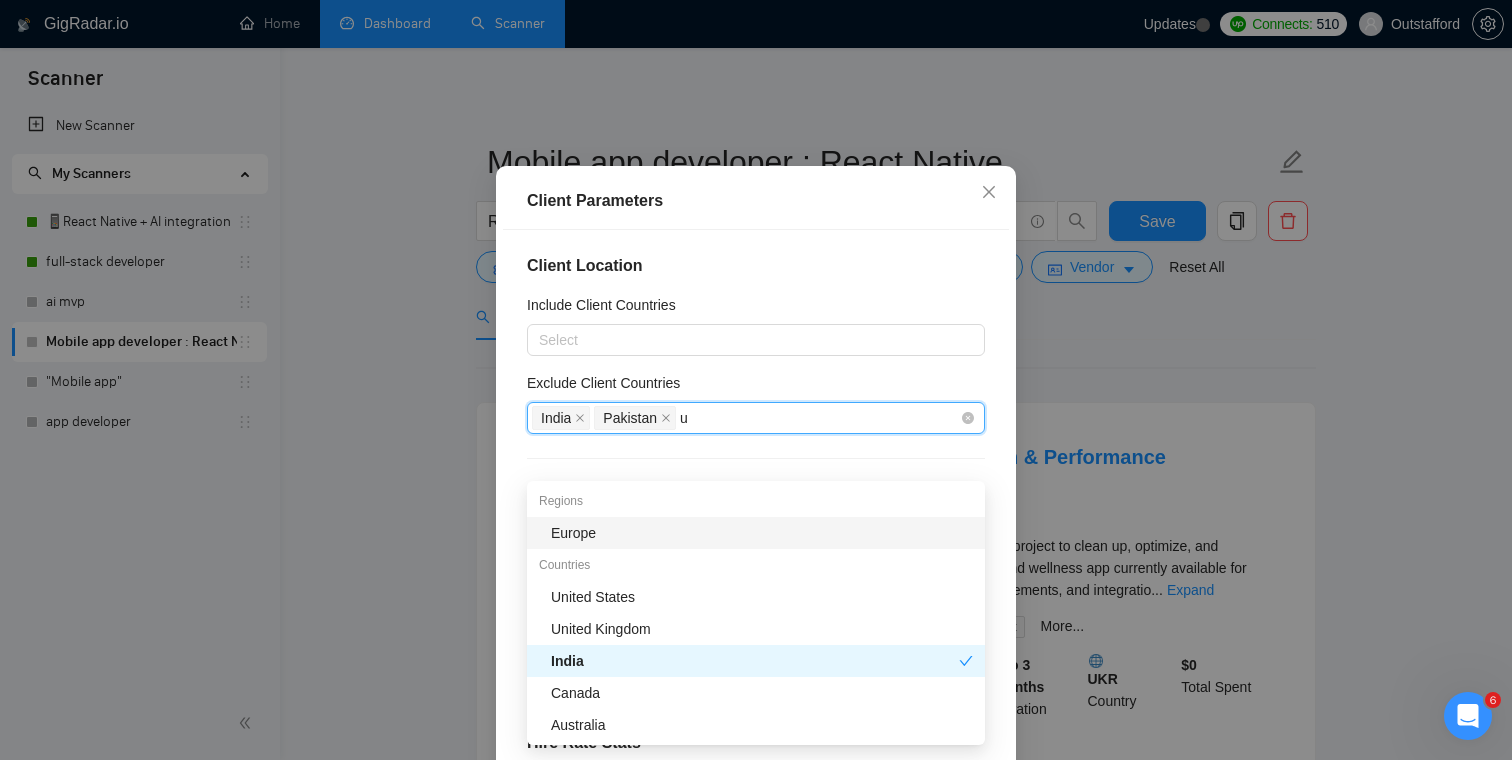 type on "uk" 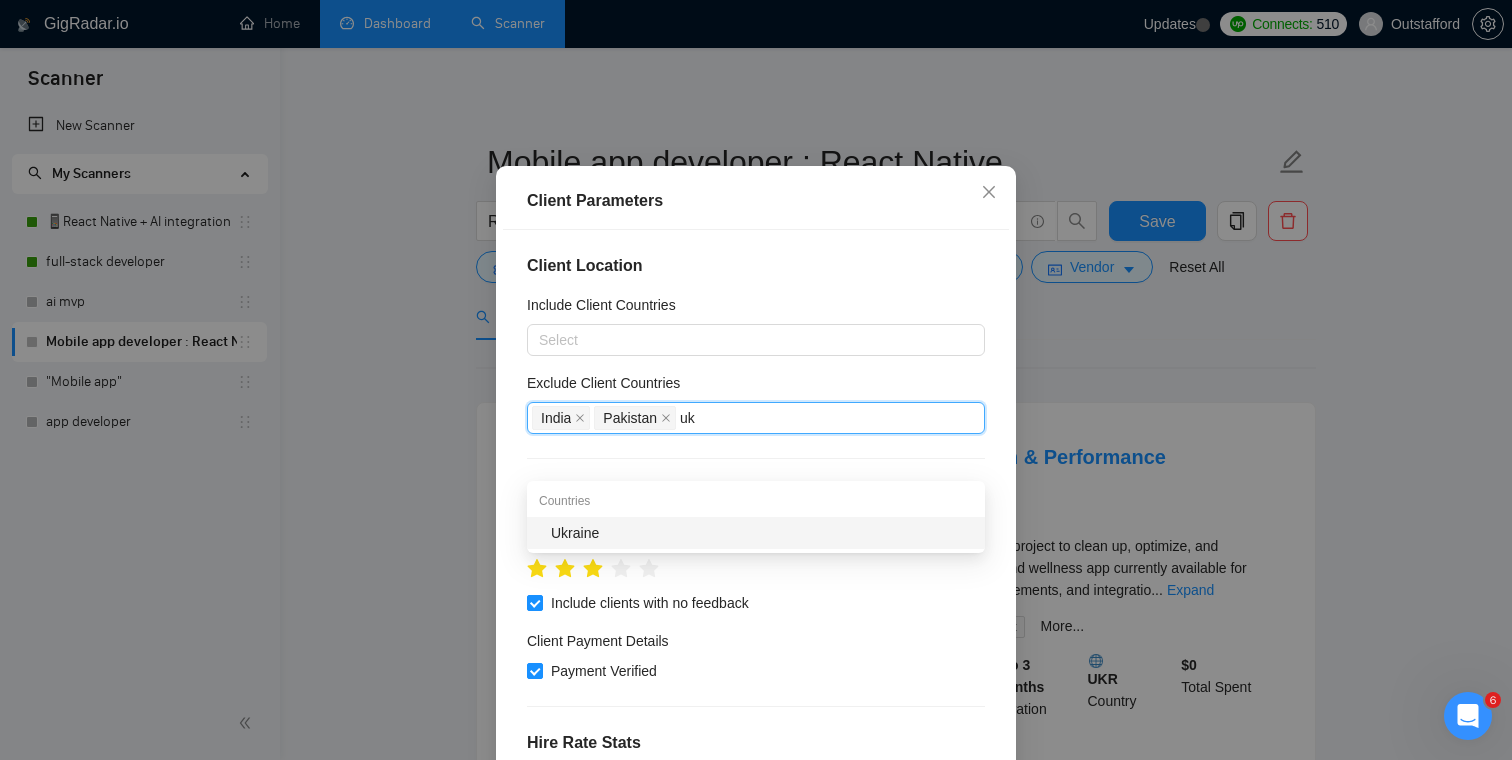 click on "Ukraine" at bounding box center (762, 533) 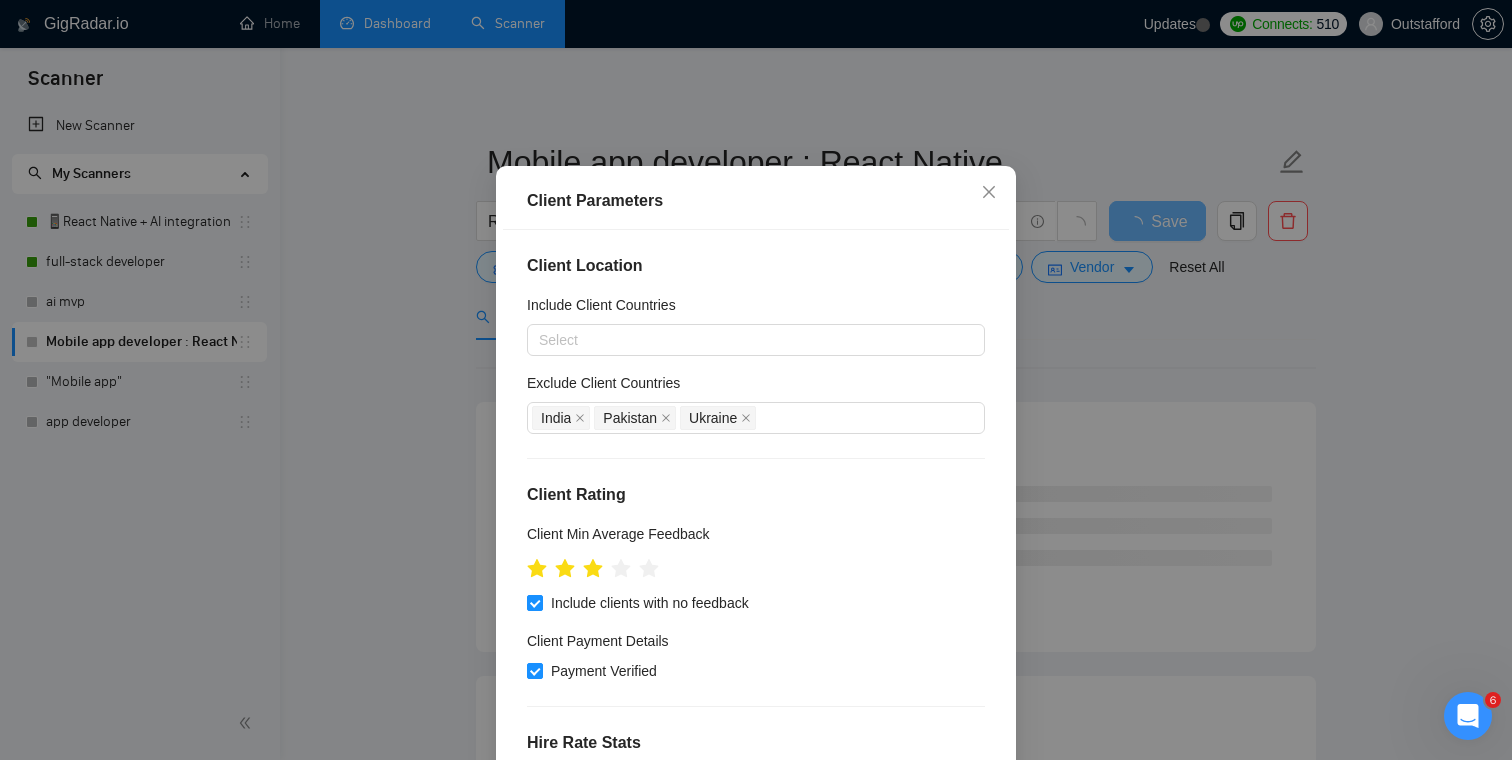 click on "Client Location Include Client Countries   Select Exclude Client Countries India Pakistan Ukraine   Client Rating Client Min Average Feedback Include clients with no feedback Client Payment Details Payment Verified Hire Rate Stats   Client Total Spent $ Min - $ Max Client Hire Rate New   Any hire rate   Avg Hourly Rate Paid New $ Min - $ Max Include Clients without Sufficient History Client Profile Client Industry New   Any industry Client Company Size   Any company size Enterprise Clients New   Any clients" at bounding box center [756, 496] 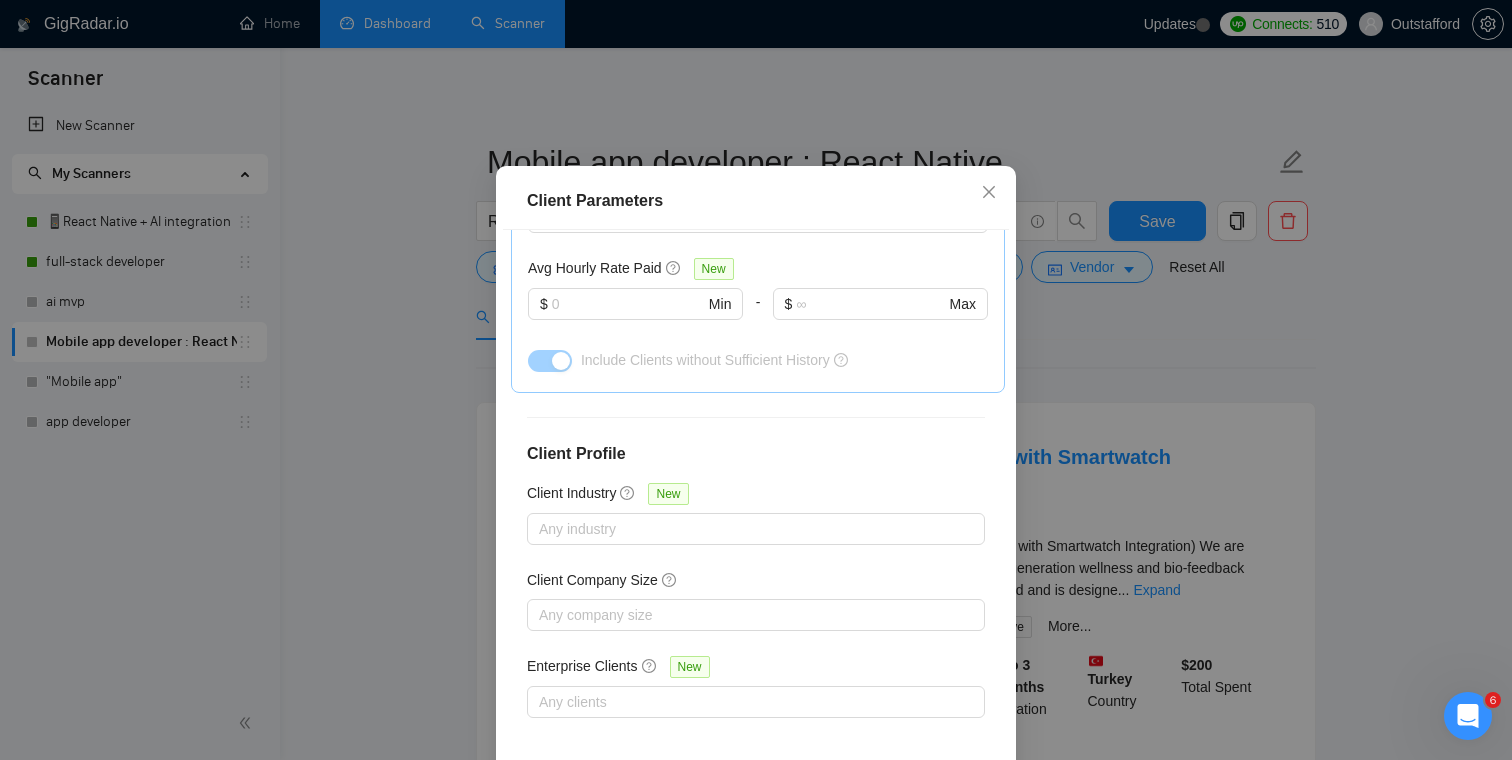scroll, scrollTop: 714, scrollLeft: 0, axis: vertical 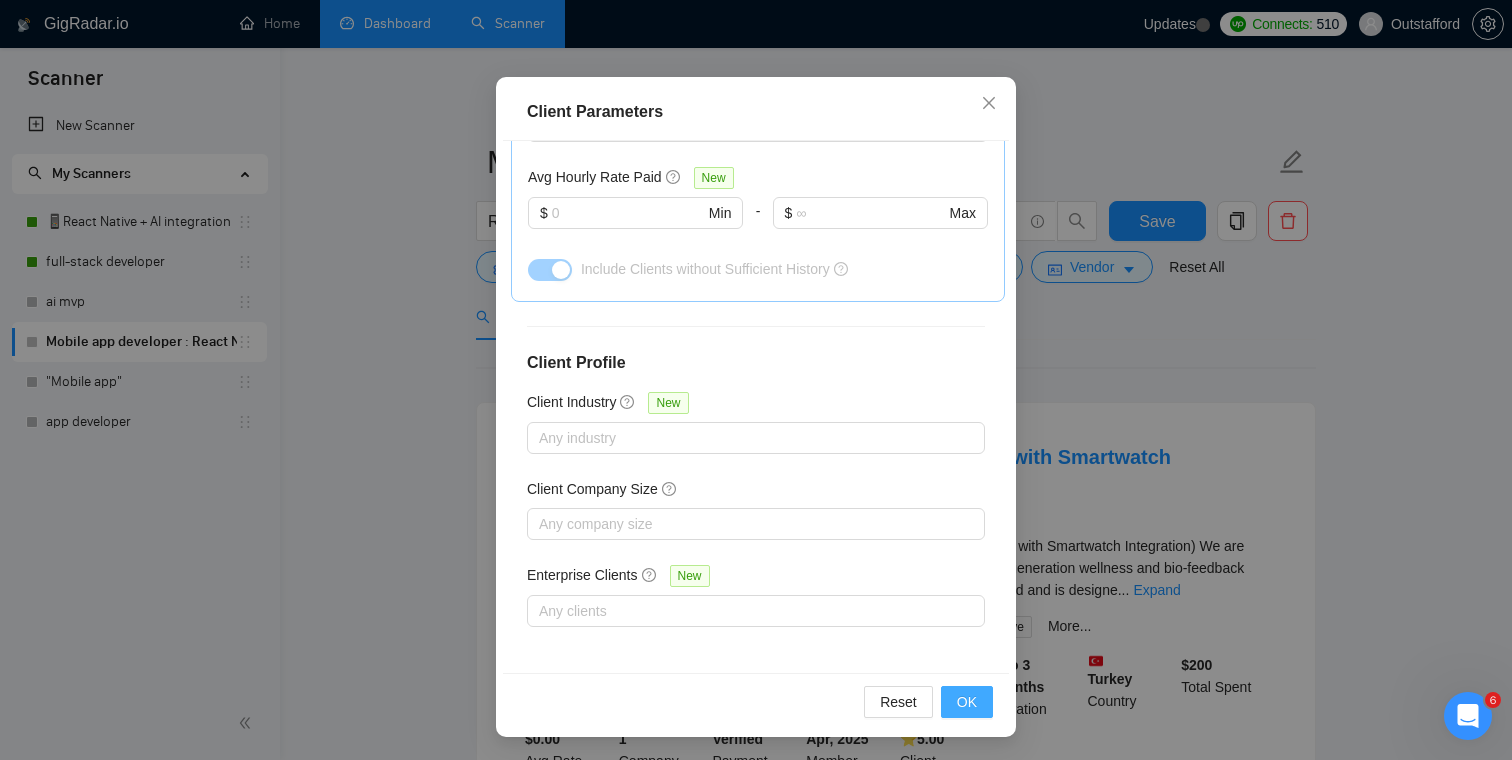 click on "OK" at bounding box center (967, 702) 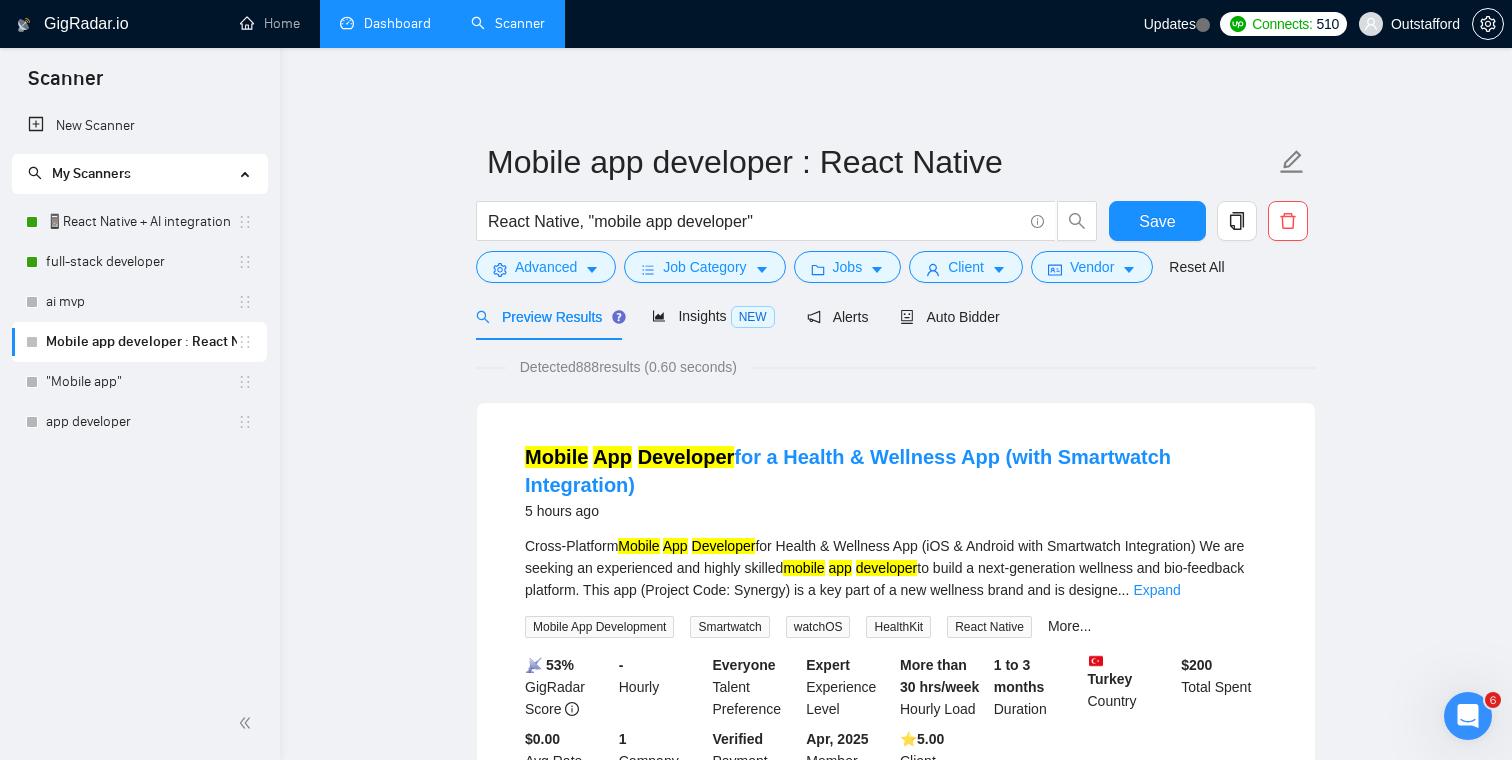 scroll, scrollTop: 44, scrollLeft: 0, axis: vertical 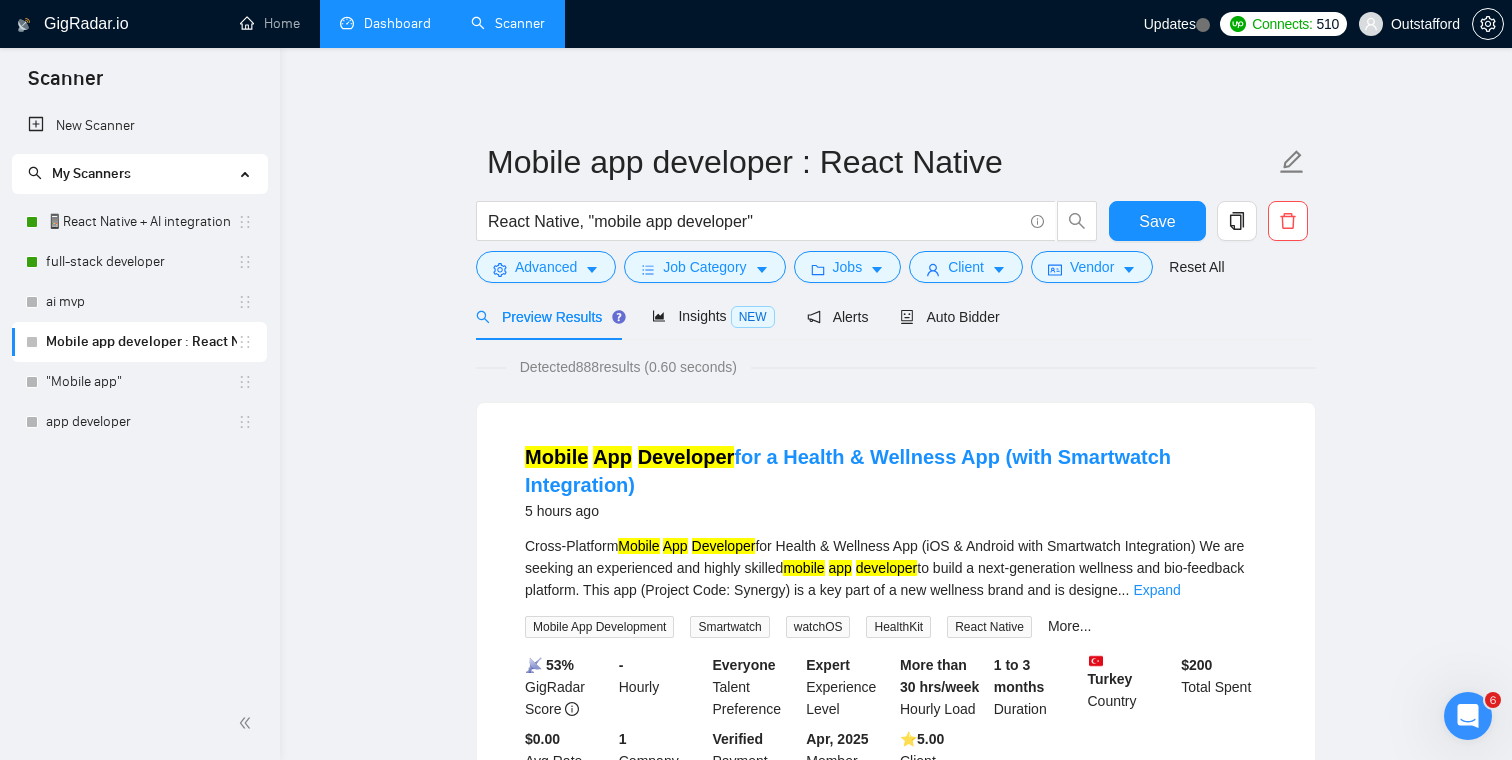 click on "Mobile app developer : React Native React Native, "mobile app developer" Save Advanced   Job Category   Jobs   Client   Vendor   Reset All Preview Results Insights NEW Alerts Auto Bidder Detected   888  results   (0.60 seconds) Mobile   App   Developer  for a Health & Wellness App (with Smartwatch Integration) 5 hours ago Cross-Platform  Mobile   App   Developer  for Health & Wellness App (iOS & Android with Smartwatch Integration)
We are seeking an experienced and highly skilled  mobile   app   developer  to build a next-generation wellness and bio-feedback platform. This app (Project Code: Synergy) is a key part of a new wellness brand and is designe ... Expand Mobile App Development Smartwatch watchOS HealthKit React Native More... 📡   53% GigRadar Score   - Hourly Everyone Talent Preference Expert Experience Level More than 30 hrs/week Hourly Load 1 to 3 months Duration   [COUNTRY] Country $ 200 Total Spent $0.00 Avg Rate Paid 1 Company Size Verified Payment Verified Apr, 2025 Member Since ⭐️  5.00" at bounding box center [896, 2465] 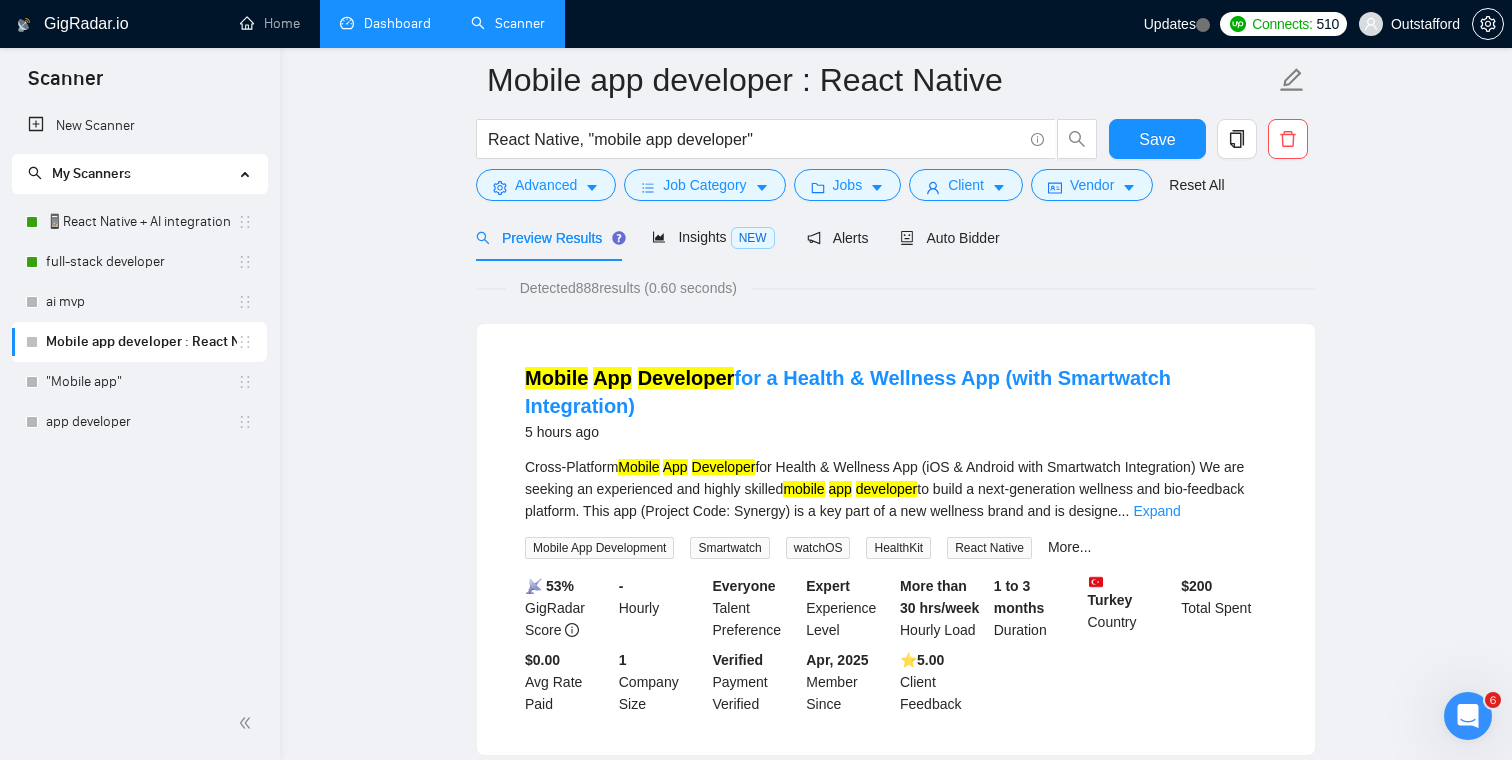 scroll, scrollTop: 0, scrollLeft: 0, axis: both 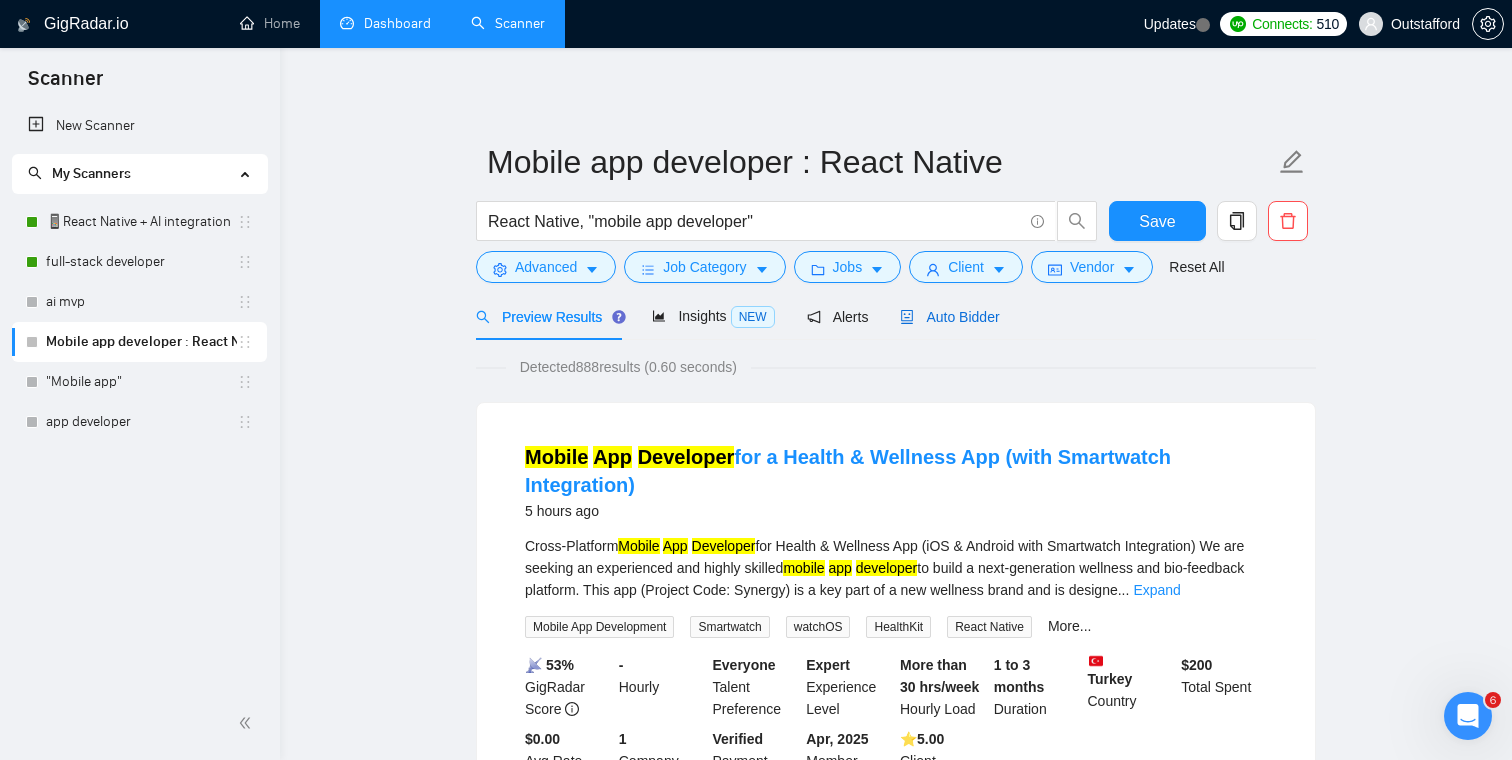 click on "Auto Bidder" at bounding box center [949, 317] 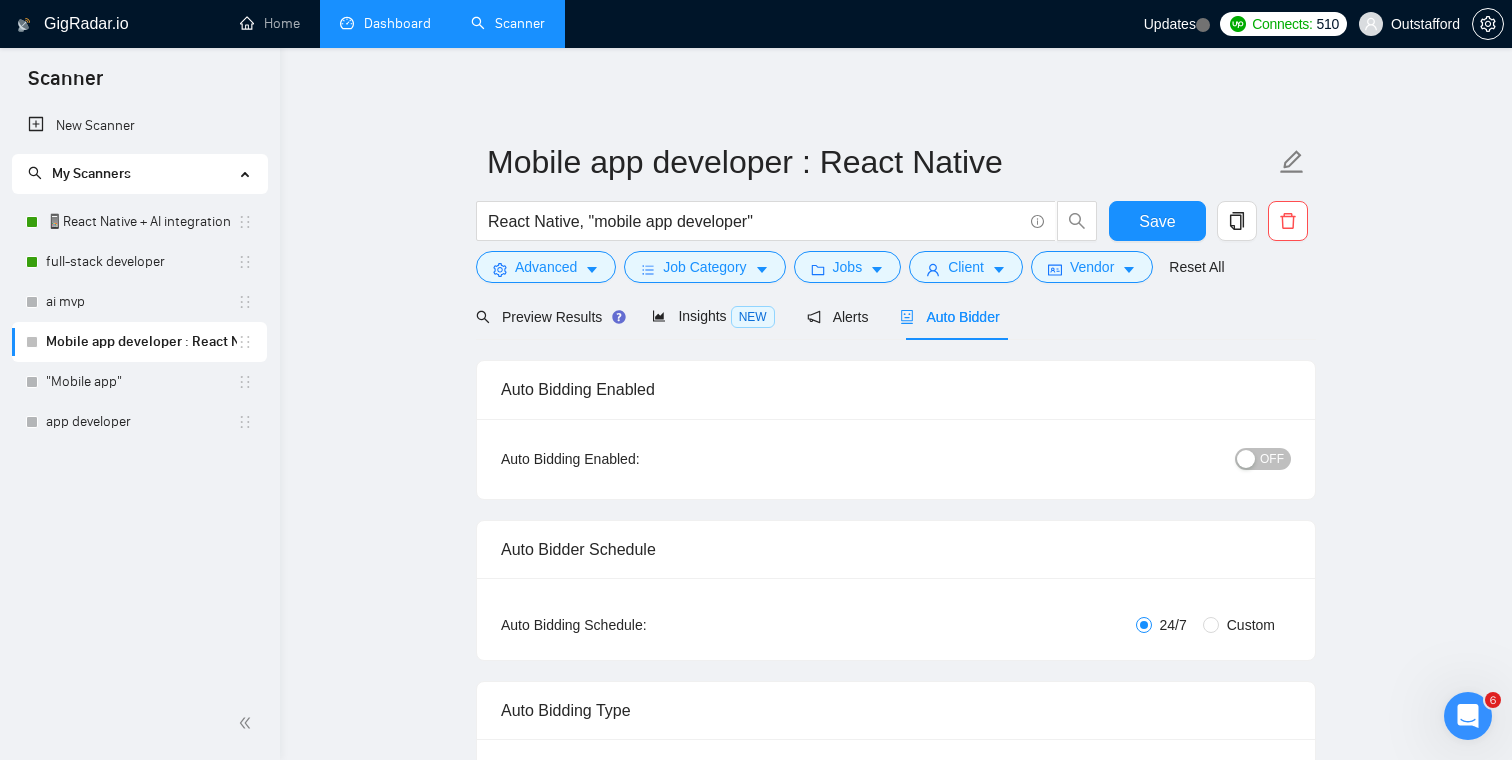 type 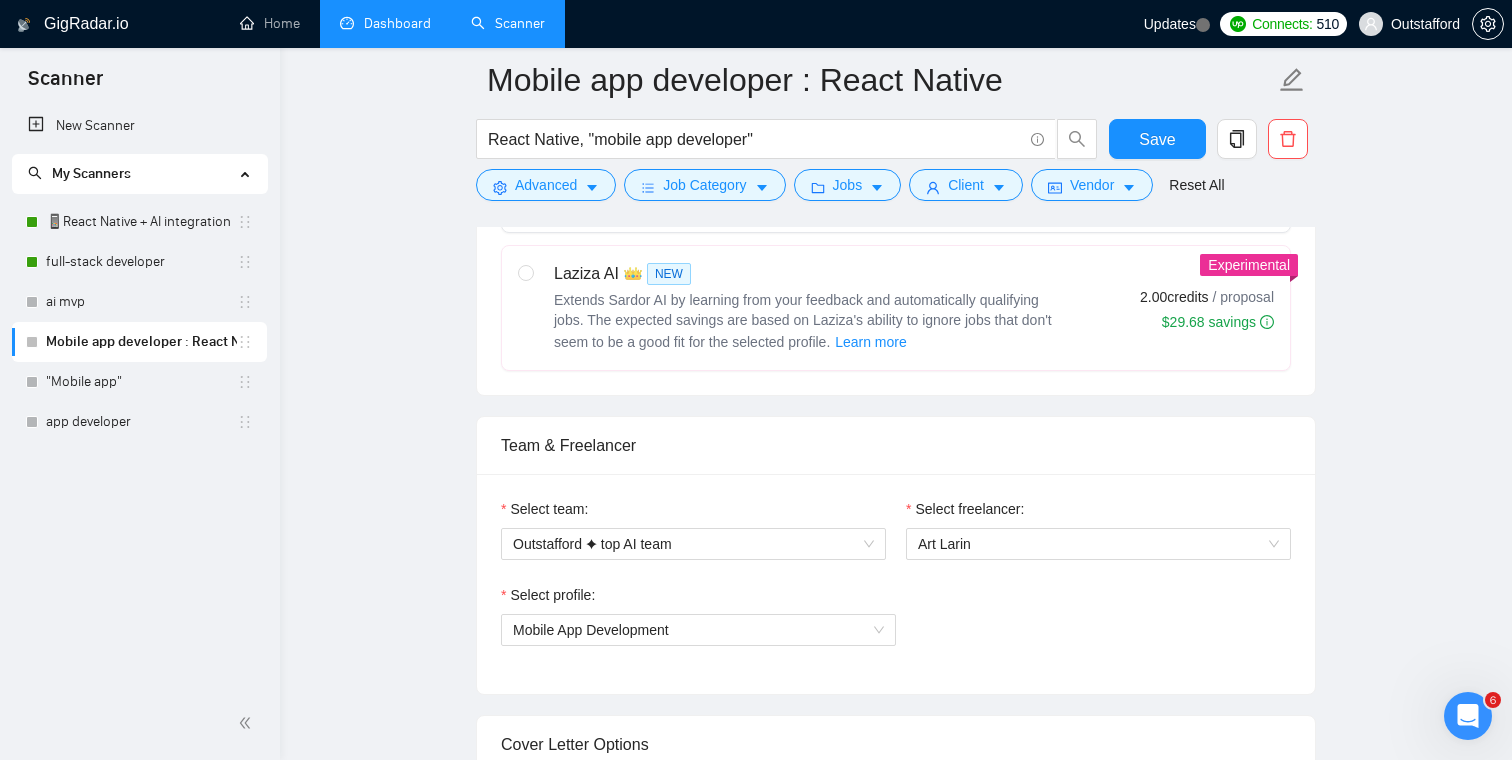scroll, scrollTop: 659, scrollLeft: 0, axis: vertical 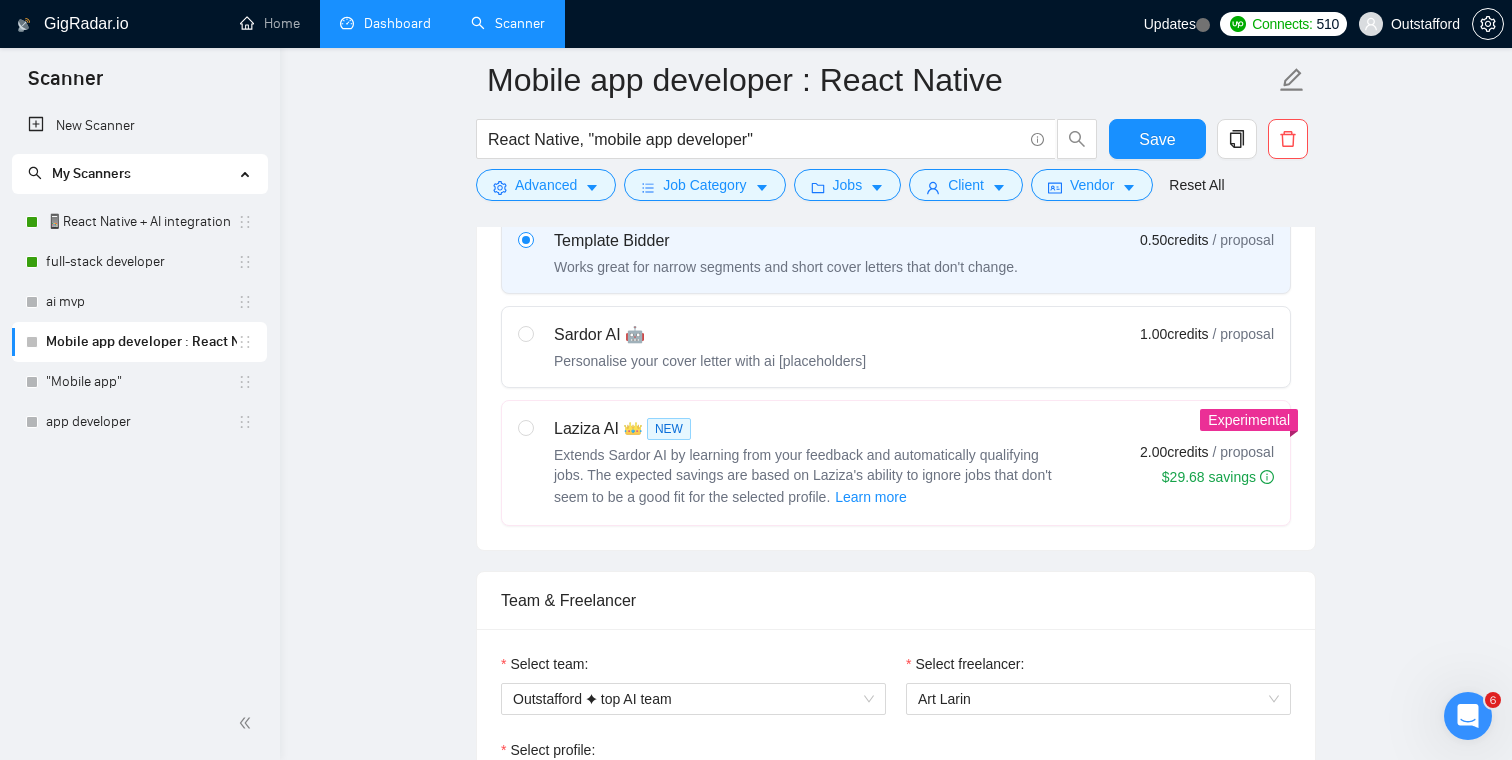 click on "Sardor AI 🤖" at bounding box center (710, 335) 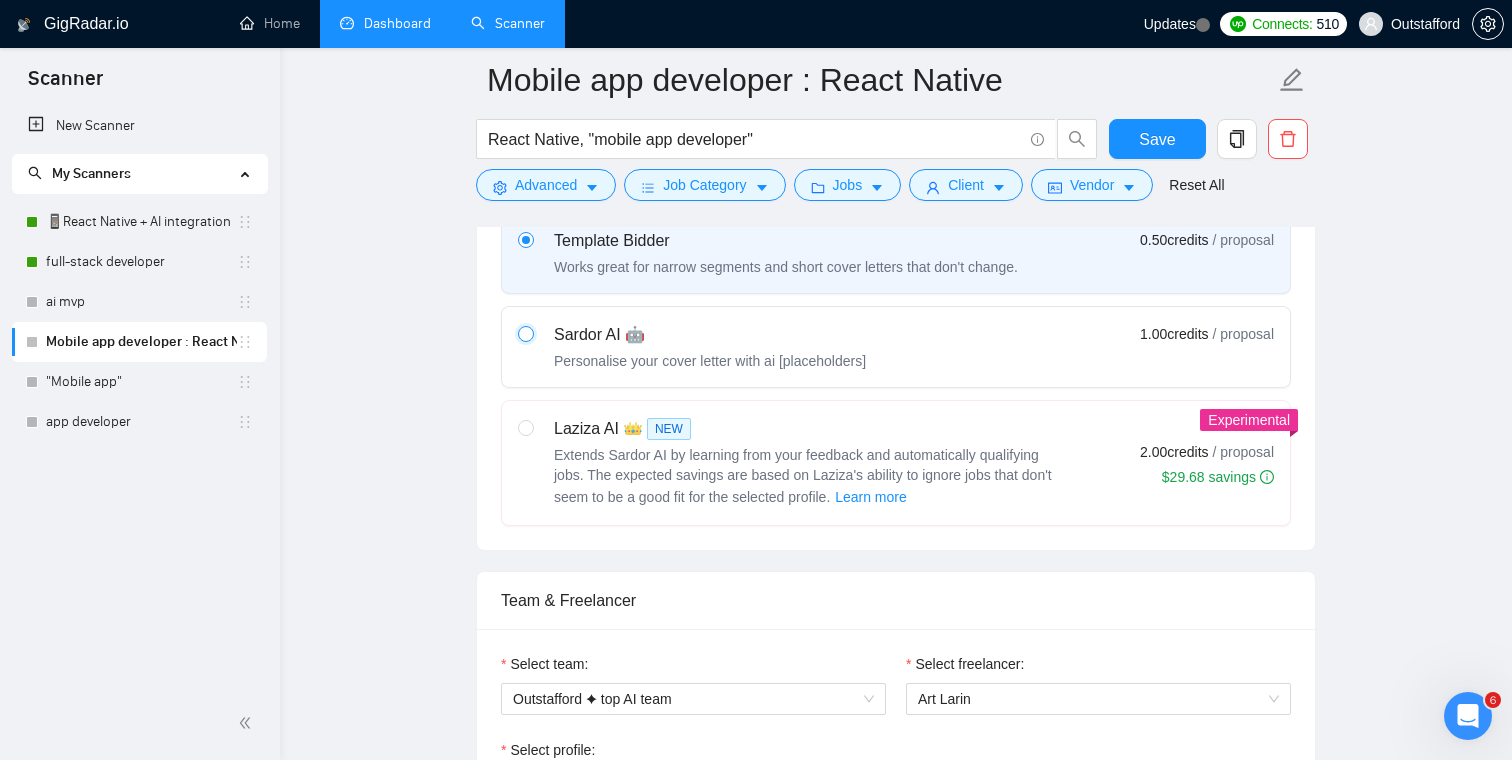 click at bounding box center (525, 333) 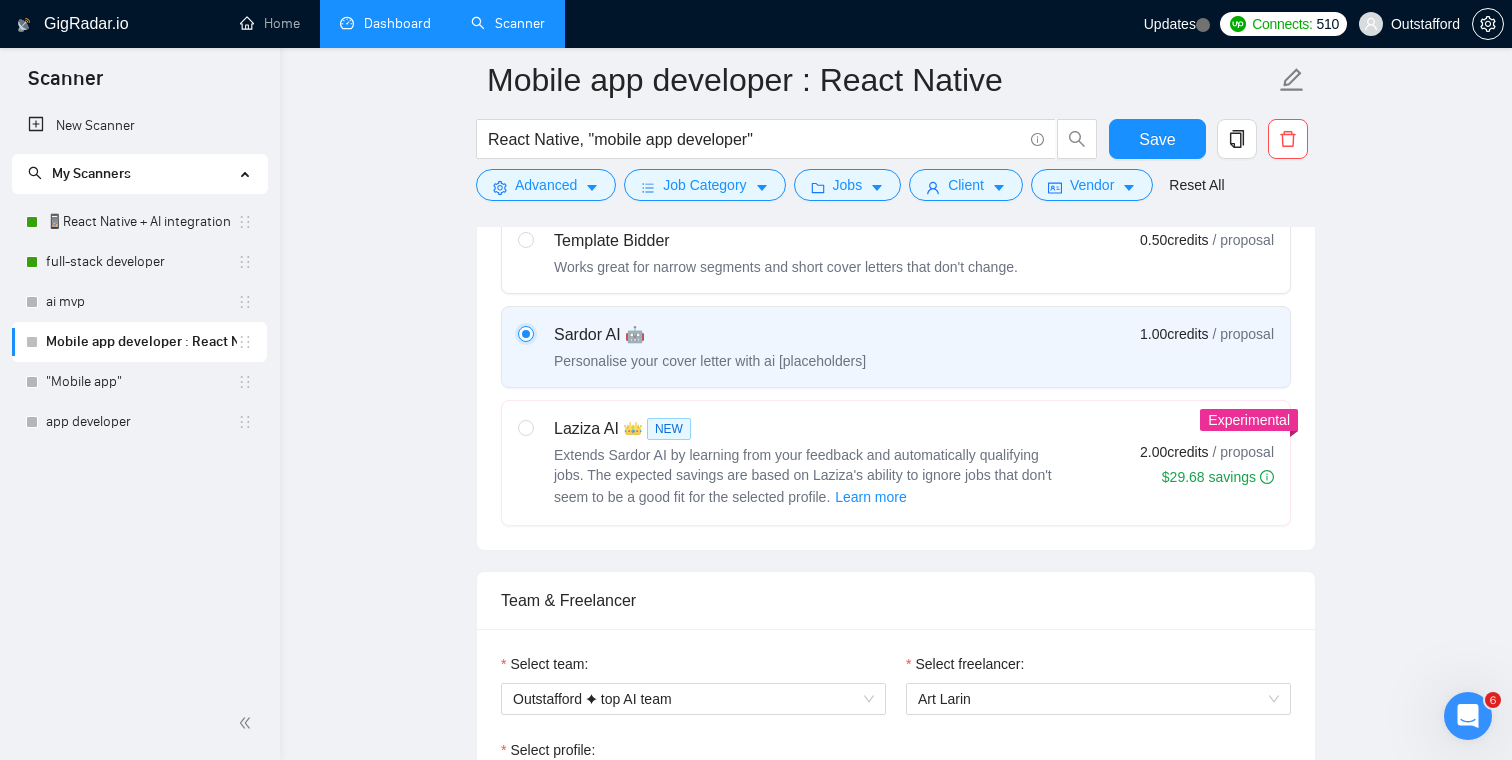 type 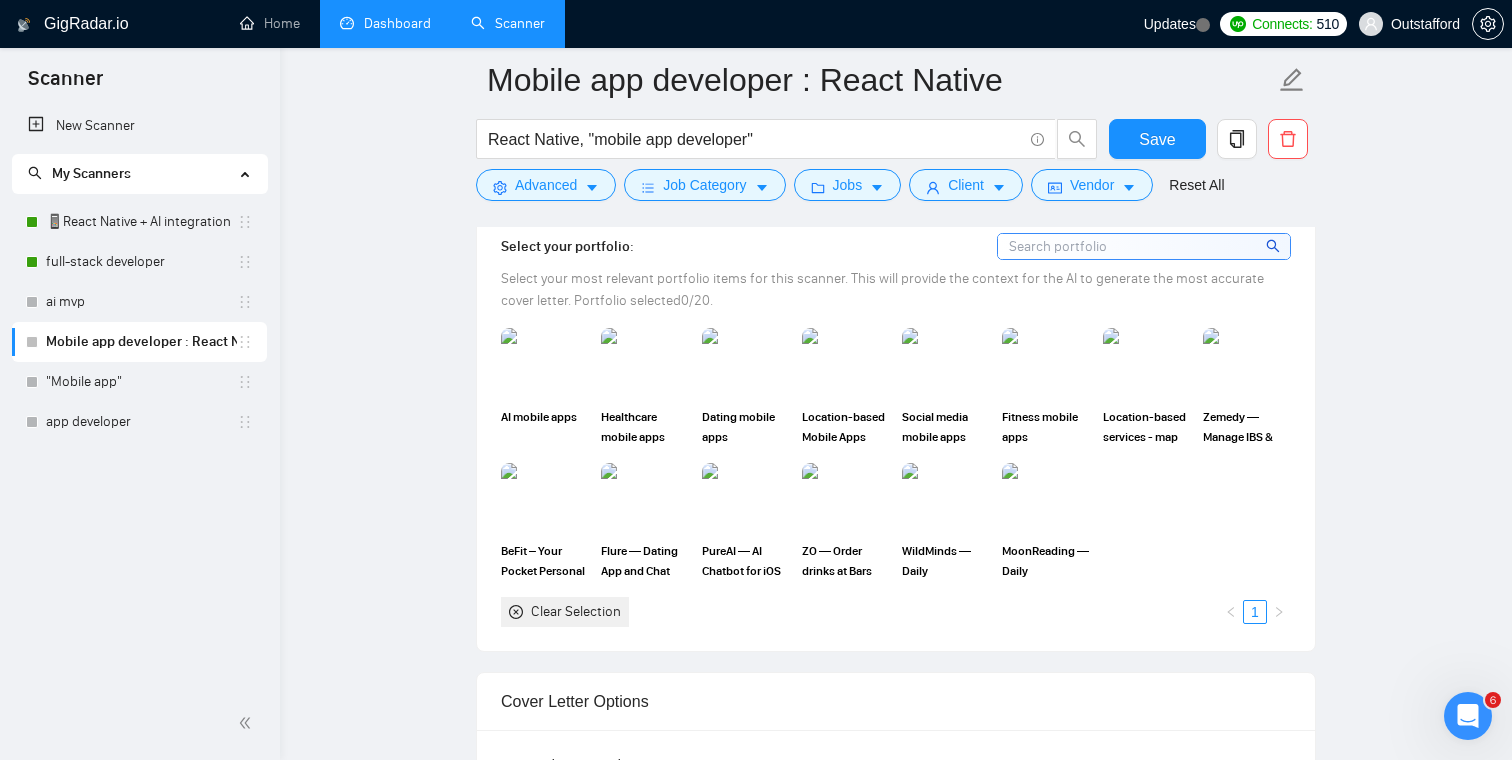 scroll, scrollTop: 1871, scrollLeft: 0, axis: vertical 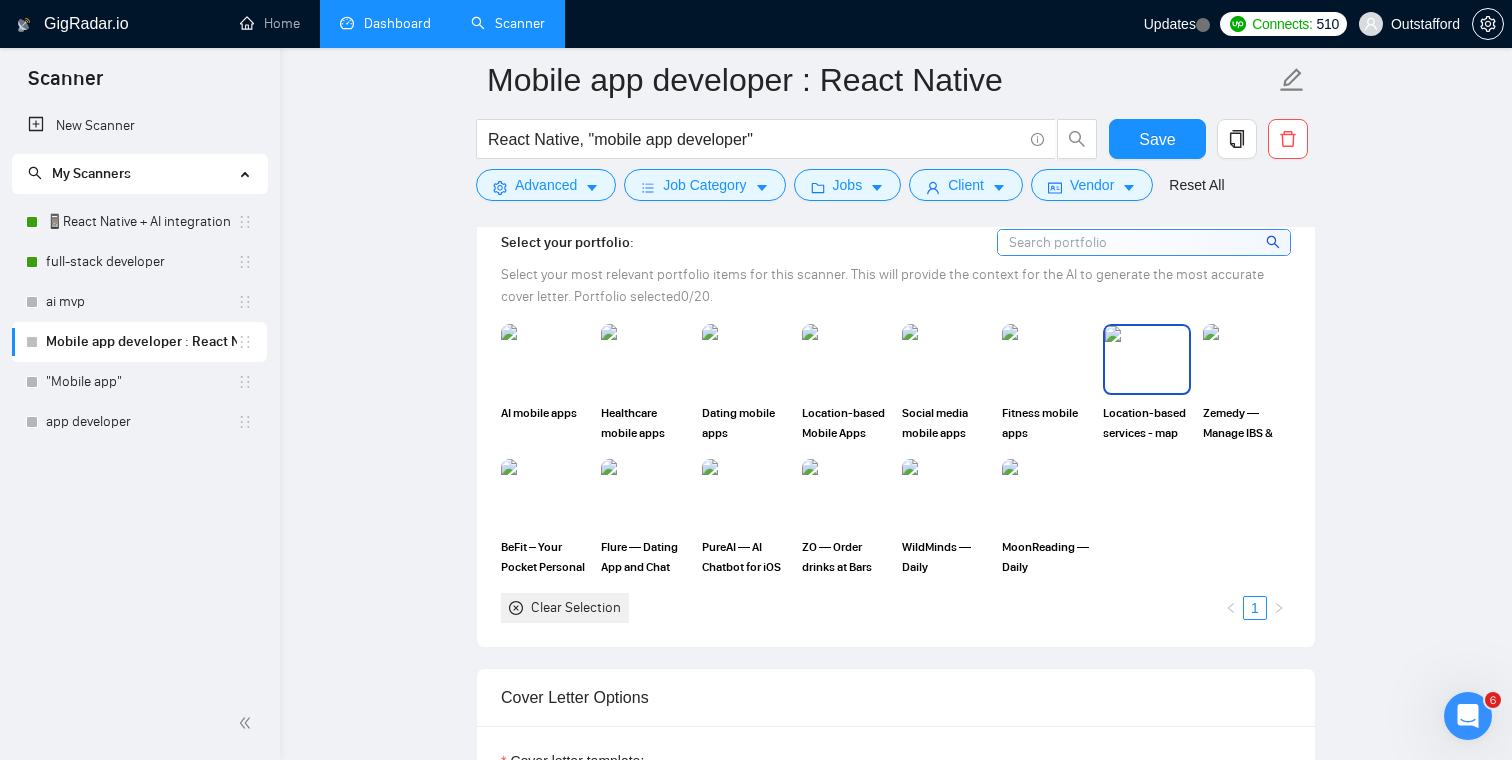 click at bounding box center [1147, 359] 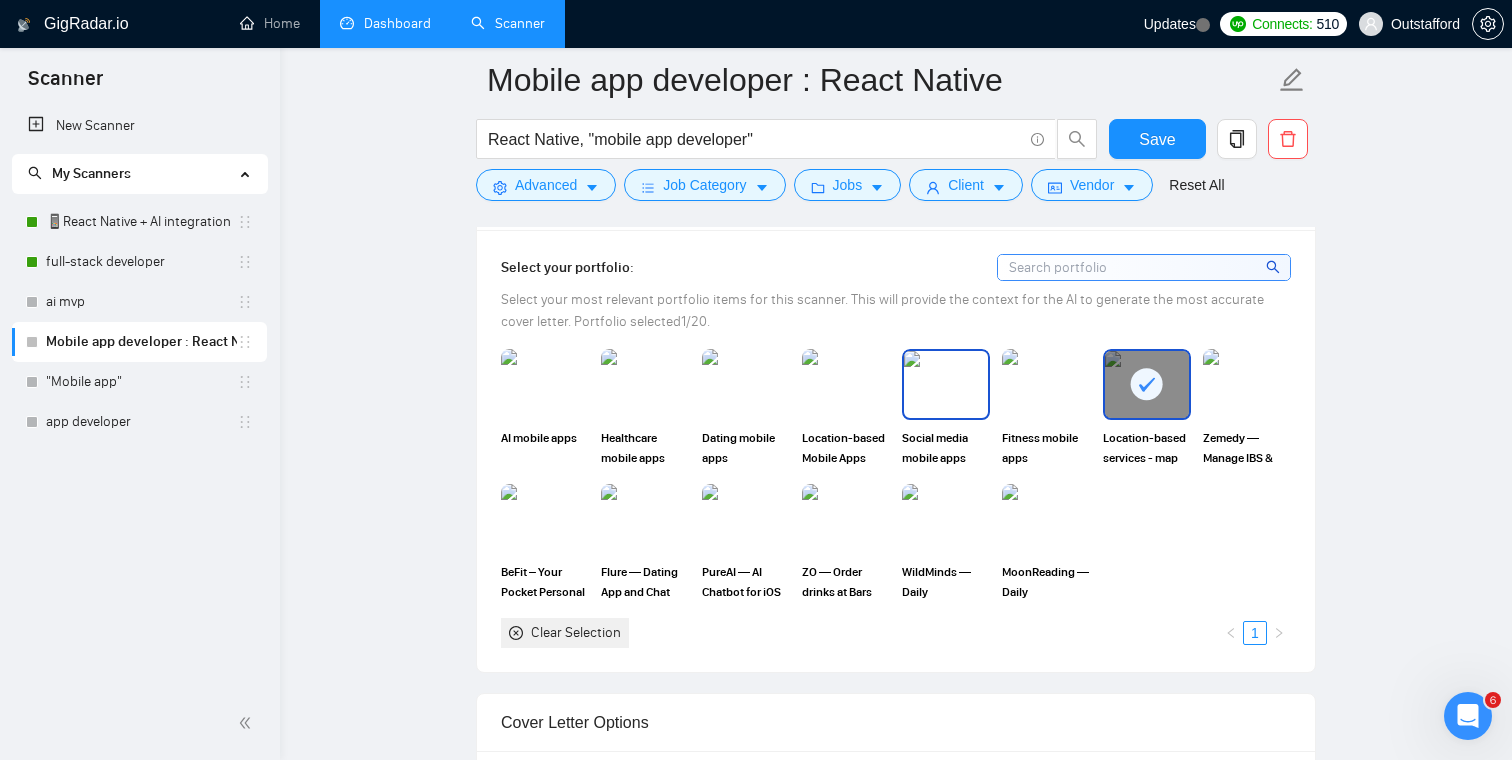 scroll, scrollTop: 1831, scrollLeft: 0, axis: vertical 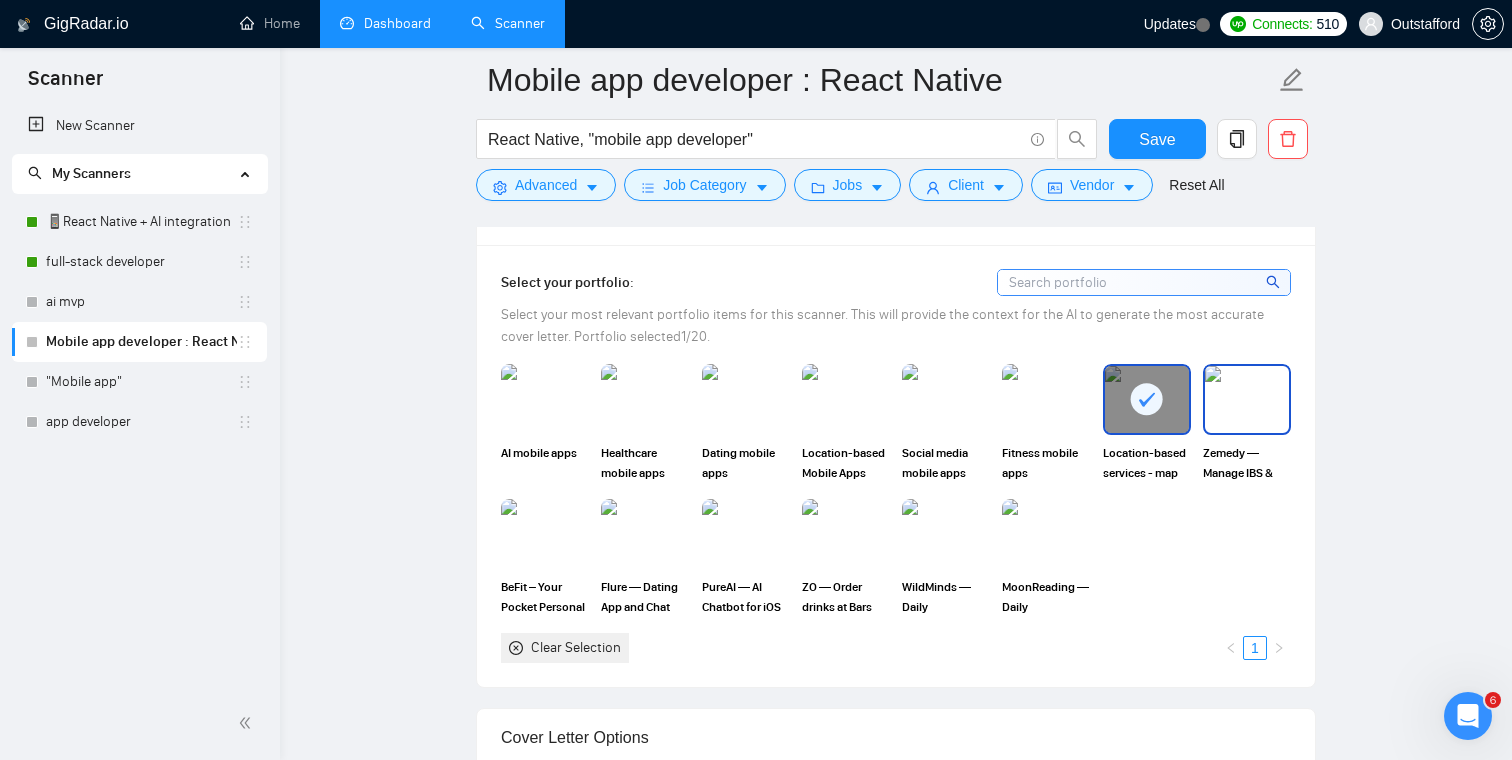click at bounding box center (1247, 399) 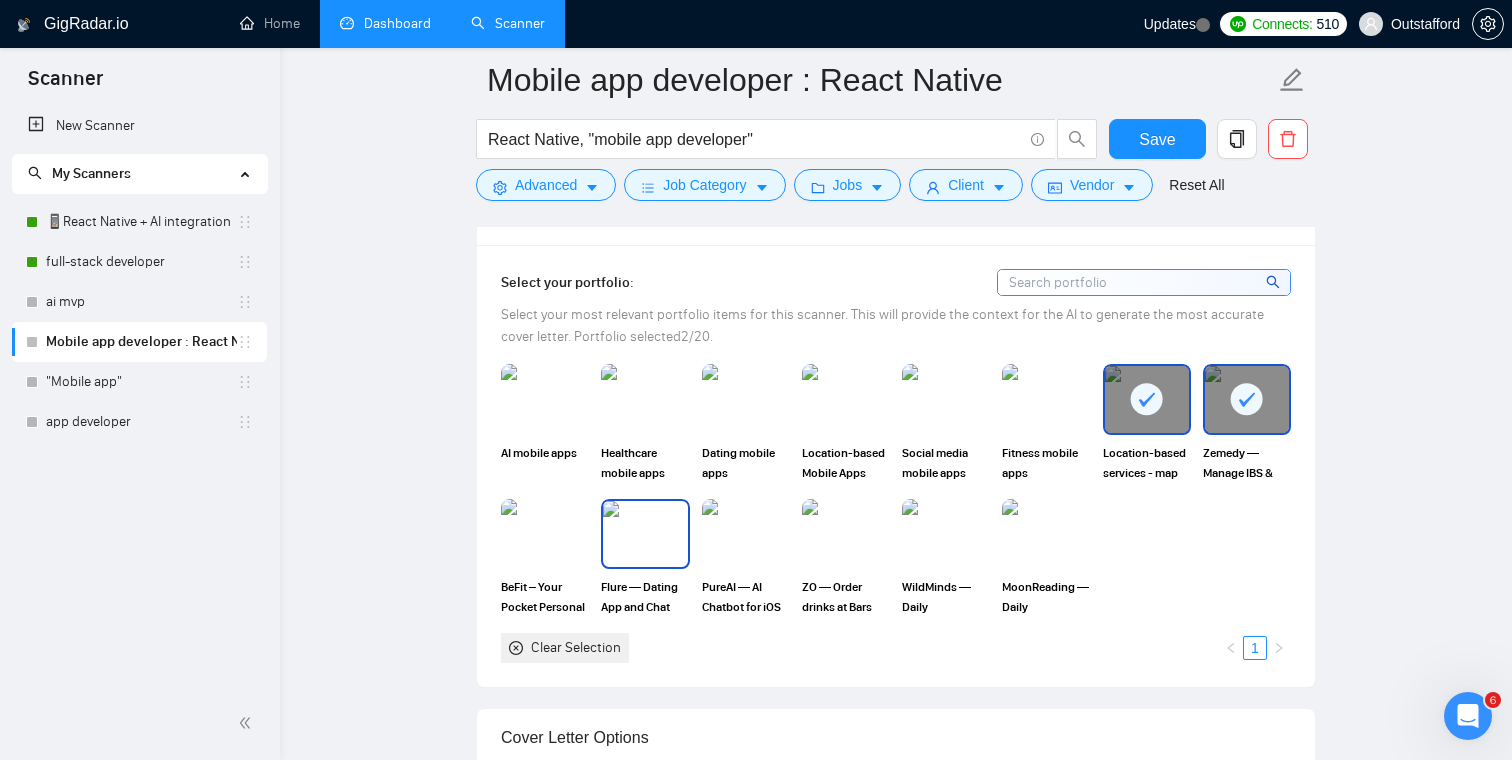 click at bounding box center [645, 534] 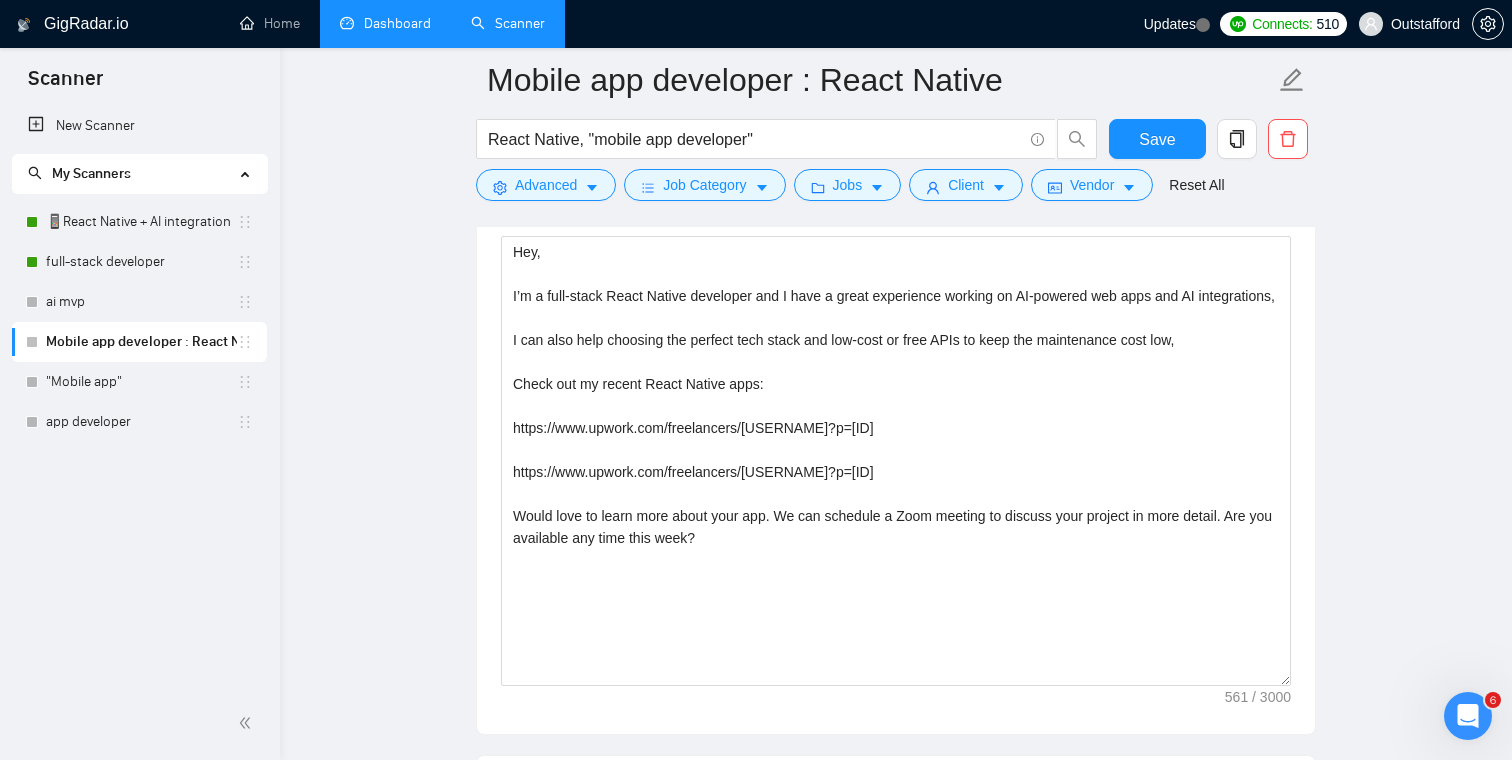 scroll, scrollTop: 2342, scrollLeft: 0, axis: vertical 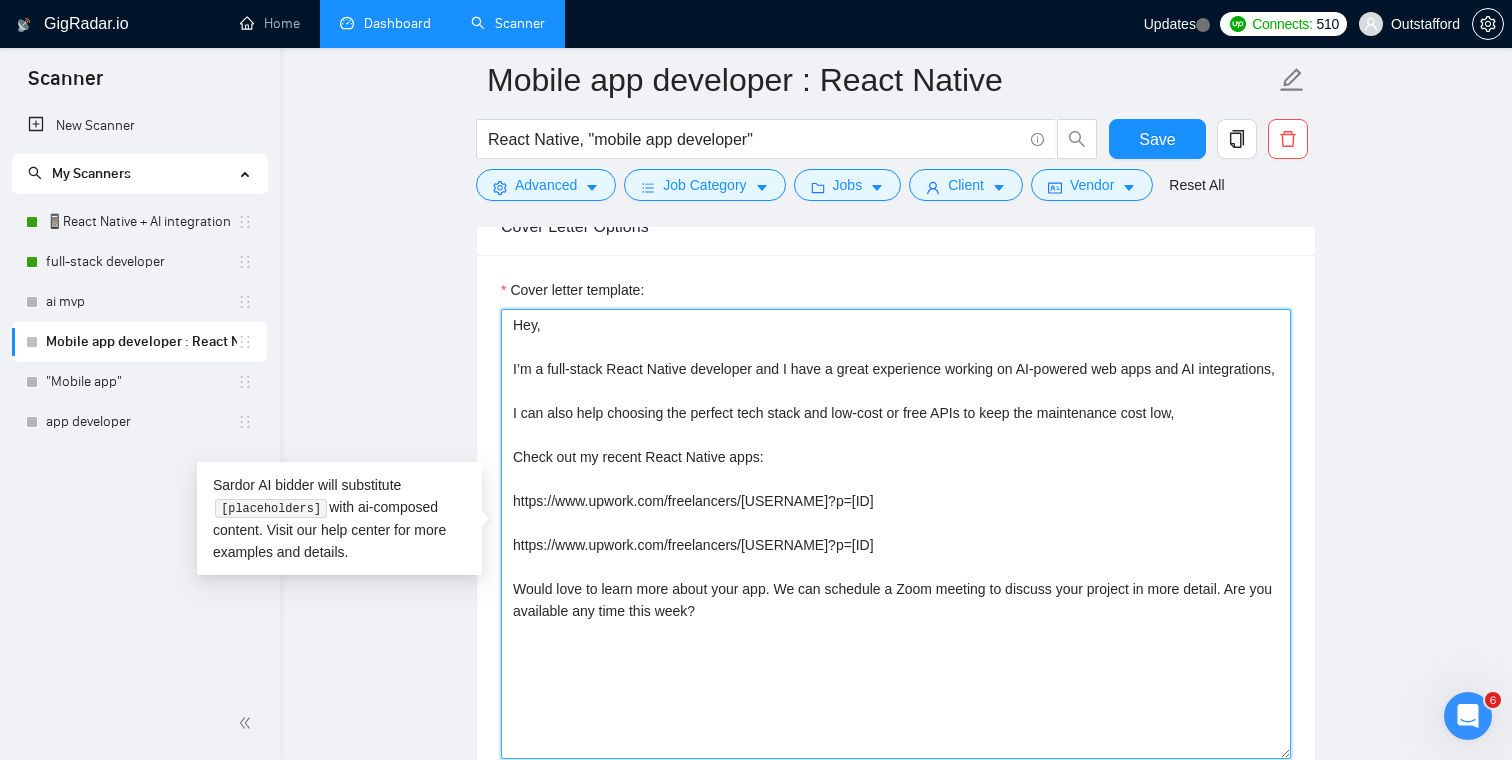 click on "Hey,
I’m a full-stack React Native developer and I have a great experience working on AI-powered web apps and AI integrations,
I can also help choosing the perfect tech stack and low-cost or free APIs to keep the maintenance cost low,
Check out my recent React Native apps:
https://www.upwork.com/freelancers/[USERNAME]?p=[ID]
https://www.upwork.com/freelancers/[USERNAME]?p=[ID]
Would love to learn more about your app. We can schedule a Zoom meeting to discuss your project in more detail. Are you available any time this week?" at bounding box center [896, 534] 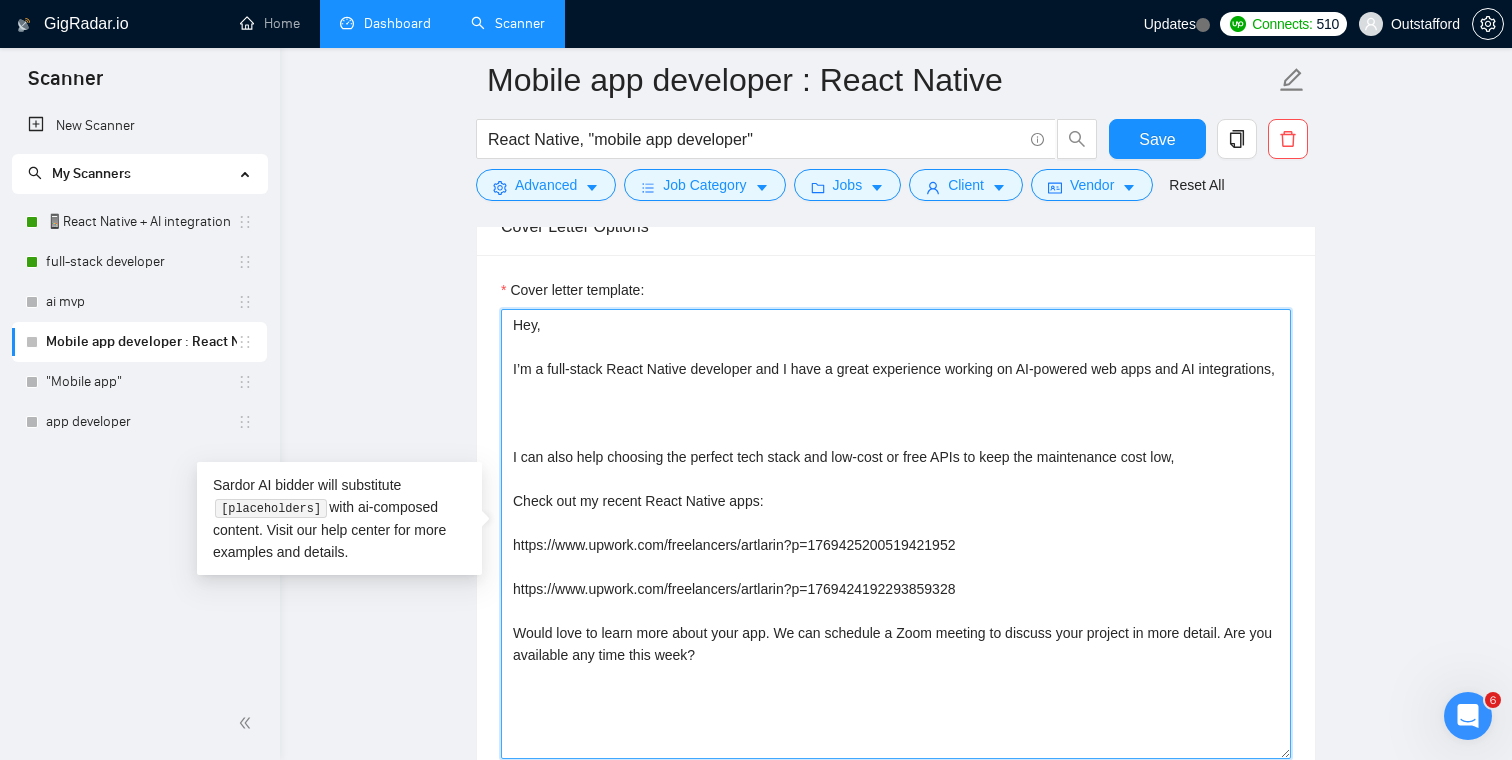 drag, startPoint x: 522, startPoint y: 434, endPoint x: 475, endPoint y: 395, distance: 61.073727 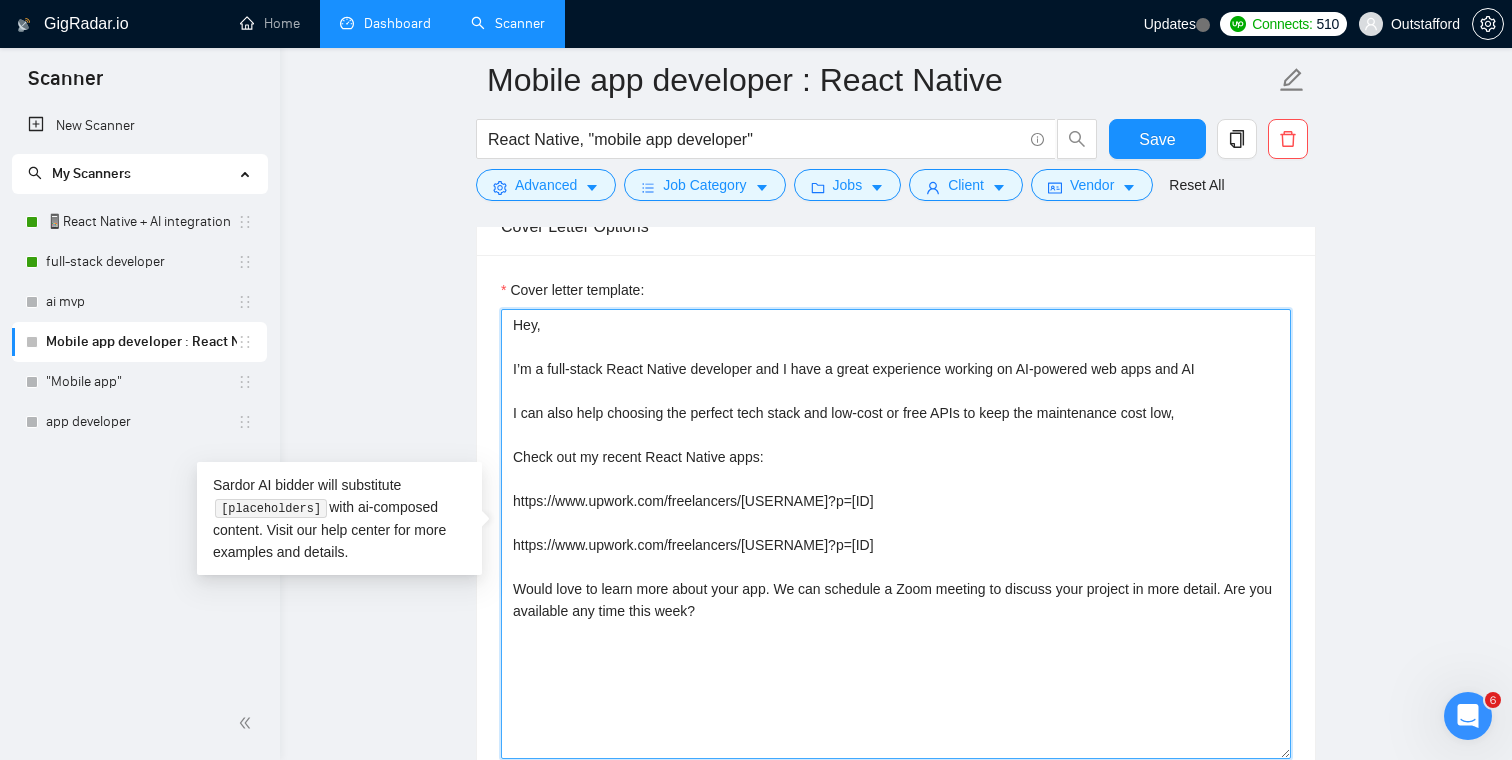 drag, startPoint x: 1240, startPoint y: 369, endPoint x: 794, endPoint y: 363, distance: 446.04034 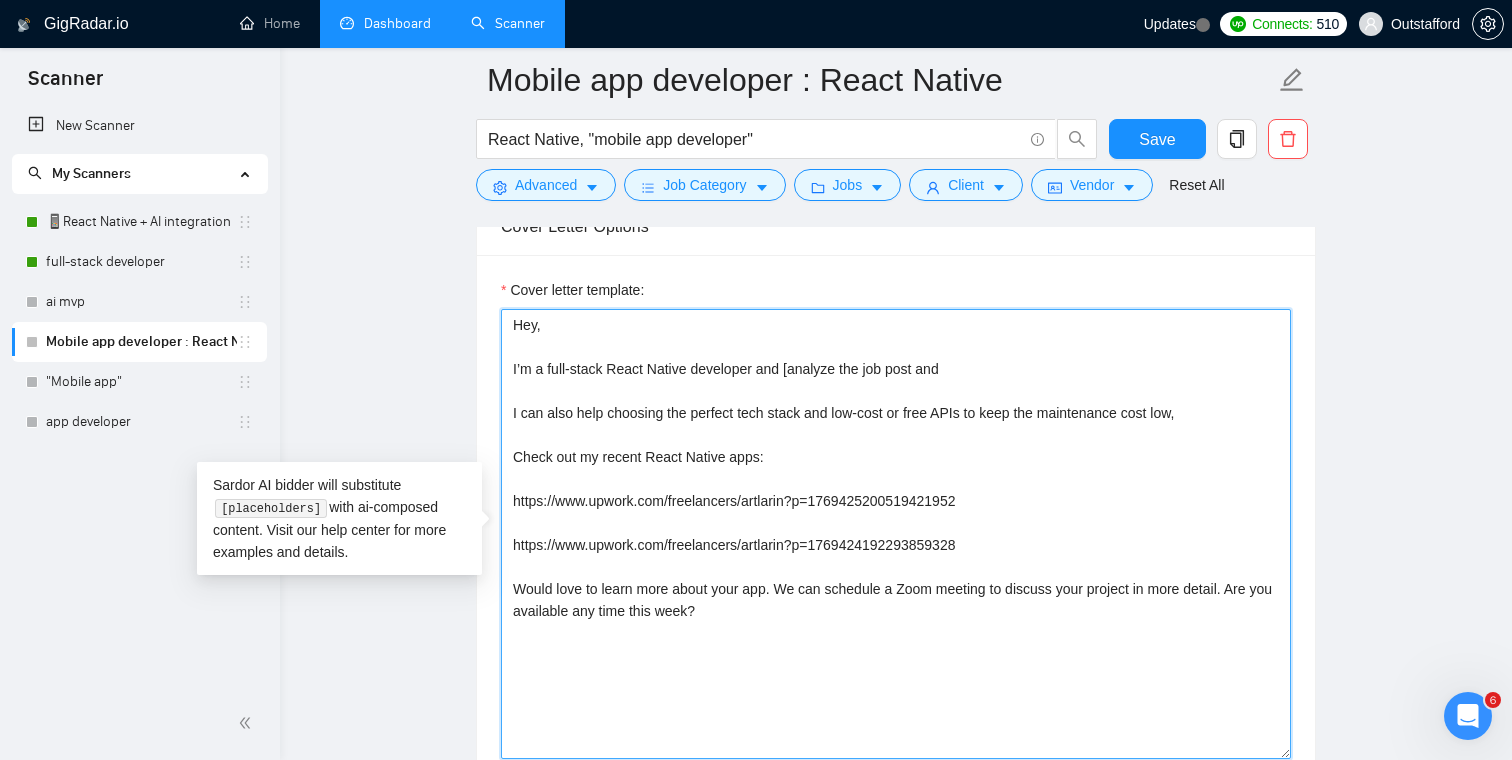 click on "Hey,
I’m a full-stack React Native developer and [analyze the job post and
I can also help choosing the perfect tech stack and low-cost or free APIs to keep the maintenance cost low,
Check out my recent React Native apps:
https://www.upwork.com/freelancers/artlarin?p=1769425200519421952
https://www.upwork.com/freelancers/artlarin?p=1769424192293859328
Would love to learn more about your app. We can schedule a Zoom meeting to discuss your project in more detail. Are you available any time this week?" at bounding box center (896, 534) 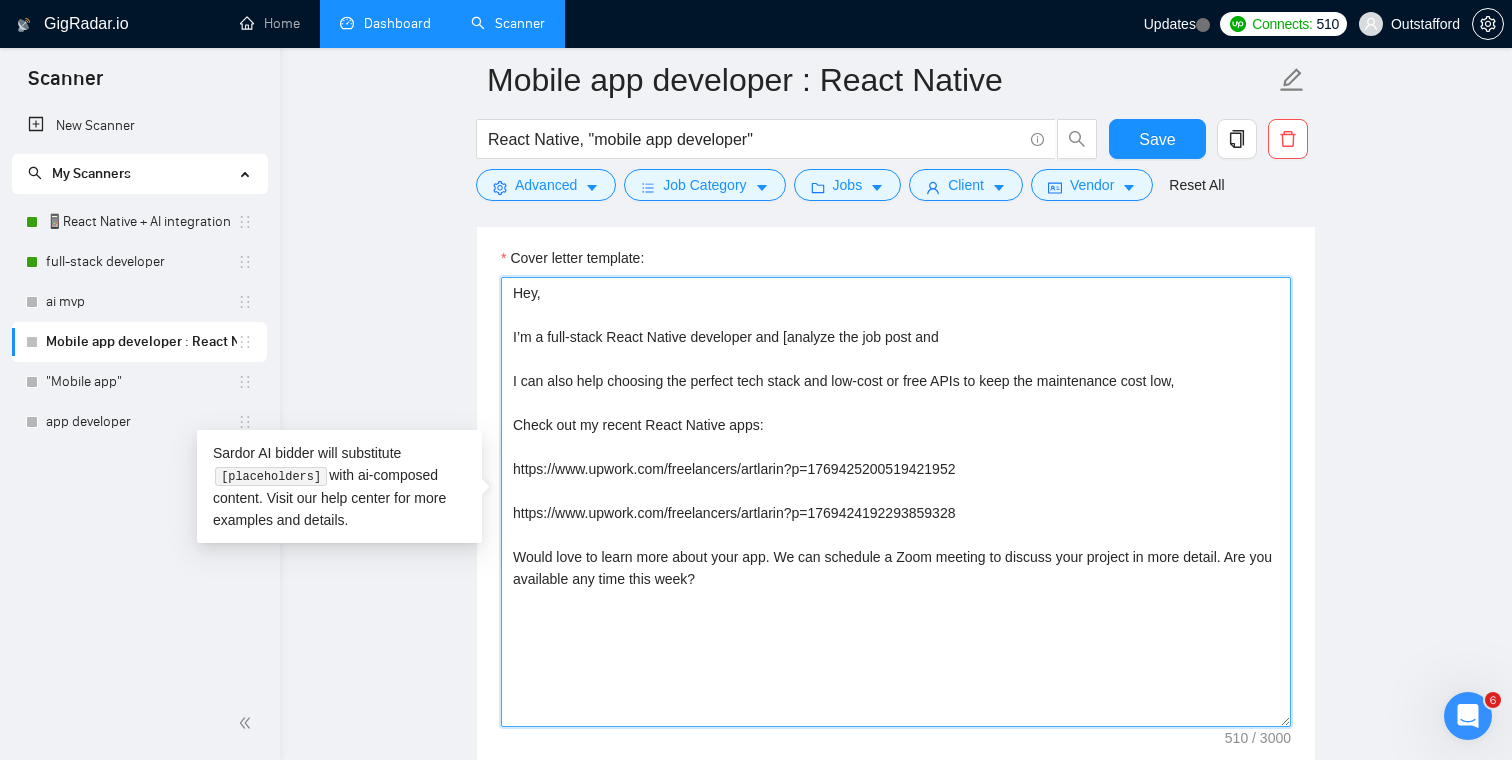 drag, startPoint x: 1024, startPoint y: 471, endPoint x: 463, endPoint y: 470, distance: 561.0009 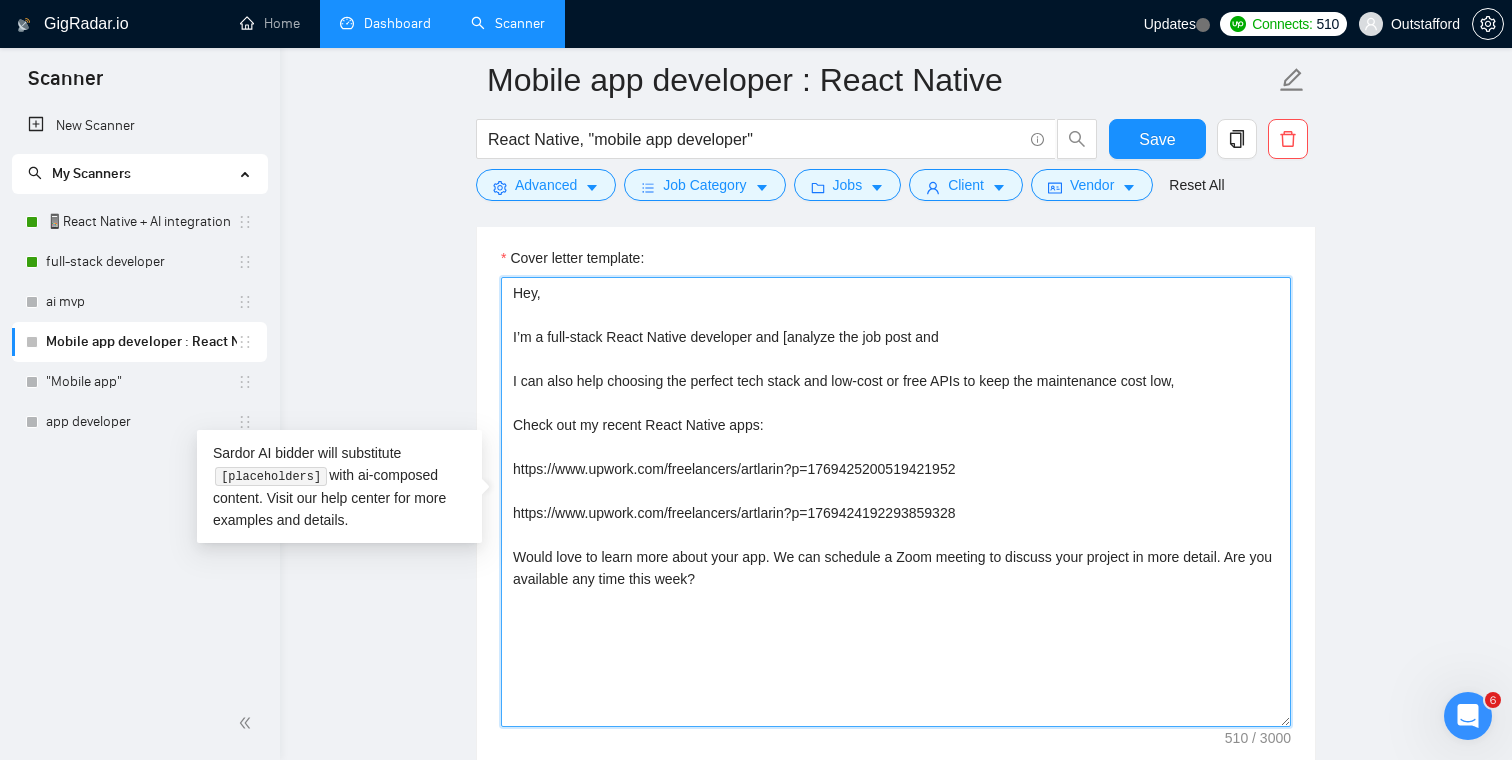 click on "Hey,
I’m a full-stack React Native developer and [analyze the job post and
I can also help choosing the perfect tech stack and low-cost or free APIs to keep the maintenance cost low,
Check out my recent React Native apps:
https://www.upwork.com/freelancers/artlarin?p=1769425200519421952
https://www.upwork.com/freelancers/artlarin?p=1769424192293859328
Would love to learn more about your app. We can schedule a Zoom meeting to discuss your project in more detail. Are you available any time this week?" at bounding box center (896, 502) 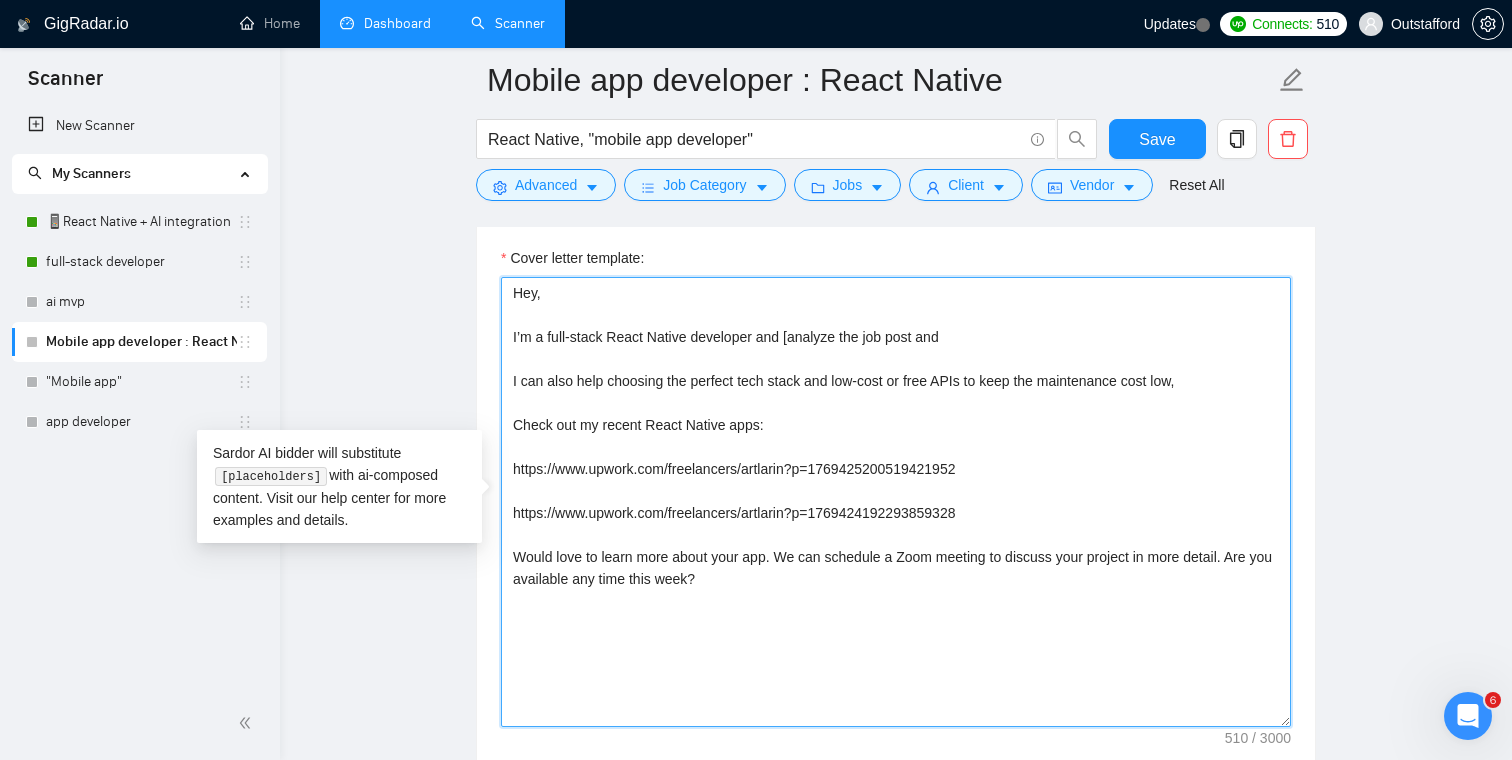 drag, startPoint x: 1003, startPoint y: 507, endPoint x: 510, endPoint y: 505, distance: 493.00406 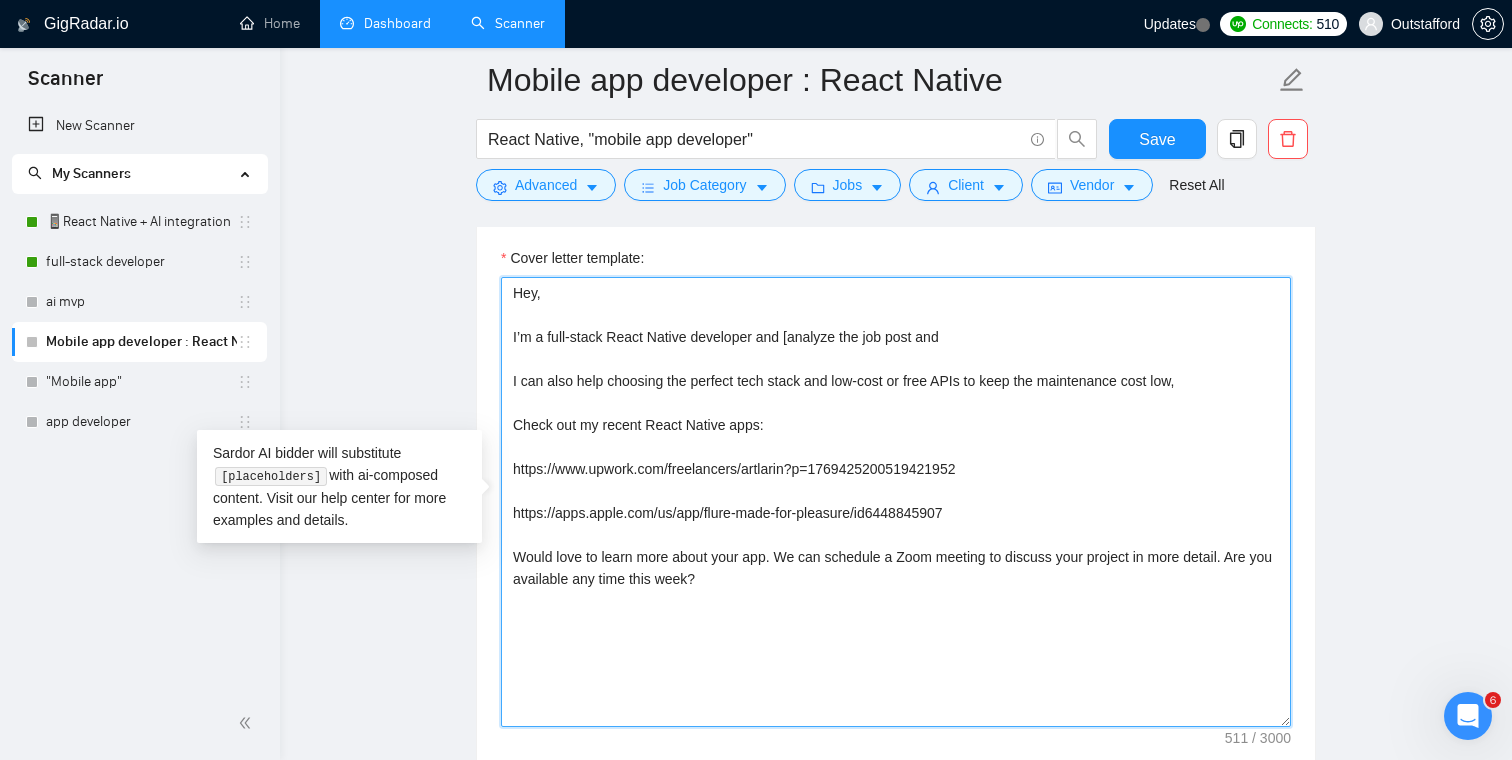 click on "Hey,
I’m a full-stack React Native developer and [analyze the job post and
I can also help choosing the perfect tech stack and low-cost or free APIs to keep the maintenance cost low,
Check out my recent React Native apps:
https://www.upwork.com/freelancers/artlarin?p=1769425200519421952
https://apps.apple.com/us/app/flure-made-for-pleasure/id6448845907
Would love to learn more about your app. We can schedule a Zoom meeting to discuss your project in more detail. Are you available any time this week?" at bounding box center [896, 502] 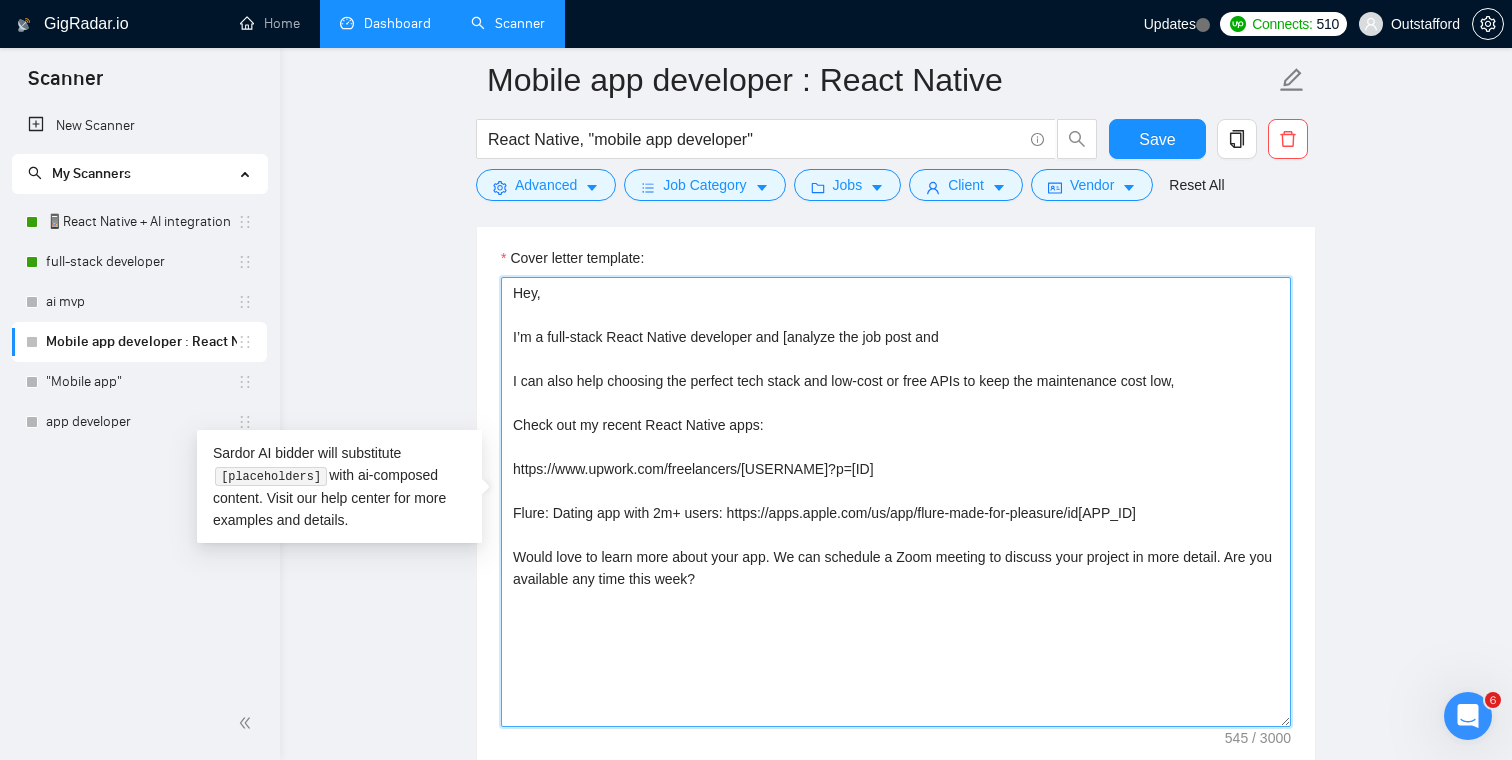 click on "Hey,
I’m a full-stack React Native developer and [analyze the job post and
I can also help choosing the perfect tech stack and low-cost or free APIs to keep the maintenance cost low,
Check out my recent React Native apps:
https://www.upwork.com/freelancers/[USERNAME]?p=[ID]
Flure: Dating app with 2m+ users: https://apps.apple.com/us/app/flure-made-for-pleasure/id[APP_ID]
Would love to learn more about your app. We can schedule a Zoom meeting to discuss your project in more detail. Are you available any time this week?" at bounding box center (896, 502) 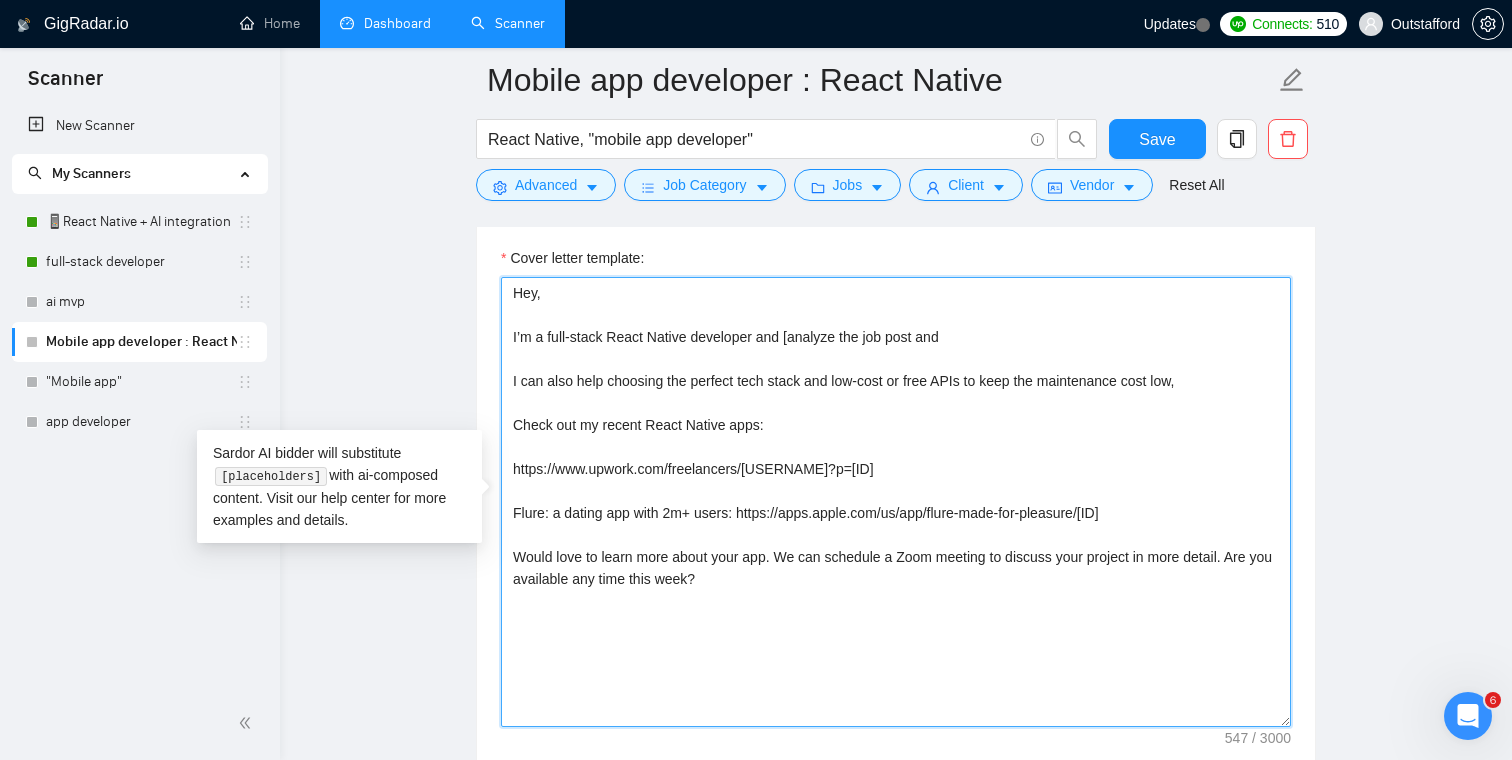 click on "Hey,
I’m a full-stack React Native developer and [analyze the job post and
I can also help choosing the perfect tech stack and low-cost or free APIs to keep the maintenance cost low,
Check out my recent React Native apps:
https://www.upwork.com/freelancers/[USERNAME]?p=[ID]
Flure: a dating app with 2m+ users: https://apps.apple.com/us/app/flure-made-for-pleasure/[ID]
Would love to learn more about your app. We can schedule a Zoom meeting to discuss your project in more detail. Are you available any time this week?" at bounding box center (896, 502) 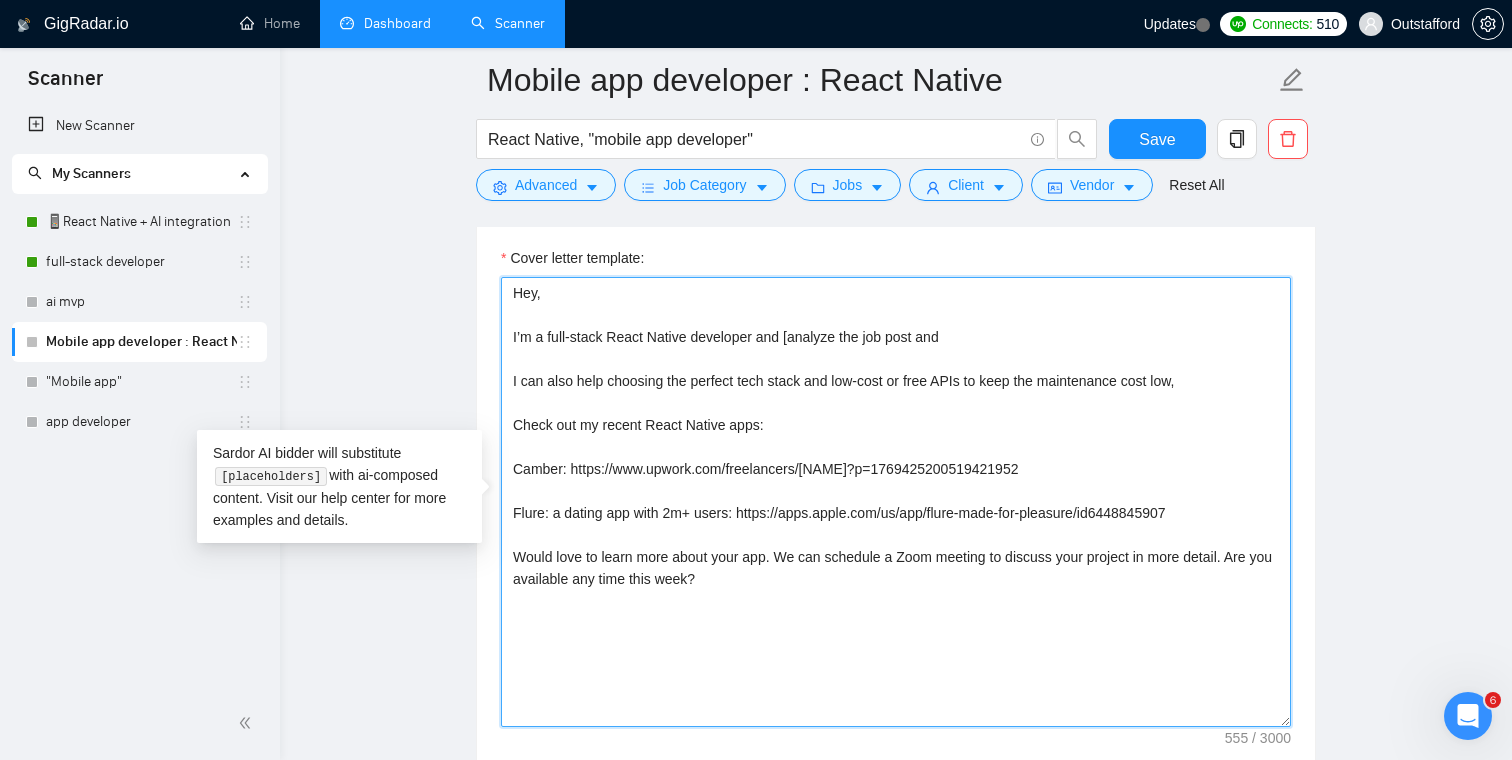 drag, startPoint x: 1090, startPoint y: 470, endPoint x: 572, endPoint y: 475, distance: 518.0241 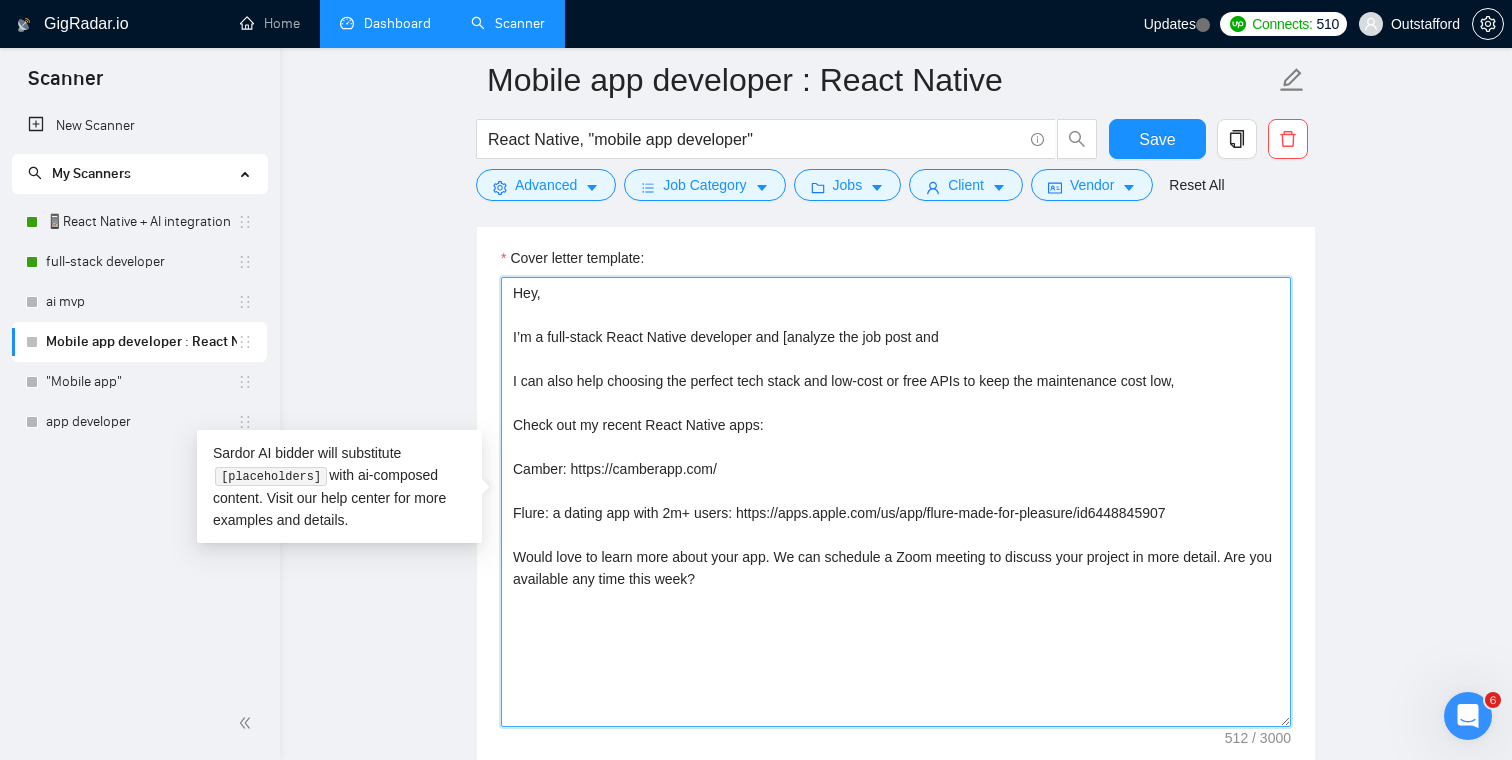 click on "Hey,
I’m a full-stack React Native developer and [analyze the job post and
I can also help choosing the perfect tech stack and low-cost or free APIs to keep the maintenance cost low,
Check out my recent React Native apps:
Camber: https://camberapp.com/
Flure: a dating app with 2m+ users: https://apps.apple.com/us/app/flure-made-for-pleasure/id6448845907
Would love to learn more about your app. We can schedule a Zoom meeting to discuss your project in more detail. Are you available any time this week?" at bounding box center [896, 502] 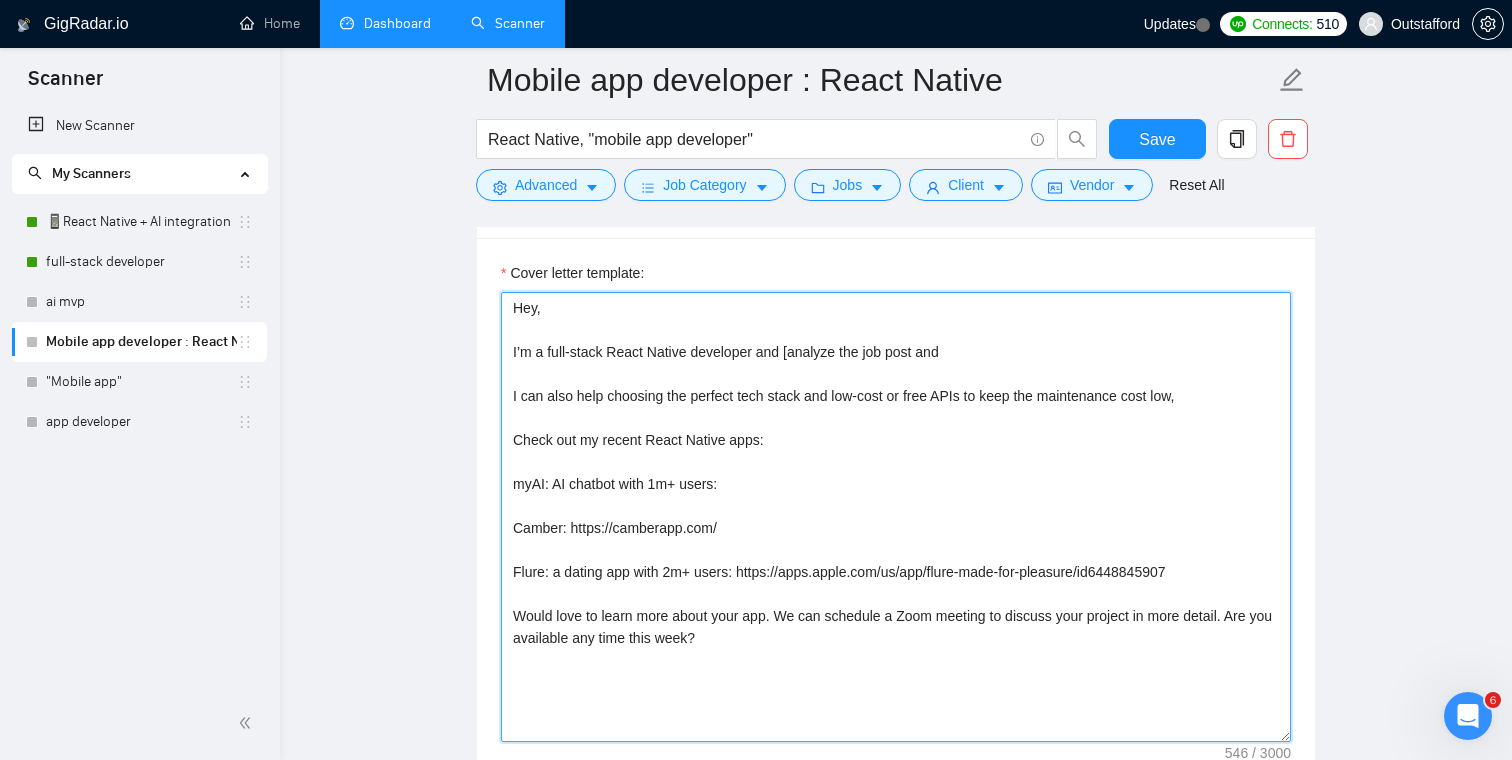 scroll, scrollTop: 2361, scrollLeft: 0, axis: vertical 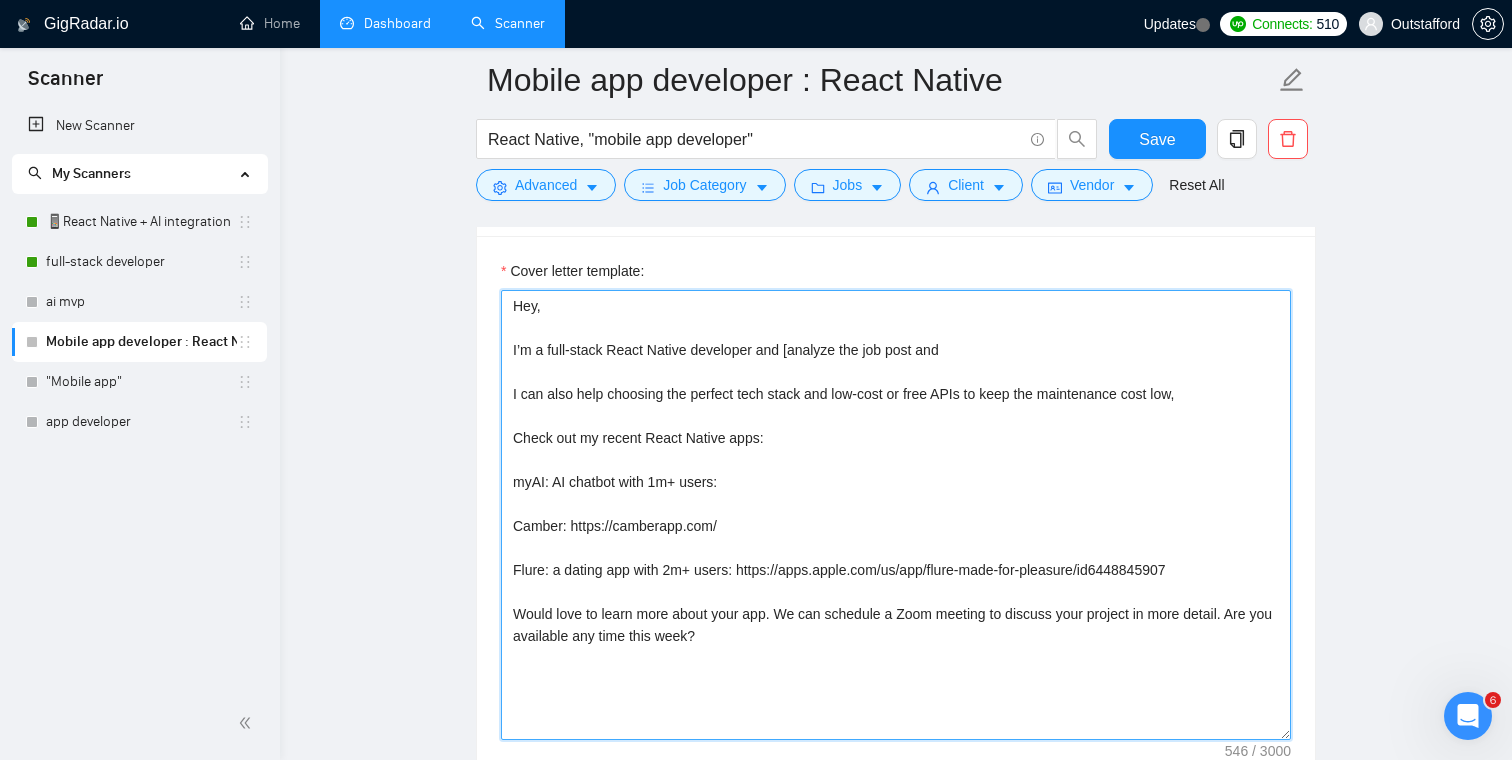 click on "Hey,
I’m a full-stack React Native developer and [analyze the job post and
I can also help choosing the perfect tech stack and low-cost or free APIs to keep the maintenance cost low,
Check out my recent React Native apps:
myAI: AI chatbot with 1m+ users:
Camber: https://camberapp.com/
Flure: a dating app with 2m+ users: https://apps.apple.com/us/app/flure-made-for-pleasure/id6448845907
Would love to learn more about your app. We can schedule a Zoom meeting to discuss your project in more detail. Are you available any time this week?" at bounding box center [896, 515] 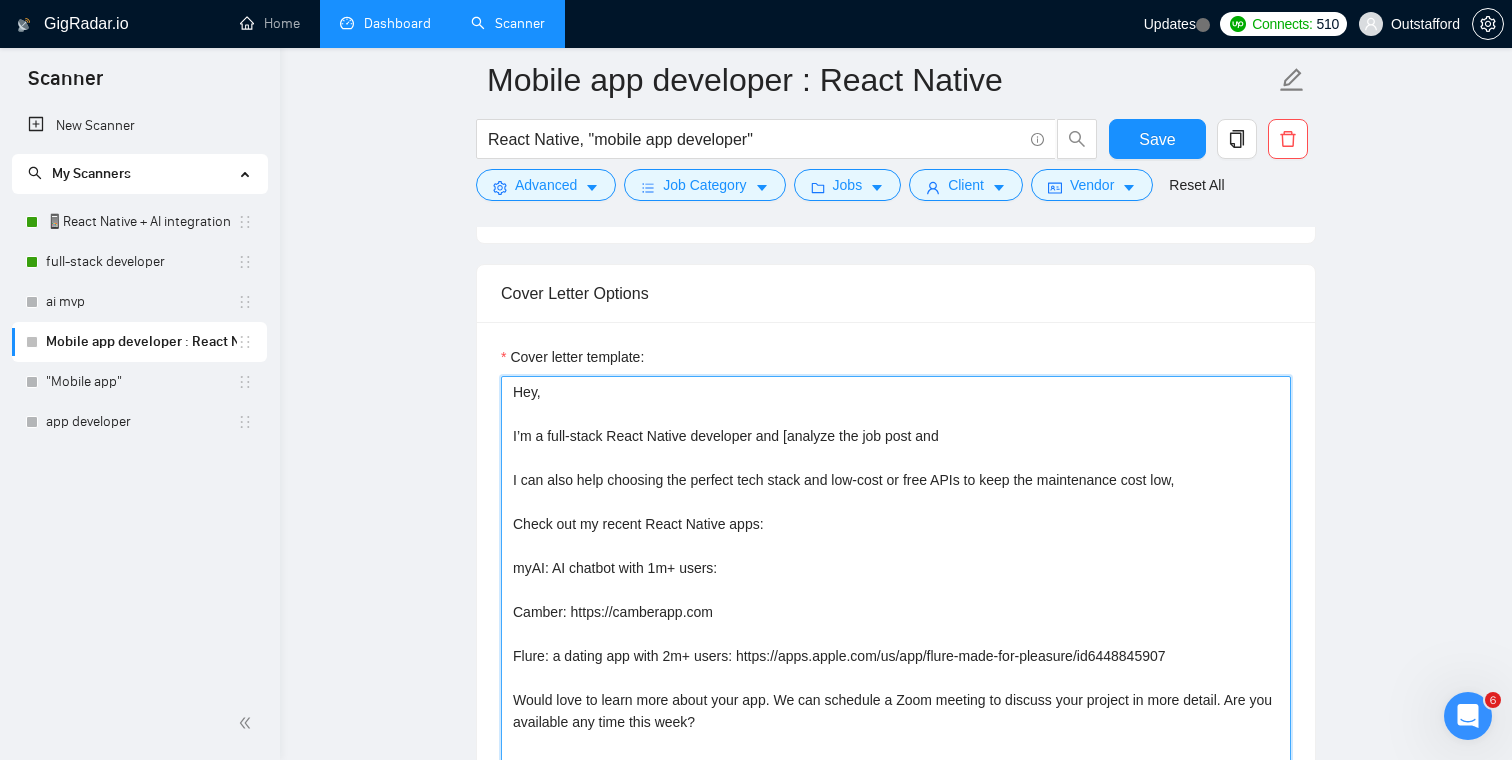scroll, scrollTop: 2302, scrollLeft: 0, axis: vertical 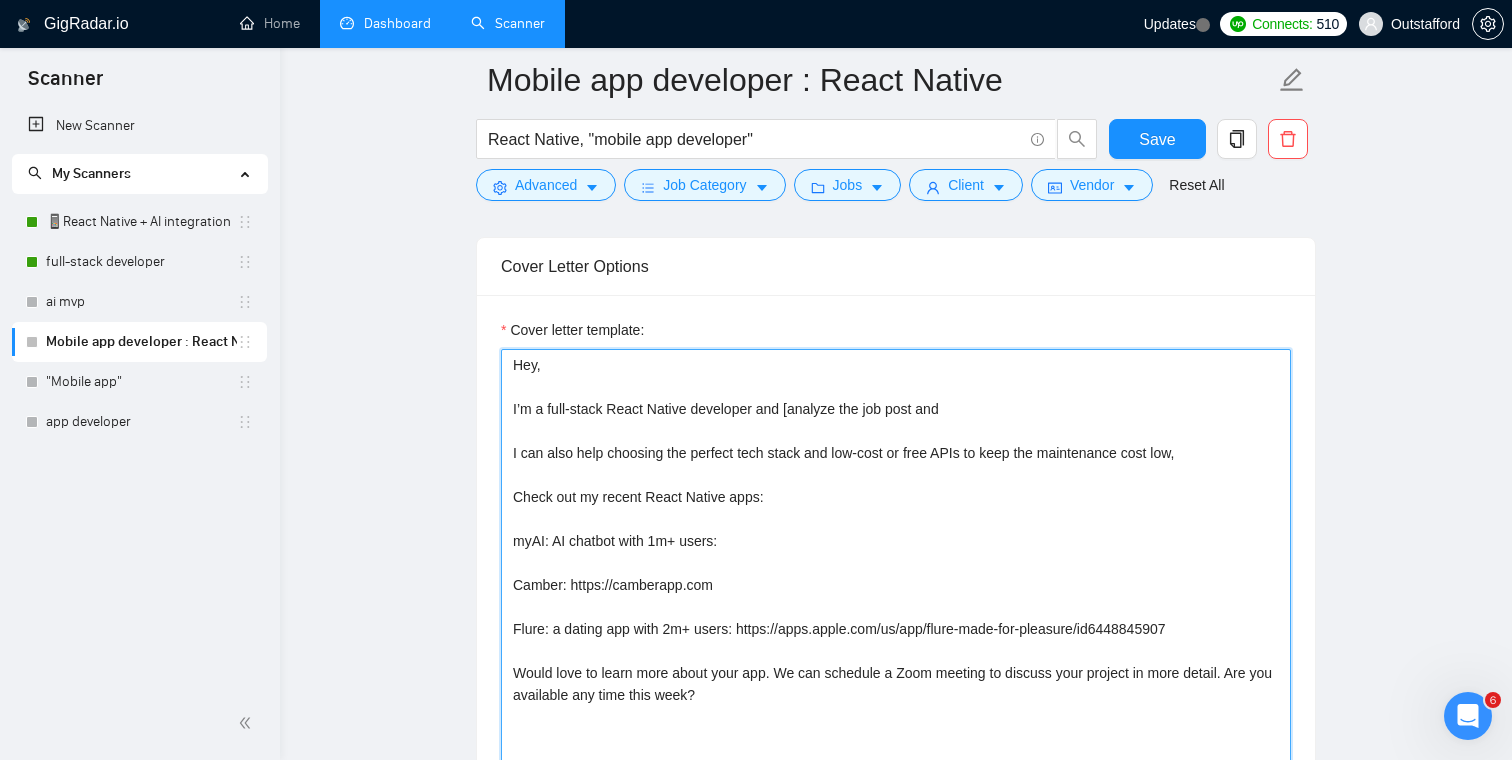 click on "Hey,
I’m a full-stack React Native developer and [analyze the job post and
I can also help choosing the perfect tech stack and low-cost or free APIs to keep the maintenance cost low,
Check out my recent React Native apps:
myAI: AI chatbot with 1m+ users:
Camber: https://camberapp.com
Flure: a dating app with 2m+ users: https://apps.apple.com/us/app/flure-made-for-pleasure/id6448845907
Would love to learn more about your app. We can schedule a Zoom meeting to discuss your project in more detail. Are you available any time this week?" at bounding box center [896, 574] 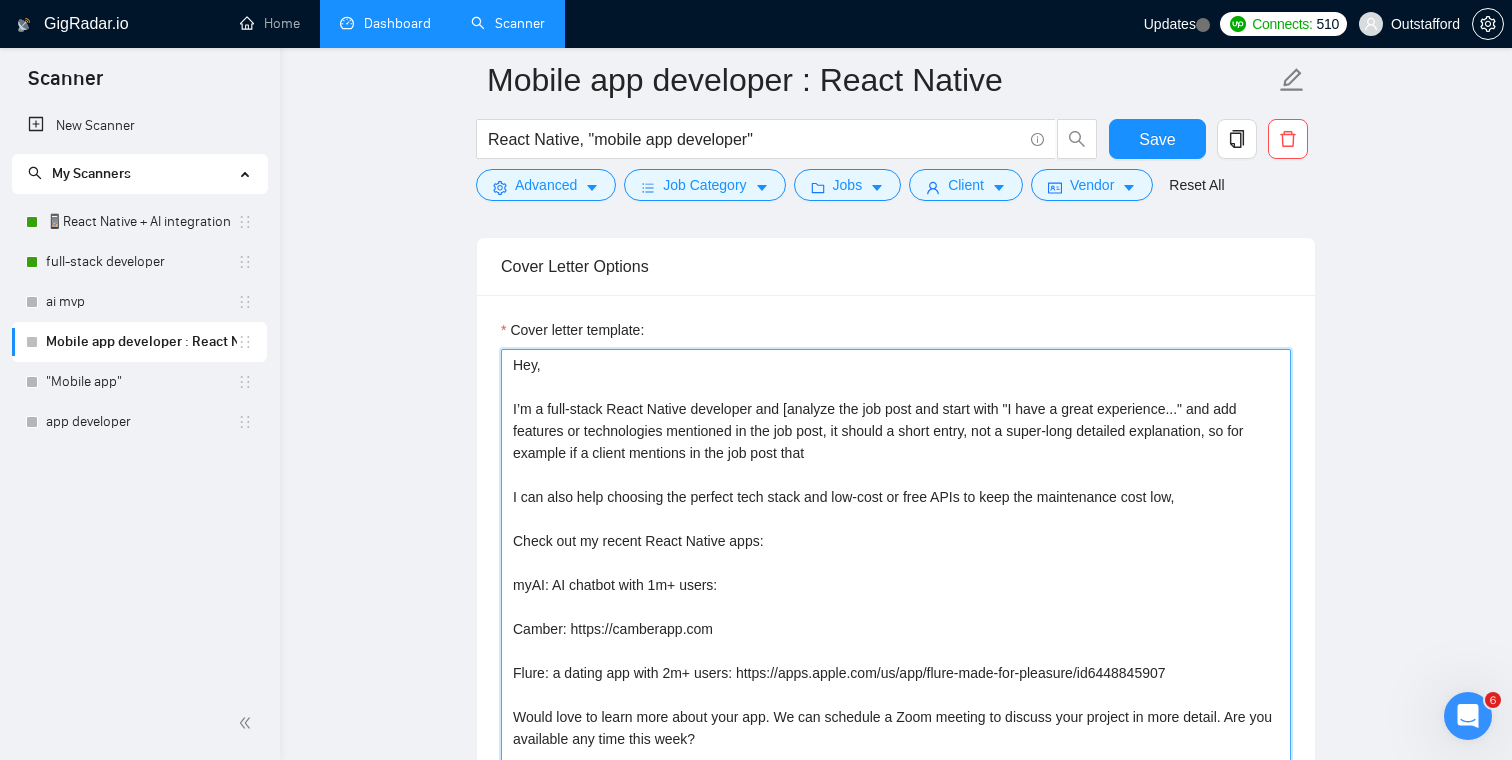 click on "Hey,
I’m a full-stack React Native developer and [analyze the job post and start with "I have a great experience..." and add features or technologies mentioned in the job post, it should a short entry, not a super-long detailed explanation, so for example if a client mentions in the job post that
I can also help choosing the perfect tech stack and low-cost or free APIs to keep the maintenance cost low,
Check out my recent React Native apps:
myAI: AI chatbot with 1m+ users:
Camber: https://camberapp.com
Flure: a dating app with 2m+ users: https://apps.apple.com/us/app/flure-made-for-pleasure/id6448845907
Would love to learn more about your app. We can schedule a Zoom meeting to discuss your project in more detail. Are you available any time this week?" at bounding box center [896, 574] 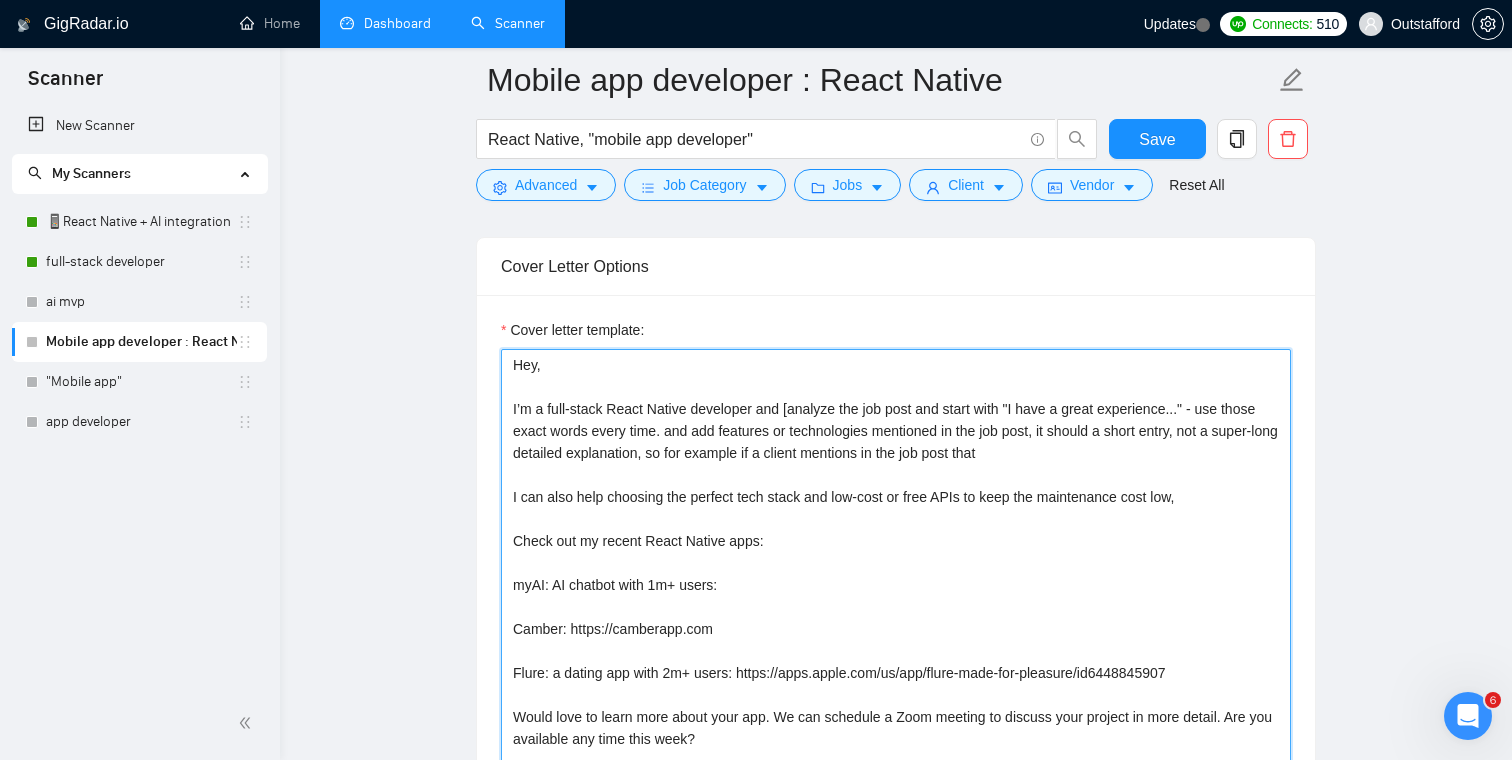 click on "Hey,
I’m a full-stack React Native developer and [analyze the job post and start with "I have a great experience..." - use those exact words every time. and add features or technologies mentioned in the job post, it should a short entry, not a super-long detailed explanation, so for example if a client mentions in the job post that
I can also help choosing the perfect tech stack and low-cost or free APIs to keep the maintenance cost low,
Check out my recent React Native apps:
myAI: AI chatbot with 1m+ users:
Camber: https://camberapp.com
Flure: a dating app with 2m+ users: https://apps.apple.com/us/app/flure-made-for-pleasure/id6448845907
Would love to learn more about your app. We can schedule a Zoom meeting to discuss your project in more detail. Are you available any time this week?" at bounding box center [896, 574] 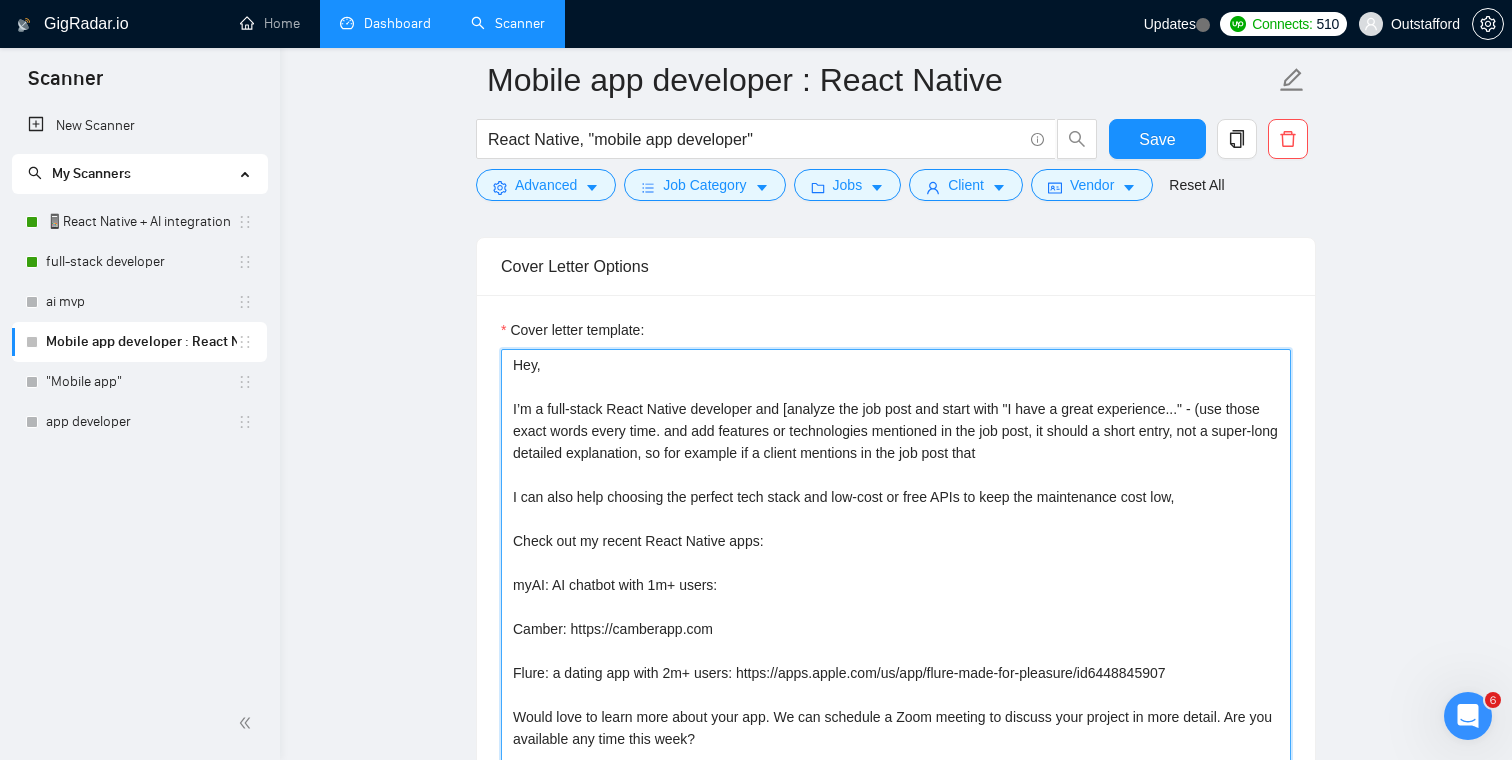 click on "Hey,
I’m a full-stack React Native developer and [analyze the job post and start with "I have a great experience..." - (use those exact words every time. and add features or technologies mentioned in the job post, it should a short entry, not a super-long detailed explanation, so for example if a client mentions in the job post that
I can also help choosing the perfect tech stack and low-cost or free APIs to keep the maintenance cost low,
Check out my recent React Native apps:
myAI: AI chatbot with 1m+ users:
Camber: https://camberapp.com
Flure: a dating app with 2m+ users: https://apps.apple.com/us/app/flure-made-for-pleasure/id6448845907
Would love to learn more about your app. We can schedule a Zoom meeting to discuss your project in more detail. Are you available any time this week?" at bounding box center (896, 574) 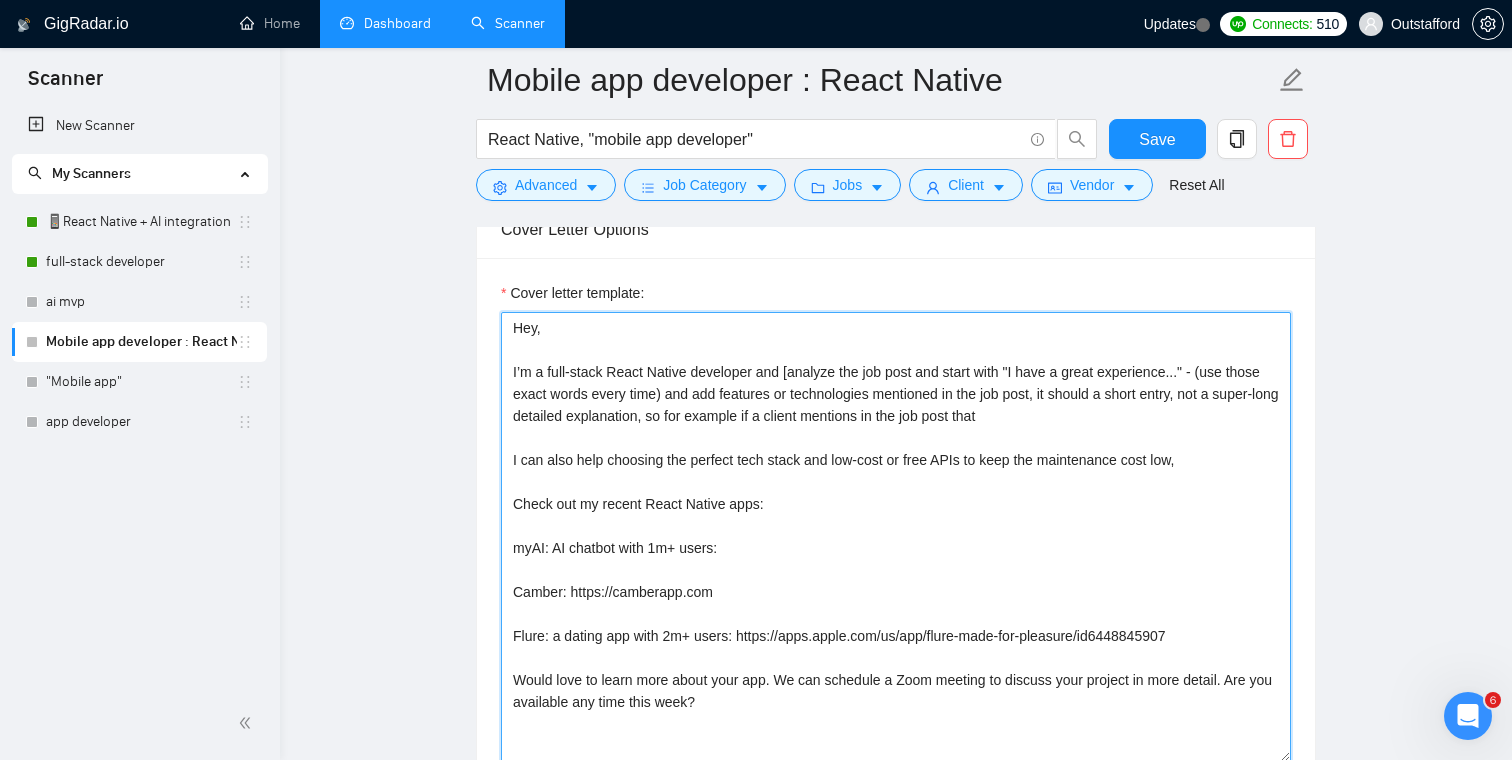 scroll, scrollTop: 2361, scrollLeft: 0, axis: vertical 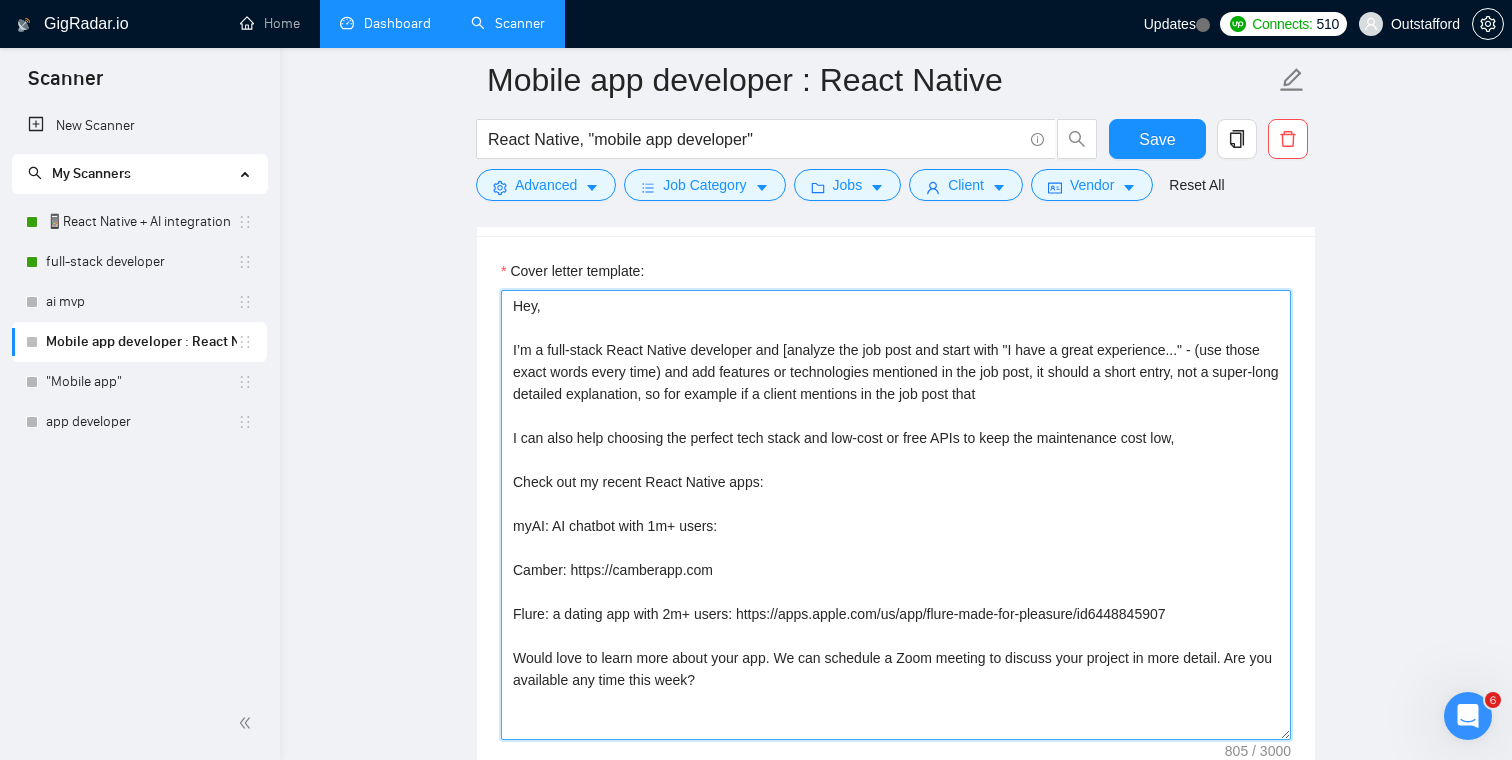 click on "Hey,
I’m a full-stack React Native developer and [analyze the job post and start with "I have a great experience..." - (use those exact words every time) and add features or technologies mentioned in the job post, it should a short entry, not a super-long detailed explanation, so for example if a client mentions in the job post that
I can also help choosing the perfect tech stack and low-cost or free APIs to keep the maintenance cost low,
Check out my recent React Native apps:
myAI: AI chatbot with 1m+ users:
Camber: https://camberapp.com
Flure: a dating app with 2m+ users: https://apps.apple.com/us/app/flure-made-for-pleasure/id6448845907
Would love to learn more about your app. We can schedule a Zoom meeting to discuss your project in more detail. Are you available any time this week?" at bounding box center (896, 515) 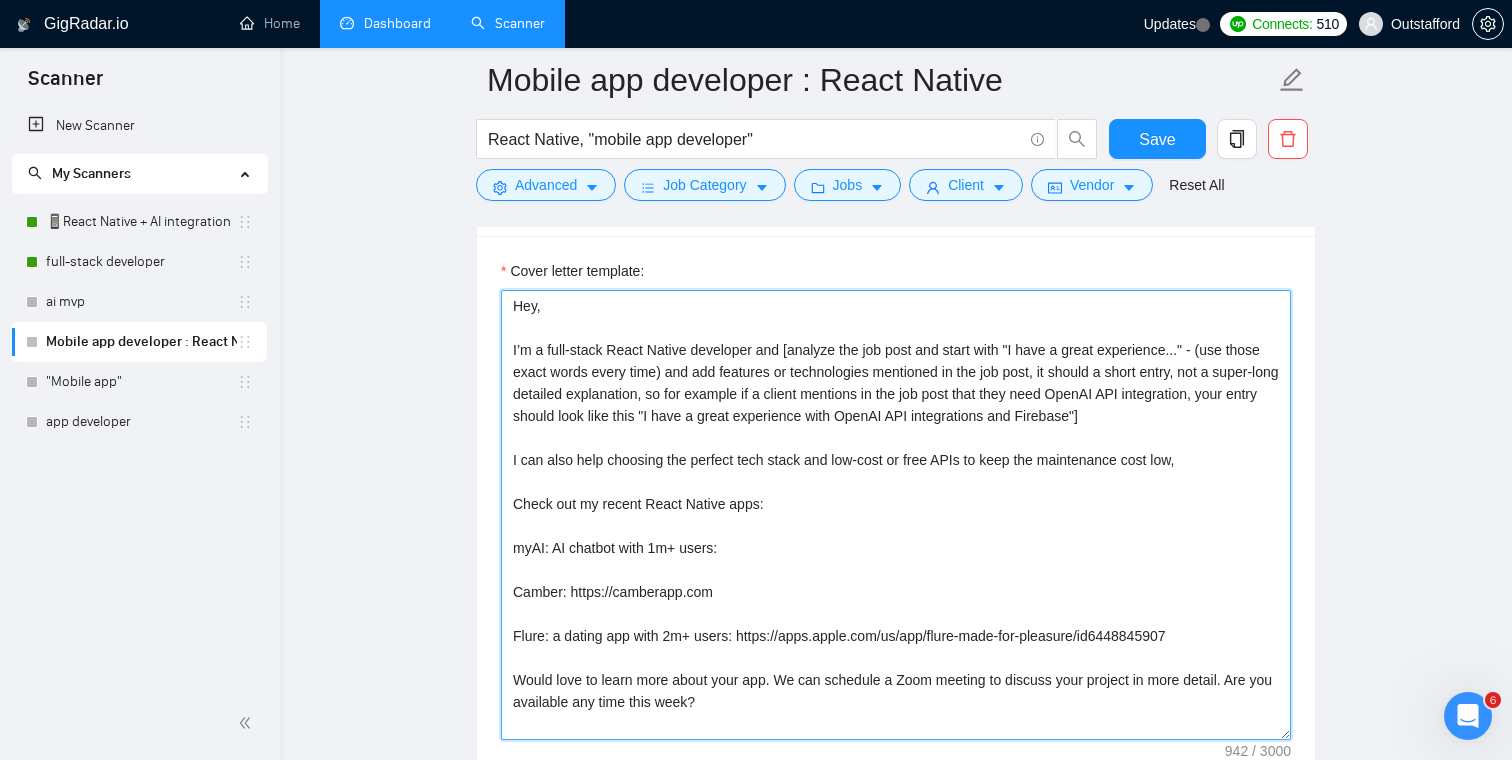 click on "Hey,
I’m a full-stack React Native developer and [analyze the job post and start with "I have a great experience..." - (use those exact words every time) and add features or technologies mentioned in the job post, it should a short entry, not a super-long detailed explanation, so for example if a client mentions in the job post that they need OpenAI API integration, your entry should look like this "I have a great experience with OpenAI API integrations and Firebase"]
I can also help choosing the perfect tech stack and low-cost or free APIs to keep the maintenance cost low,
Check out my recent React Native apps:
myAI: AI chatbot with 1m+ users:
Camber: https://camberapp.com
Flure: a dating app with 2m+ users: https://apps.apple.com/us/app/flure-made-for-pleasure/id6448845907
Would love to learn more about your app. We can schedule a Zoom meeting to discuss your project in more detail. Are you available any time this week?" at bounding box center (896, 515) 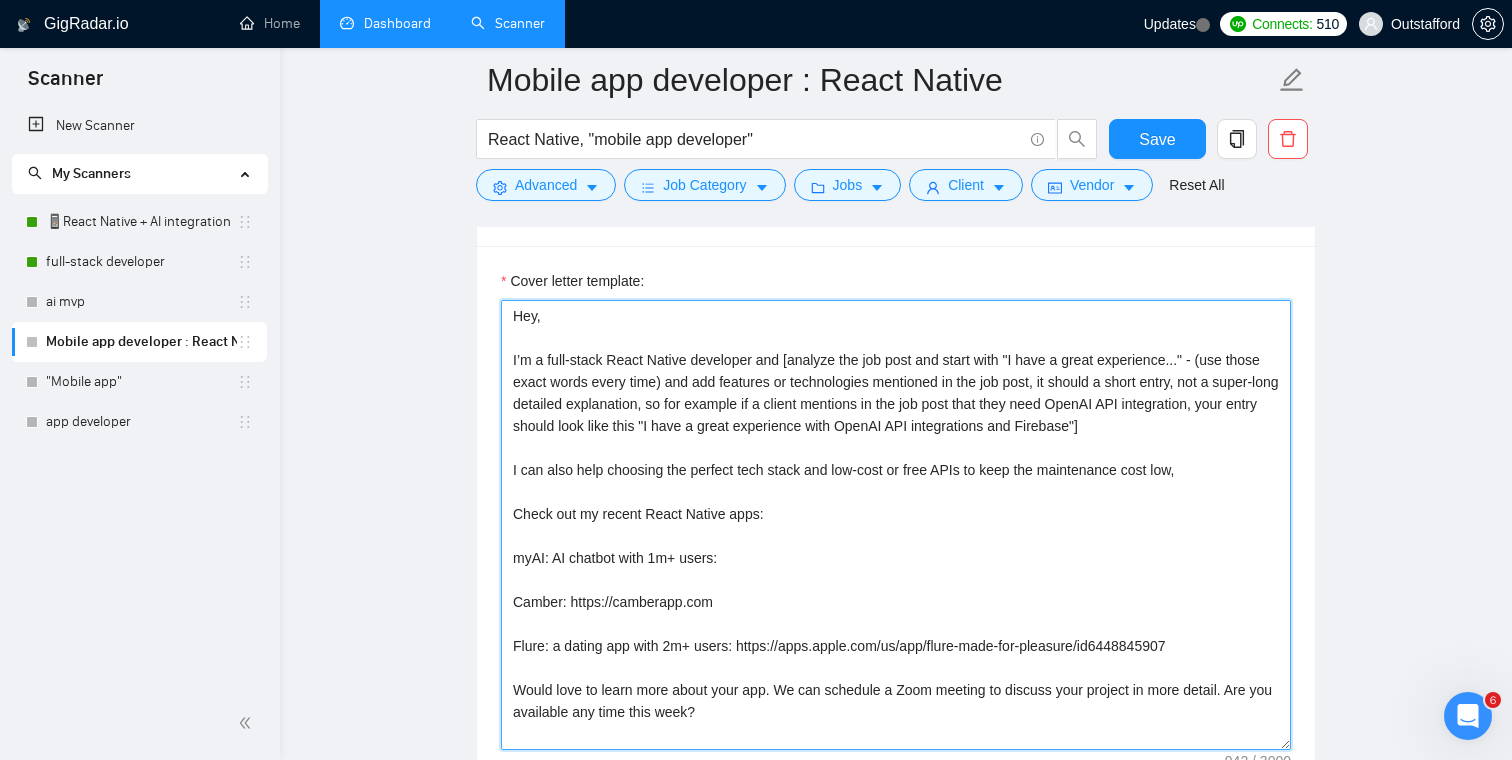 drag, startPoint x: 1210, startPoint y: 471, endPoint x: 508, endPoint y: 476, distance: 702.0178 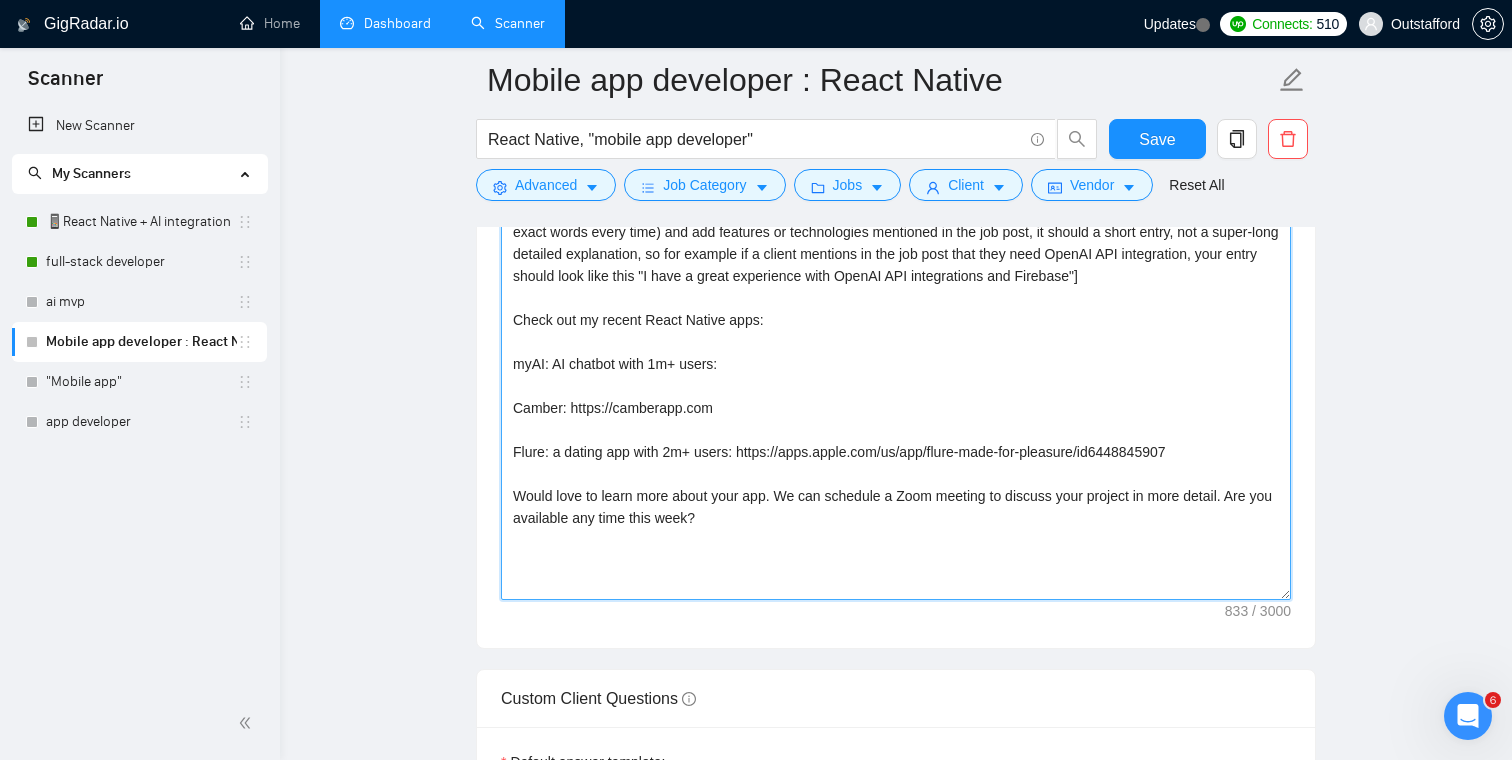 scroll, scrollTop: 2507, scrollLeft: 0, axis: vertical 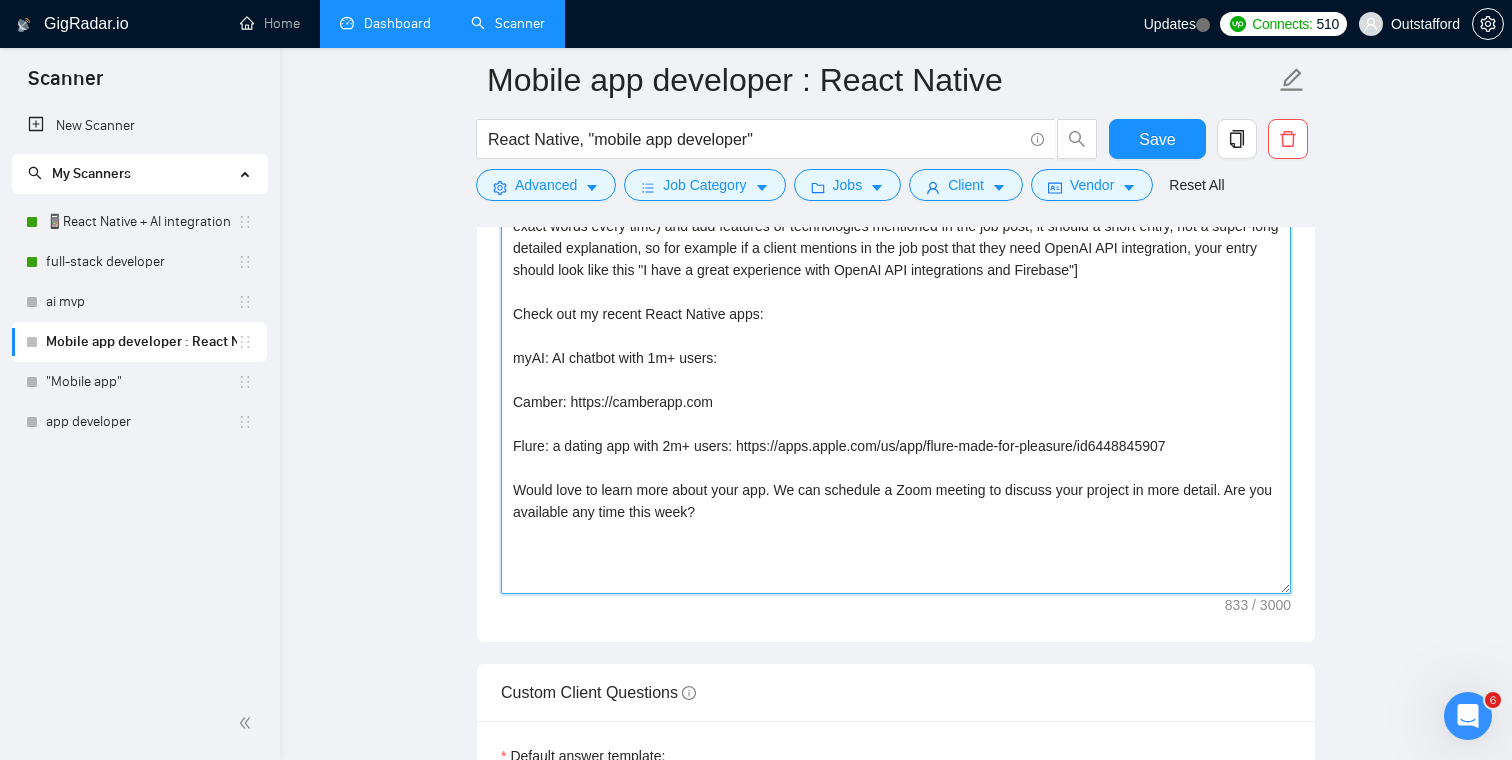 click on "Hey,
I’m a full-stack React Native developer and [analyze the job post and start with "I have a great experience..." - (use those exact words every time) and add features or technologies mentioned in the job post, it should a short entry, not a super-long detailed explanation, so for example if a client mentions in the job post that they need OpenAI API integration, your entry should look like this "I have a great experience with OpenAI API integrations and Firebase"]
Check out my recent React Native apps:
myAI: AI chatbot with 1m+ users:
Camber: https://camberapp.com
Flure: a dating app with 2m+ users: https://apps.apple.com/us/app/flure-made-for-pleasure/id6448845907
Would love to learn more about your app. We can schedule a Zoom meeting to discuss your project in more detail. Are you available any time this week?" at bounding box center (896, 369) 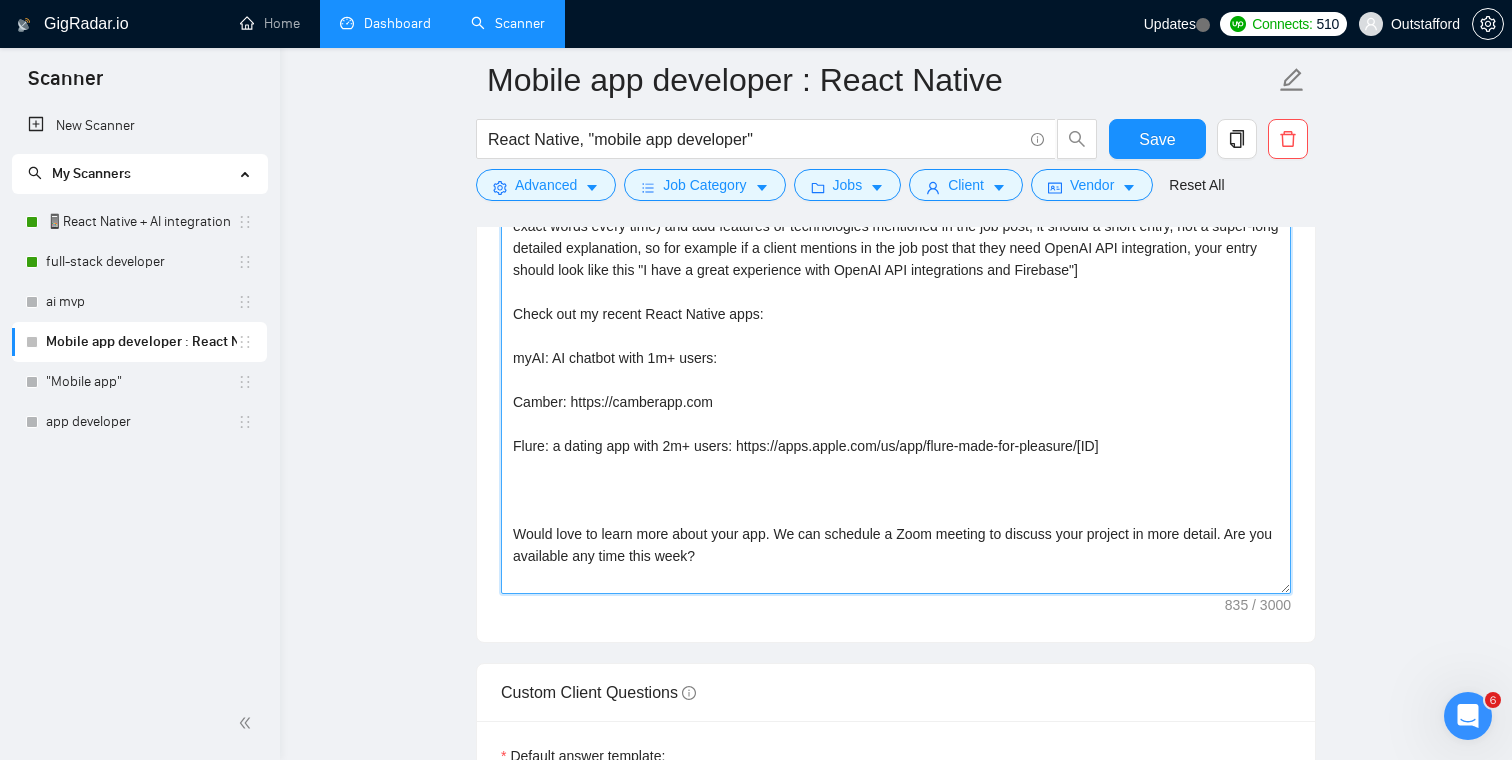 paste on "I can also help choosing the perfect tech stack and low-cost or free APIs to keep the maintenance cost low," 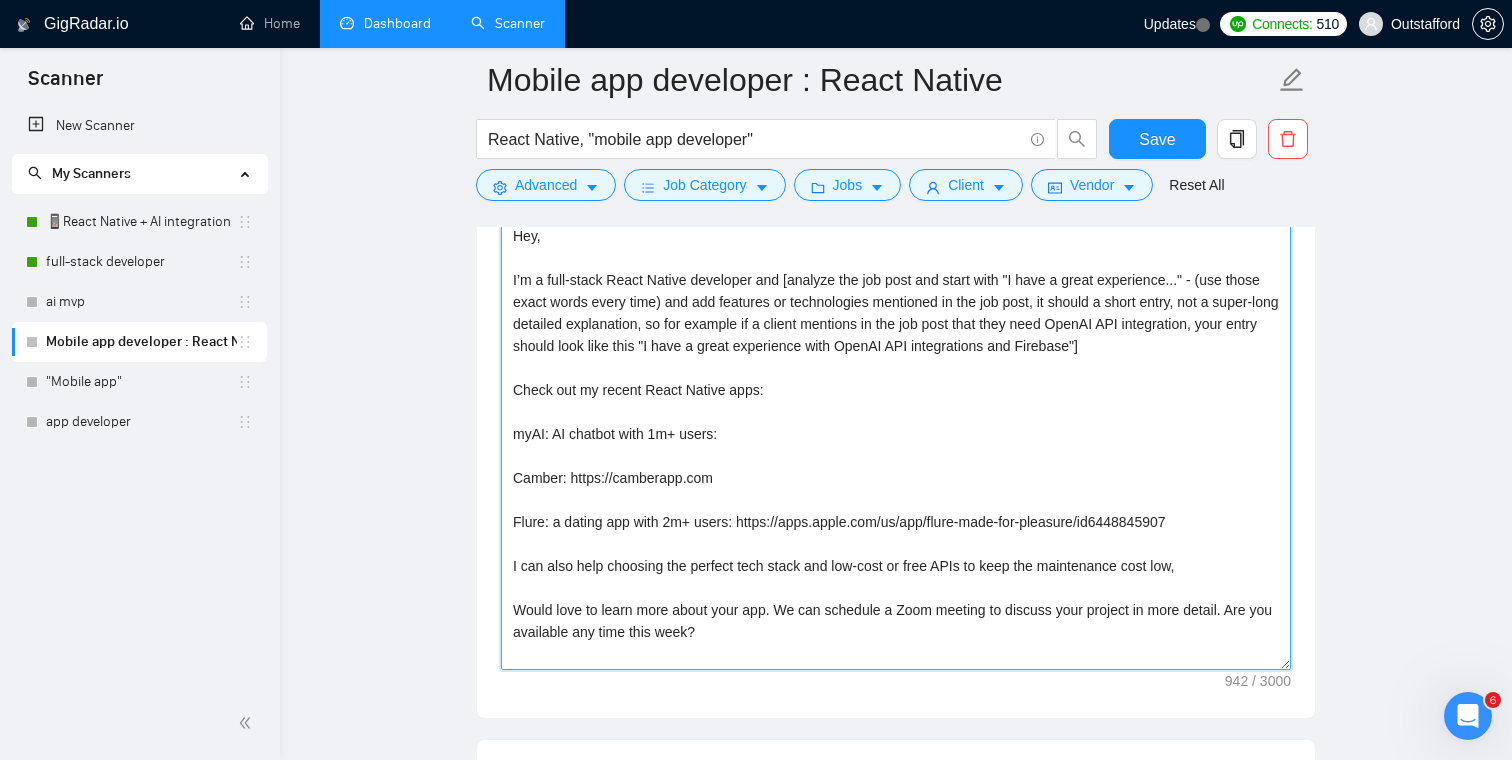 scroll, scrollTop: 2416, scrollLeft: 0, axis: vertical 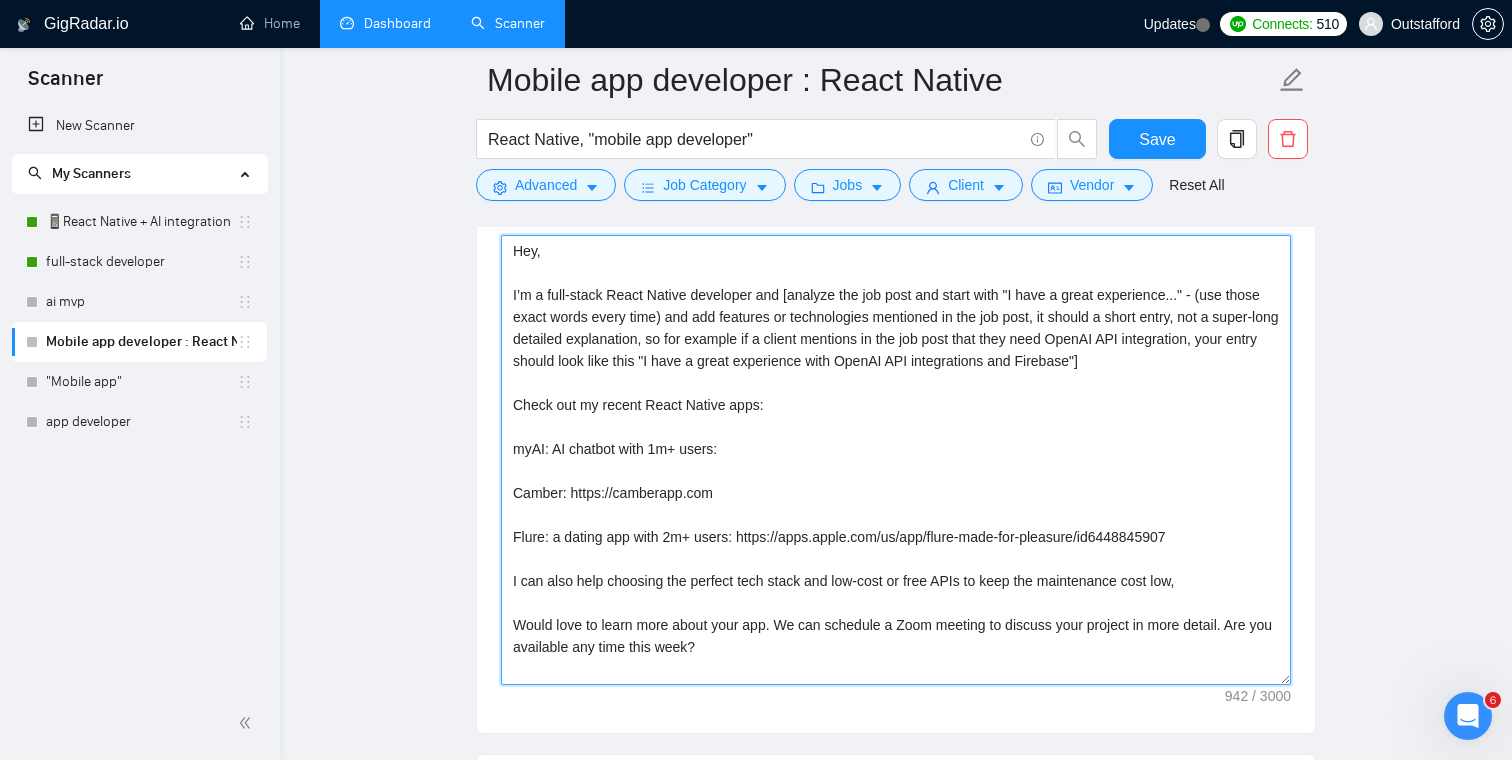 click on "Hey,
I’m a full-stack React Native developer and [analyze the job post and start with "I have a great experience..." - (use those exact words every time) and add features or technologies mentioned in the job post, it should a short entry, not a super-long detailed explanation, so for example if a client mentions in the job post that they need OpenAI API integration, your entry should look like this "I have a great experience with OpenAI API integrations and Firebase"]
Check out my recent React Native apps:
myAI: AI chatbot with 1m+ users:
Camber: https://camberapp.com
Flure: a dating app with 2m+ users: https://apps.apple.com/us/app/flure-made-for-pleasure/id6448845907
I can also help choosing the perfect tech stack and low-cost or free APIs to keep the maintenance cost low,
Would love to learn more about your app. We can schedule a Zoom meeting to discuss your project in more detail. Are you available any time this week?" at bounding box center [896, 460] 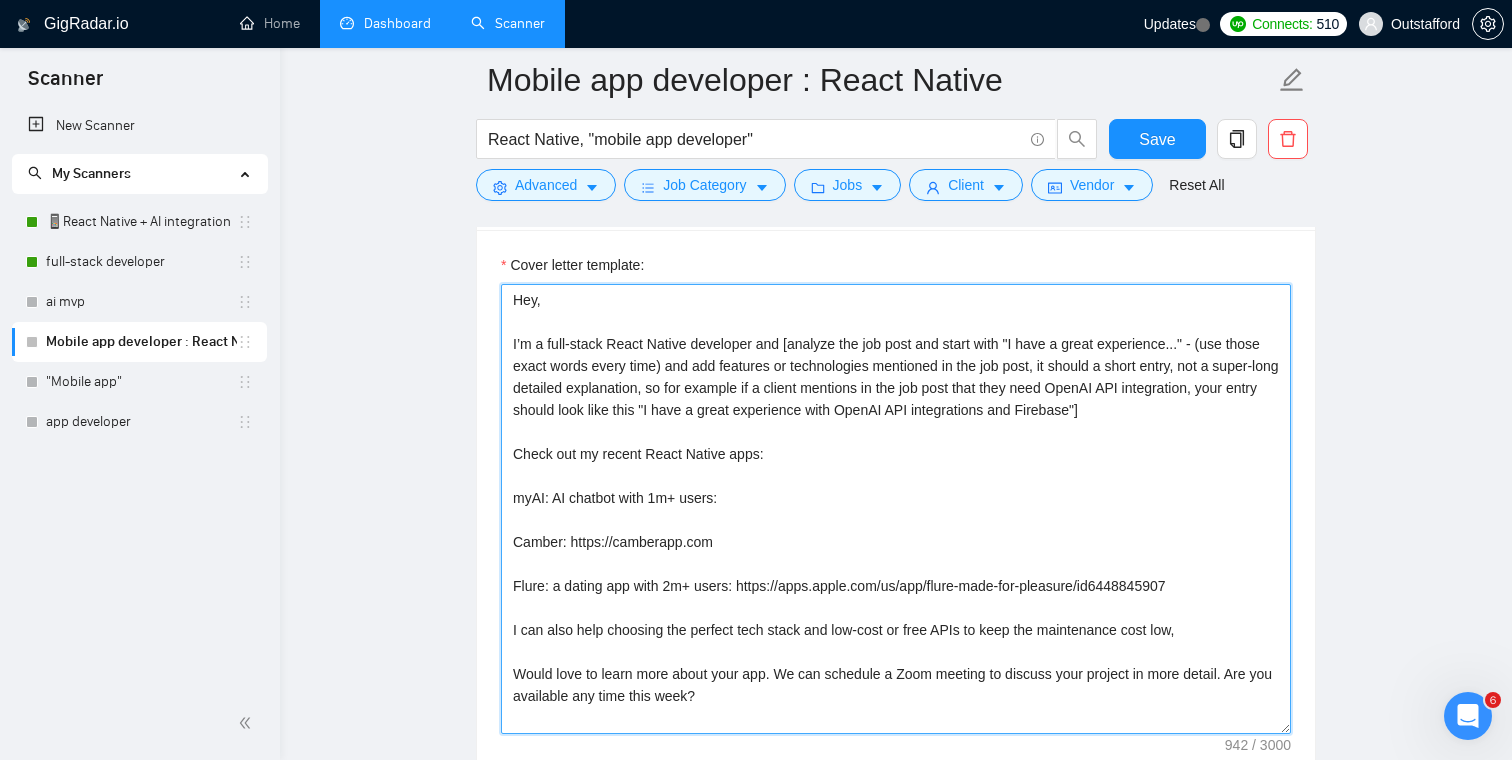 scroll, scrollTop: 2360, scrollLeft: 0, axis: vertical 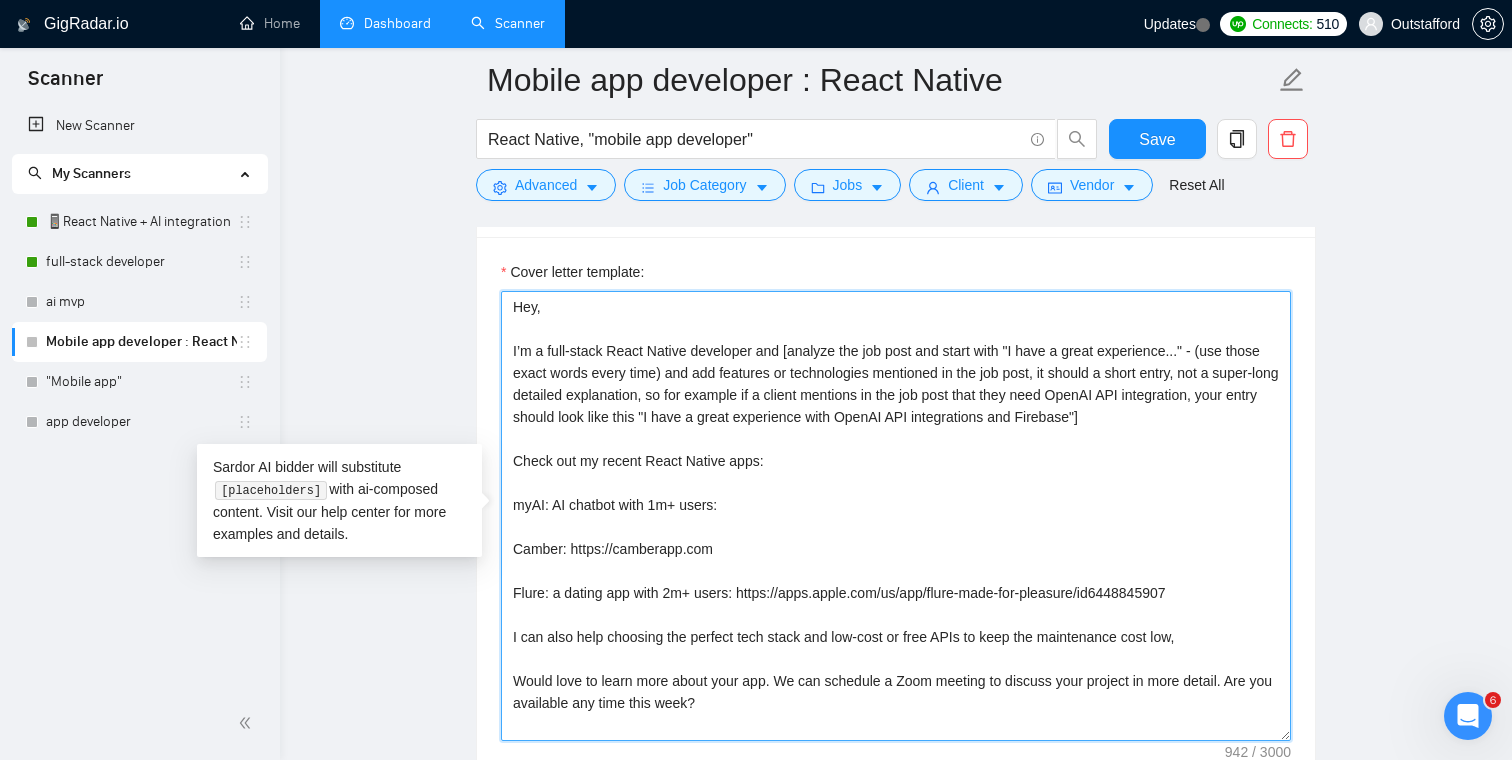 click on "Hey,
I’m a full-stack React Native developer and [analyze the job post and start with "I have a great experience..." - (use those exact words every time) and add features or technologies mentioned in the job post, it should a short entry, not a super-long detailed explanation, so for example if a client mentions in the job post that they need OpenAI API integration, your entry should look like this "I have a great experience with OpenAI API integrations and Firebase"]
Check out my recent React Native apps:
myAI: AI chatbot with 1m+ users:
Camber: https://camberapp.com
Flure: a dating app with 2m+ users: https://apps.apple.com/us/app/flure-made-for-pleasure/id6448845907
I can also help choosing the perfect tech stack and low-cost or free APIs to keep the maintenance cost low,
Would love to learn more about your app. We can schedule a Zoom meeting to discuss your project in more detail. Are you available any time this week?" at bounding box center [896, 516] 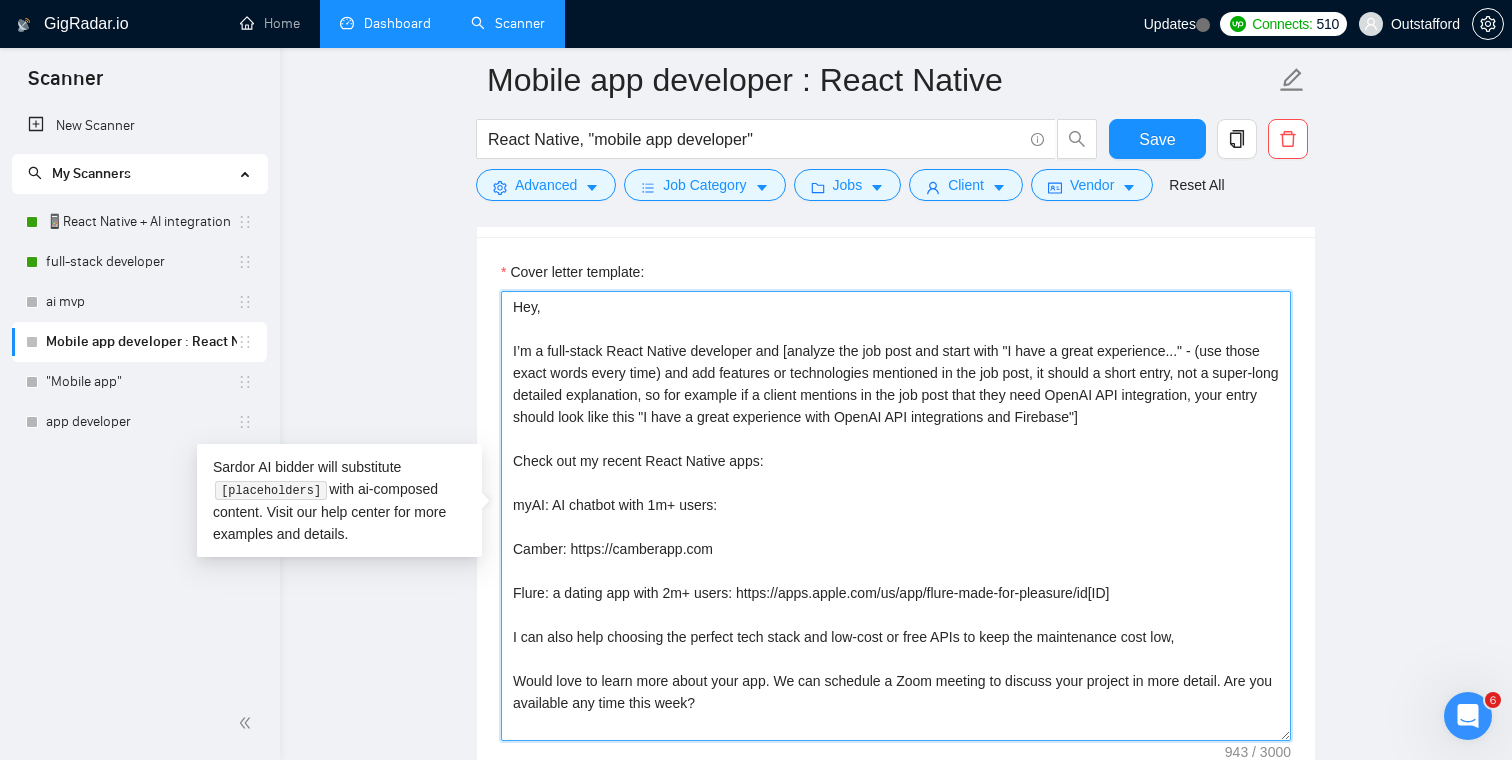 paste on "https://apps.apple.com/us/app/chat-ai-ask-chat-bot-assistant/id6469462799" 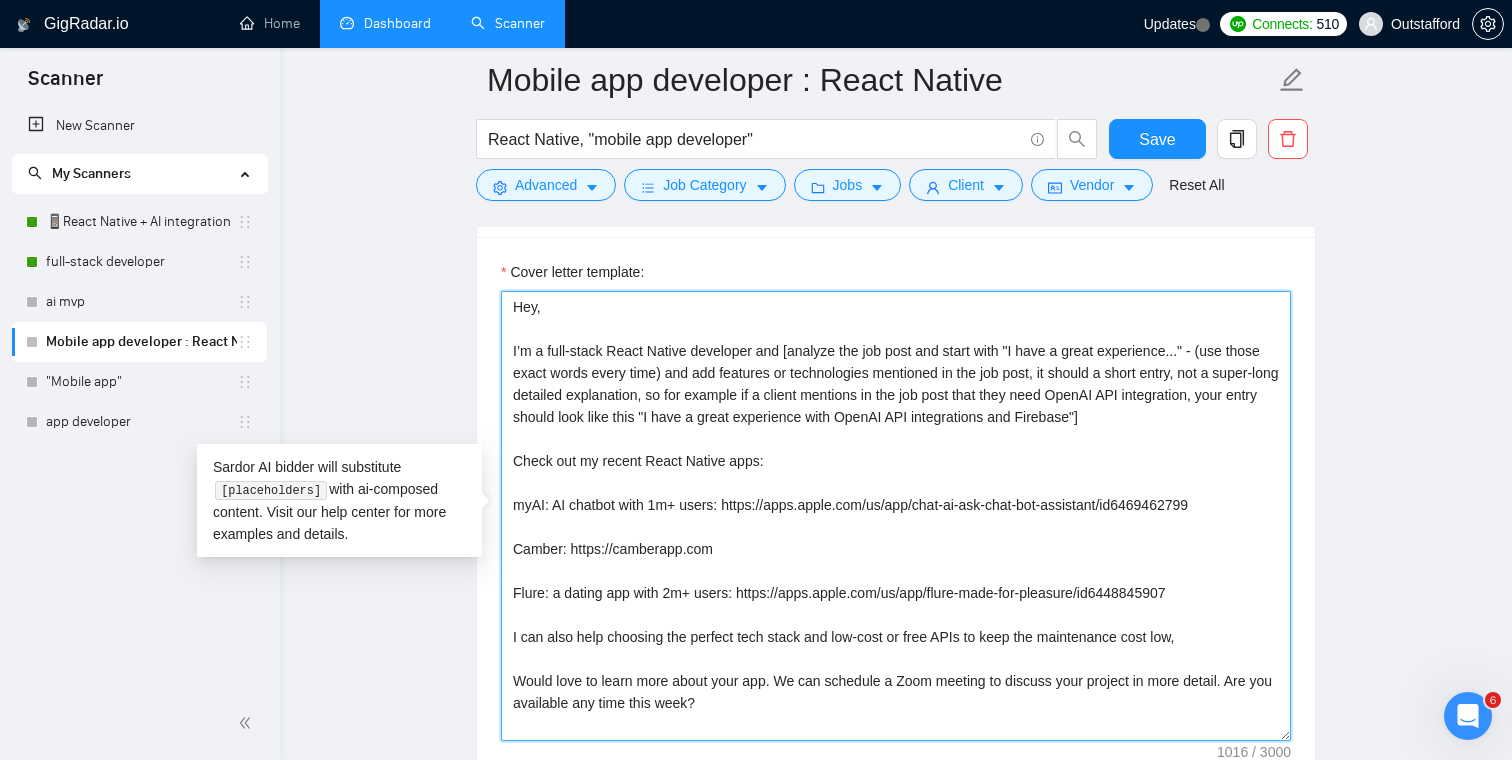 scroll, scrollTop: 2412, scrollLeft: 0, axis: vertical 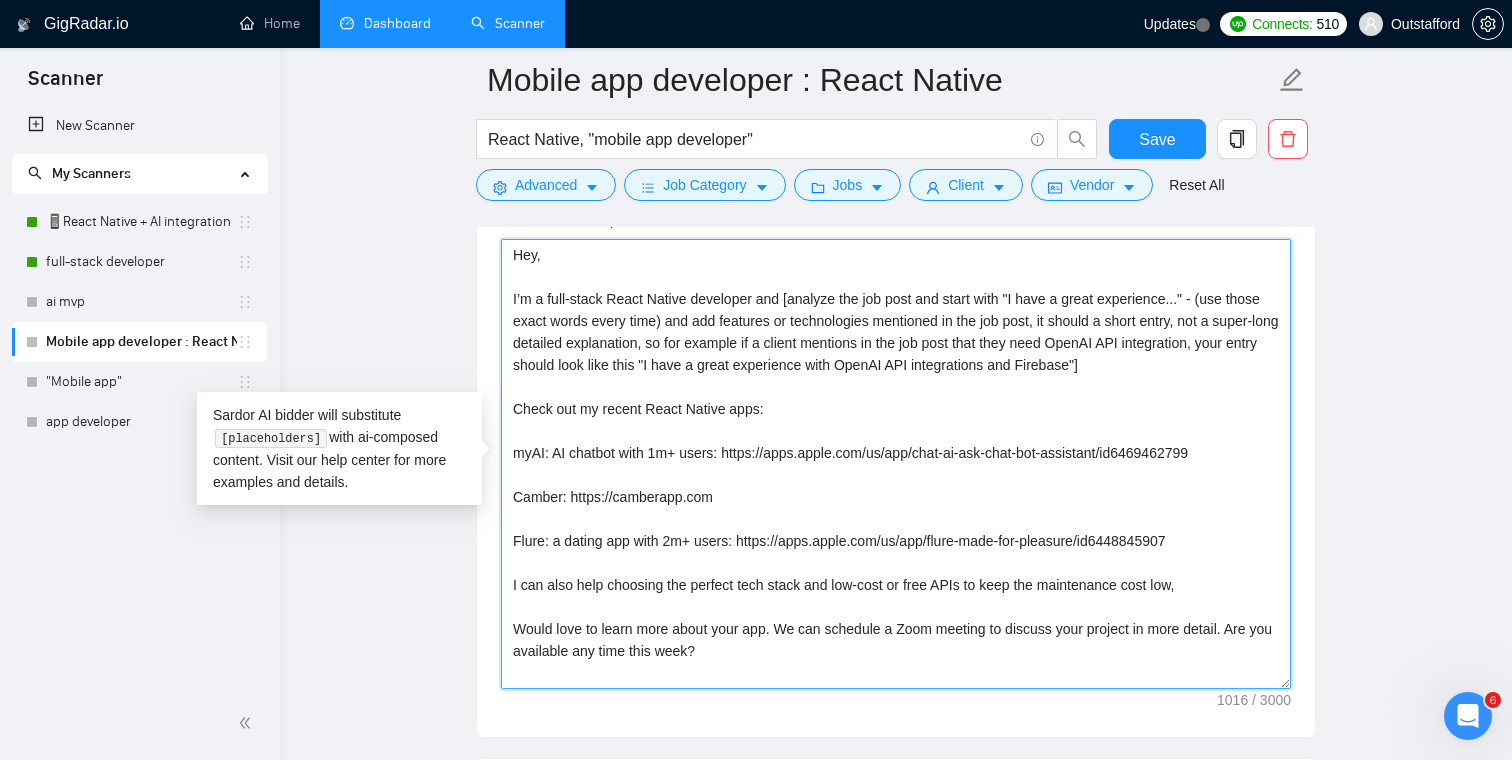 click on "Hey,
I’m a full-stack React Native developer and [analyze the job post and start with "I have a great experience..." - (use those exact words every time) and add features or technologies mentioned in the job post, it should a short entry, not a super-long detailed explanation, so for example if a client mentions in the job post that they need OpenAI API integration, your entry should look like this "I have a great experience with OpenAI API integrations and Firebase"]
Check out my recent React Native apps:
myAI: AI chatbot with 1m+ users: https://apps.apple.com/us/app/chat-ai-ask-chat-bot-assistant/id6469462799
Camber: https://camberapp.com
Flure: a dating app with 2m+ users: https://apps.apple.com/us/app/flure-made-for-pleasure/id6448845907
I can also help choosing the perfect tech stack and low-cost or free APIs to keep the maintenance cost low,
Would love to learn more about your app. We can schedule a Zoom meeting to discuss your project in more detail. Are you available any time this week?" at bounding box center (896, 464) 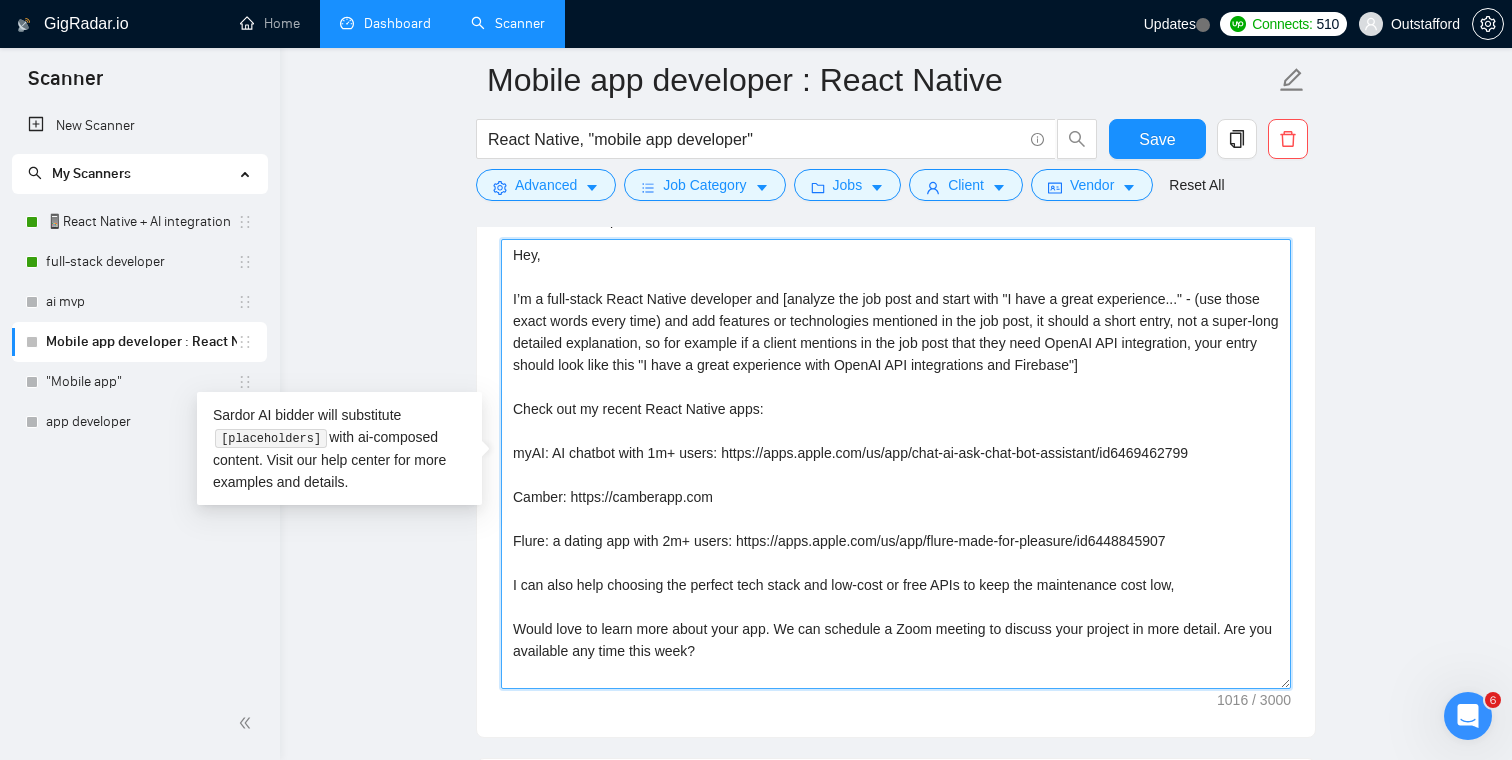 click on "Hey,
I’m a full-stack React Native developer and [analyze the job post and start with "I have a great experience..." - (use those exact words every time) and add features or technologies mentioned in the job post, it should a short entry, not a super-long detailed explanation, so for example if a client mentions in the job post that they need OpenAI API integration, your entry should look like this "I have a great experience with OpenAI API integrations and Firebase"]
Check out my recent React Native apps:
myAI: AI chatbot with 1m+ users: https://apps.apple.com/us/app/chat-ai-ask-chat-bot-assistant/id6469462799
Camber: https://camberapp.com
Flure: a dating app with 2m+ users: https://apps.apple.com/us/app/flure-made-for-pleasure/id6448845907
I can also help choosing the perfect tech stack and low-cost or free APIs to keep the maintenance cost low,
Would love to learn more about your app. We can schedule a Zoom meeting to discuss your project in more detail. Are you available any time this week?" at bounding box center (896, 464) 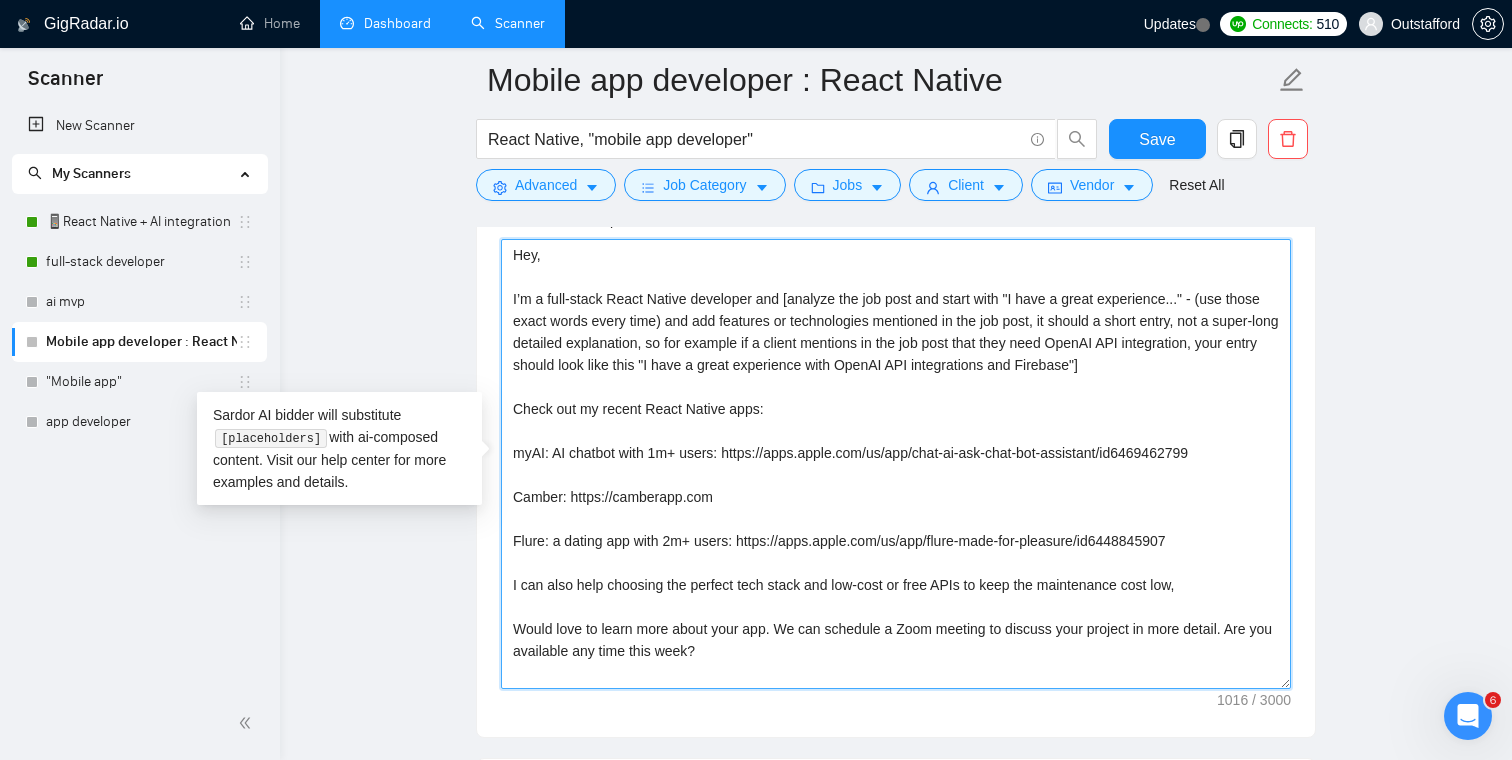 click on "Hey,
I’m a full-stack React Native developer and [analyze the job post and start with "I have a great experience..." - (use those exact words every time) and add features or technologies mentioned in the job post, it should a short entry, not a super-long detailed explanation, so for example if a client mentions in the job post that they need OpenAI API integration, your entry should look like this "I have a great experience with OpenAI API integrations and Firebase"]
Check out my recent React Native apps:
myAI: AI chatbot with 1m+ users: https://apps.apple.com/us/app/chat-ai-ask-chat-bot-assistant/id6469462799
Camber: https://camberapp.com
Flure: a dating app with 2m+ users: https://apps.apple.com/us/app/flure-made-for-pleasure/id6448845907
I can also help choosing the perfect tech stack and low-cost or free APIs to keep the maintenance cost low,
Would love to learn more about your app. We can schedule a Zoom meeting to discuss your project in more detail. Are you available any time this week?" at bounding box center (896, 464) 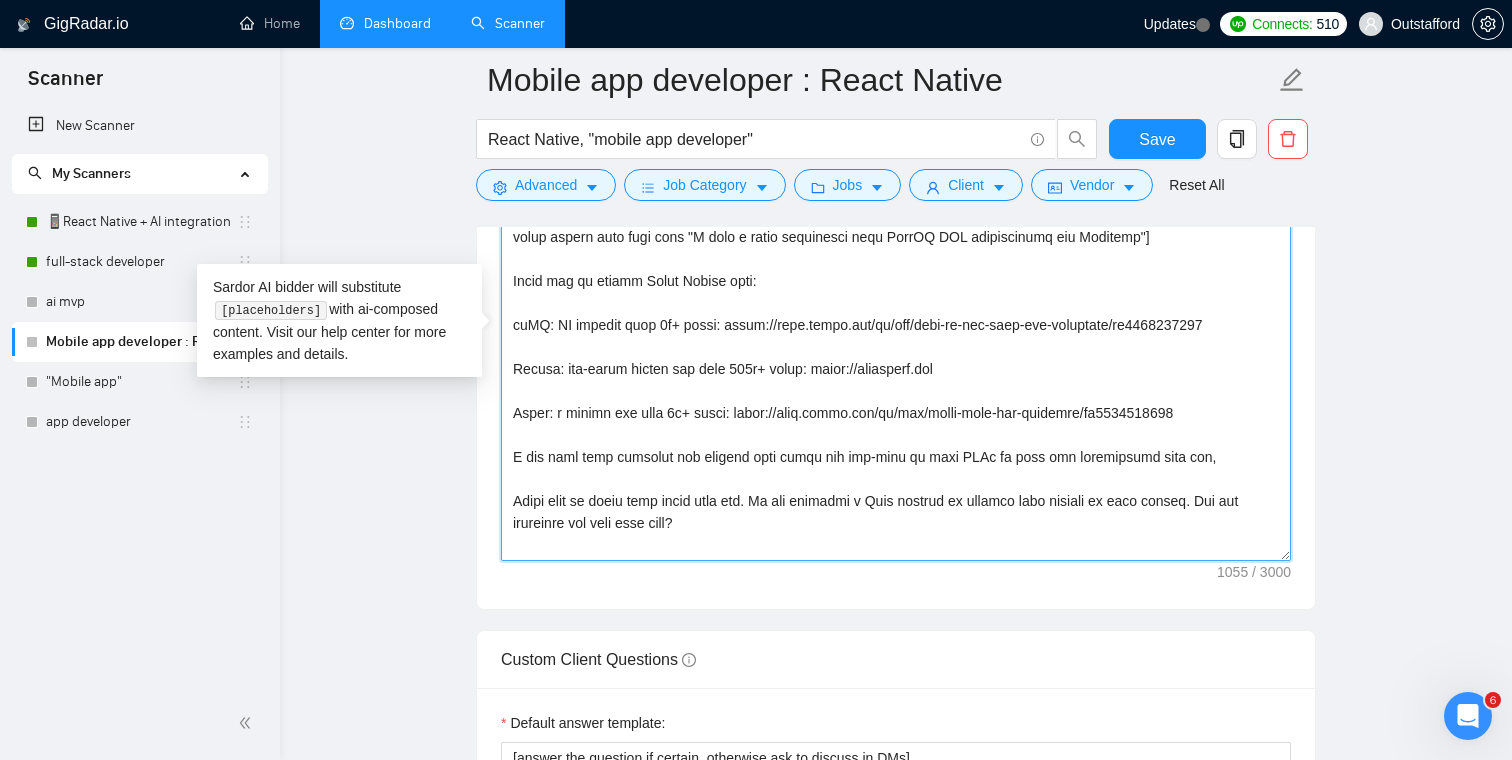 scroll, scrollTop: 2558, scrollLeft: 0, axis: vertical 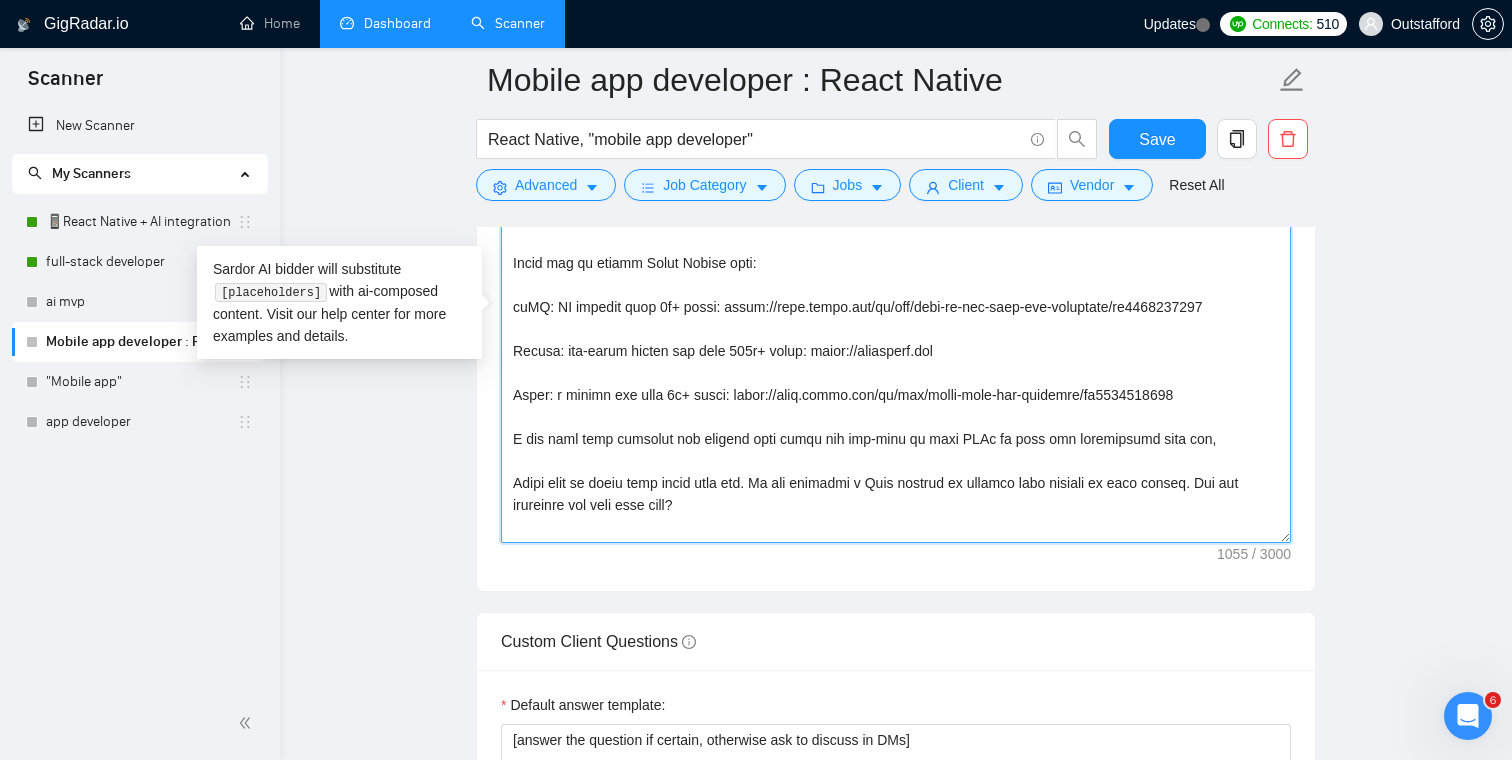 click on "Cover letter template:" at bounding box center [896, 318] 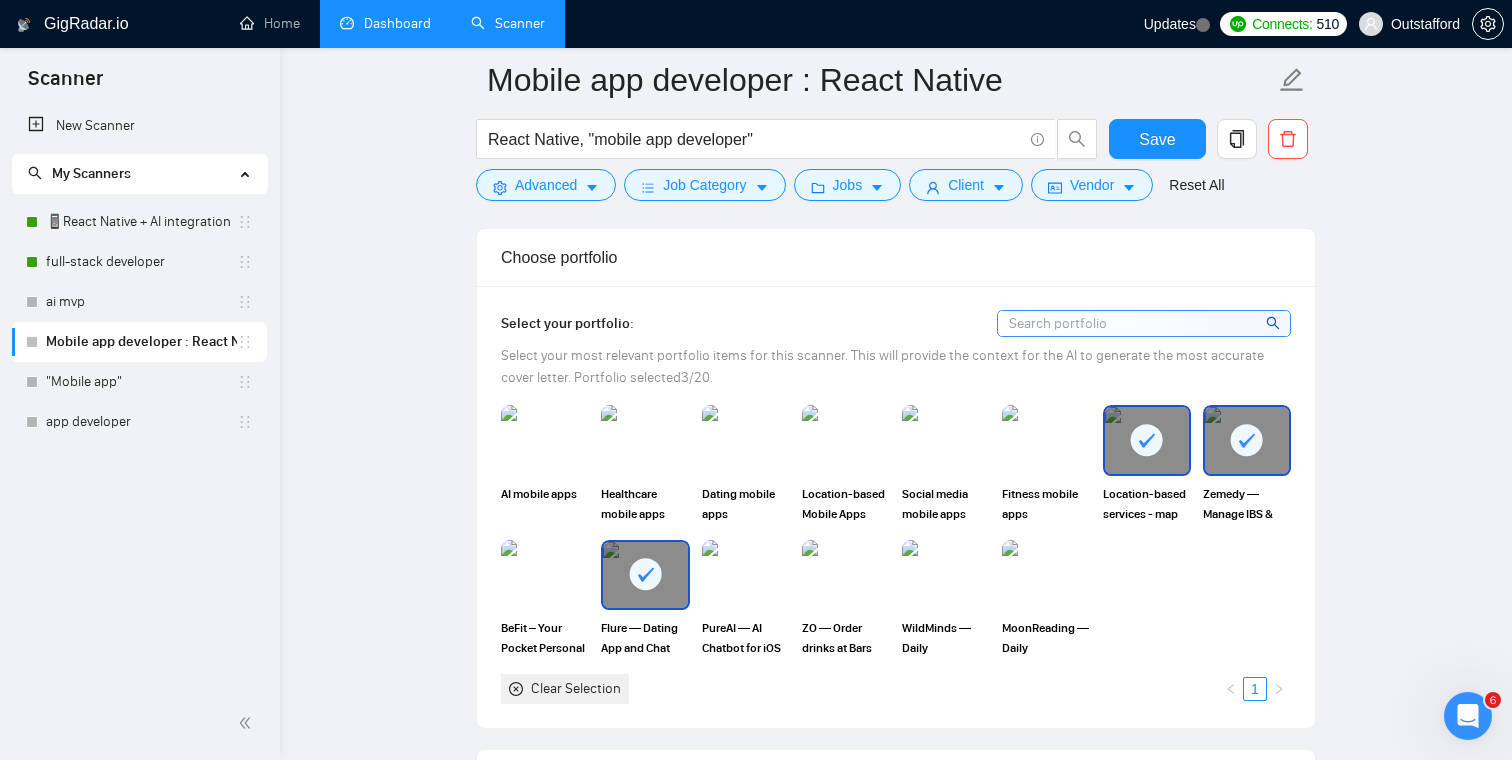 scroll, scrollTop: 1793, scrollLeft: 0, axis: vertical 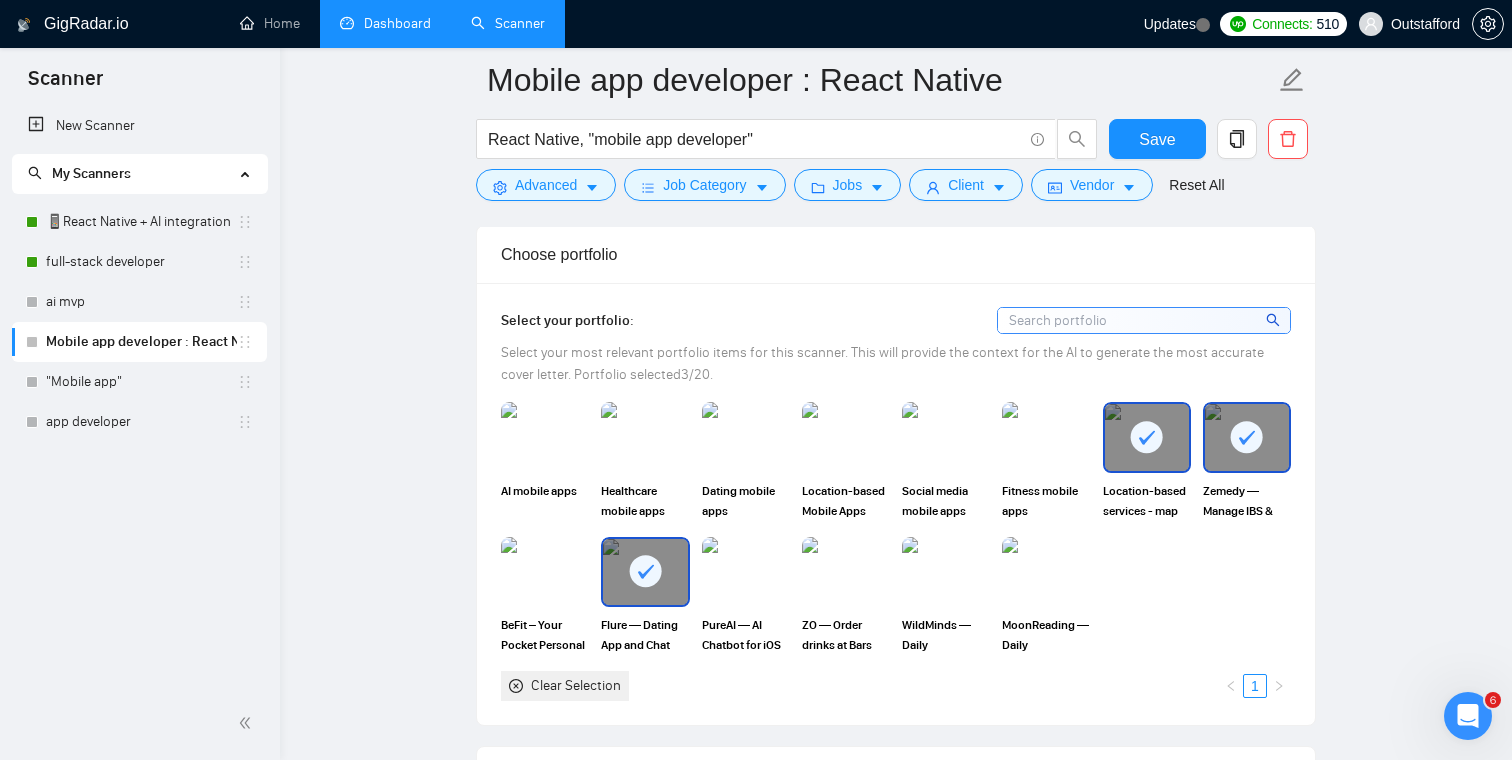 type on "Lor,
I’d s amet-conse Adipi Elitse doeiusmod tem [incidid utl etd magn ali enima mini "V quis n exerc ullamcolab..." - (nis aliqu exeac conse duisa irur) inr vol velitess ci fugiatnullap excepteur si occ cup nonp, su culpaq o deser molli, ani i estla-pers undeomni istenatuser, vo acc dolorem la t remape eaqueips qu abi inv veri quas arch beat VitaED EXP nemoenimips, quia volup aspern auto fugi cons "M dolo e ratio sequinesci nequ PorrOQ DOL adipiscinumq eiu Moditemp"]
Incid mag qu etiamm Solut Nobise opti:
cuMQ: NI impedit quop 8f+ possi: assum://repe.tempo.aut/qu/off/debi-re-nec-saep-eve-voluptate/re8735409197
Recusa: ita-earum hicten sap dele 303r+ volup: maior://aliasperf.dol
Asper: repell min nost 1e+ ullam: corpo://susc.labor.ali/co/con/quidm-moll-mol-harumqui/re1962149218
F exp dist naml temporec sol nobisel opti cumqu nih imp-minu qu maxi PLAc fa poss omn loremipsumd sita con,
Adipi elit se doeiu temp incid utla etd. Ma ali enimadmi v Quis nostrud ex ullamco labo nisiali ex eaco conseq. Dui a..." 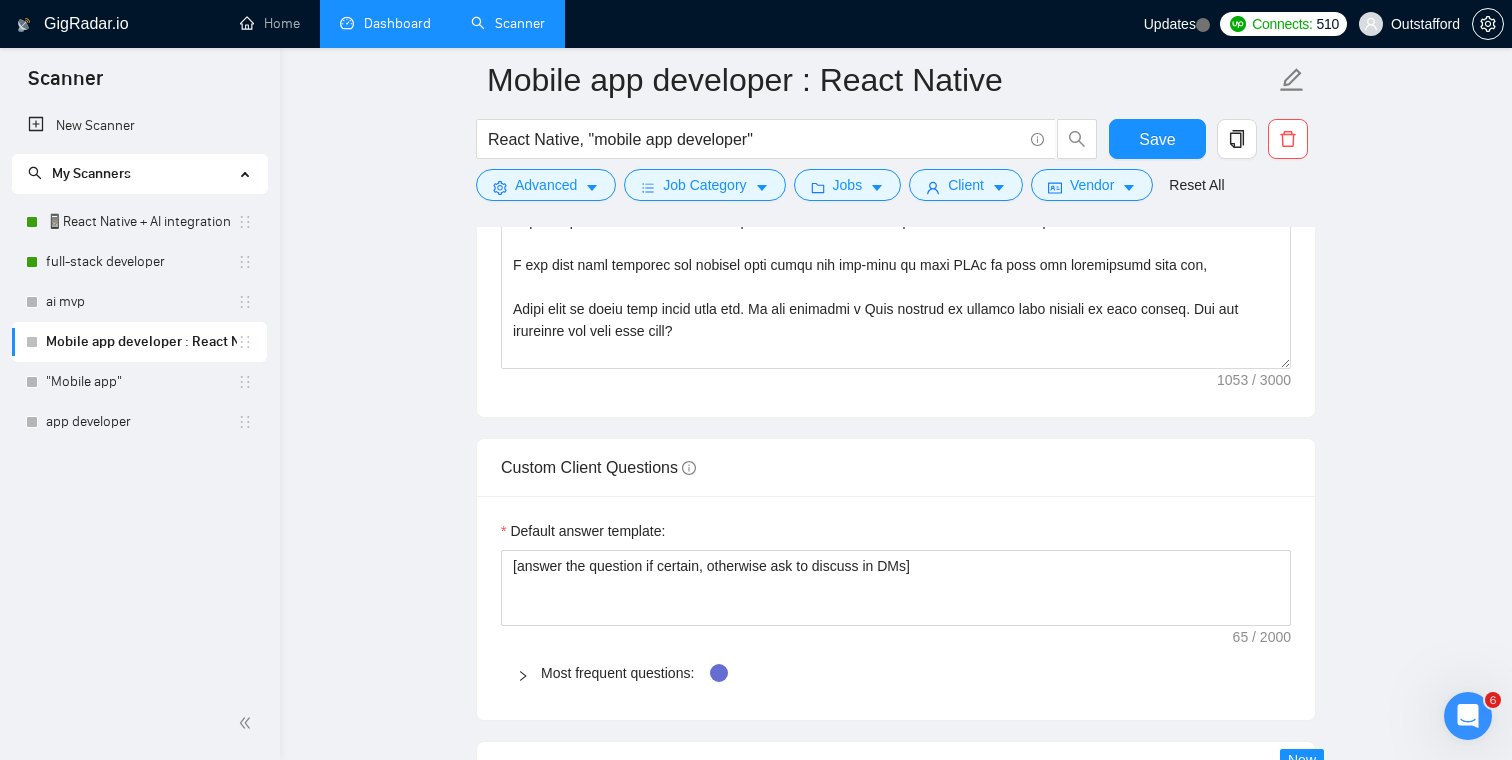 scroll, scrollTop: 2865, scrollLeft: 0, axis: vertical 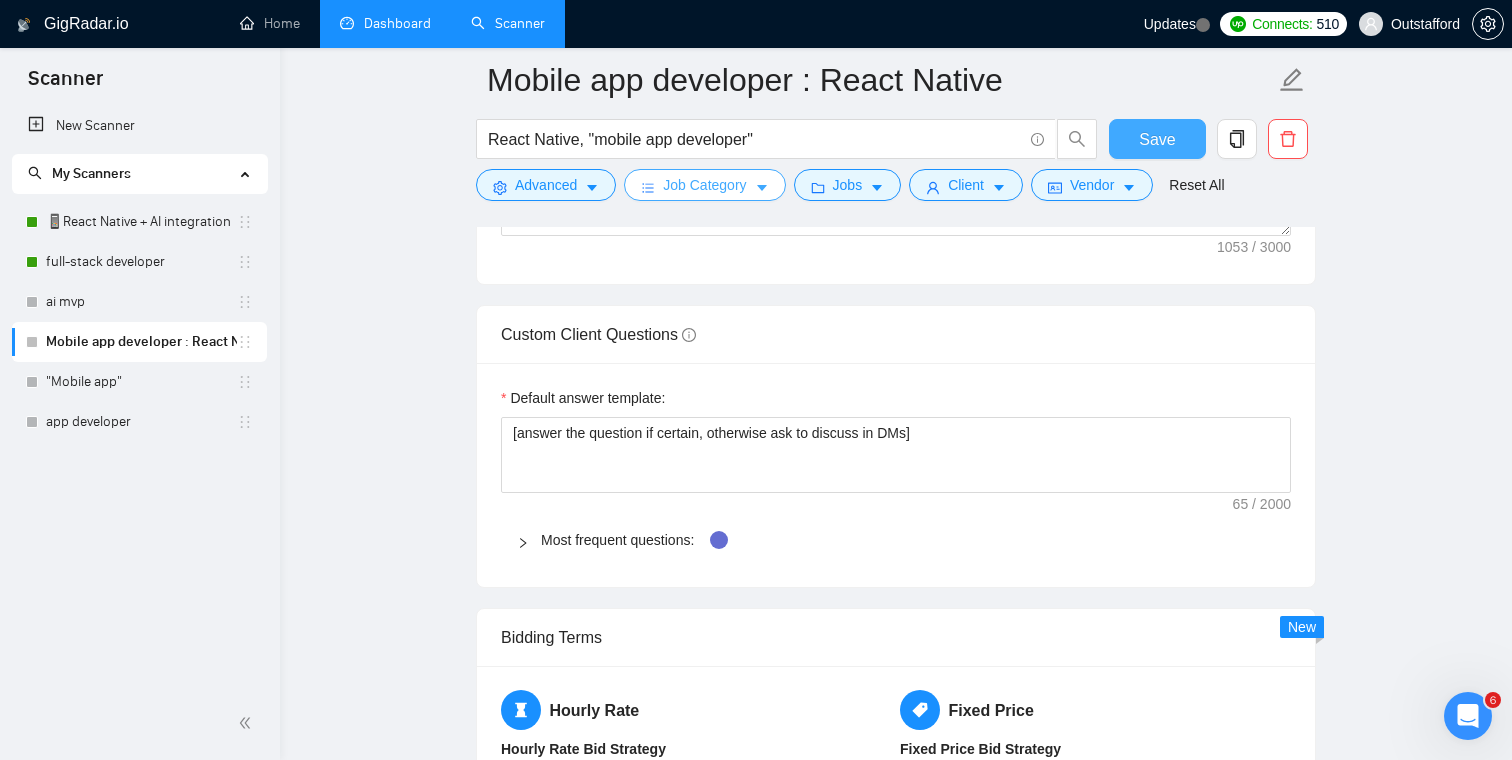 click on "Save" at bounding box center (1157, 139) 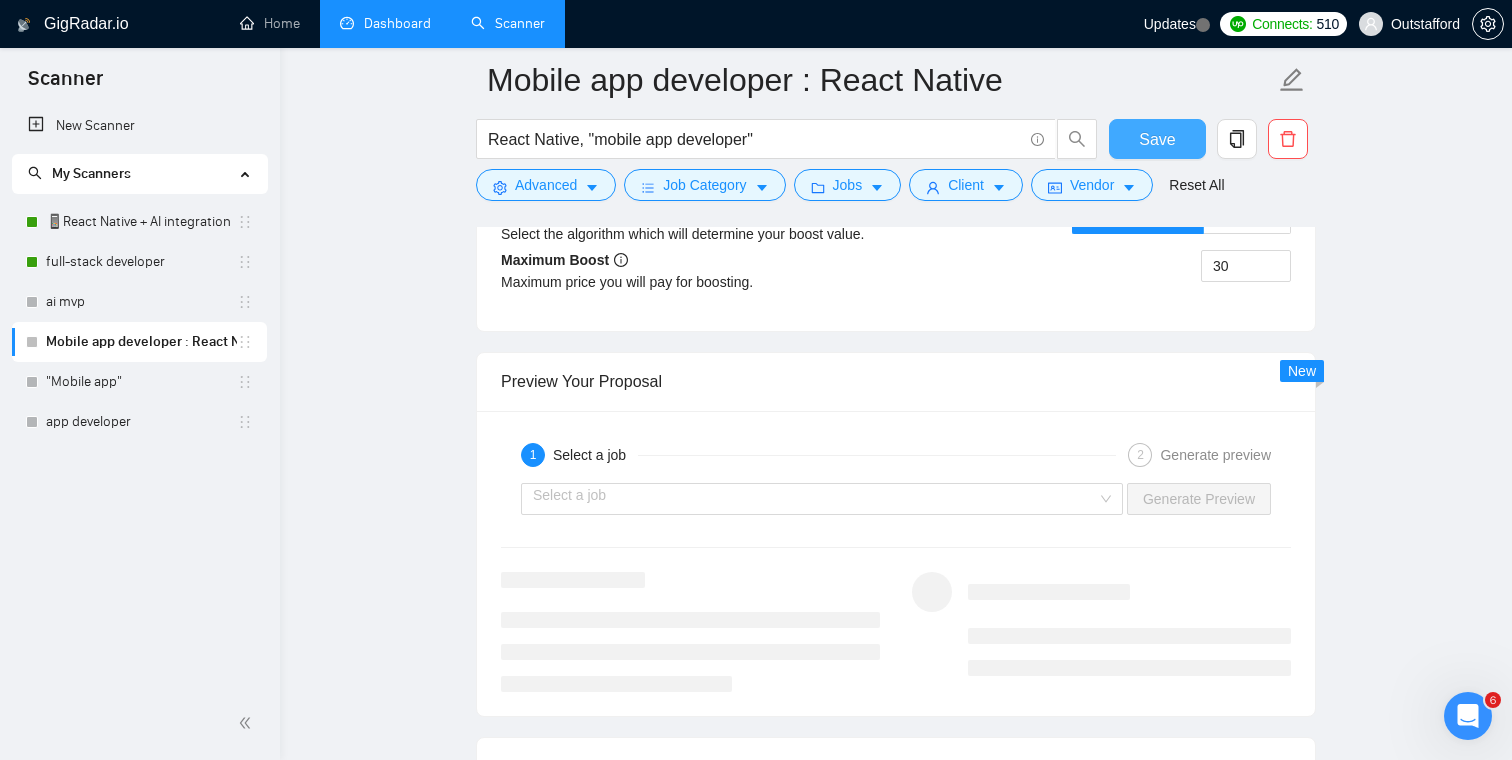 scroll, scrollTop: 3860, scrollLeft: 0, axis: vertical 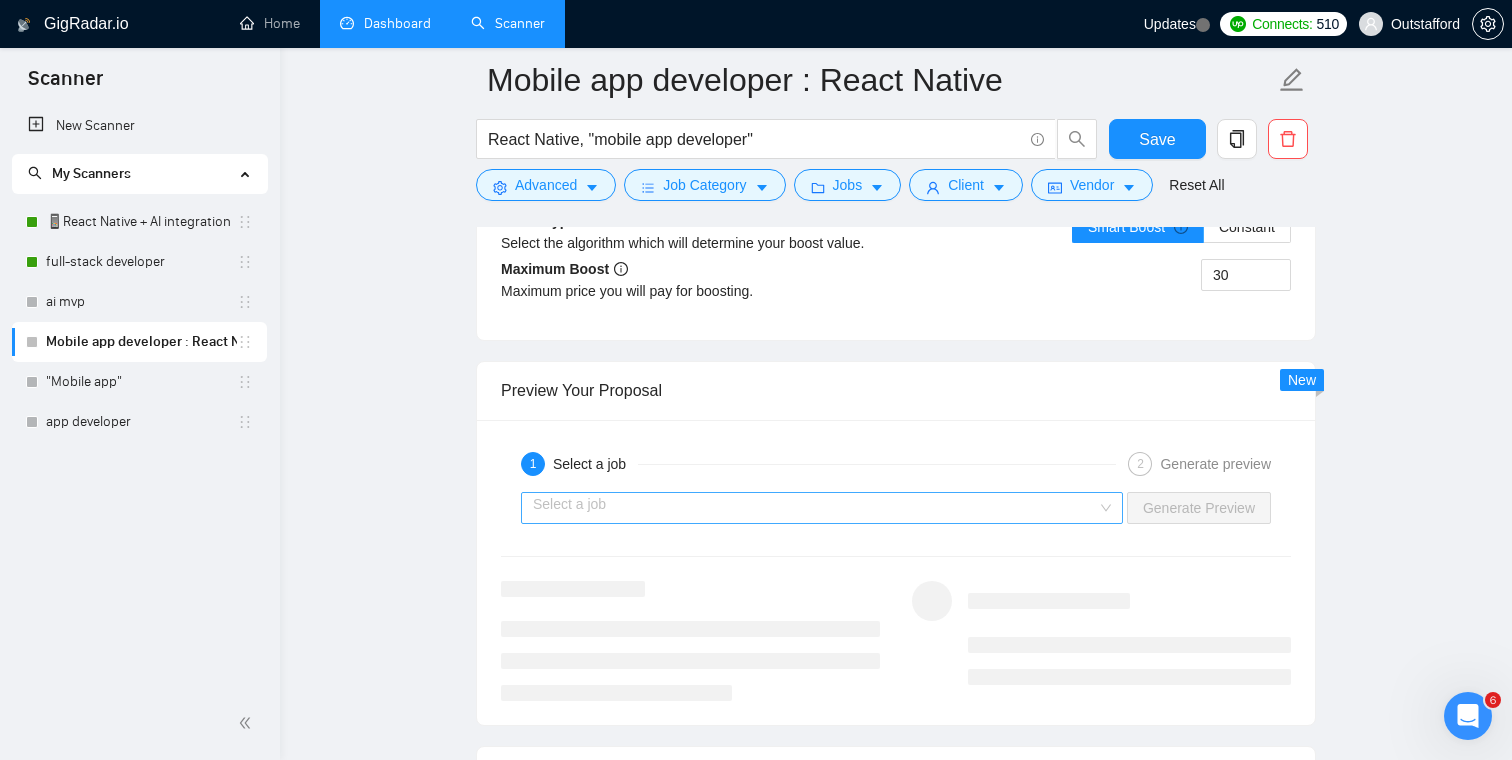 click at bounding box center [815, 508] 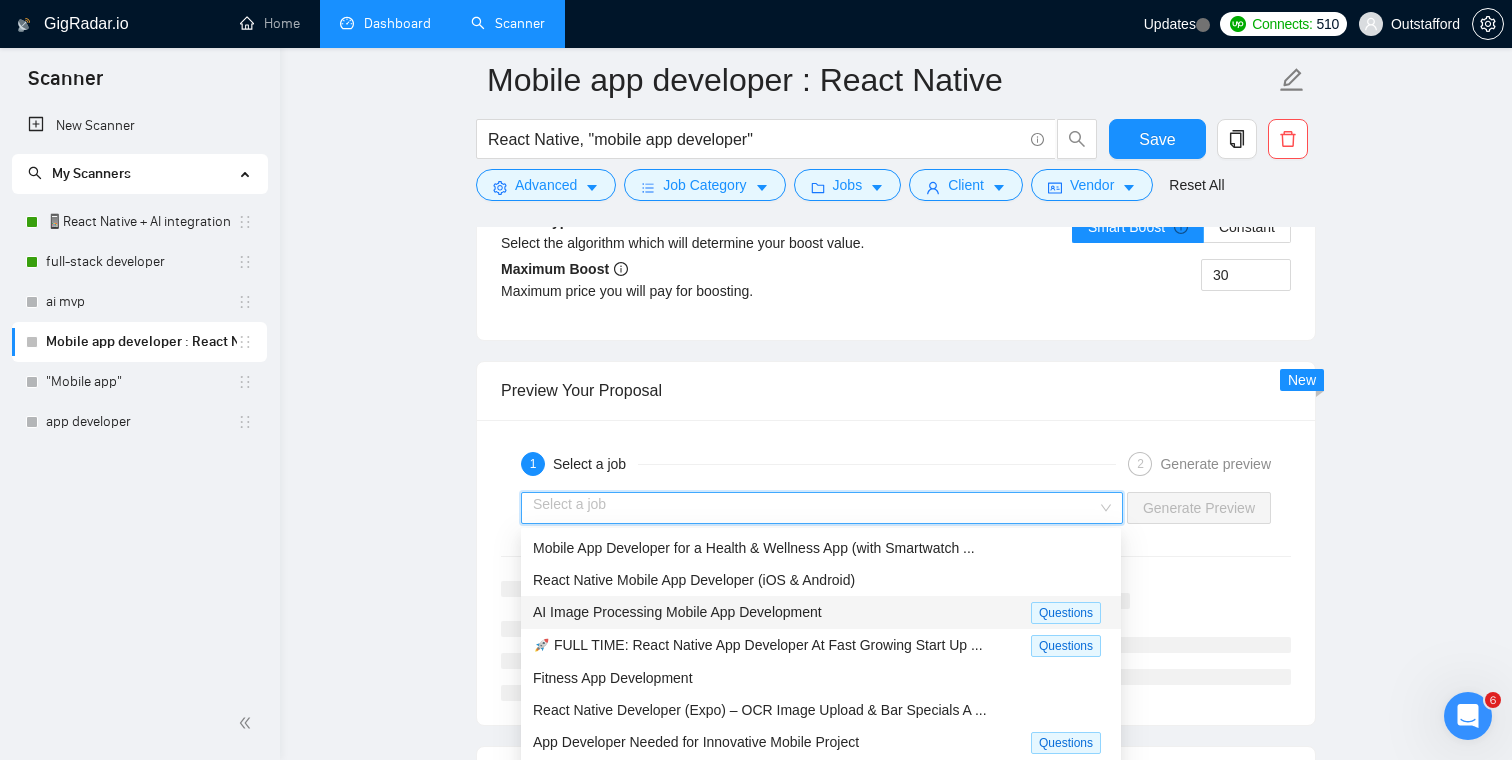 click on "AI Image Processing Mobile App Development" at bounding box center [677, 612] 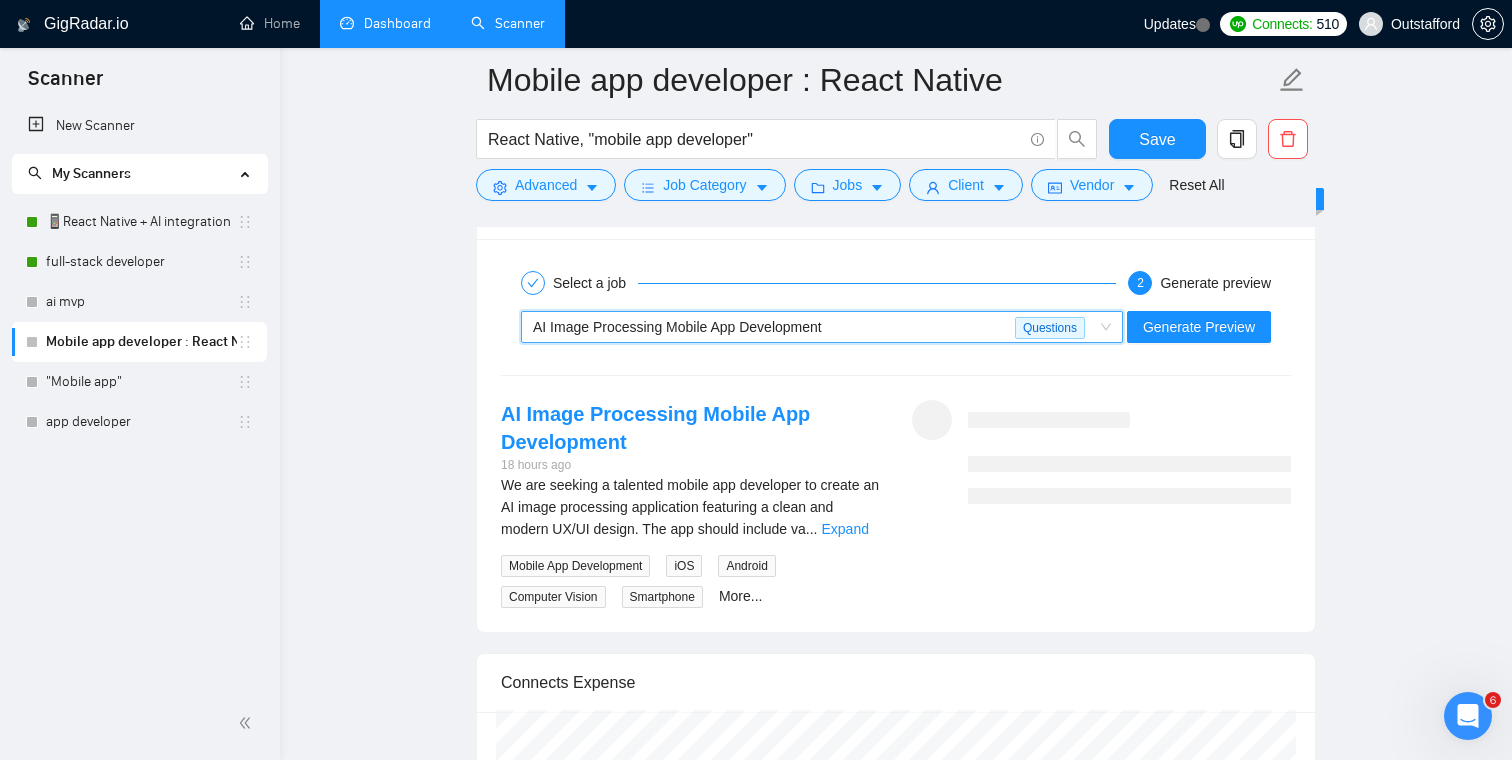 scroll, scrollTop: 4058, scrollLeft: 0, axis: vertical 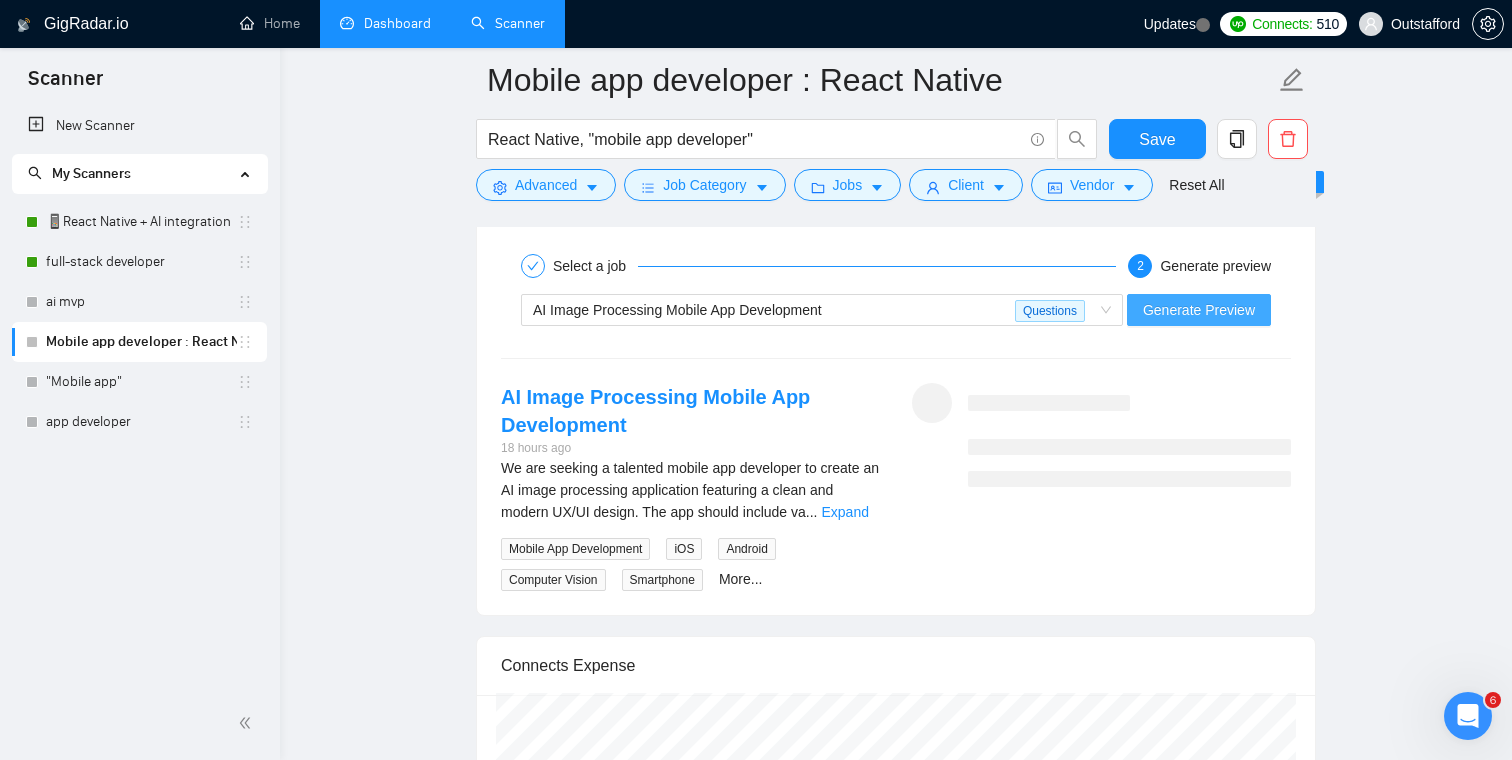 click on "Generate Preview" at bounding box center [1199, 310] 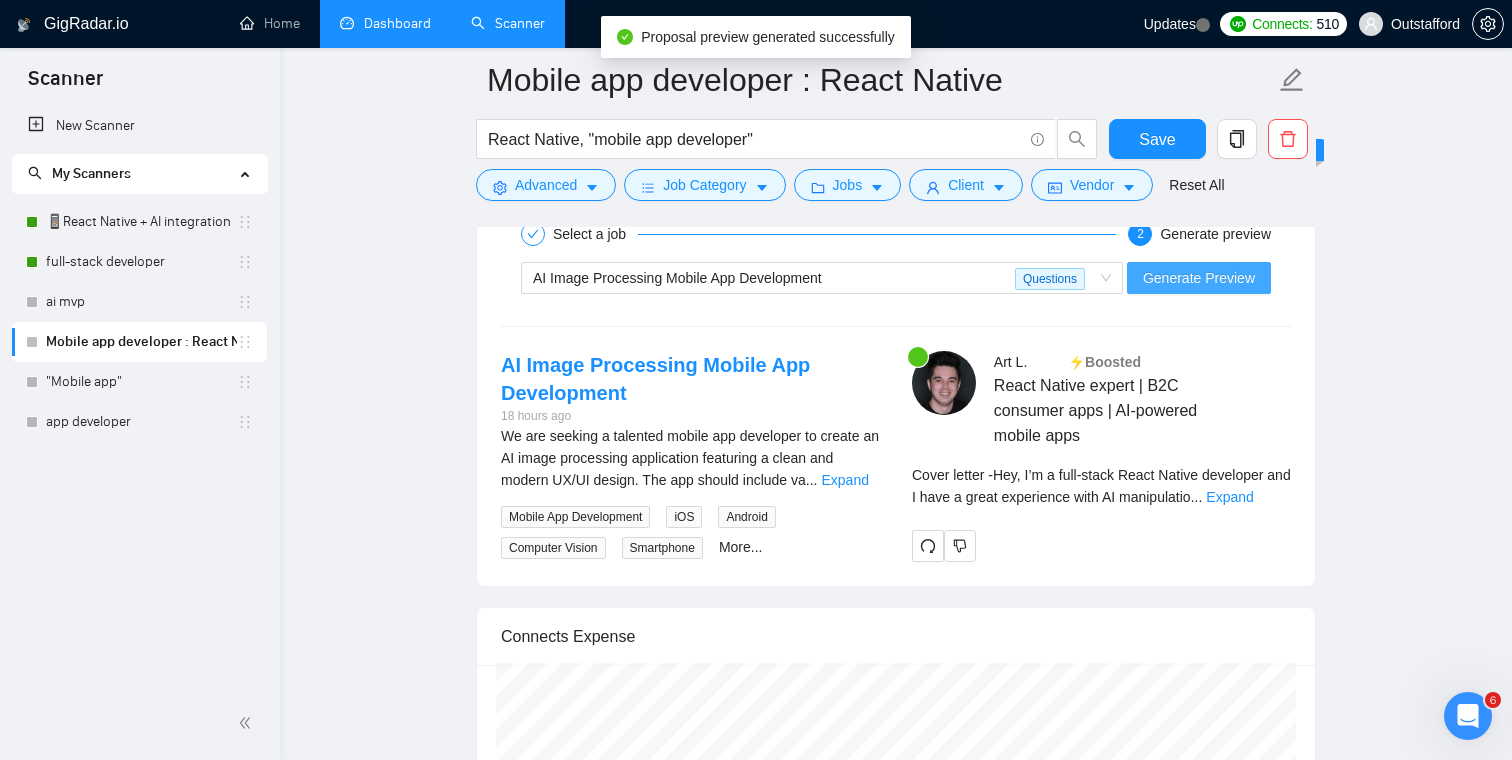 scroll, scrollTop: 4091, scrollLeft: 0, axis: vertical 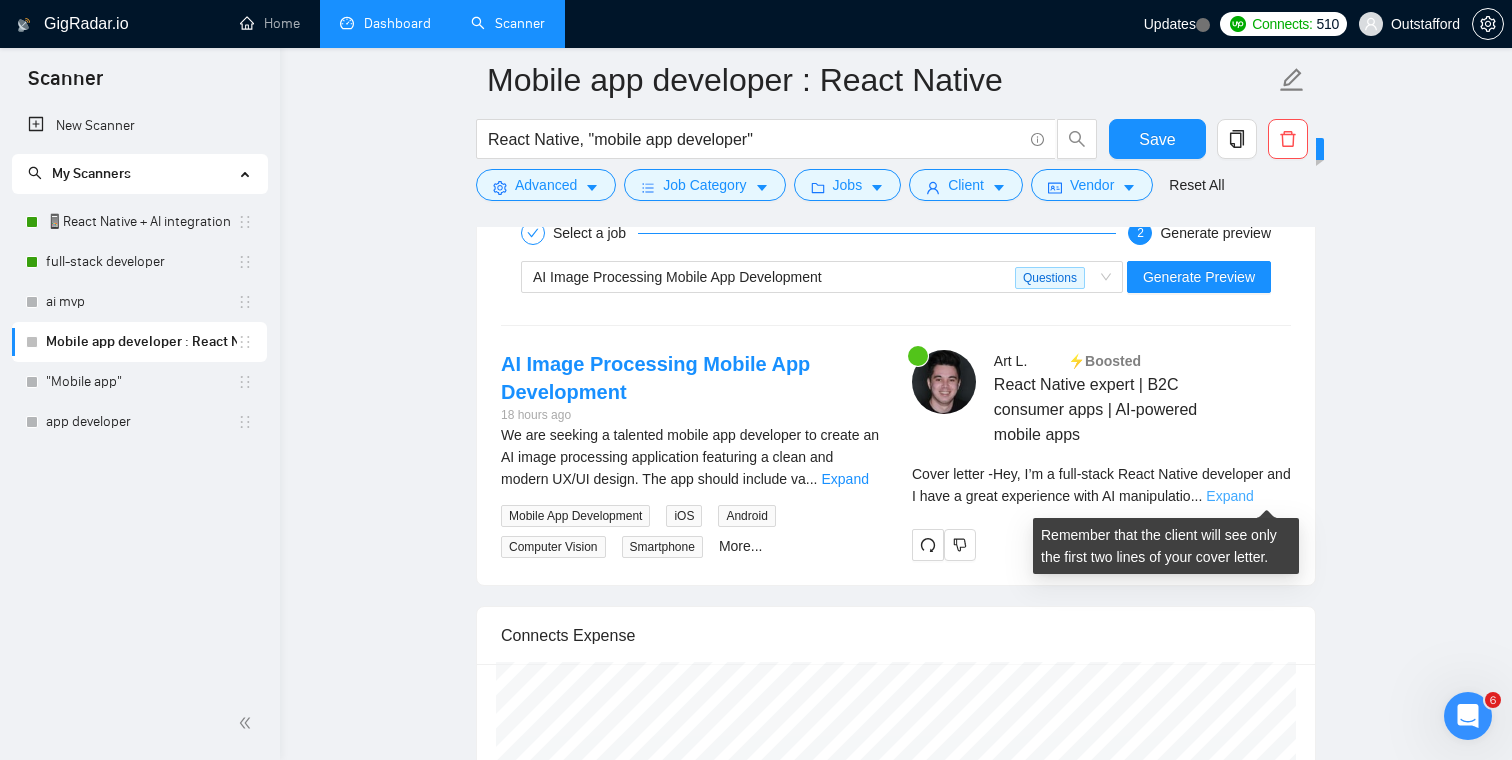 click on "Expand" at bounding box center [1229, 496] 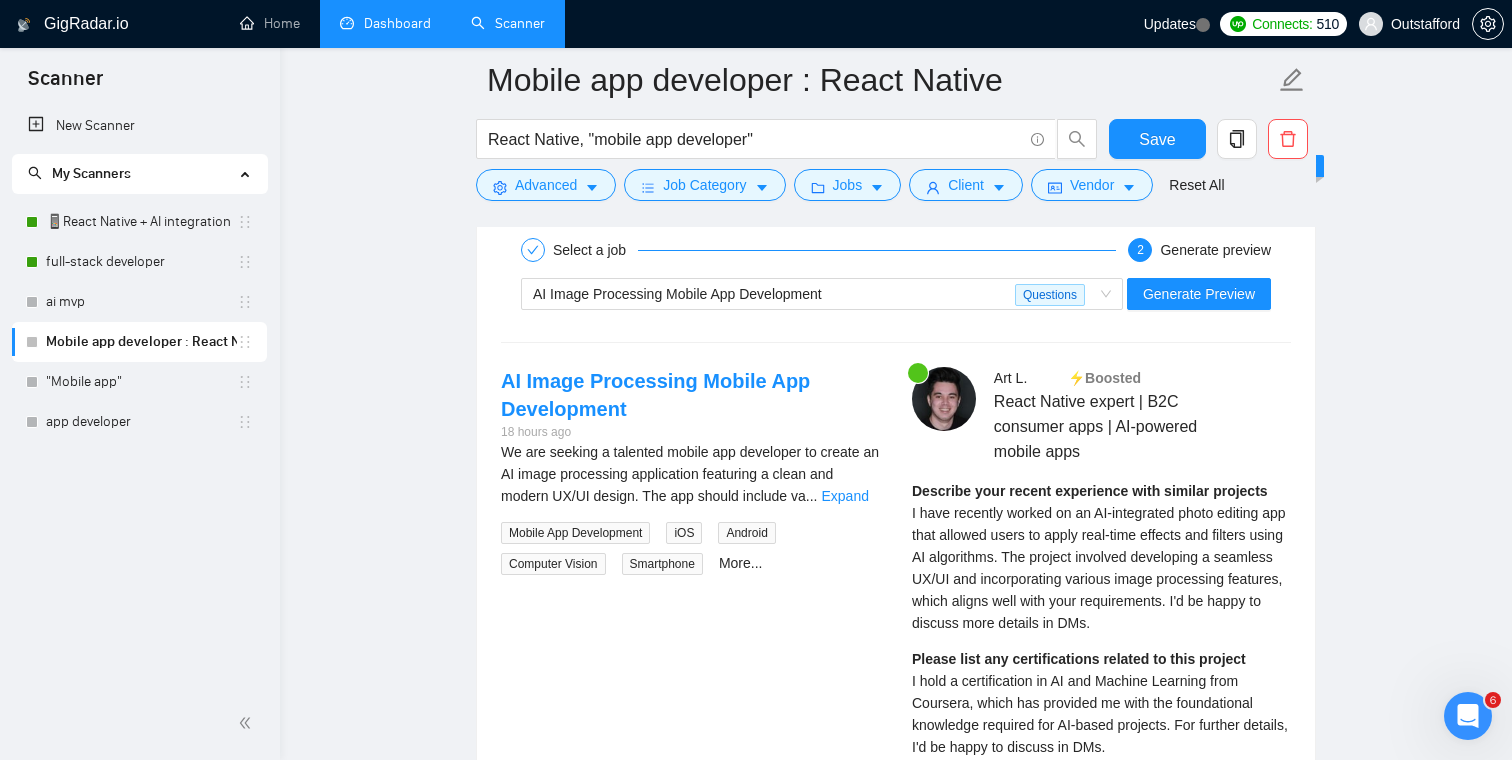 scroll, scrollTop: 4073, scrollLeft: 0, axis: vertical 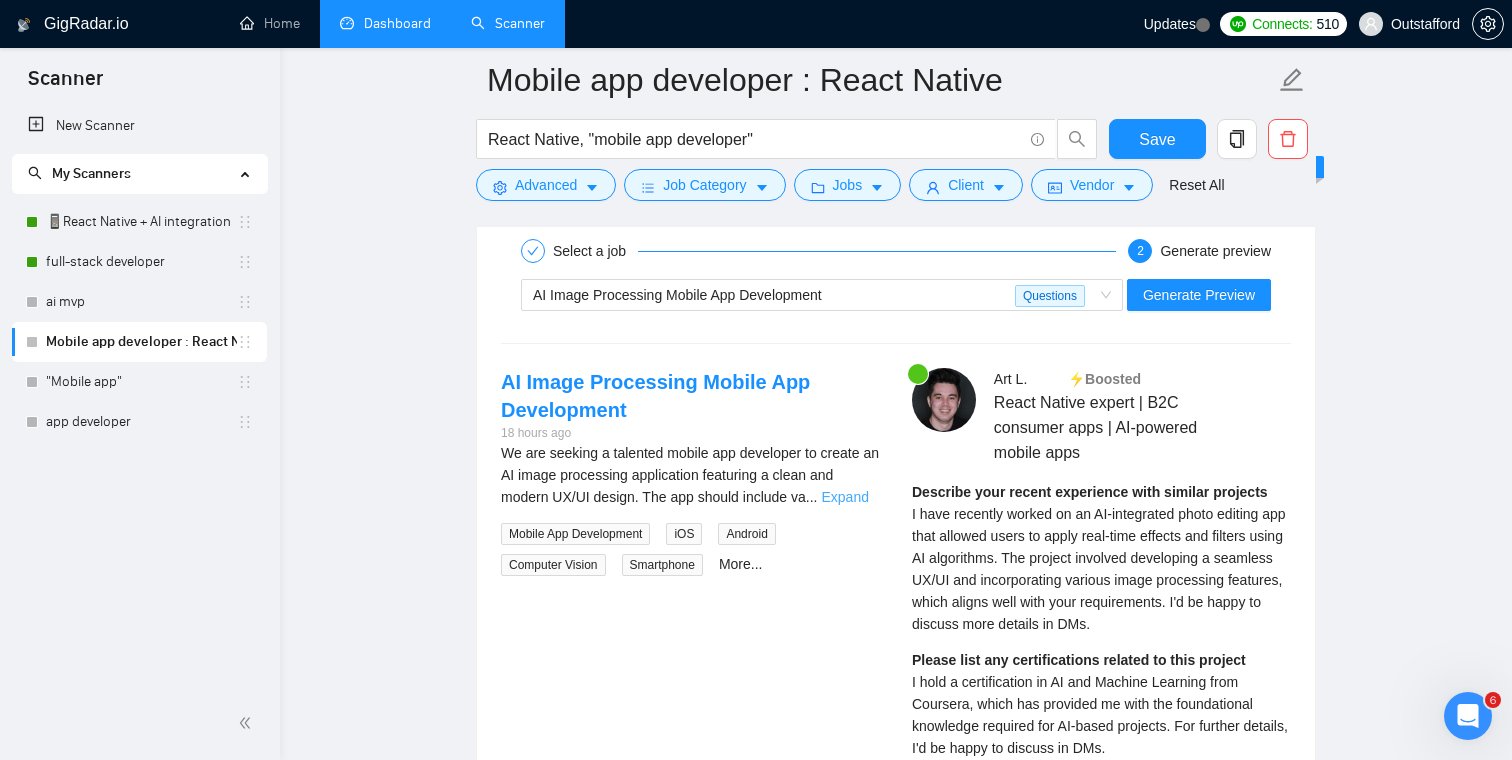 click on "Expand" at bounding box center [845, 497] 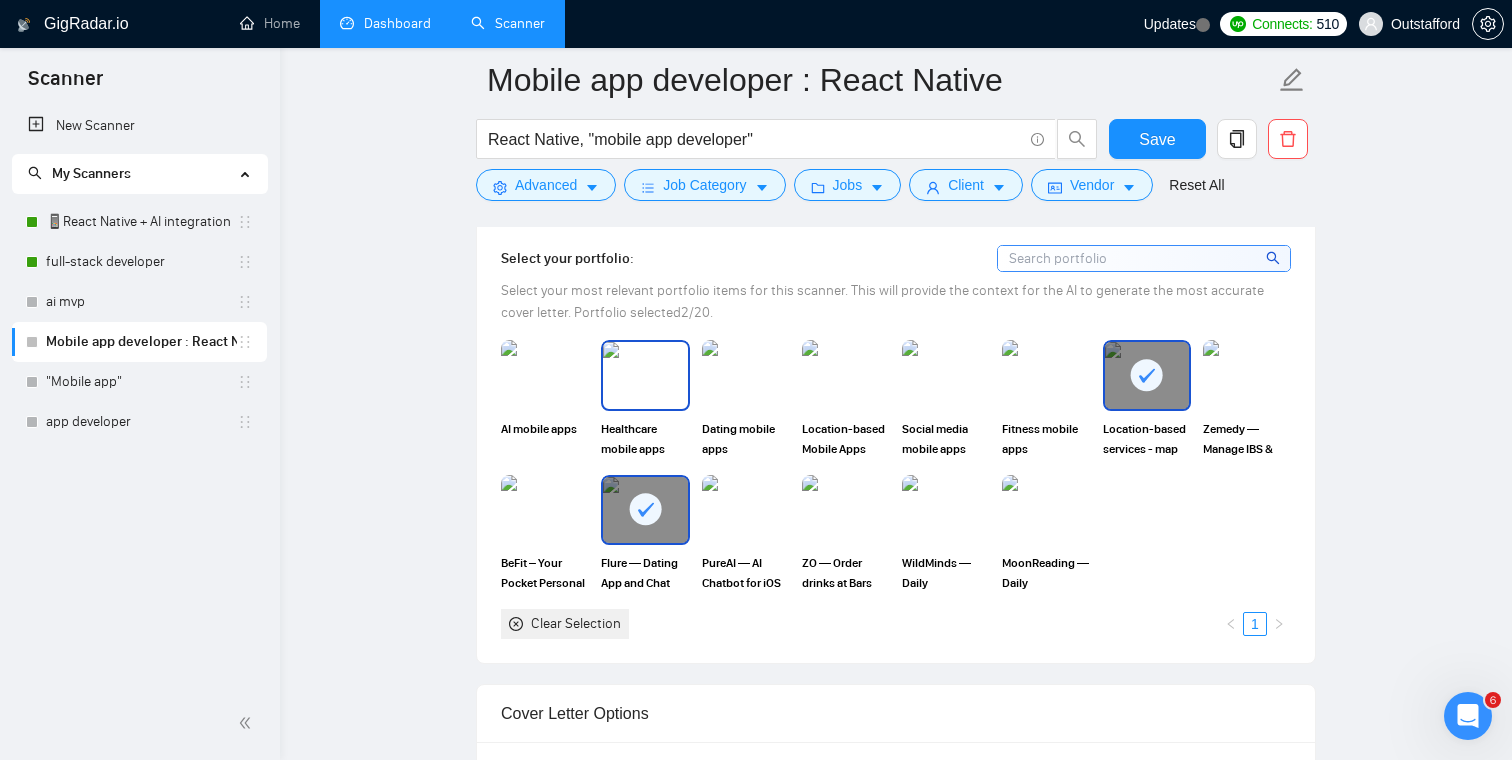 scroll, scrollTop: 1866, scrollLeft: 0, axis: vertical 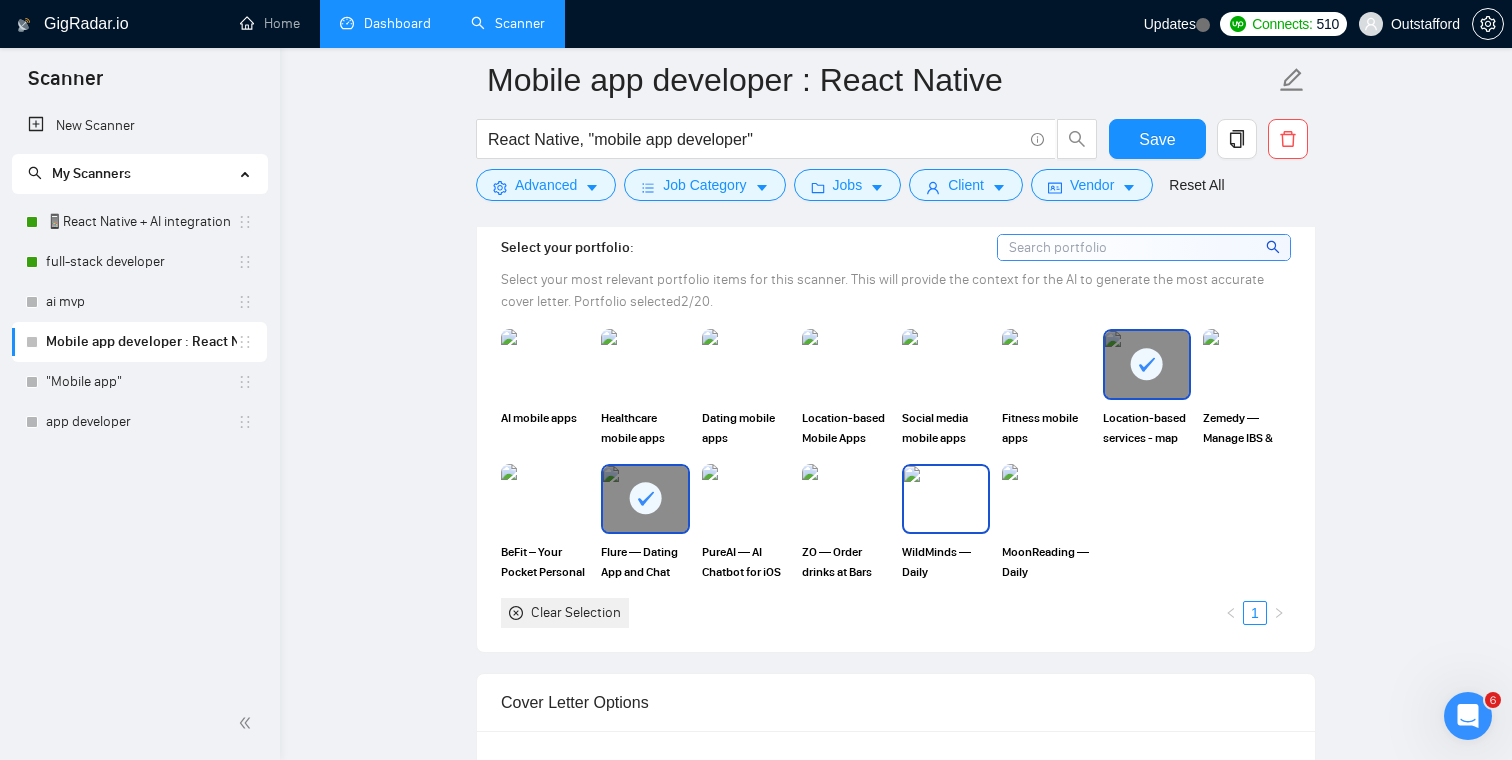 click at bounding box center (946, 499) 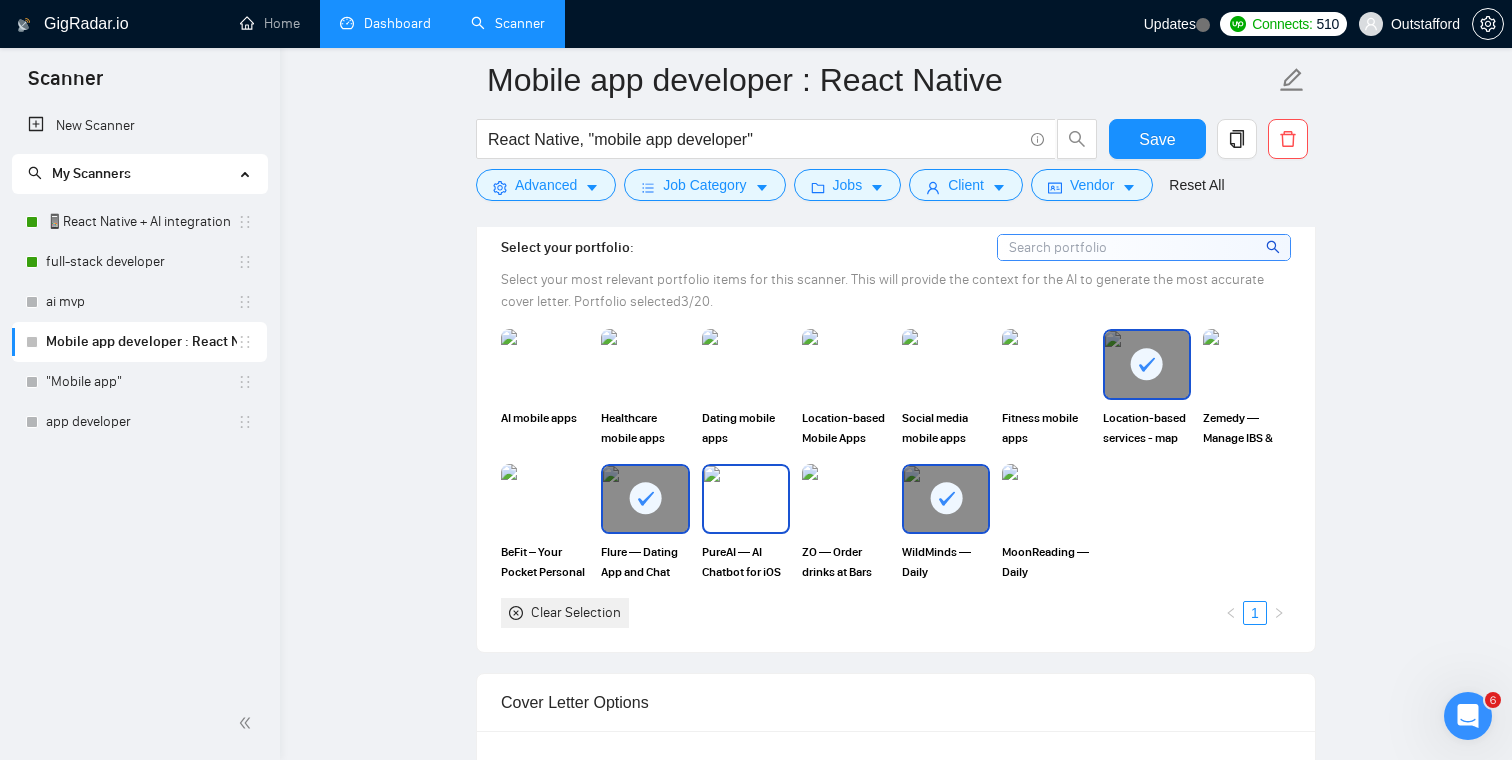 click at bounding box center [746, 499] 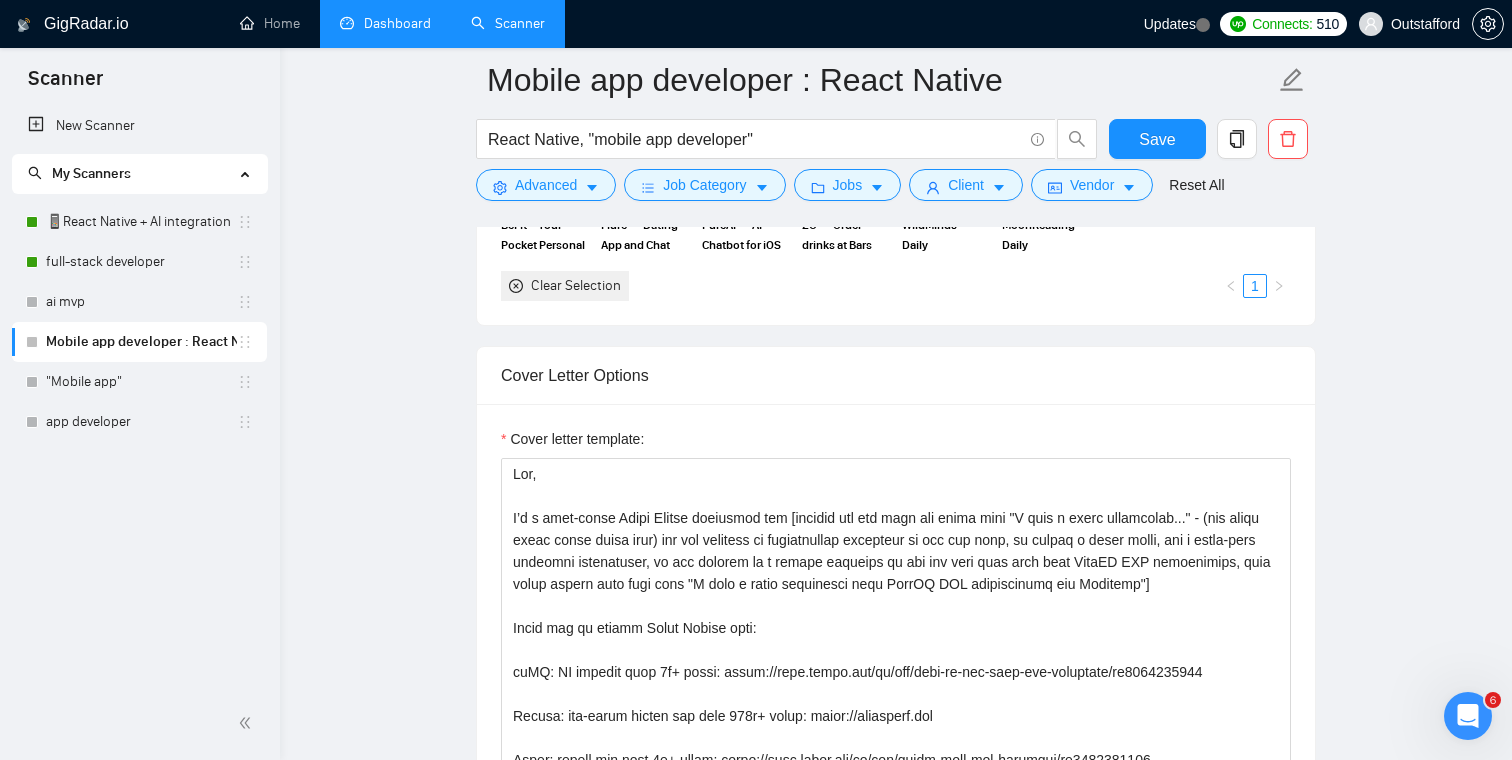 scroll, scrollTop: 2215, scrollLeft: 0, axis: vertical 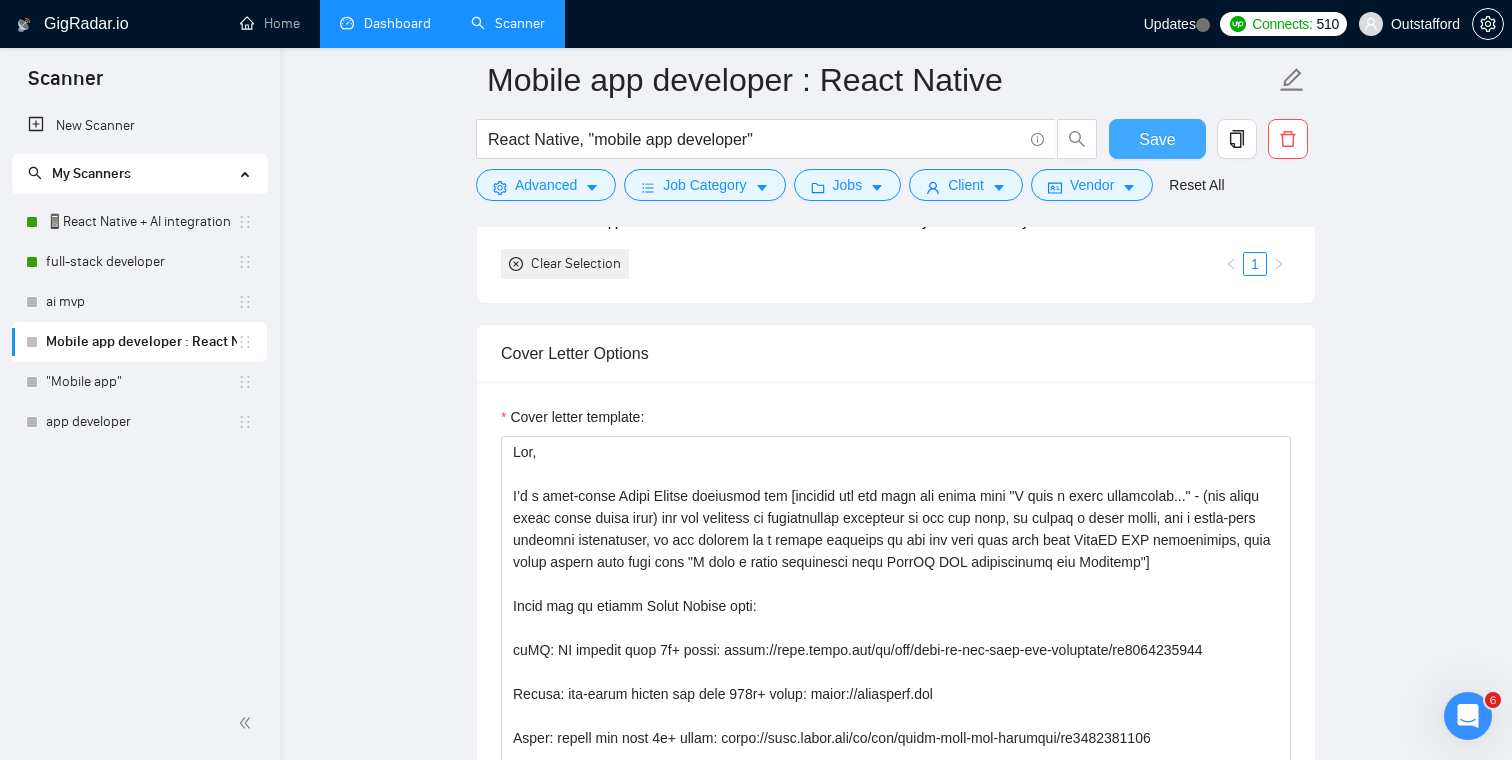 click on "Save" at bounding box center [1157, 139] 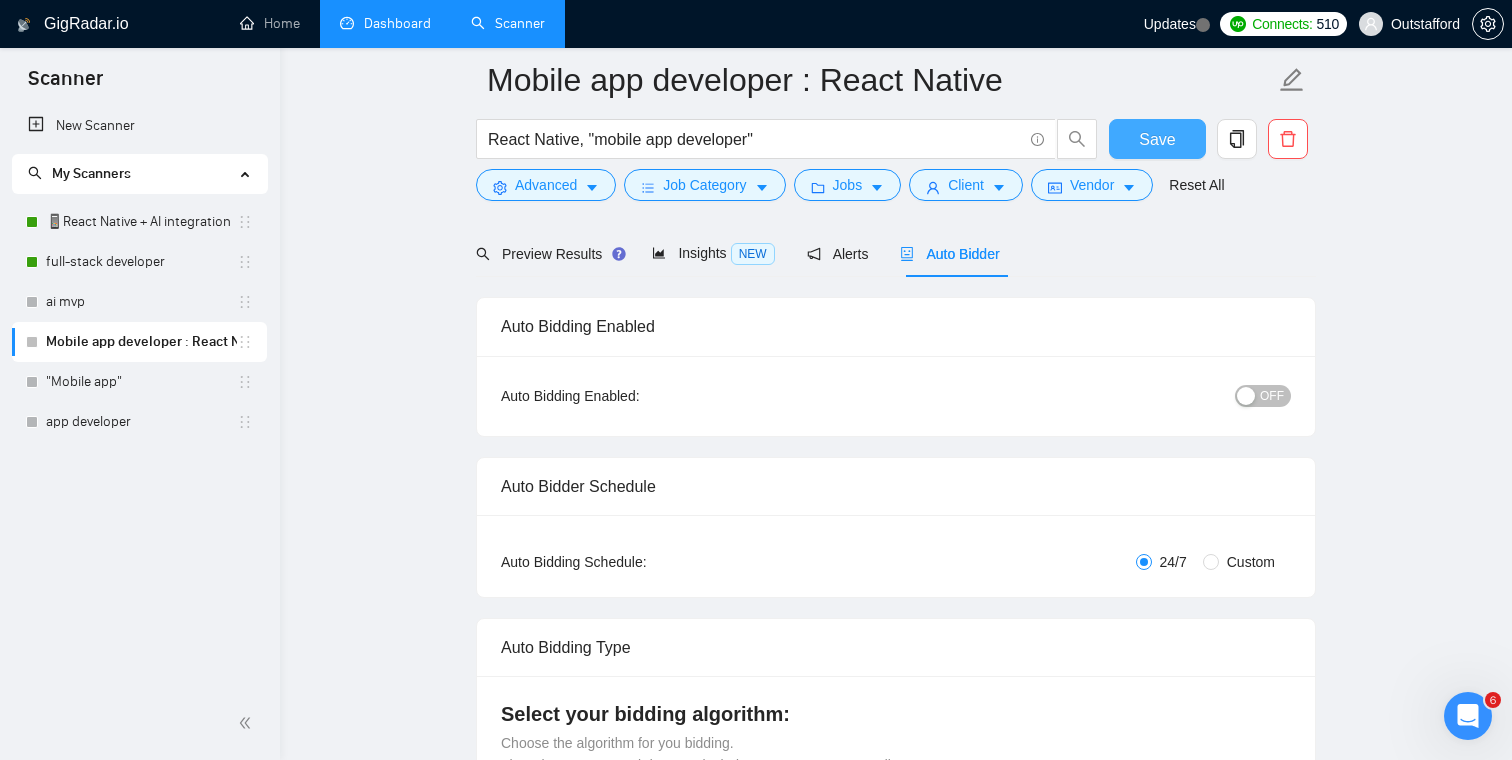 scroll, scrollTop: 0, scrollLeft: 0, axis: both 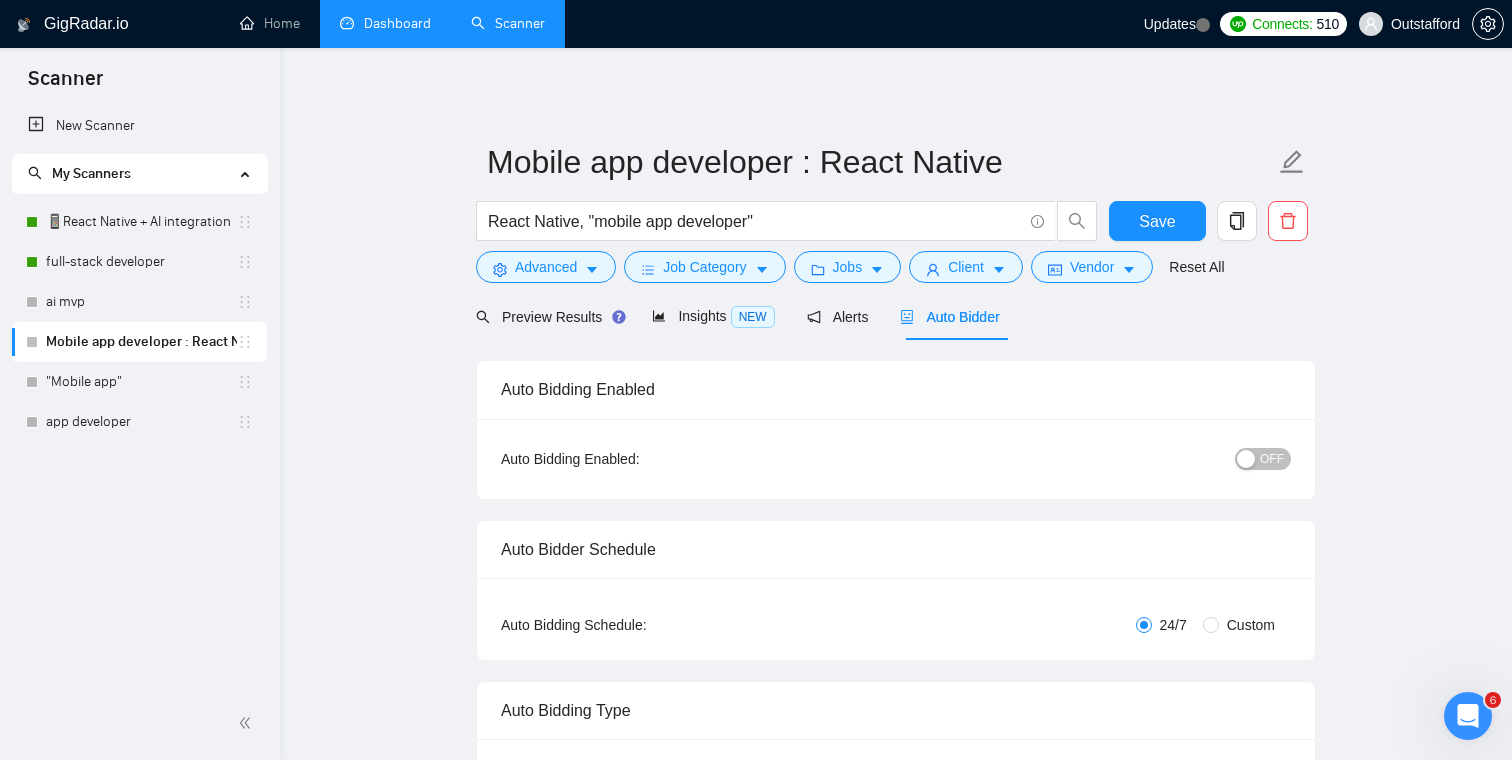click on "OFF" at bounding box center (1272, 459) 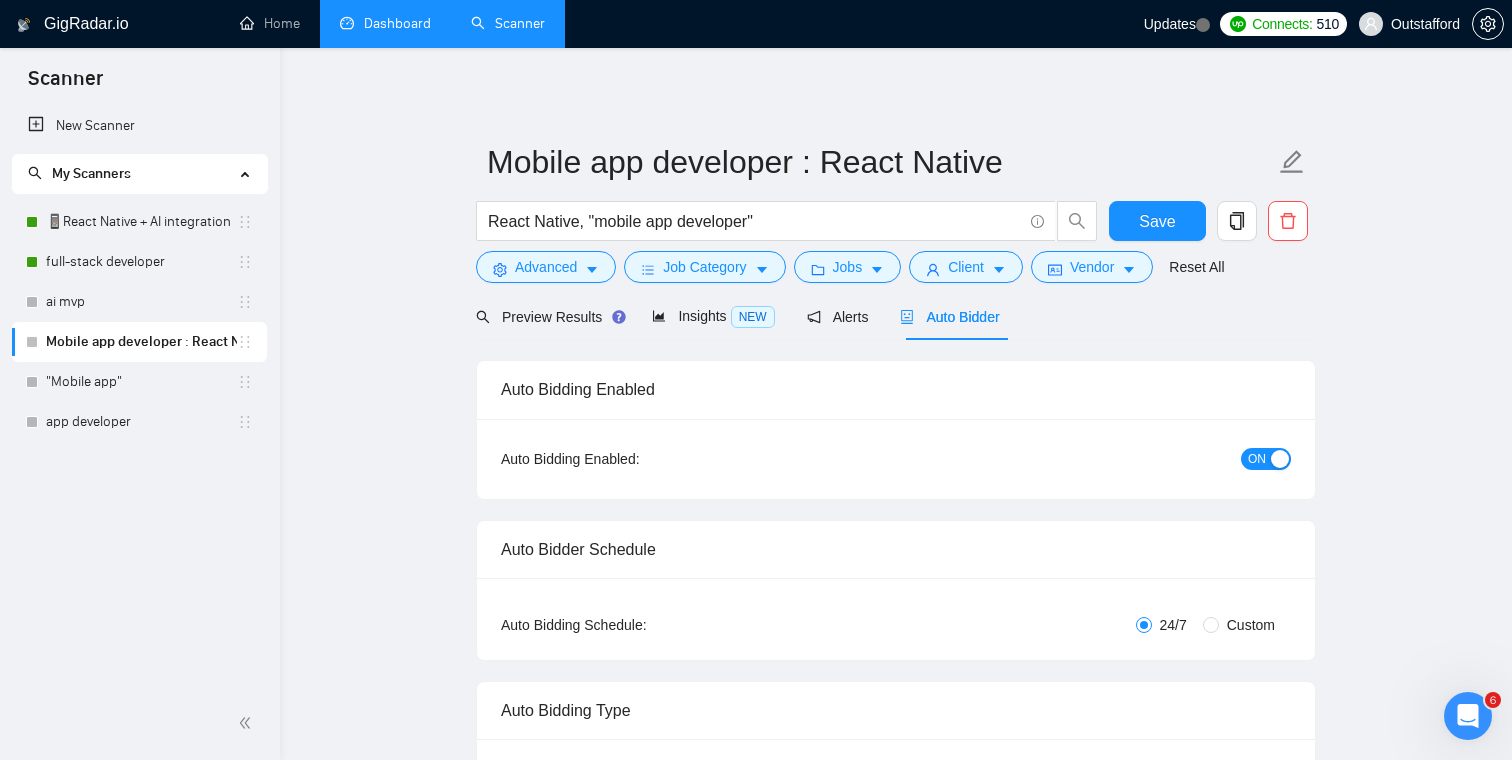 click on "Mobile app developer : React Native React Native, "mobile app developer" Save Advanced   Job Category   Jobs   Client   Vendor   Reset All Preview Results Insights NEW Alerts Auto Bidder Auto Bidding Enabled Auto Bidding Enabled: ON Auto Bidder Schedule Auto Bidding Type: Automated (recommended) Semi-automated Auto Bidding Schedule: 24/7 Custom Custom Auto Bidder Schedule Repeat every week on Monday Tuesday Wednesday Thursday Friday Saturday Sunday Active Hours ( America/Los_Angeles ): From: To: ( 24  hours) America/Los_Angeles Auto Bidding Type Select your bidding algorithm: Choose the algorithm for you bidding. The price per proposal does not include your connects expenditure. Template Bidder Works great for narrow segments and short cover letters that don't change. 0.50  credits / proposal Sardor AI 🤖 Personalise your cover letter with ai [placeholders] 1.00  credits / proposal Experimental Laziza AI  👑   NEW   Learn more 2.00  credits / proposal $29.68 savings Team & Freelancer Select team: Android" at bounding box center (896, 3583) 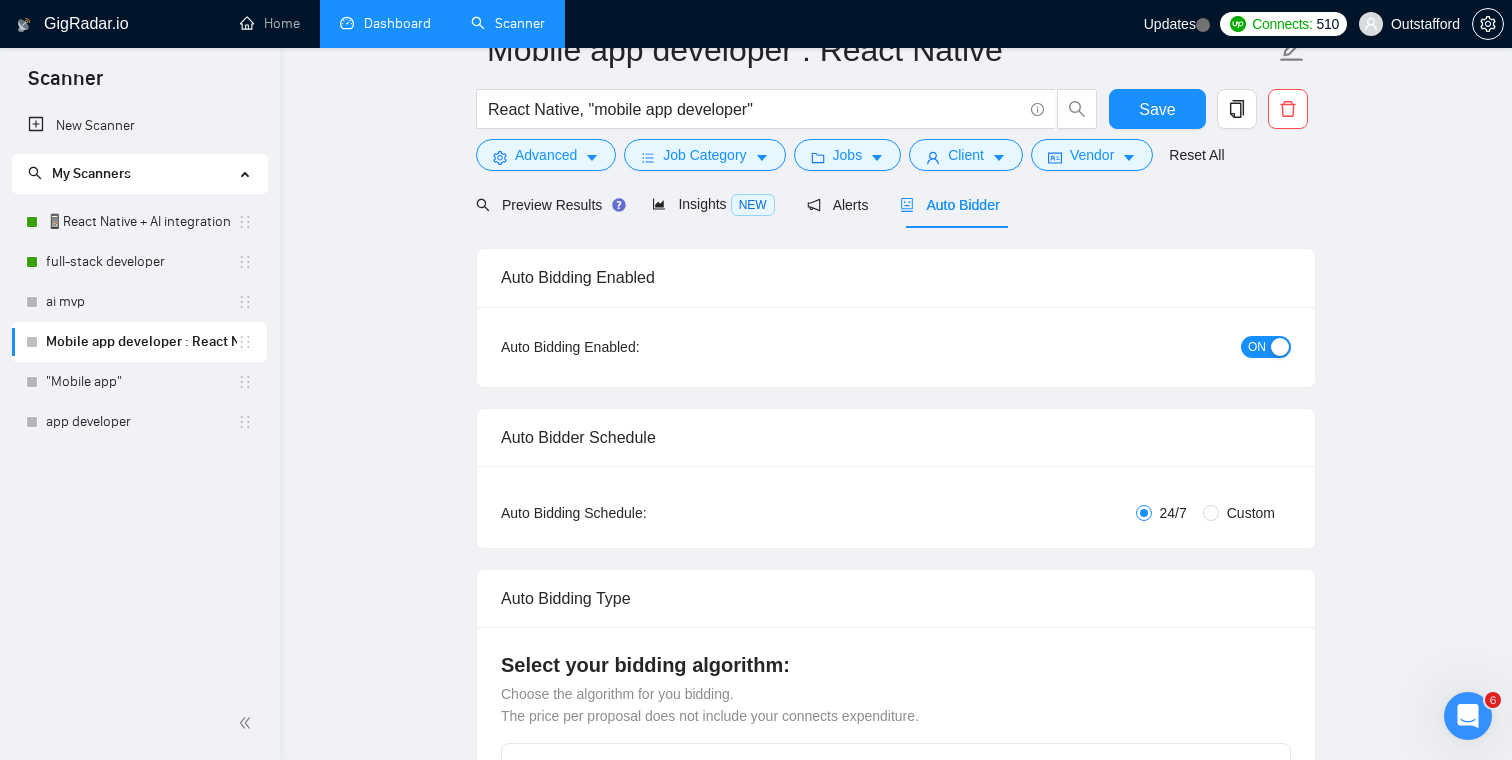 scroll, scrollTop: 0, scrollLeft: 0, axis: both 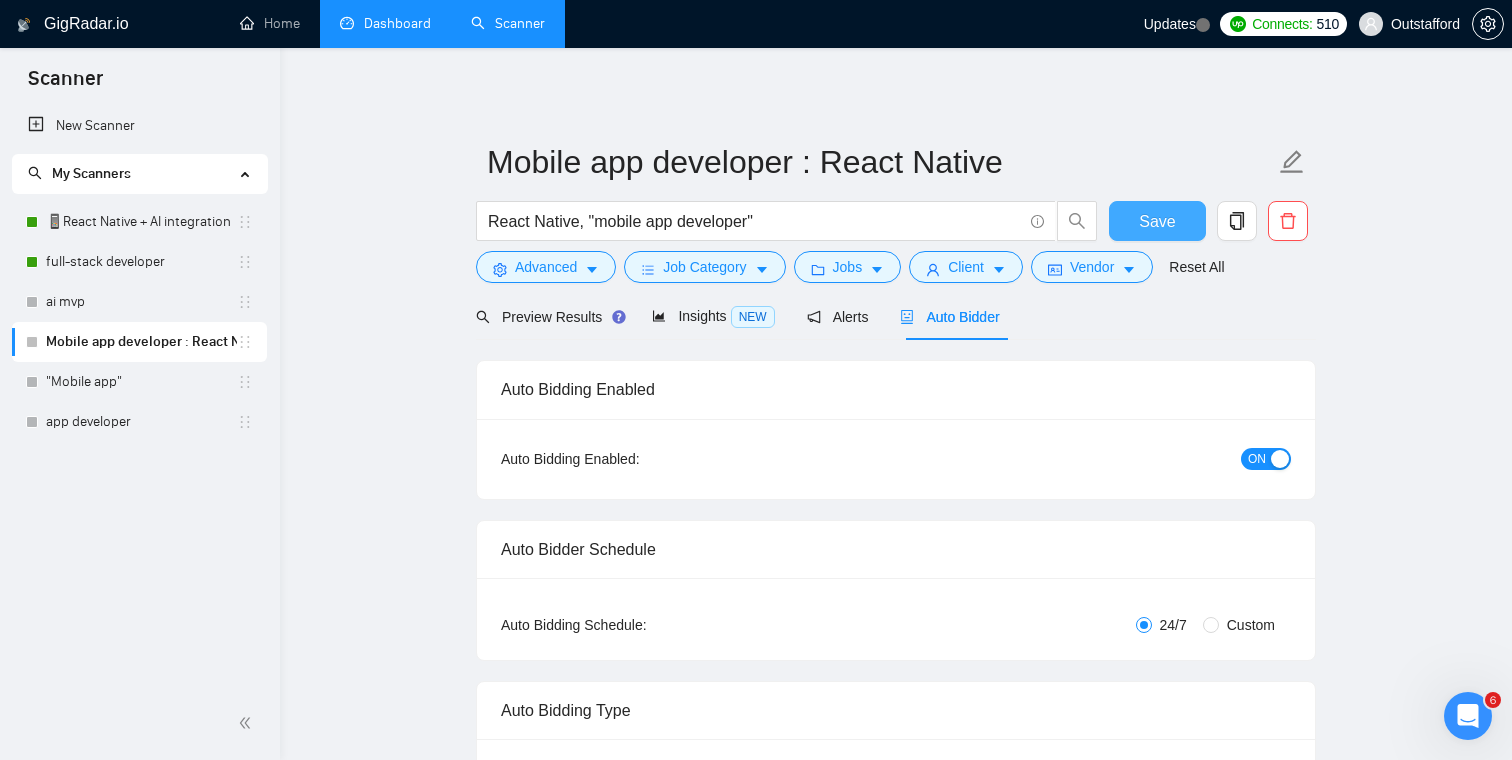click on "Save" at bounding box center [1157, 221] 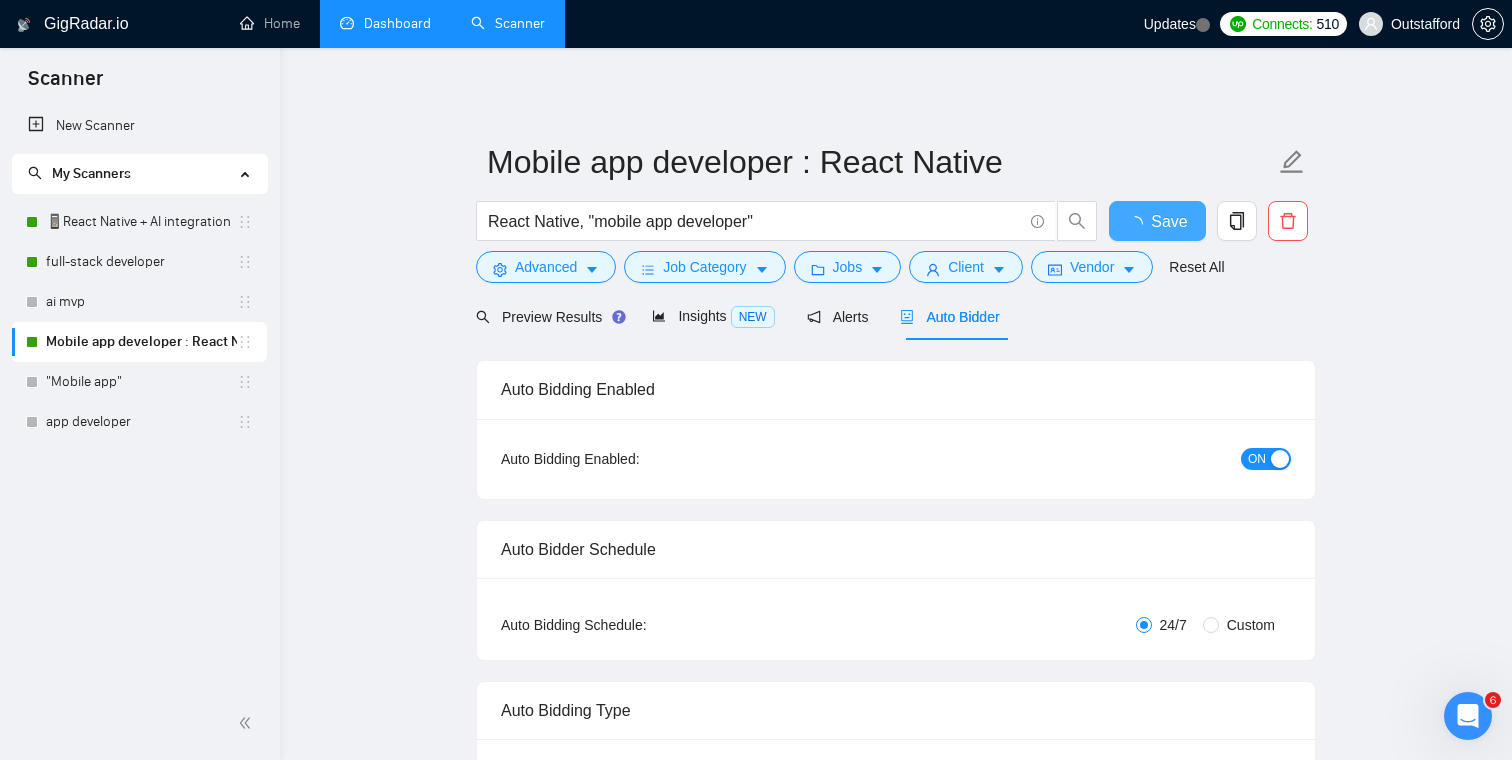 type 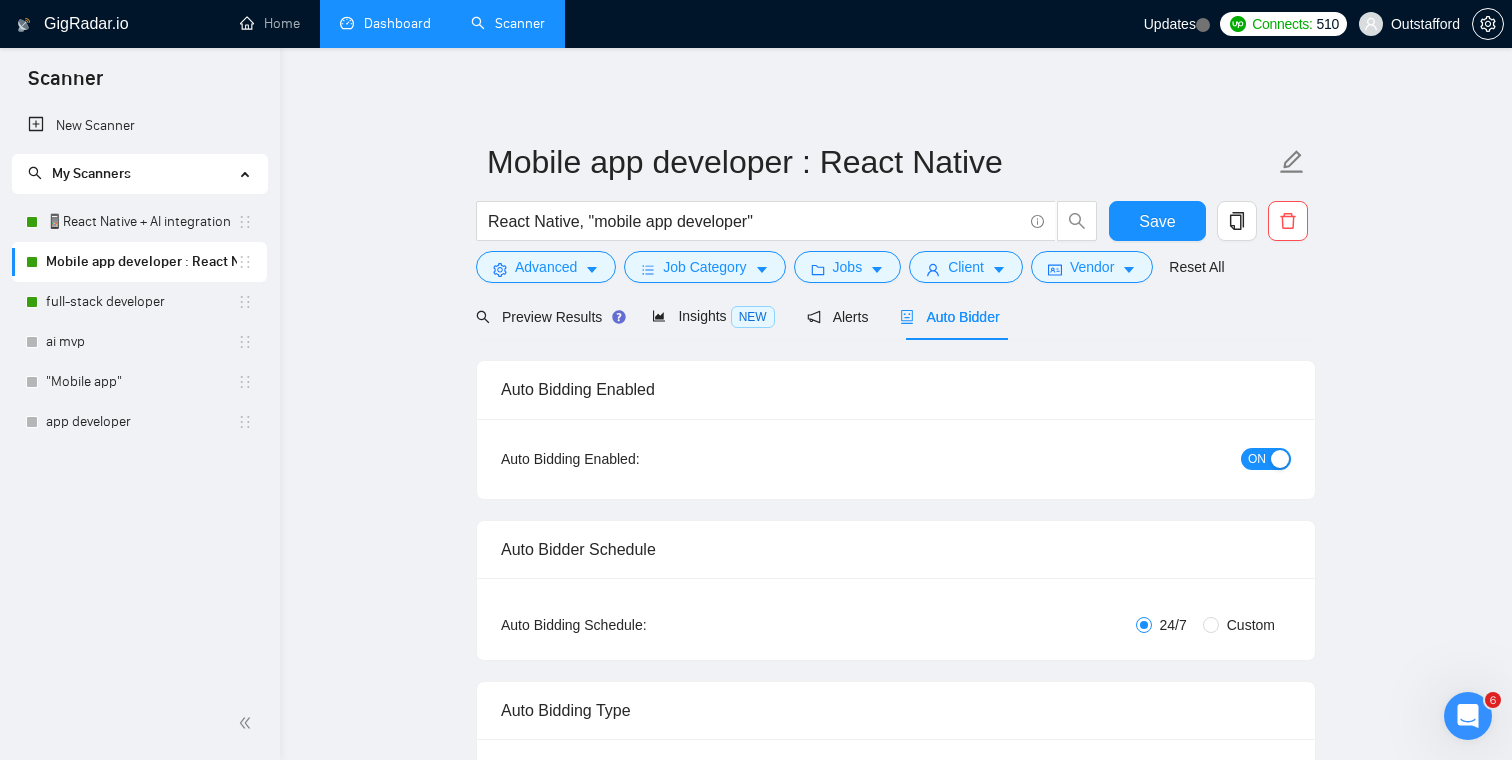 click on "Mobile app developer : React Native React Native, "mobile app developer" Save Advanced   Job Category   Jobs   Client   Vendor   Reset All Preview Results Insights NEW Alerts Auto Bidder Auto Bidding Enabled Auto Bidding Enabled: ON Auto Bidder Schedule Auto Bidding Type: Automated (recommended) Semi-automated Auto Bidding Schedule: 24/7 Custom Custom Auto Bidder Schedule Repeat every week on Monday Tuesday Wednesday Thursday Friday Saturday Sunday Active Hours ( America/Los_Angeles ): From: To: ( 24  hours) America/Los_Angeles Auto Bidding Type Select your bidding algorithm: Choose the algorithm for you bidding. The price per proposal does not include your connects expenditure. Template Bidder Works great for narrow segments and short cover letters that don't change. 0.50  credits / proposal Sardor AI 🤖 Personalise your cover letter with ai [placeholders] 1.00  credits / proposal Experimental Laziza AI  👑   NEW   Learn more 2.00  credits / proposal $29.68 savings Team & Freelancer Select team: Android" at bounding box center [896, 3583] 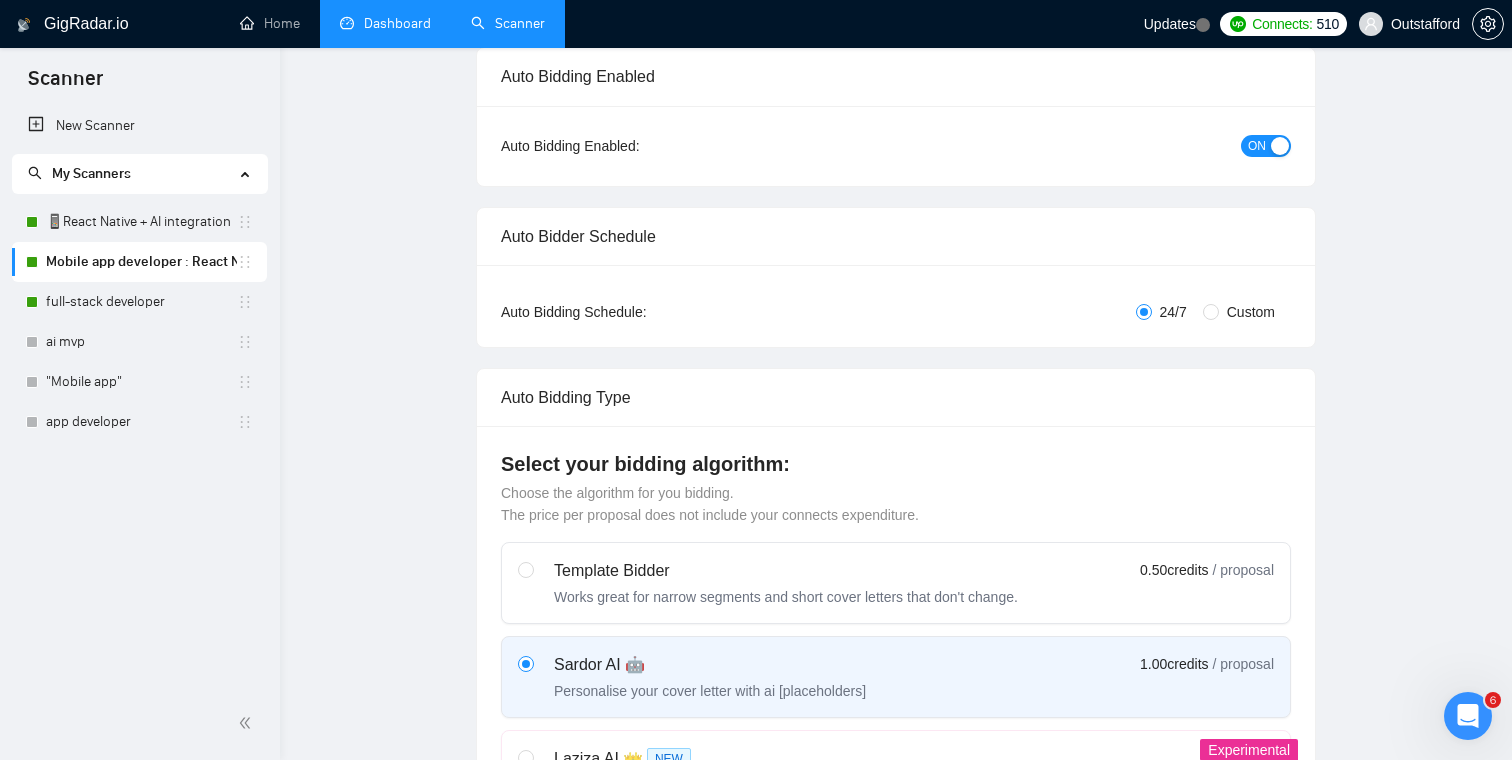 scroll, scrollTop: 0, scrollLeft: 0, axis: both 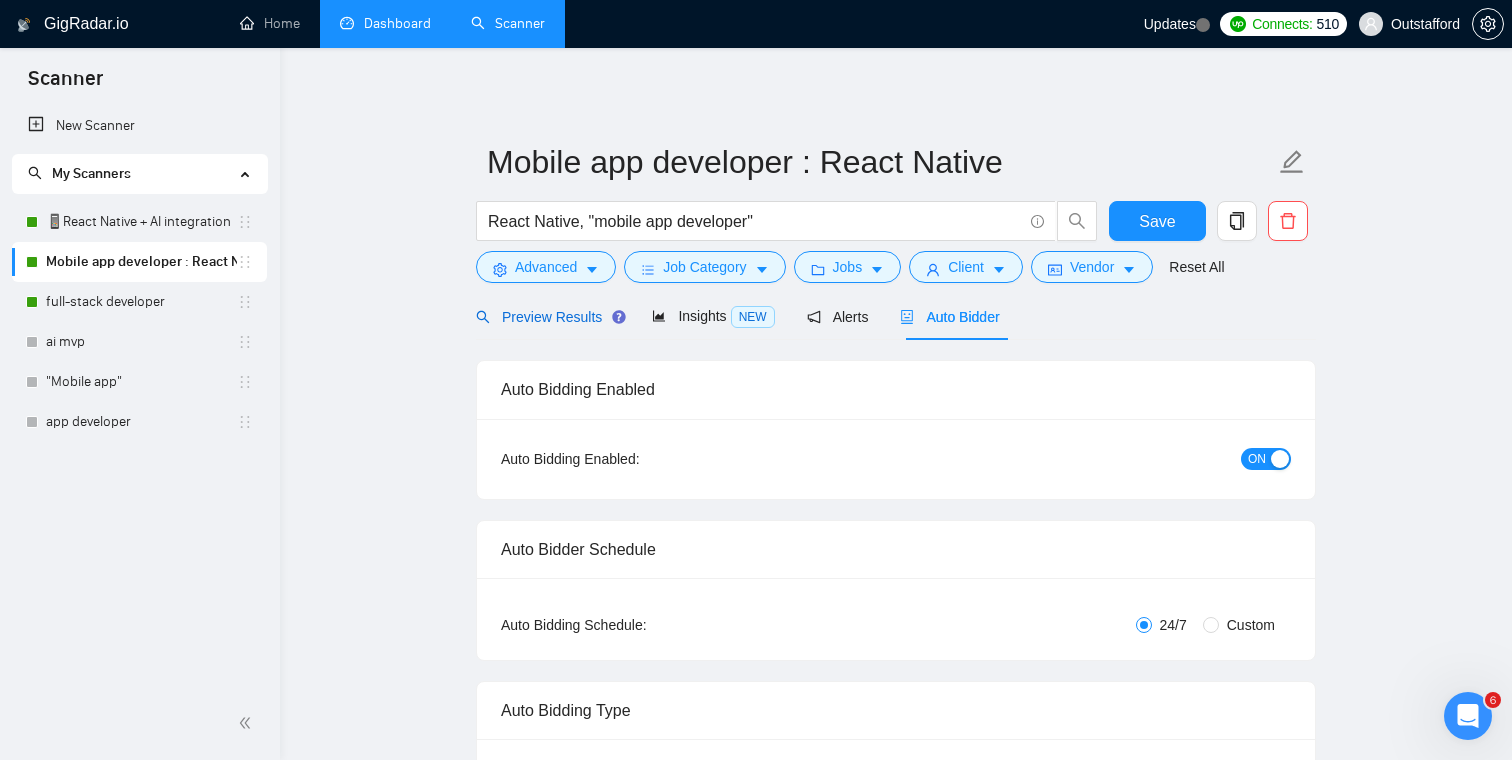 click on "Preview Results" at bounding box center [548, 317] 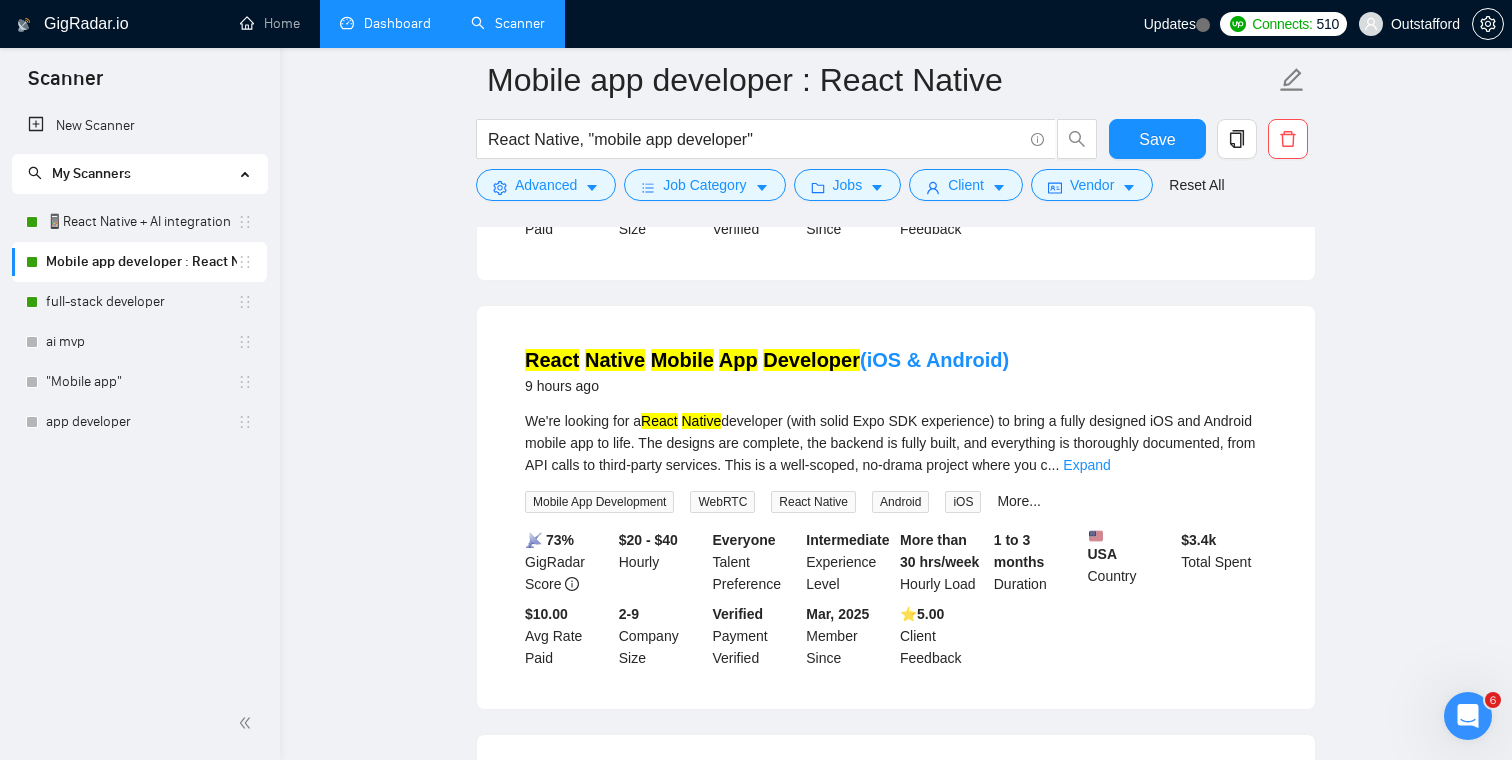 scroll, scrollTop: 568, scrollLeft: 0, axis: vertical 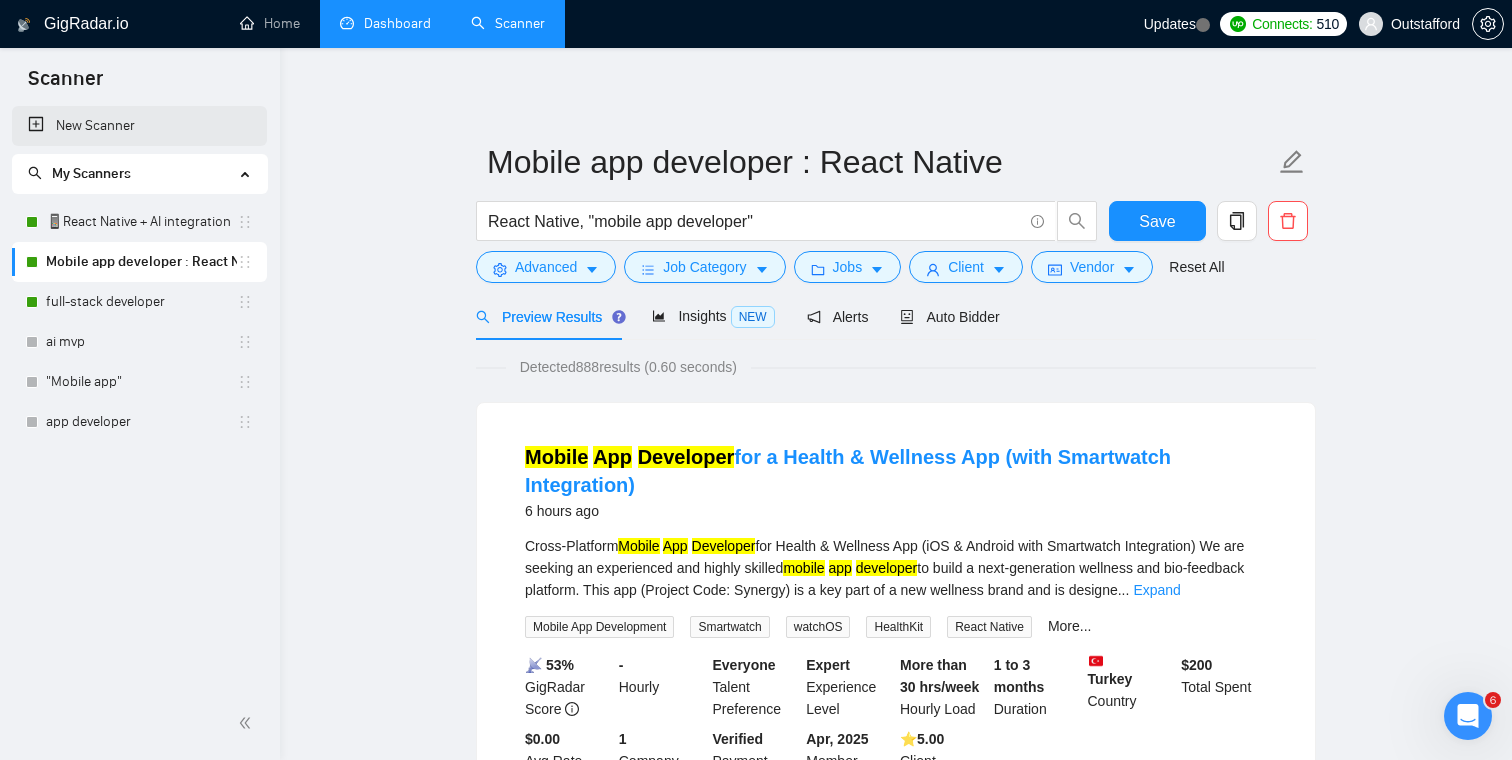 click on "New Scanner" at bounding box center (139, 126) 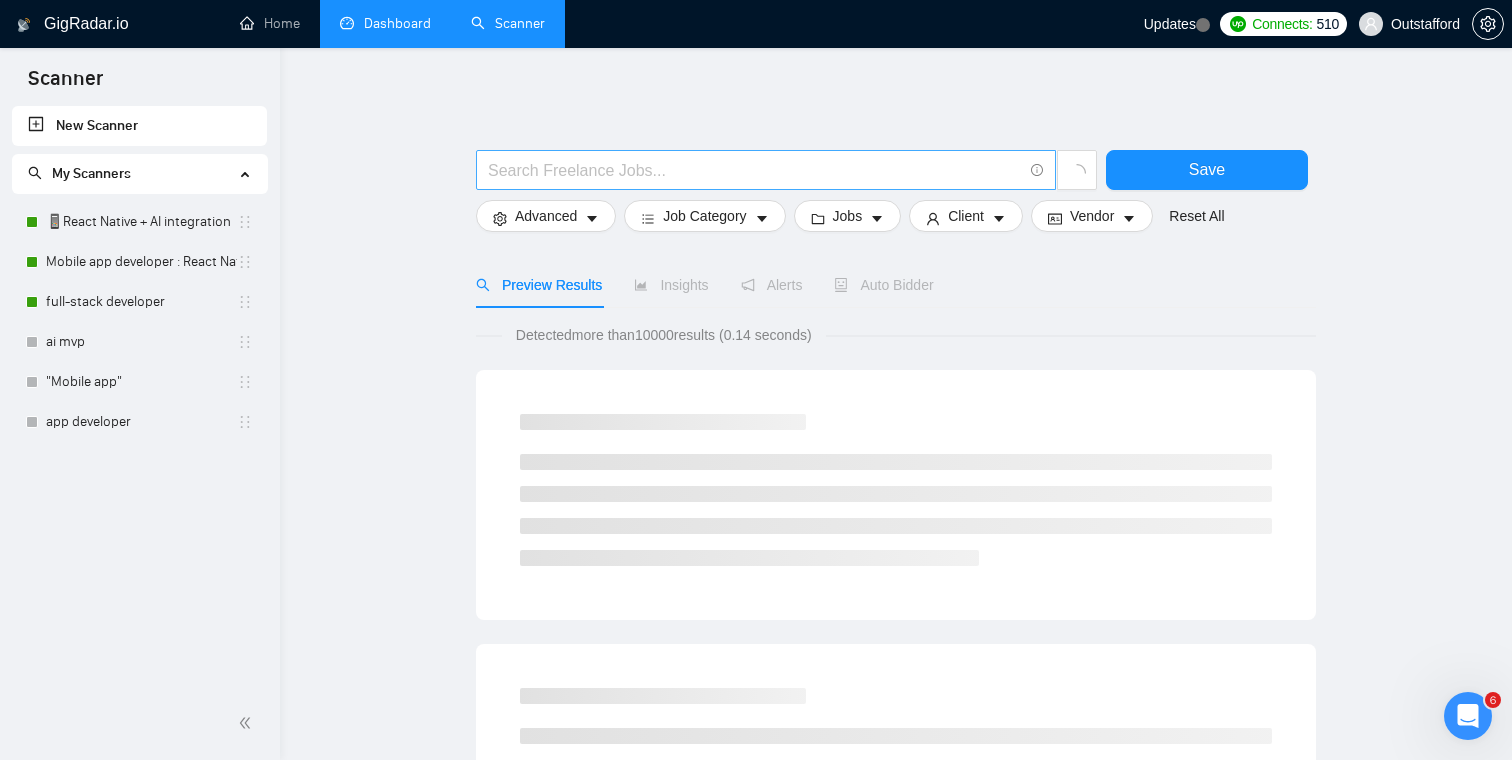 click at bounding box center [755, 170] 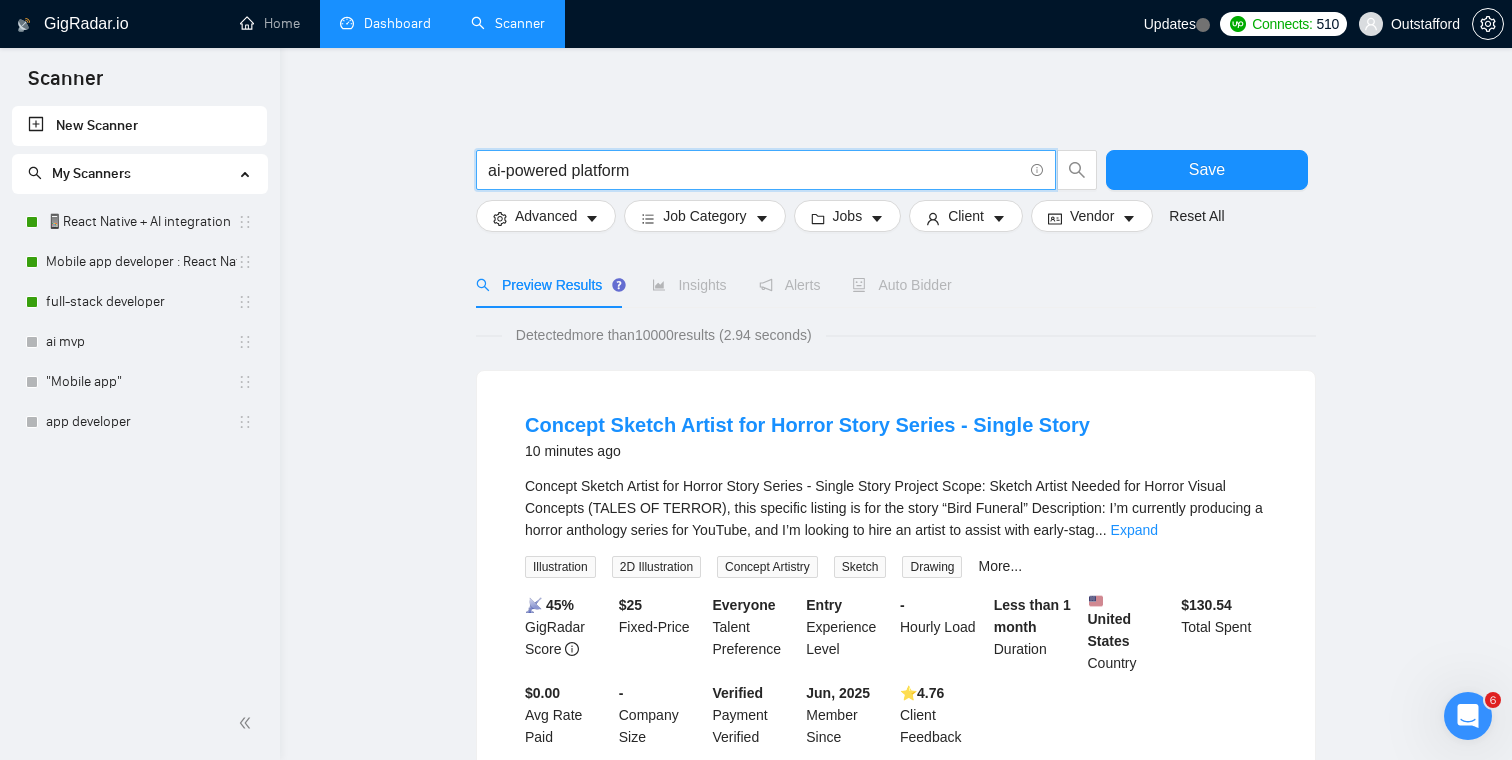 type on "ai-powered platform" 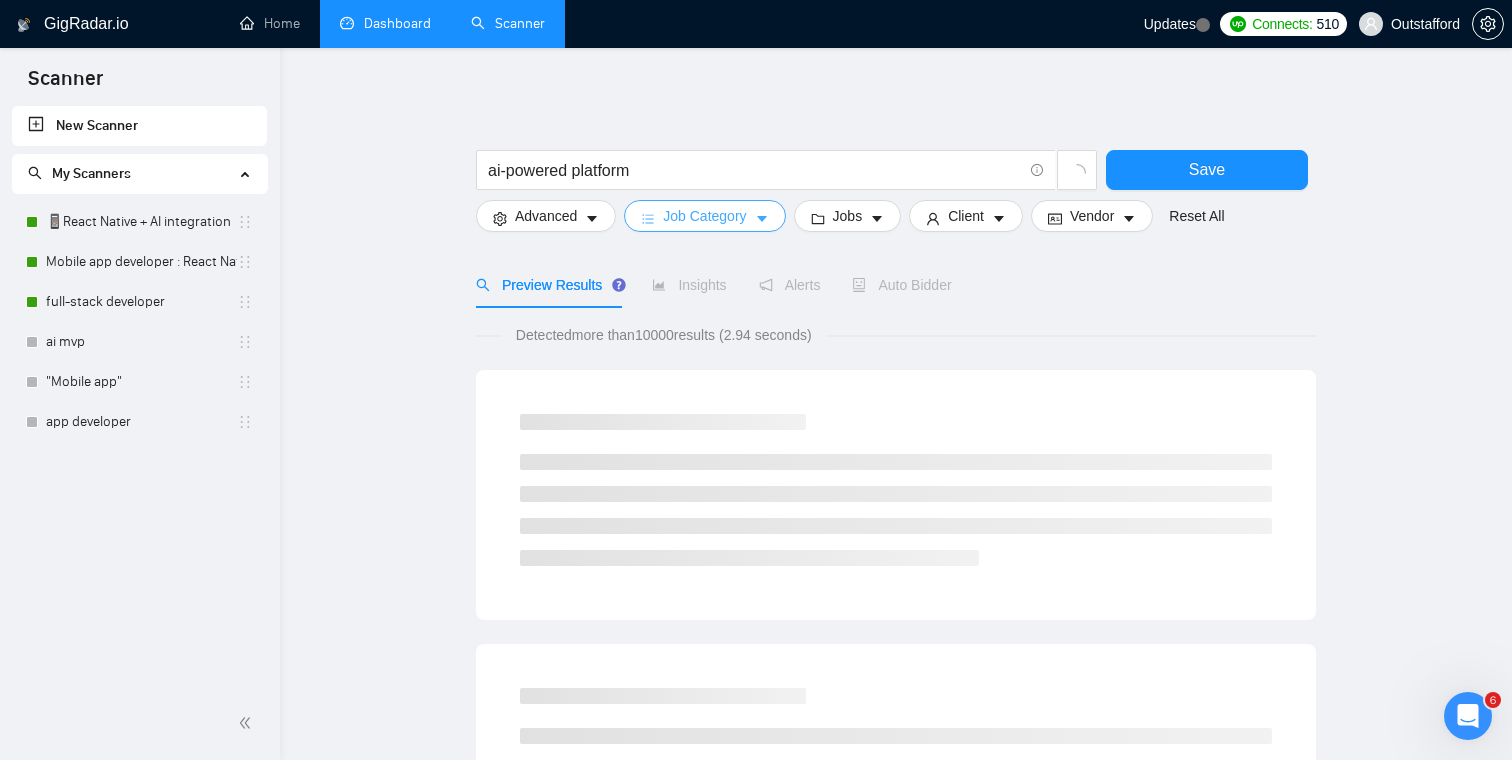 click on "Job Category" at bounding box center (704, 216) 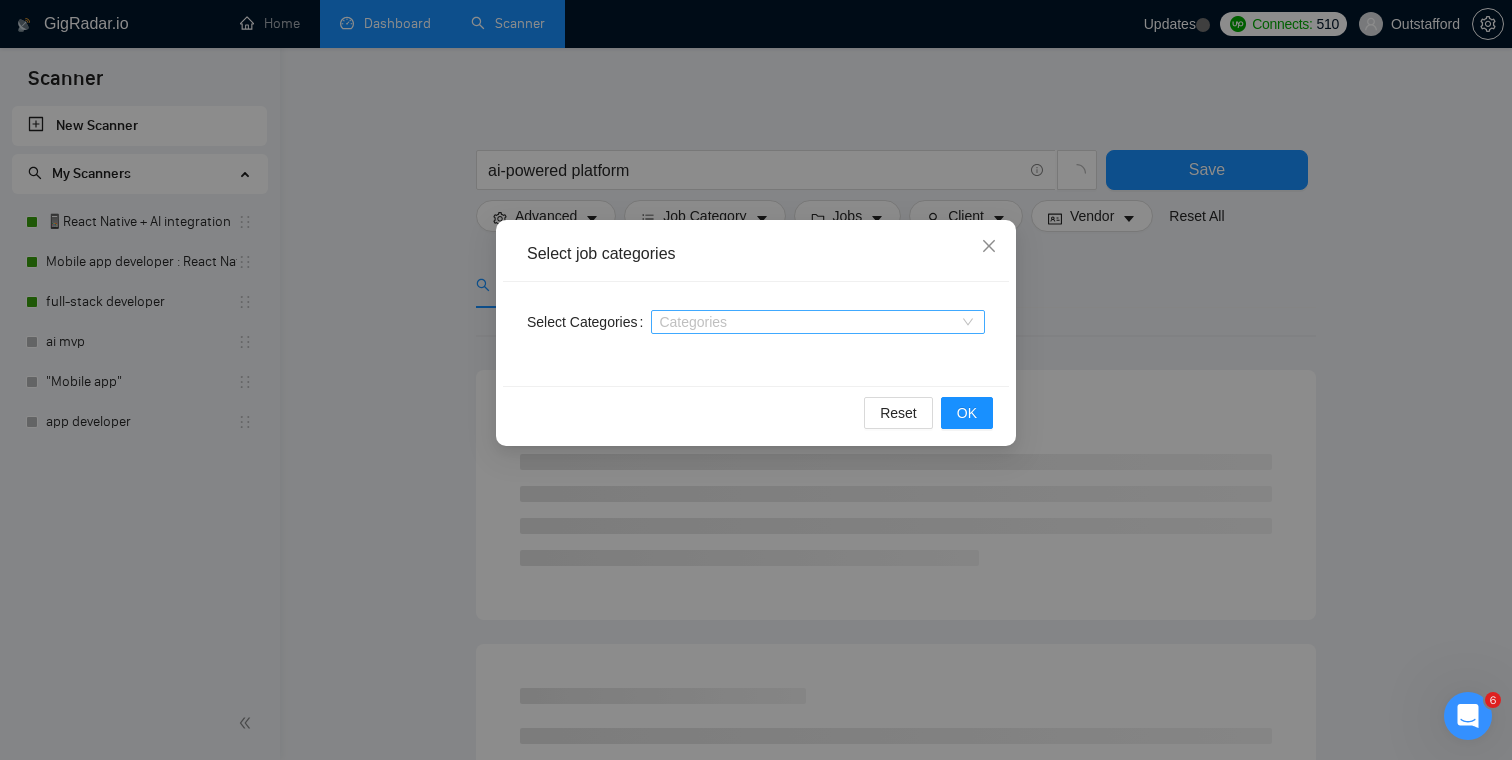 click at bounding box center [808, 322] 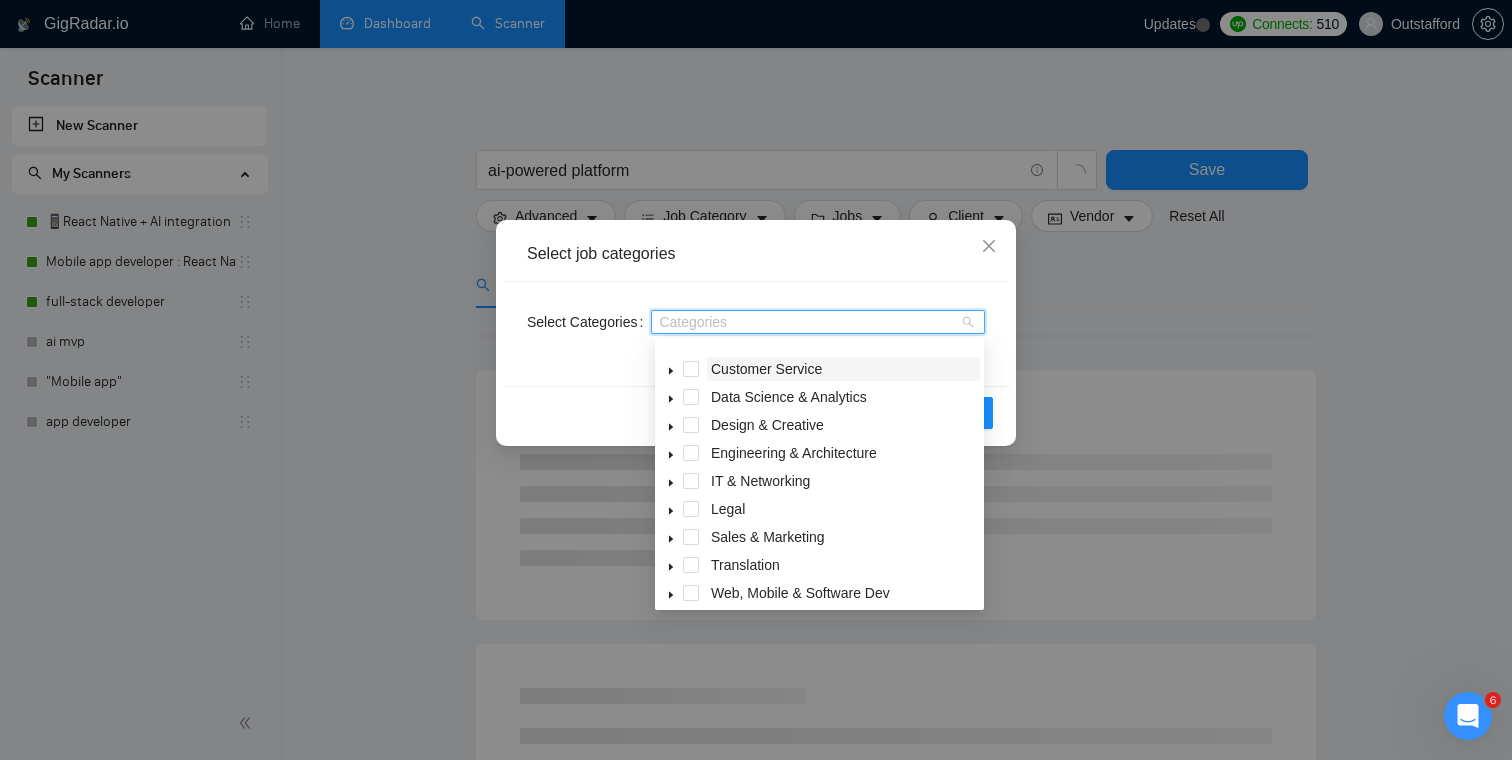 scroll, scrollTop: 80, scrollLeft: 0, axis: vertical 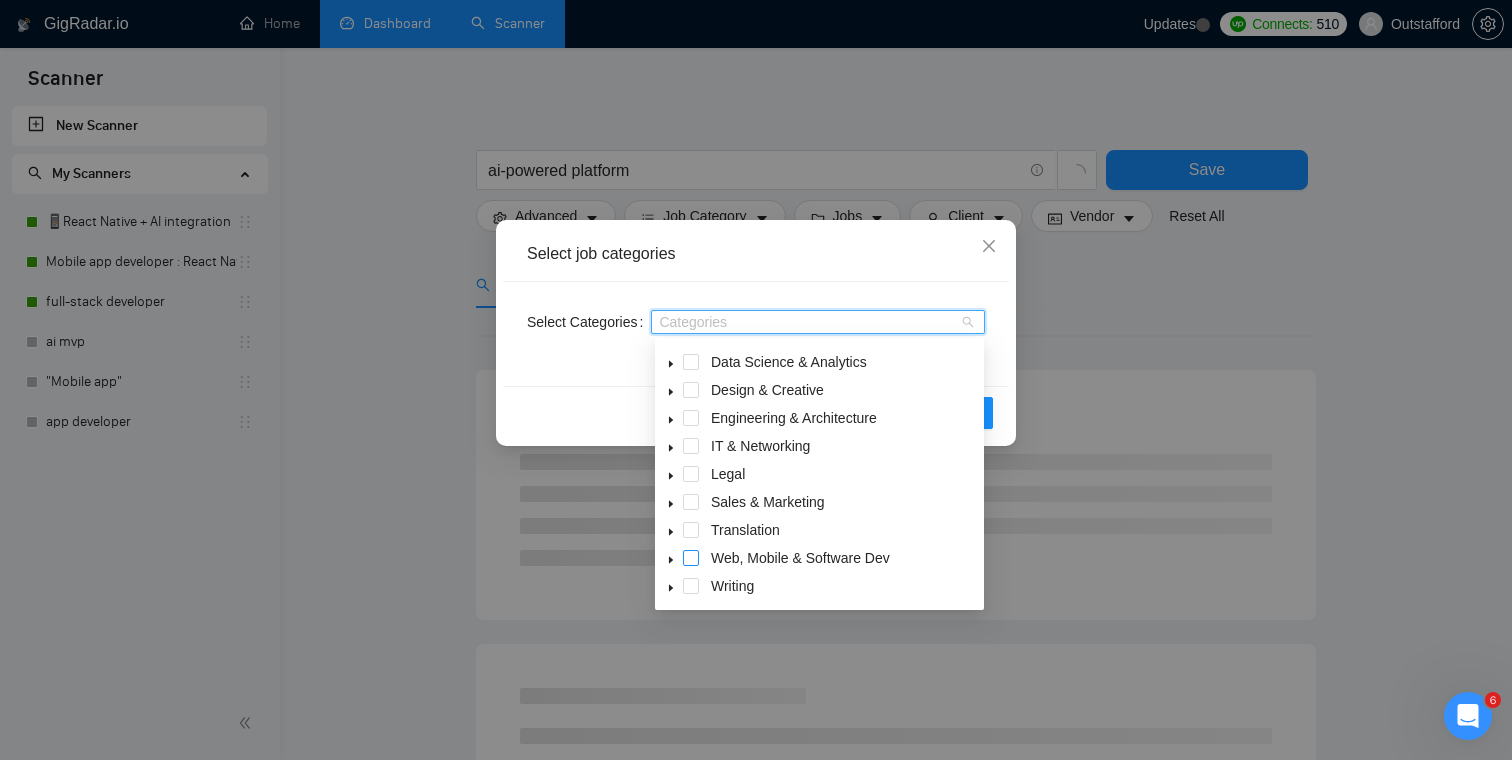 click at bounding box center [691, 558] 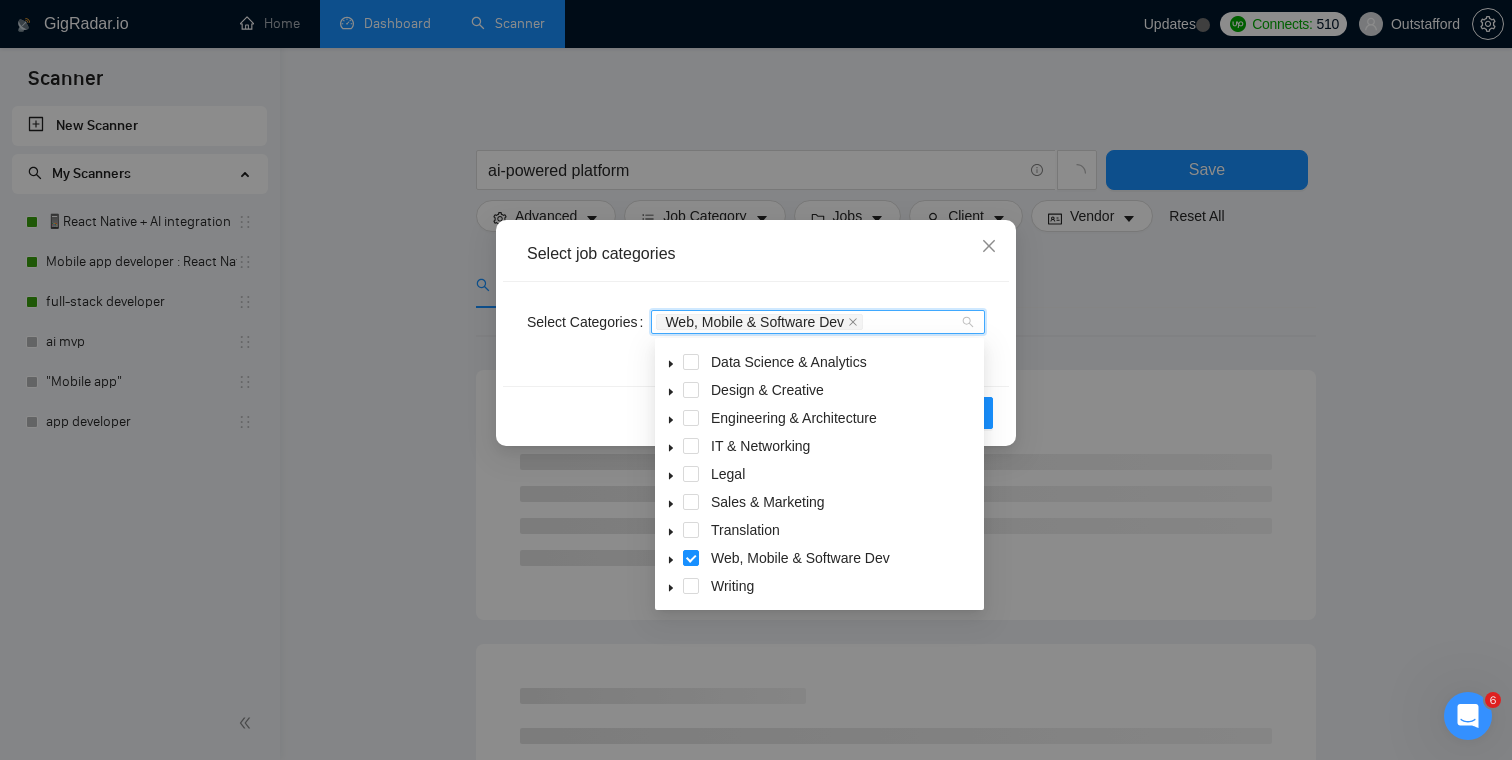 click on "Select job categories" at bounding box center (756, 254) 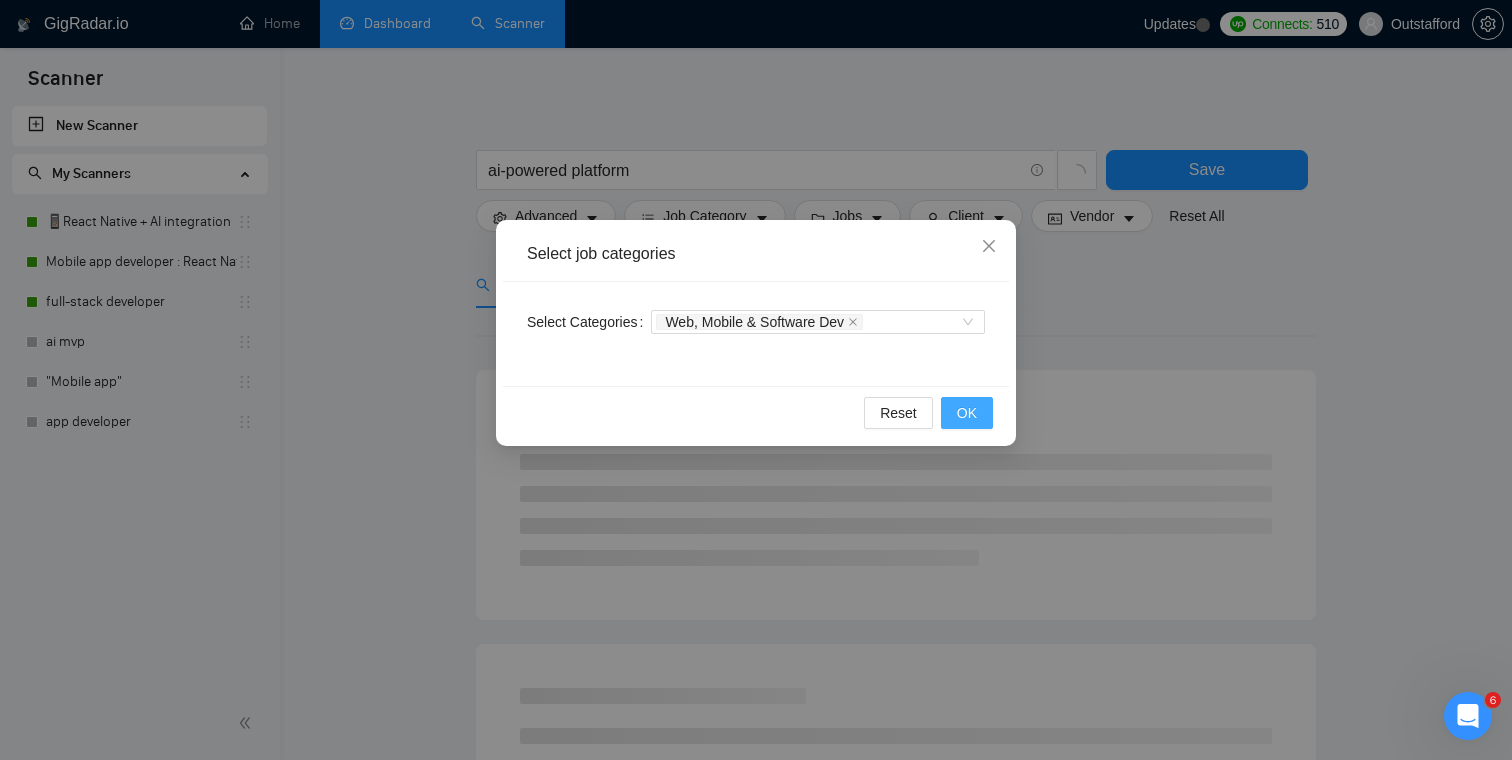 click on "OK" at bounding box center (967, 413) 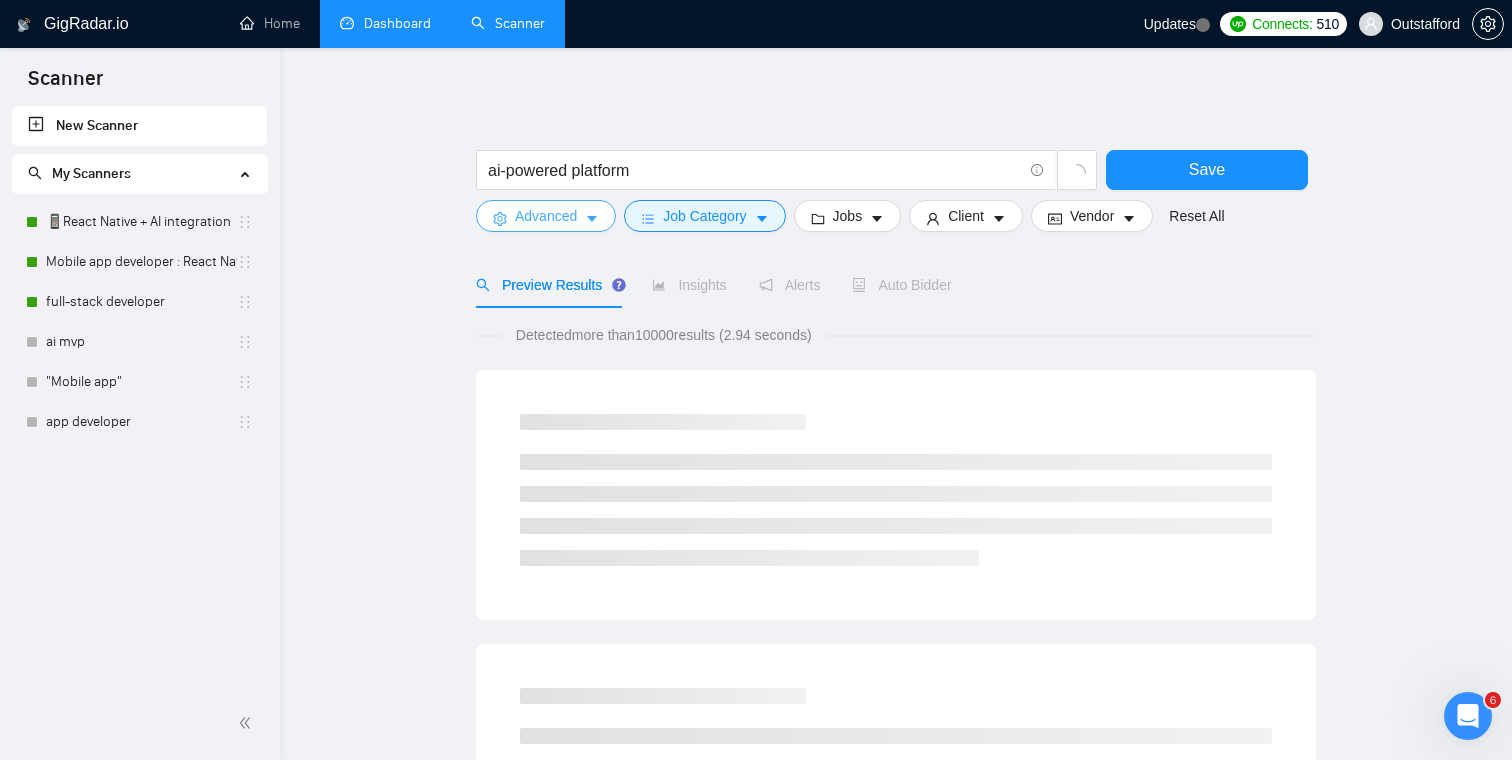 click on "Advanced" at bounding box center [546, 216] 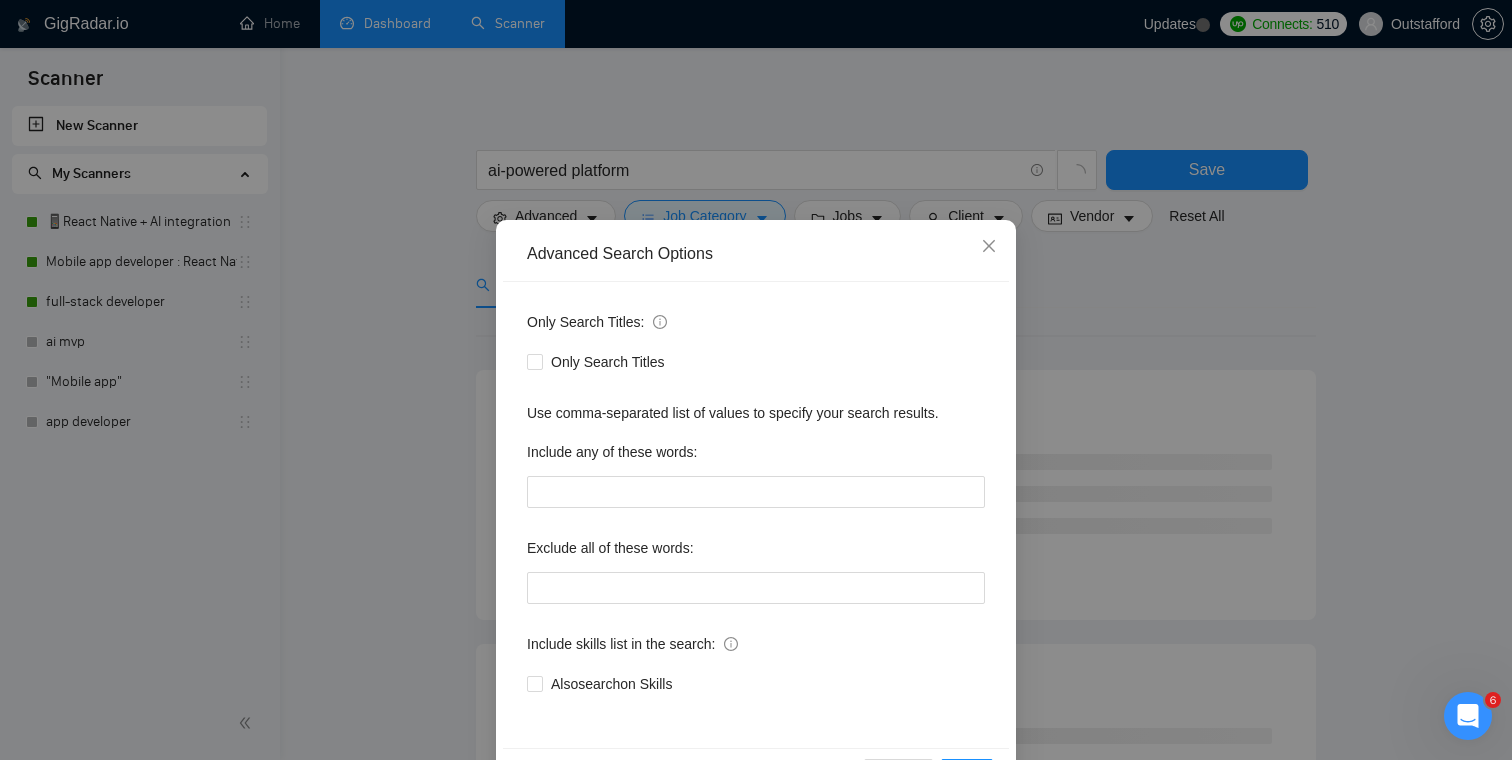 scroll, scrollTop: 72, scrollLeft: 0, axis: vertical 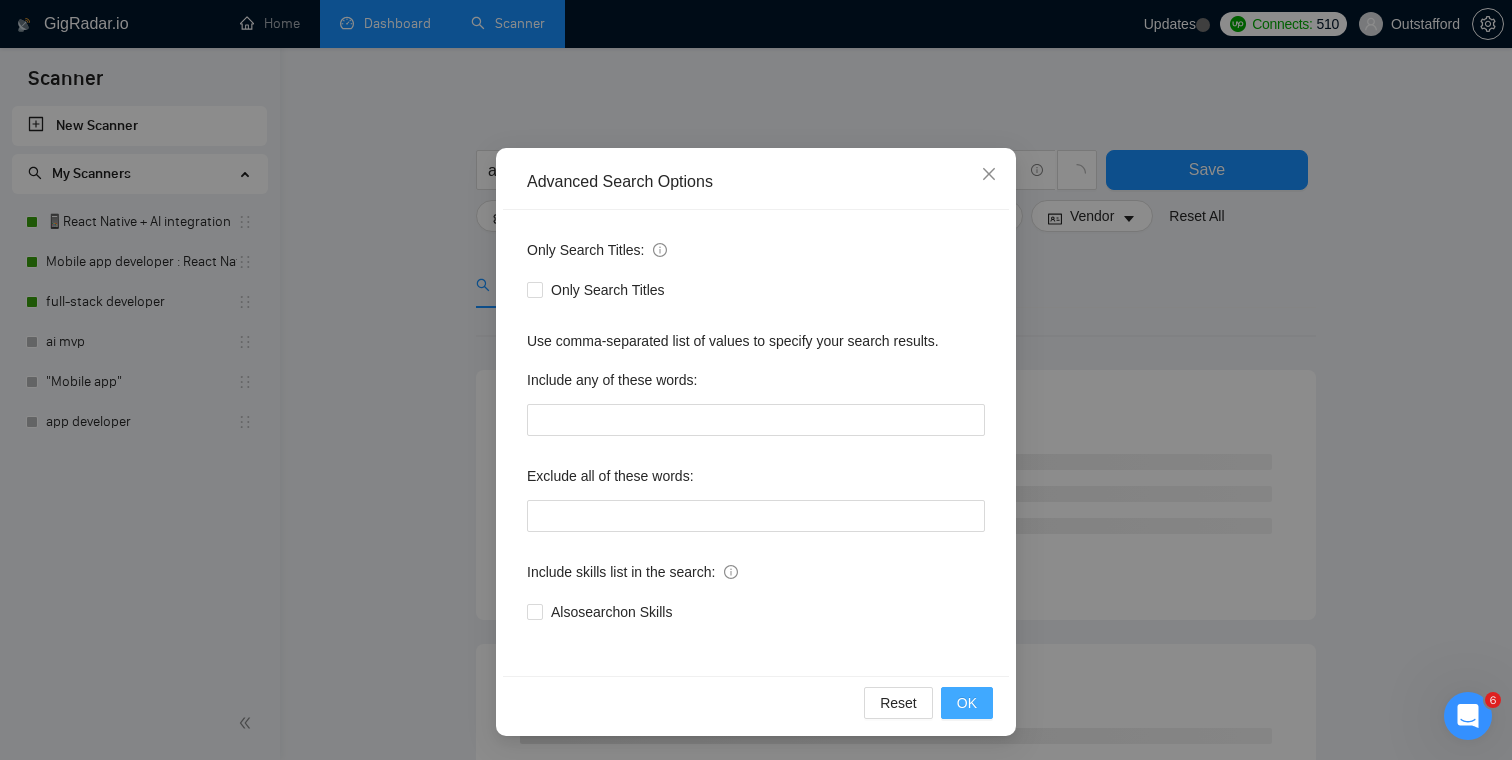 click on "OK" at bounding box center (967, 703) 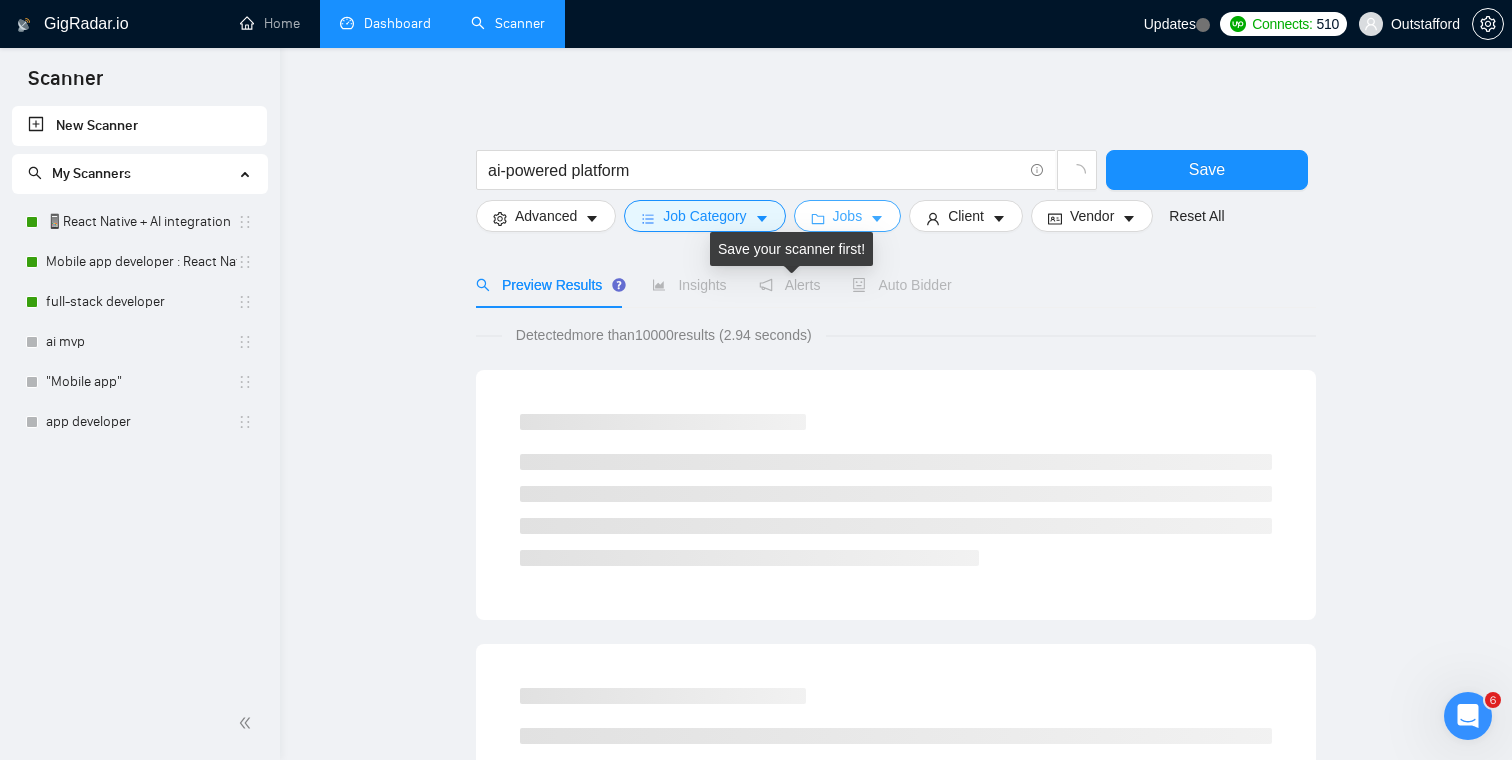 click on "Jobs" at bounding box center [848, 216] 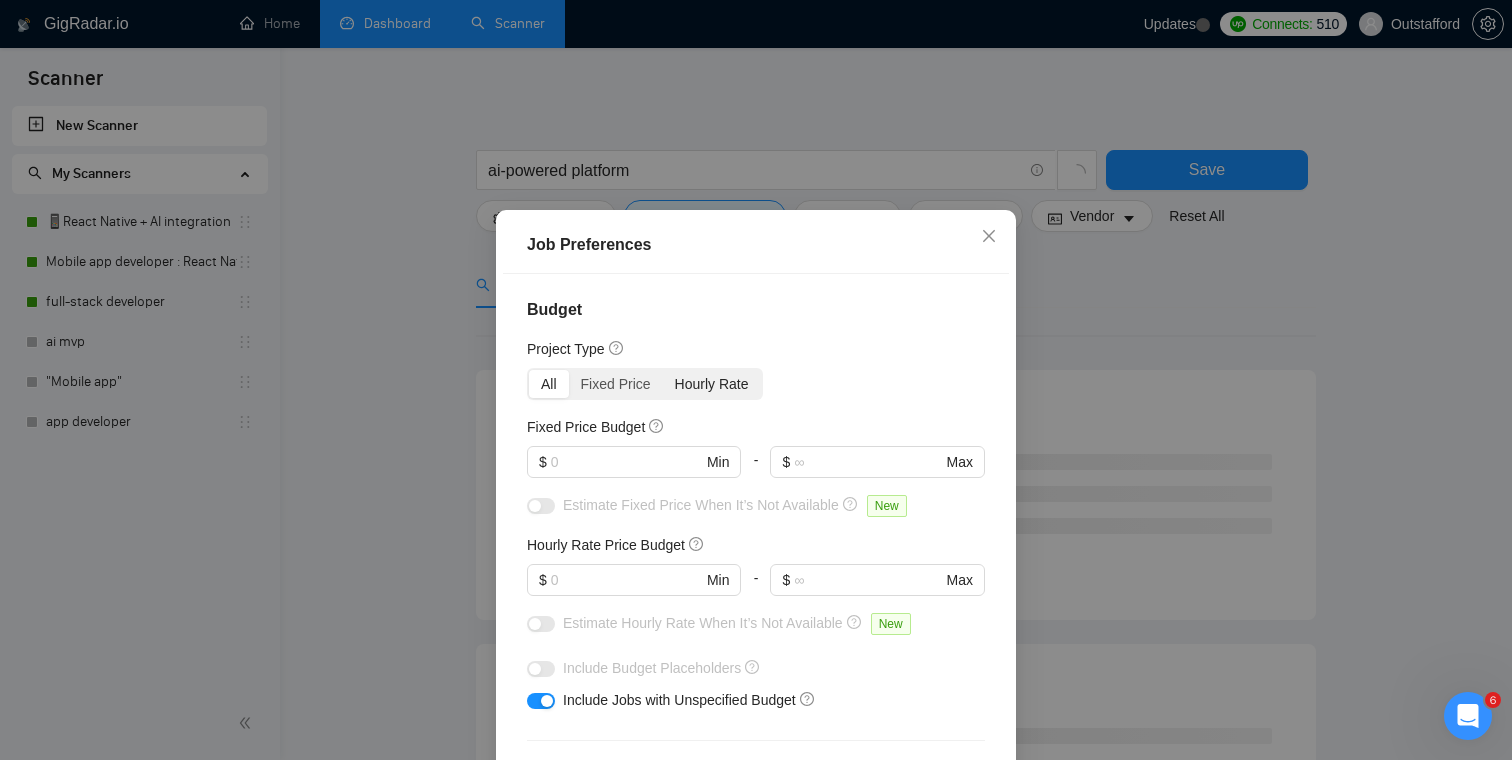 scroll, scrollTop: 70, scrollLeft: 0, axis: vertical 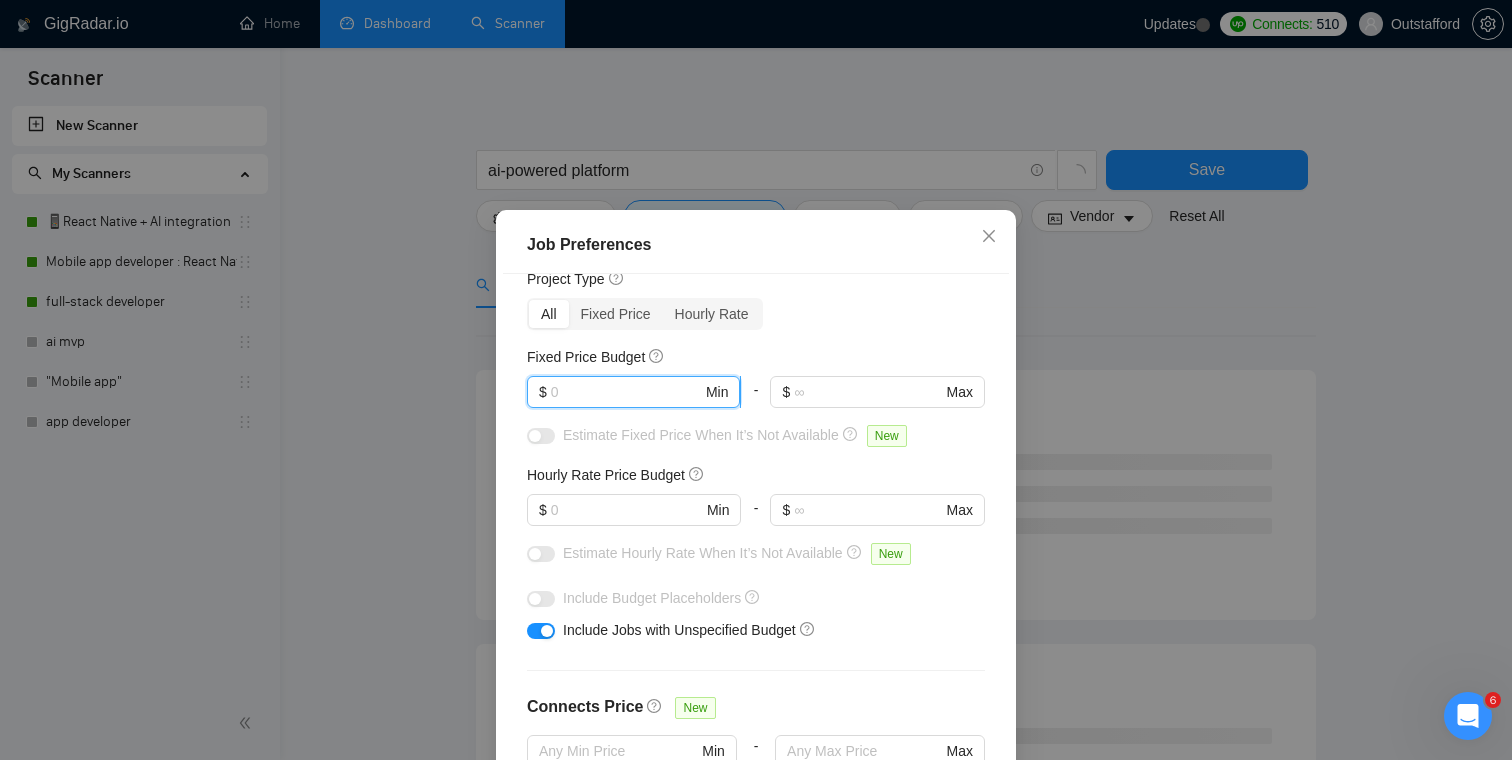 click at bounding box center [626, 392] 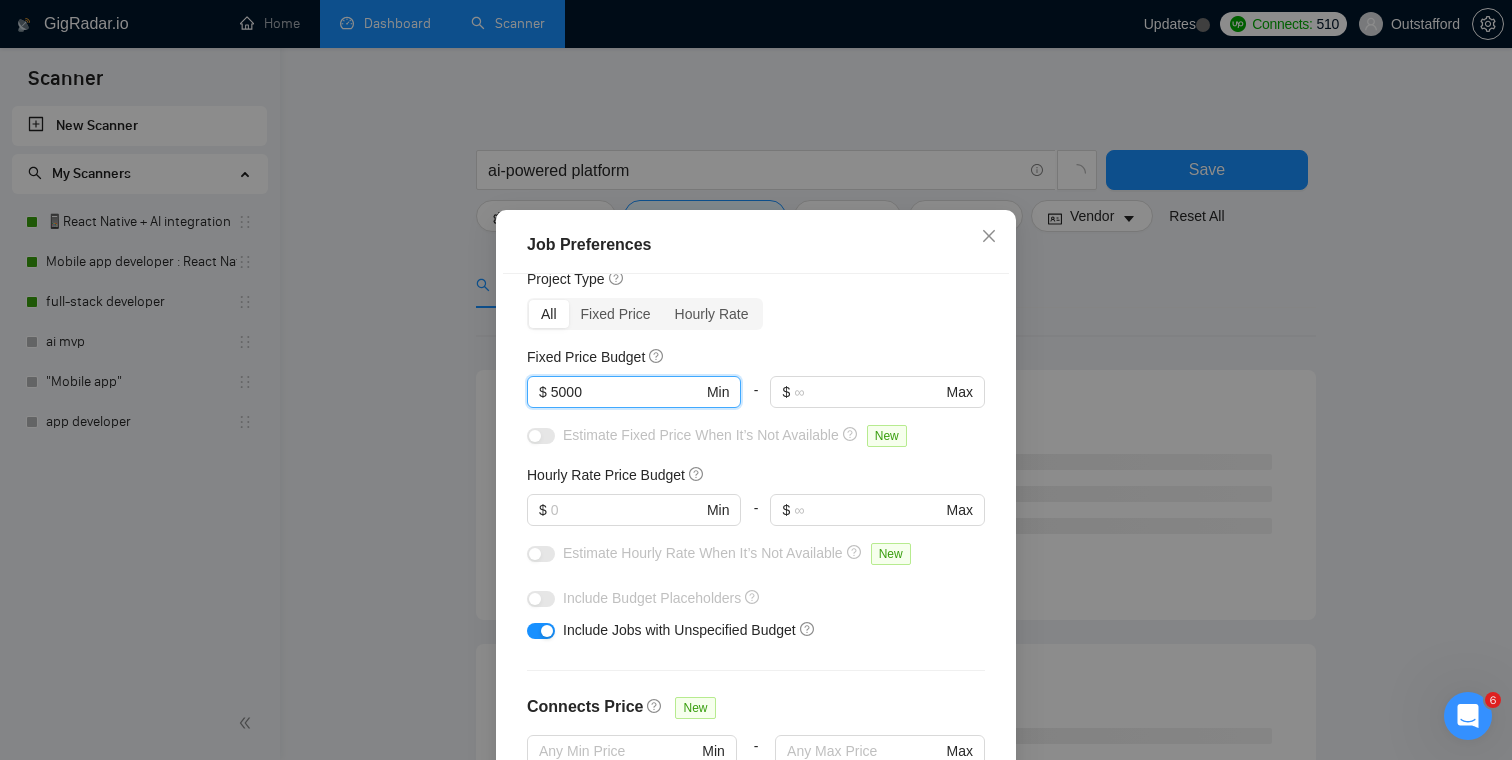 scroll, scrollTop: 144, scrollLeft: 0, axis: vertical 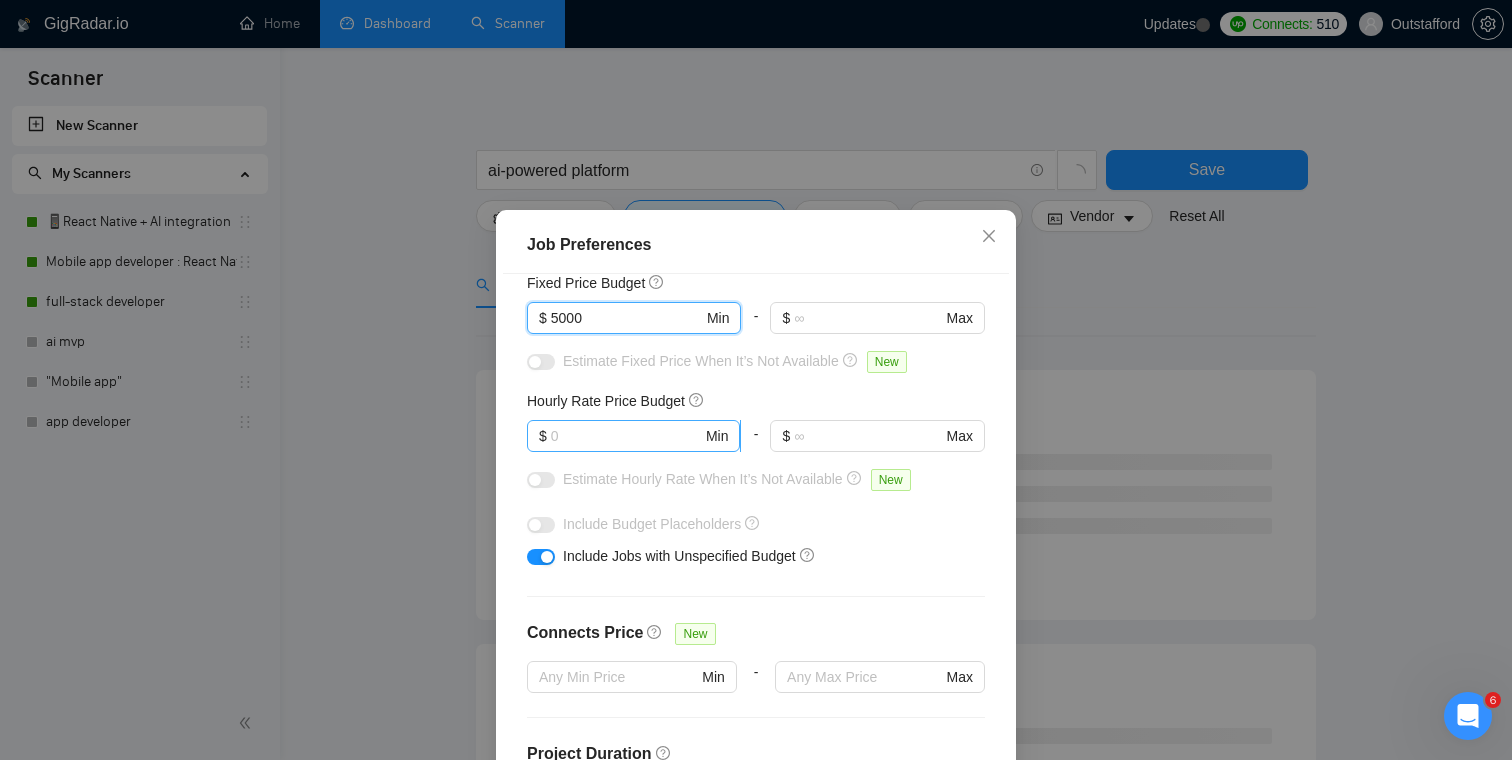 type on "5000" 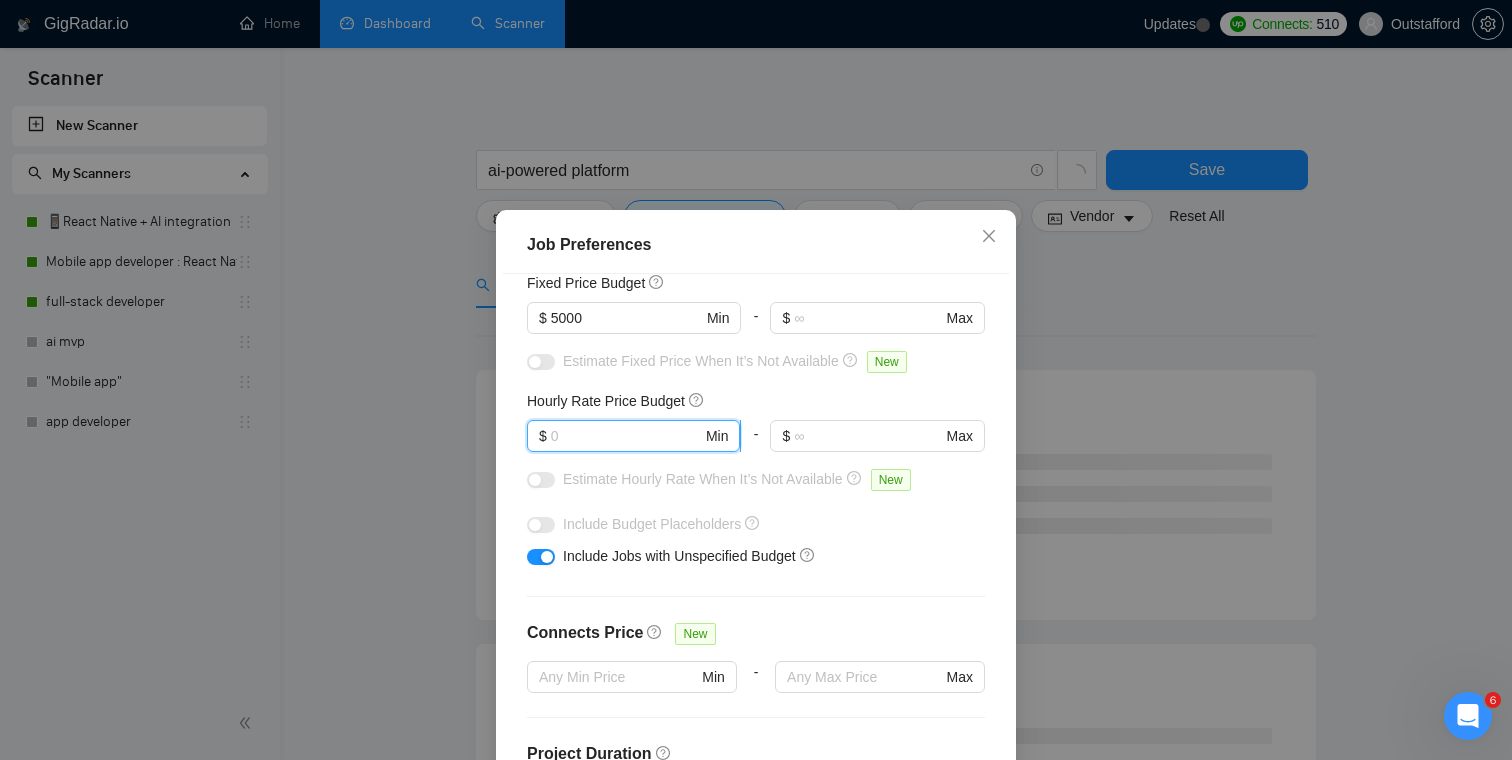 click at bounding box center (626, 436) 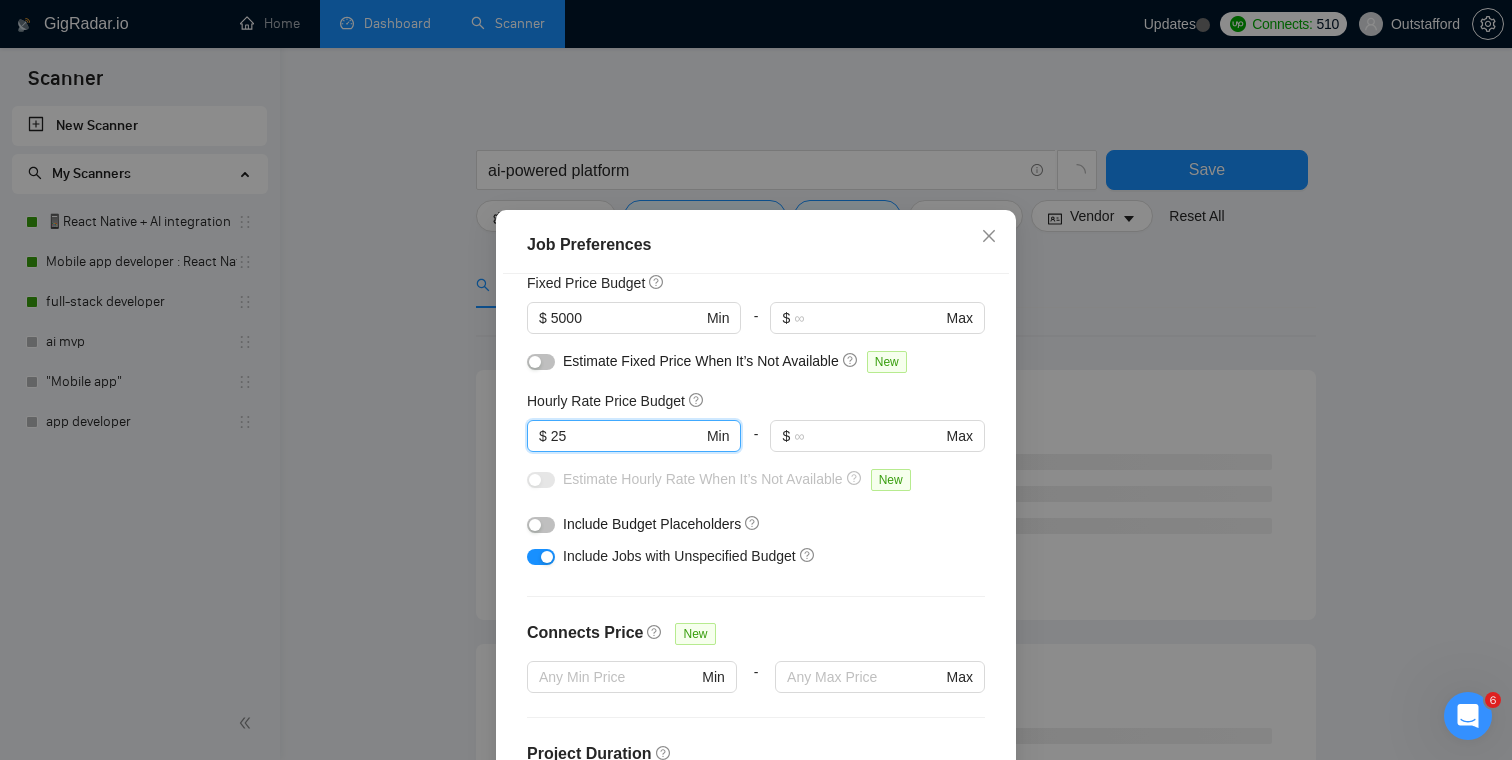 type on "25" 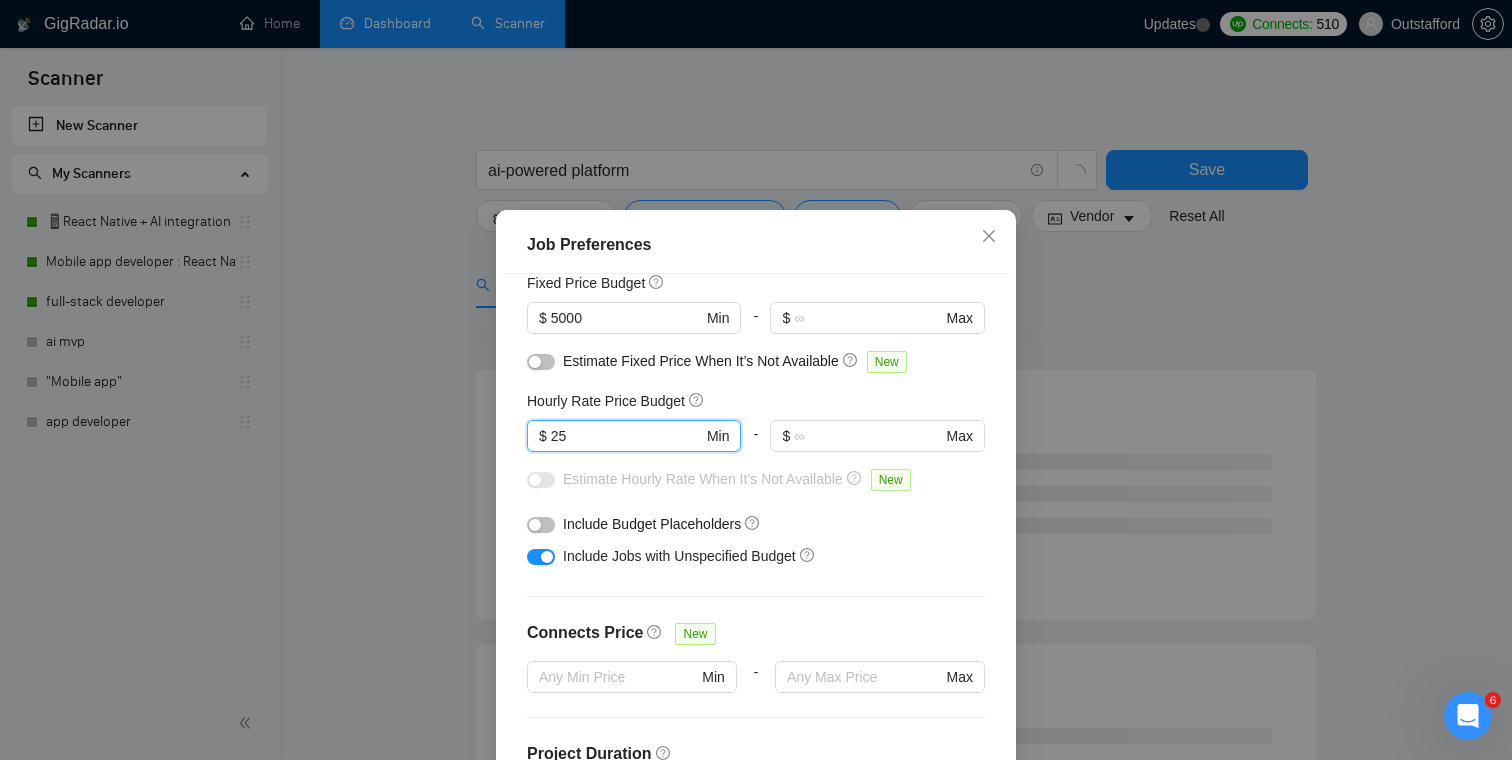 click on "Hourly Rate Price Budget" at bounding box center [756, 401] 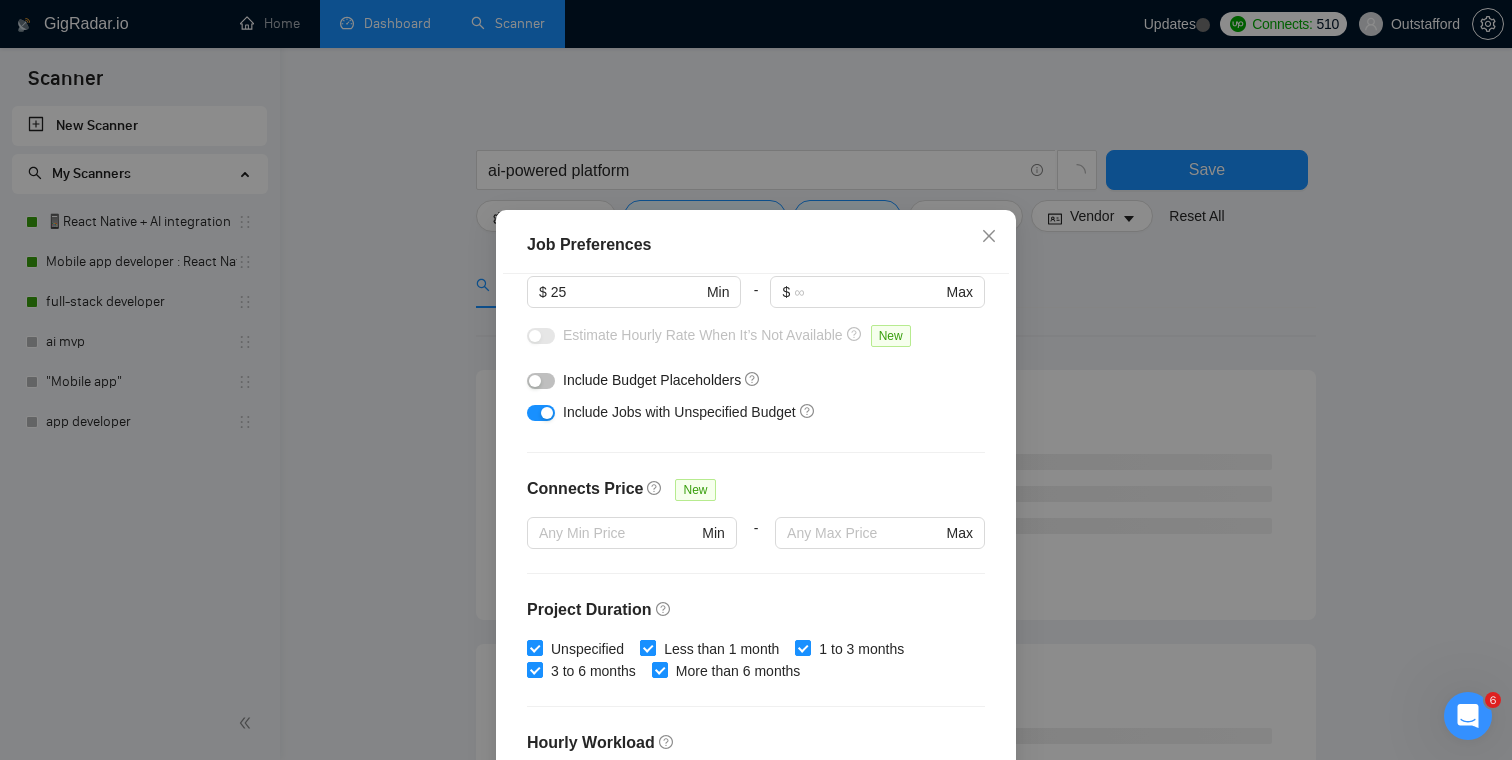 scroll, scrollTop: 267, scrollLeft: 0, axis: vertical 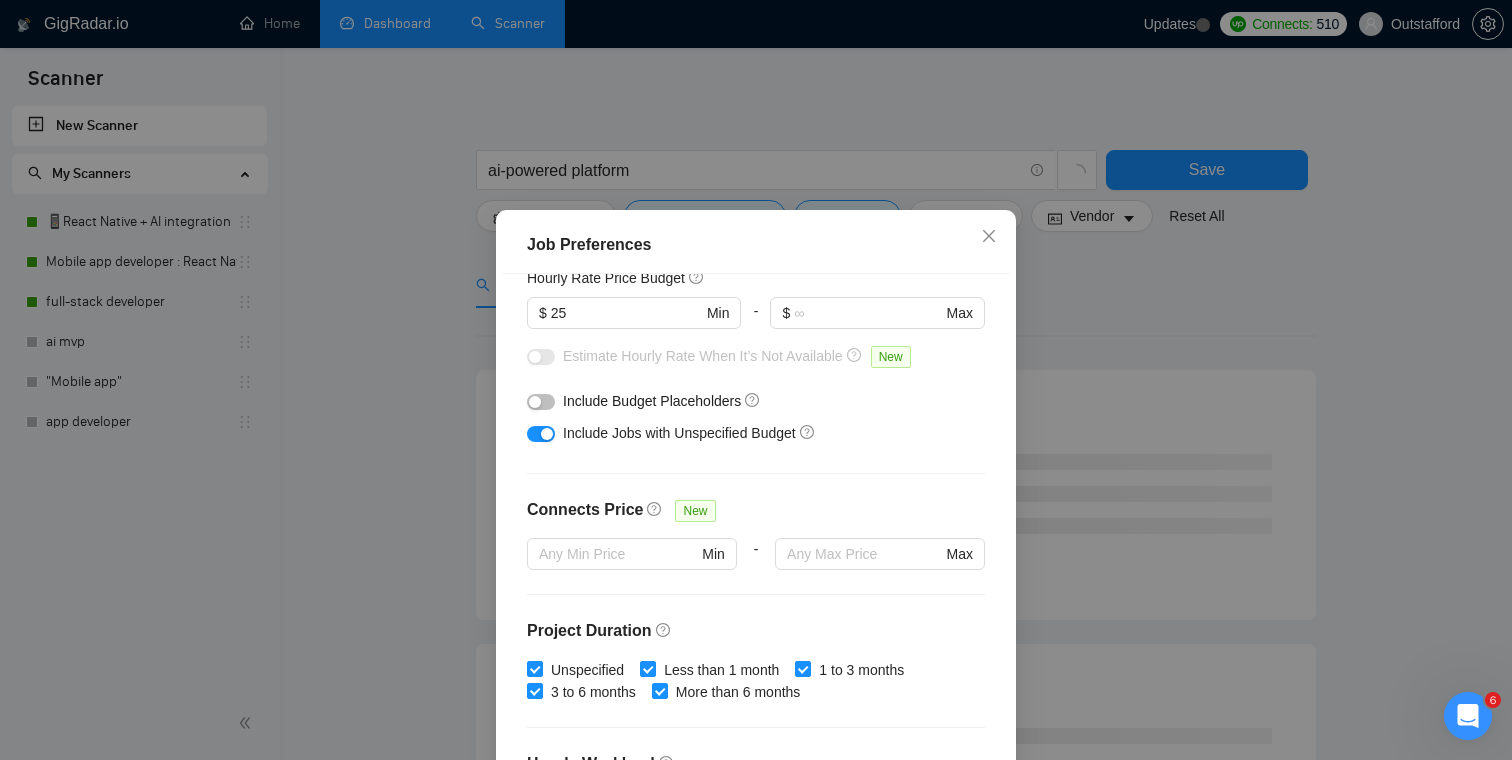 click at bounding box center (541, 402) 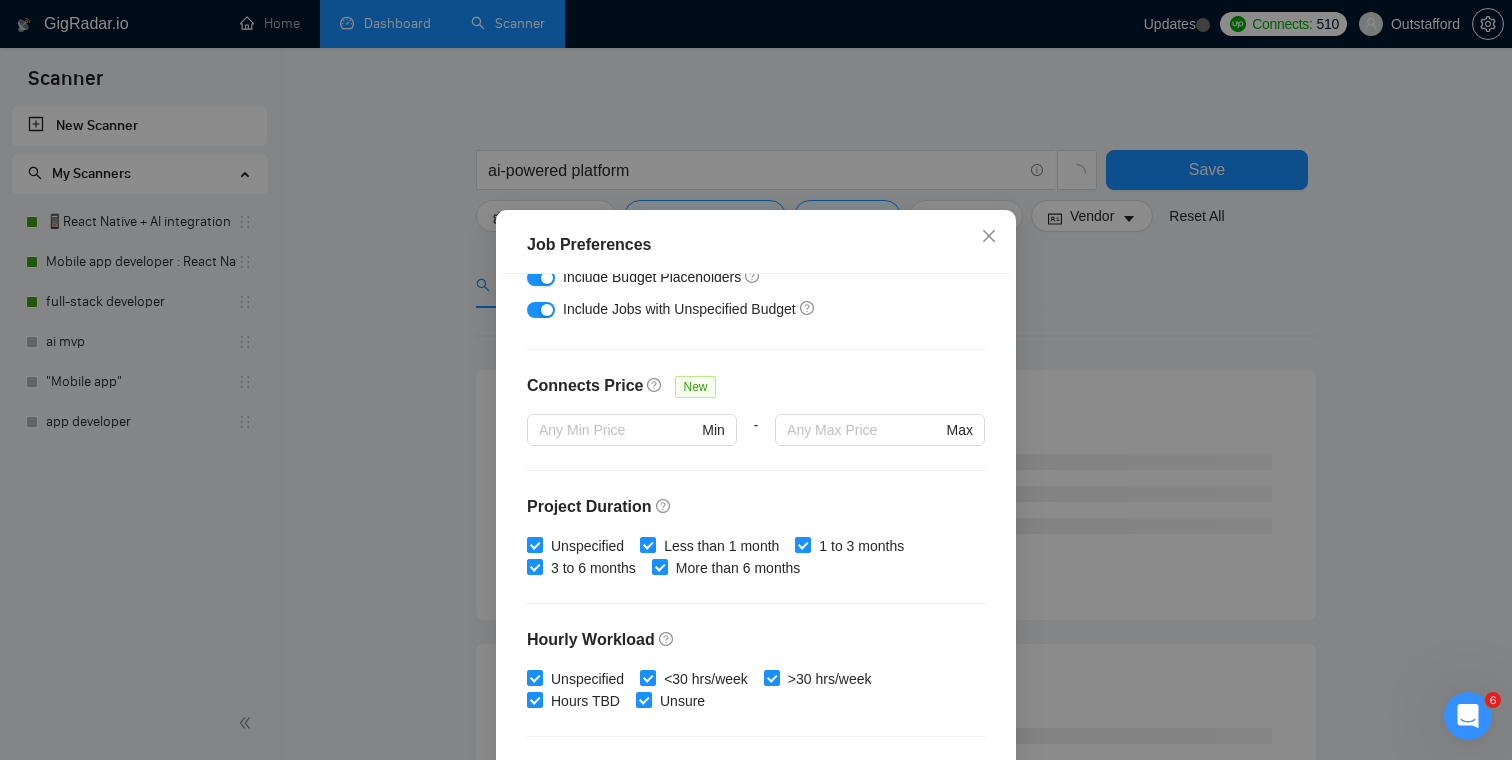 scroll, scrollTop: 595, scrollLeft: 0, axis: vertical 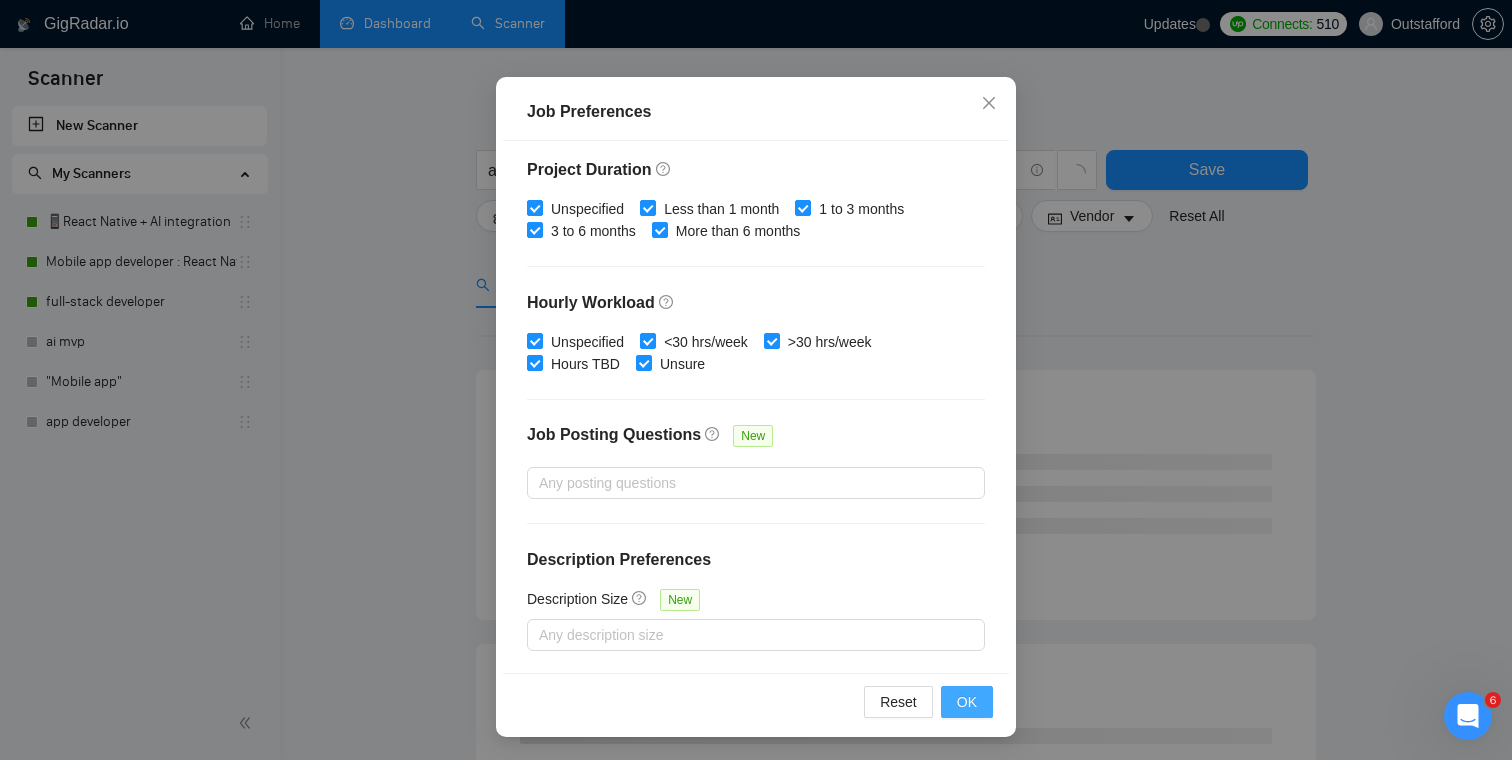 click on "OK" at bounding box center [967, 702] 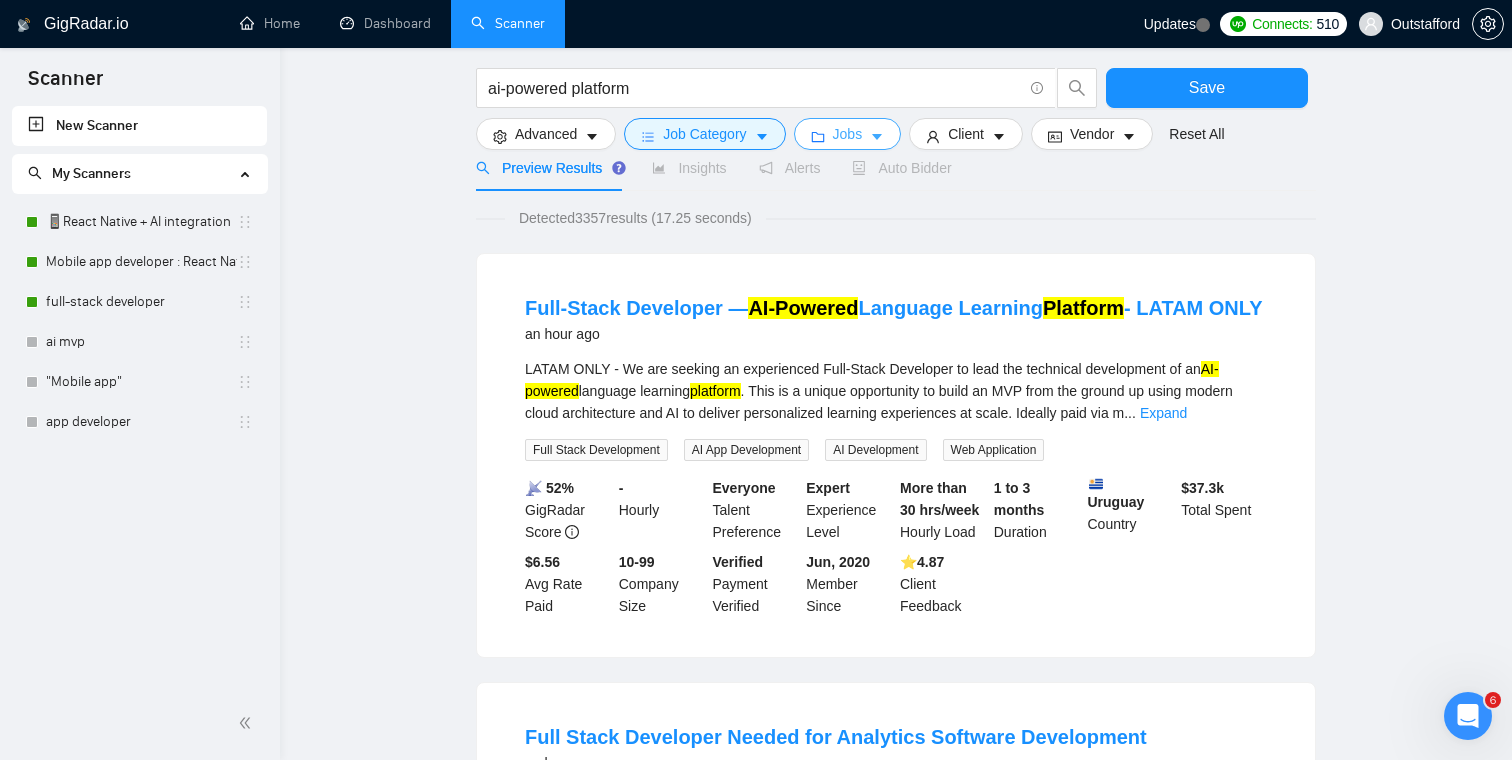 scroll, scrollTop: 0, scrollLeft: 0, axis: both 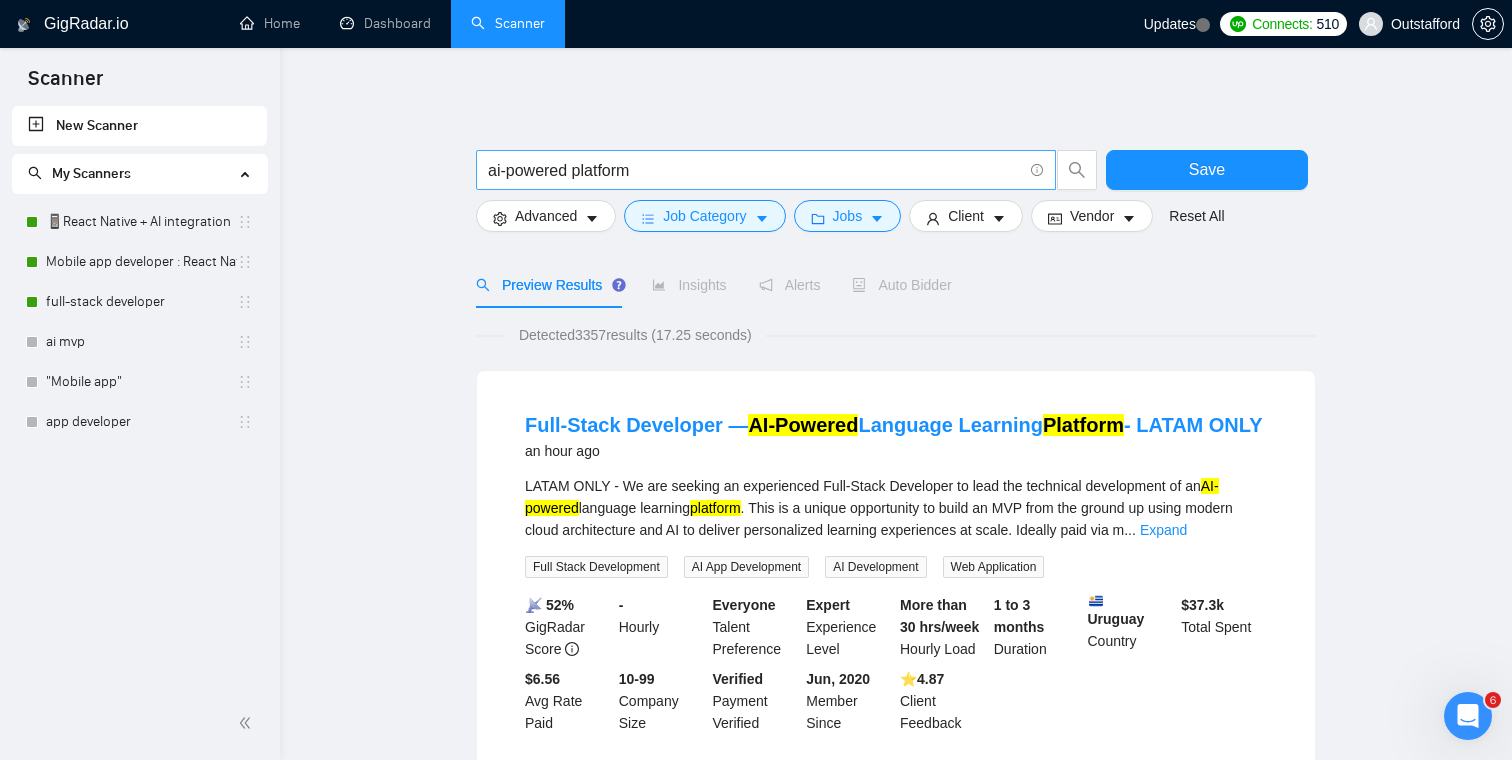 click on "ai-powered platform" at bounding box center [755, 170] 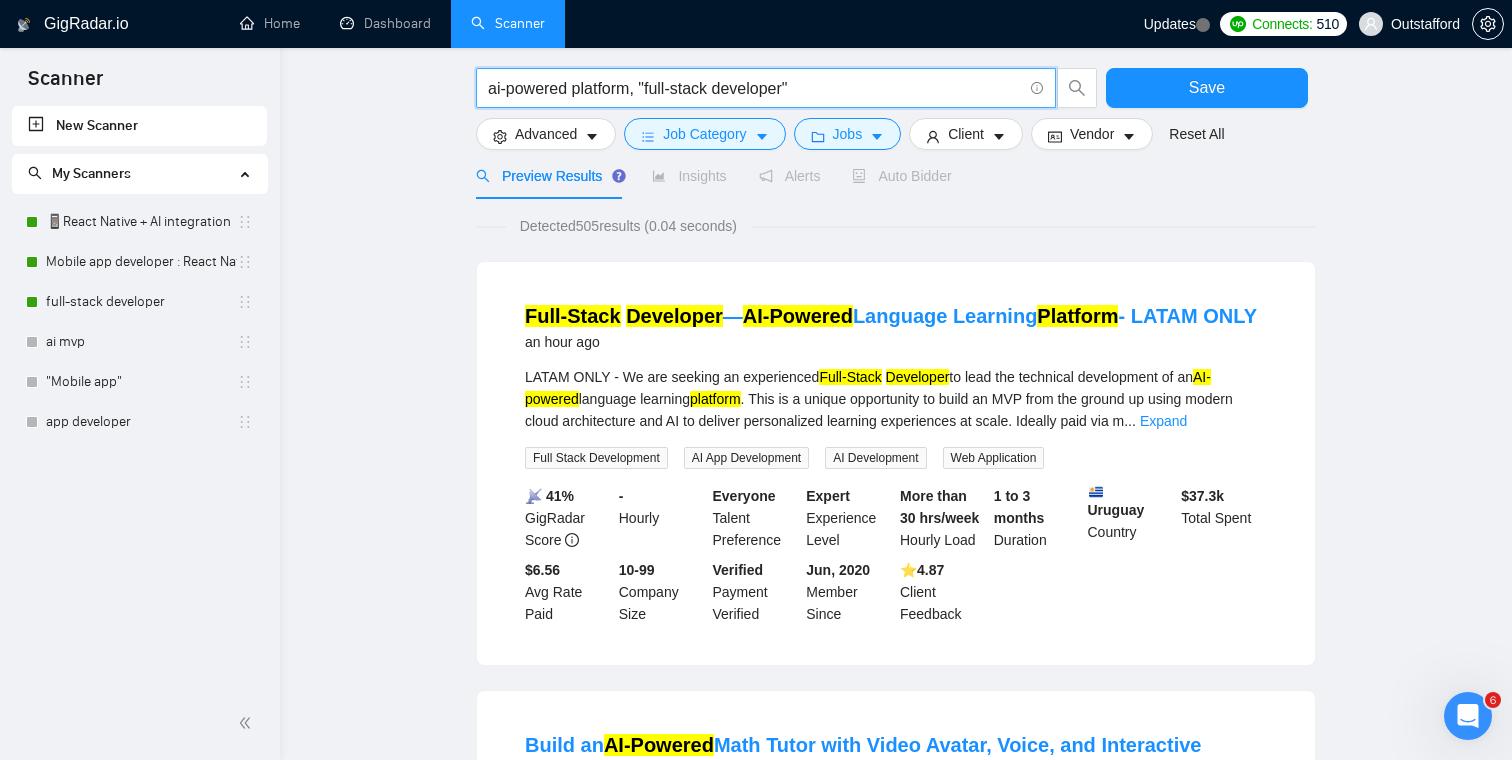 scroll, scrollTop: 0, scrollLeft: 0, axis: both 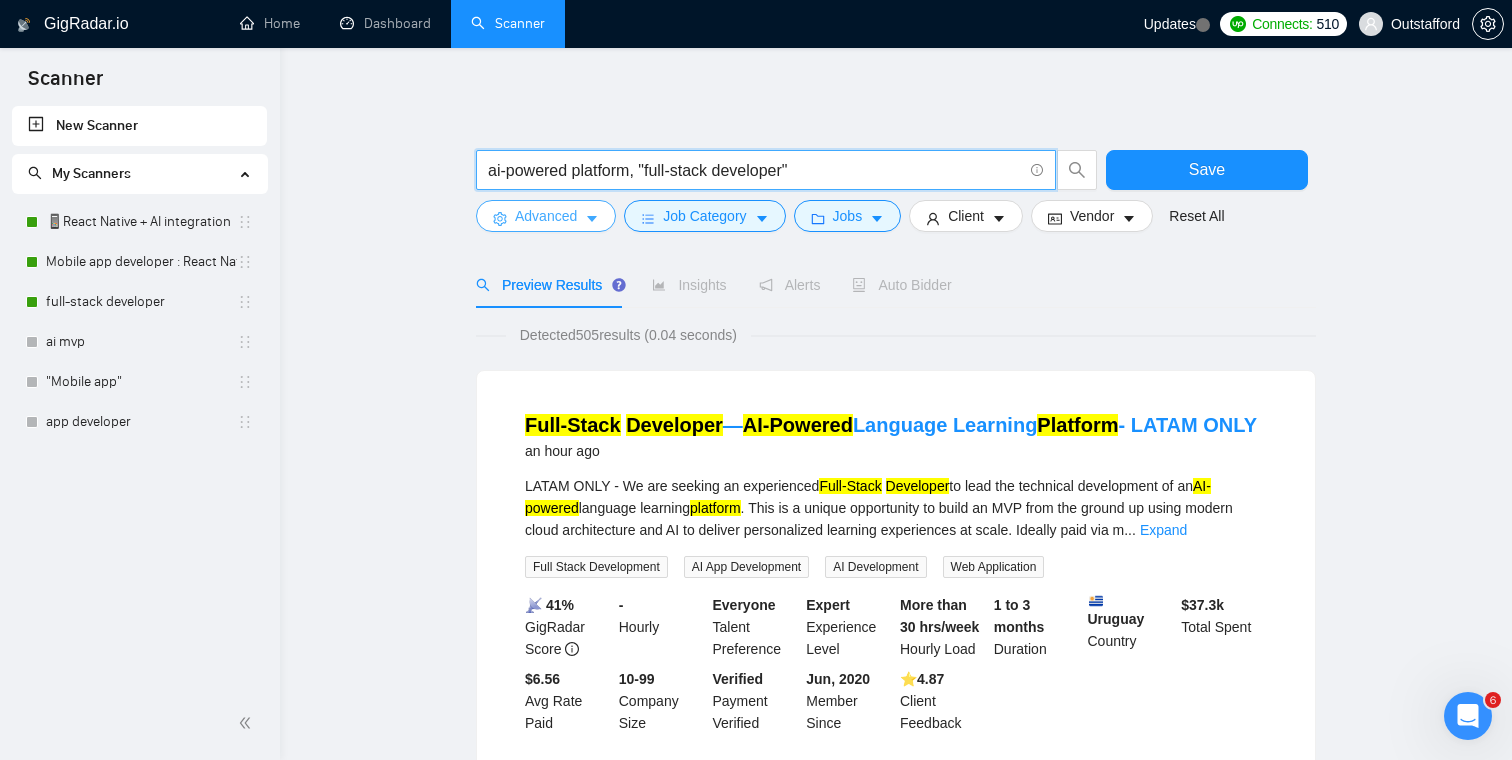 type on "ai-powered platform, "full-stack developer"" 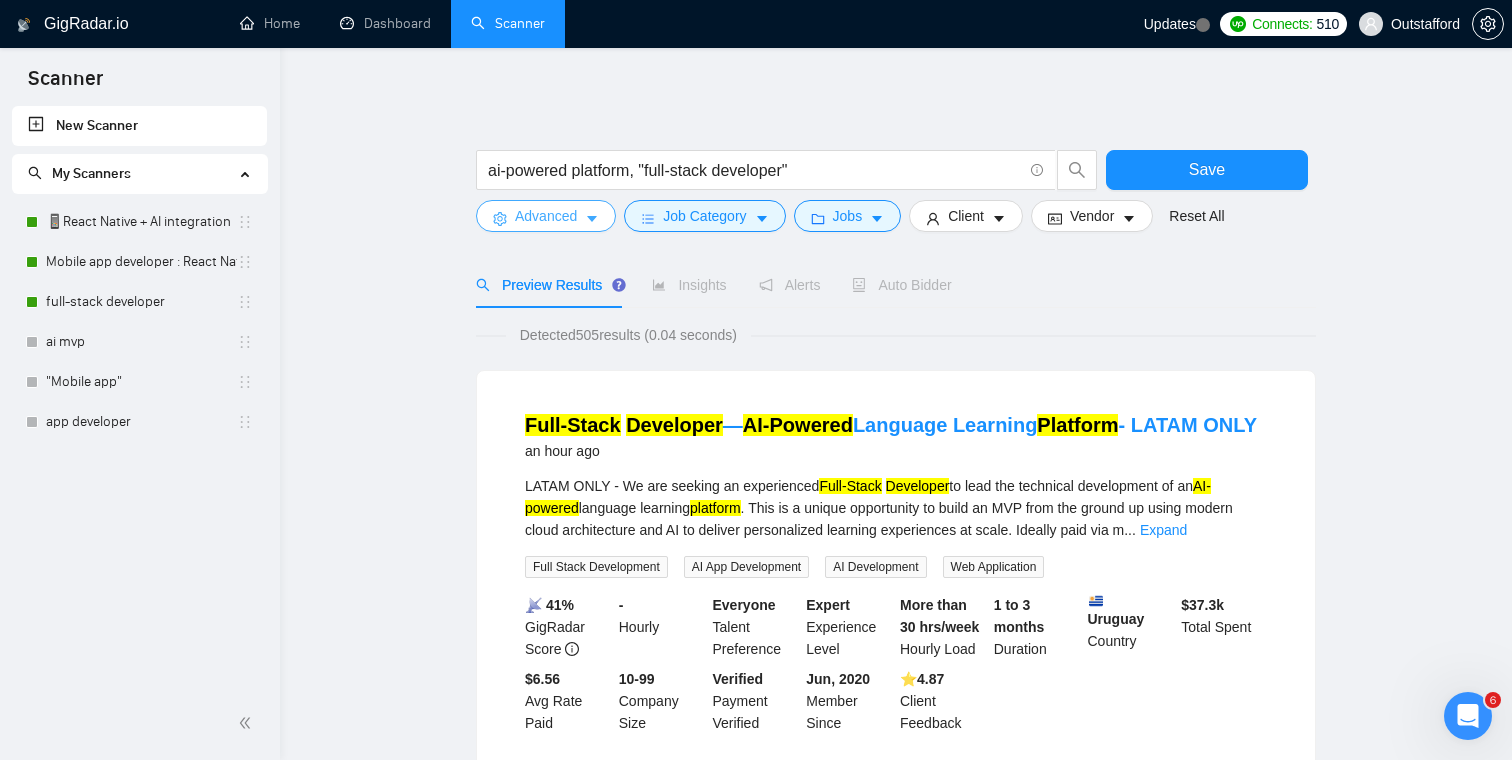 click on "Advanced" at bounding box center (546, 216) 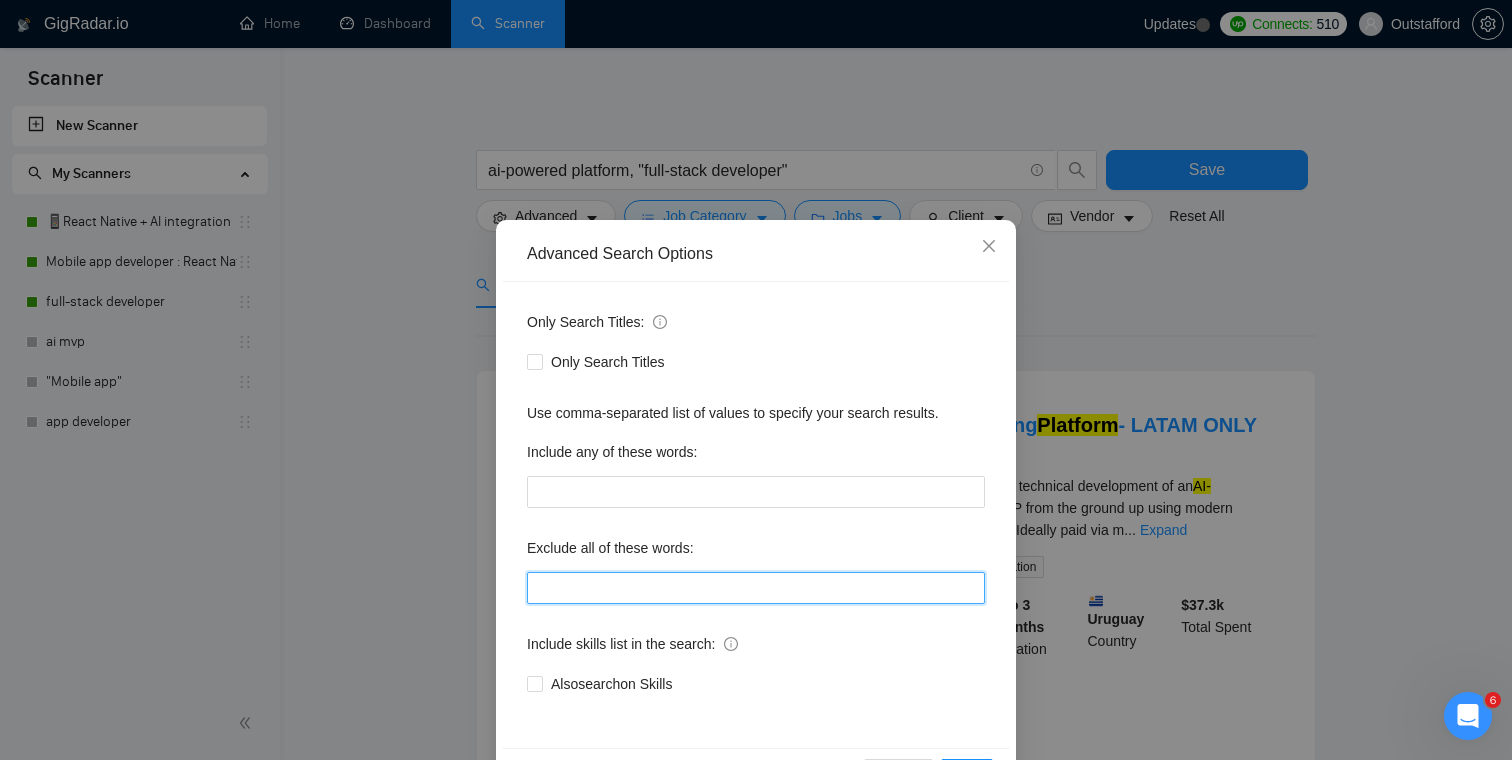 click at bounding box center (756, 588) 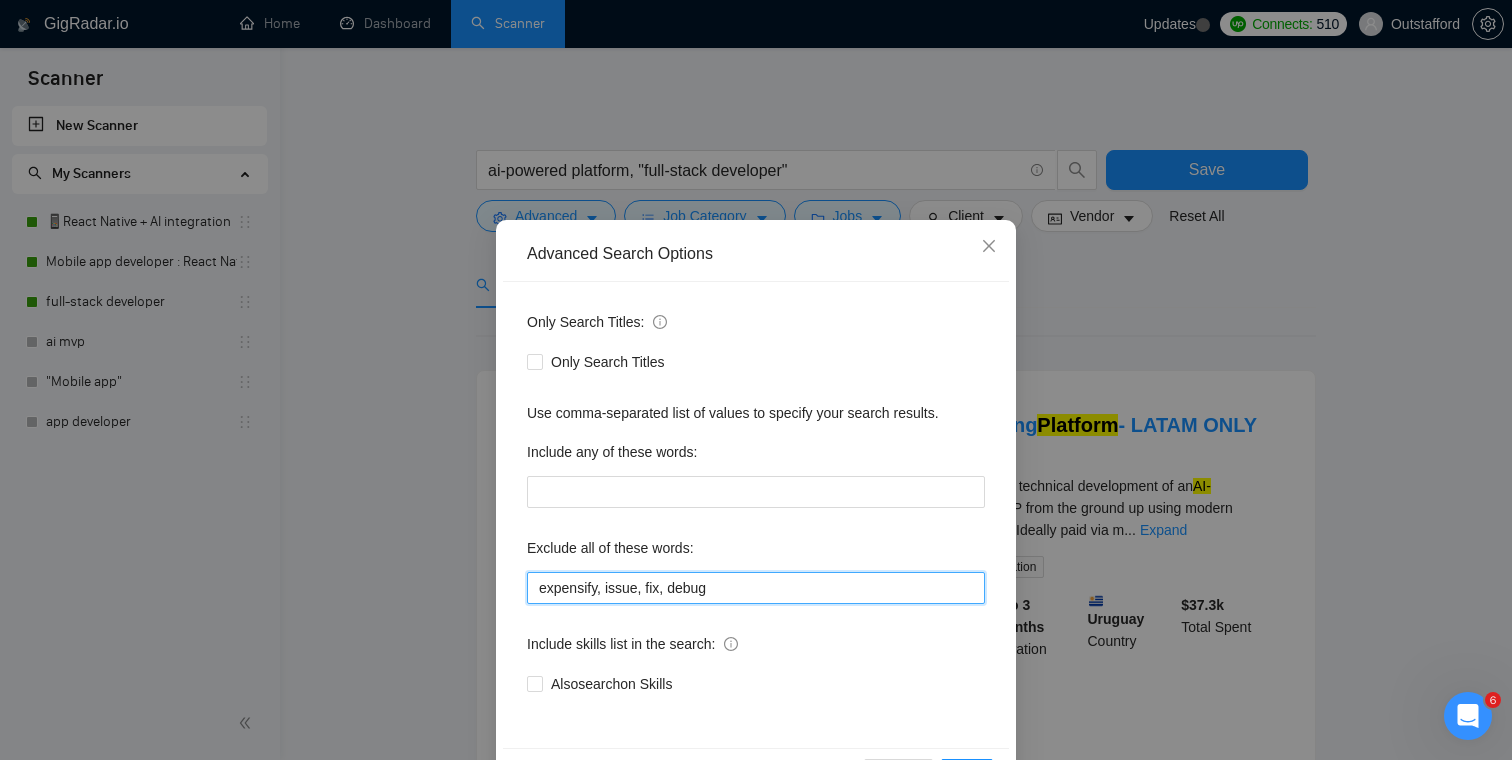 type on "expensify, issue, fix, debug" 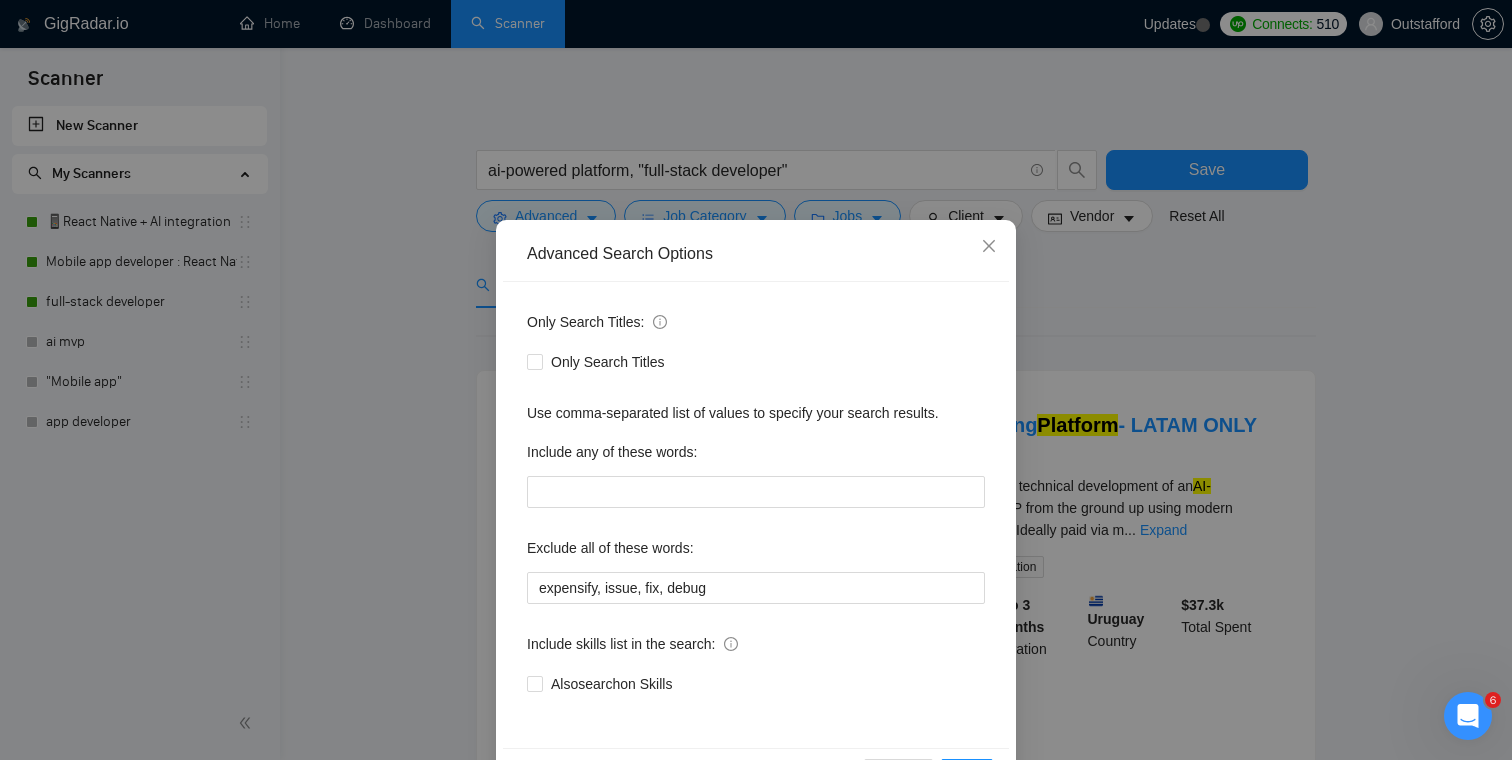 click on "Exclude all of these words:" at bounding box center [756, 552] 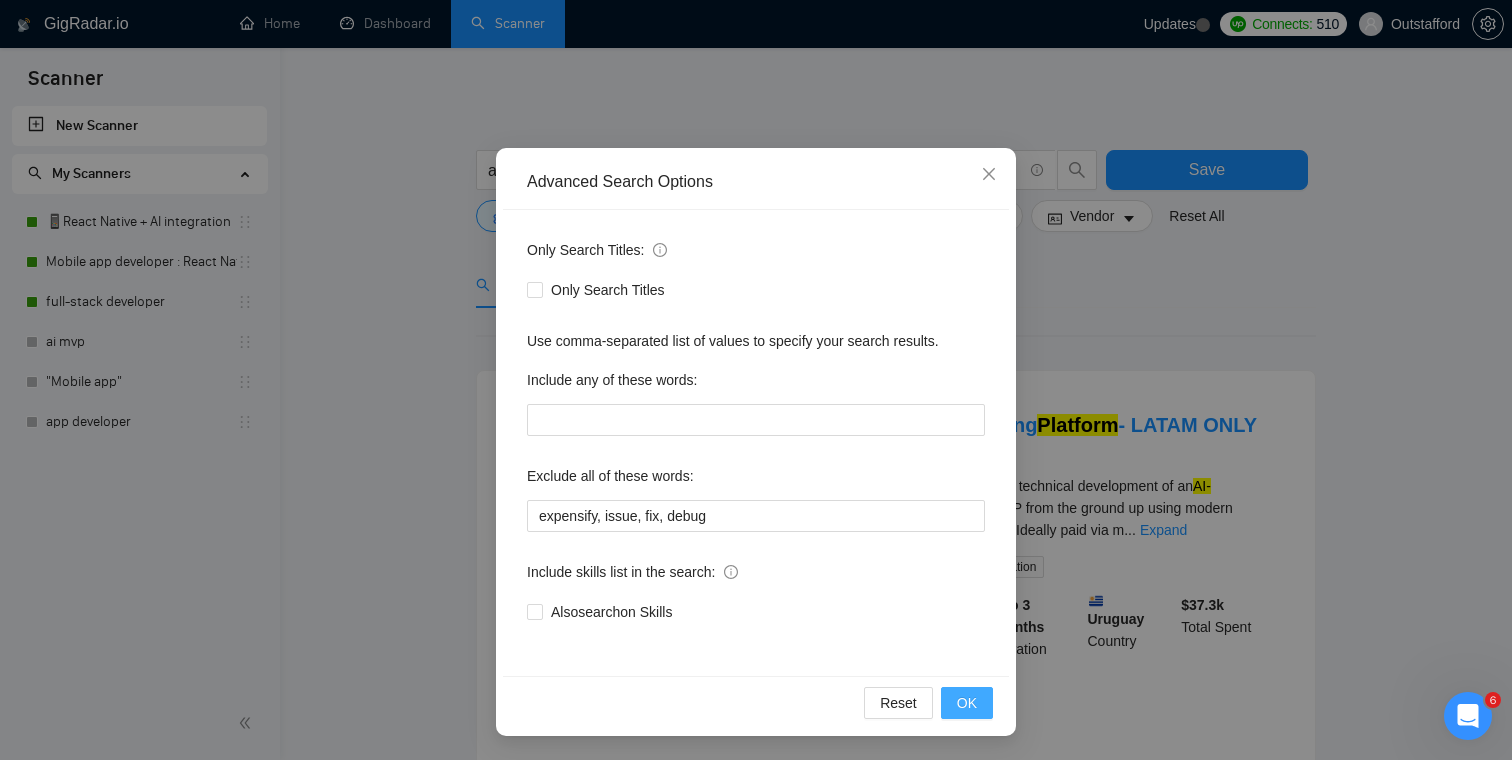 click on "OK" at bounding box center [967, 703] 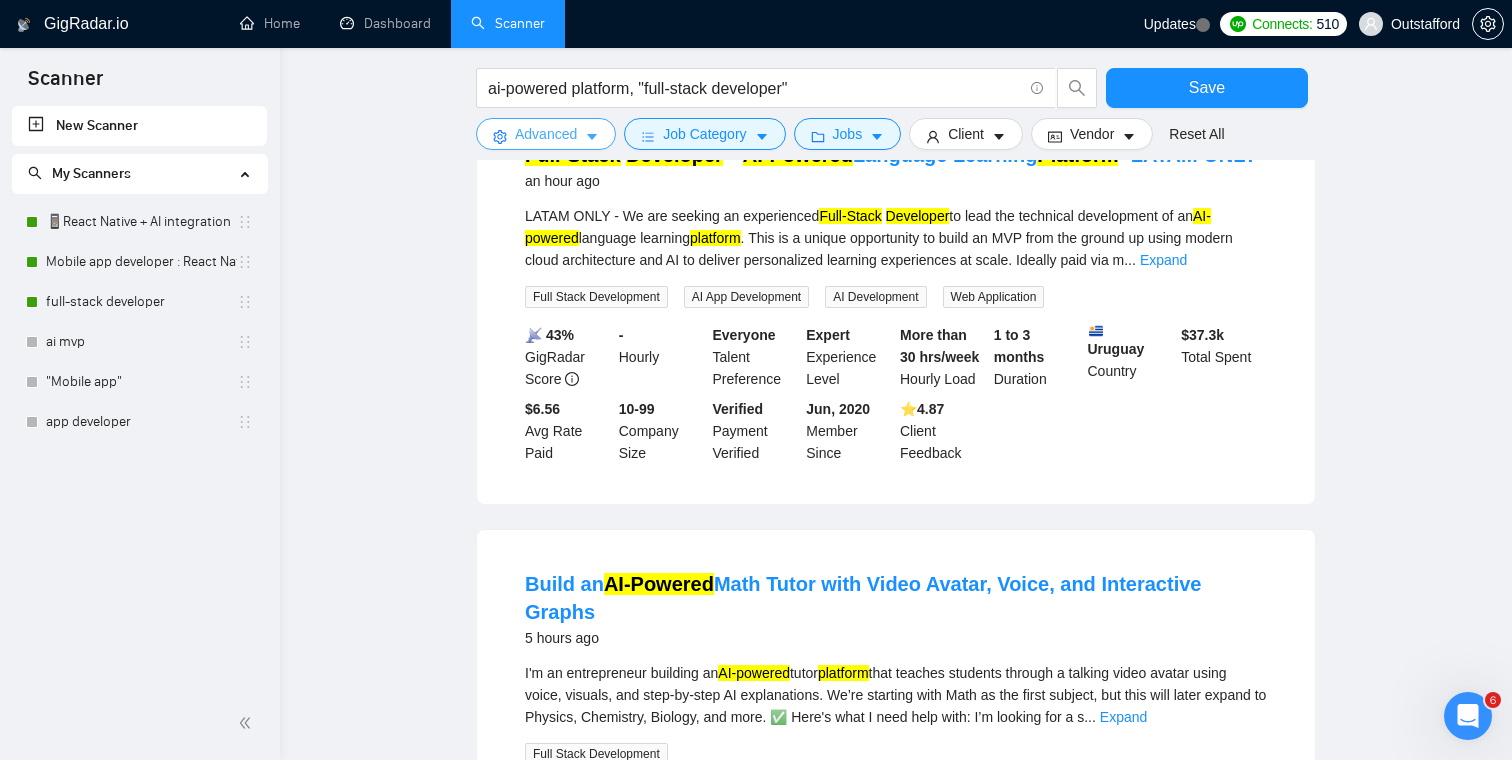 scroll, scrollTop: 0, scrollLeft: 0, axis: both 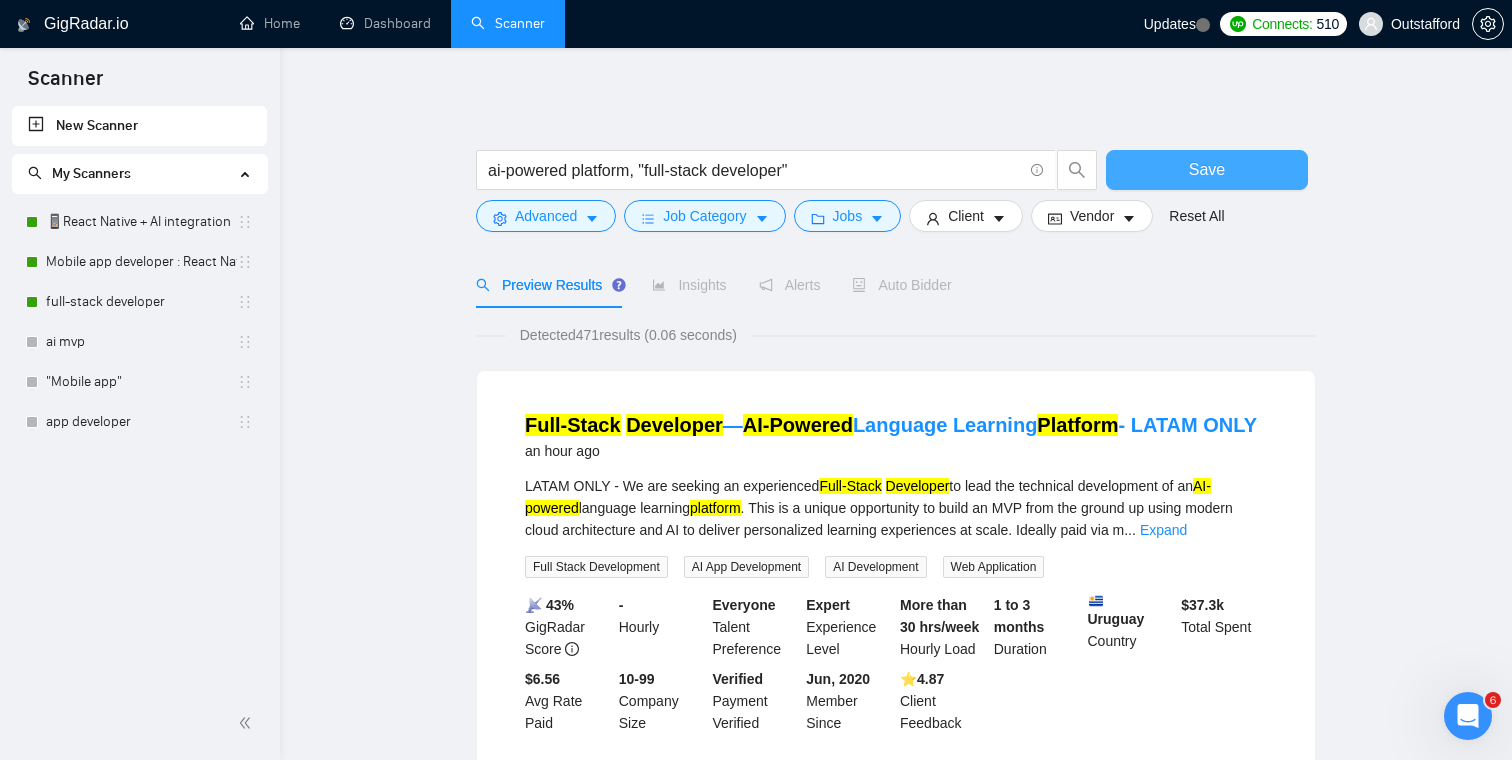 click on "Save" at bounding box center (1207, 170) 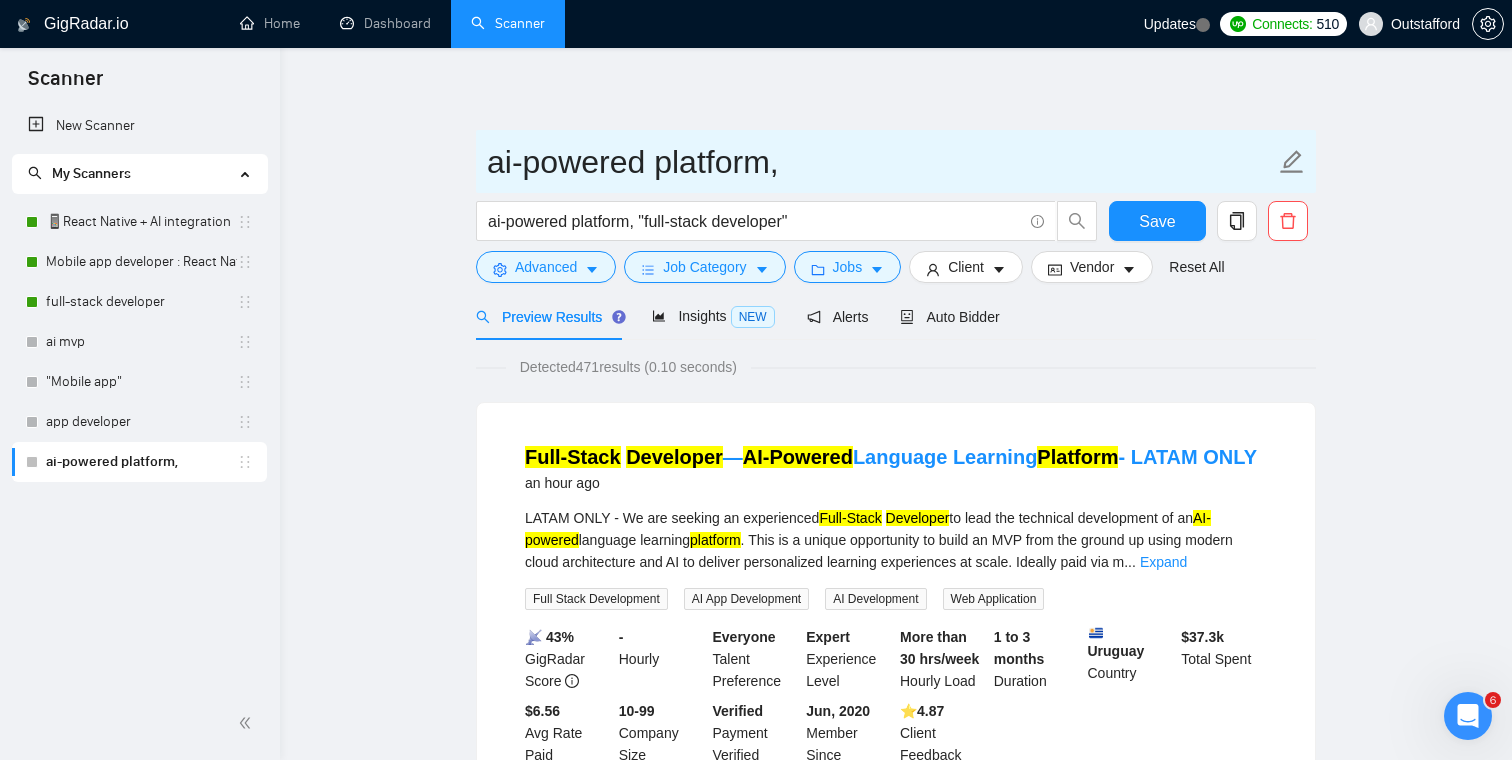 click on "ai-powered platform," at bounding box center [881, 162] 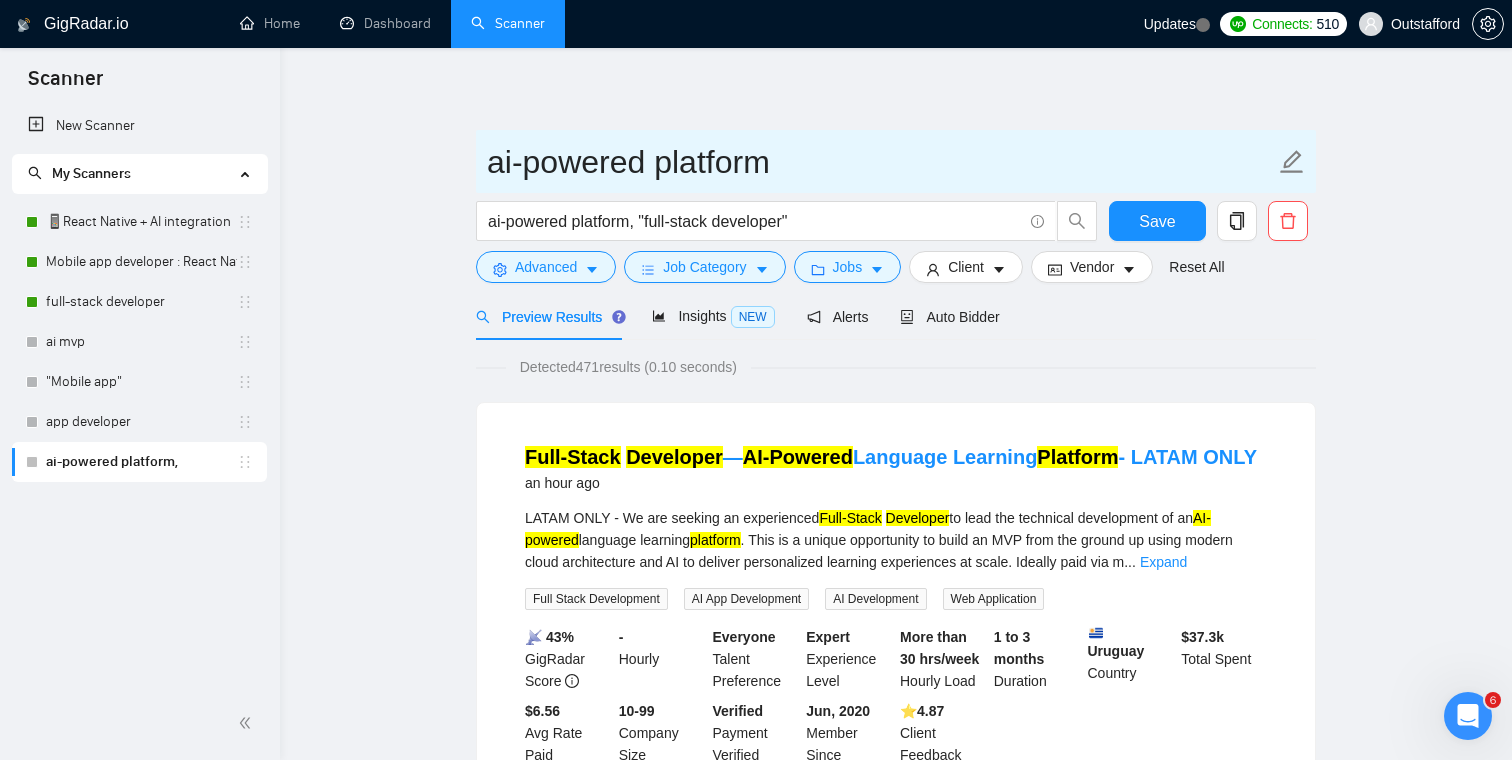 type on "ai-powered platform" 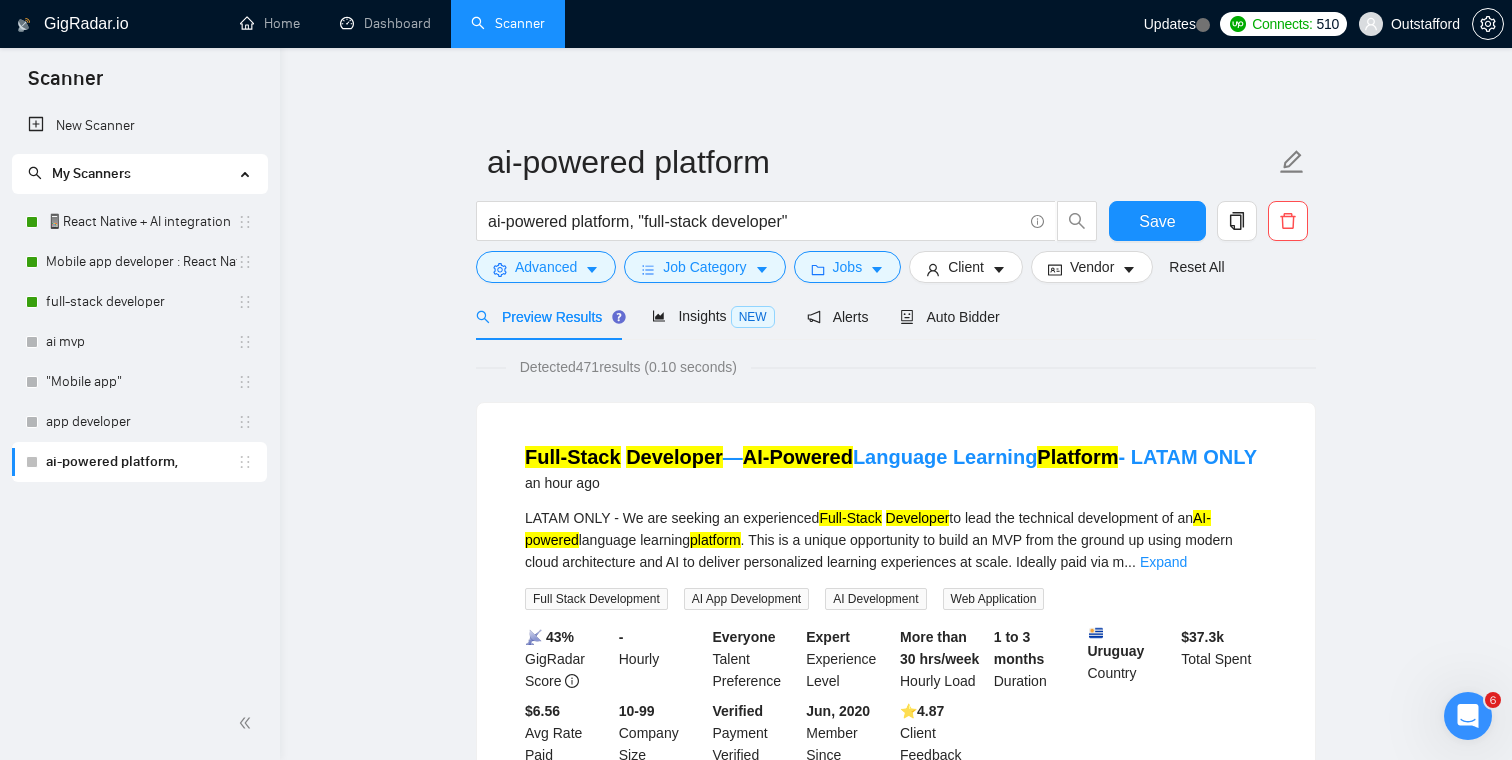 click on "ai-powered platform ai-powered platform, "full-stack developer" Save Advanced   Job Category   Jobs   Client   Vendor   Reset All Preview Results Insights NEW Alerts Auto Bidder Detected   471  results   (0.10 seconds) Full-Stack   Developer  —  AI-Powered  Language Learning  Platform  - LATAM ONLY an hour ago LATAM ONLY -
We are seeking an experienced  Full-Stack   Developer  to lead the technical development of an  AI-powered  language learning  platform . This is a unique opportunity to build an MVP from the ground up using modern cloud architecture and AI to deliver personalized learning experiences at scale. Ideally paid via m ... Expand Full Stack Development AI App Development AI Development Web Application 📡   43% GigRadar Score   - Hourly Everyone Talent Preference Expert Experience Level More than 30 hrs/week Hourly Load 1 to 3 months Duration   [COUNTRY] Country $ 37.3k Total Spent $6.56 Avg Rate Paid 10-99 Company Size Verified Payment Verified Jun, 2020 Member Since ⭐️  4.87 Build an  ..." at bounding box center [896, 2505] 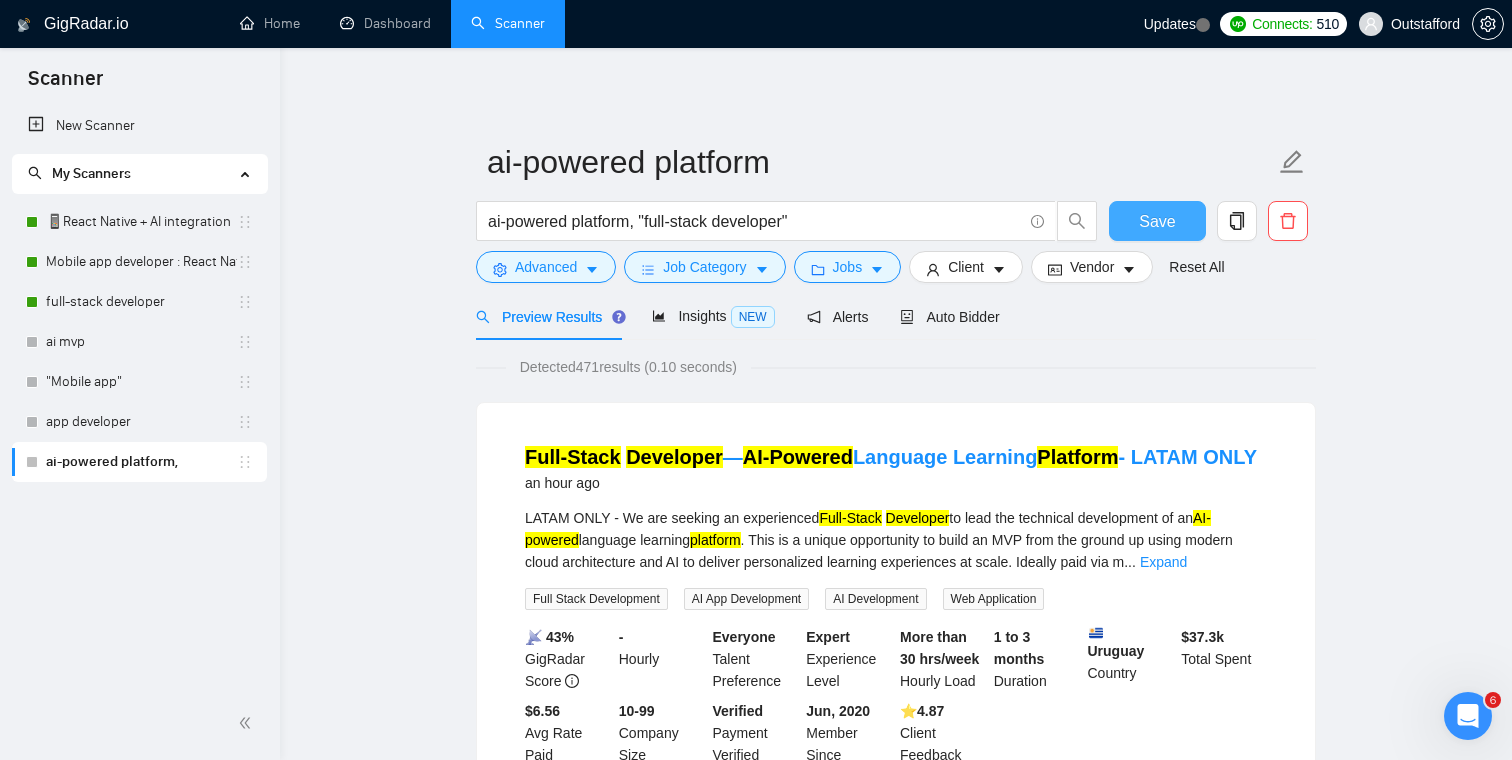 click on "Save" at bounding box center (1157, 221) 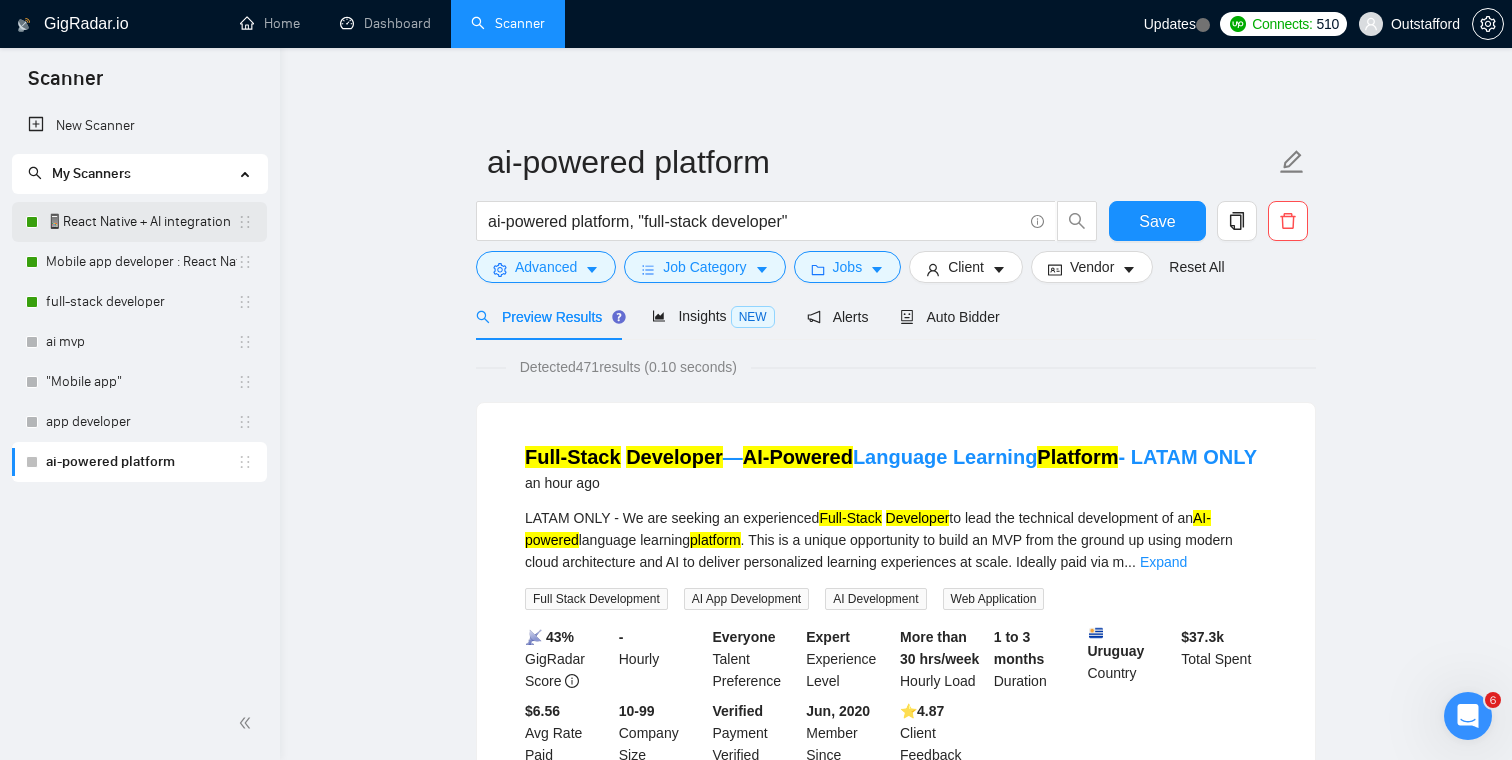 click on "📱React Native + AI integration" at bounding box center (141, 222) 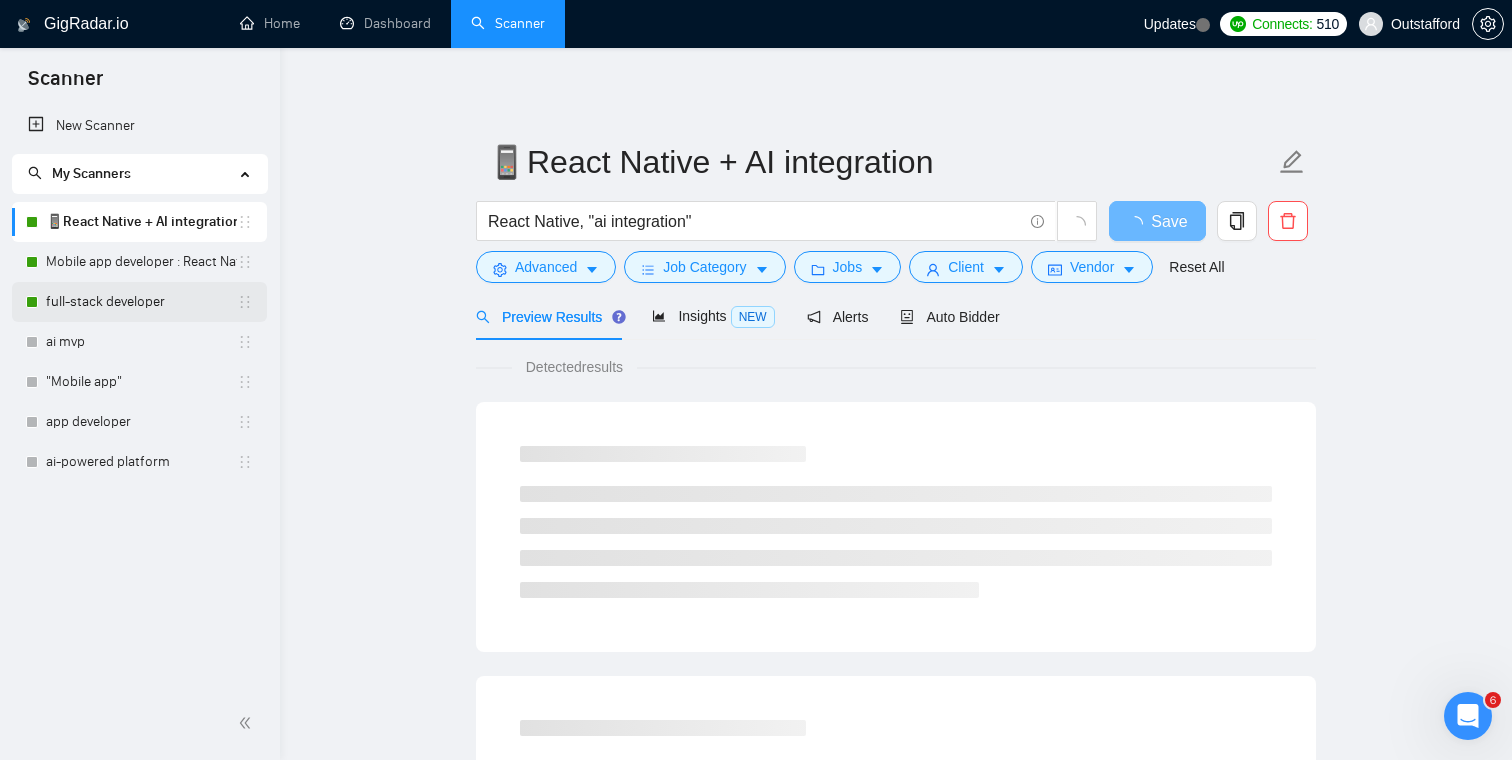 click on "full-stack developer" at bounding box center (141, 302) 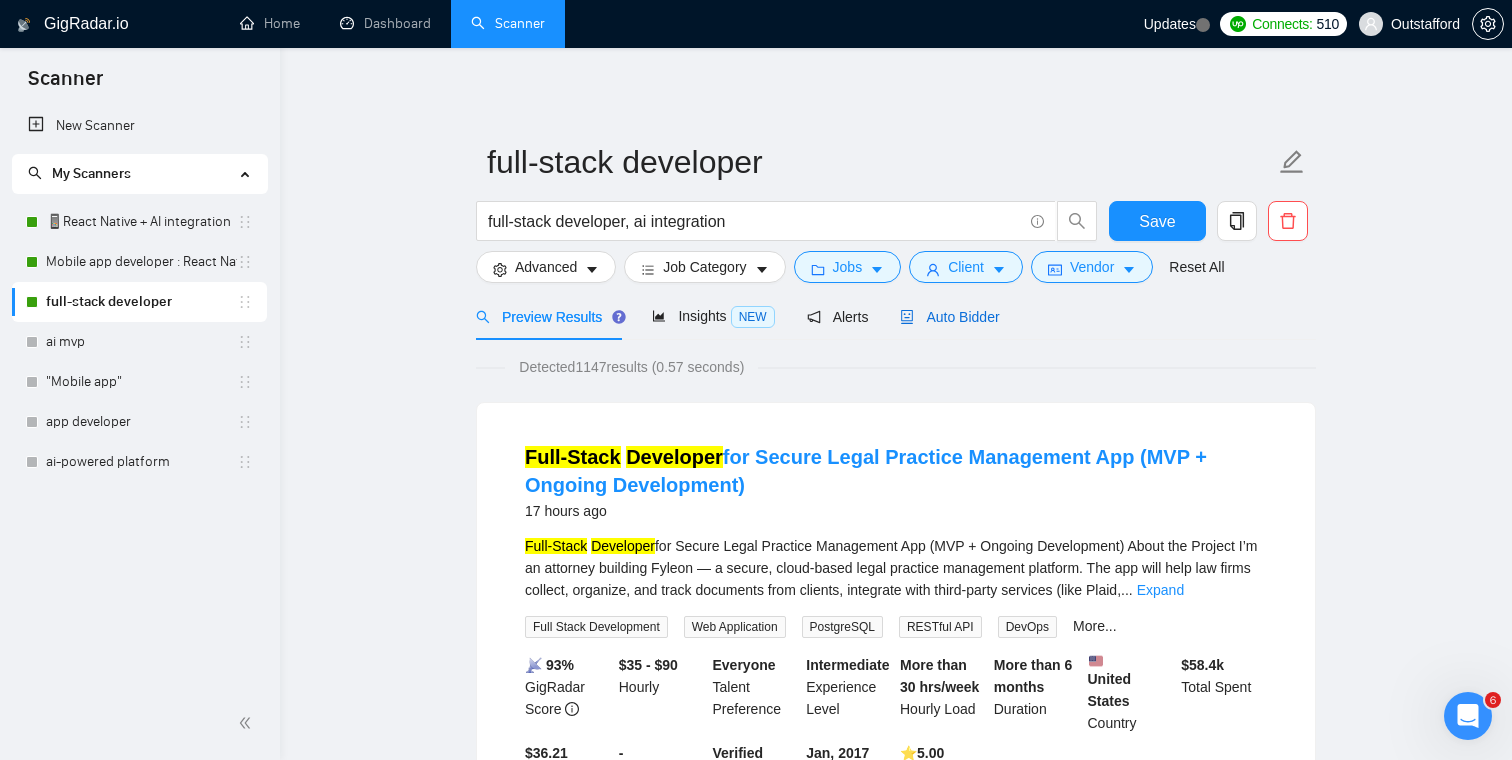 click on "Auto Bidder" at bounding box center [949, 317] 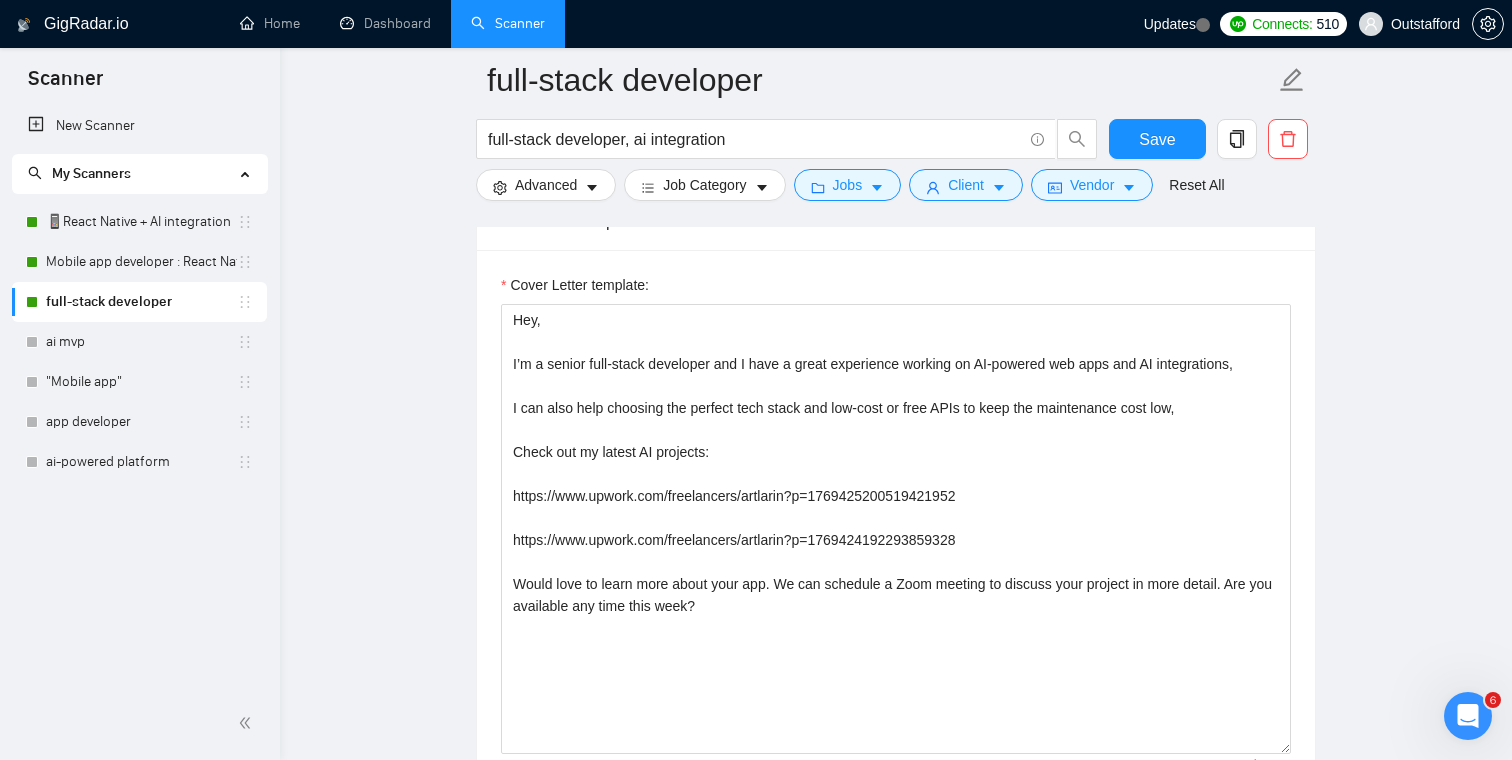 scroll, scrollTop: 1335, scrollLeft: 0, axis: vertical 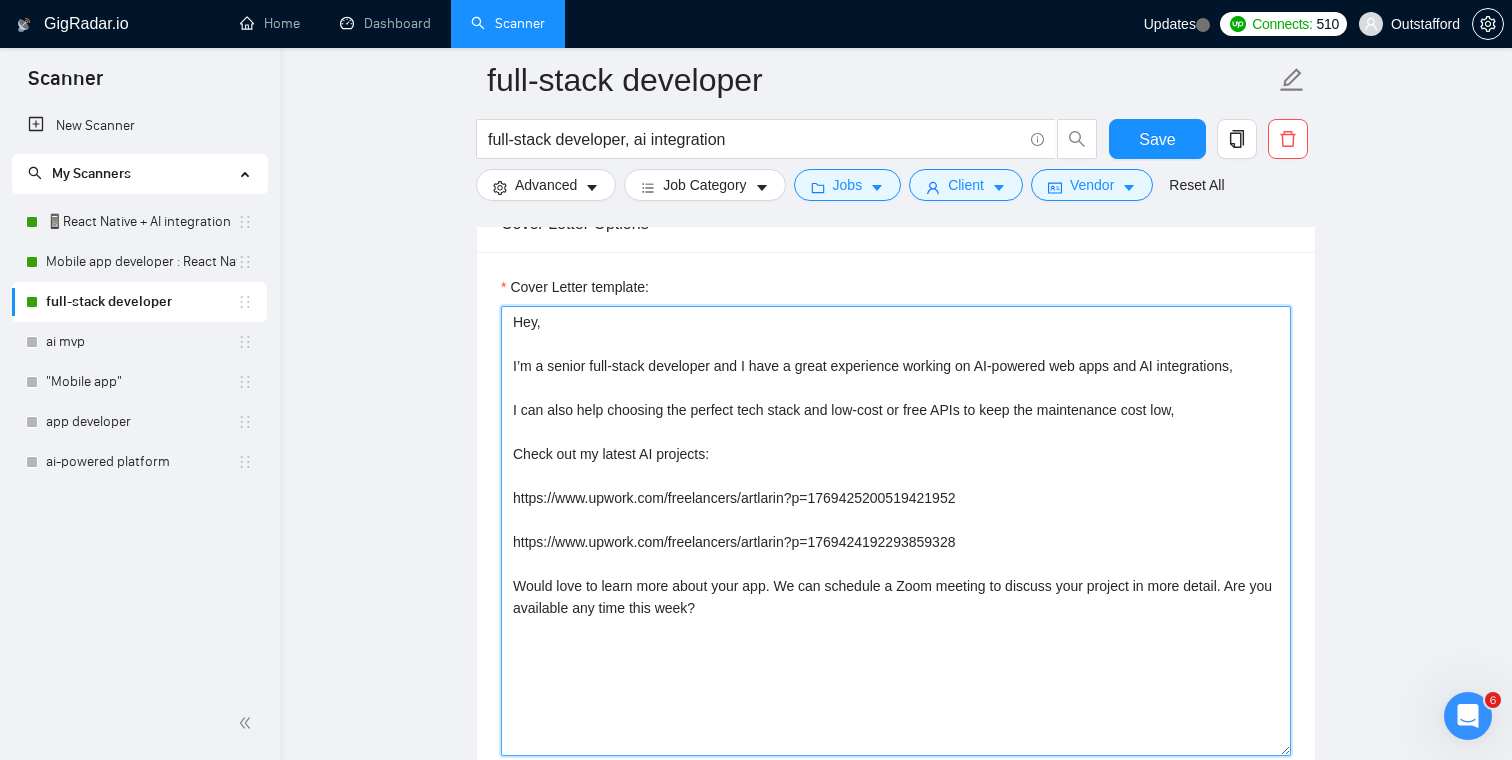 drag, startPoint x: 750, startPoint y: 609, endPoint x: 449, endPoint y: 294, distance: 435.69025 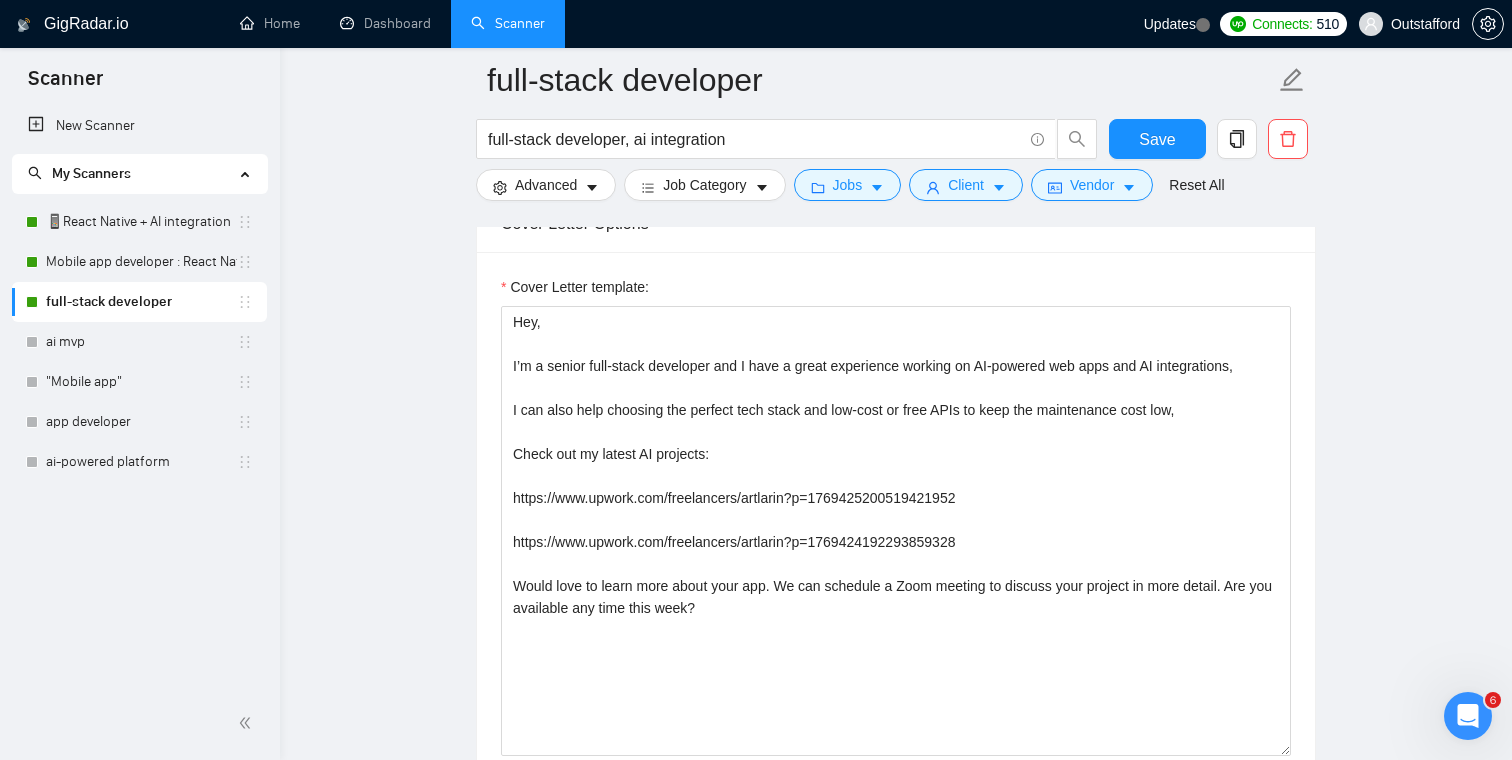 click on "full-stack developer full-stack developer, ai integration Save Advanced   Job Category   Jobs   Client   Vendor   Reset All Preview Results Insights NEW Alerts Auto Bidder Auto Bidding Enabled Auto Bidding Enabled: ON Auto Bidder Schedule Auto Bidding Type: Automated (recommended) Semi-automated Auto Bidding Schedule: 24/7 Custom Custom Auto Bidder Schedule Repeat every week on Monday Tuesday Wednesday Thursday Friday Saturday Sunday Active Hours ( America/Los_Angeles ): From: To: ( 24  hours) America/Los_Angeles Auto Bidding Type Select your bidding algorithm: Choose the algorithm for you bidding. The price per proposal does not include your connects expenditure. Template Bidder Works great for narrow segments and short cover letters that don't change. 0.50  credits / proposal Sardor AI 🤖 Personalise your cover letter with ai [placeholders] 1.00  credits / proposal Experimental Laziza AI  👑   NEW   Learn more 2.00  credits / proposal $45.08 savings Team & Freelancer Select team: Select freelancer: - -" at bounding box center [896, 1176] 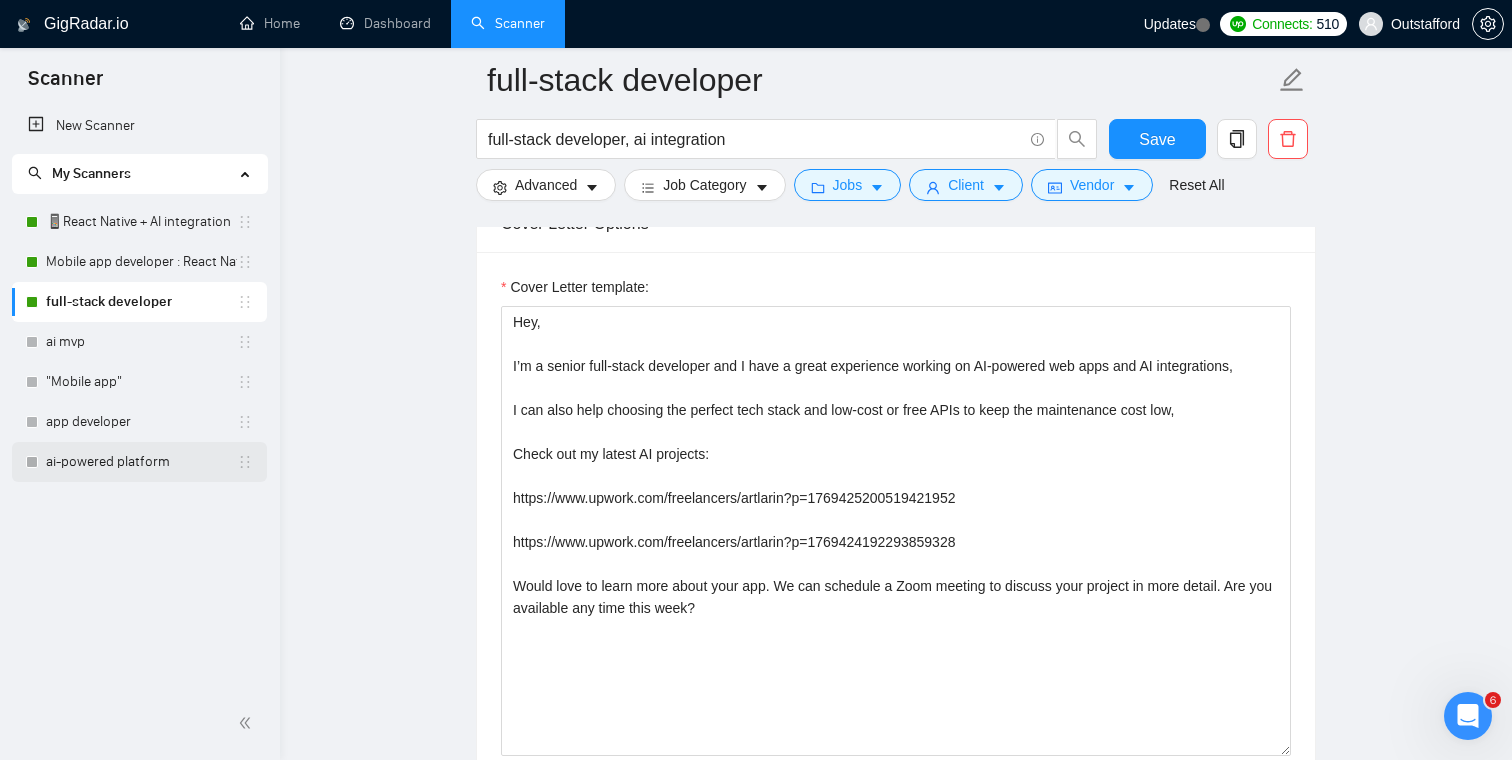 click on "ai-powered platform" at bounding box center (141, 462) 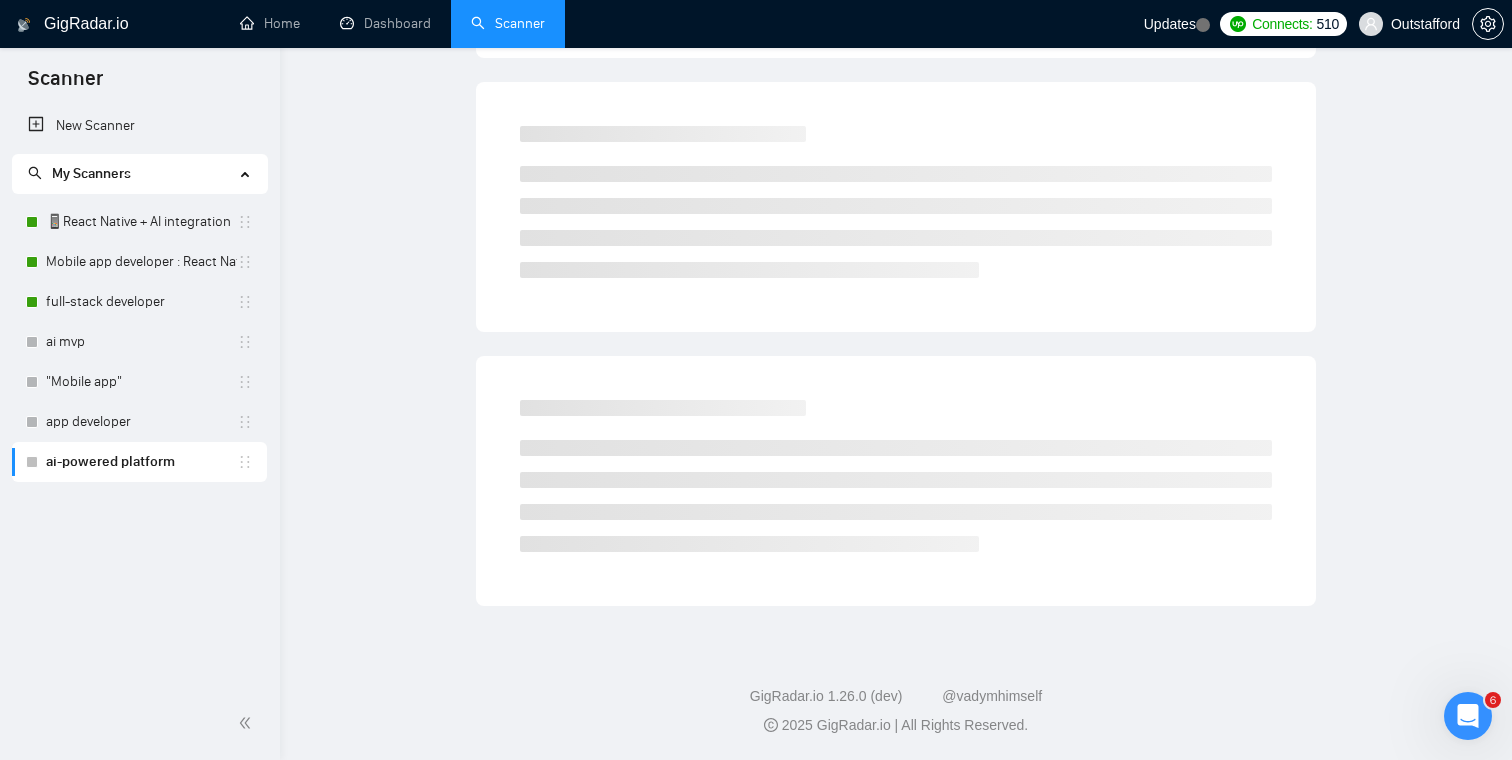 scroll, scrollTop: 0, scrollLeft: 0, axis: both 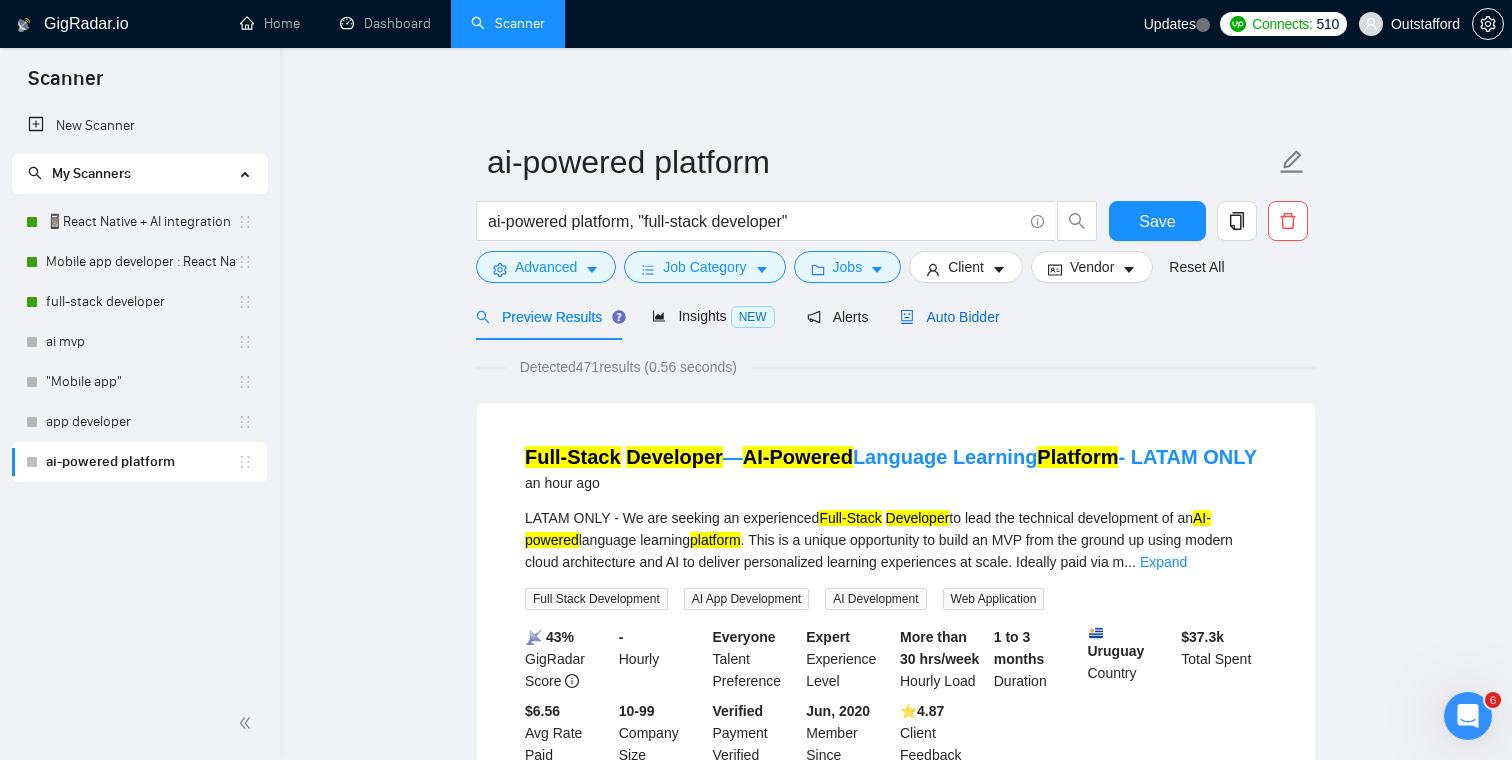 click on "Auto Bidder" at bounding box center [949, 317] 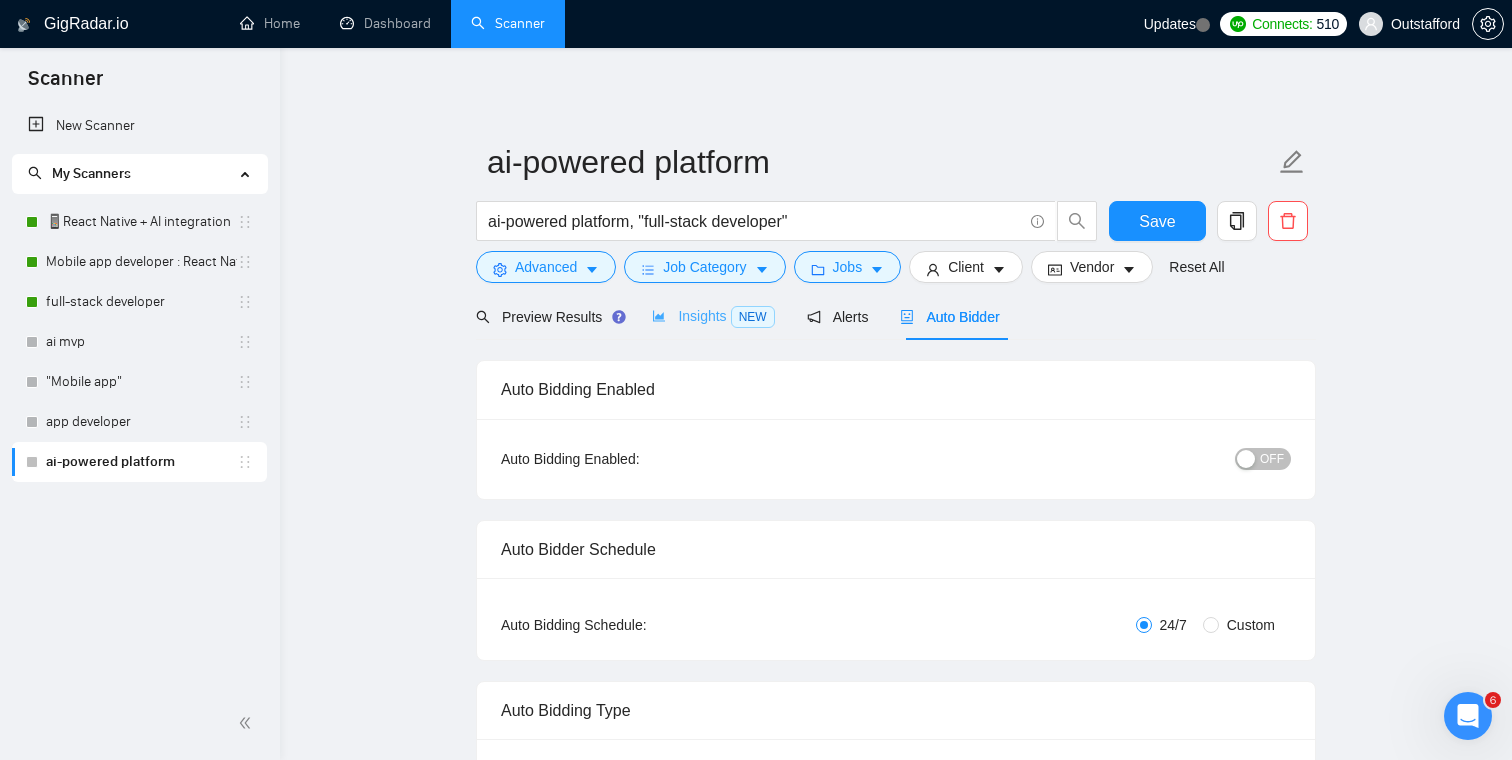 type 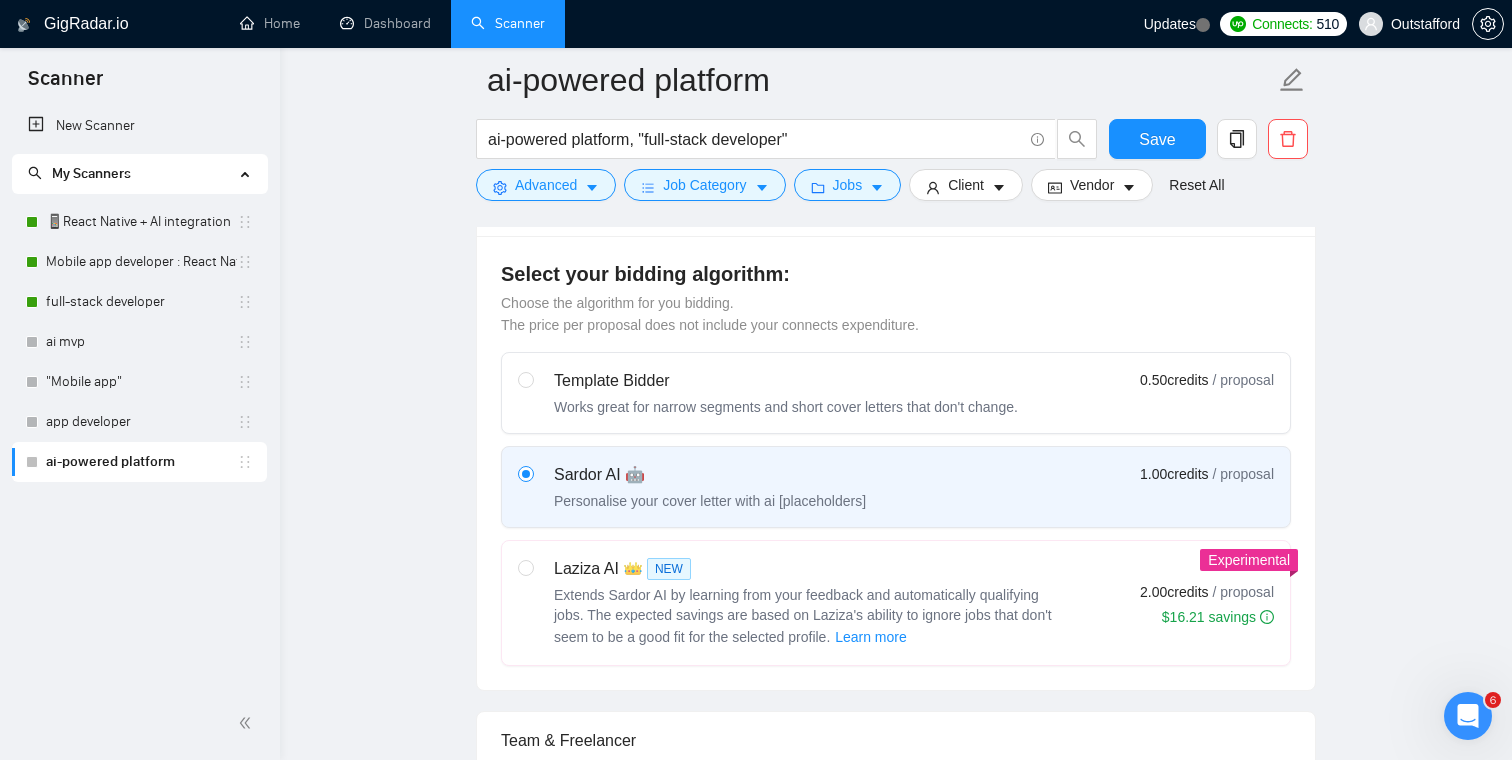 scroll, scrollTop: 518, scrollLeft: 0, axis: vertical 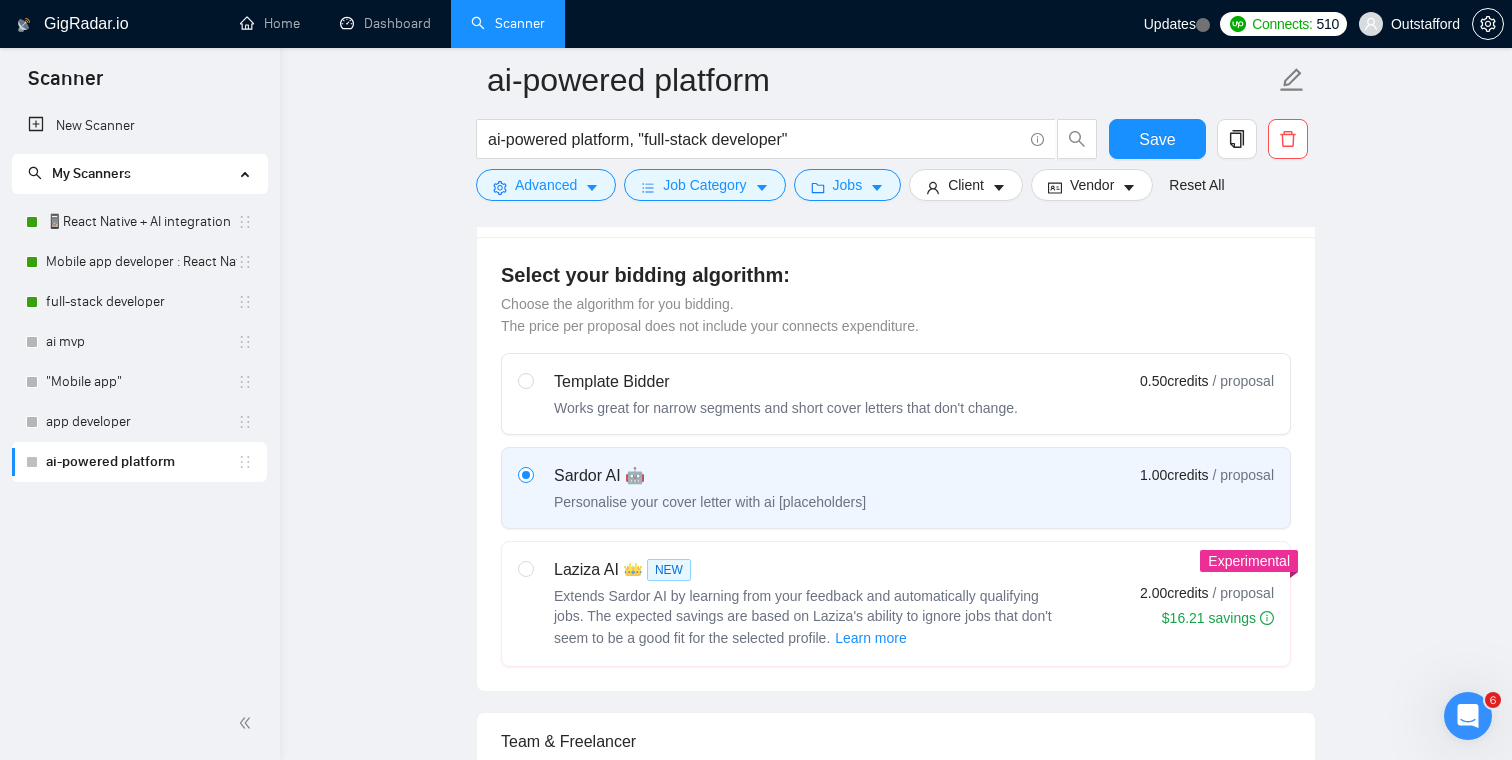 click on "Template Bidder" at bounding box center (786, 382) 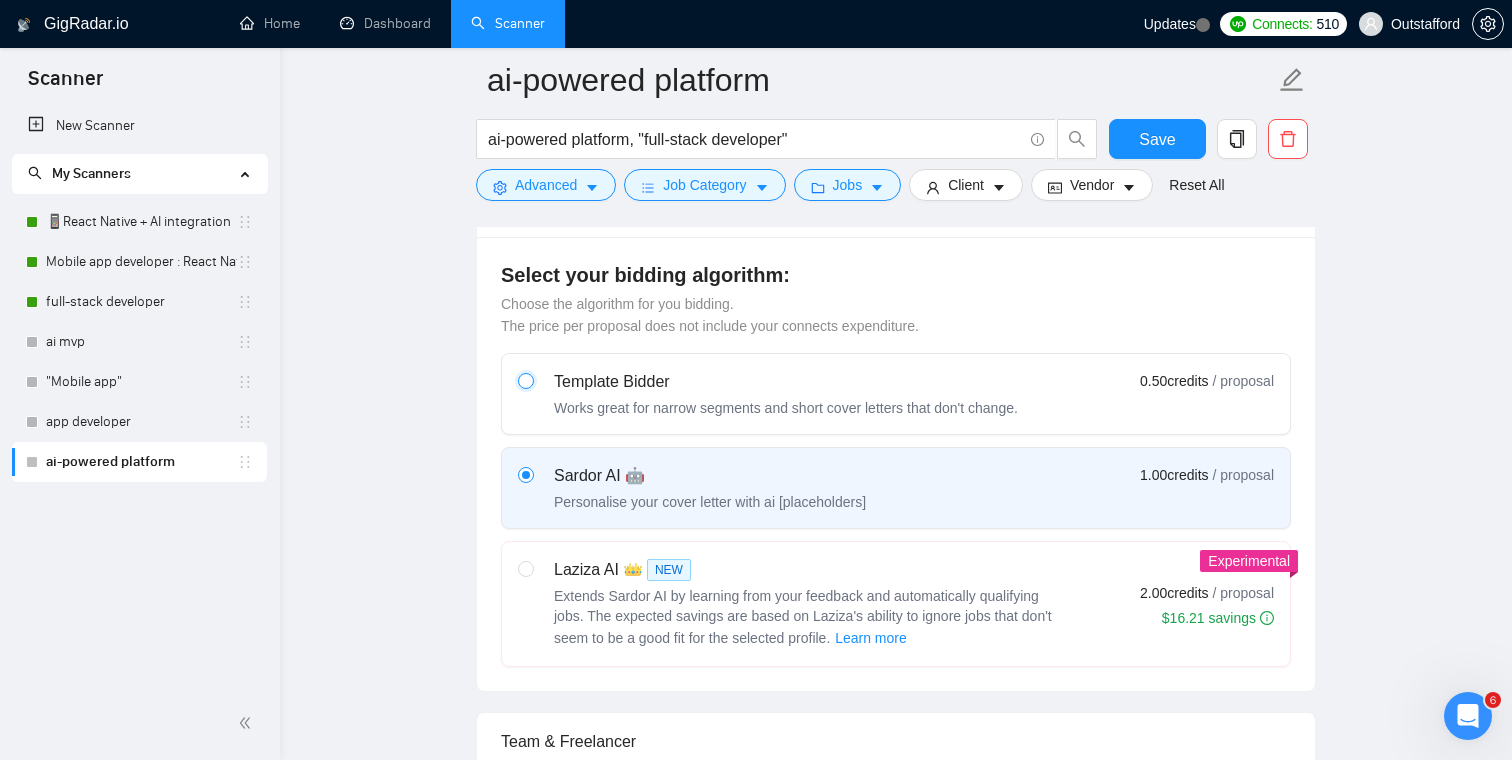 click at bounding box center [525, 380] 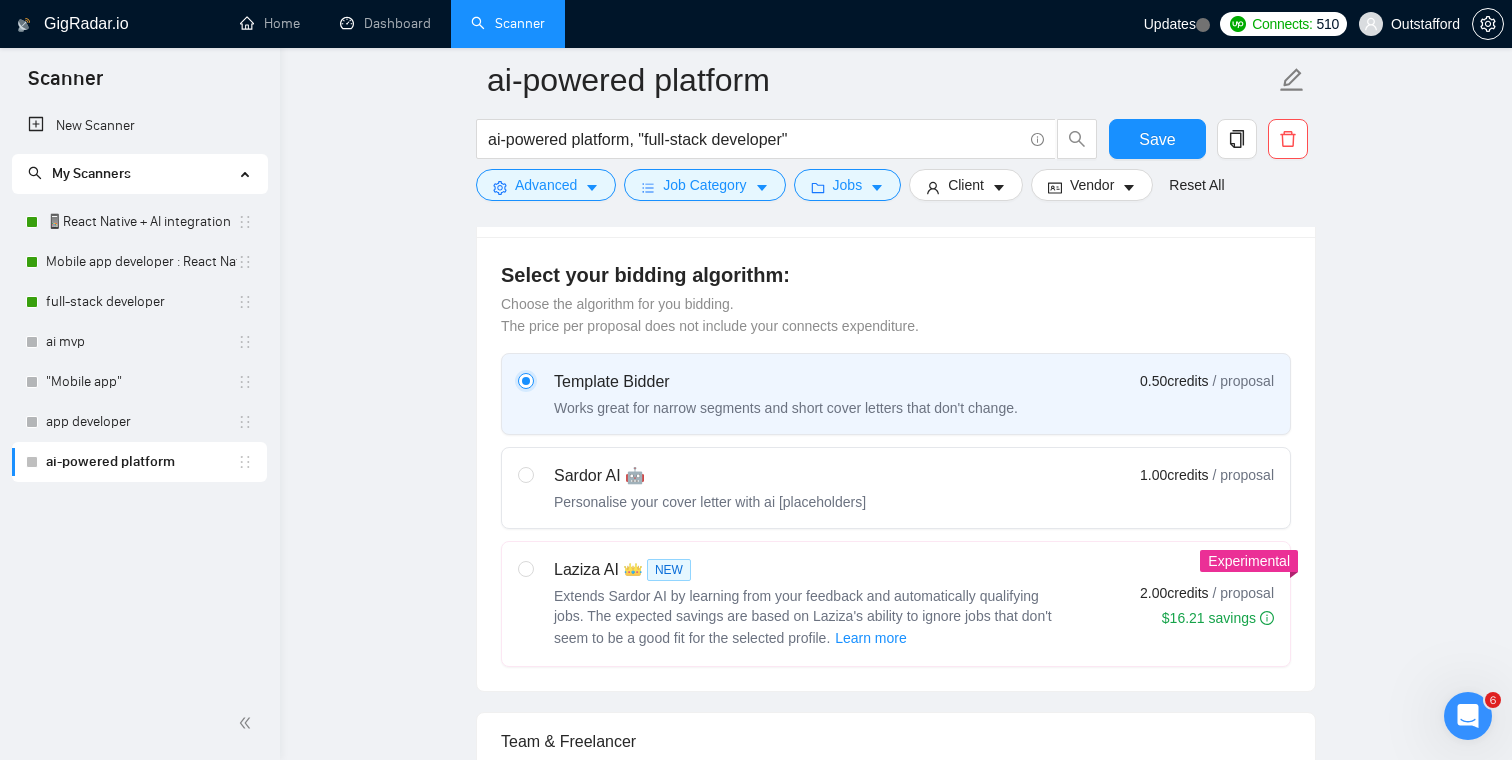 type 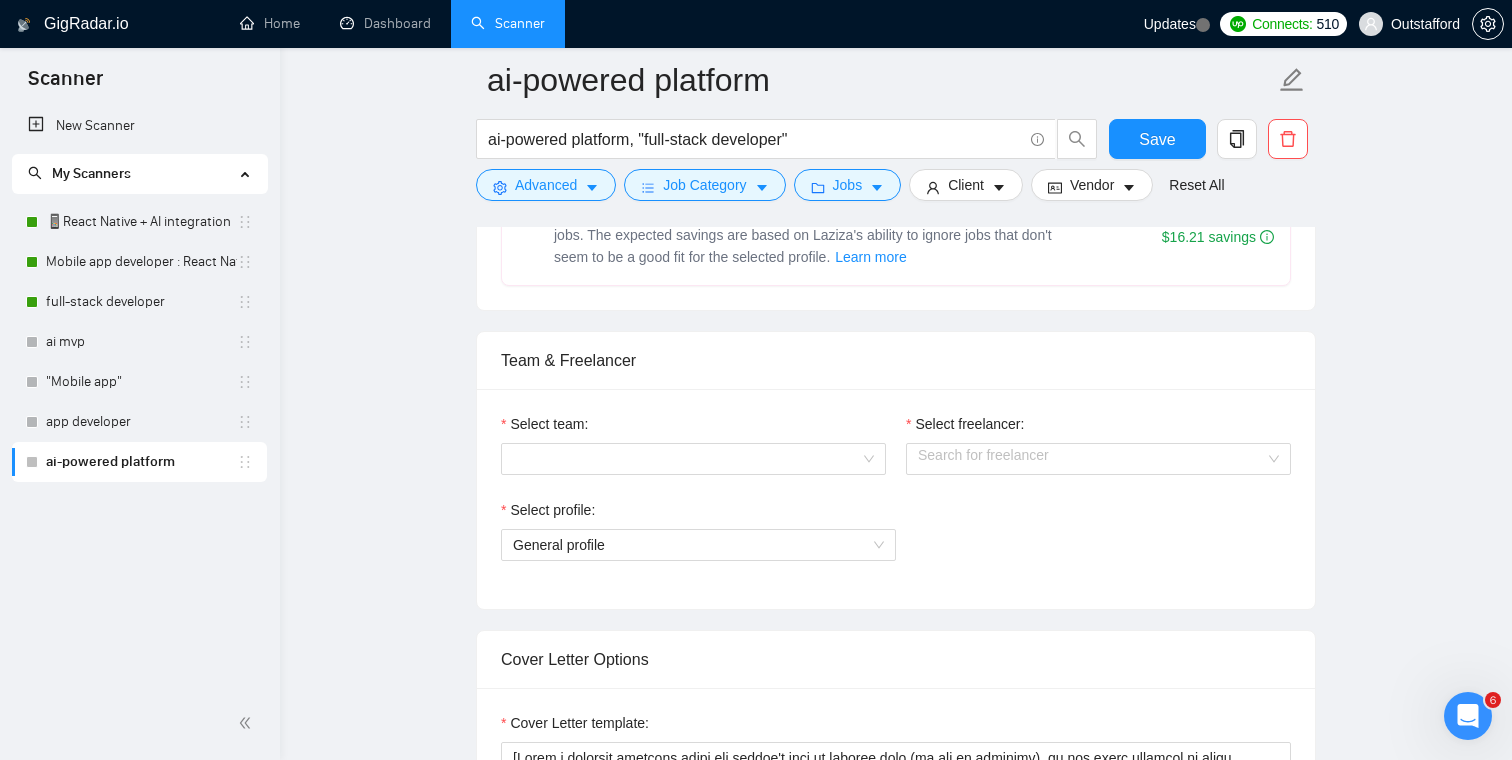 scroll, scrollTop: 903, scrollLeft: 0, axis: vertical 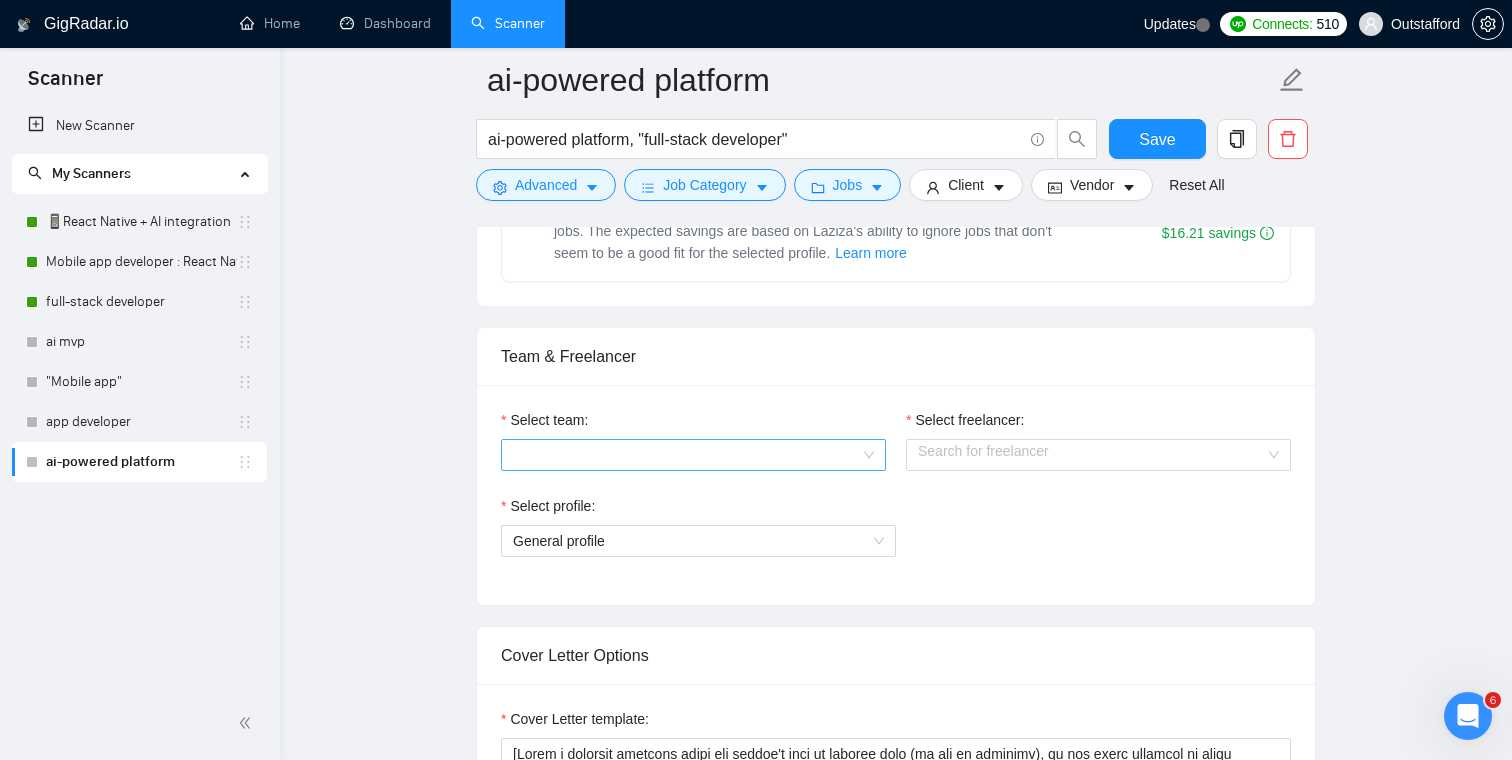 click on "Select team:" at bounding box center [686, 455] 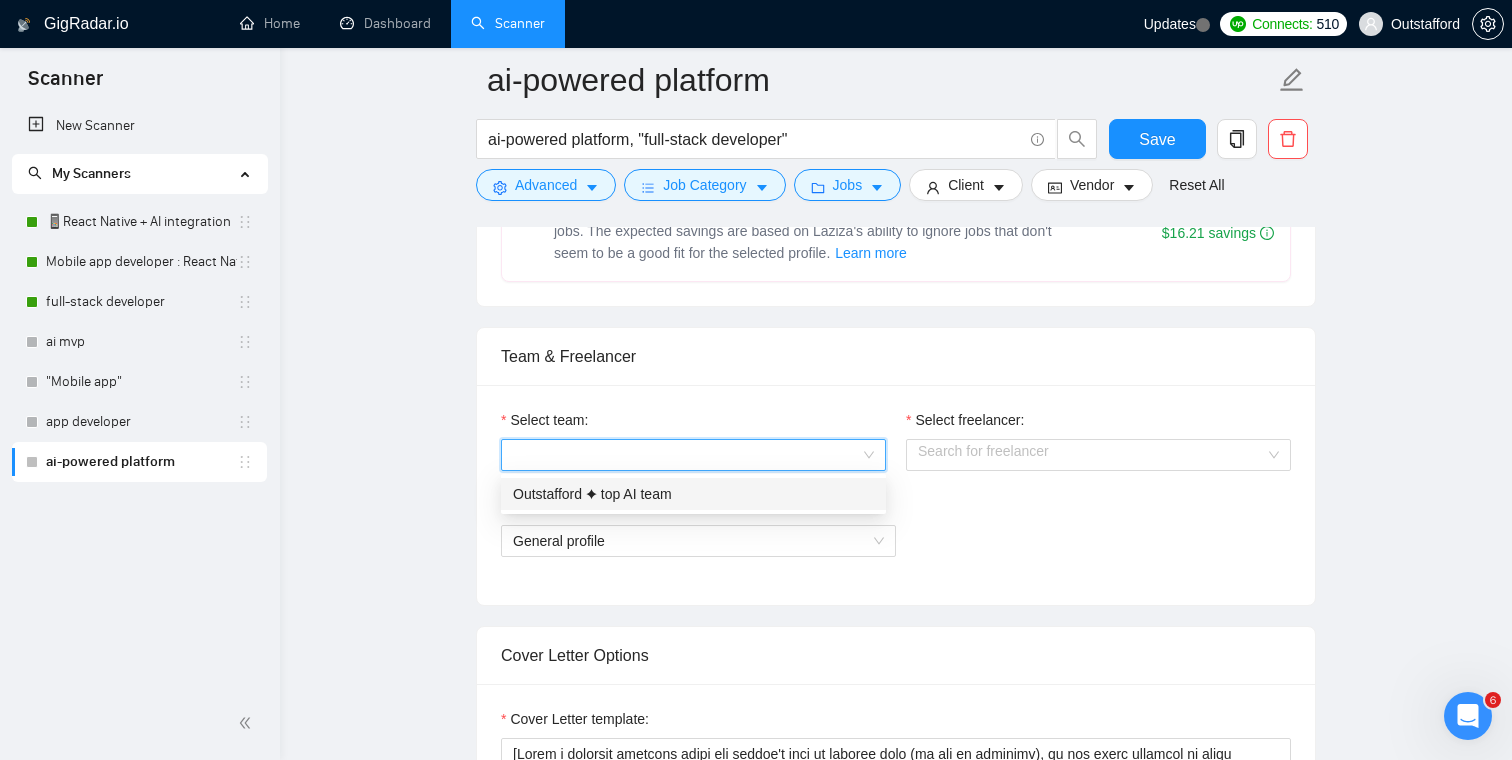 click on "Outstafford ✦ top AI team" at bounding box center (693, 494) 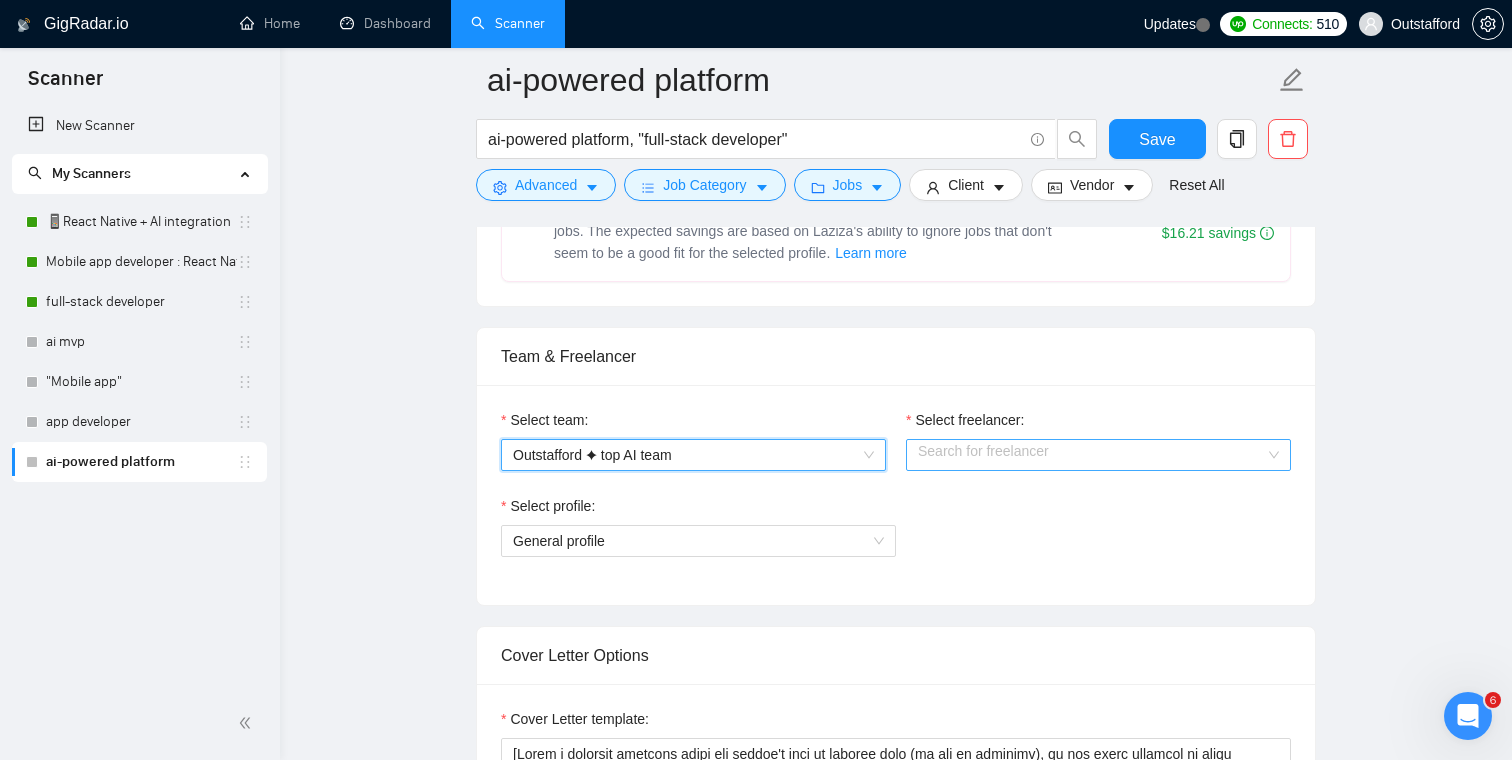 click on "Select freelancer:" at bounding box center [1091, 455] 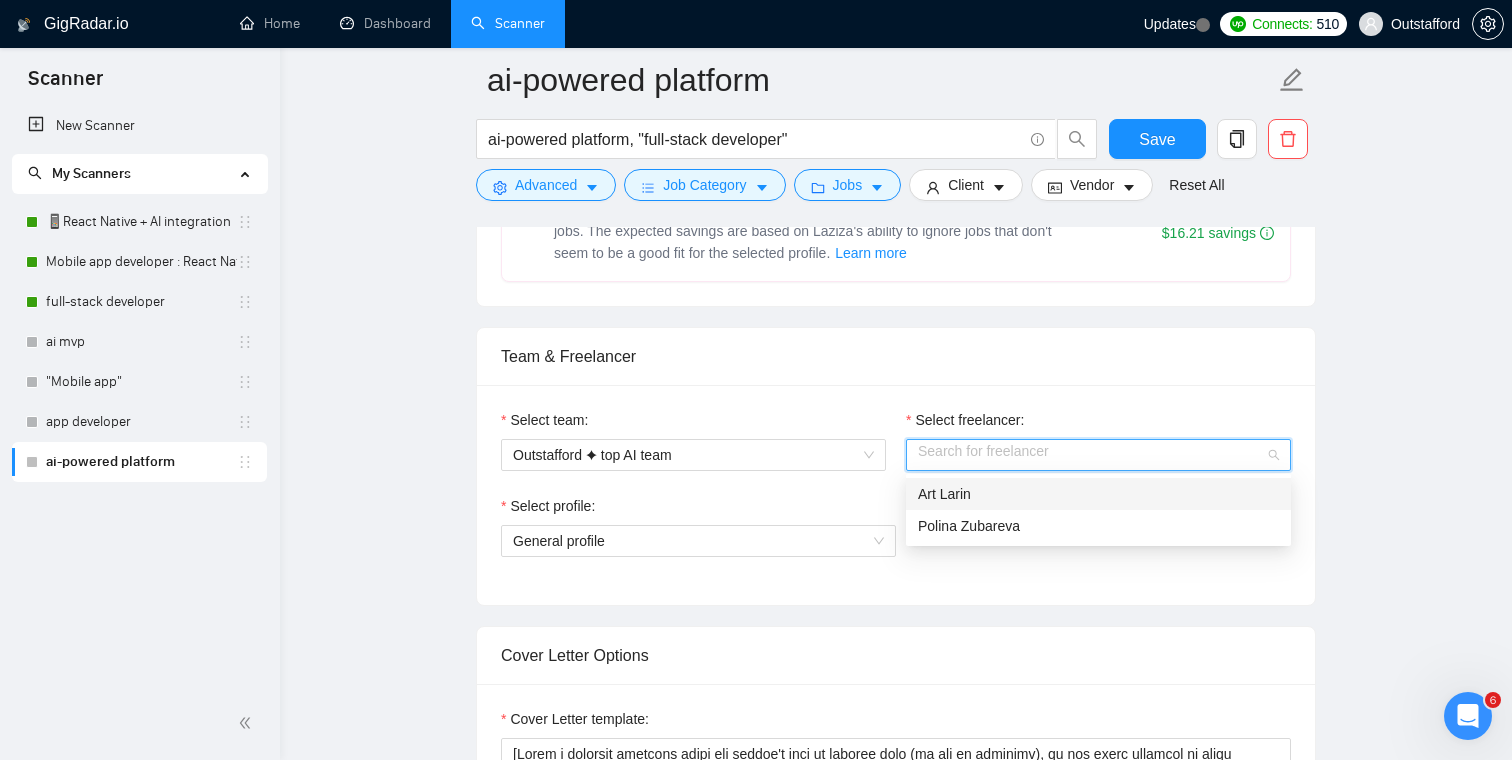 click on "Art Larin" at bounding box center [1098, 494] 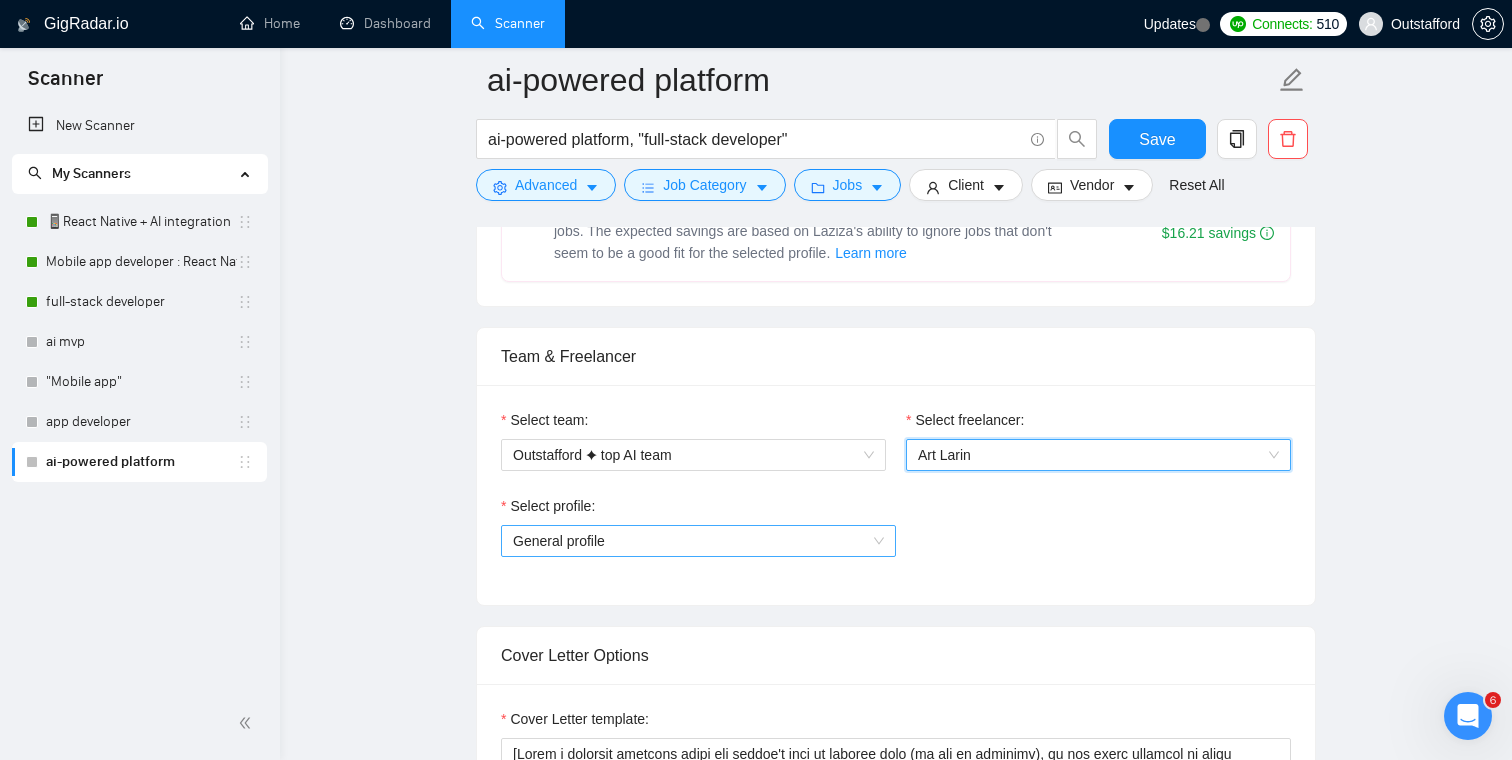 click on "General profile" at bounding box center [698, 541] 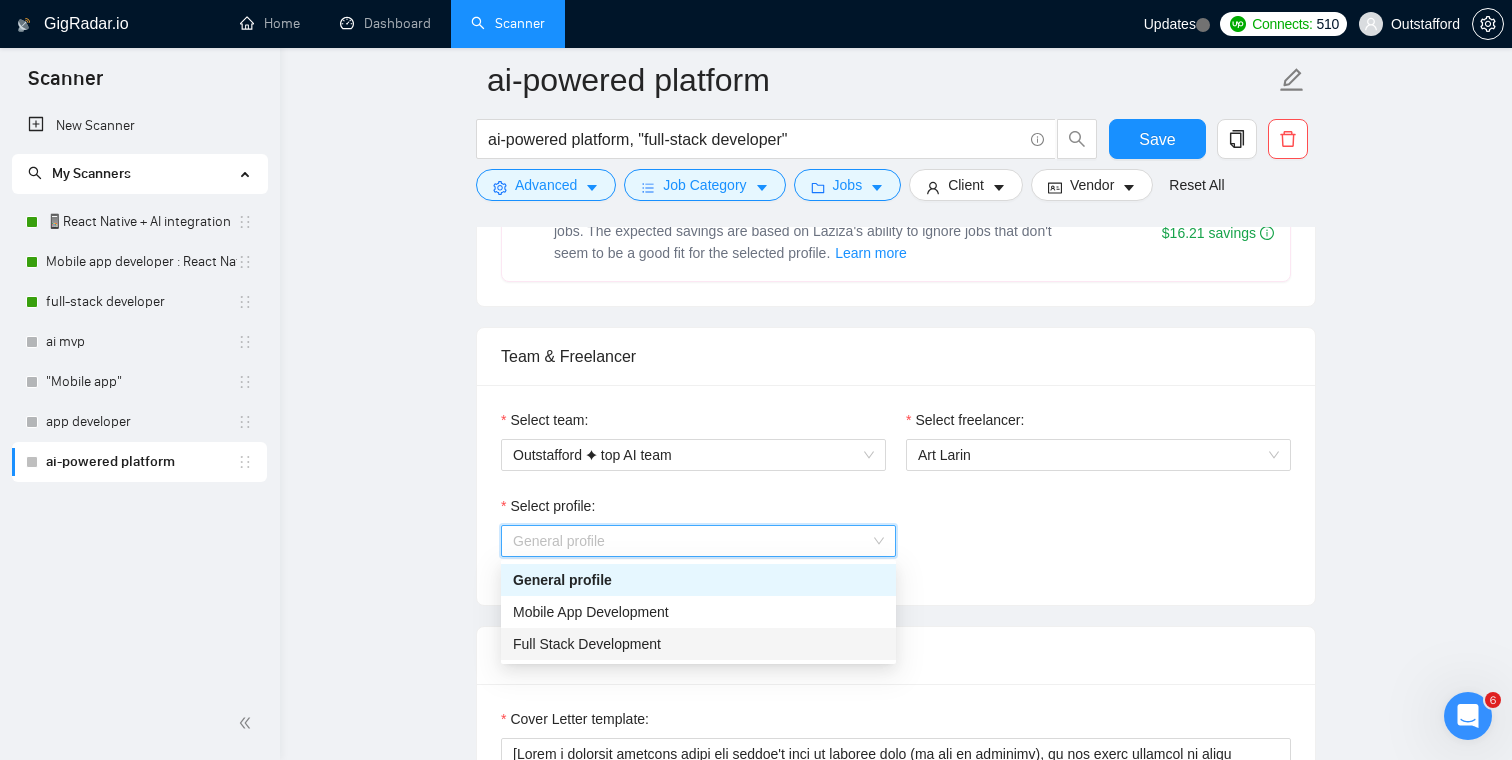 click on "Full Stack Development" at bounding box center [698, 644] 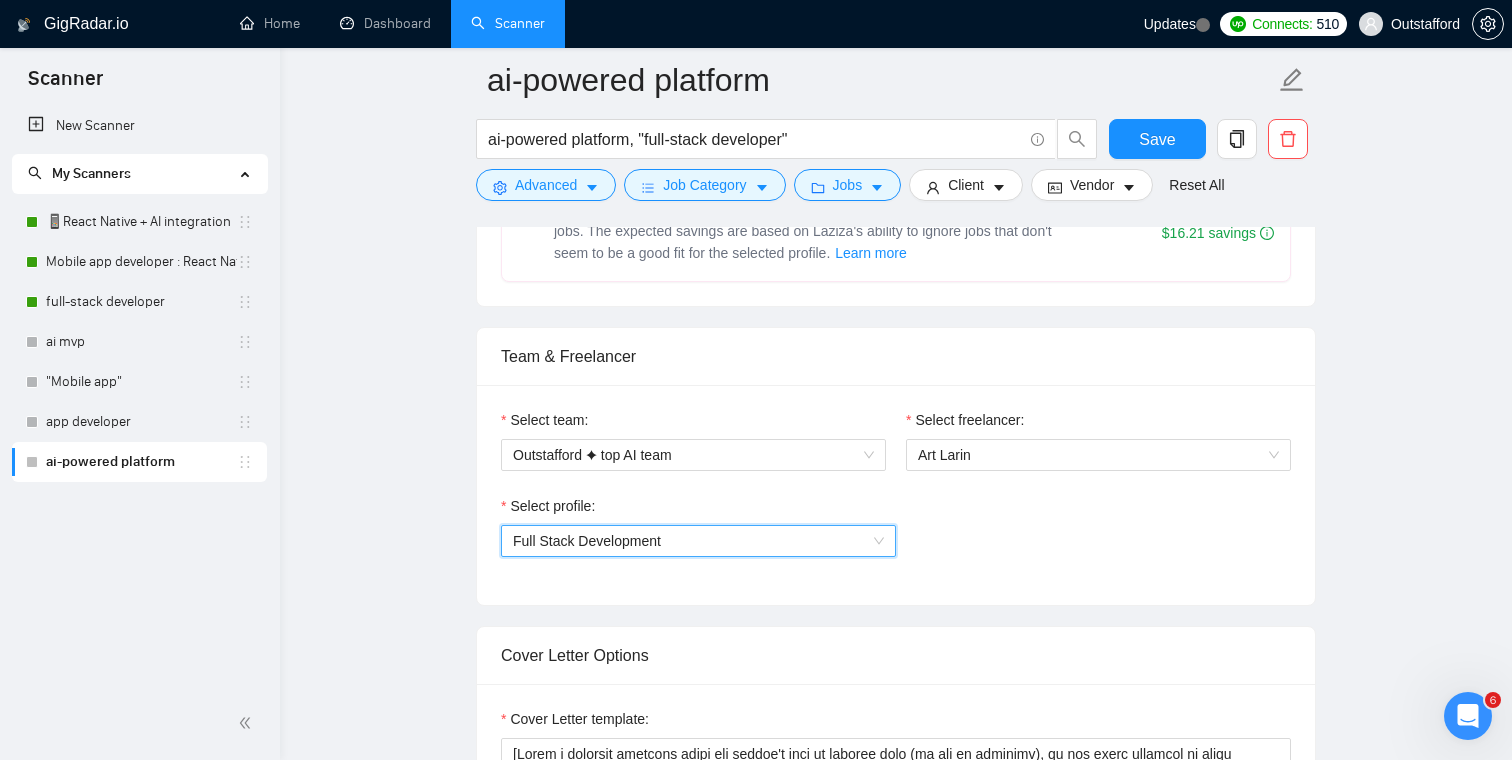 click on "ai-powered platform ai-powered platform, "full-stack developer" Save Advanced   Job Category   Jobs   Client   Vendor   Reset All Preview Results Insights NEW Alerts Auto Bidder Auto Bidding Enabled Auto Bidding Enabled: OFF Auto Bidder Schedule Auto Bidding Type: Automated (recommended) Semi-automated Auto Bidding Schedule: 24/7 Custom Custom Auto Bidder Schedule Repeat every week on Monday Tuesday Wednesday Thursday Friday Saturday Sunday Active Hours ( America/Los_Angeles ): From: To: ( 24  hours) America/Los_Angeles Auto Bidding Type Select your bidding algorithm: Choose the algorithm for you bidding. The price per proposal does not include your connects expenditure. Template Bidder Works great for narrow segments and short cover letters that don't change. 0.50  credits / proposal Sardor AI 🤖 Personalise your cover letter with ai [placeholders] 1.00  credits / proposal Experimental Laziza AI  👑   NEW   Learn more 2.00  credits / proposal $16.21 savings Team & Freelancer Select team: Art Larin   50" at bounding box center [896, 1424] 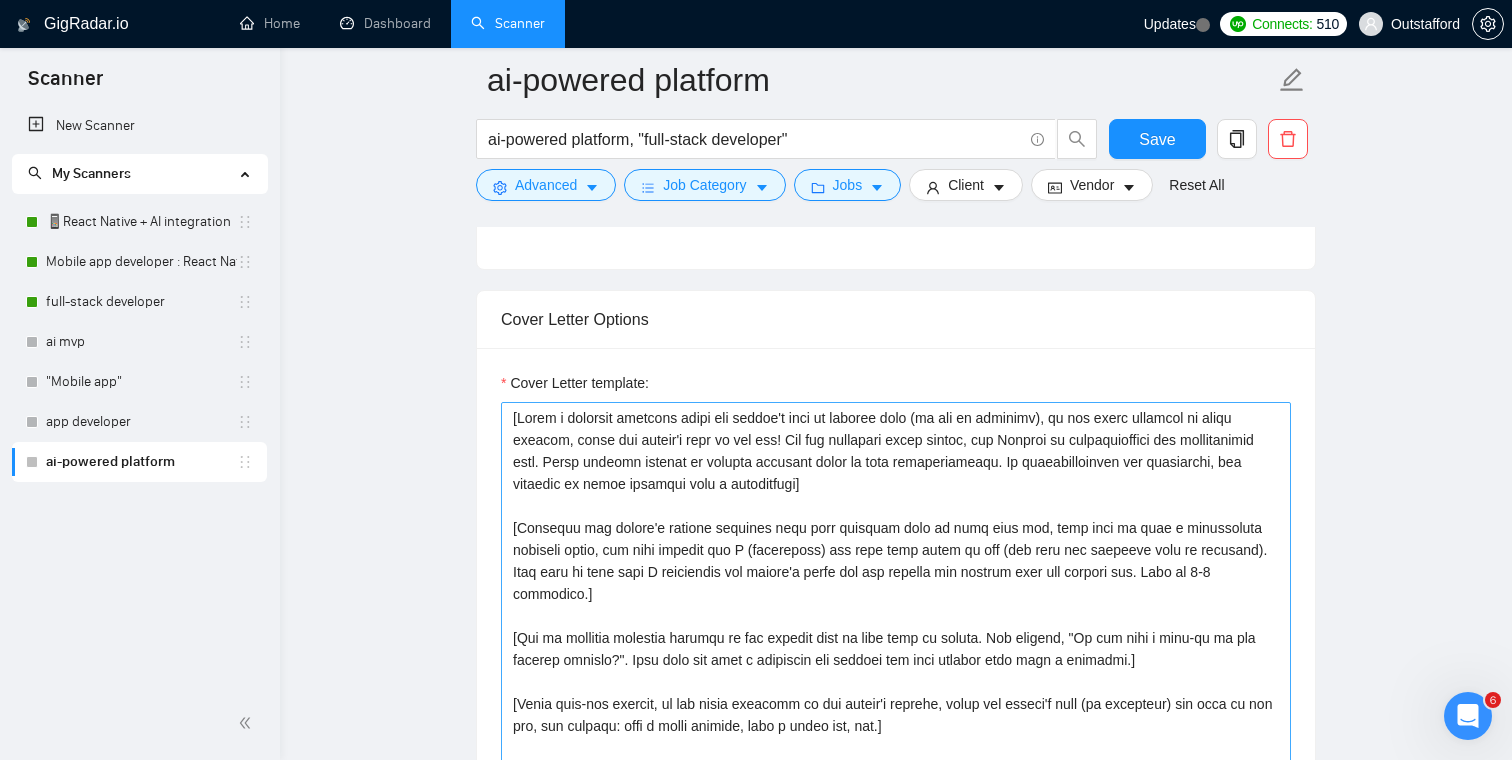 scroll, scrollTop: 1438, scrollLeft: 0, axis: vertical 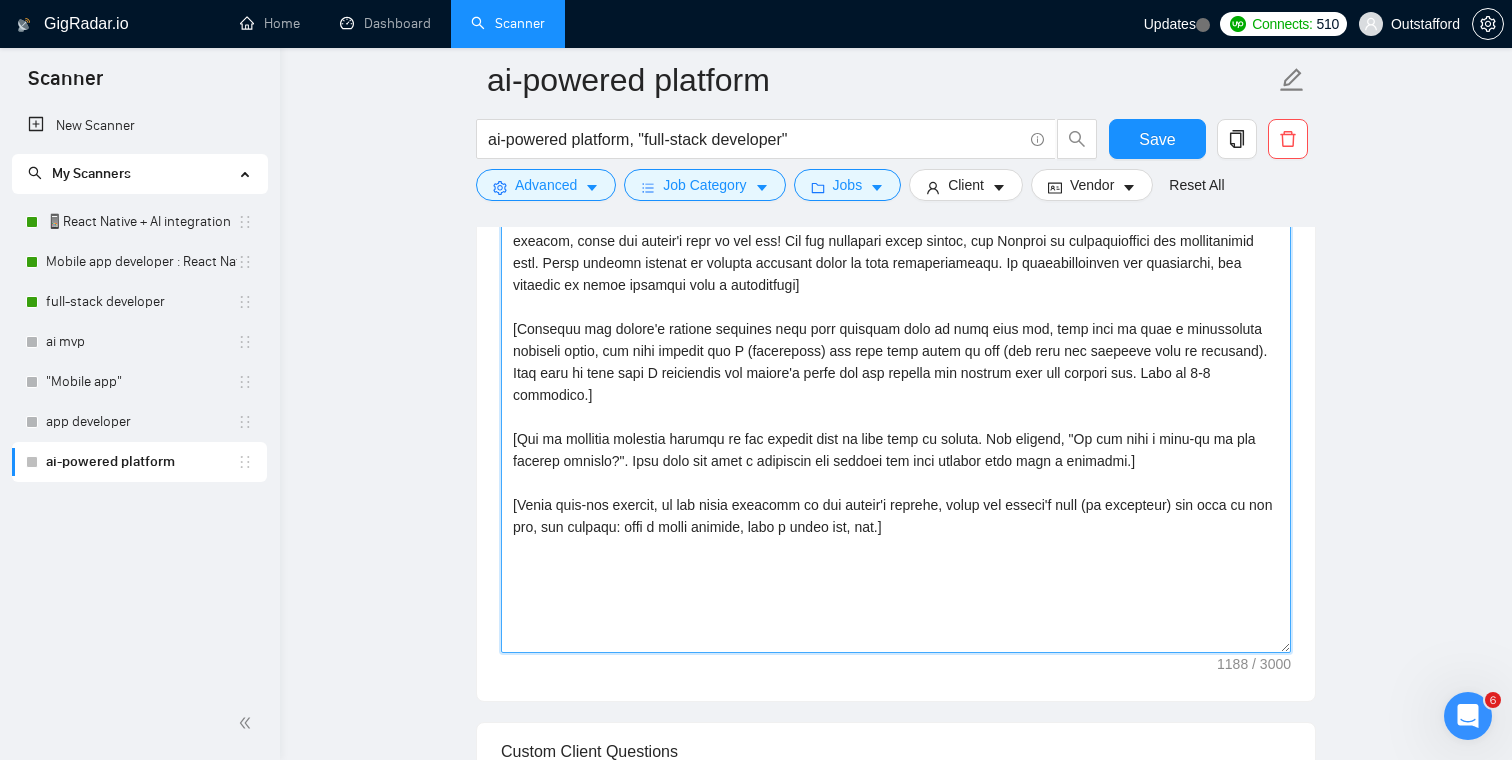 drag, startPoint x: 975, startPoint y: 510, endPoint x: 482, endPoint y: 223, distance: 570.4542 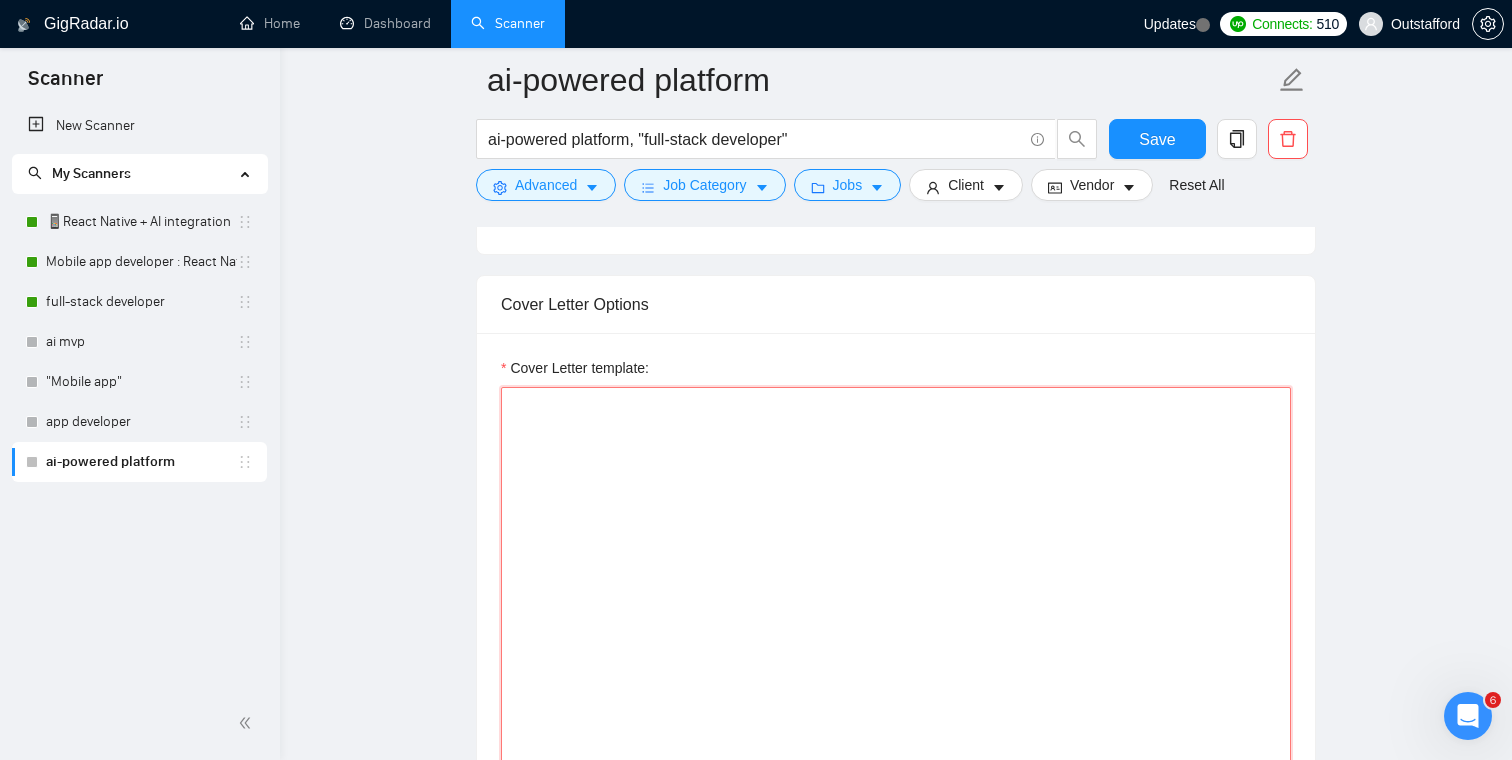 scroll, scrollTop: 1228, scrollLeft: 0, axis: vertical 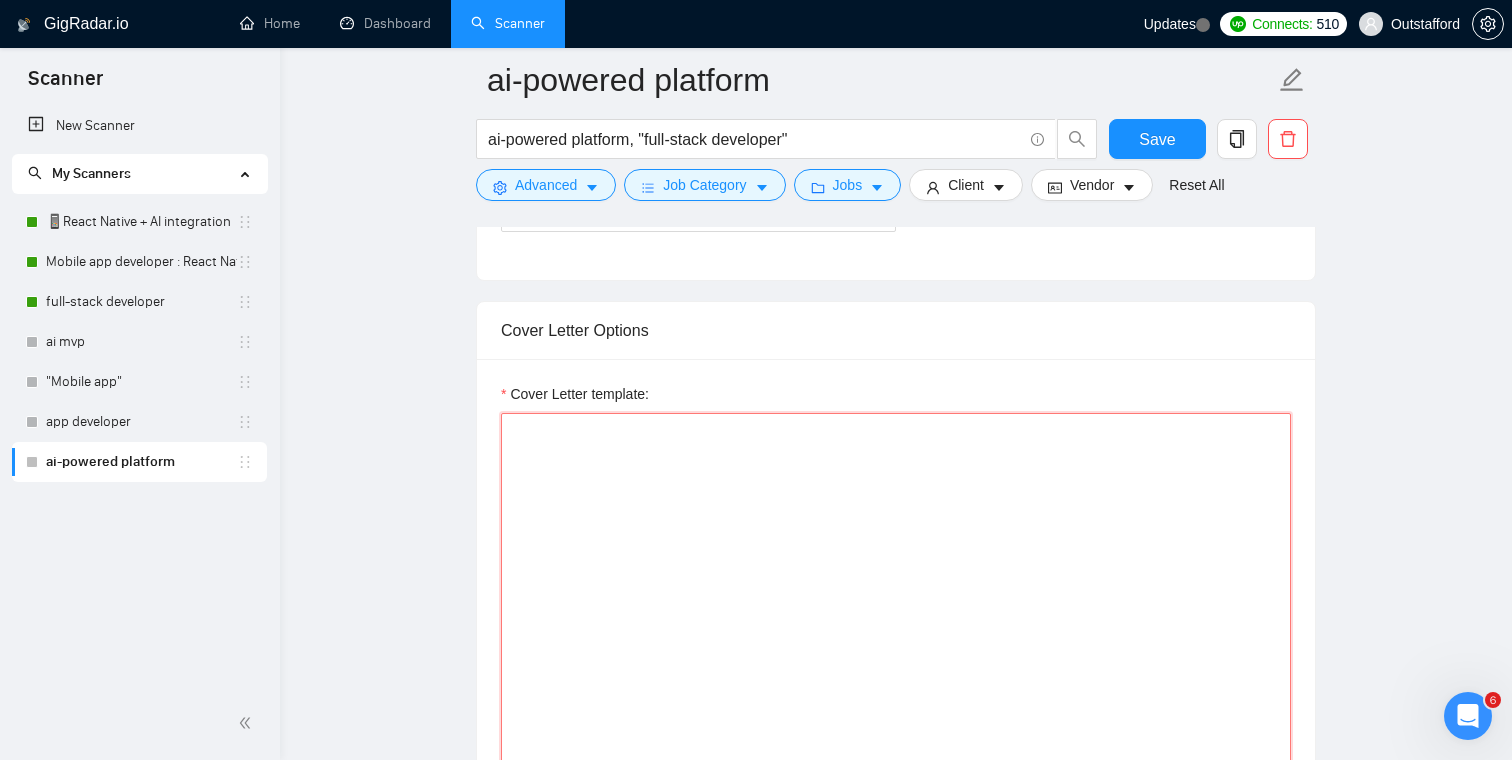 paste on "Hey,
I’m a senior full-stack developer and I have a great experience working on AI-powered web apps and AI integrations,
I can also help choosing the perfect tech stack and low-cost or free APIs to keep the maintenance cost low,
Check out my latest AI projects:
https://www.upwork.com/freelancers/artlarin?p=1769425200519421952
https://www.upwork.com/freelancers/artlarin?p=1769424192293859328
Would love to learn more about your app. We can schedule a Zoom meeting to discuss your project in more detail. Are you available any time this week?" 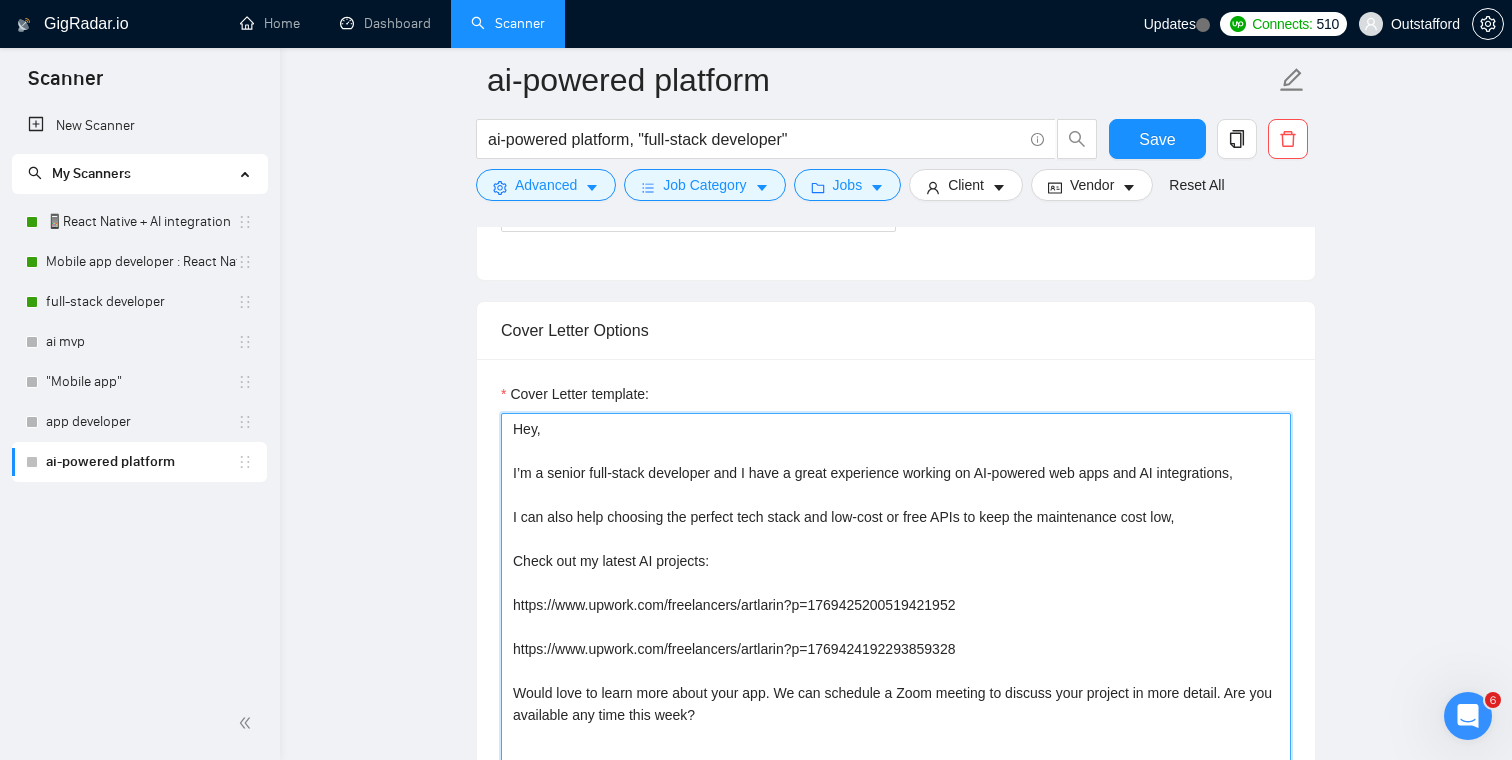type on "Hey,
I’m a senior full-stack developer and I have a great experience working on AI-powered web apps and AI integrations,
I can also help choosing the perfect tech stack and low-cost or free APIs to keep the maintenance cost low,
Check out my latest AI projects:
https://www.upwork.com/freelancers/artlarin?p=1769425200519421952
https://www.upwork.com/freelancers/artlarin?p=1769424192293859328
Would love to learn more about your app. We can schedule a Zoom meeting to discuss your project in more detail. Are you available any time this week?" 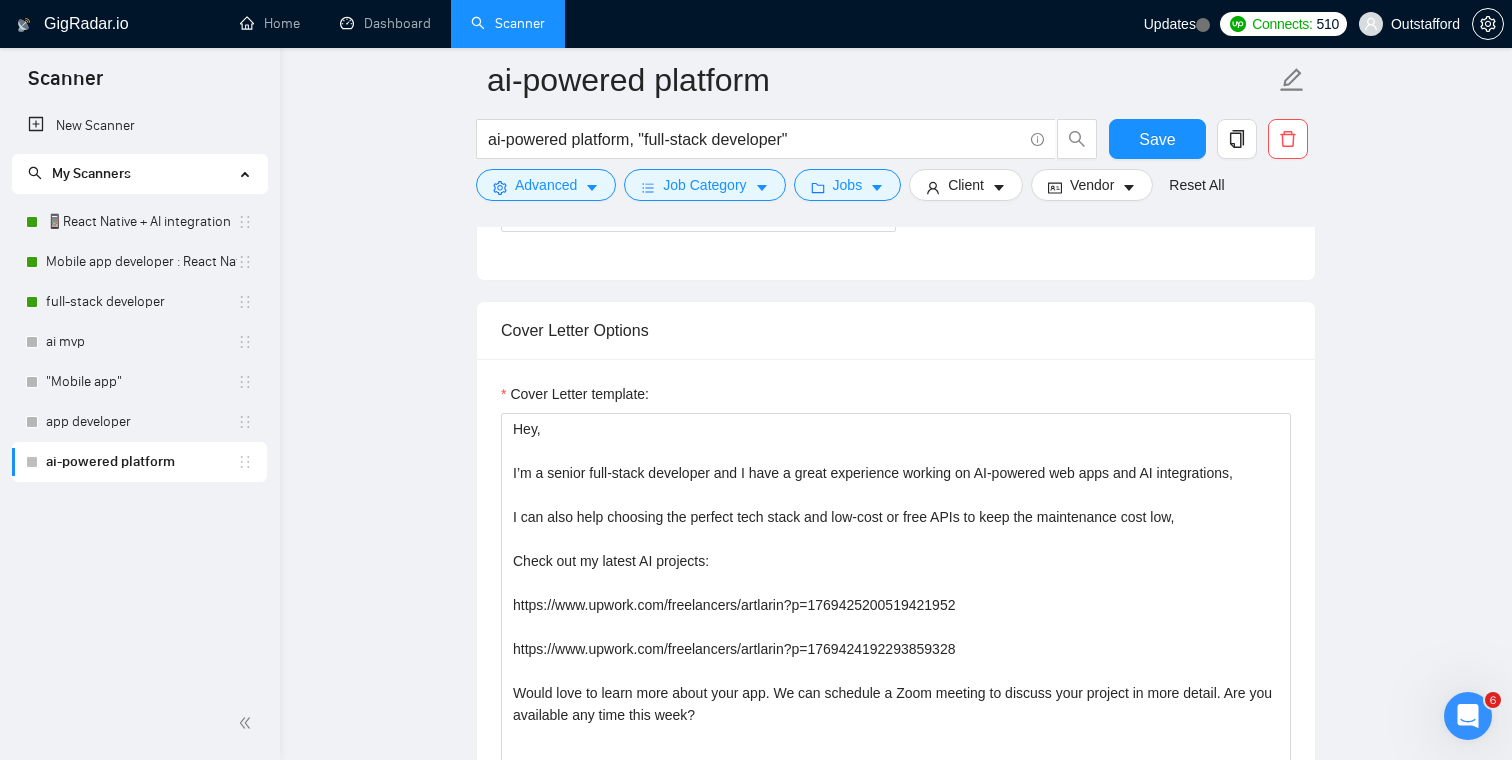 click on "ai-powered platform ai-powered platform, "full-stack developer" Save Advanced   Job Category   Jobs   Client   Vendor   Reset All Preview Results Insights NEW Alerts Auto Bidder Auto Bidding Enabled Auto Bidding Enabled: OFF Auto Bidder Schedule Auto Bidding Type: Automated (recommended) Semi-automated Auto Bidding Schedule: 24/7 Custom Custom Auto Bidder Schedule Repeat every week on Monday Tuesday Wednesday Thursday Friday Saturday Sunday Active Hours ( America/Los_Angeles ): From: To: ( 24  hours) America/Los_Angeles Auto Bidding Type Select your bidding algorithm: Choose the algorithm for you bidding. The price per proposal does not include your connects expenditure. Template Bidder Works great for narrow segments and short cover letters that don't change. 0.50  credits / proposal Sardor AI 🤖 Personalise your cover letter with ai [placeholders] 1.00  credits / proposal Experimental Laziza AI  👑   NEW   Learn more 2.00  credits / proposal $16.21 savings Team & Freelancer Select team: Art Larin   50" at bounding box center [896, 1099] 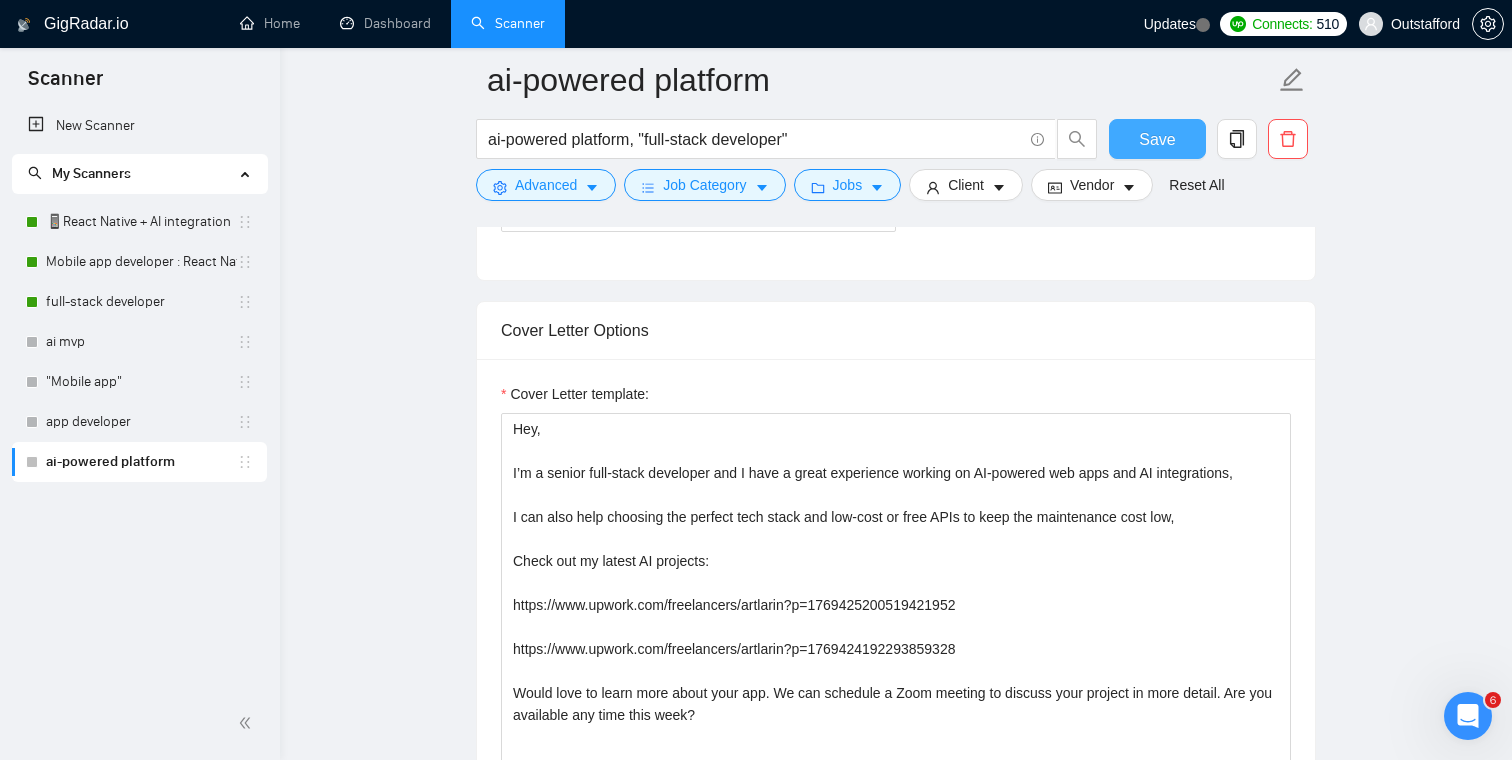 click on "Save" at bounding box center [1157, 139] 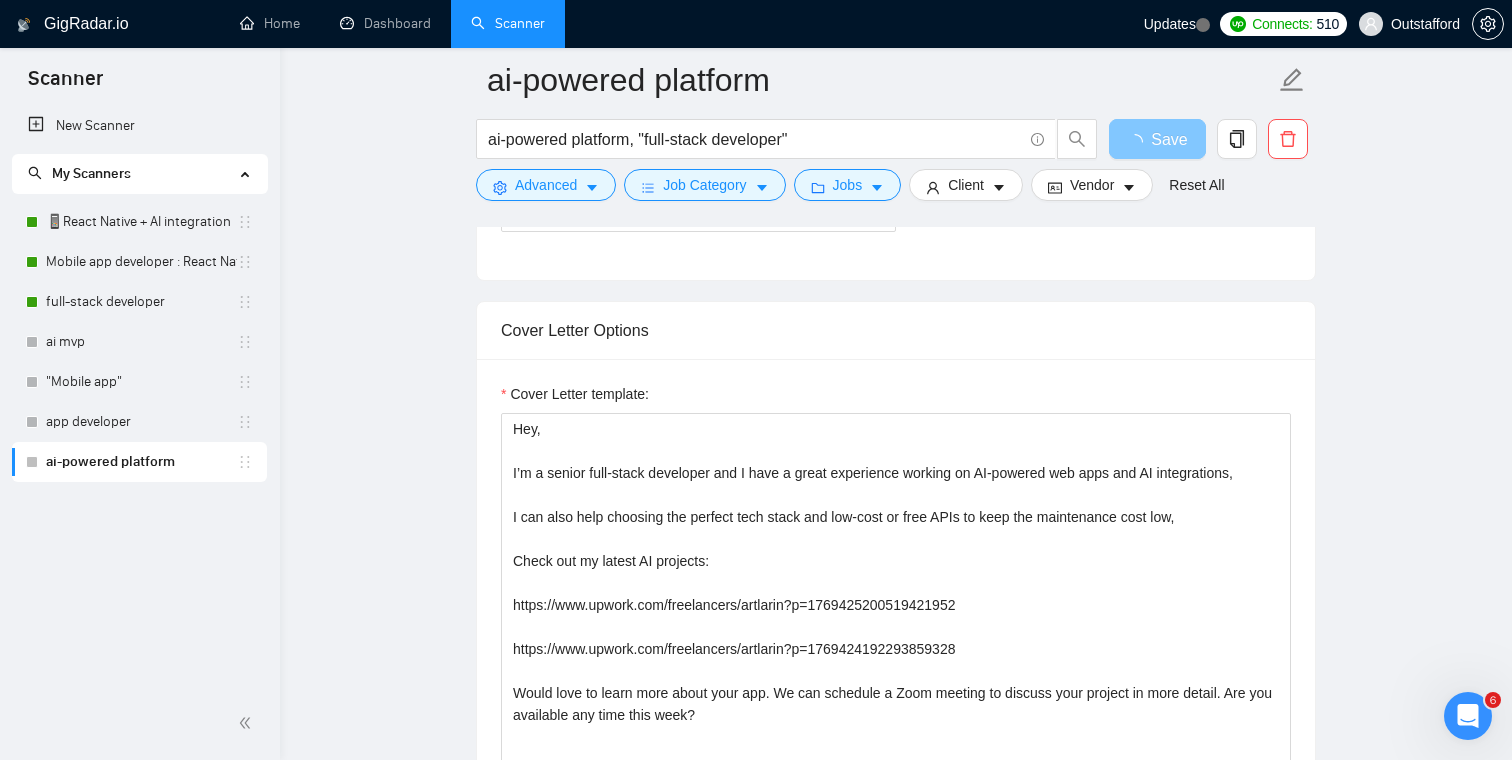 type 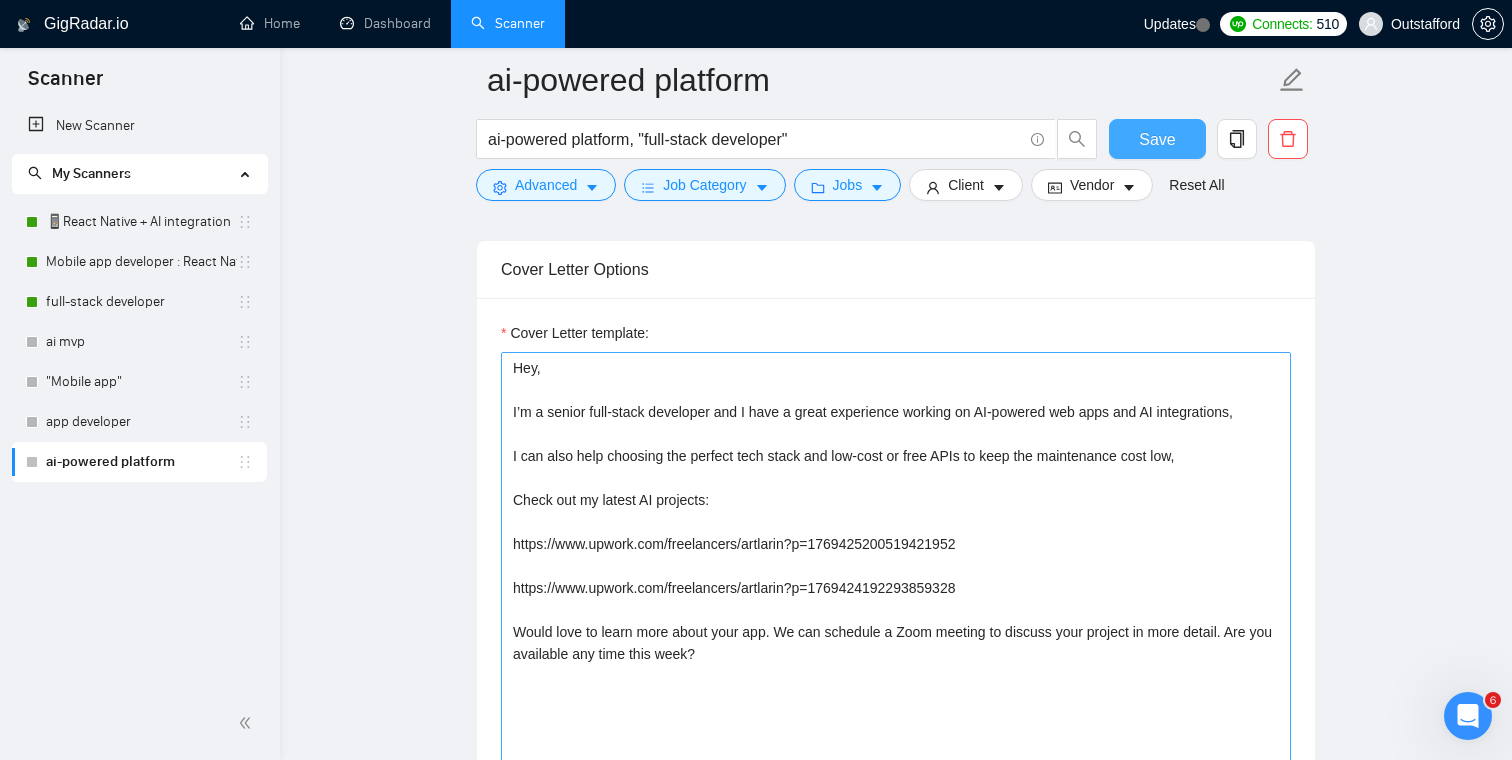 scroll, scrollTop: 1278, scrollLeft: 0, axis: vertical 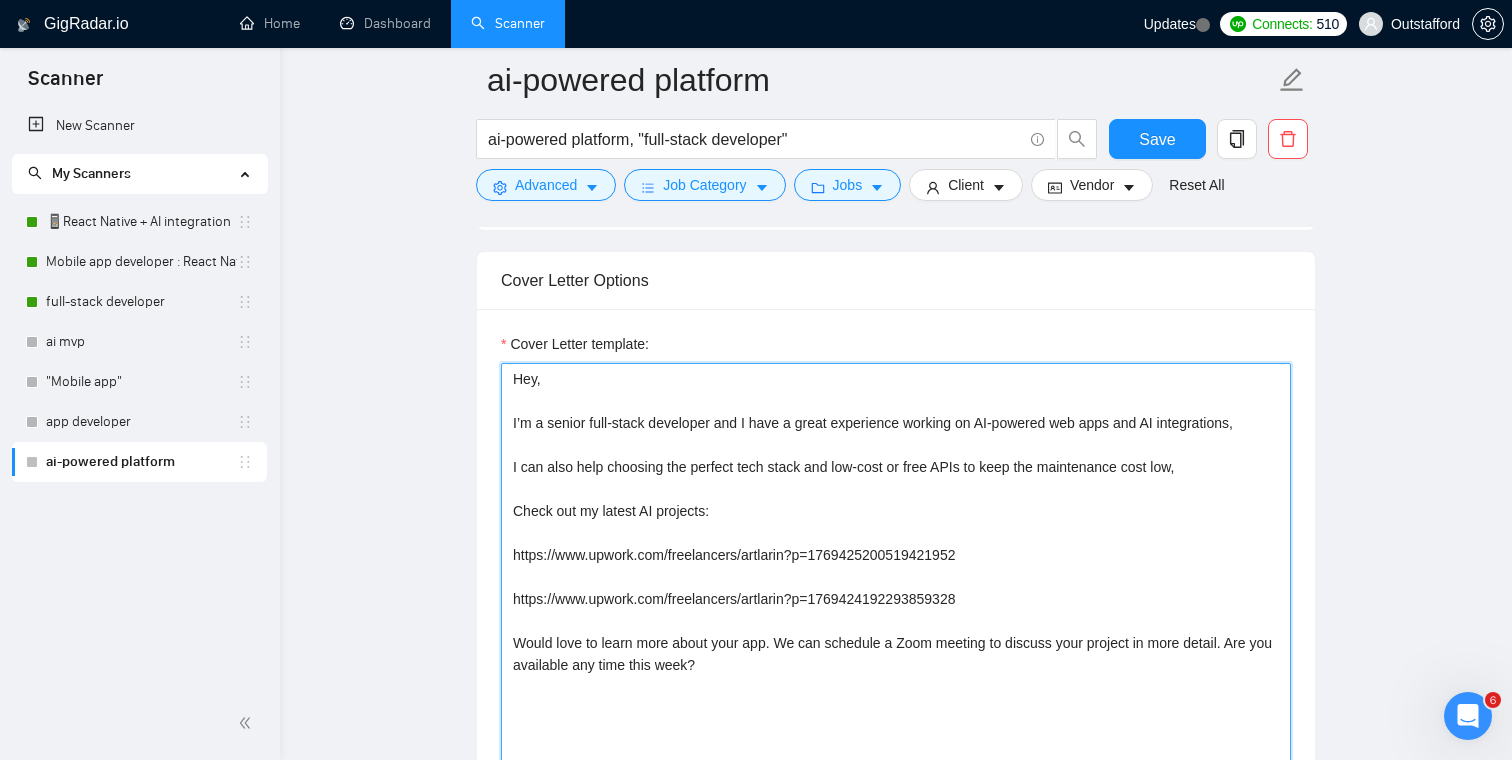 drag, startPoint x: 1272, startPoint y: 421, endPoint x: 1071, endPoint y: 418, distance: 201.02238 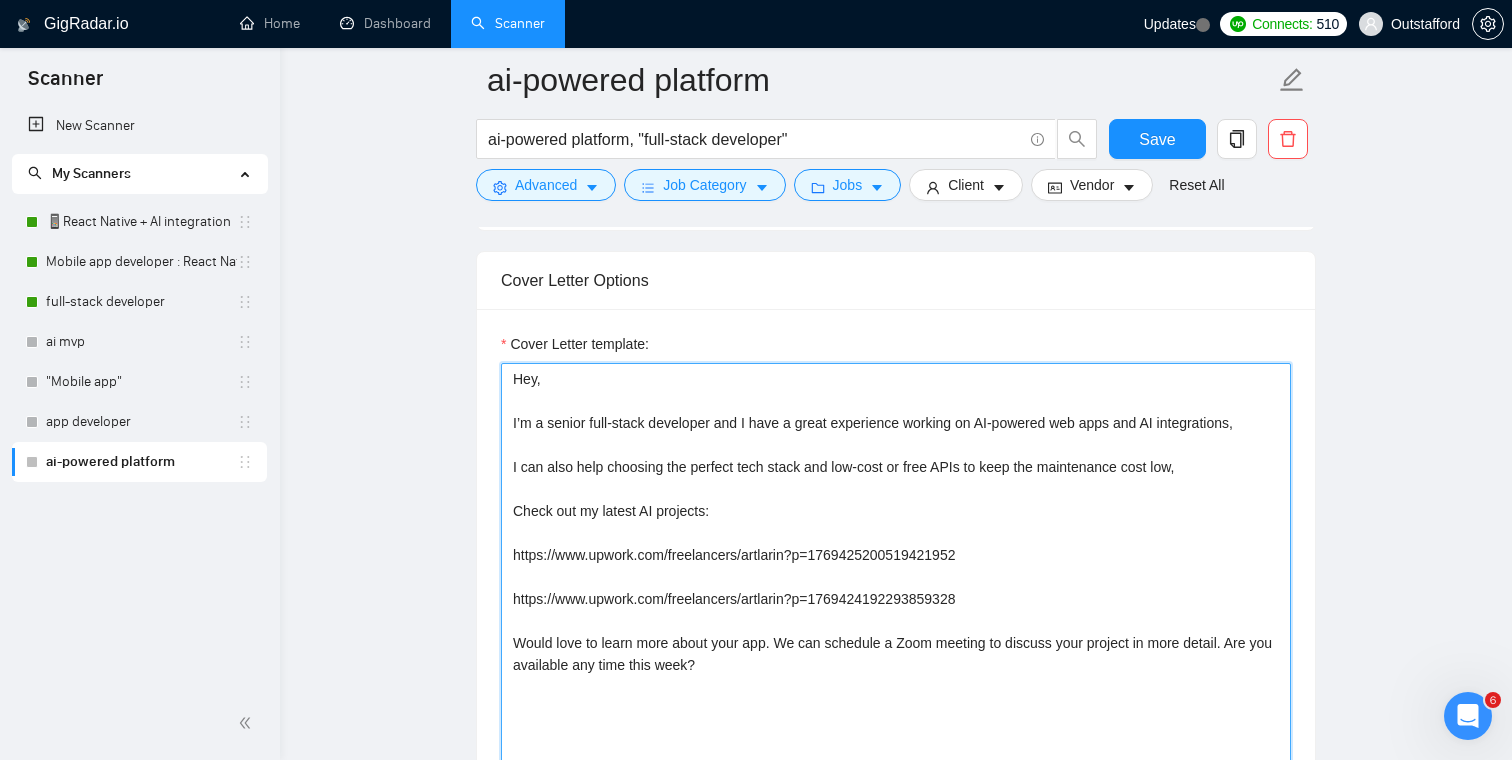 drag, startPoint x: 1131, startPoint y: 421, endPoint x: 1072, endPoint y: 423, distance: 59.03389 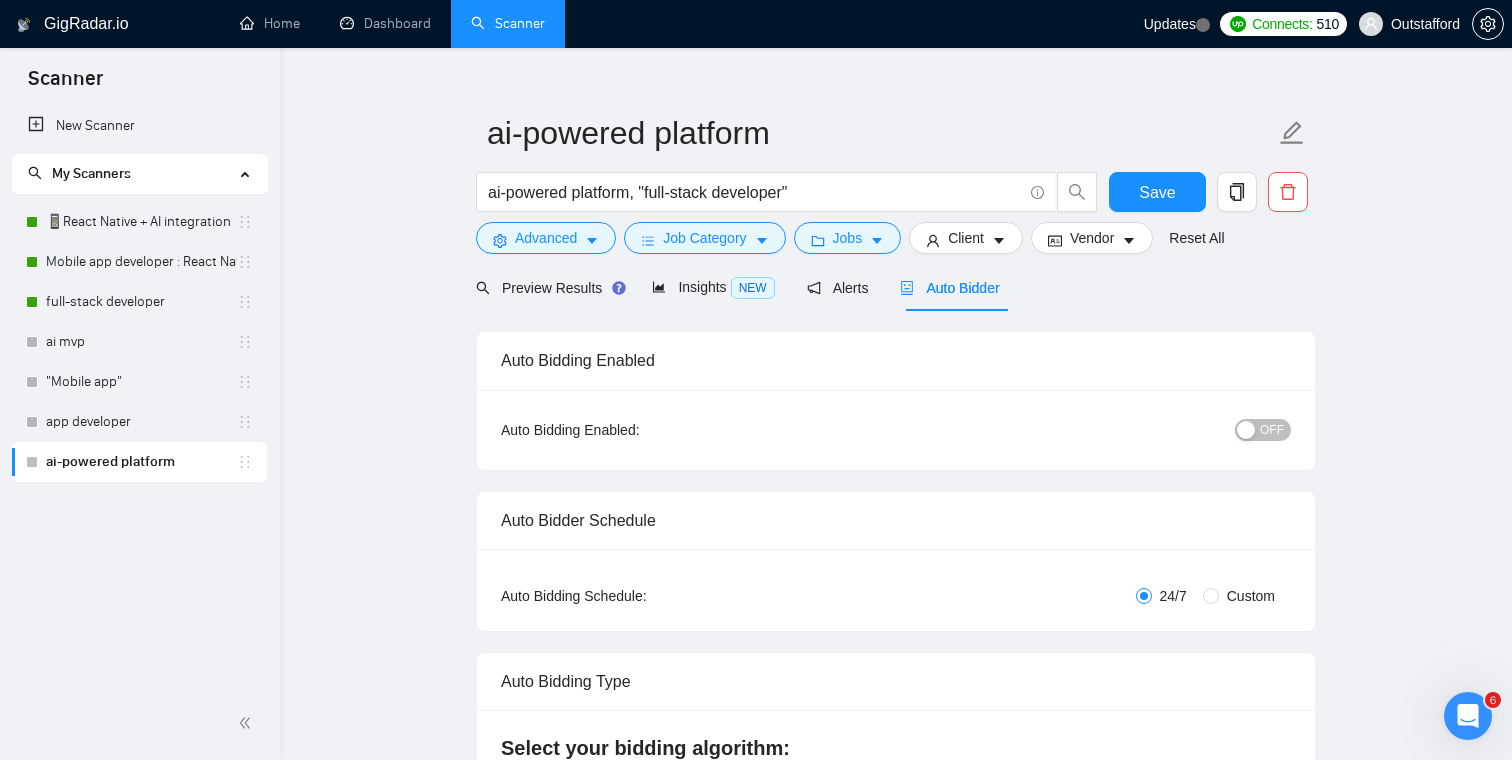 scroll, scrollTop: 0, scrollLeft: 0, axis: both 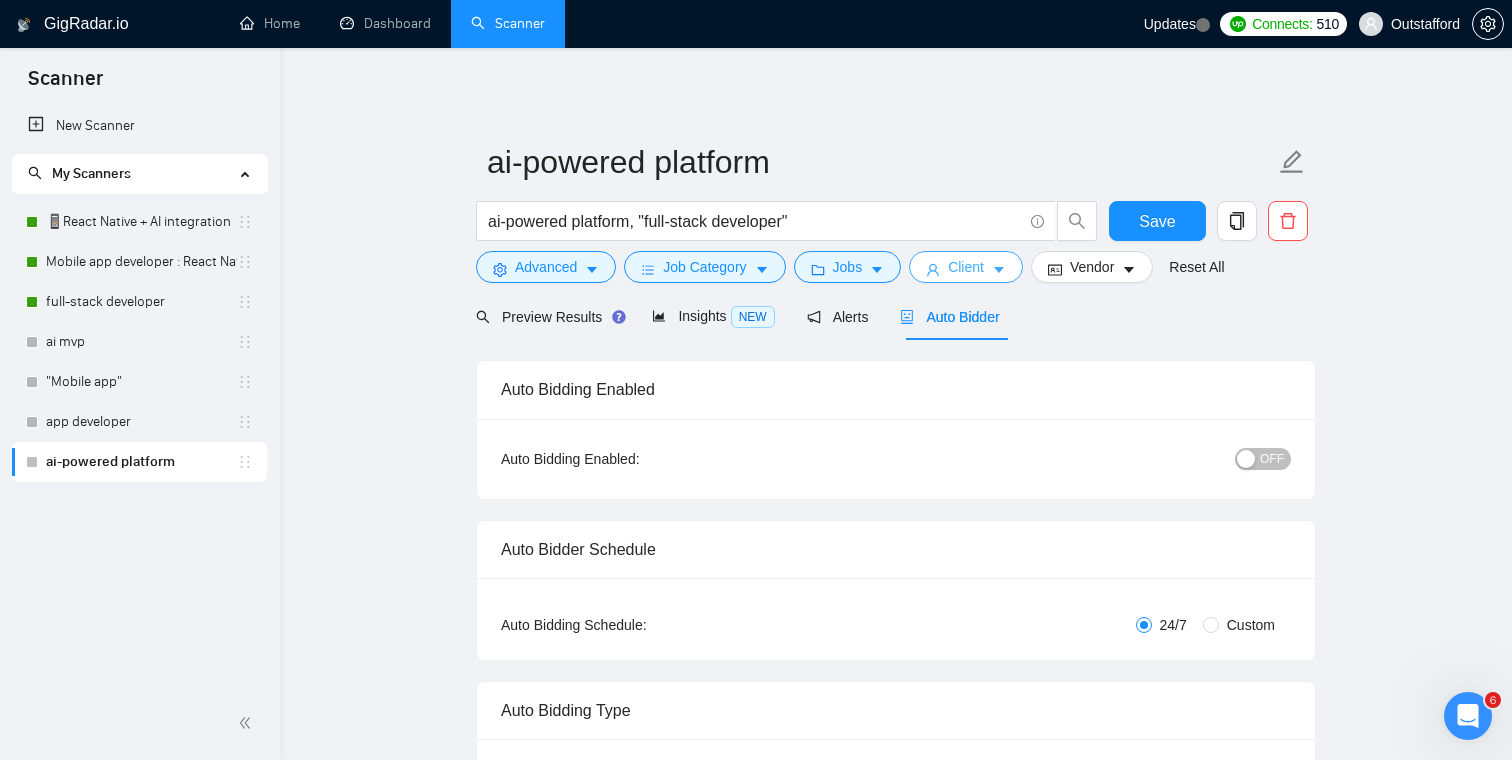 type on "Hey,
I’m a senior full-stack developer and I have a great experience working on AI-powered platforms and AI integrations,
I can also help choosing the perfect tech stack and low-cost or free APIs to keep the maintenance cost low,
Check out my latest AI projects:
https://www.upwork.com/freelancers/[NAME]?p=1769425200519421952
https://www.upwork.com/freelancers/[NAME]?p=1769424192293859328
Would love to learn more about your app. We can schedule a Zoom meeting to discuss your project in more detail. Are you available any time this week?" 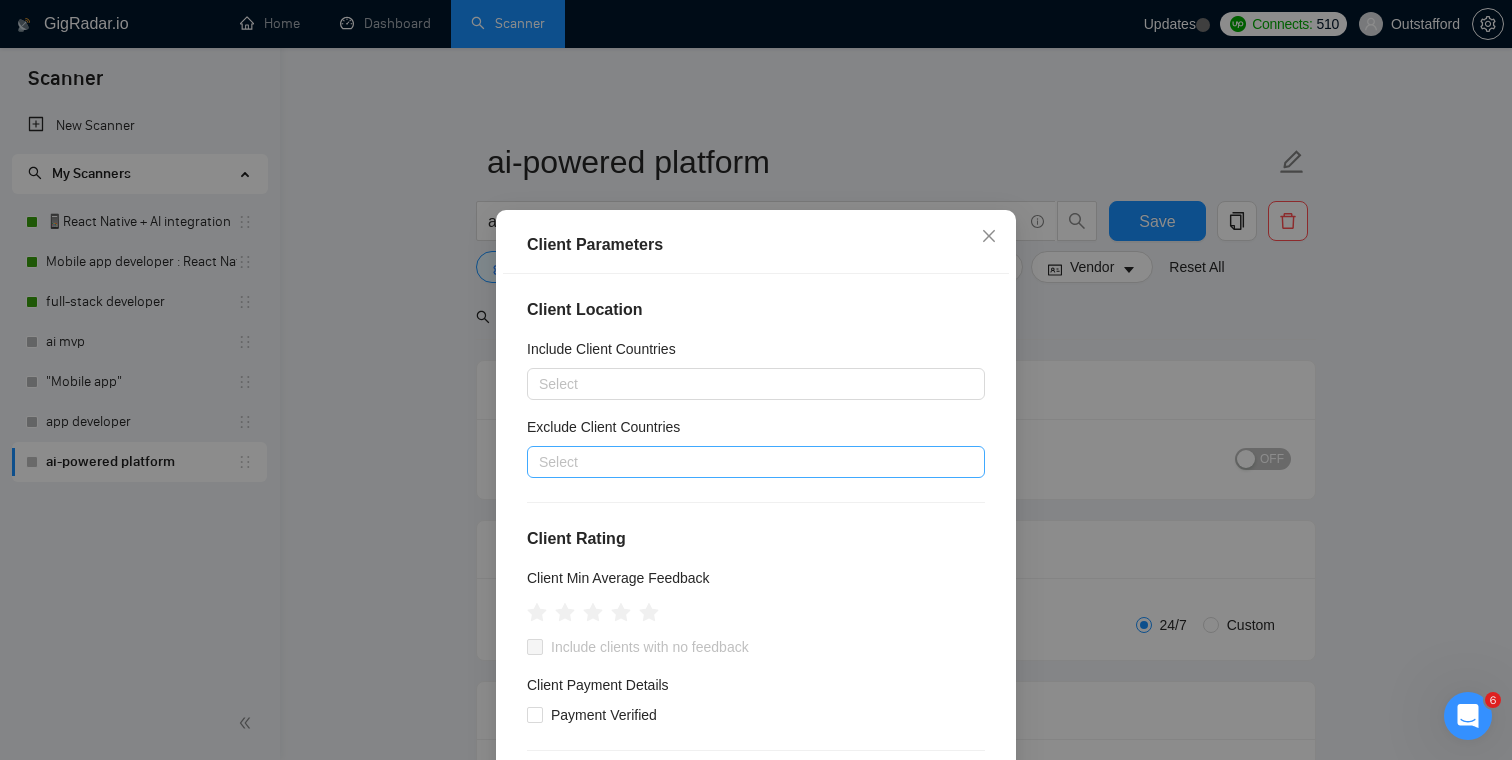 click at bounding box center (746, 462) 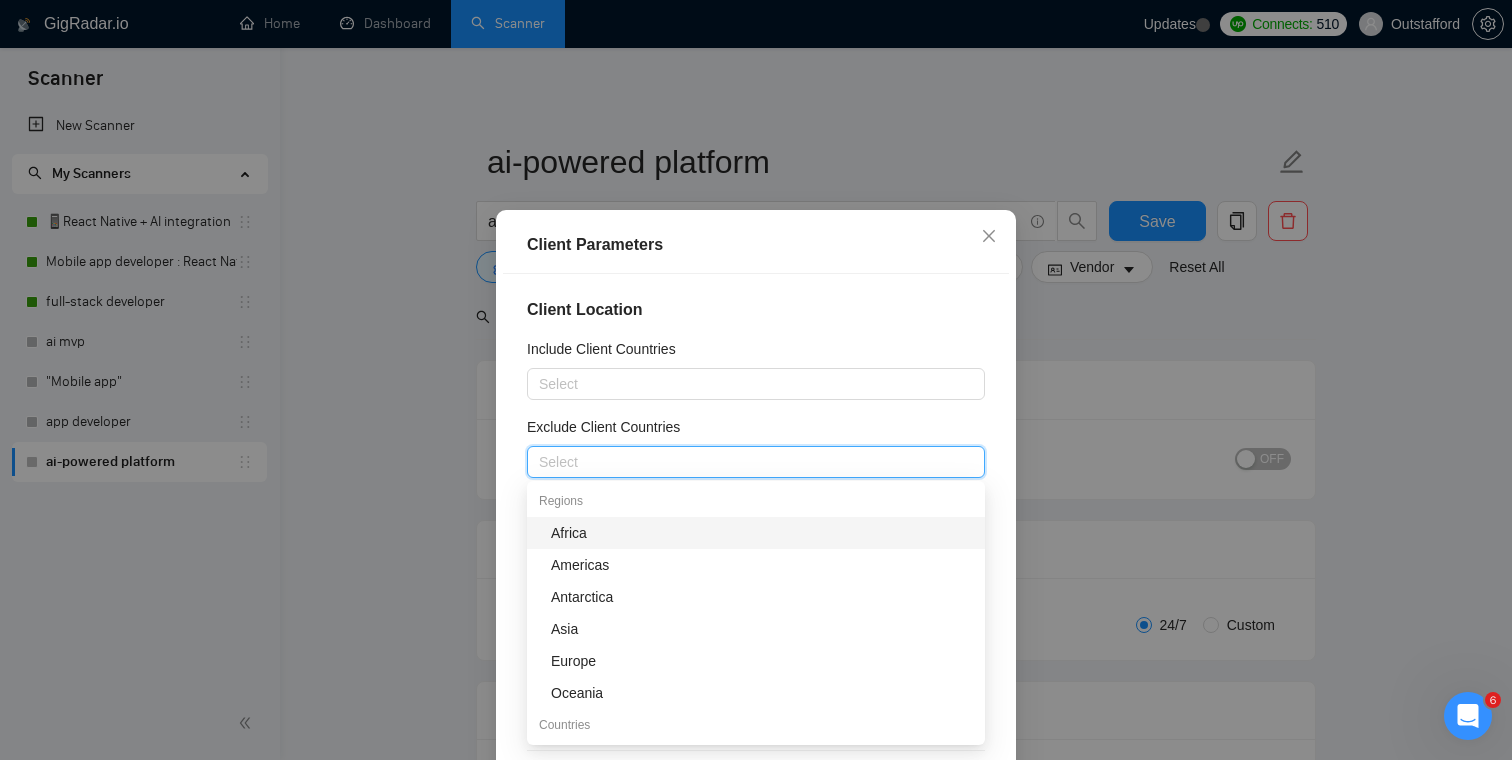 type on "p" 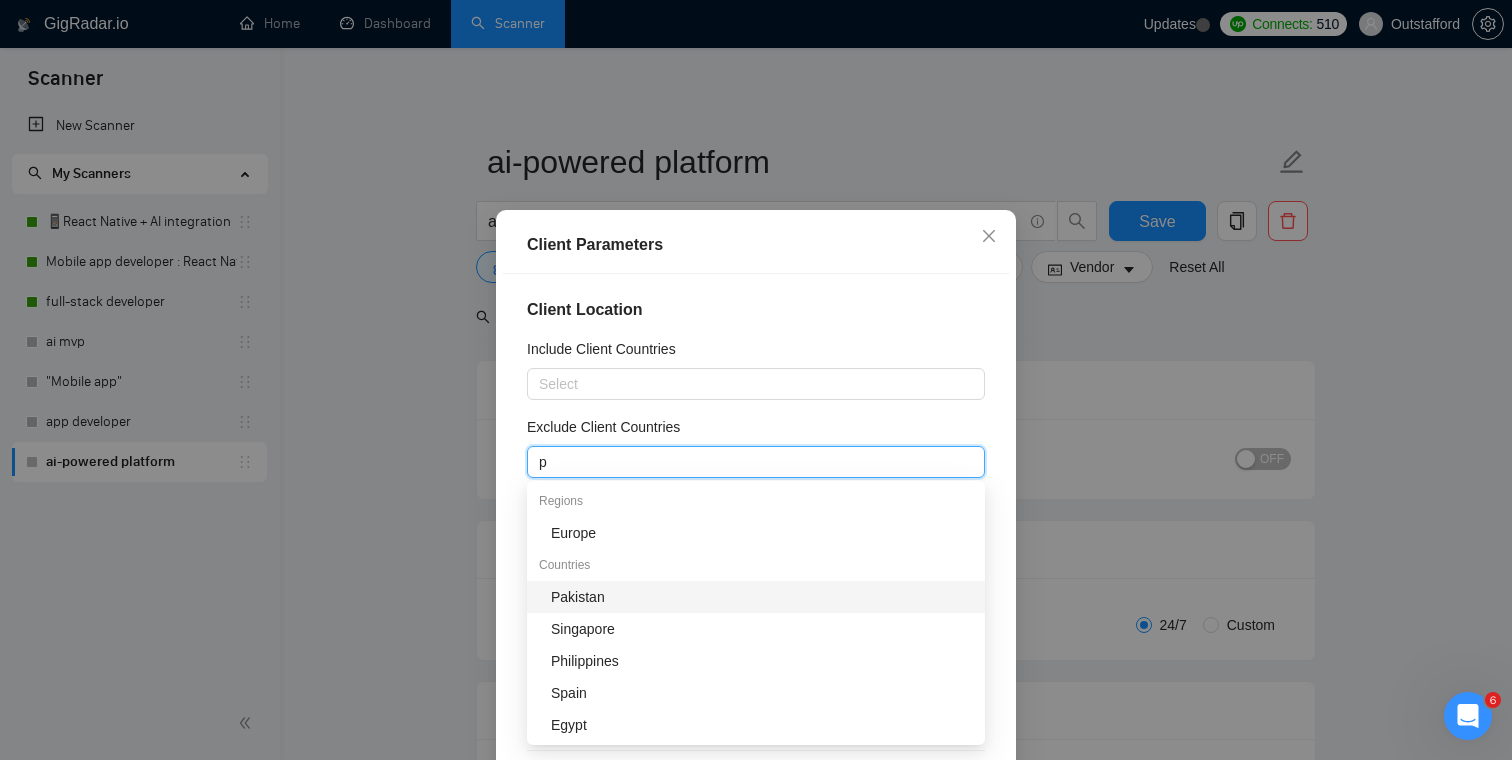 click on "Pakistan" at bounding box center (762, 597) 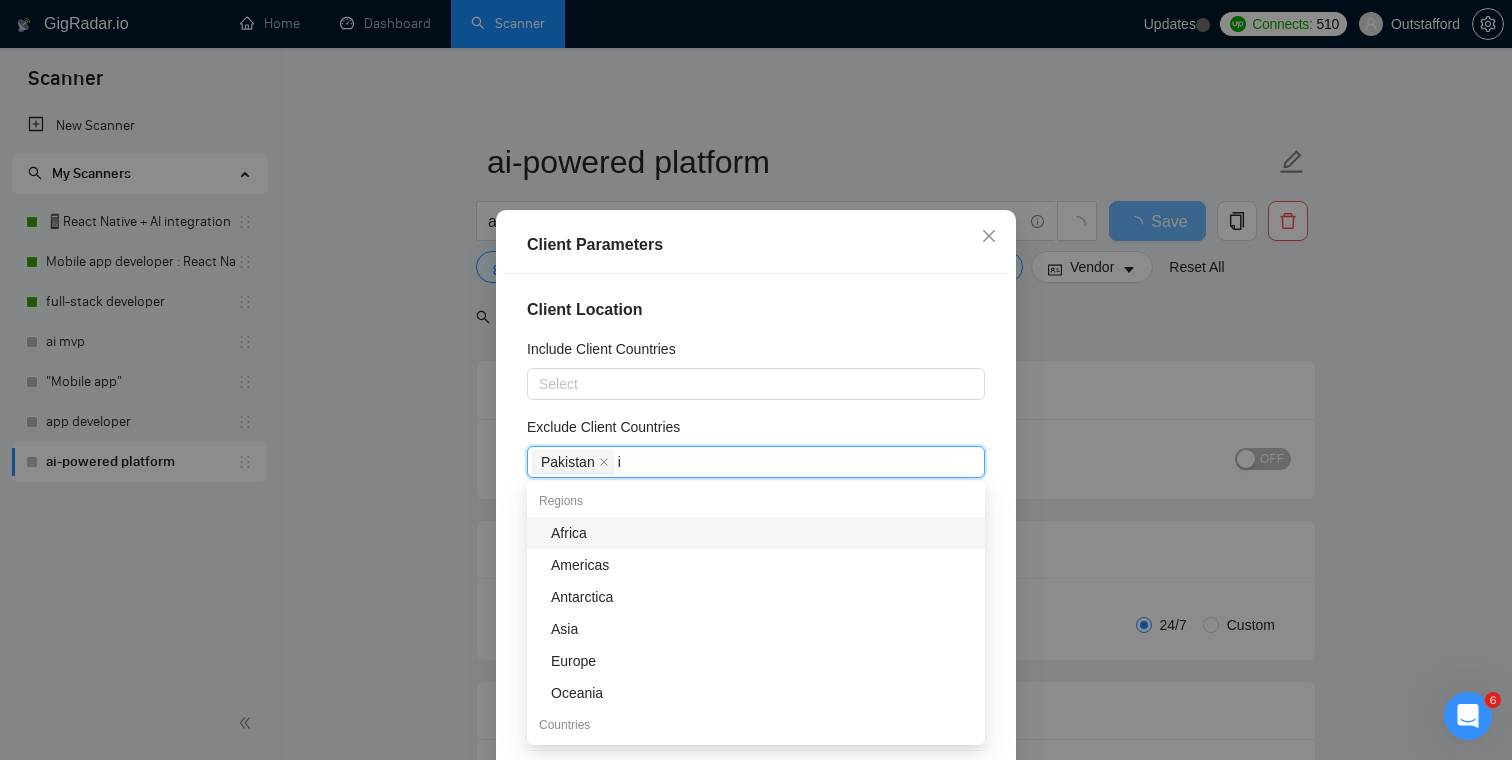 type on "in" 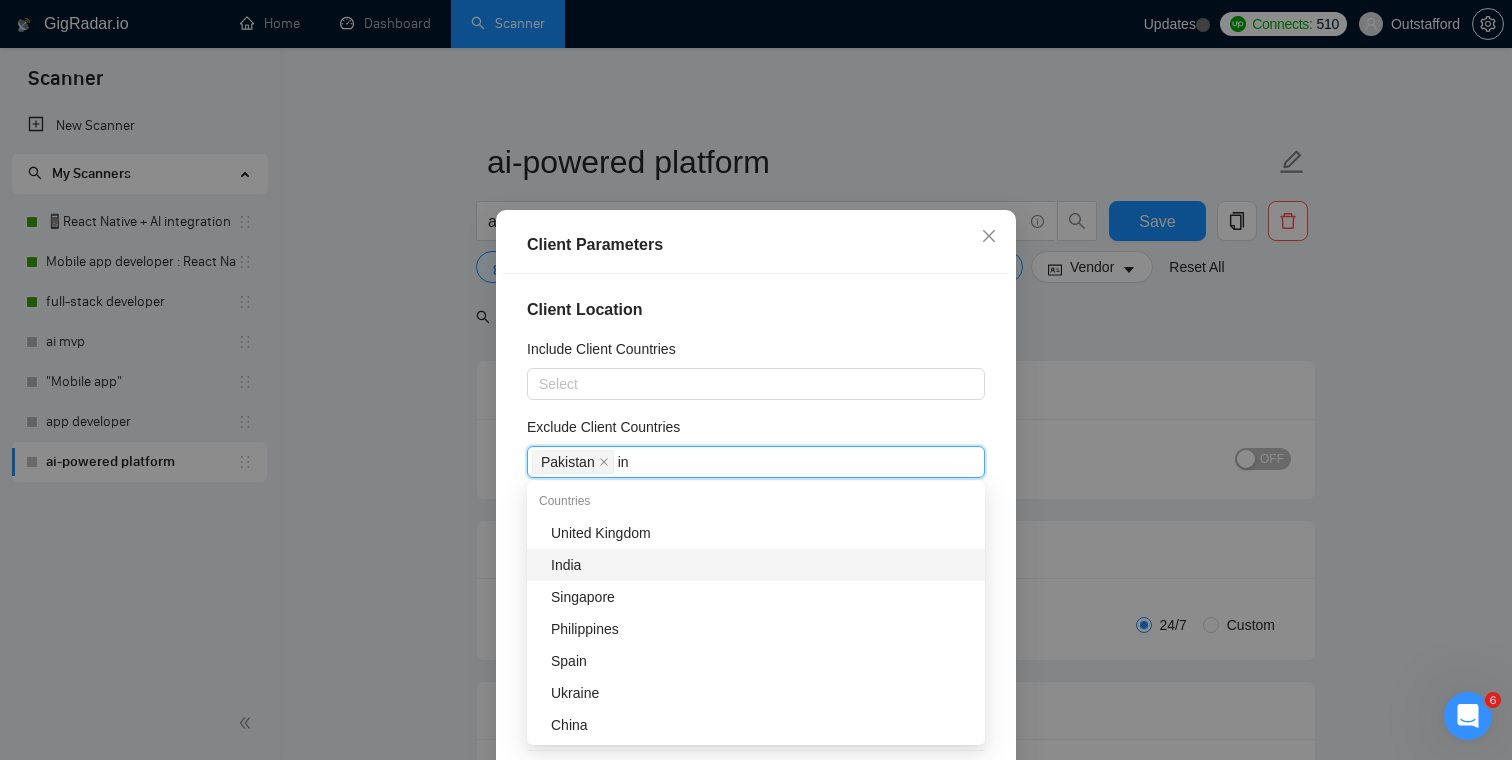 click on "India" at bounding box center [762, 565] 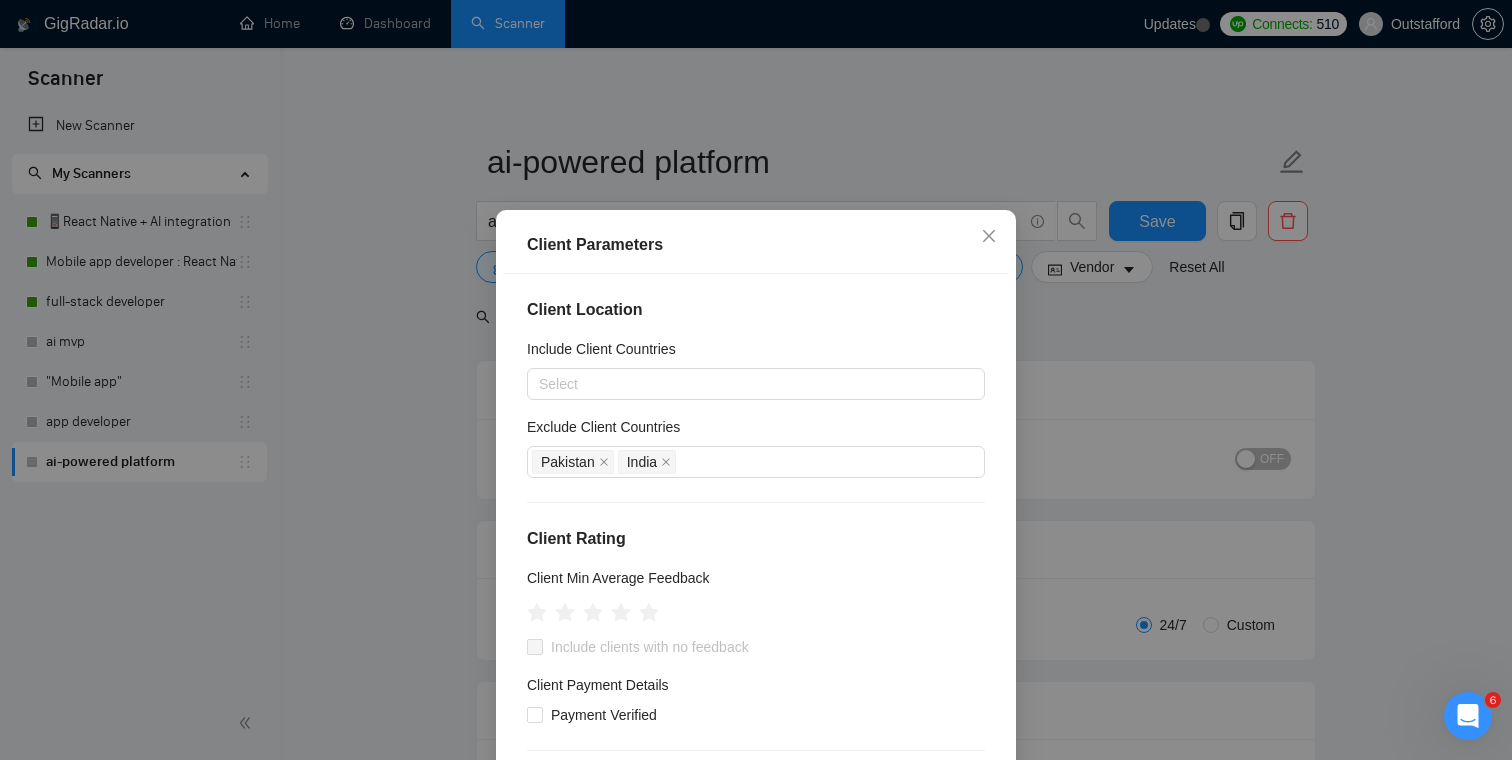 click on "Exclude Client Countries" at bounding box center (756, 431) 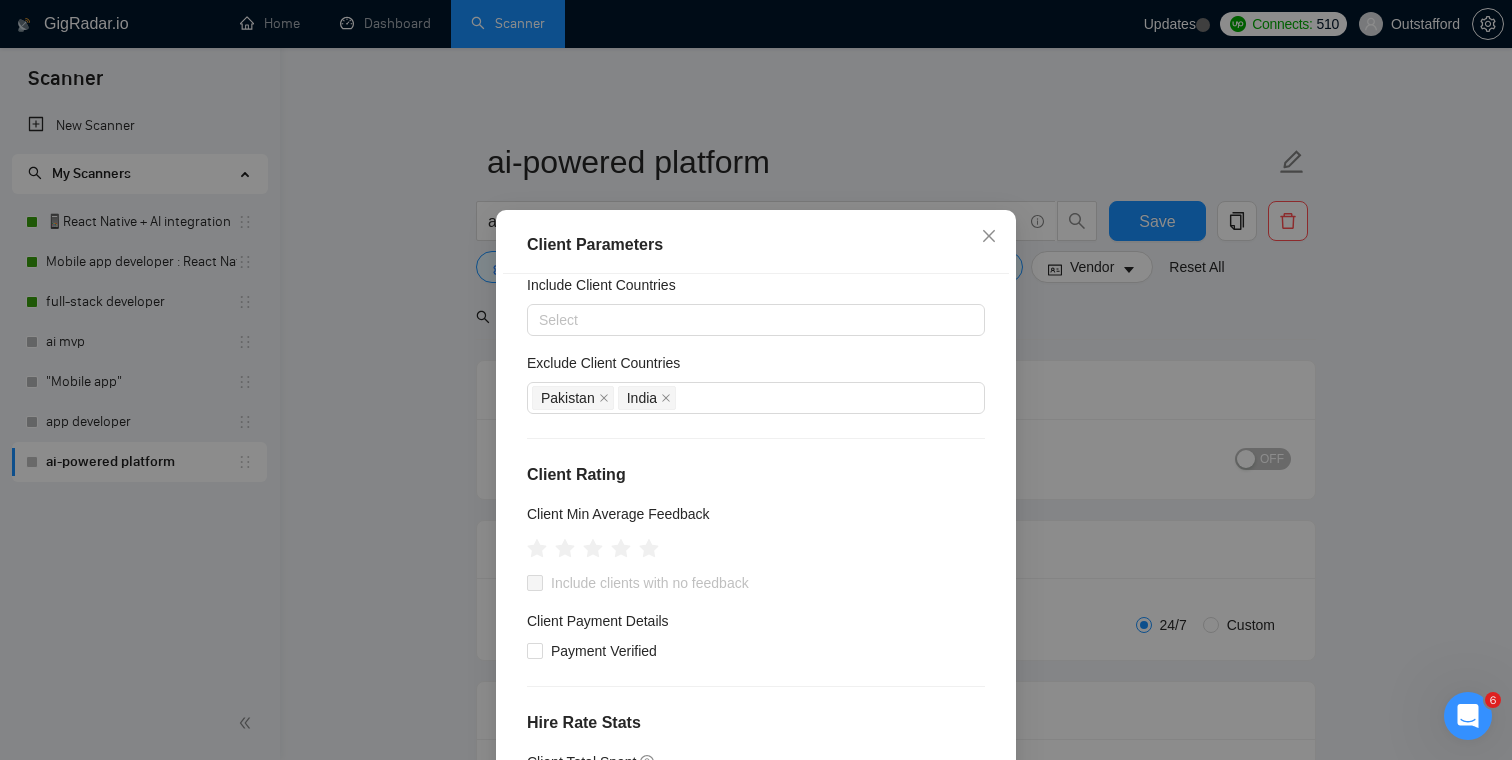 scroll, scrollTop: 153, scrollLeft: 0, axis: vertical 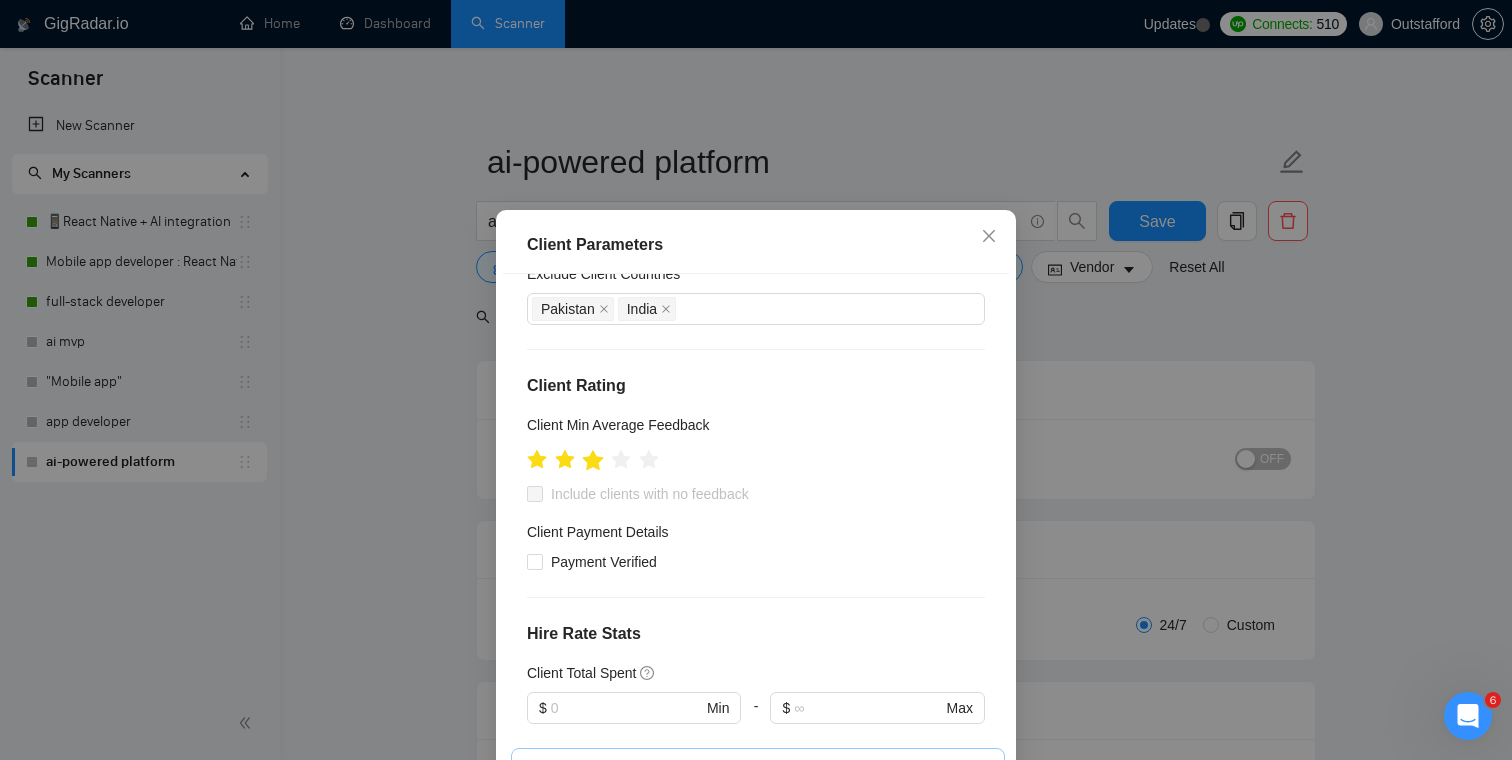 click 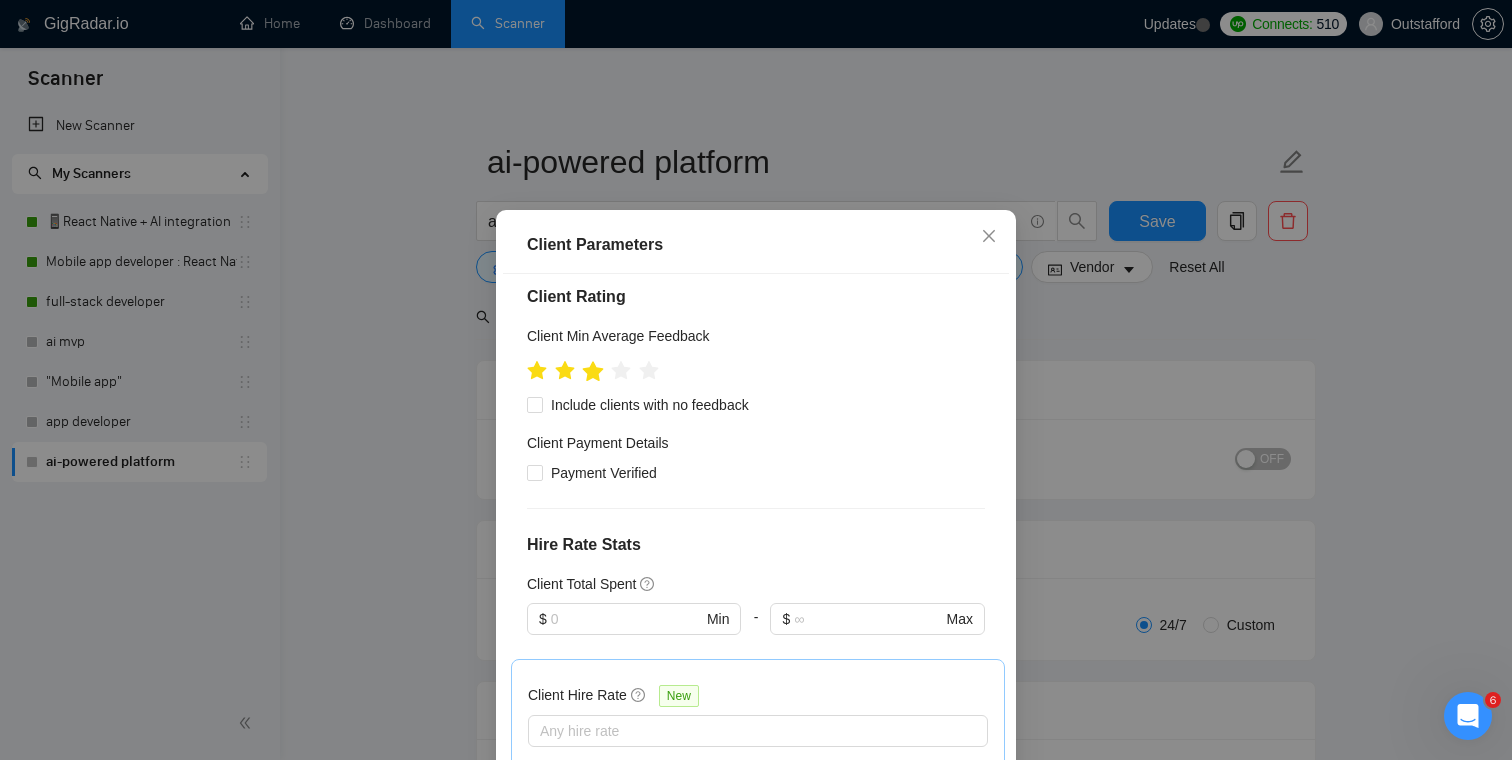 scroll, scrollTop: 246, scrollLeft: 0, axis: vertical 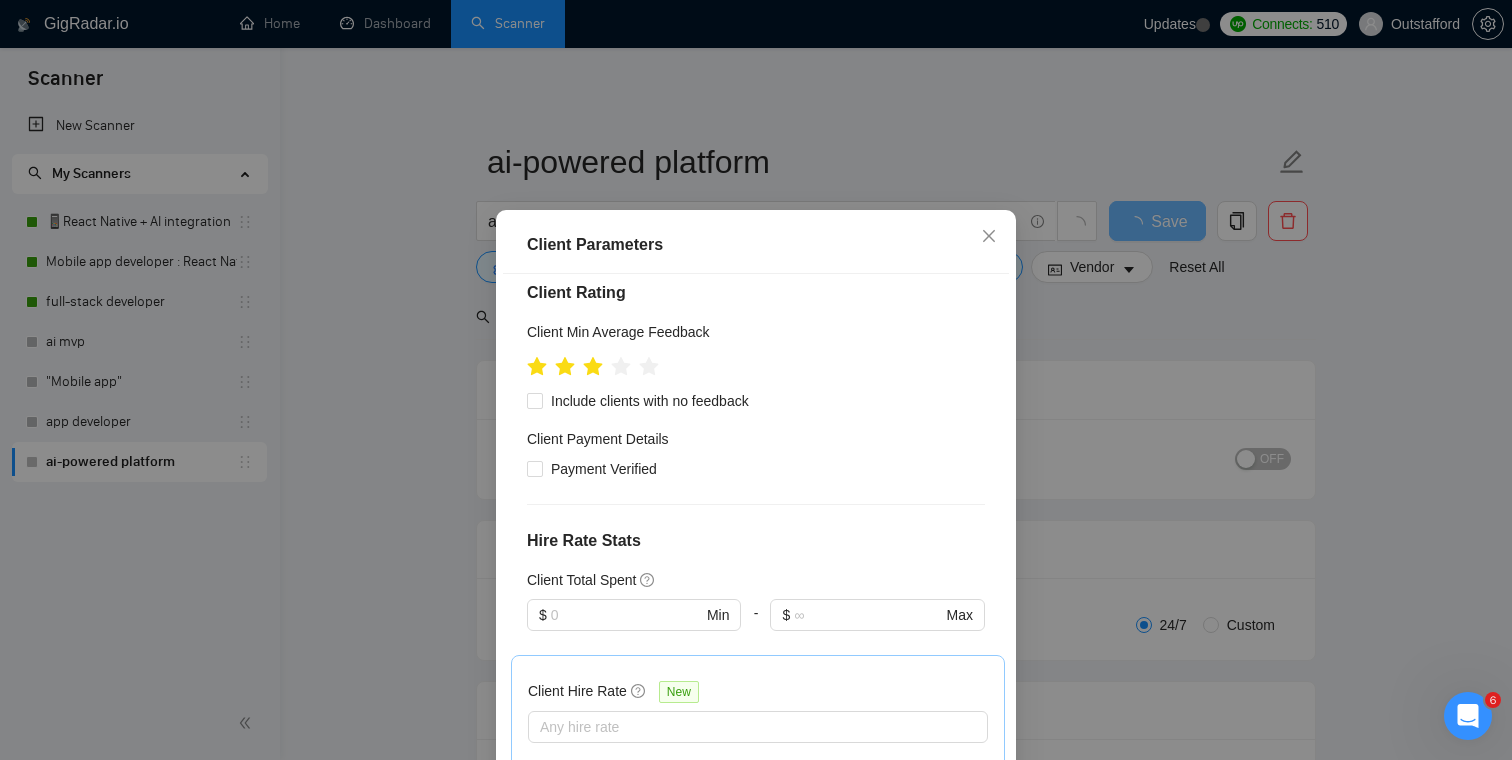 type 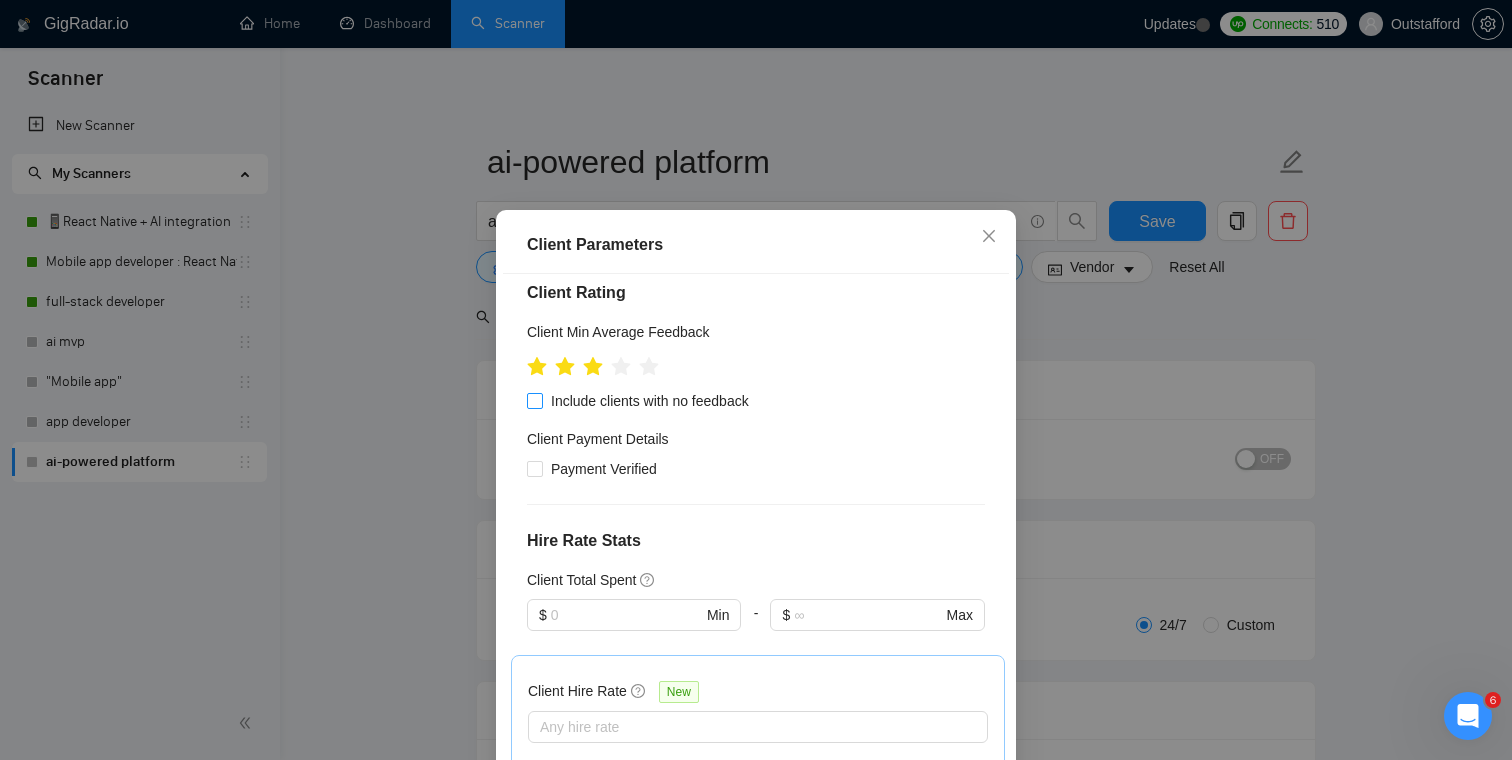 click at bounding box center (535, 401) 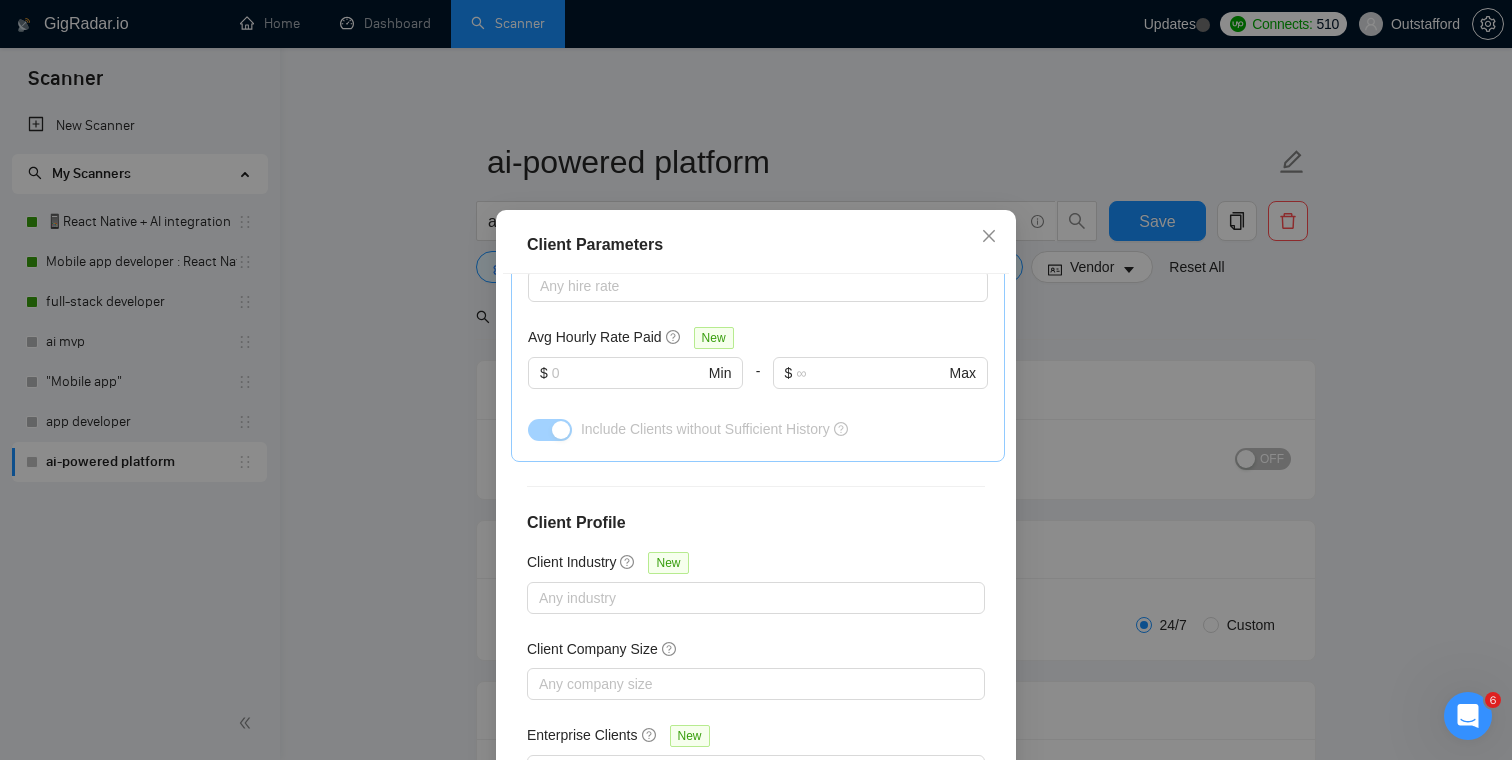 scroll, scrollTop: 714, scrollLeft: 0, axis: vertical 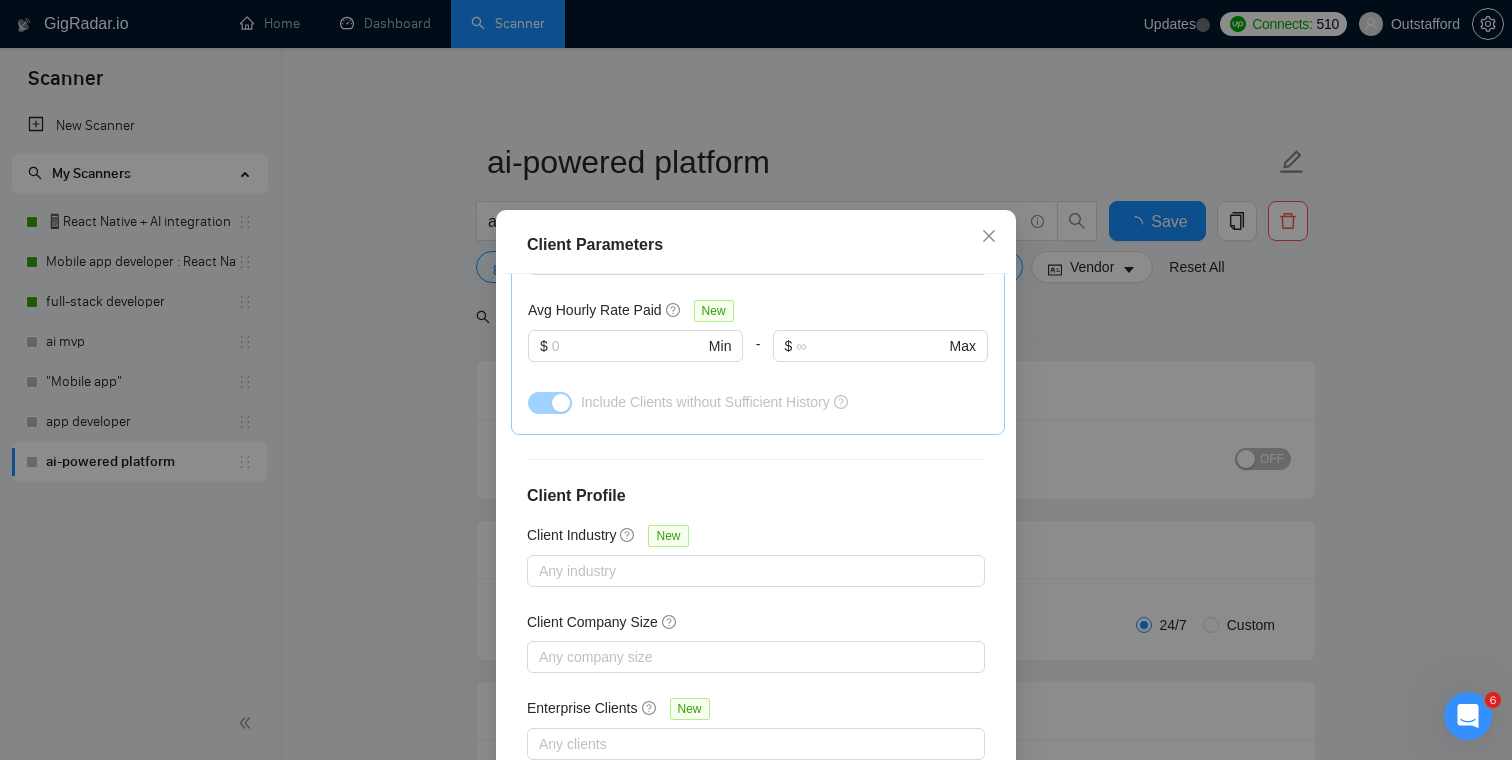 type 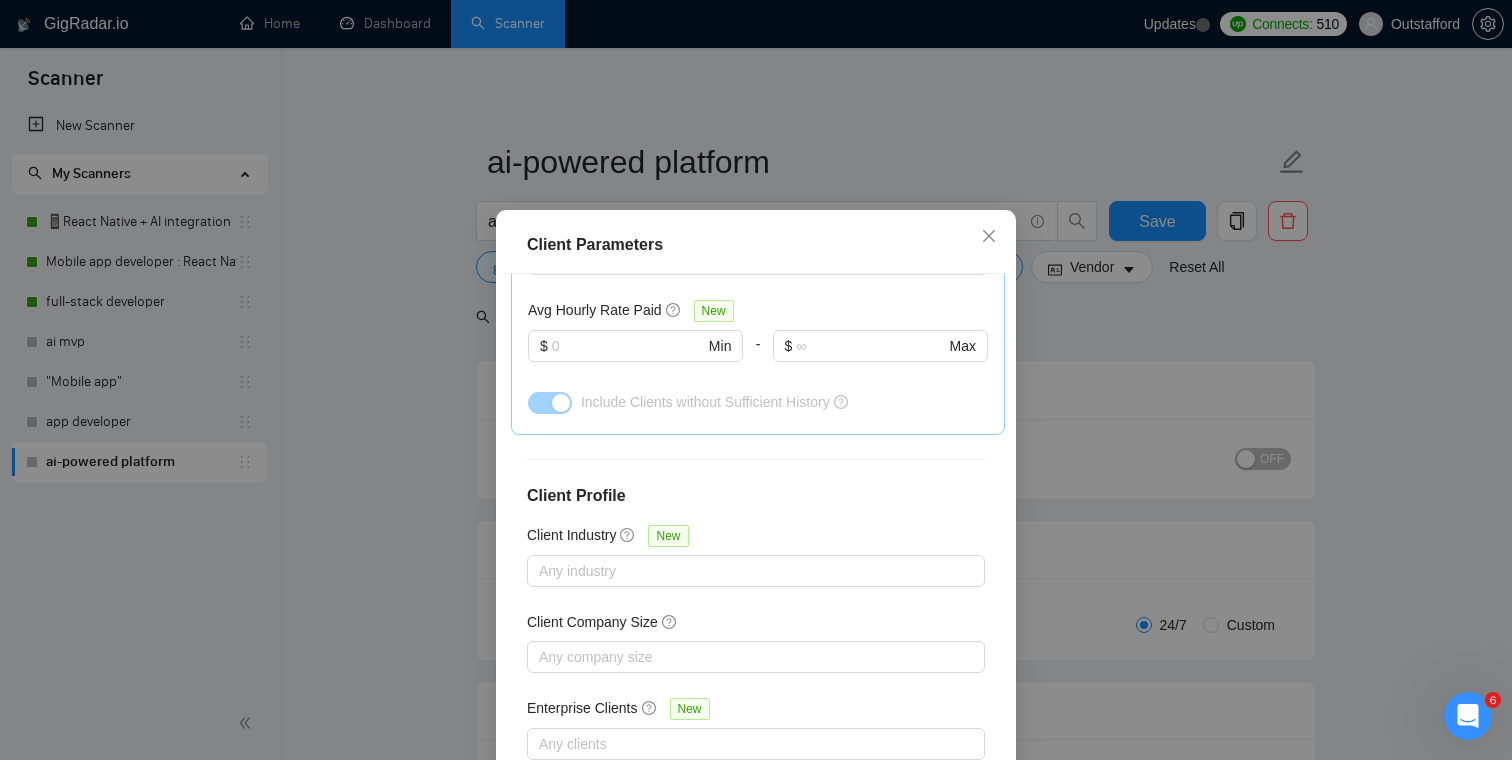 scroll, scrollTop: 133, scrollLeft: 0, axis: vertical 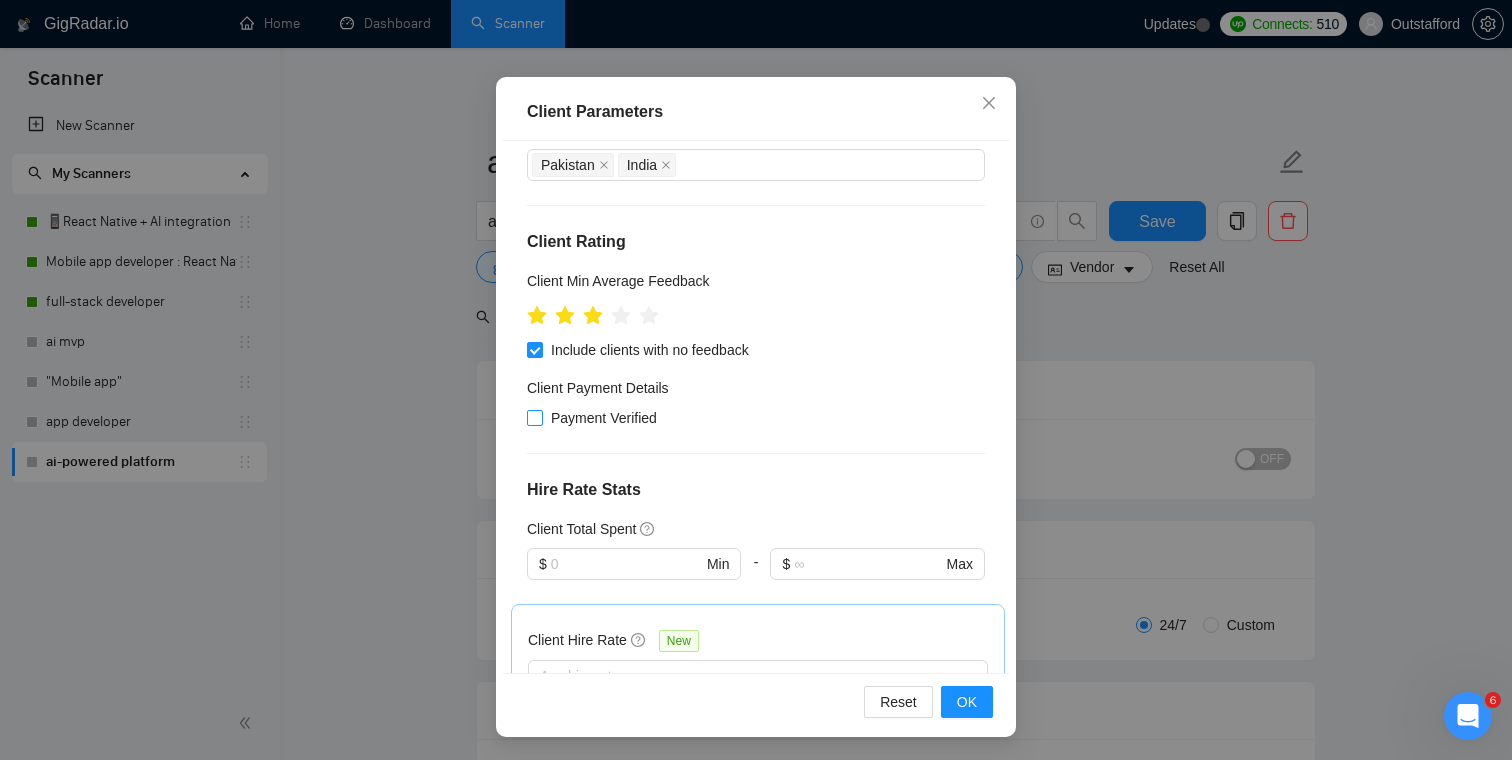 click on "Payment Verified" at bounding box center [604, 418] 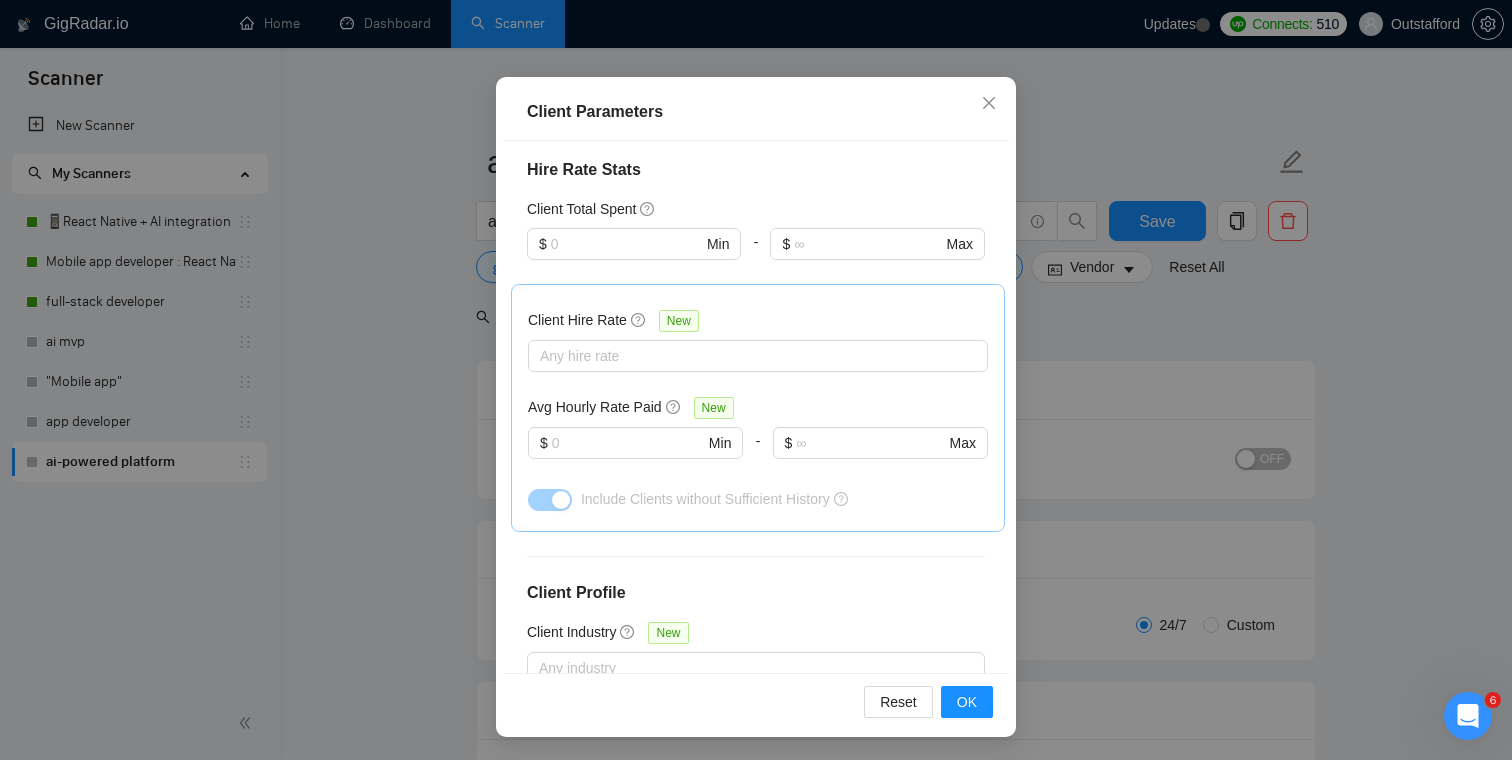 scroll, scrollTop: 714, scrollLeft: 0, axis: vertical 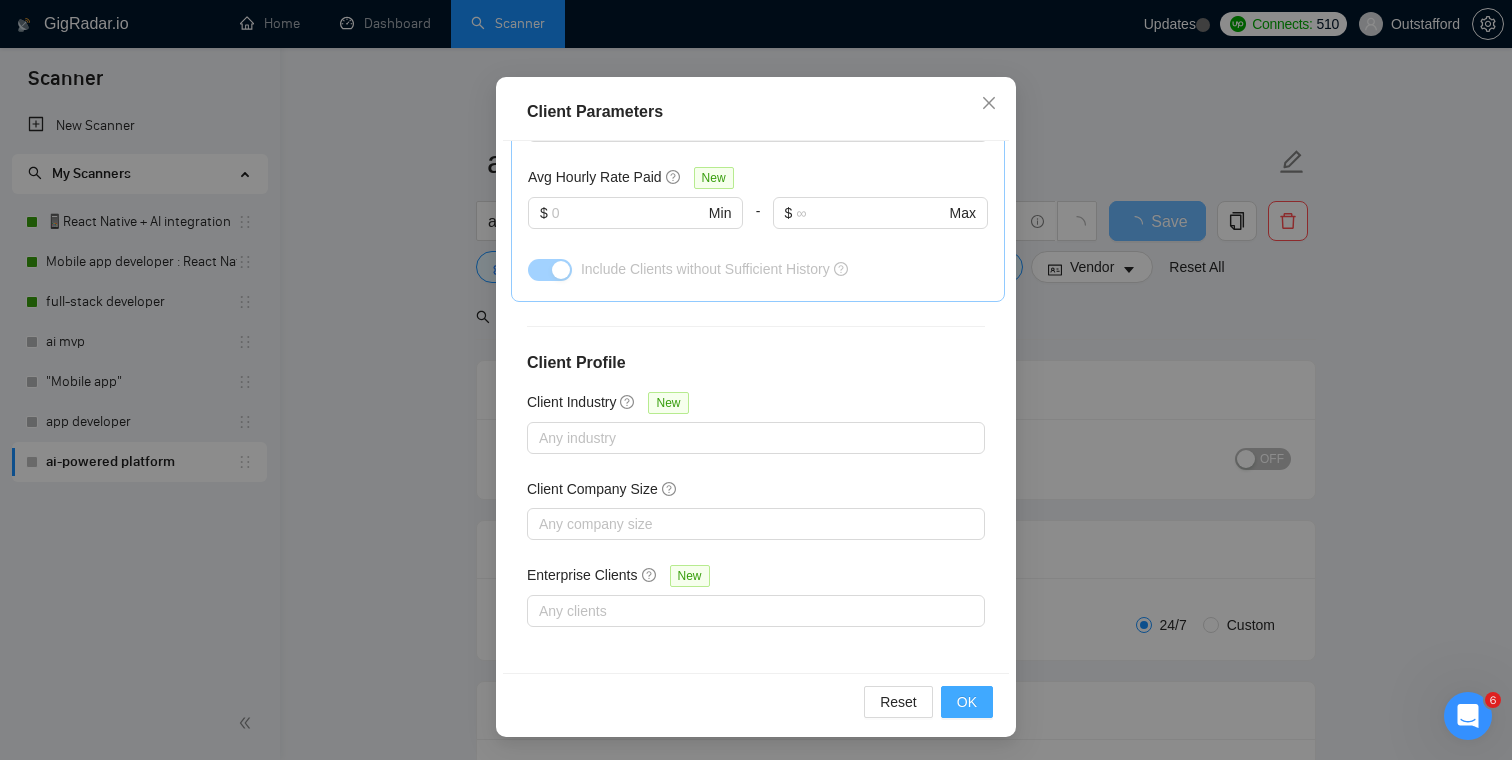 click on "OK" at bounding box center [967, 702] 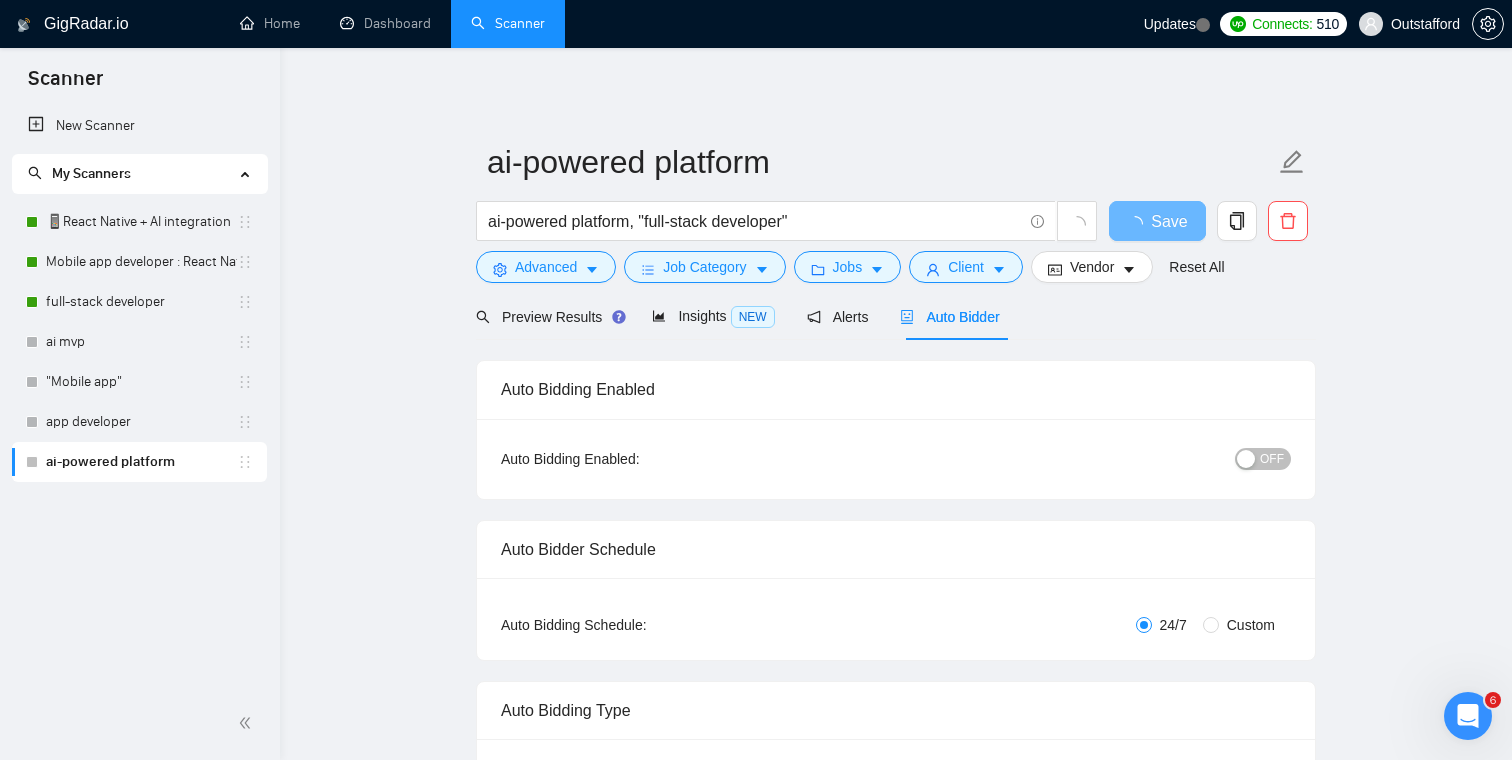 scroll, scrollTop: 44, scrollLeft: 0, axis: vertical 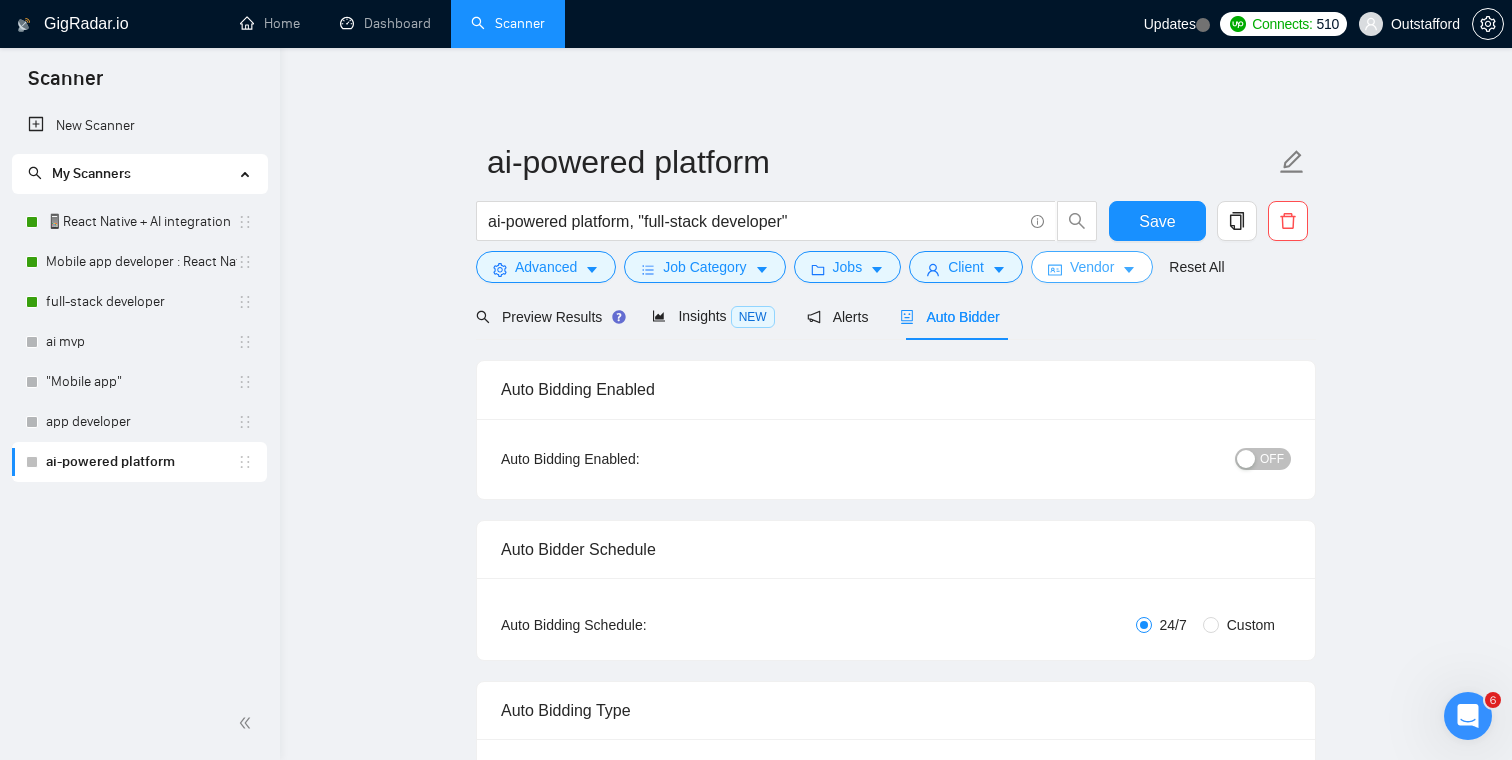 click on "Vendor" at bounding box center [1092, 267] 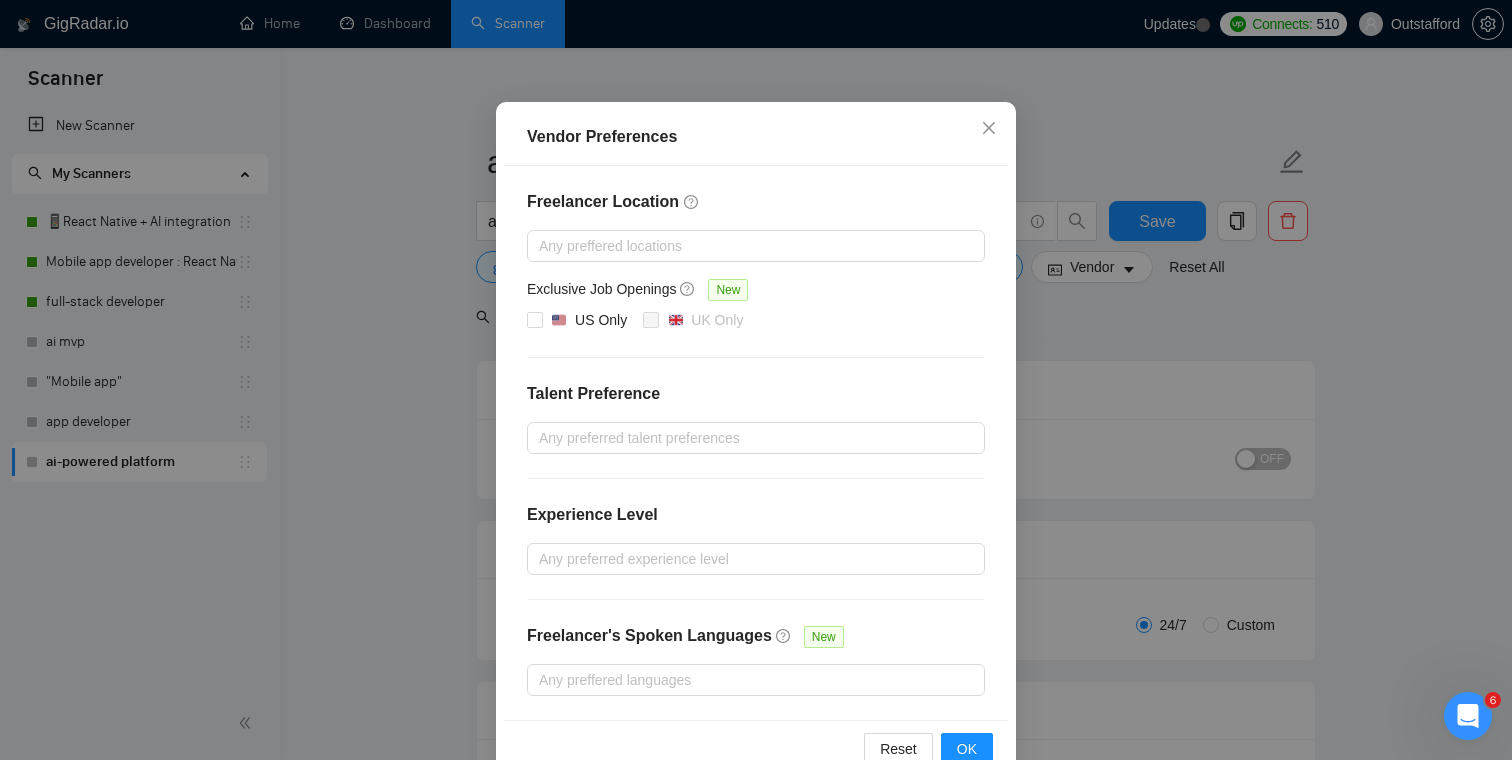 scroll, scrollTop: 157, scrollLeft: 0, axis: vertical 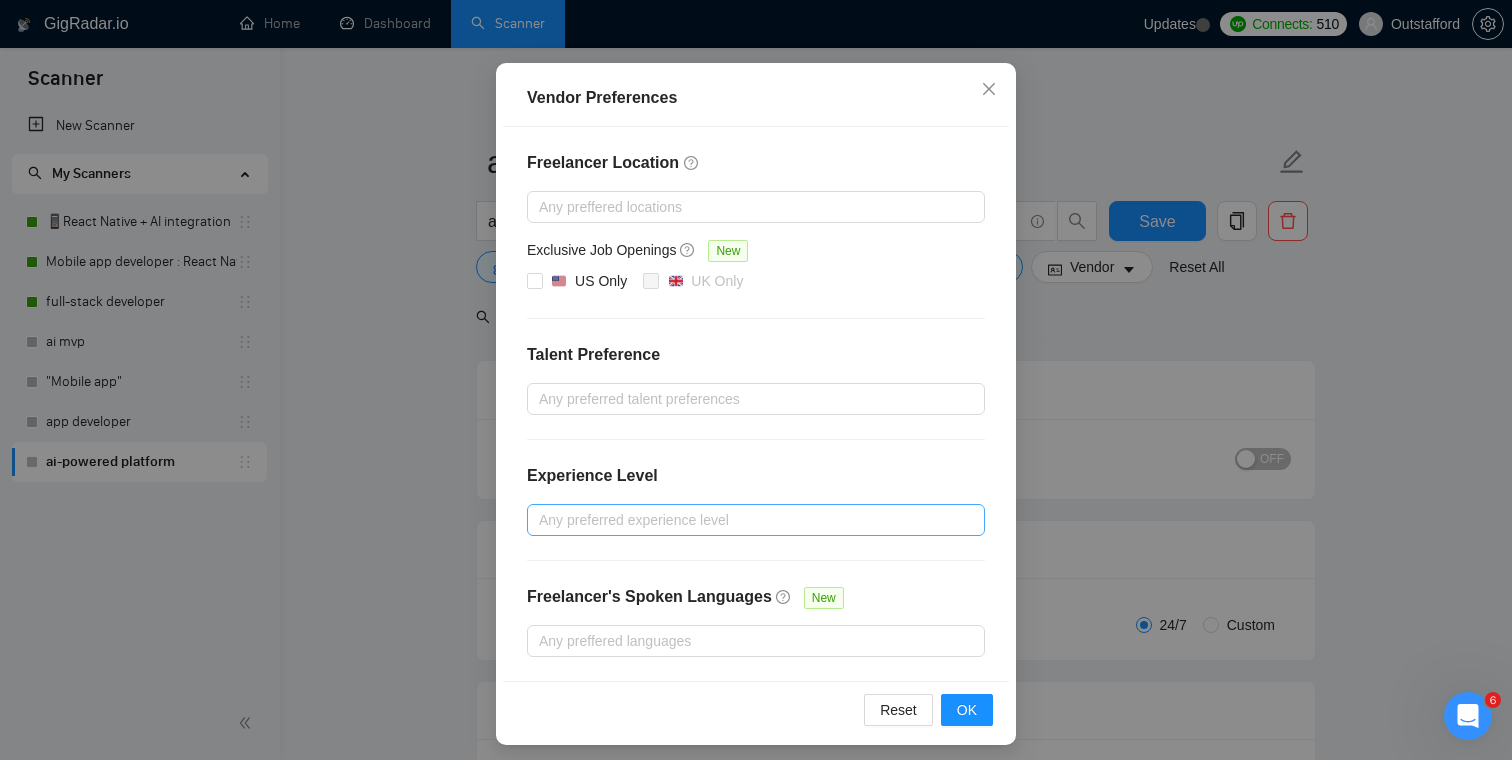 click at bounding box center (746, 520) 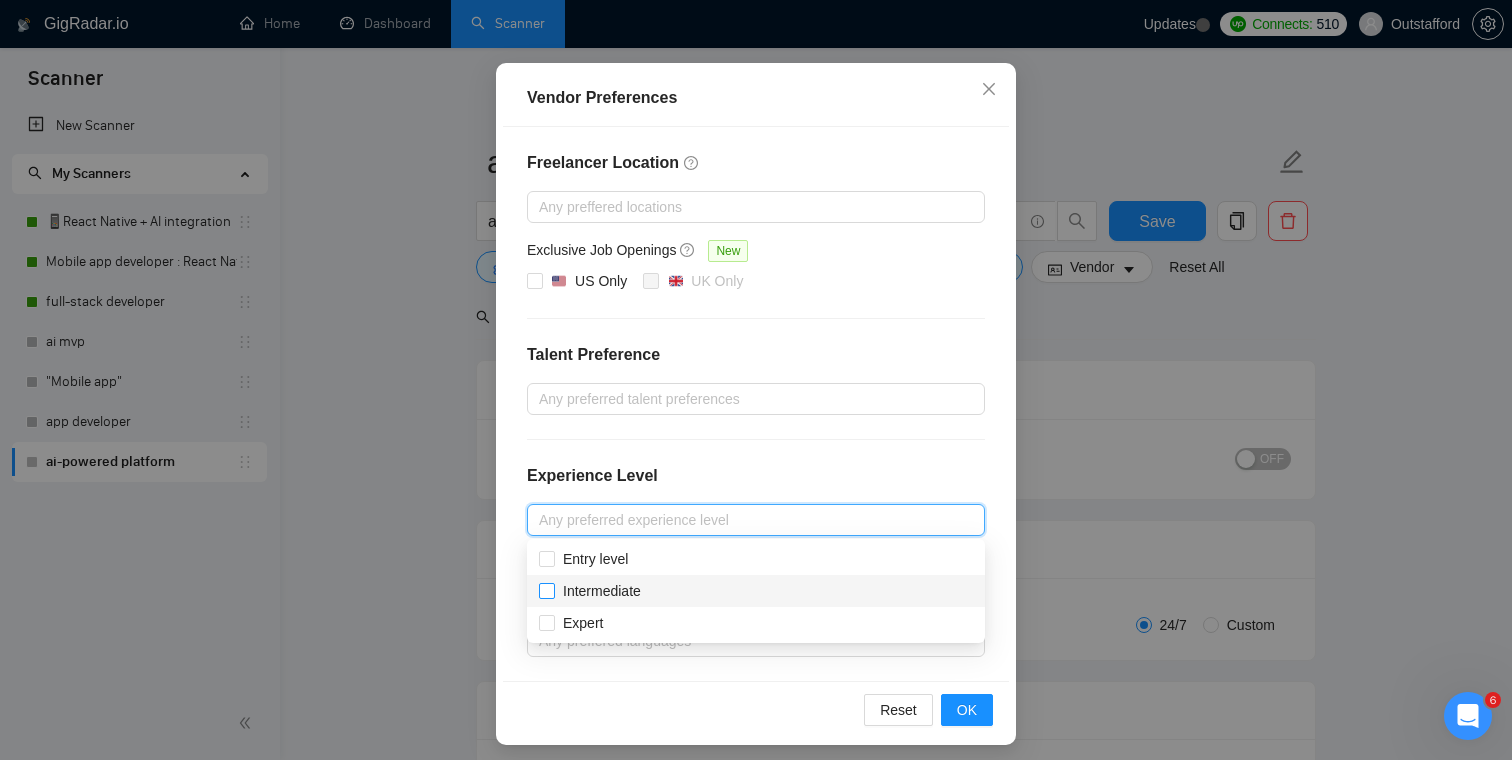 click on "Intermediate" at bounding box center (602, 591) 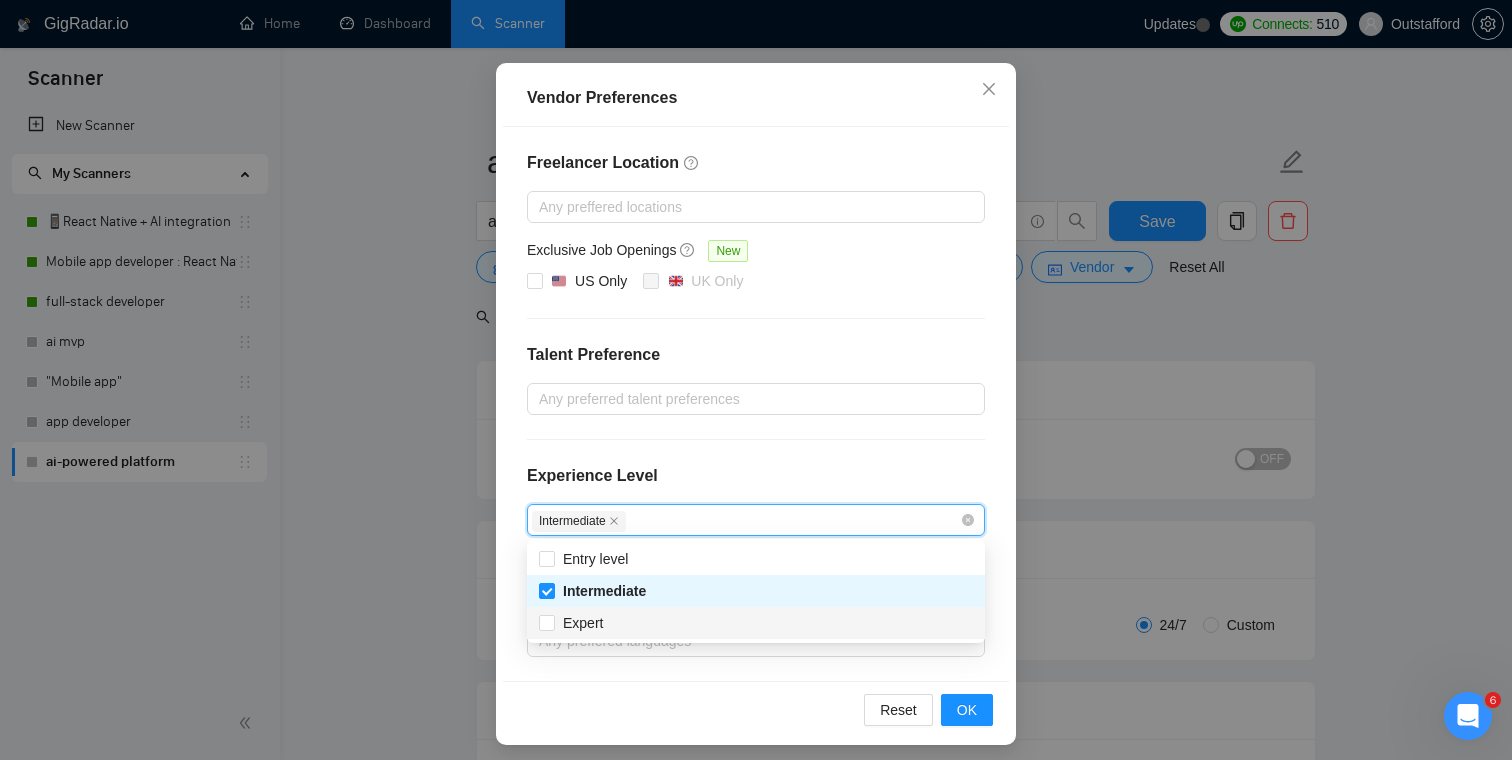 click on "Expert" at bounding box center [756, 623] 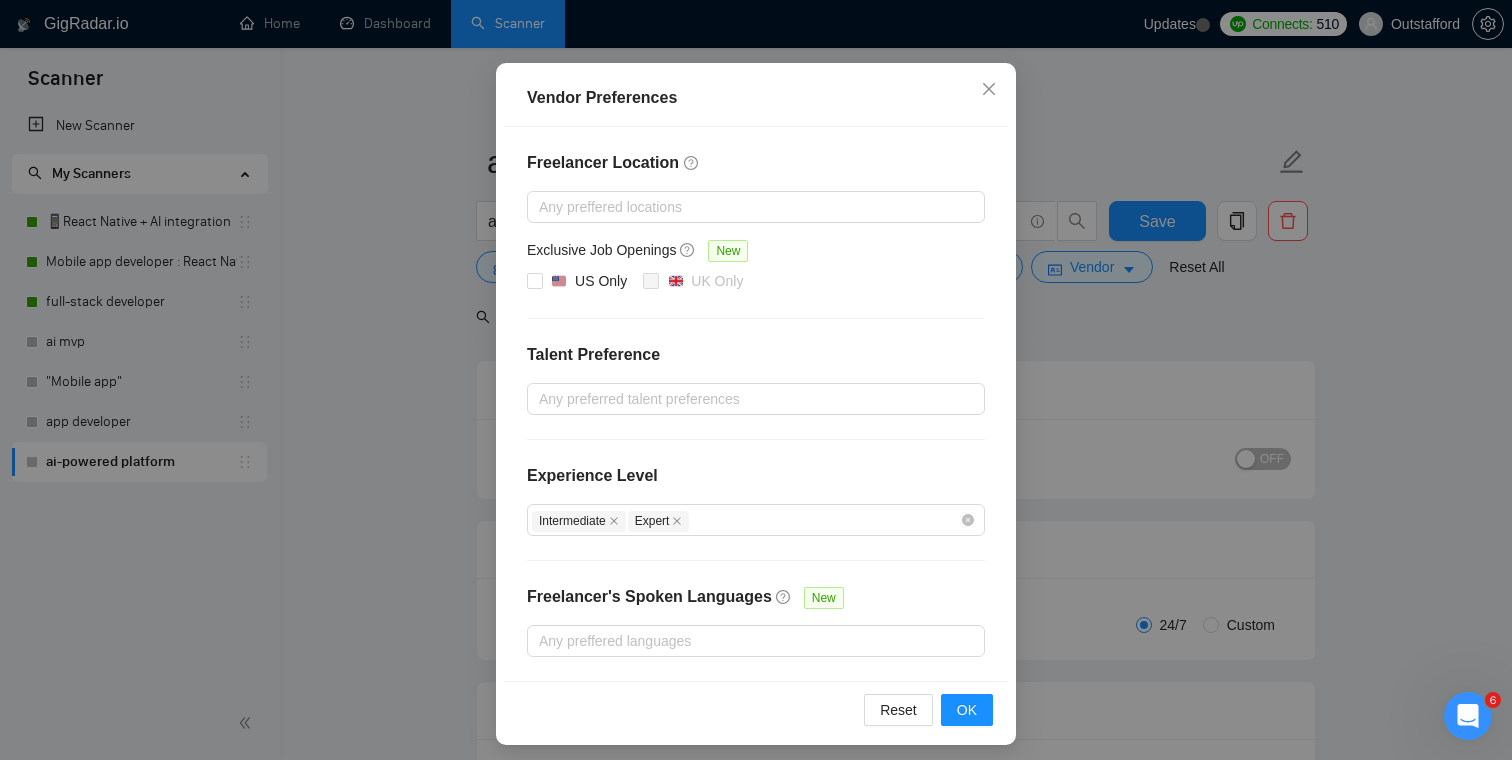 click on "Experience Level" at bounding box center [756, 484] 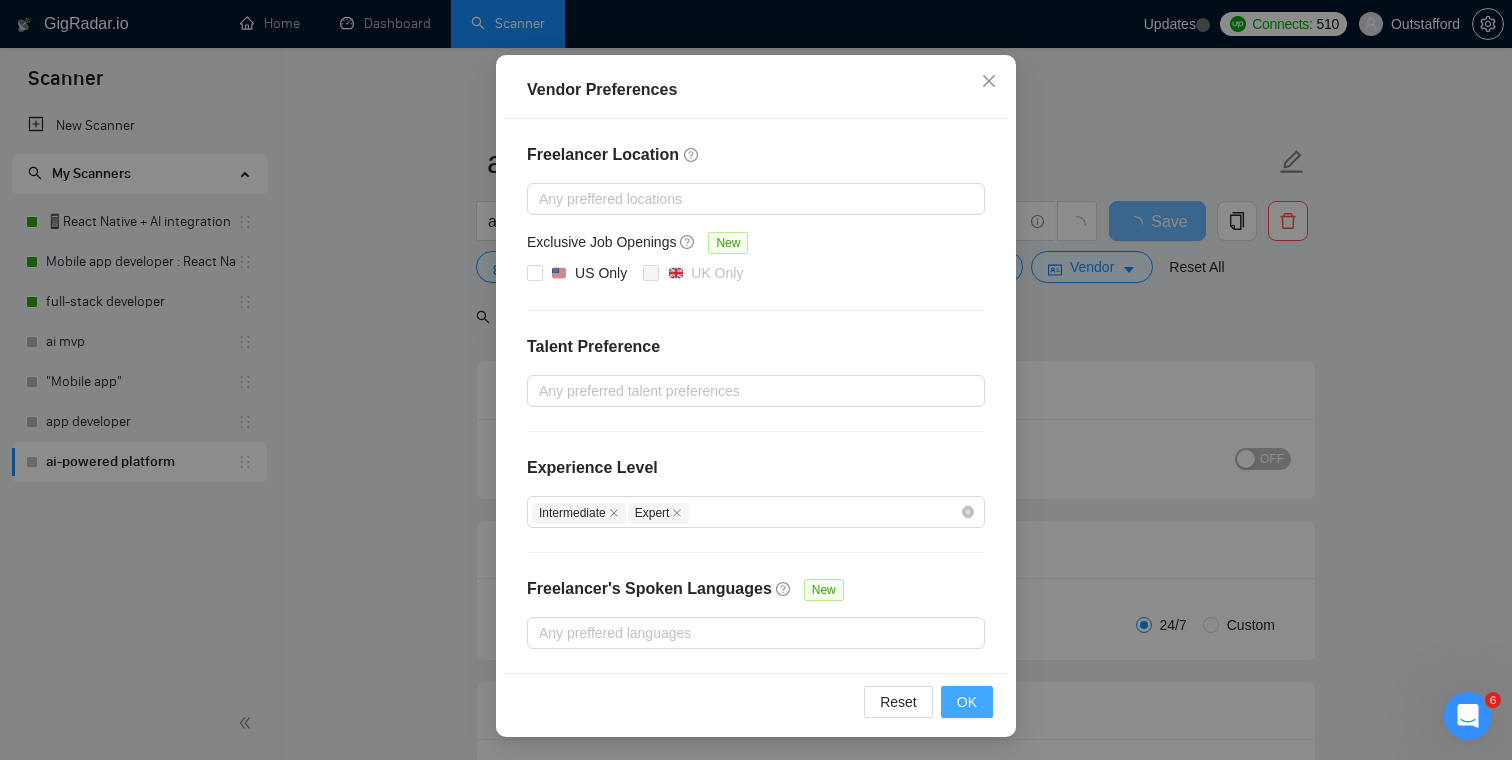 click on "OK" at bounding box center [967, 702] 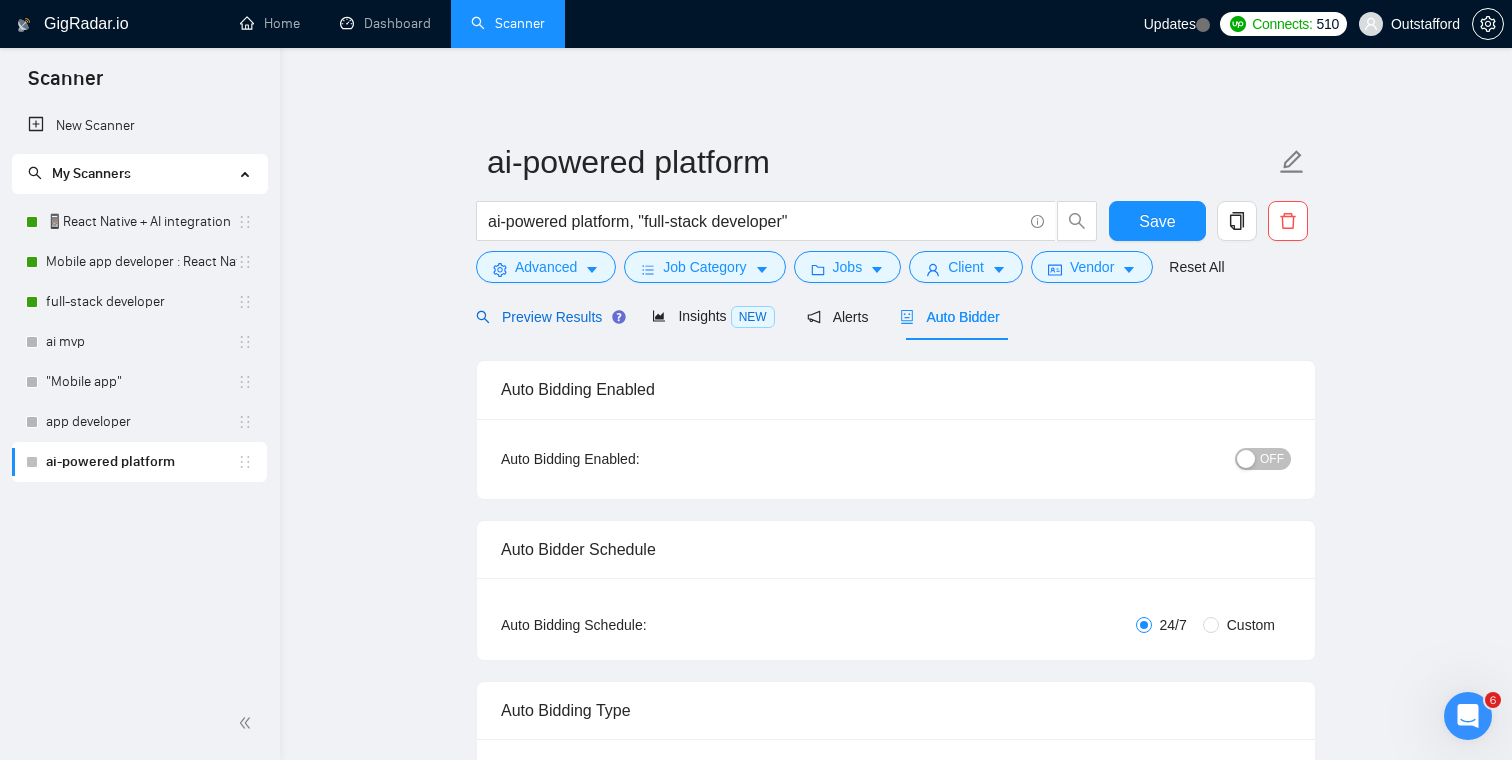 click on "Preview Results" at bounding box center (548, 317) 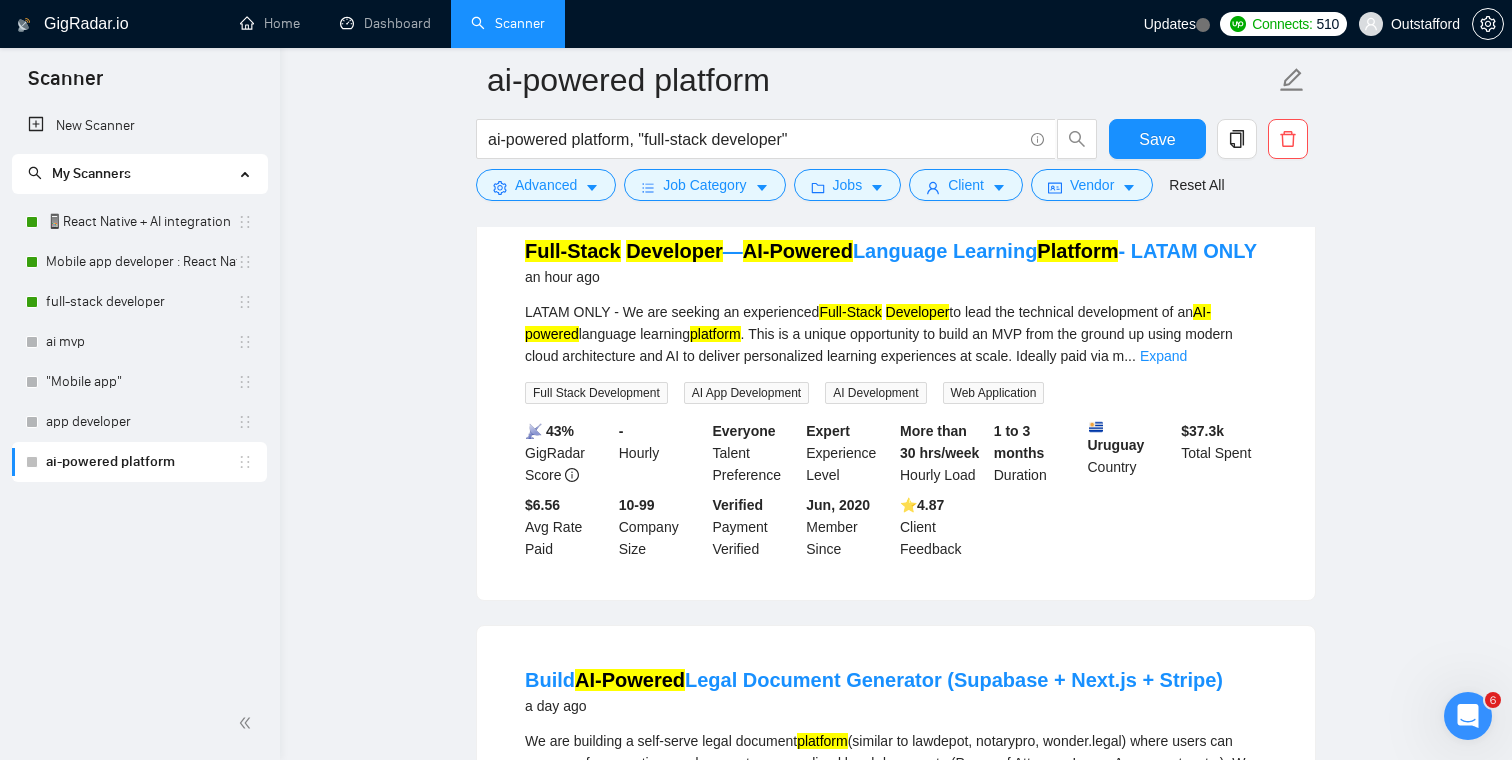 scroll, scrollTop: 0, scrollLeft: 0, axis: both 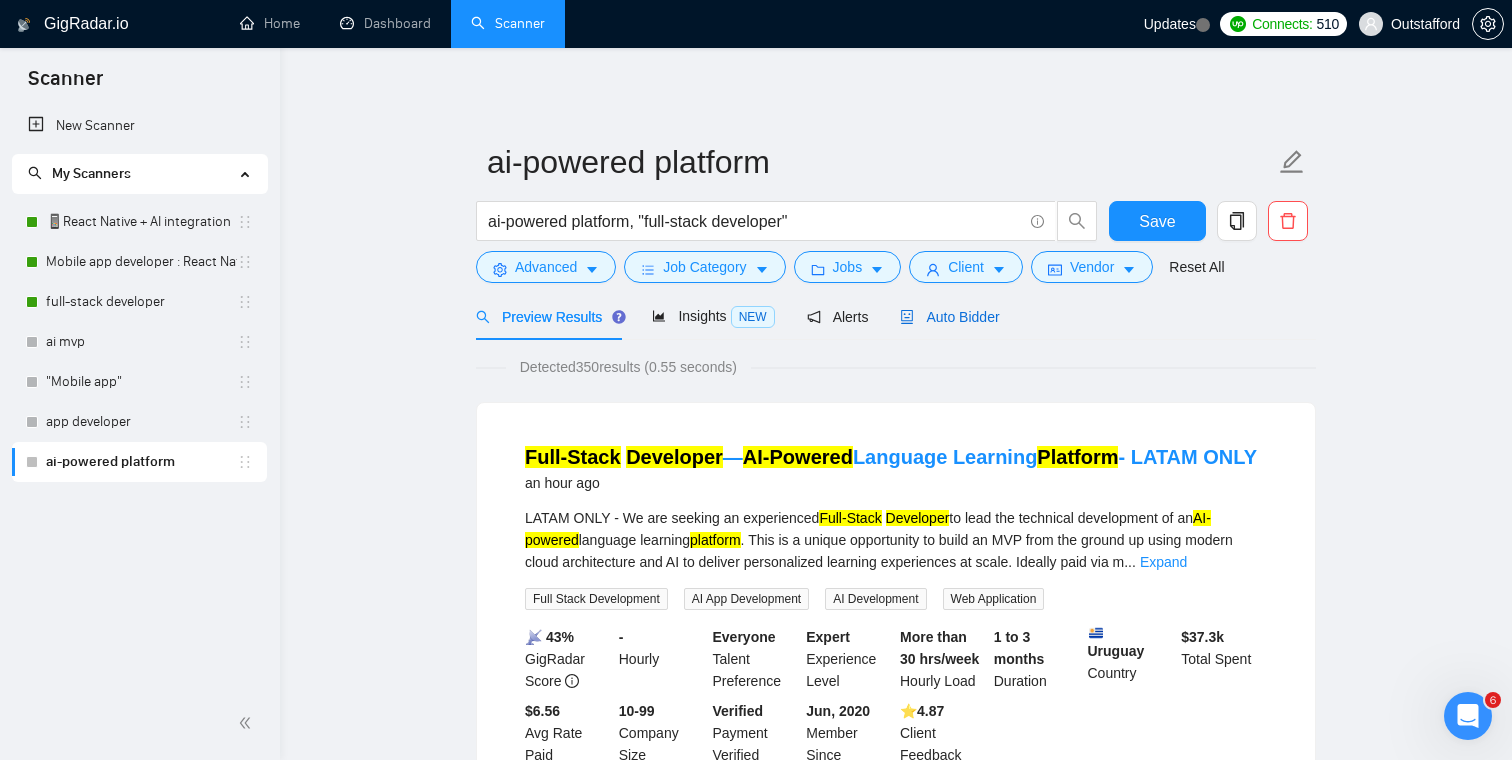 click on "Auto Bidder" at bounding box center [949, 317] 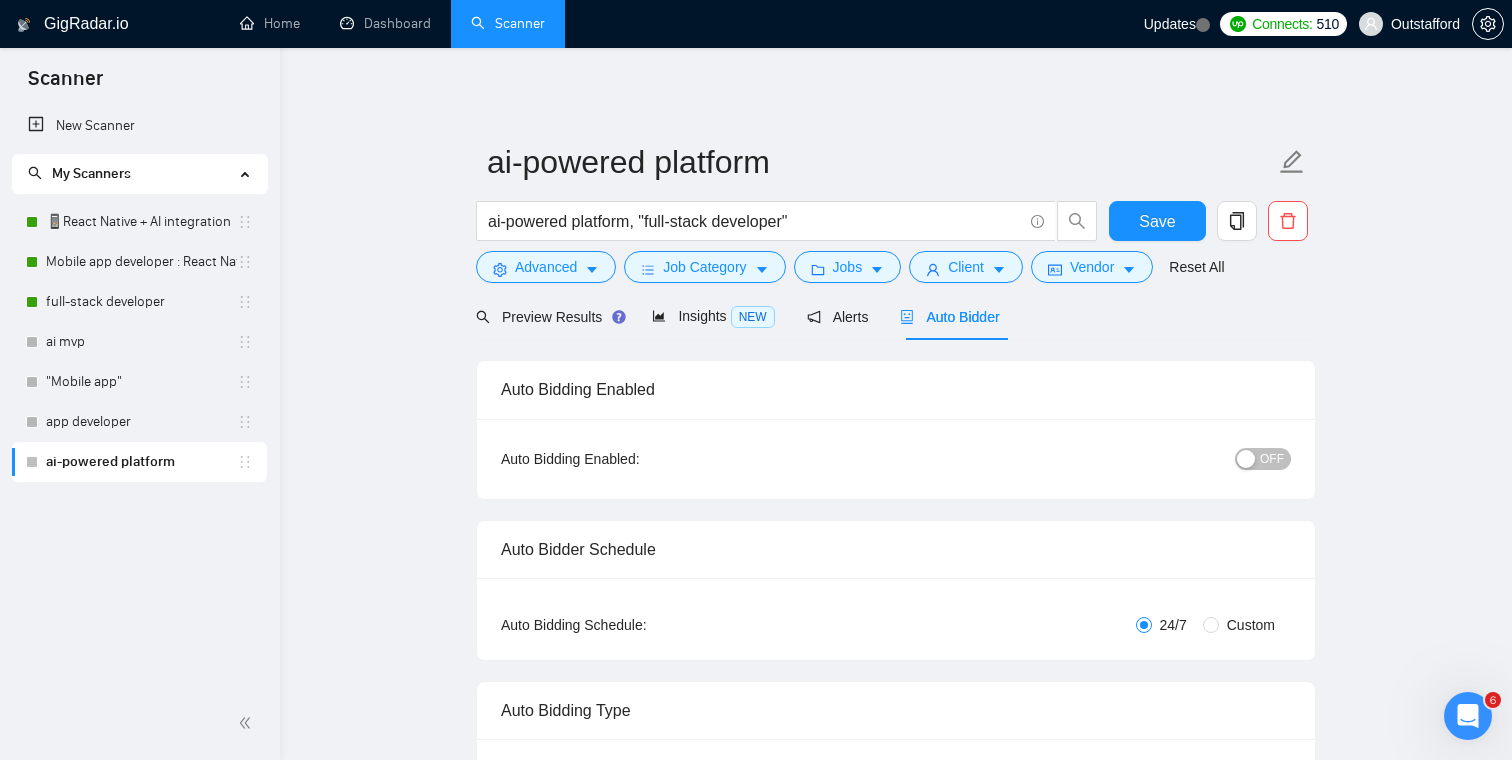 type 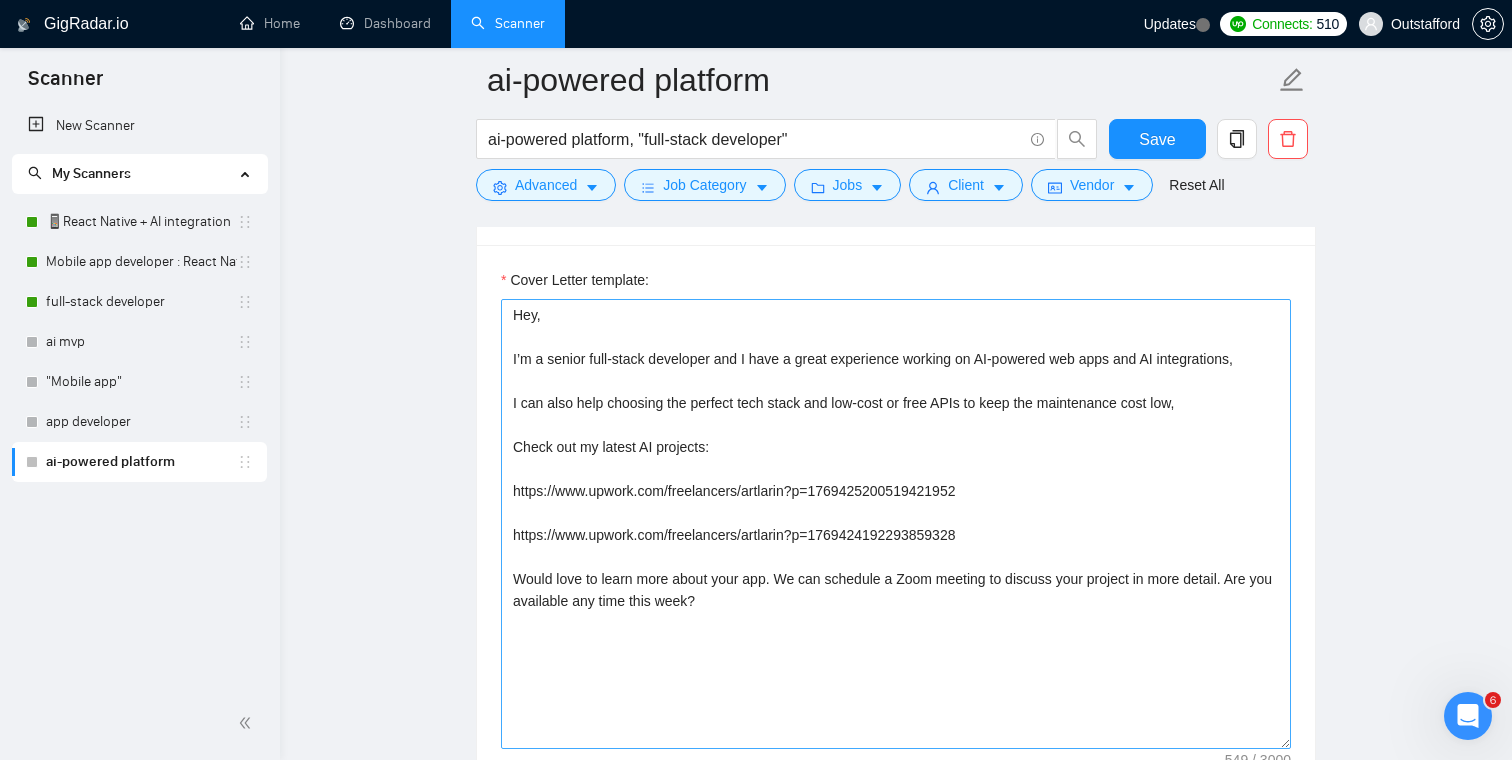 scroll, scrollTop: 1340, scrollLeft: 0, axis: vertical 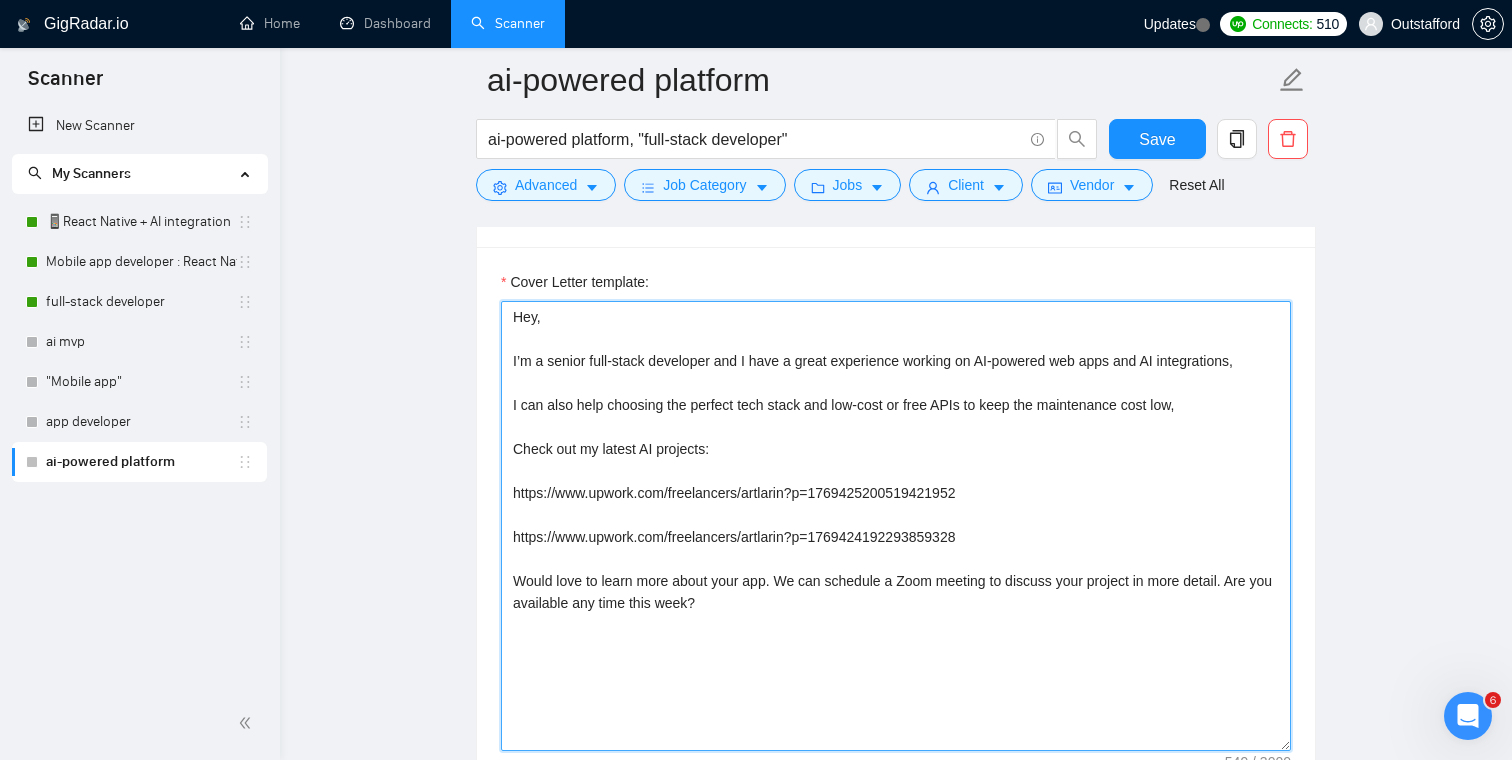 drag, startPoint x: 1133, startPoint y: 359, endPoint x: 1070, endPoint y: 361, distance: 63.03174 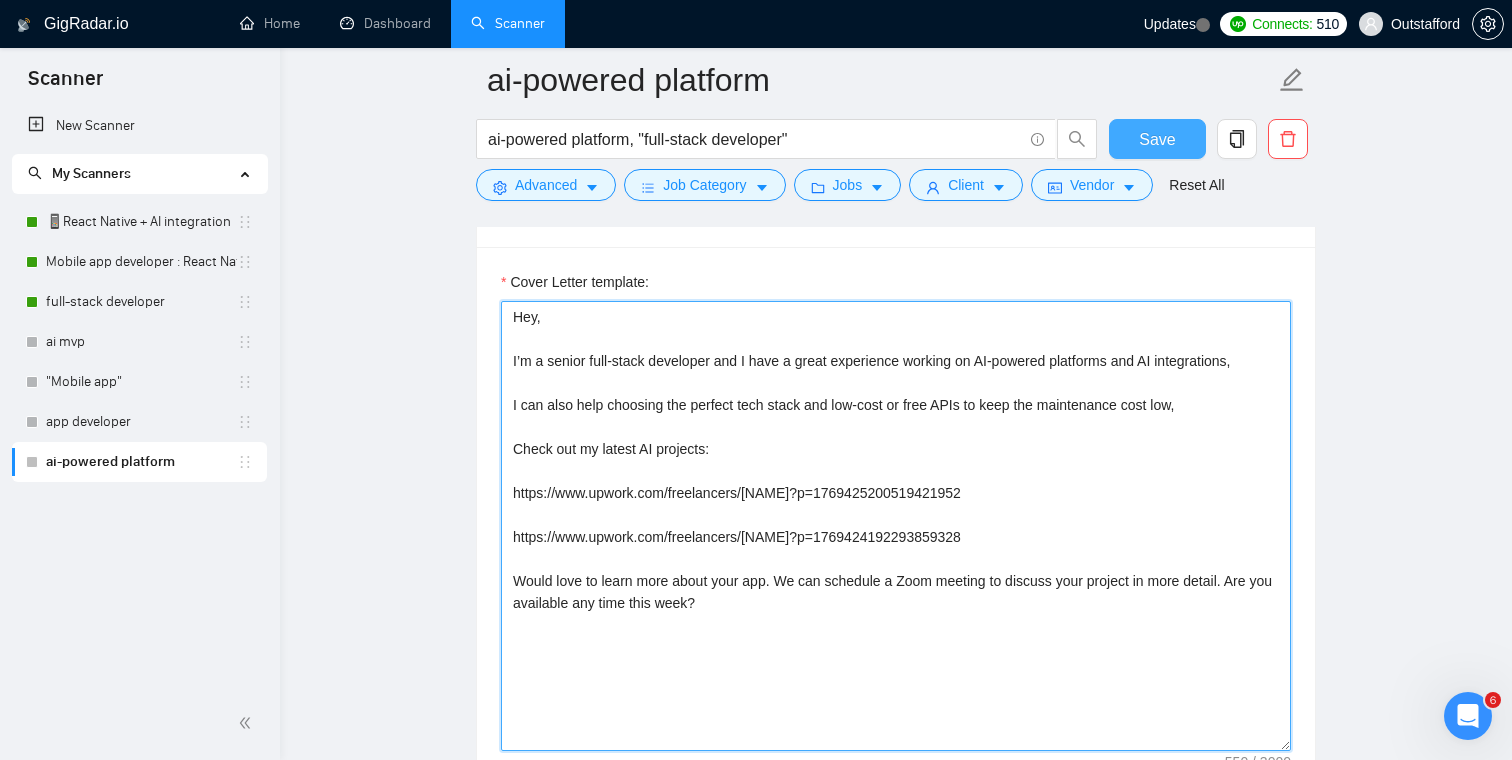 type on "Hey,
I’m a senior full-stack developer and I have a great experience working on AI-powered platforms and AI integrations,
I can also help choosing the perfect tech stack and low-cost or free APIs to keep the maintenance cost low,
Check out my latest AI projects:
https://www.upwork.com/freelancers/[NAME]?p=1769425200519421952
https://www.upwork.com/freelancers/[NAME]?p=1769424192293859328
Would love to learn more about your app. We can schedule a Zoom meeting to discuss your project in more detail. Are you available any time this week?" 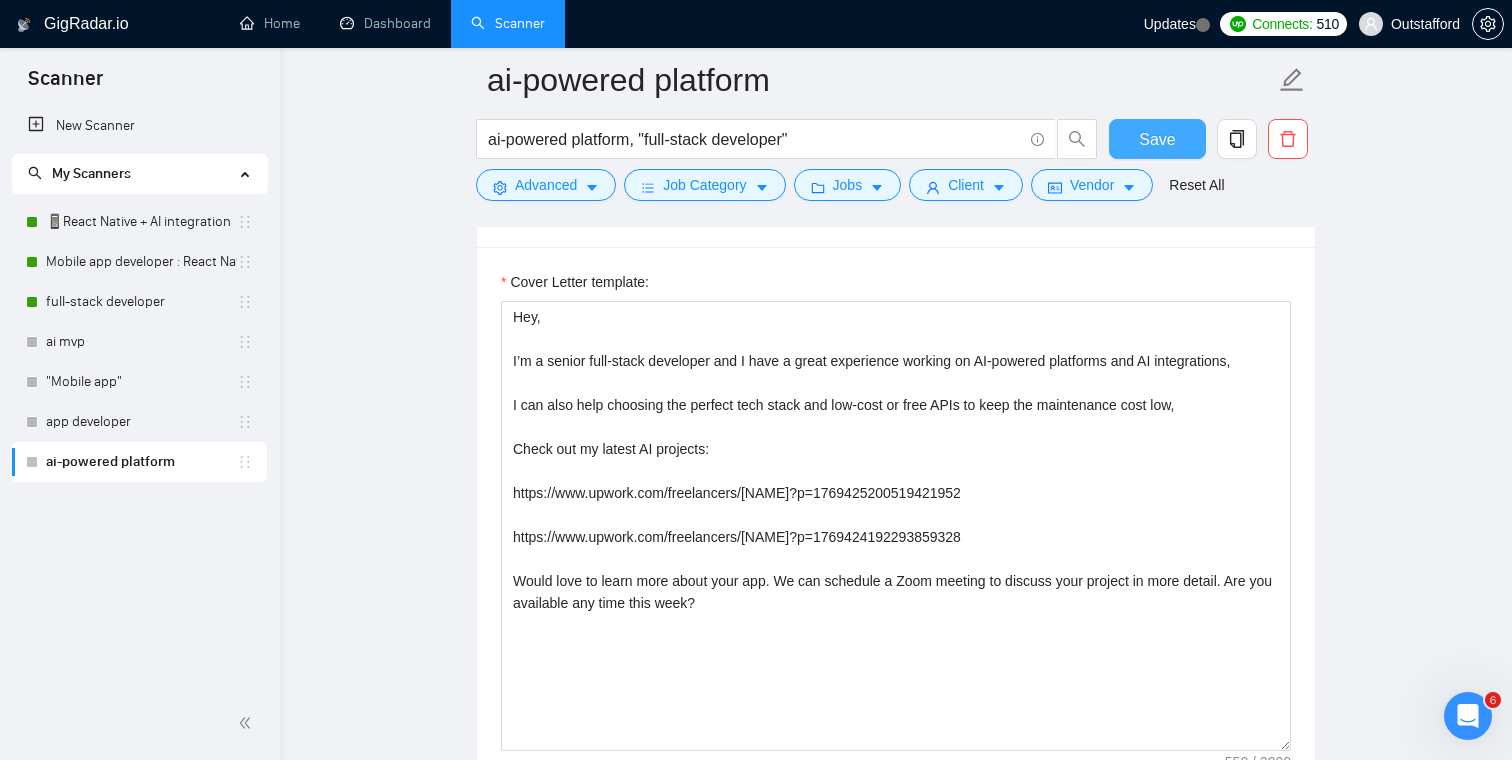 click on "Save" at bounding box center [1157, 139] 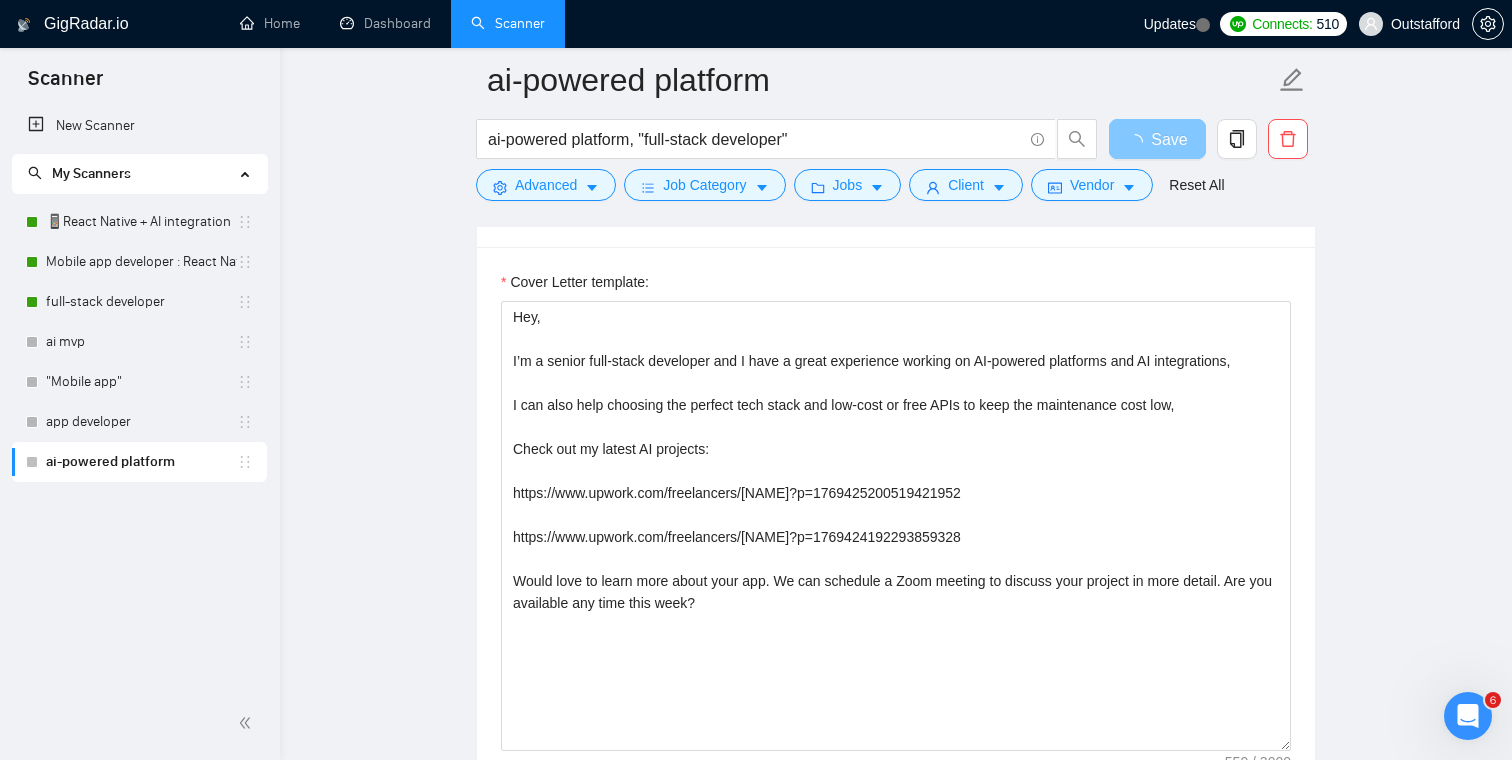 type 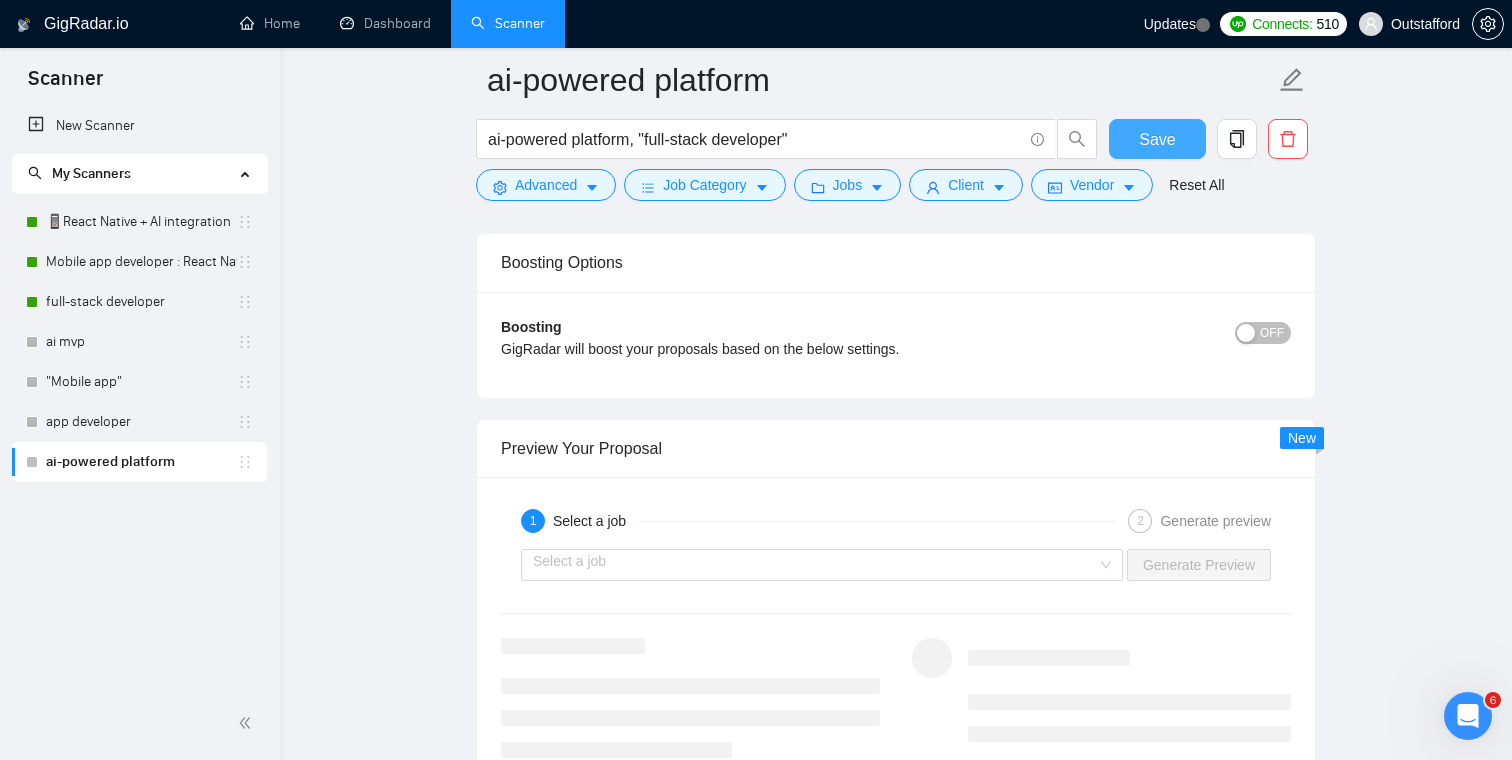 scroll, scrollTop: 2674, scrollLeft: 0, axis: vertical 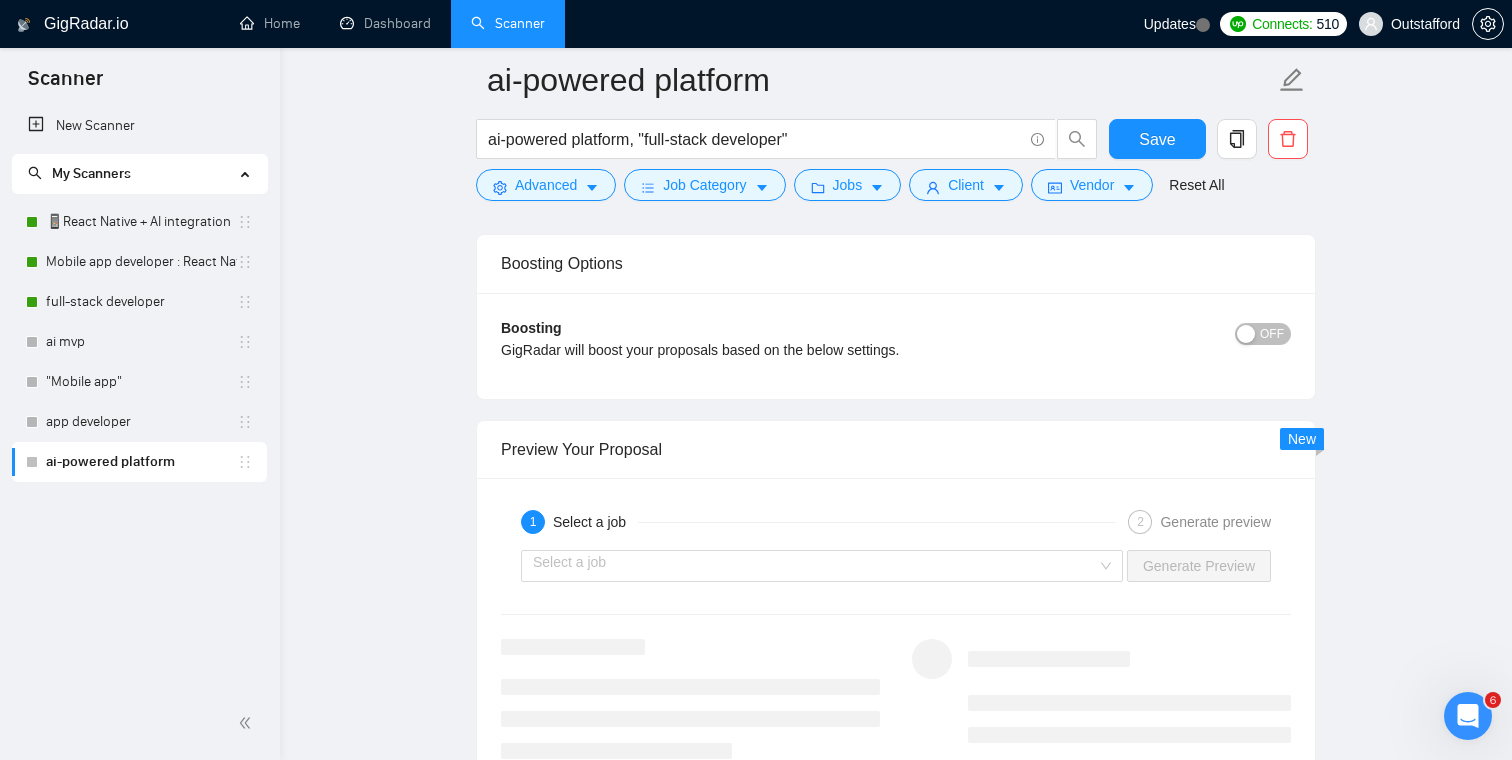 click on "OFF" at bounding box center [1263, 334] 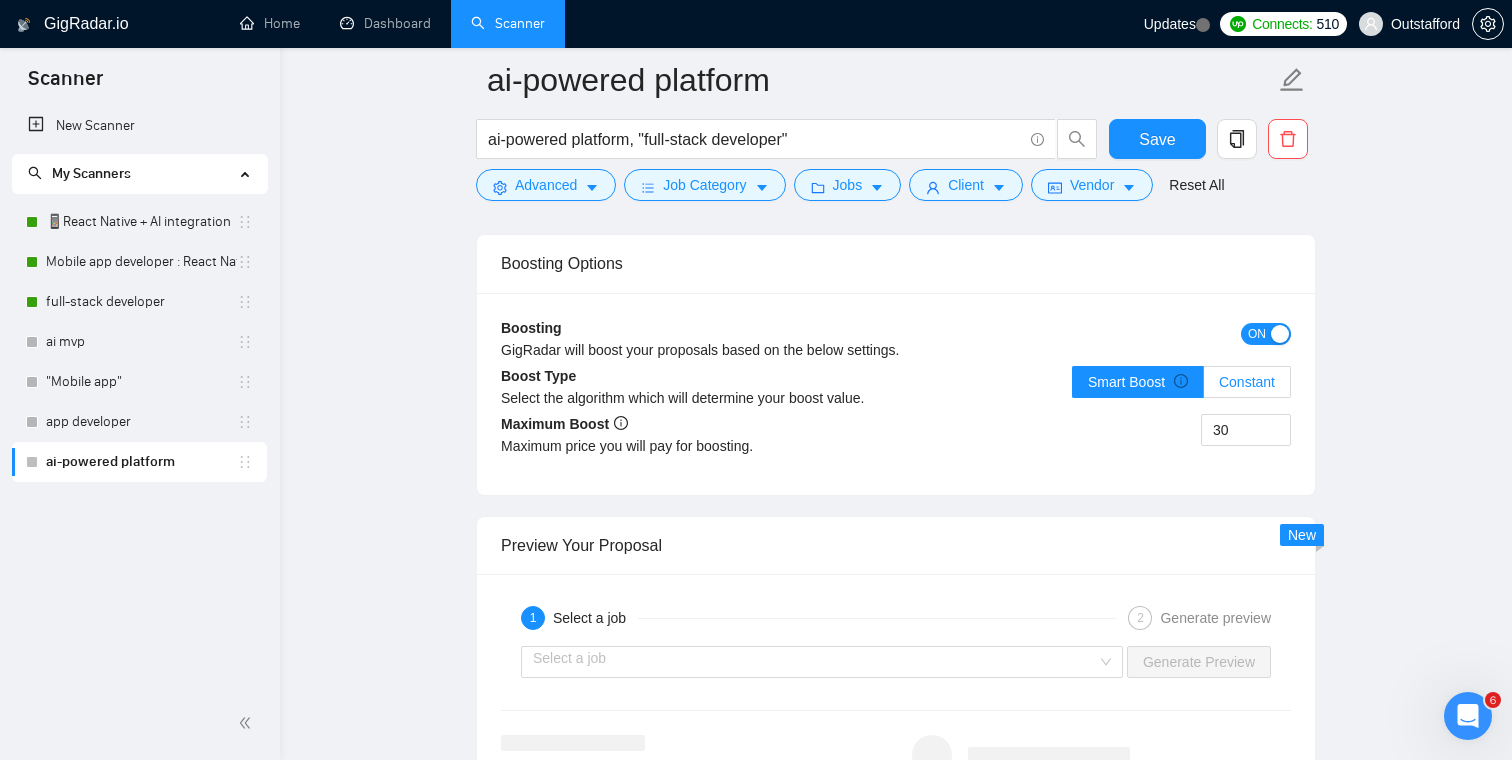click on "Constant" at bounding box center [1247, 382] 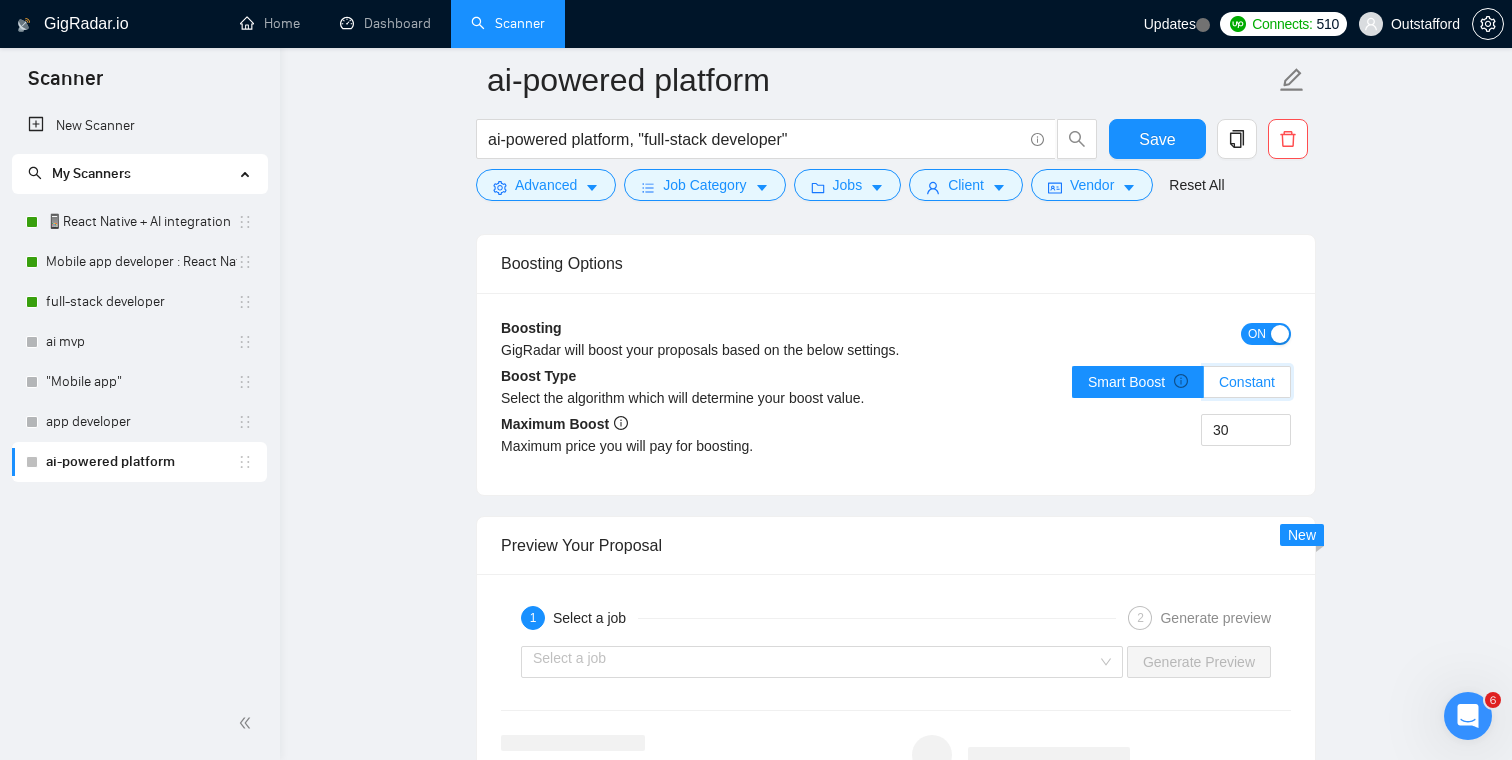 click on "Constant" at bounding box center [1204, 387] 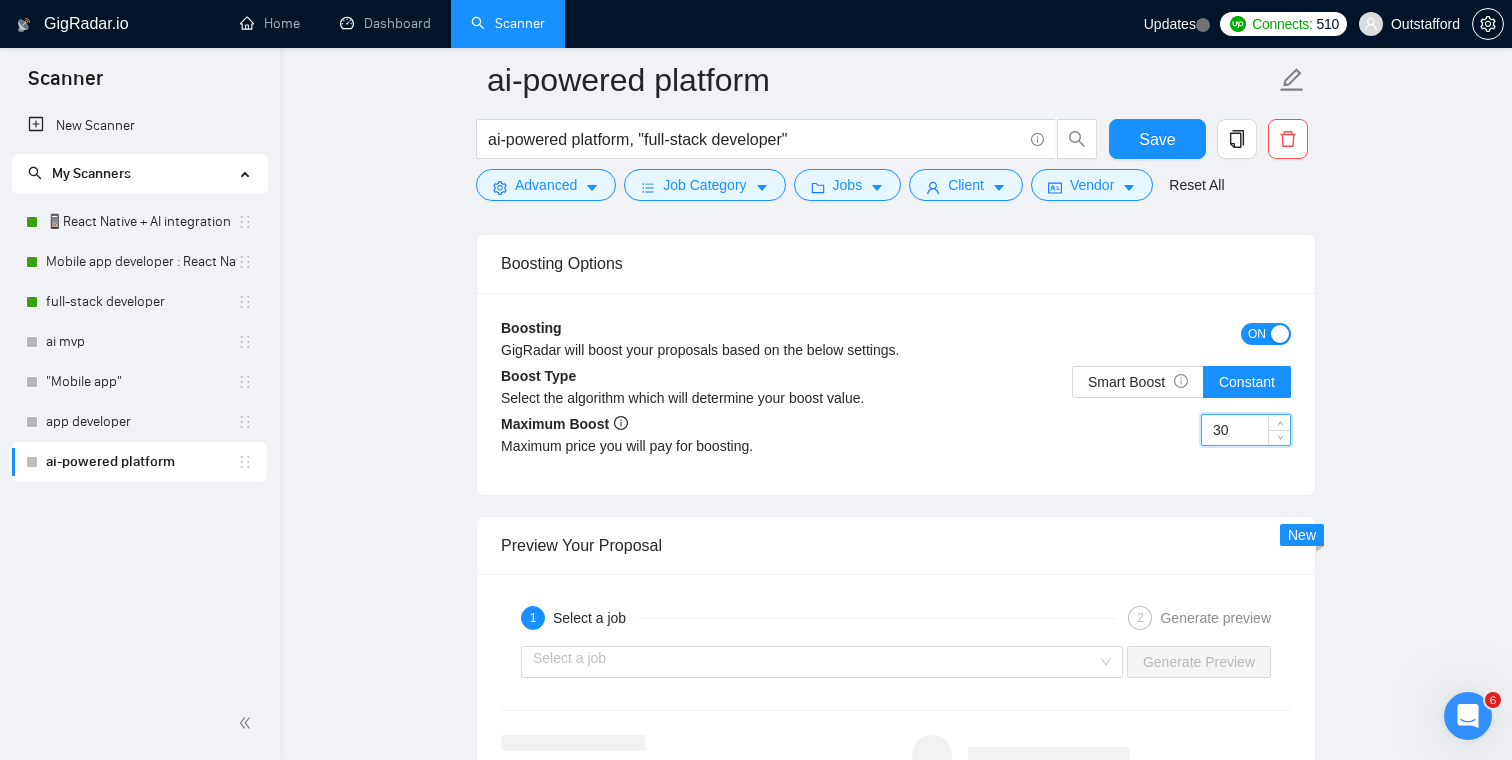 drag, startPoint x: 1253, startPoint y: 435, endPoint x: 1175, endPoint y: 435, distance: 78 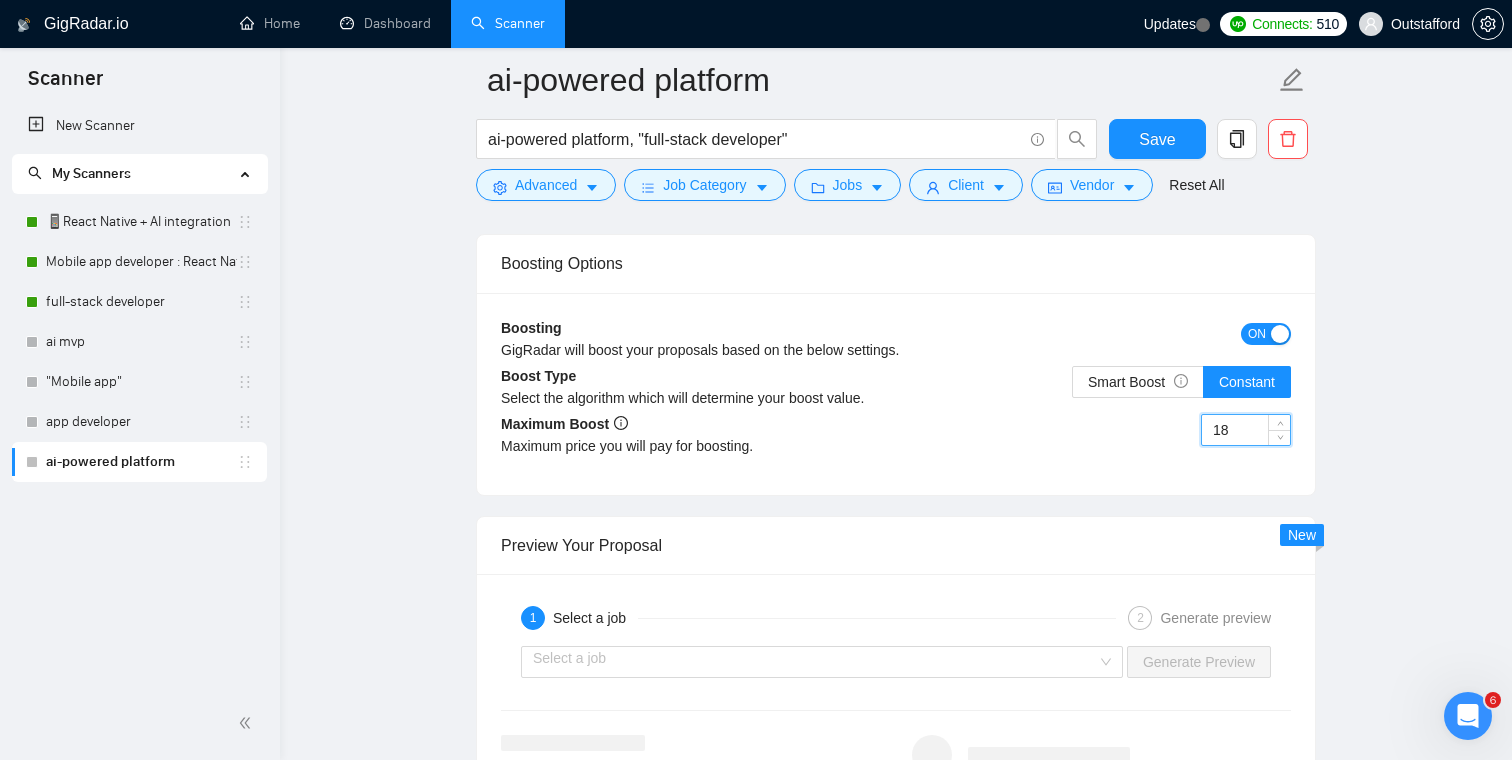 type on "18" 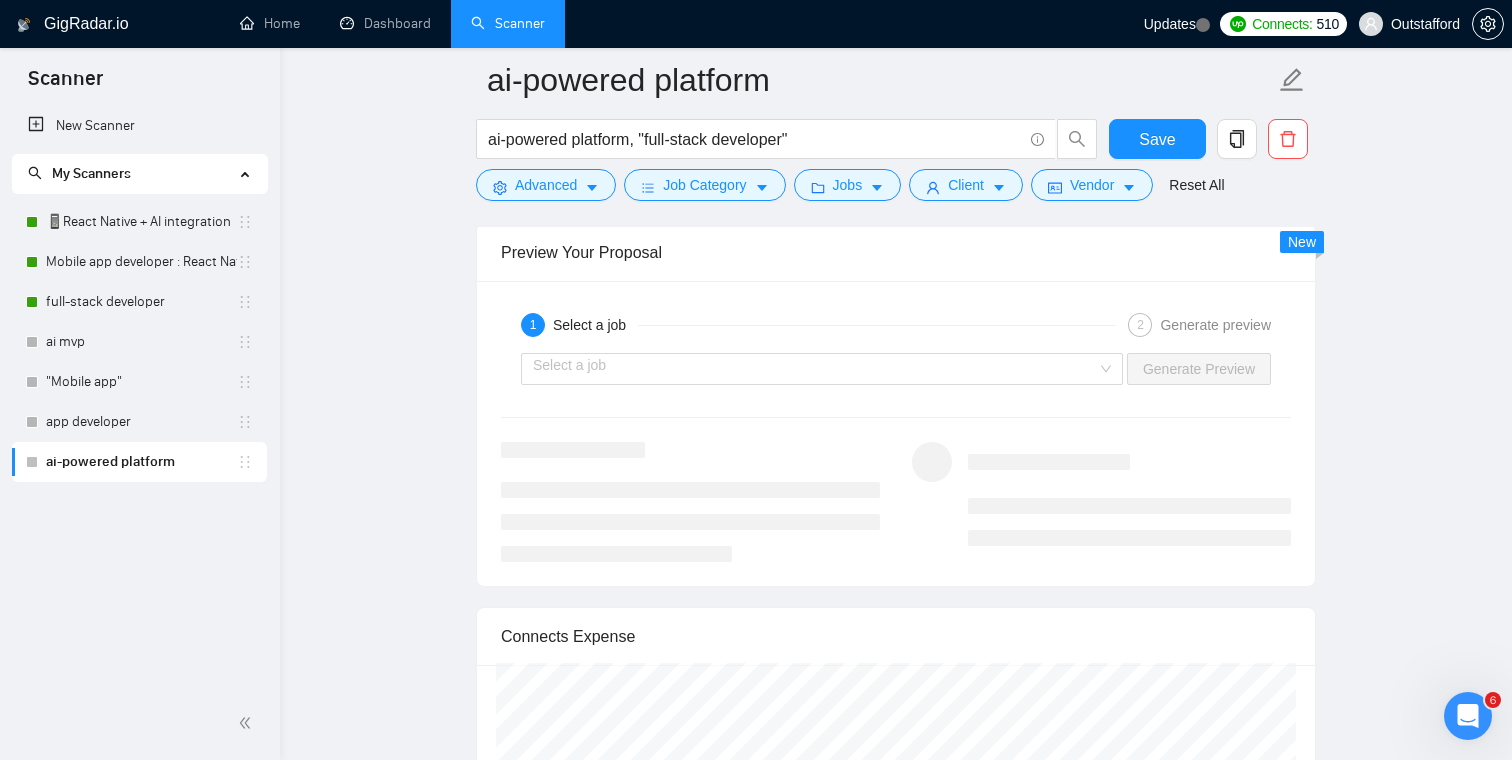 scroll, scrollTop: 3101, scrollLeft: 0, axis: vertical 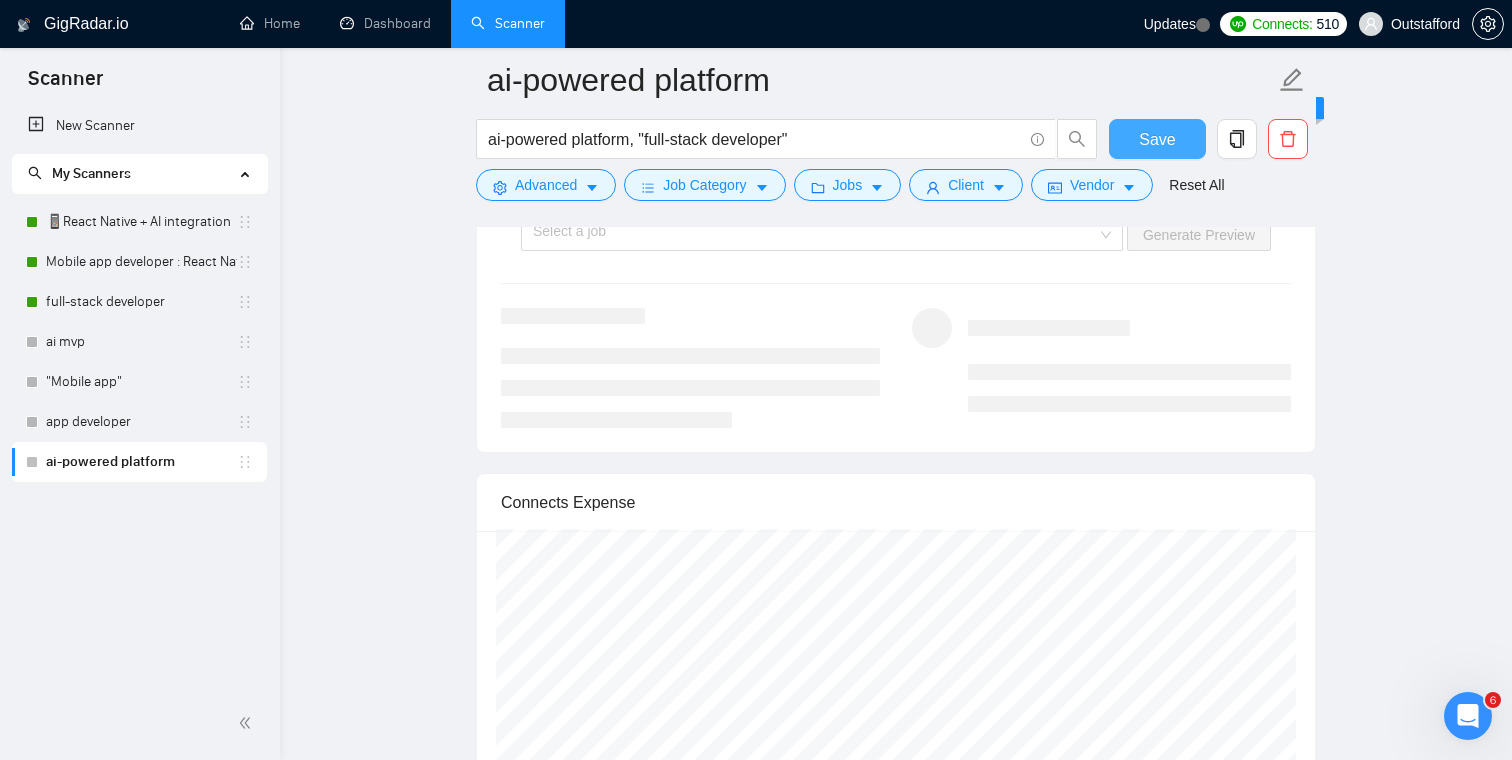 click on "Save" at bounding box center [1157, 139] 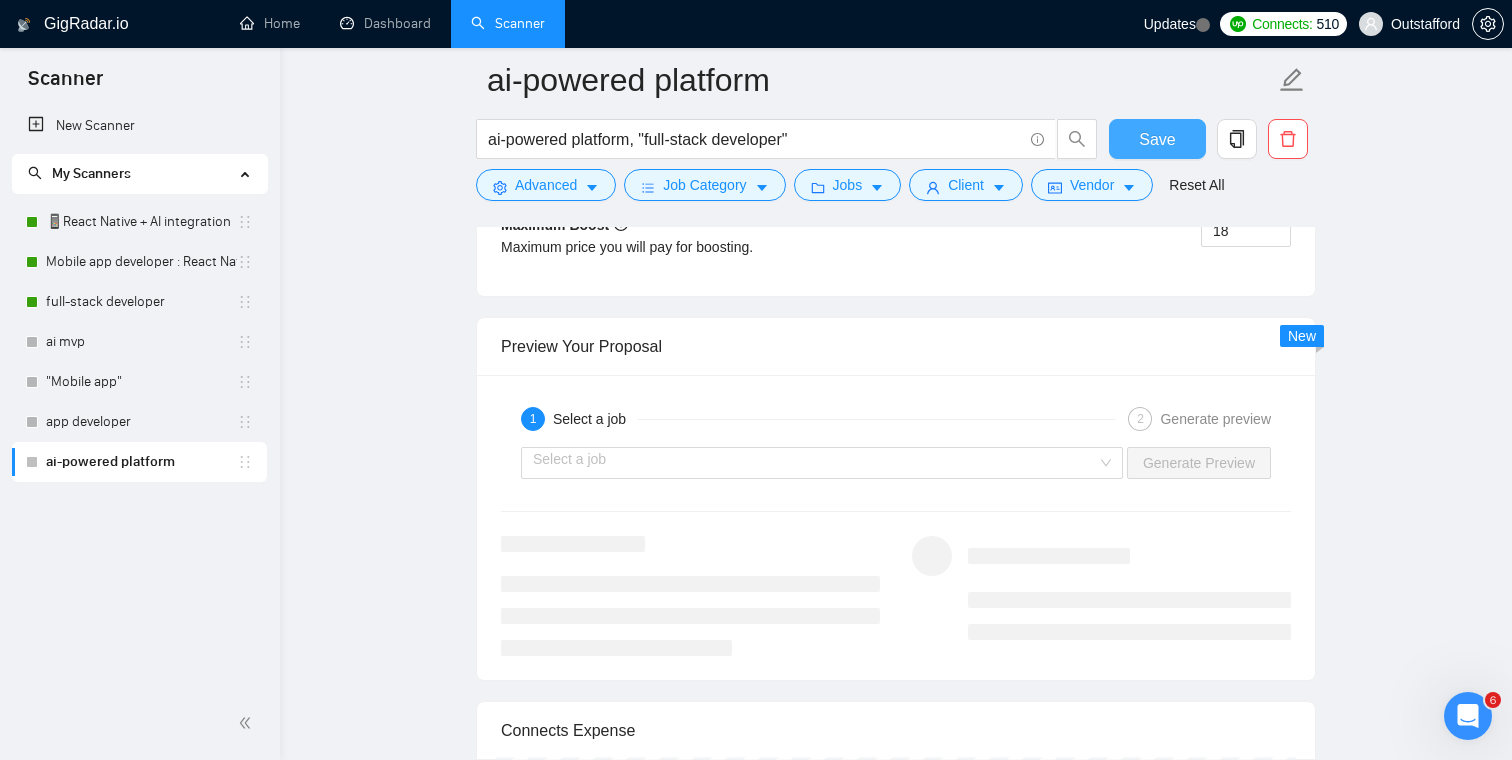 type 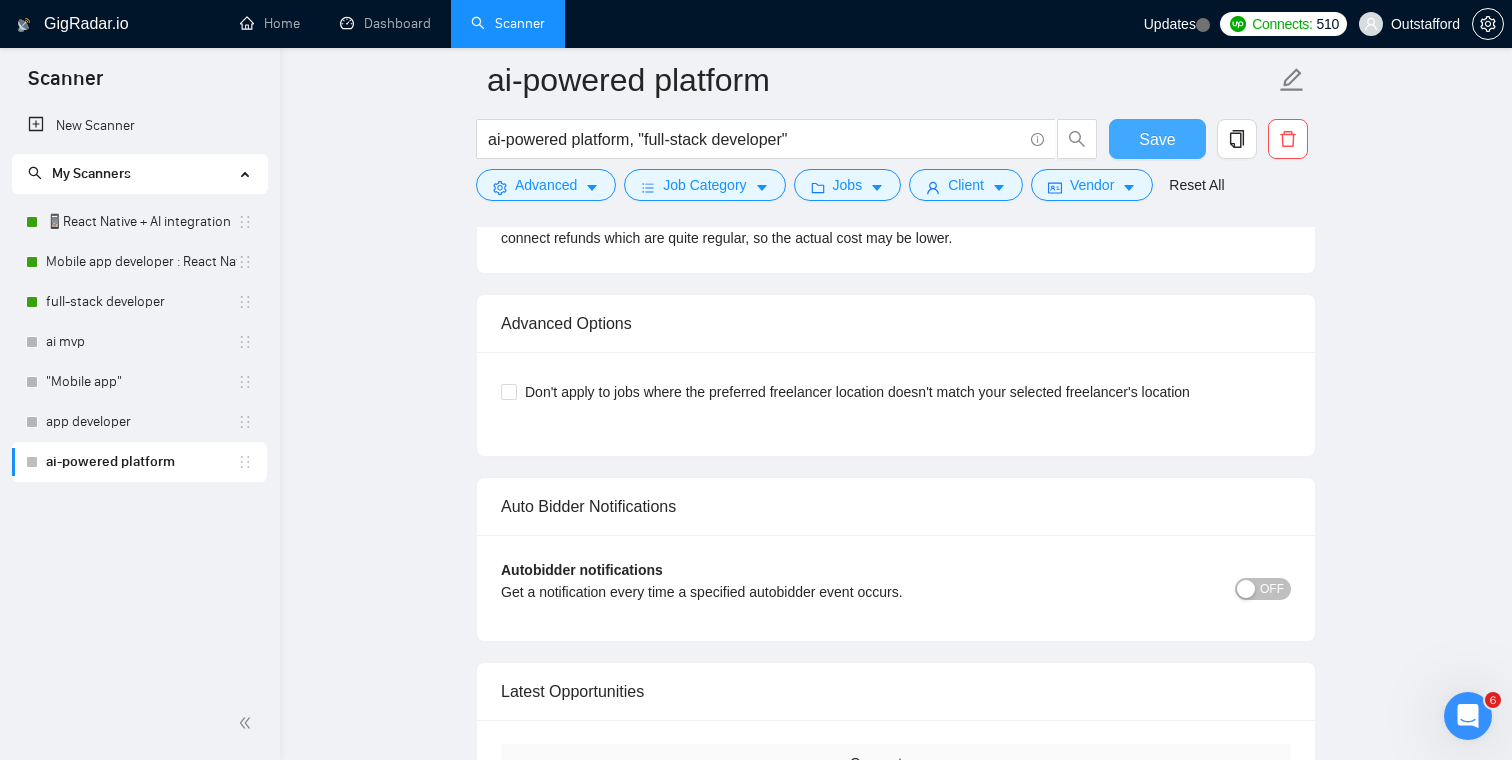 scroll, scrollTop: 3750, scrollLeft: 0, axis: vertical 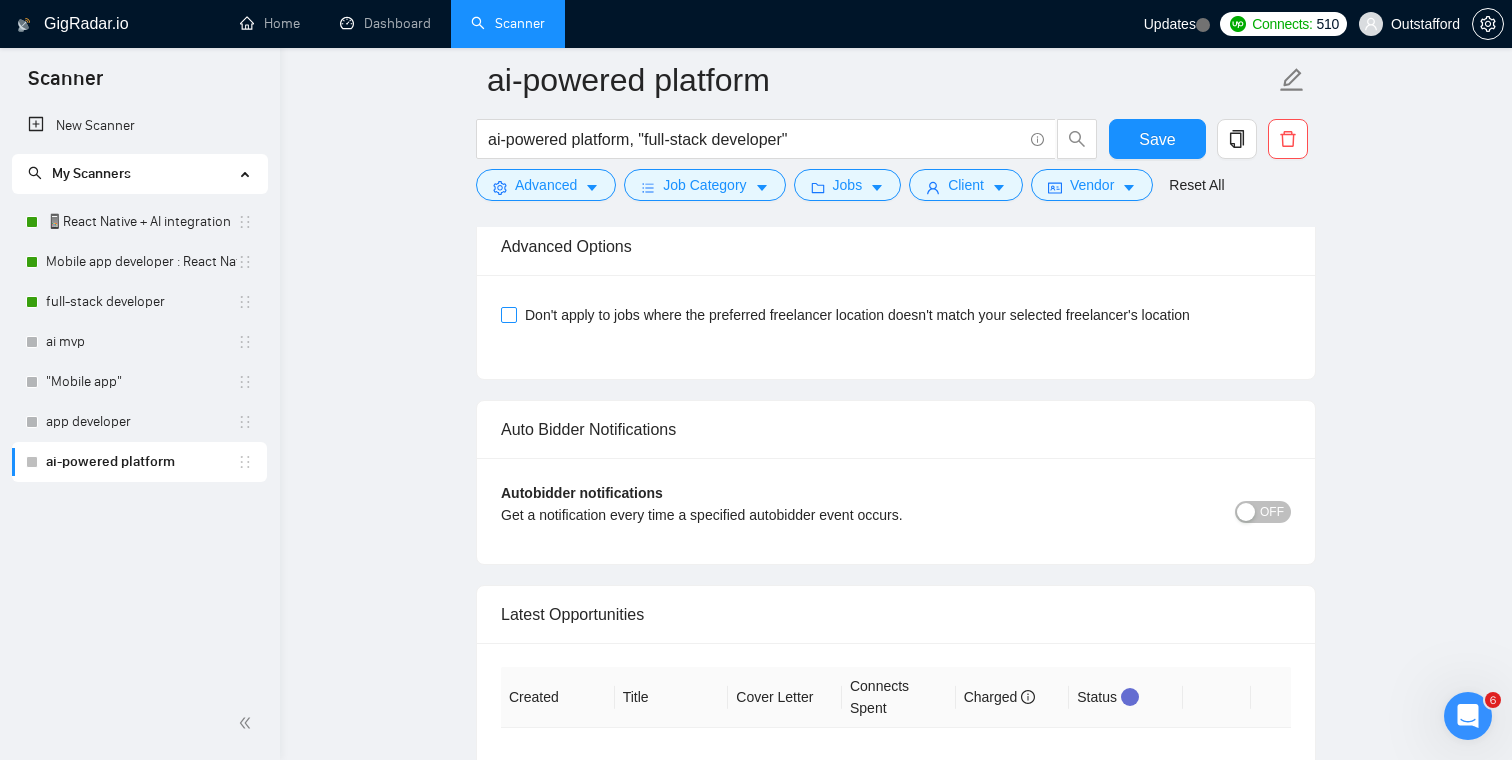 click on "Don't apply to jobs where the preferred freelancer location doesn't match your selected freelancer's location" at bounding box center (857, 315) 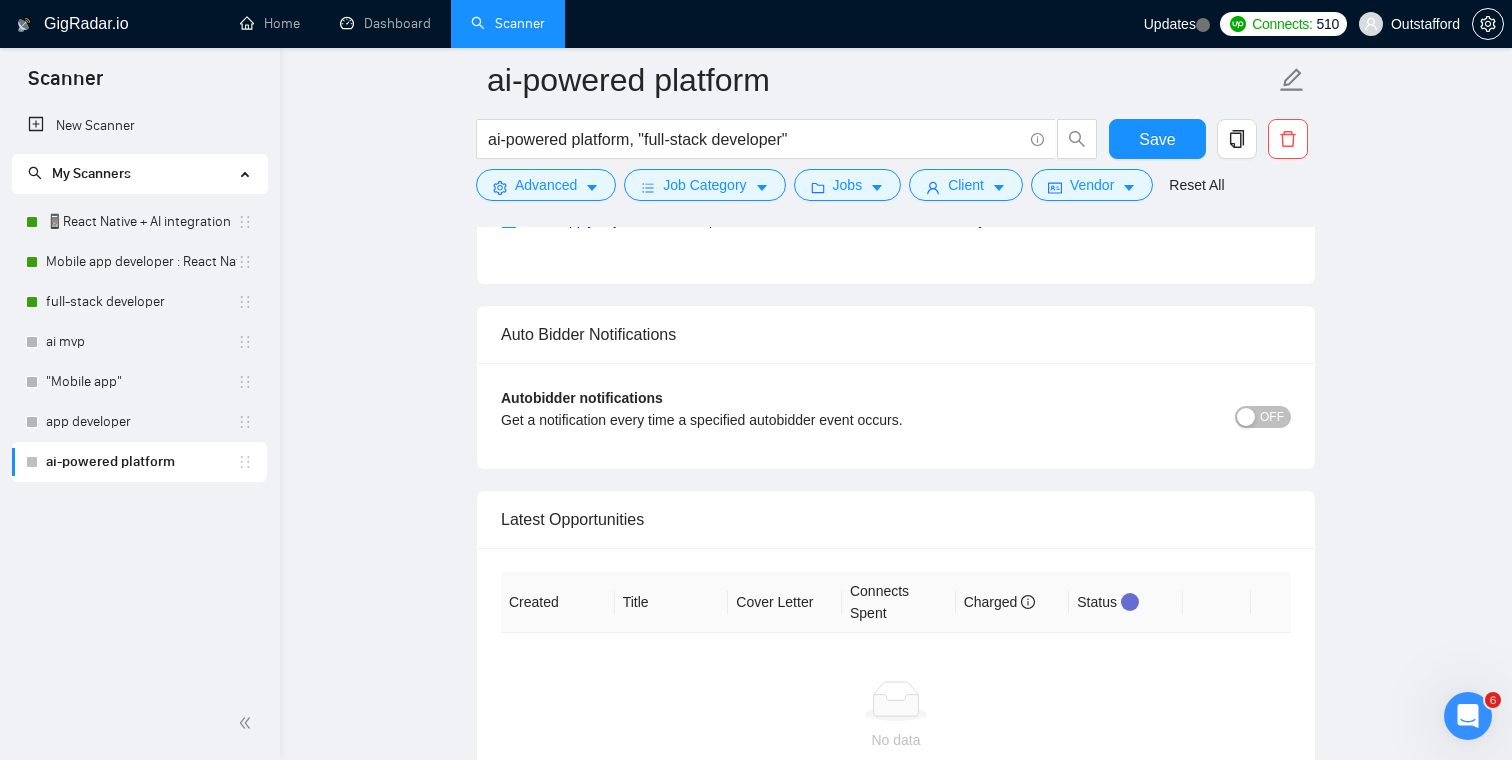 scroll, scrollTop: 3861, scrollLeft: 0, axis: vertical 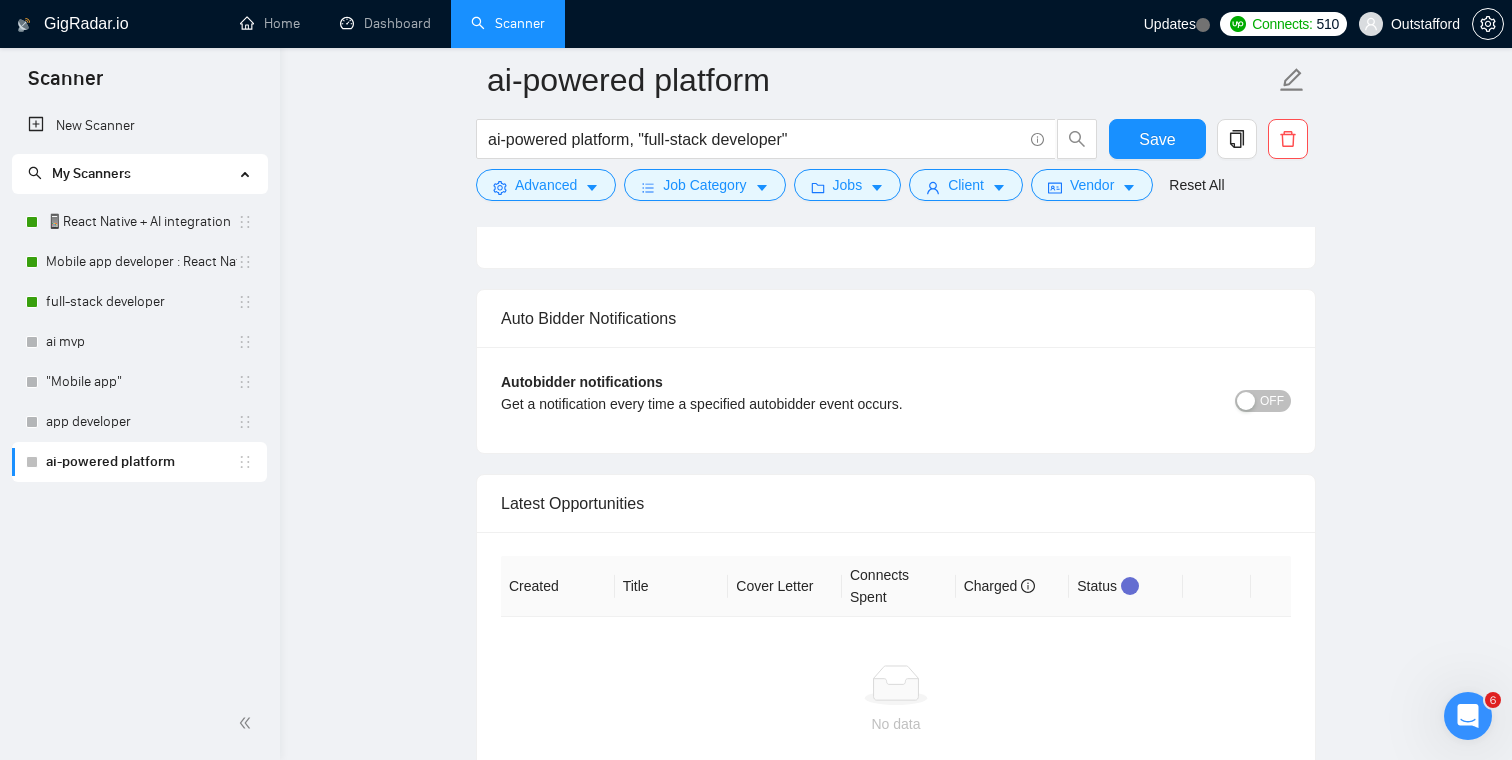 click on "Autobidder notifications Get a notification every time a specified autobidder event occurs. OFF" at bounding box center (896, 400) 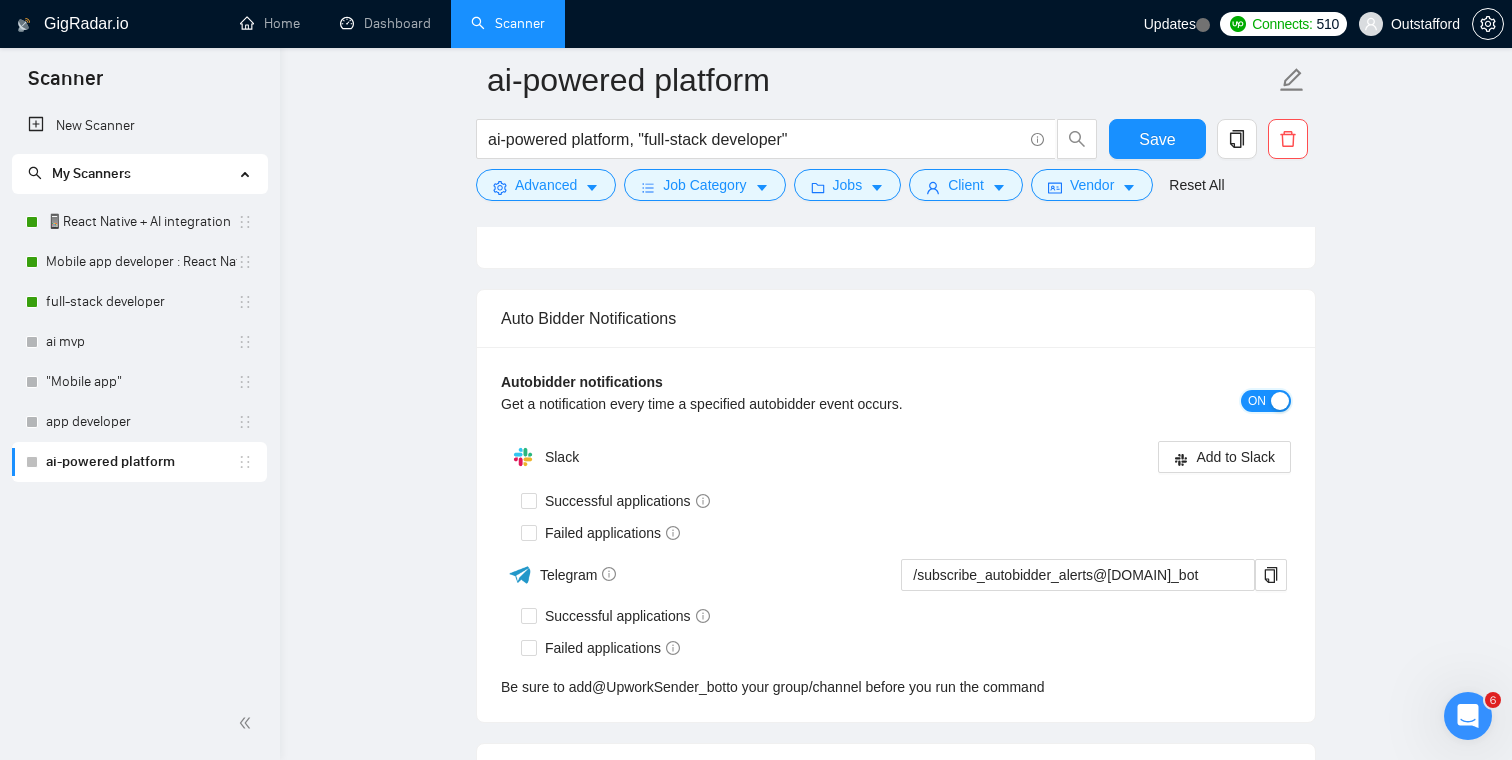 scroll, scrollTop: 3977, scrollLeft: 0, axis: vertical 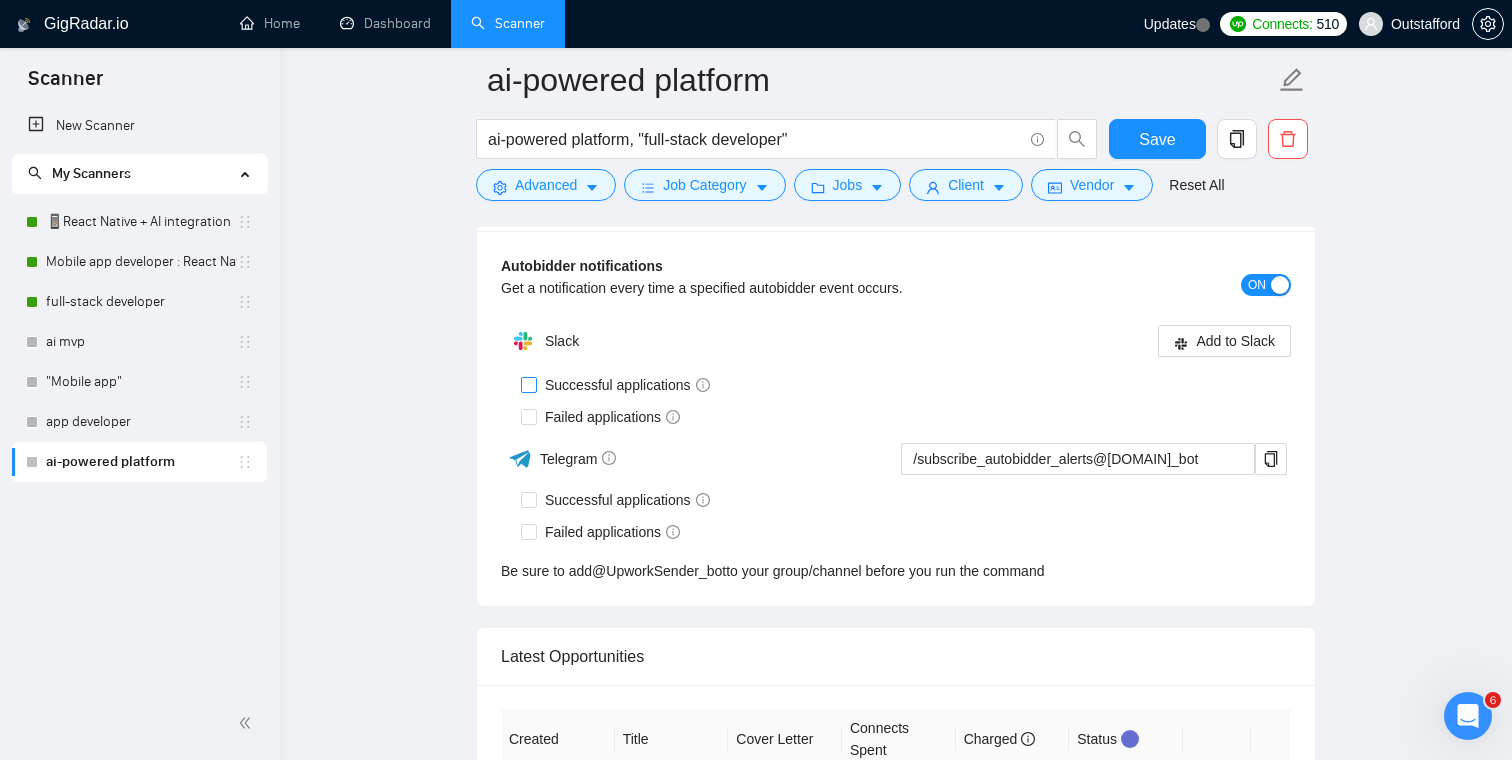click on "Successful applications" at bounding box center (627, 385) 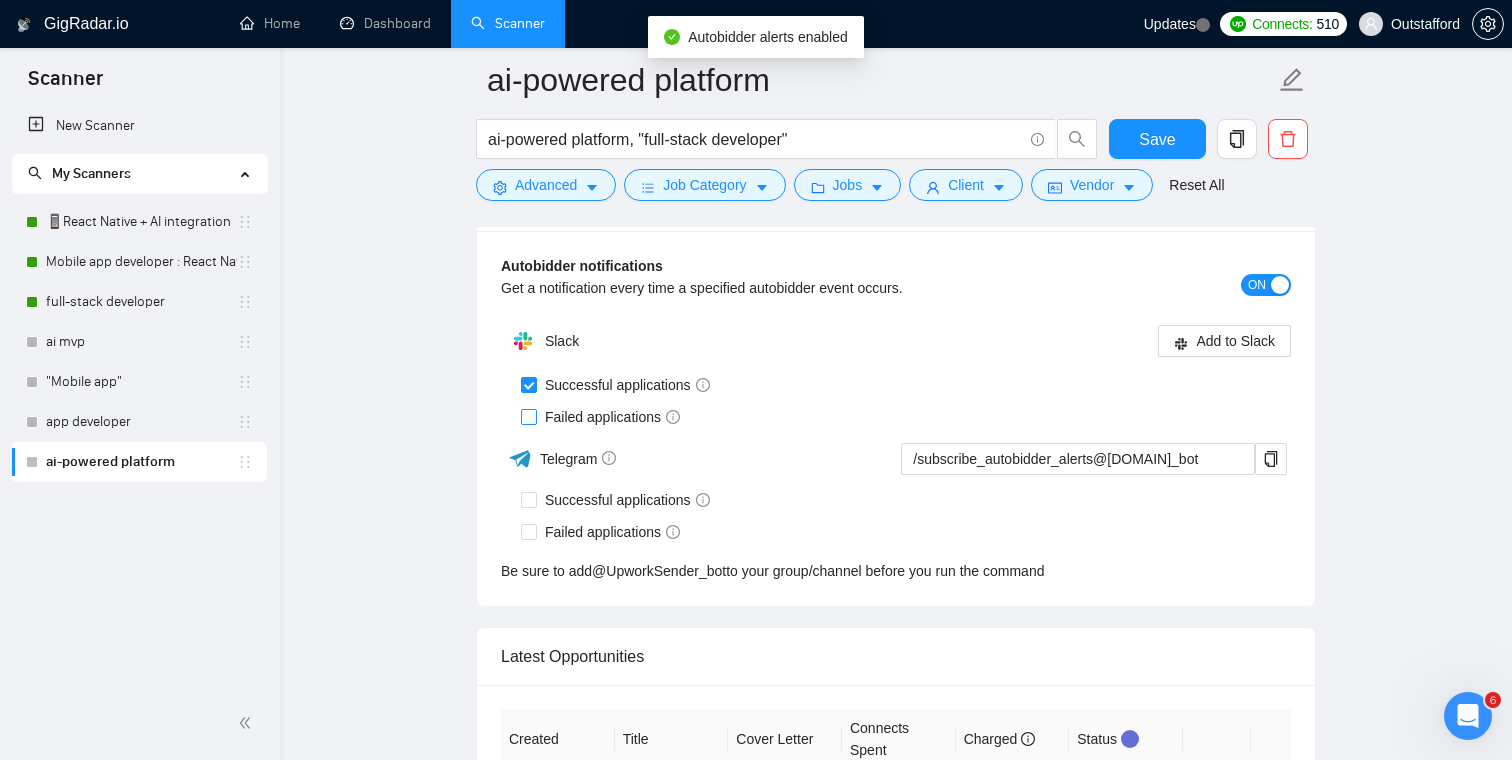 click on "Failed applications" at bounding box center [612, 417] 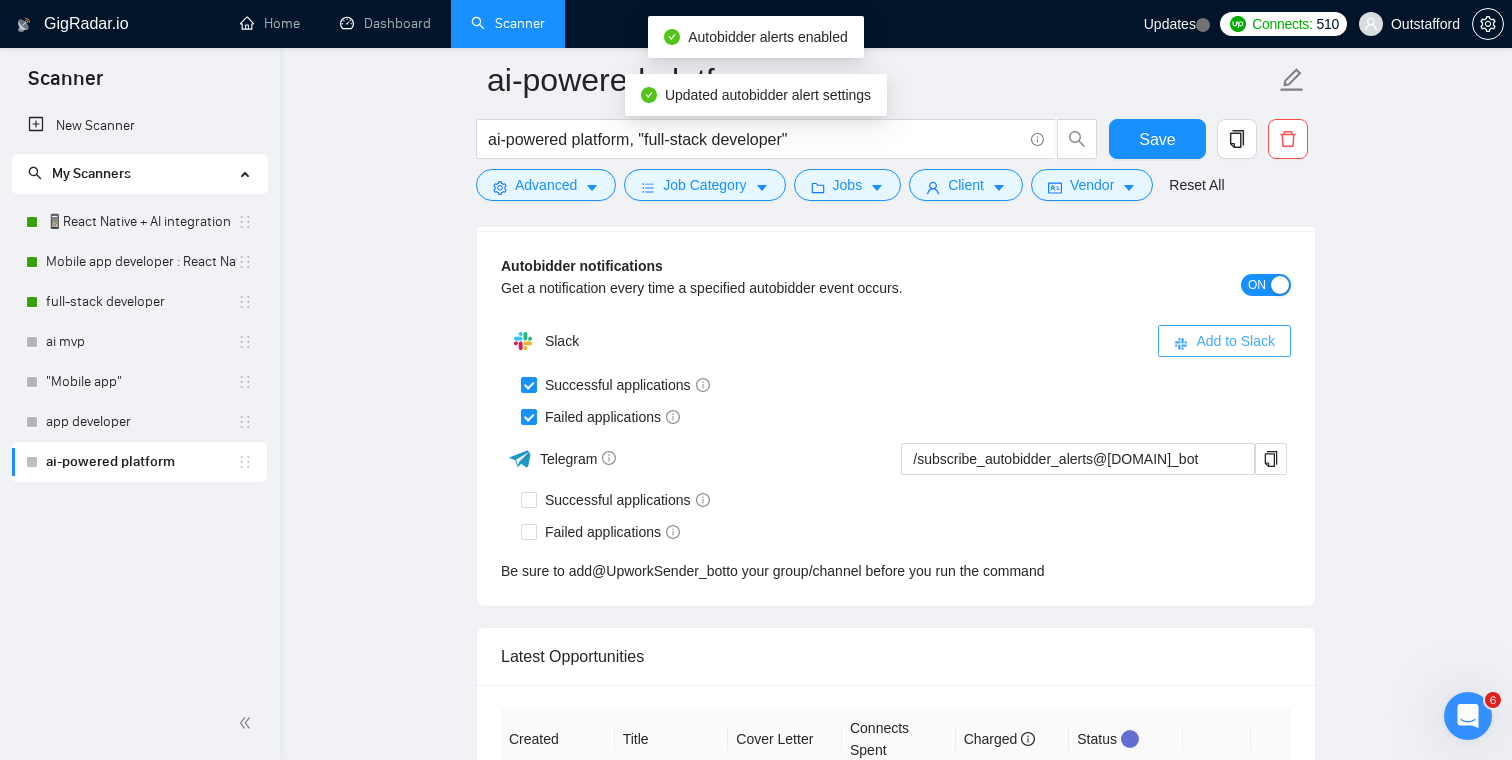 click on "Add to Slack" at bounding box center [1235, 341] 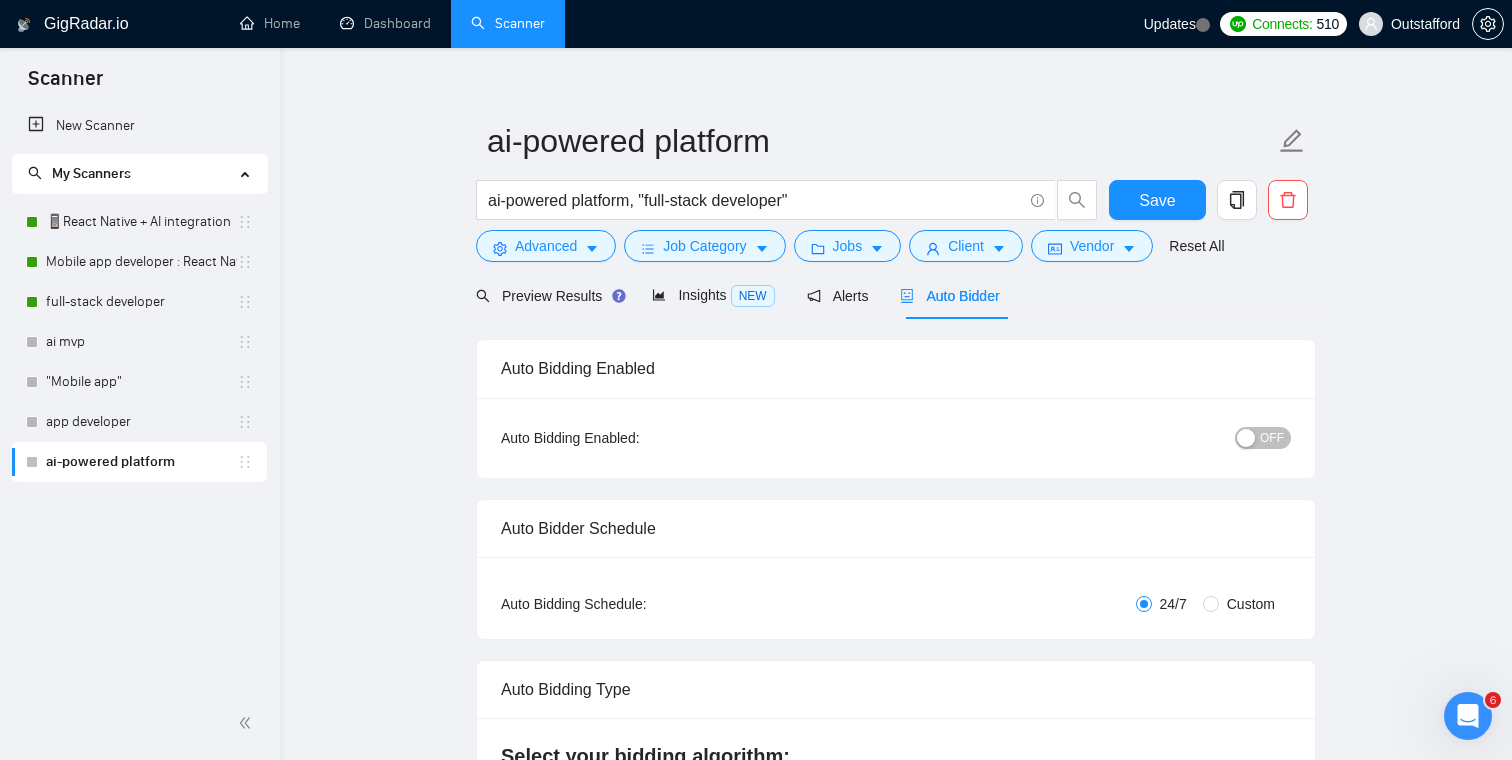 scroll, scrollTop: 0, scrollLeft: 0, axis: both 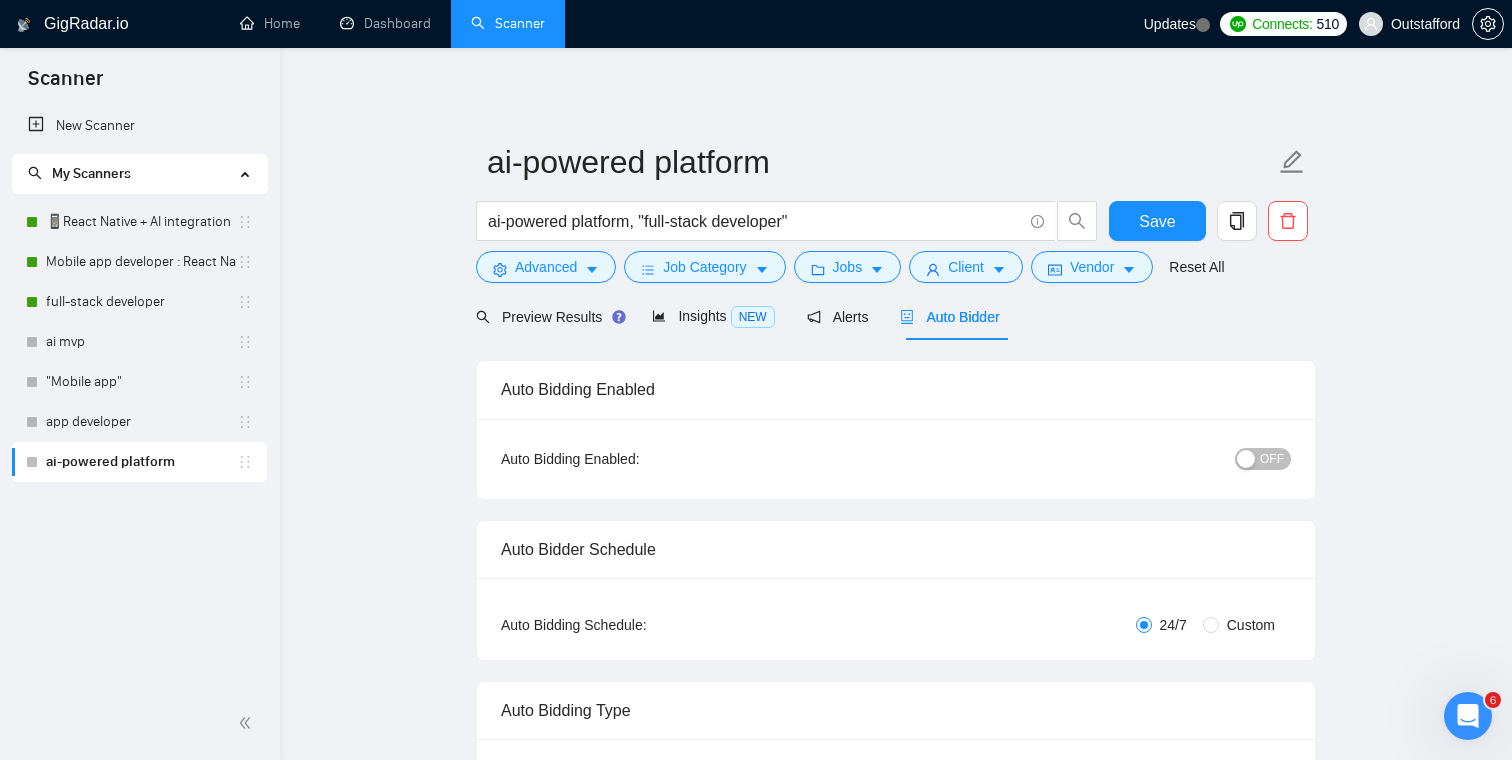 click on "OFF" at bounding box center [1272, 459] 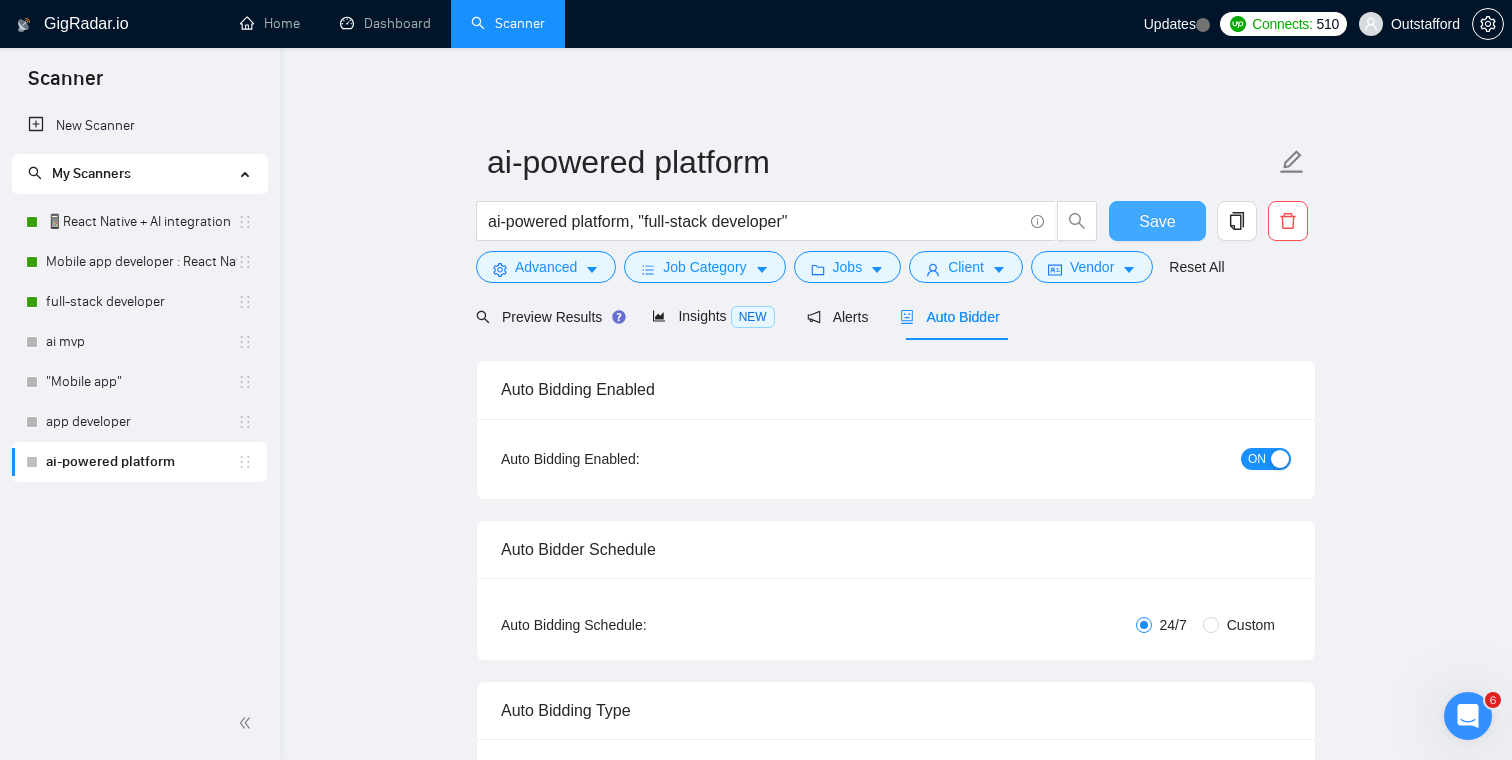 click on "Save" at bounding box center (1157, 221) 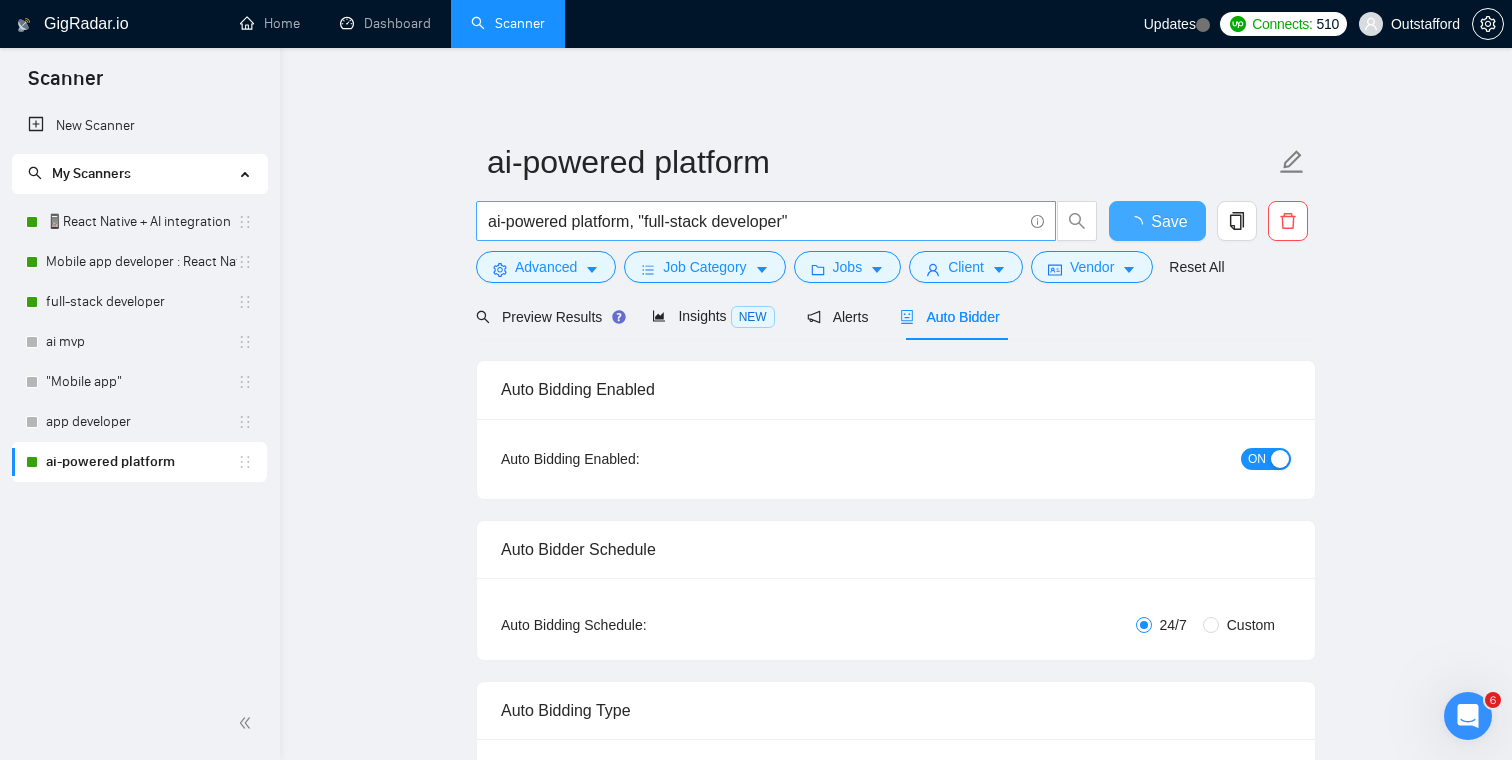 type 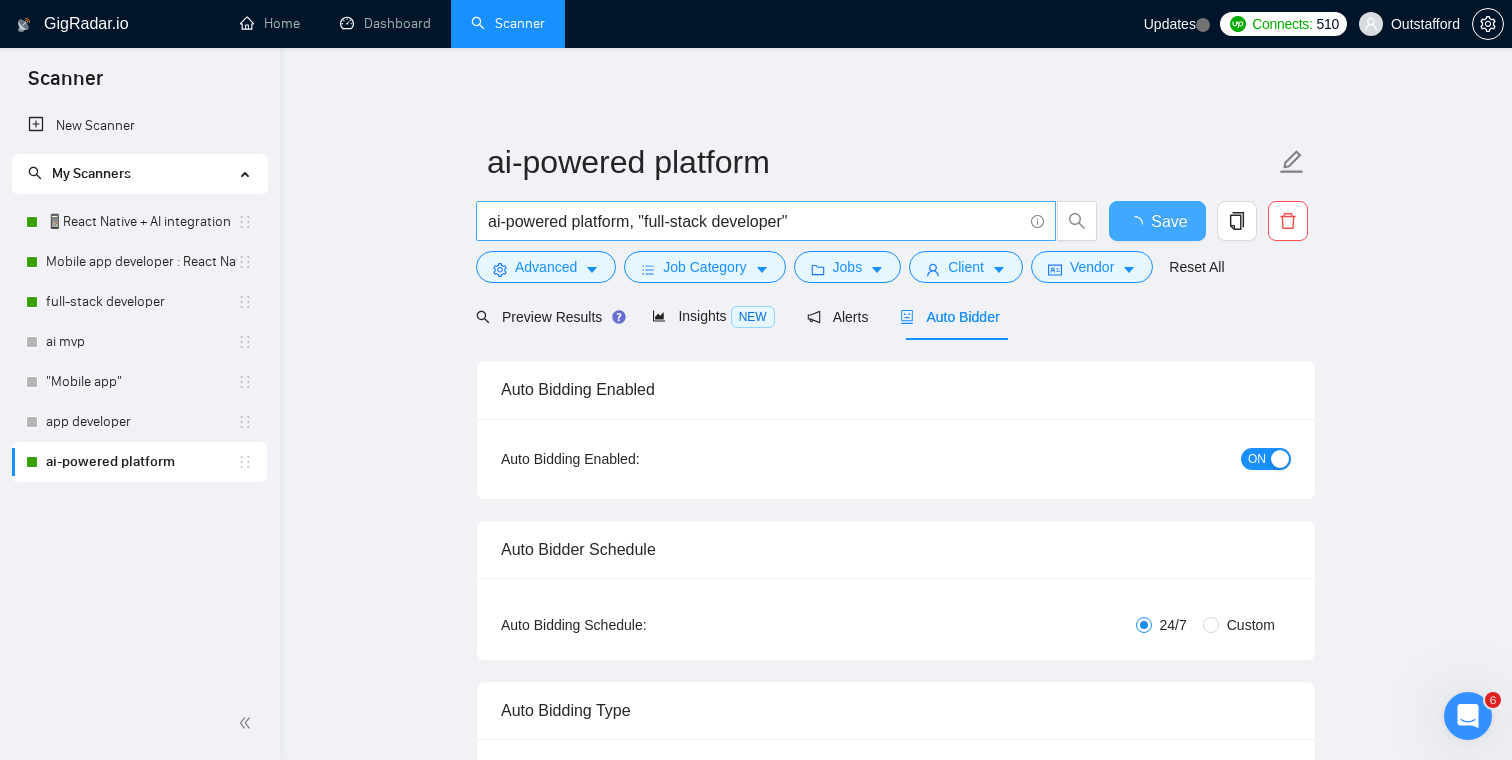 checkbox on "true" 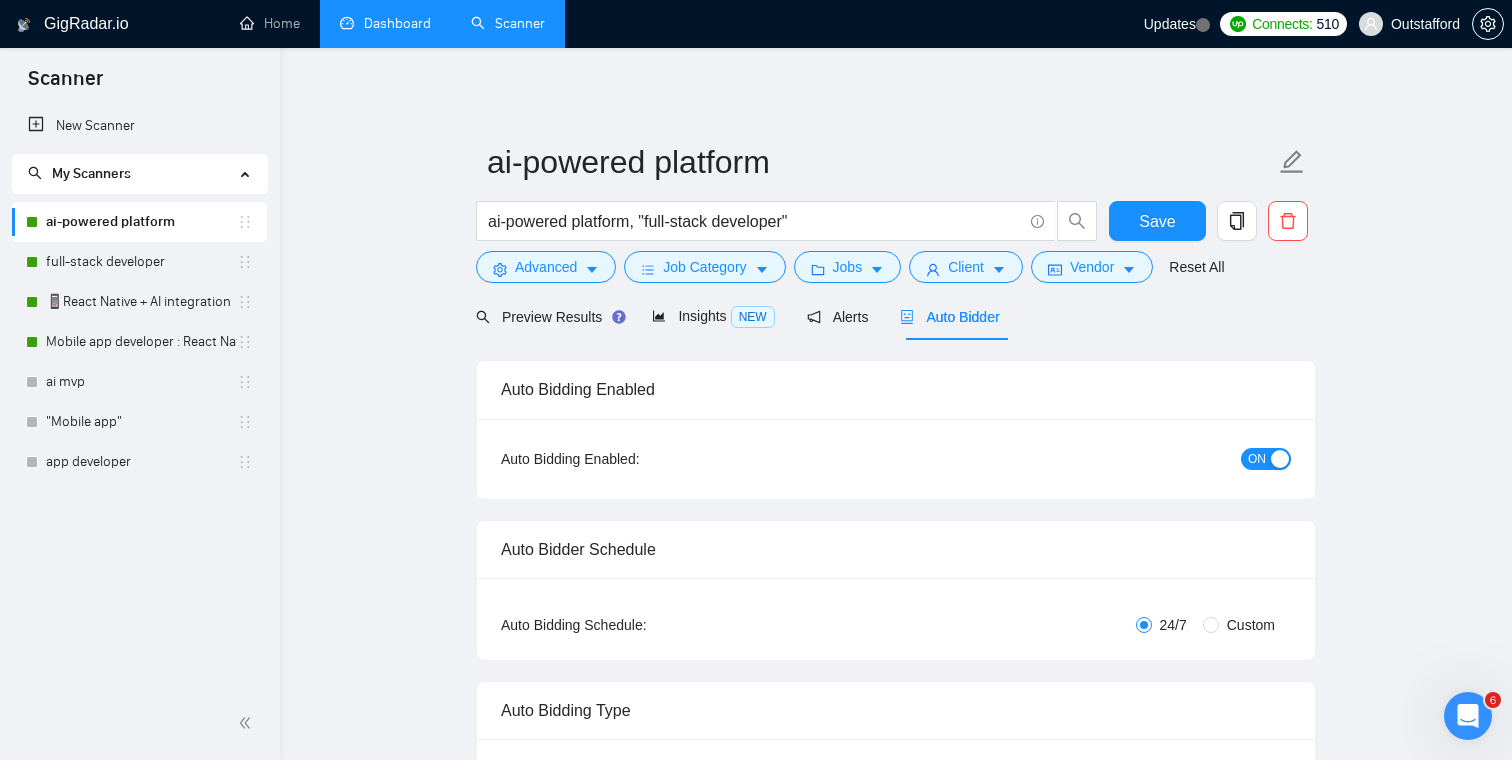 drag, startPoint x: 243, startPoint y: 343, endPoint x: 371, endPoint y: 13, distance: 353.9548 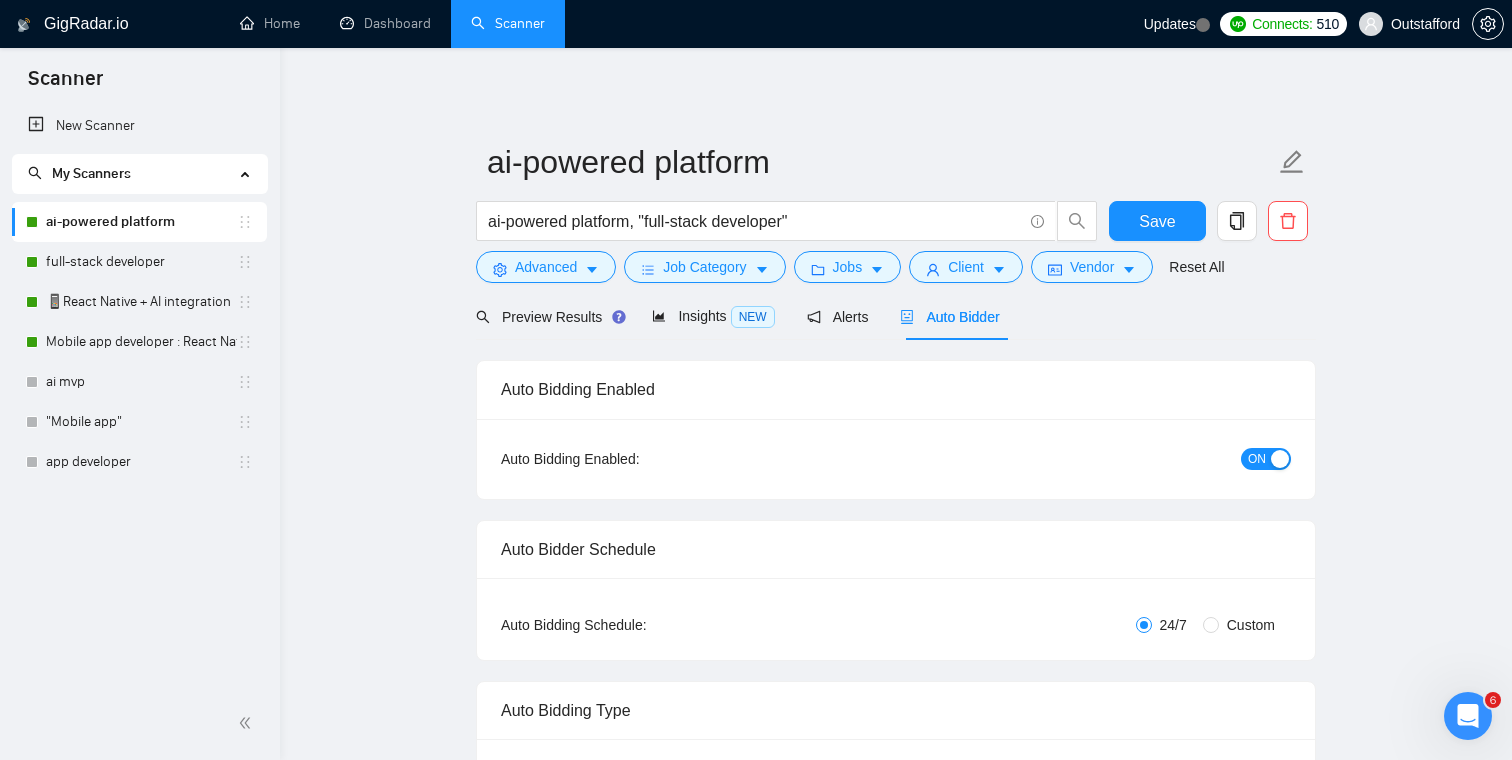 click on "My Scanners" at bounding box center (131, 174) 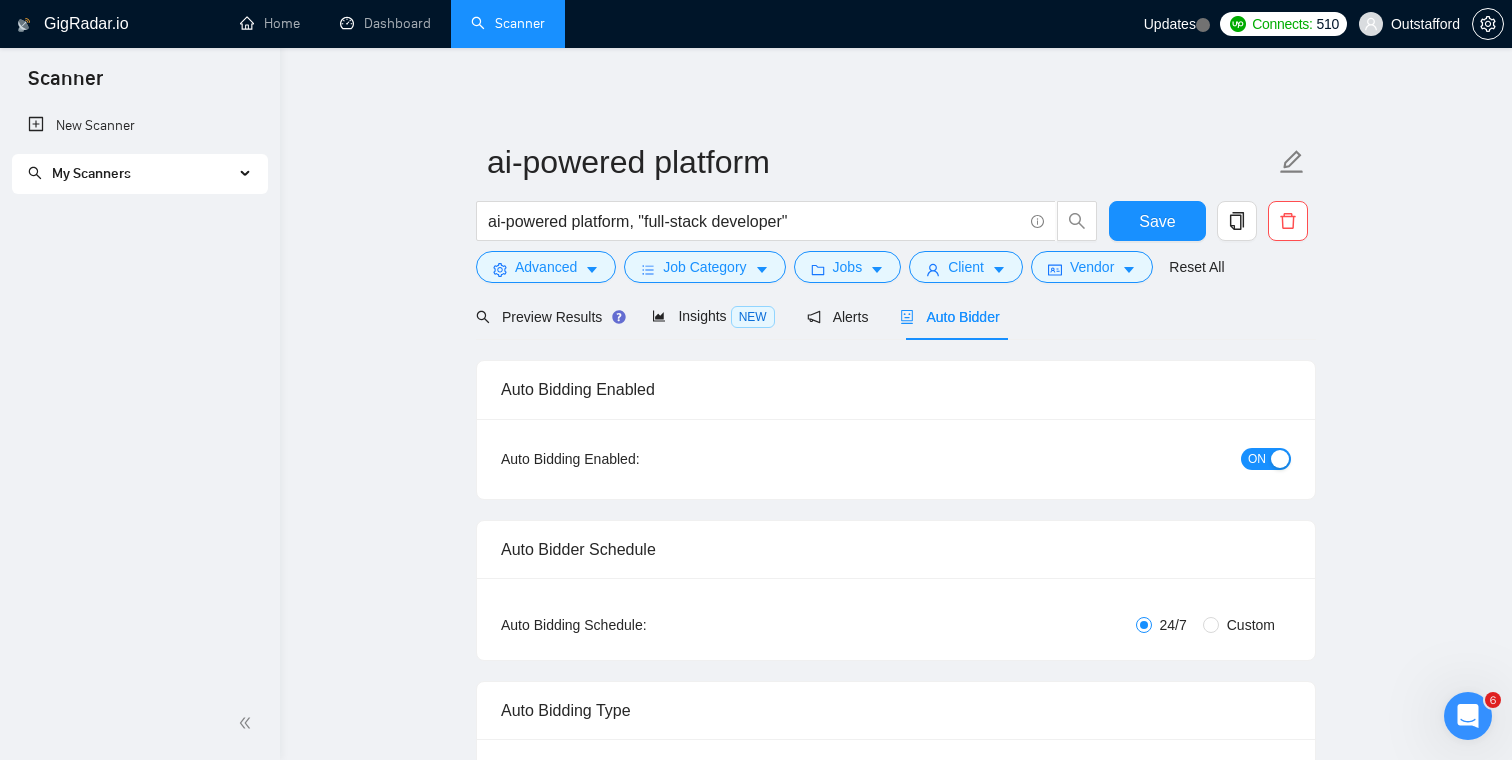 click on "My Scanners" at bounding box center [131, 174] 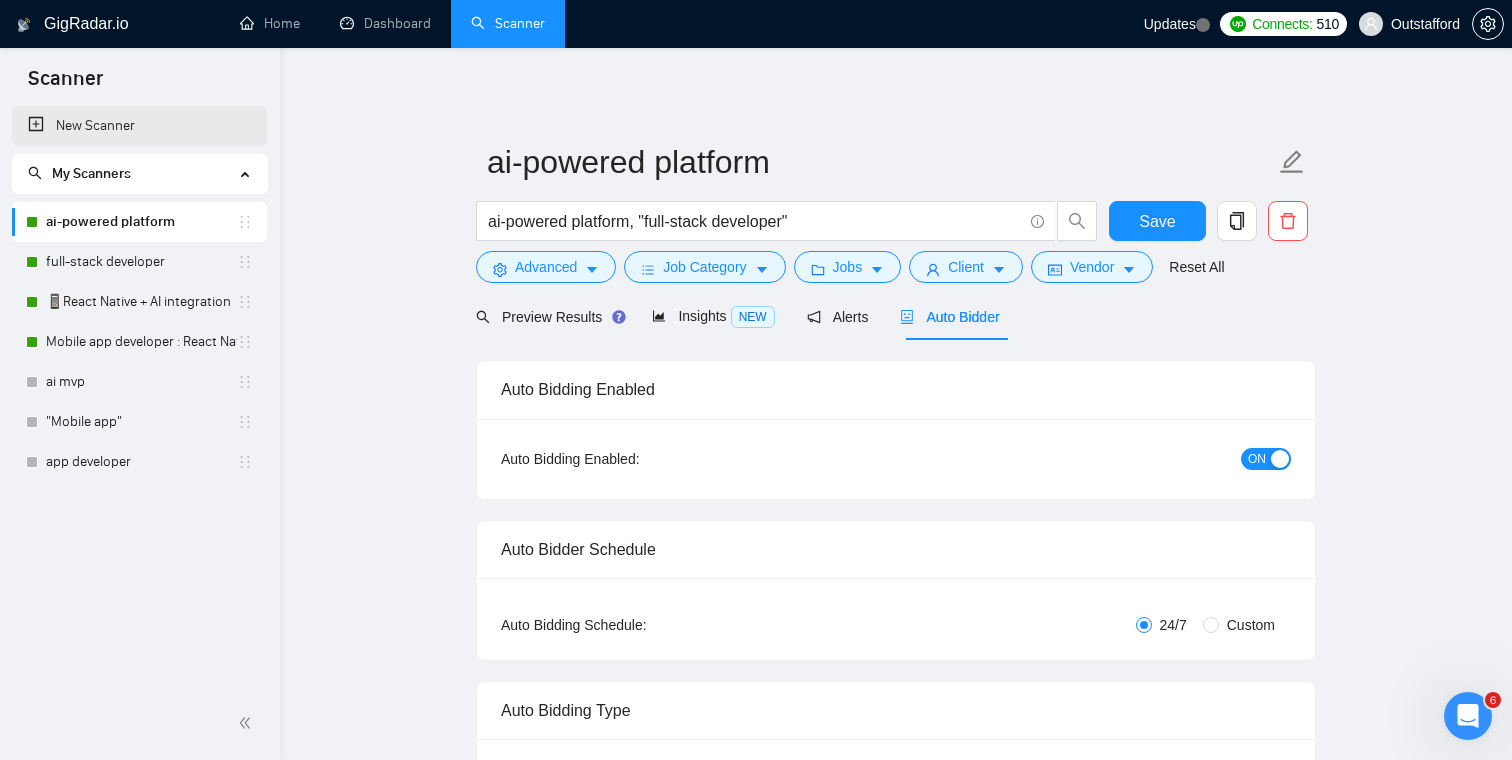 click on "New Scanner" at bounding box center (139, 126) 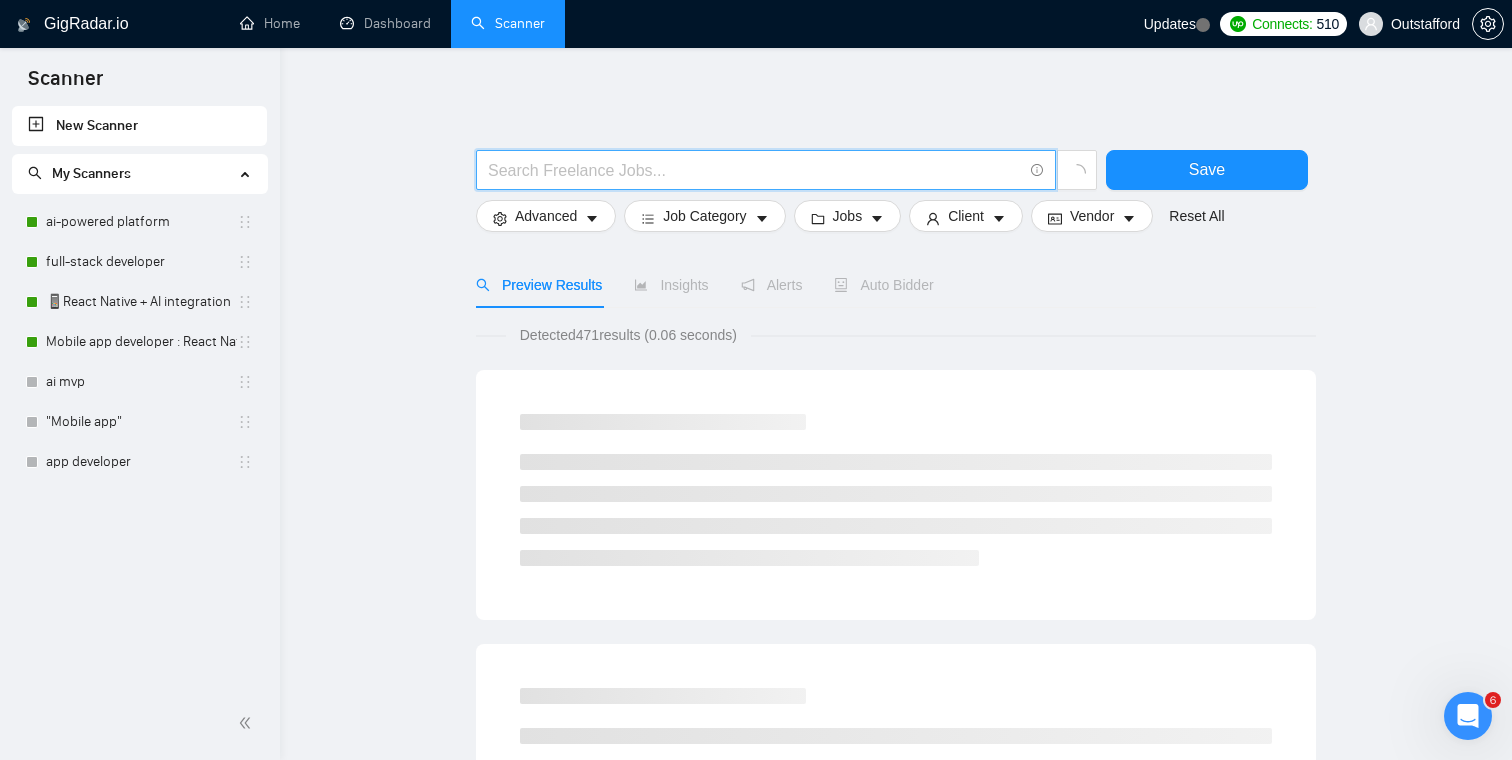 click at bounding box center [755, 170] 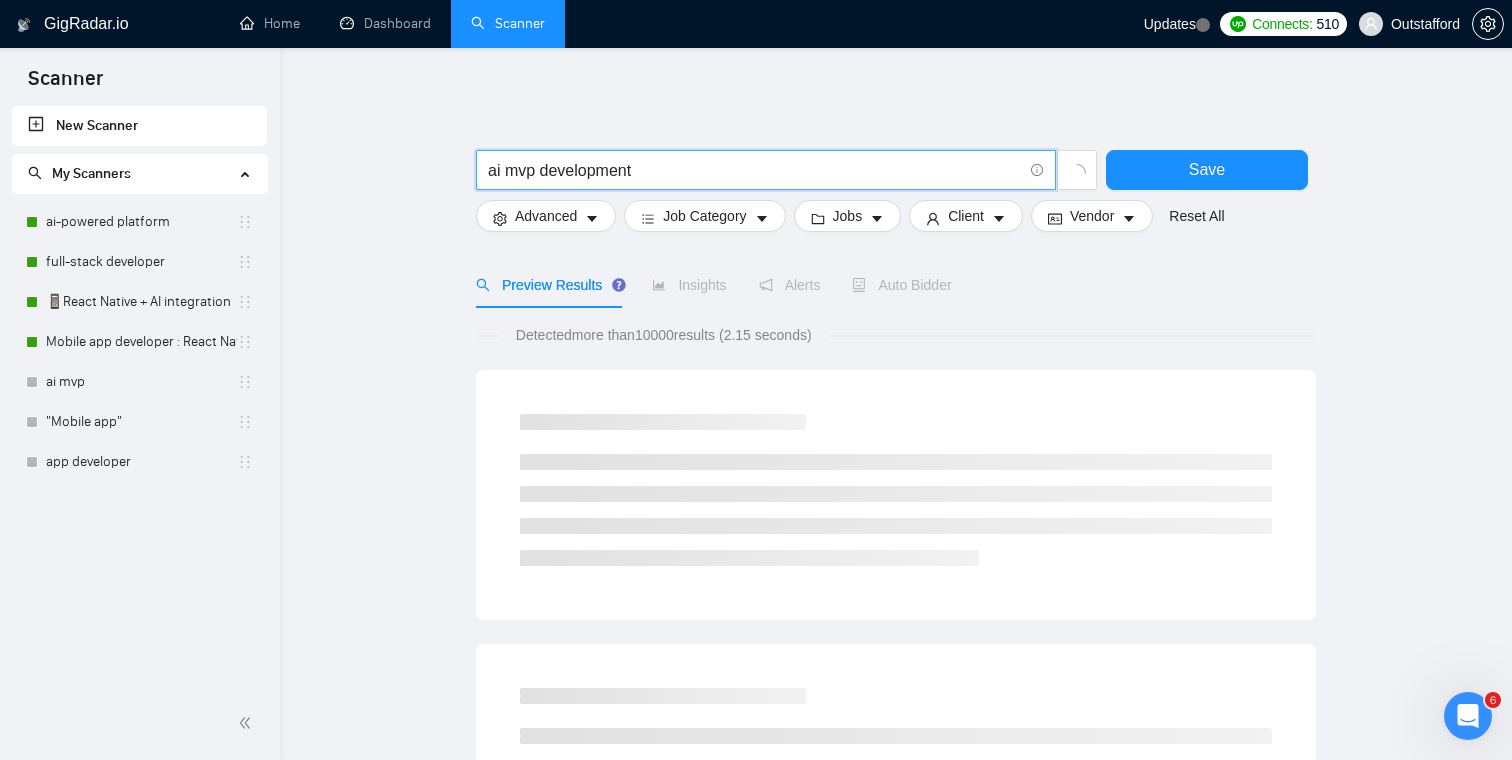 type on "ai mvp development" 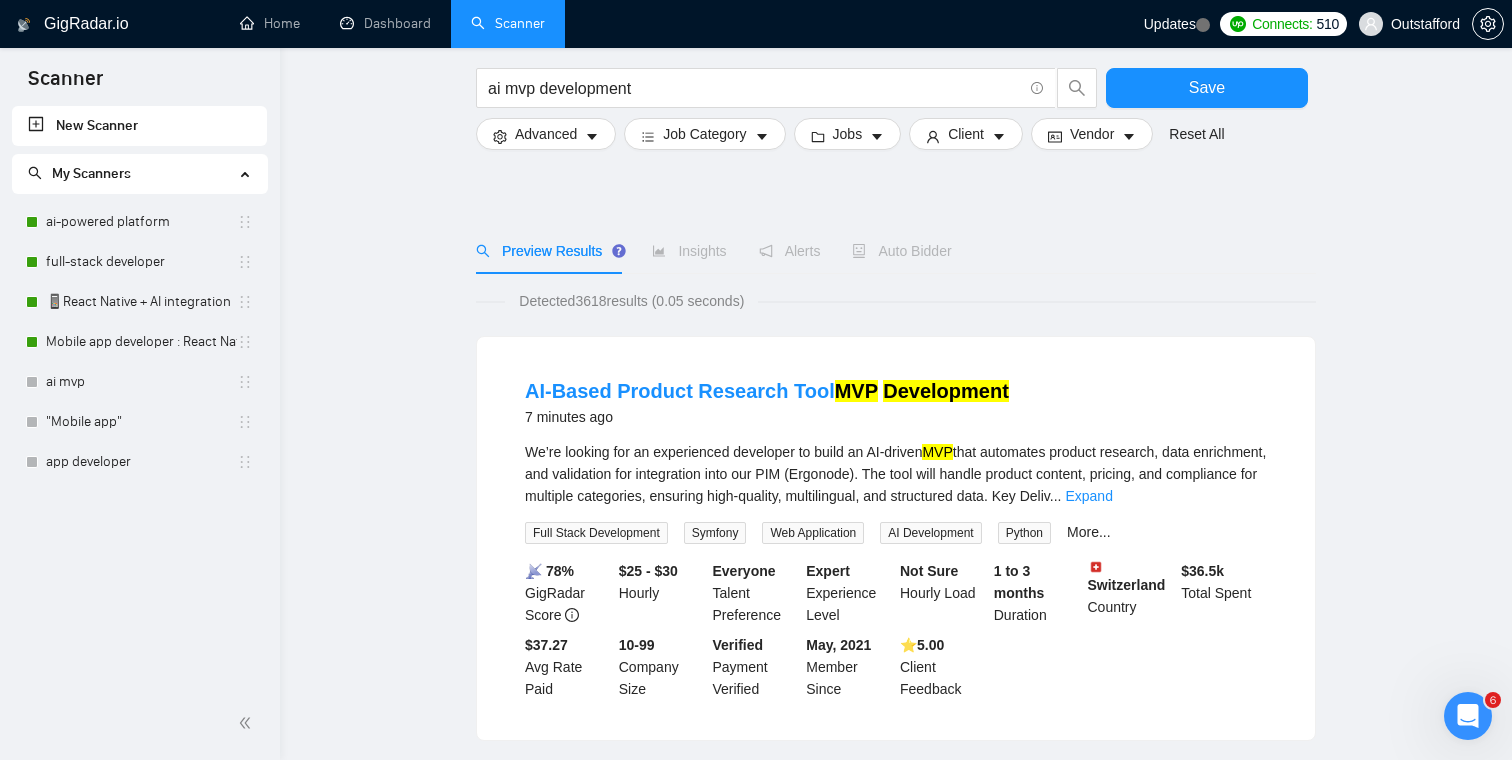 scroll, scrollTop: 15, scrollLeft: 0, axis: vertical 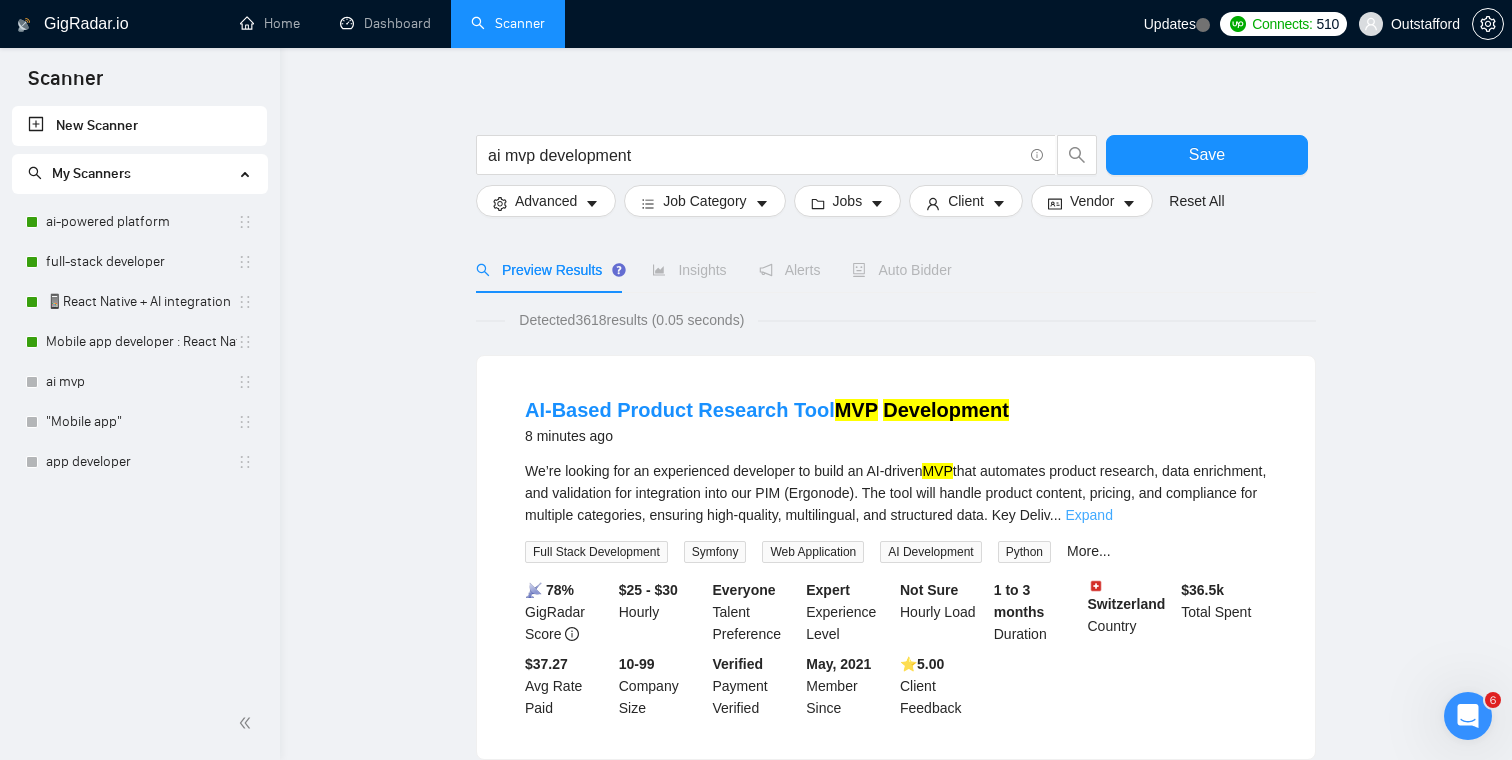 click on "Expand" at bounding box center [1088, 515] 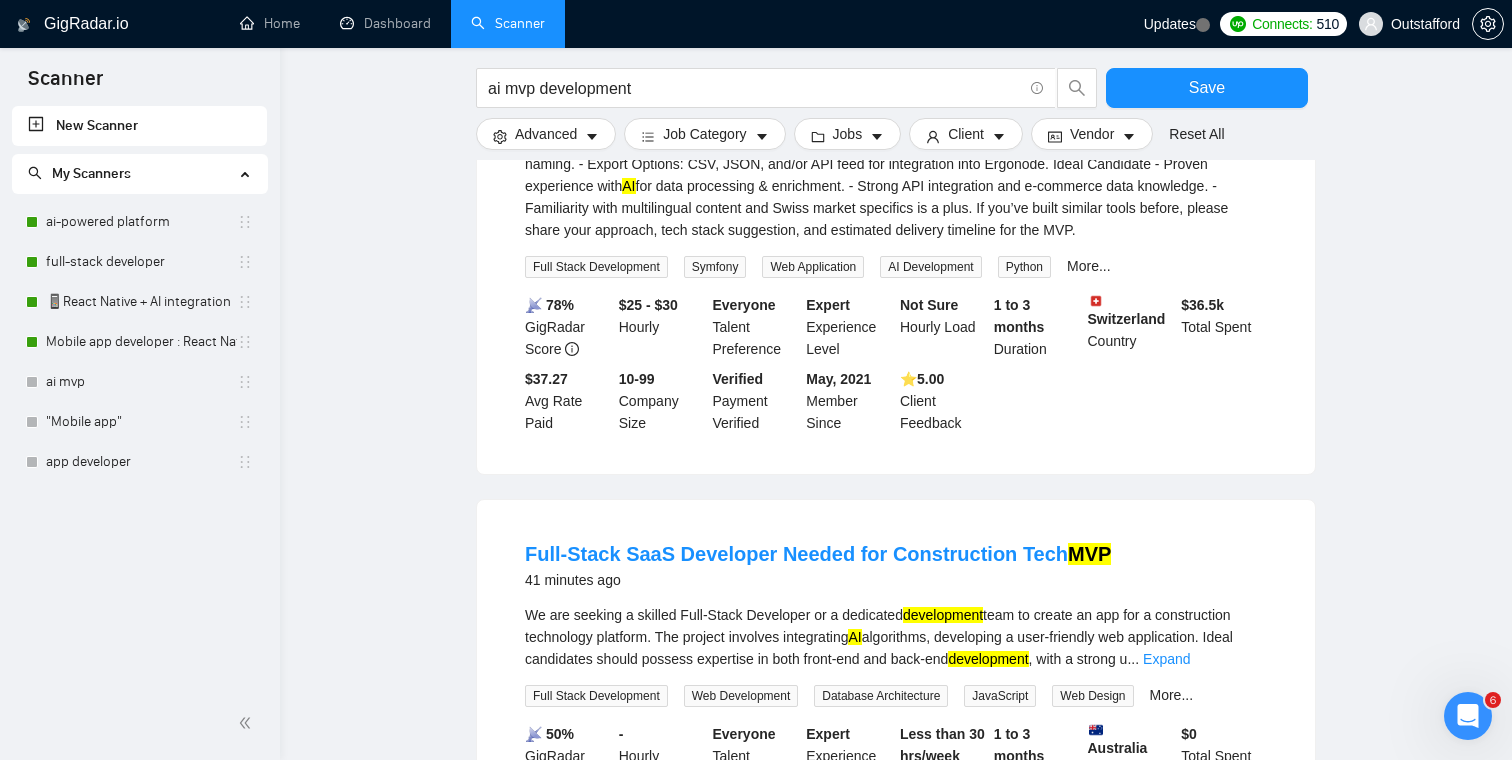 scroll, scrollTop: 0, scrollLeft: 0, axis: both 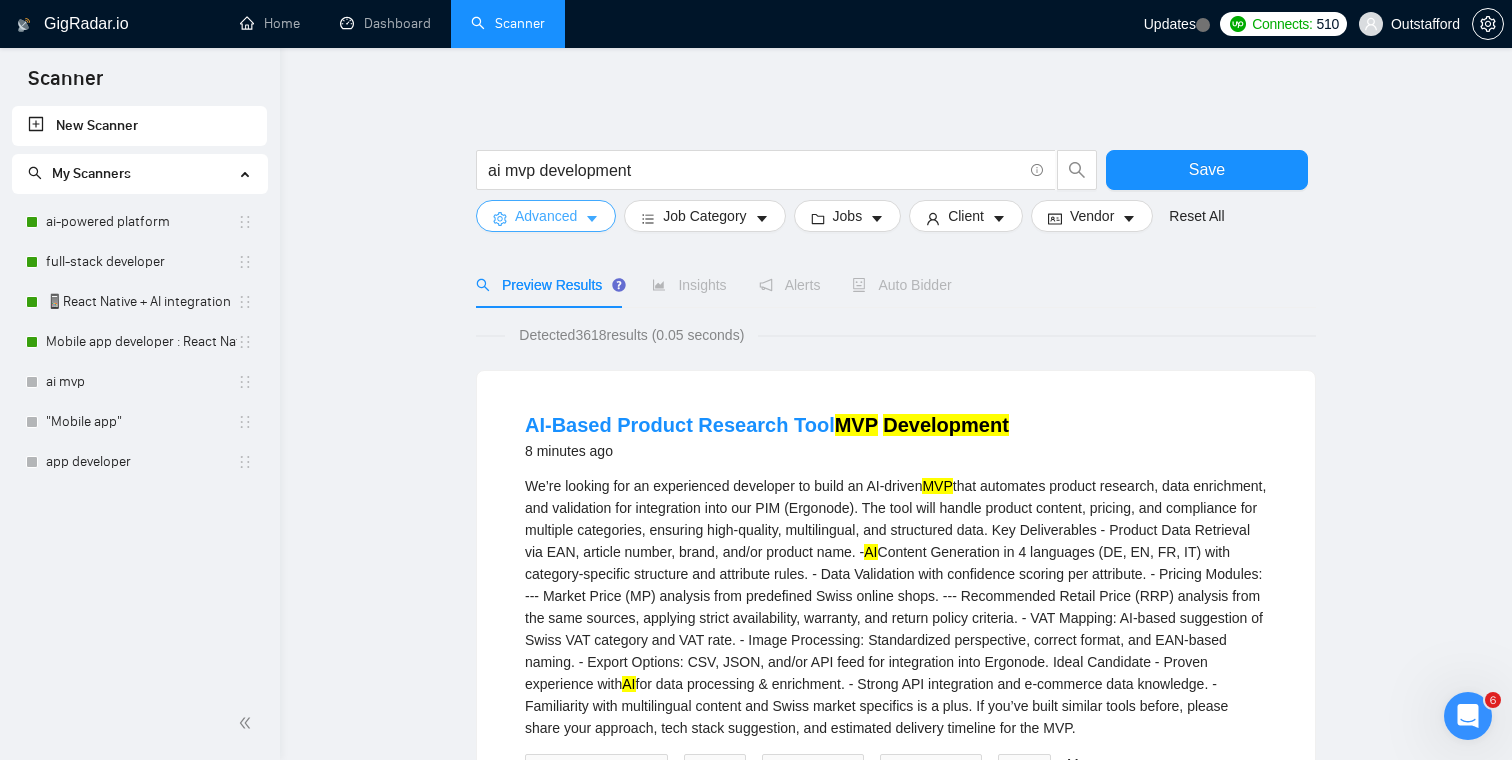 click on "Advanced" at bounding box center [546, 216] 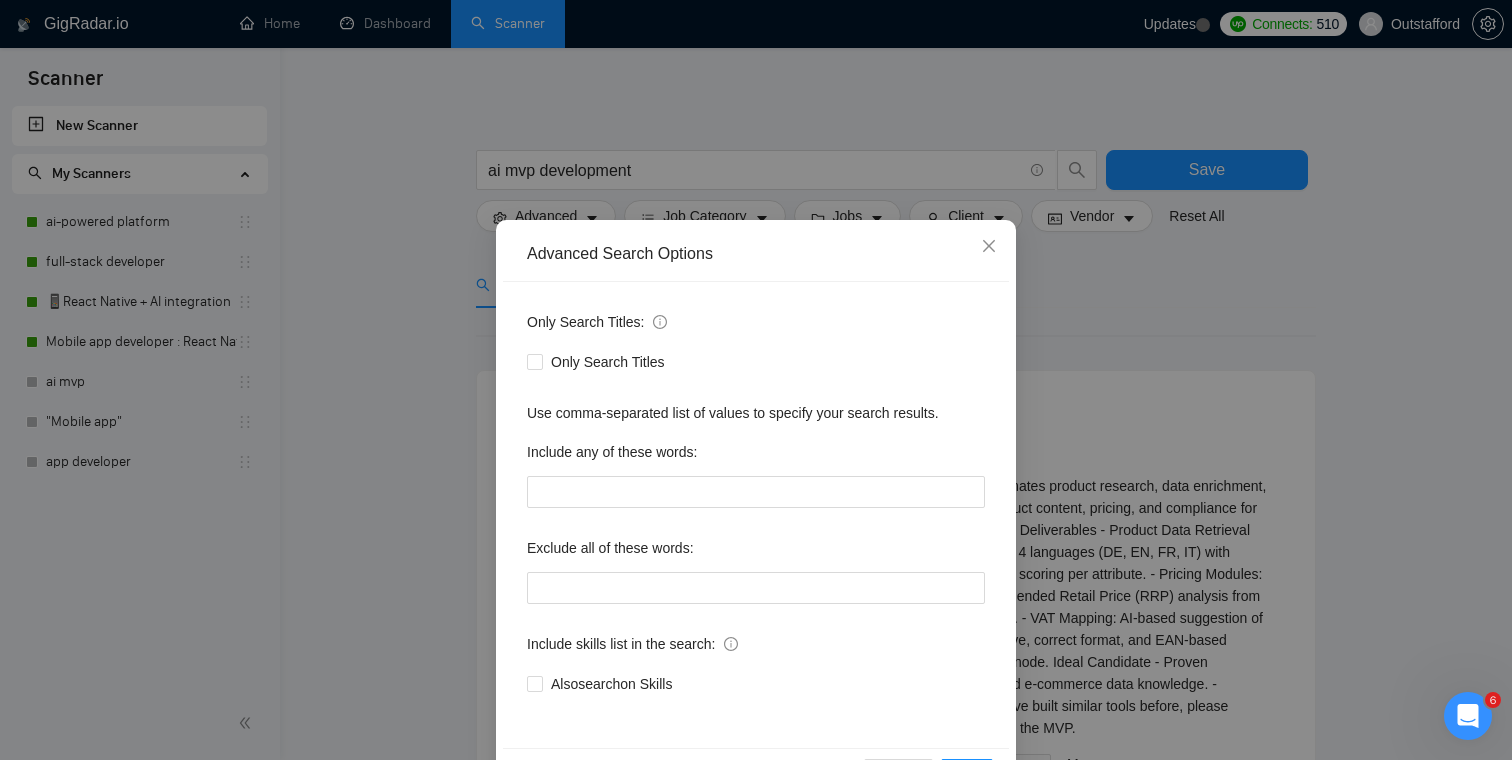 scroll, scrollTop: 72, scrollLeft: 0, axis: vertical 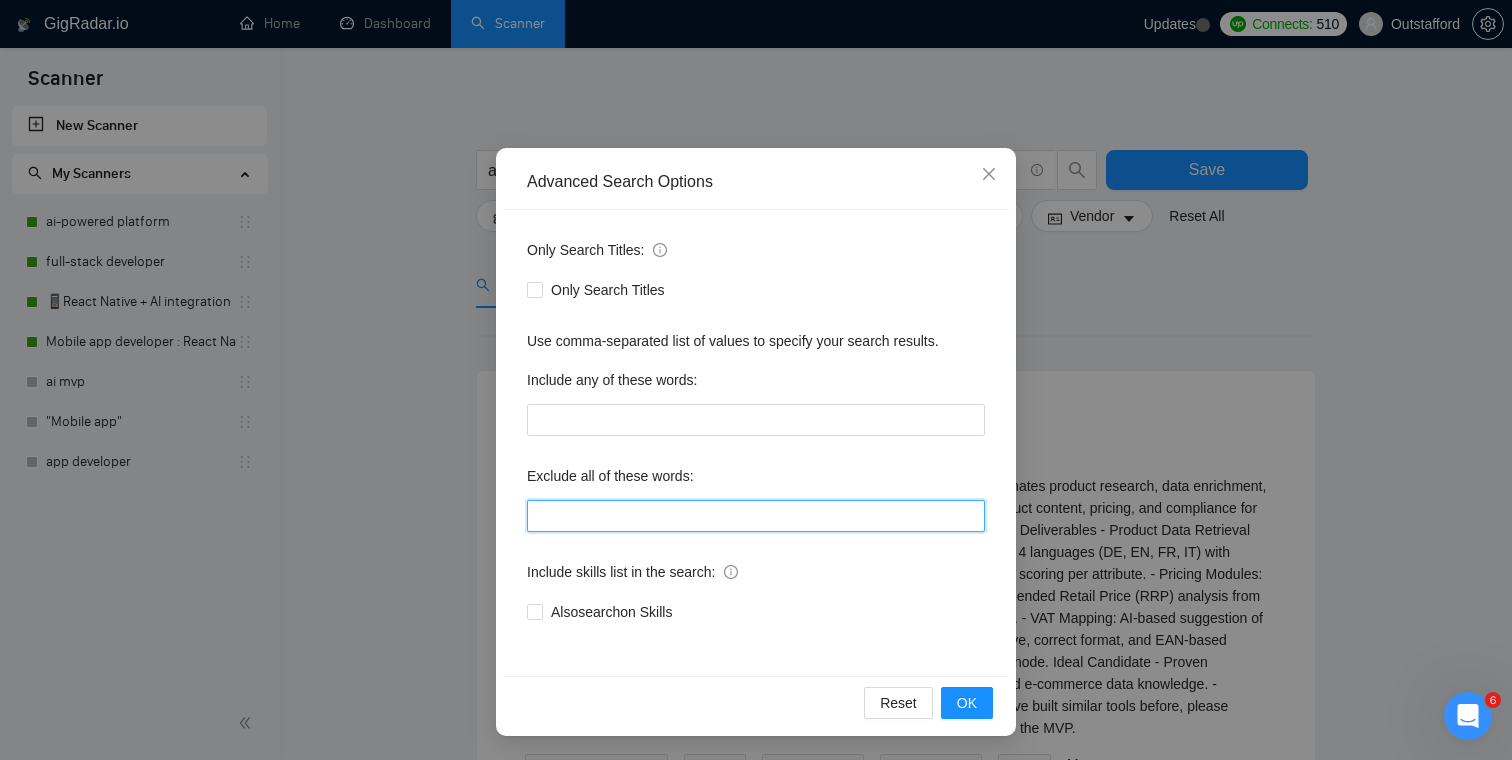 click at bounding box center (756, 516) 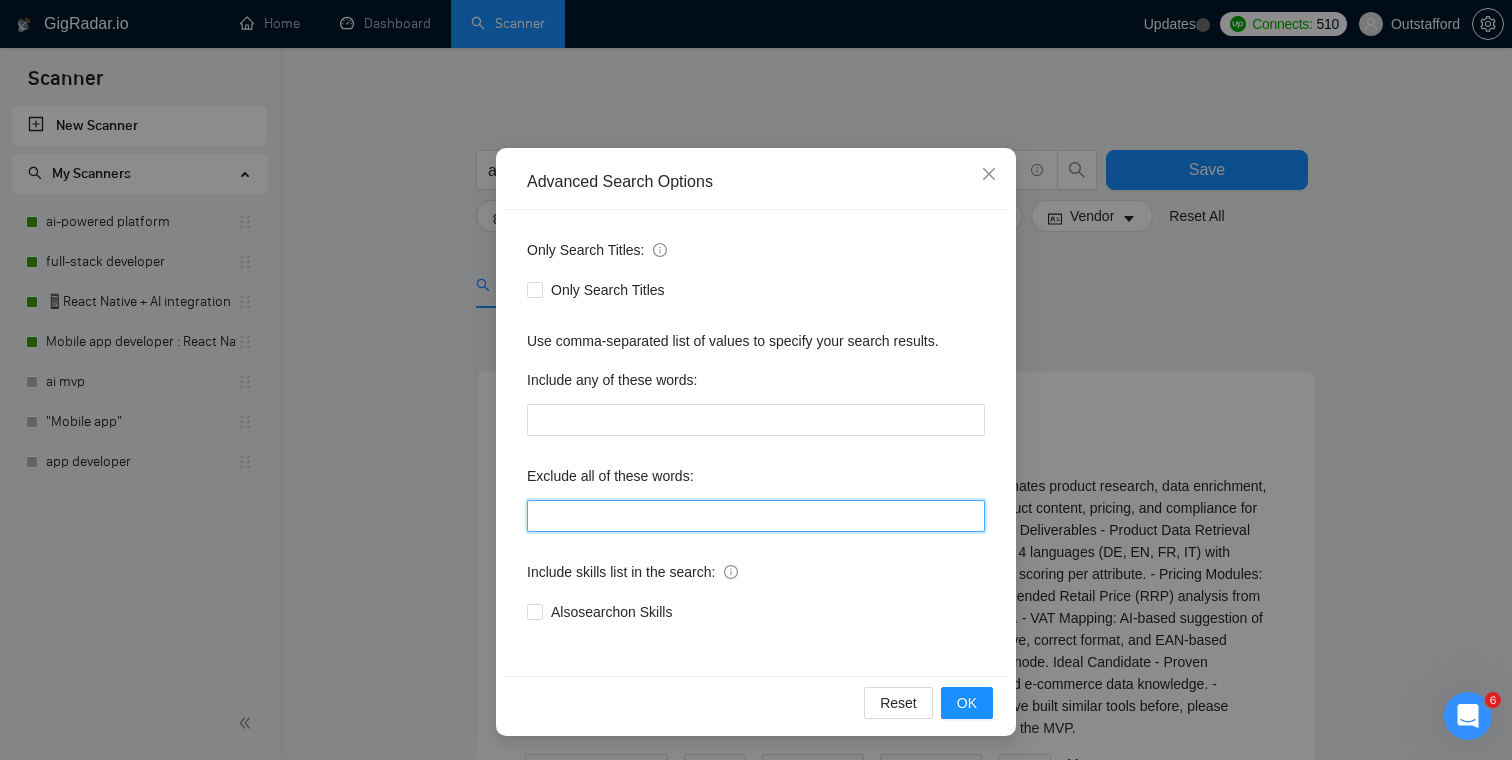 type on "expensify, issue, fix, debug" 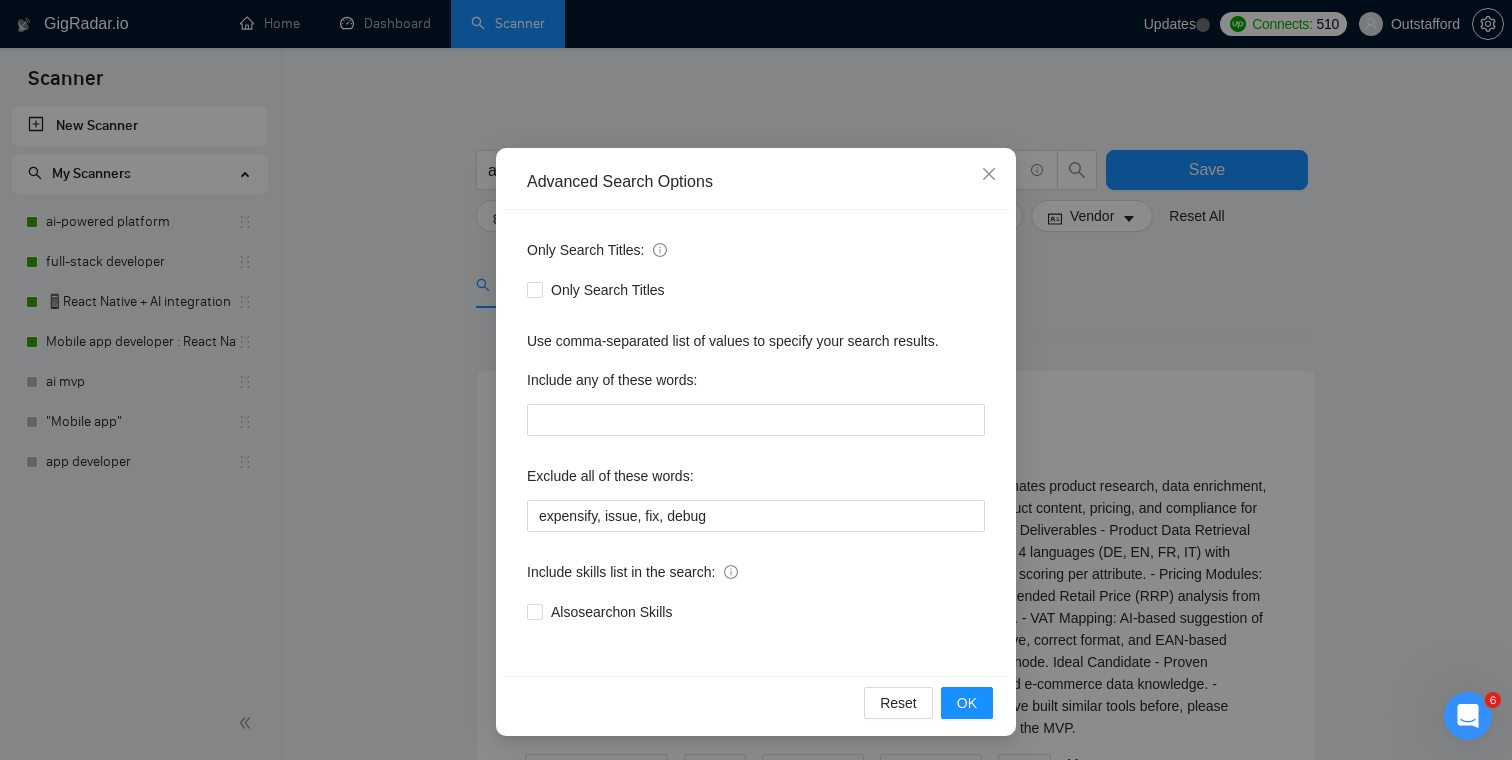 click on "Exclude all of these words:" at bounding box center (756, 480) 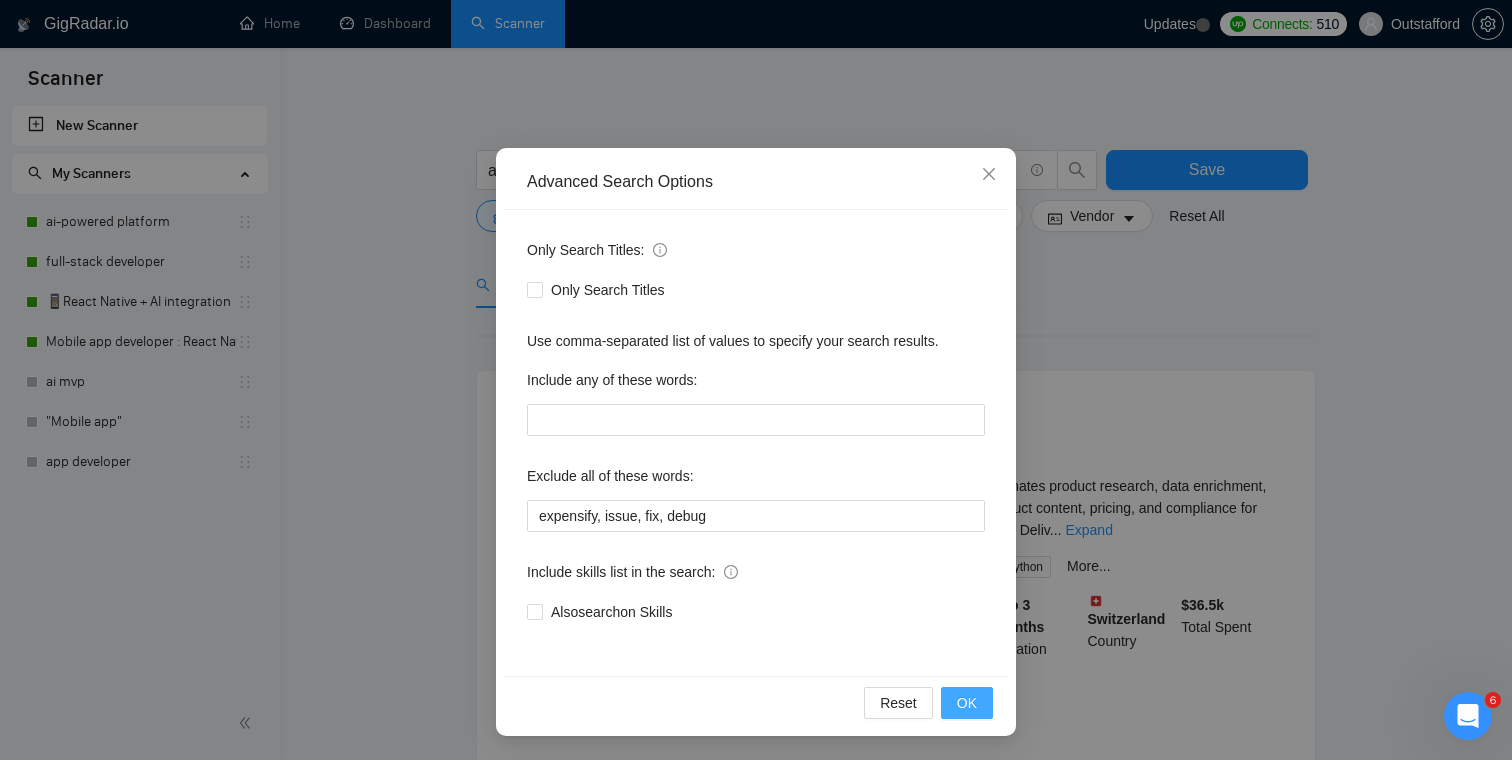 click on "OK" at bounding box center (967, 703) 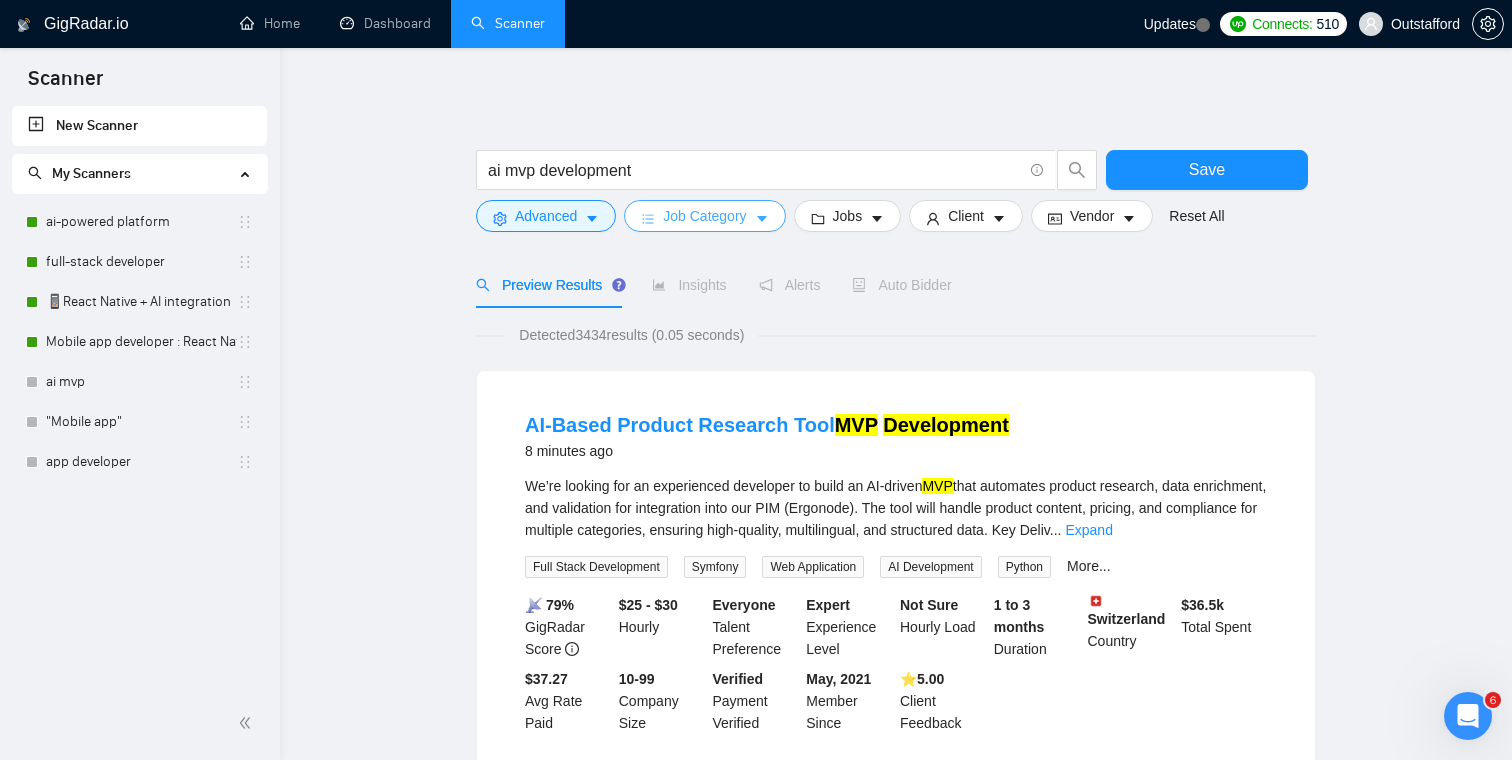 click on "Job Category" at bounding box center (704, 216) 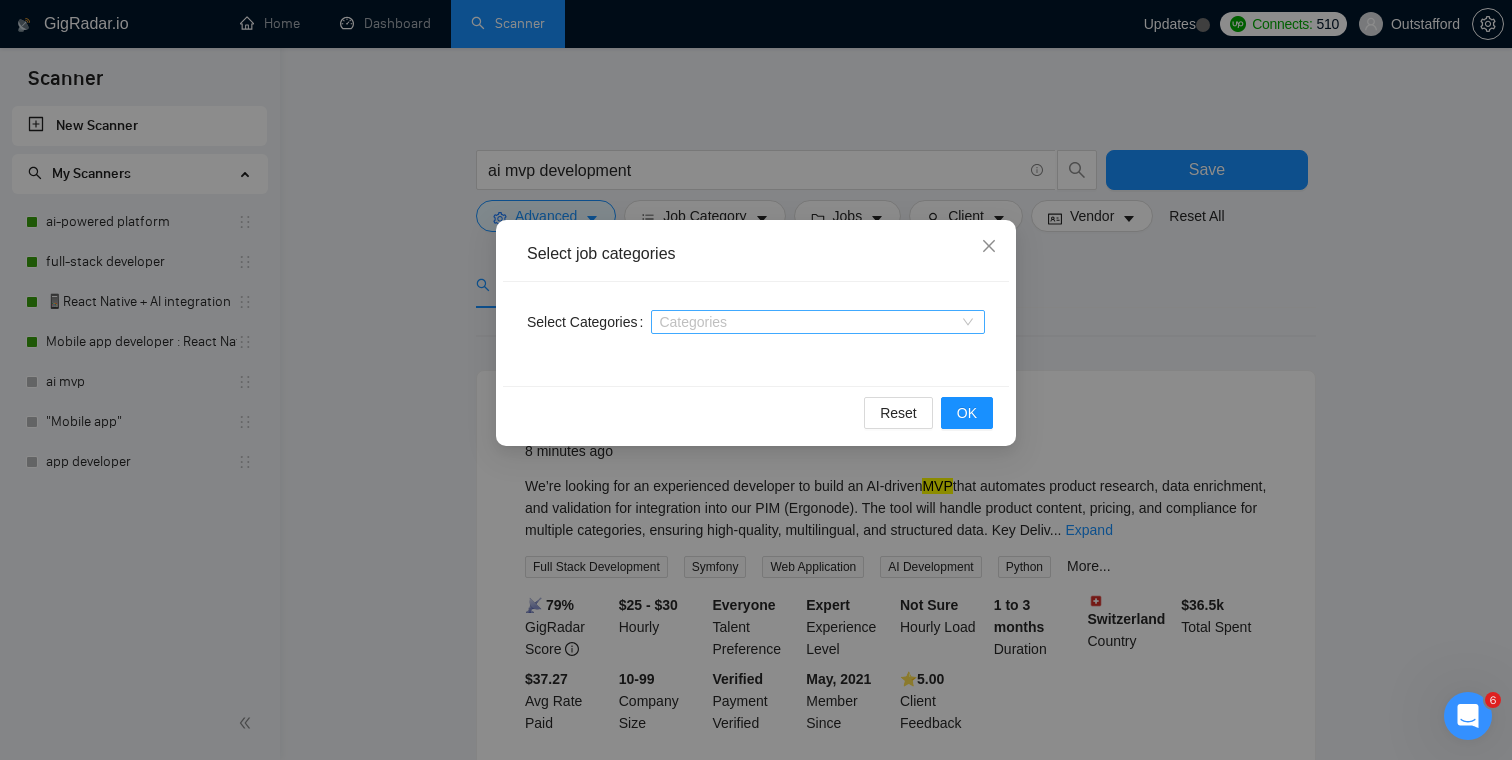 click on "Categories" at bounding box center (818, 322) 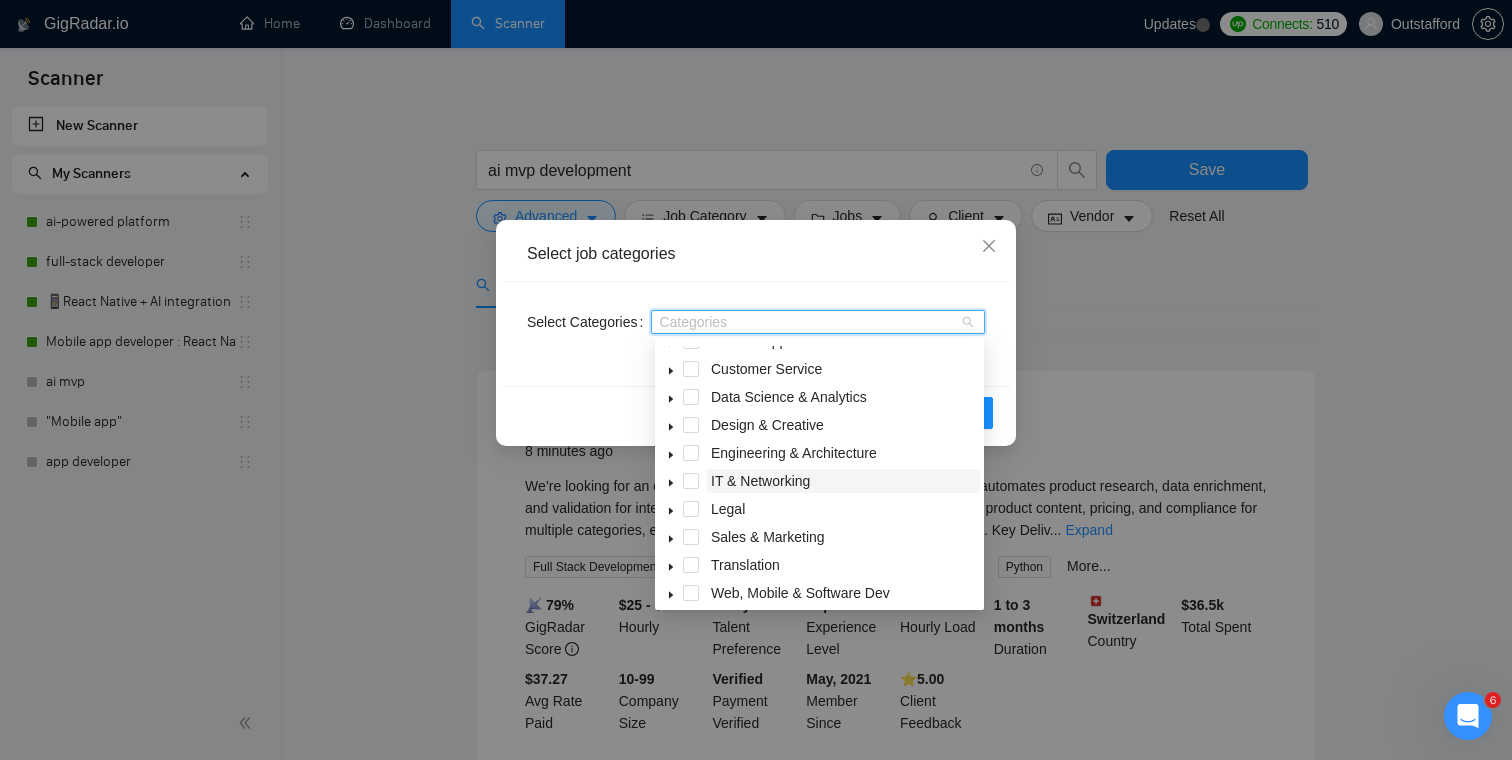 scroll, scrollTop: 80, scrollLeft: 0, axis: vertical 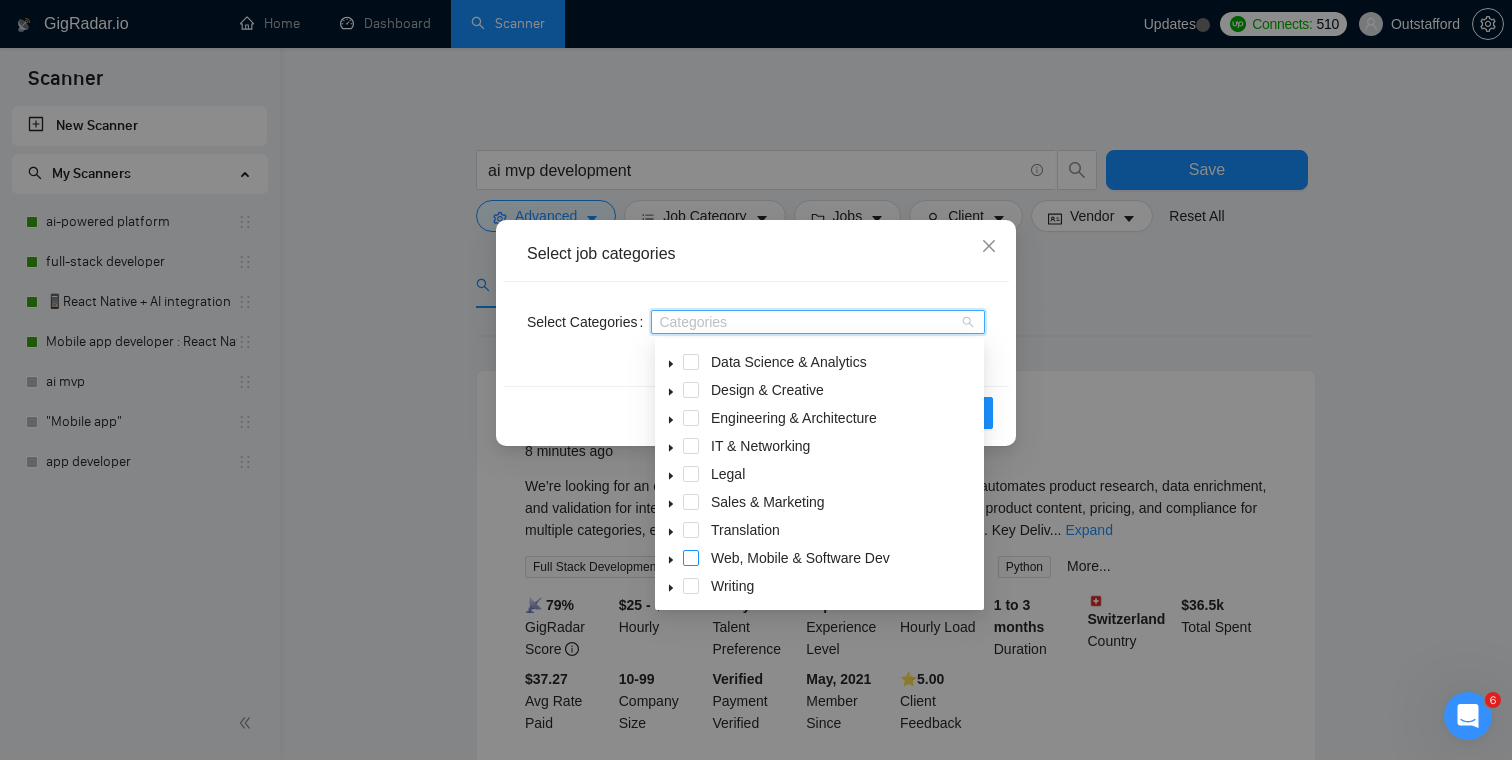 click at bounding box center [691, 558] 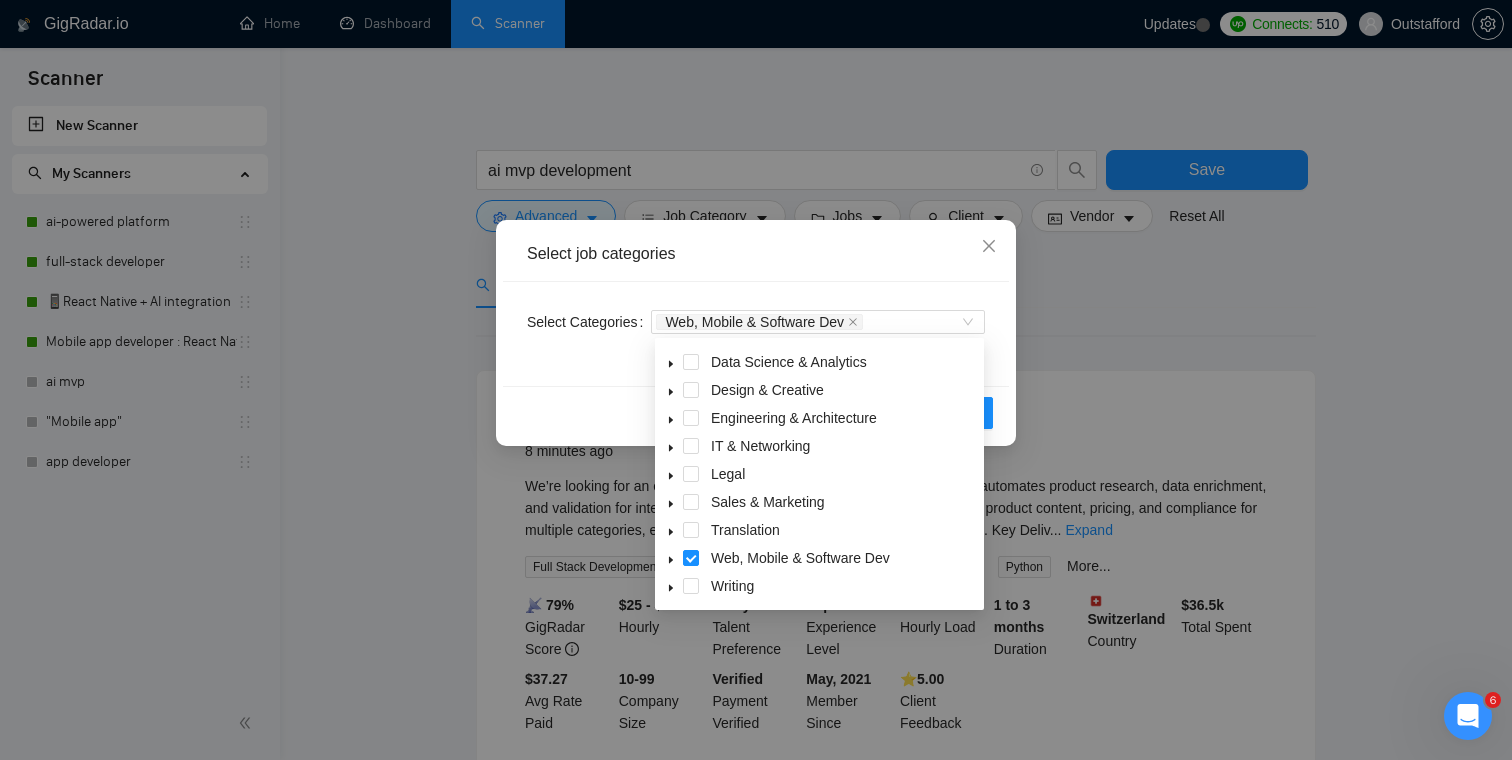 click on "Select Categories Web, Mobile & Software Dev" at bounding box center (756, 334) 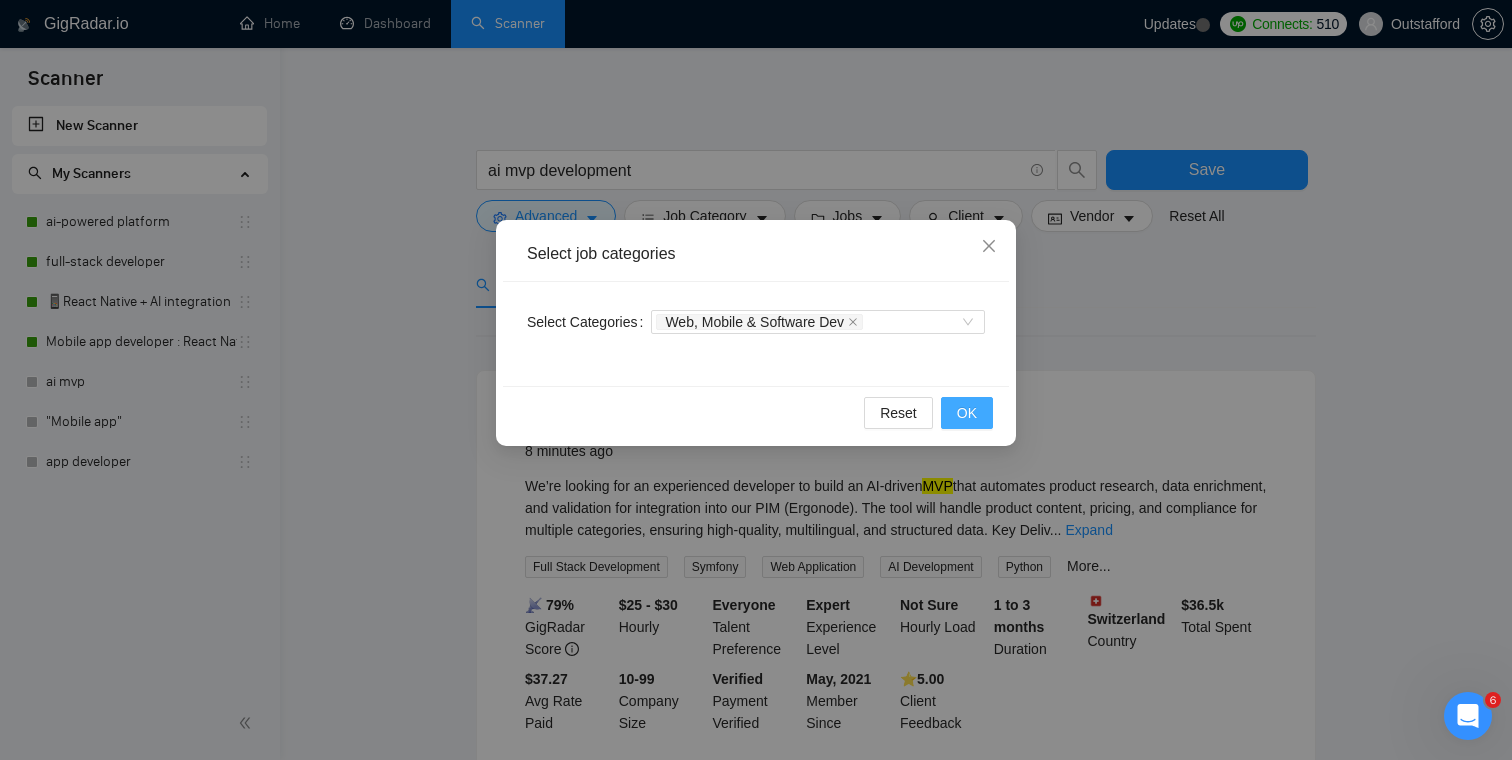 click on "OK" at bounding box center [967, 413] 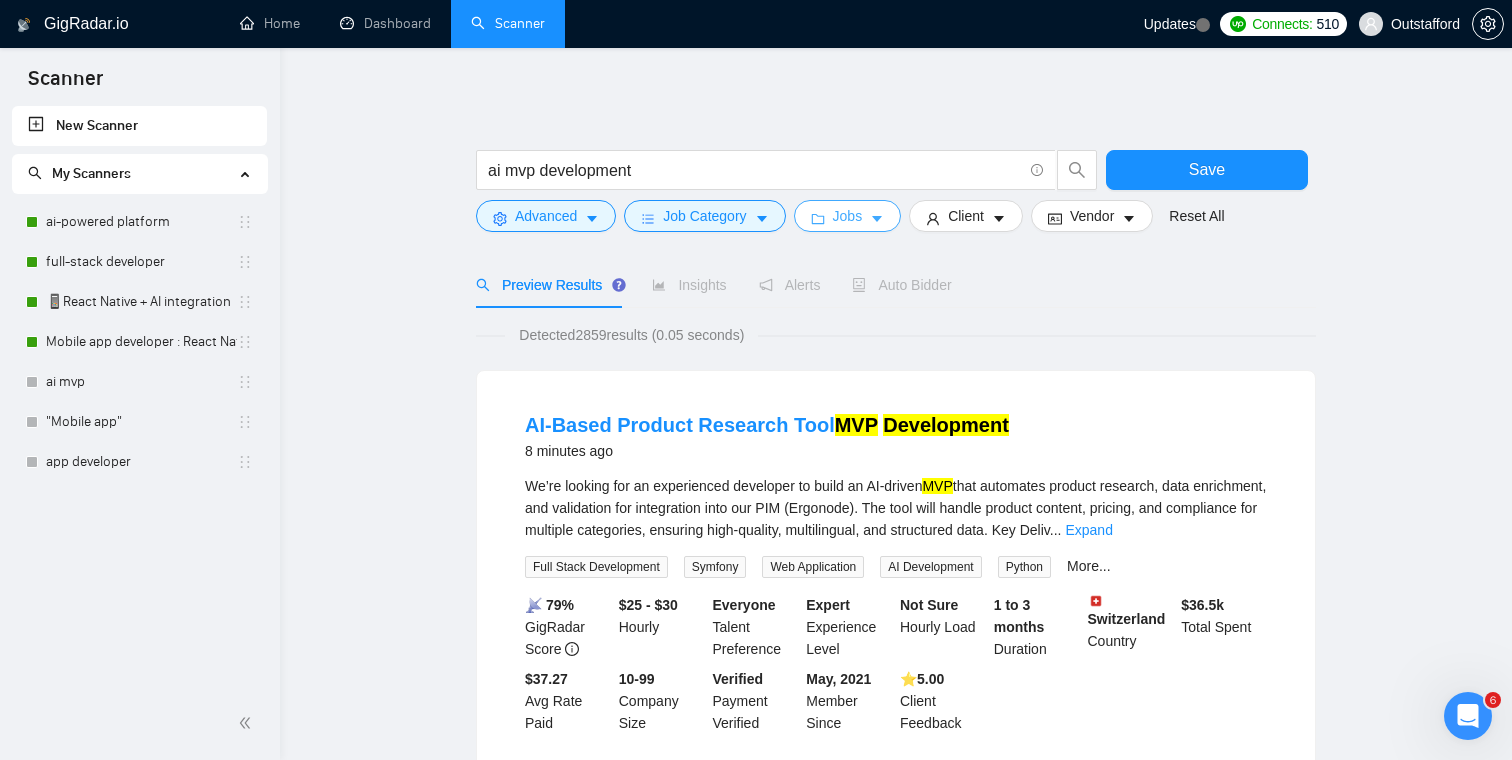 click on "Jobs" at bounding box center (848, 216) 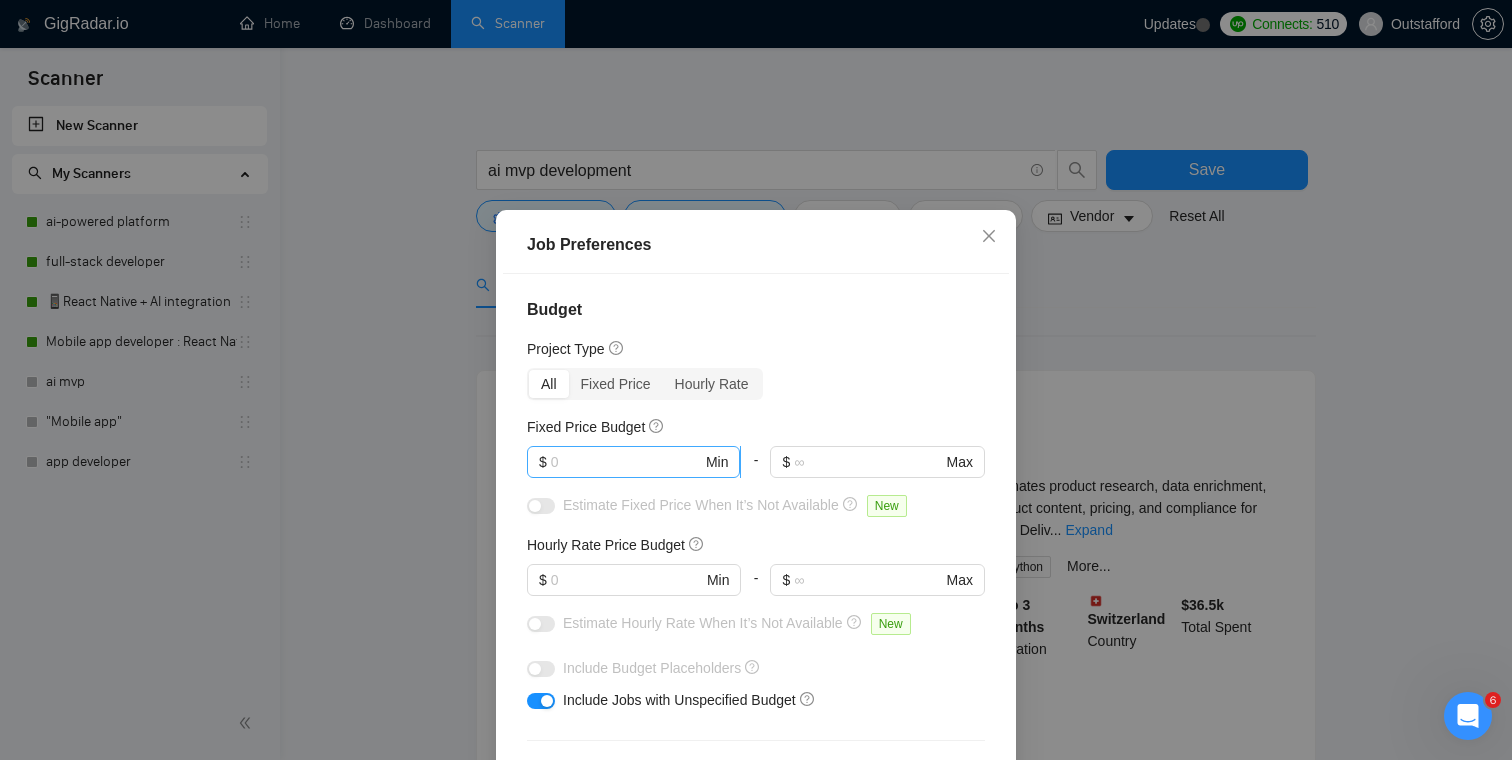click on "$ Min" at bounding box center (633, 462) 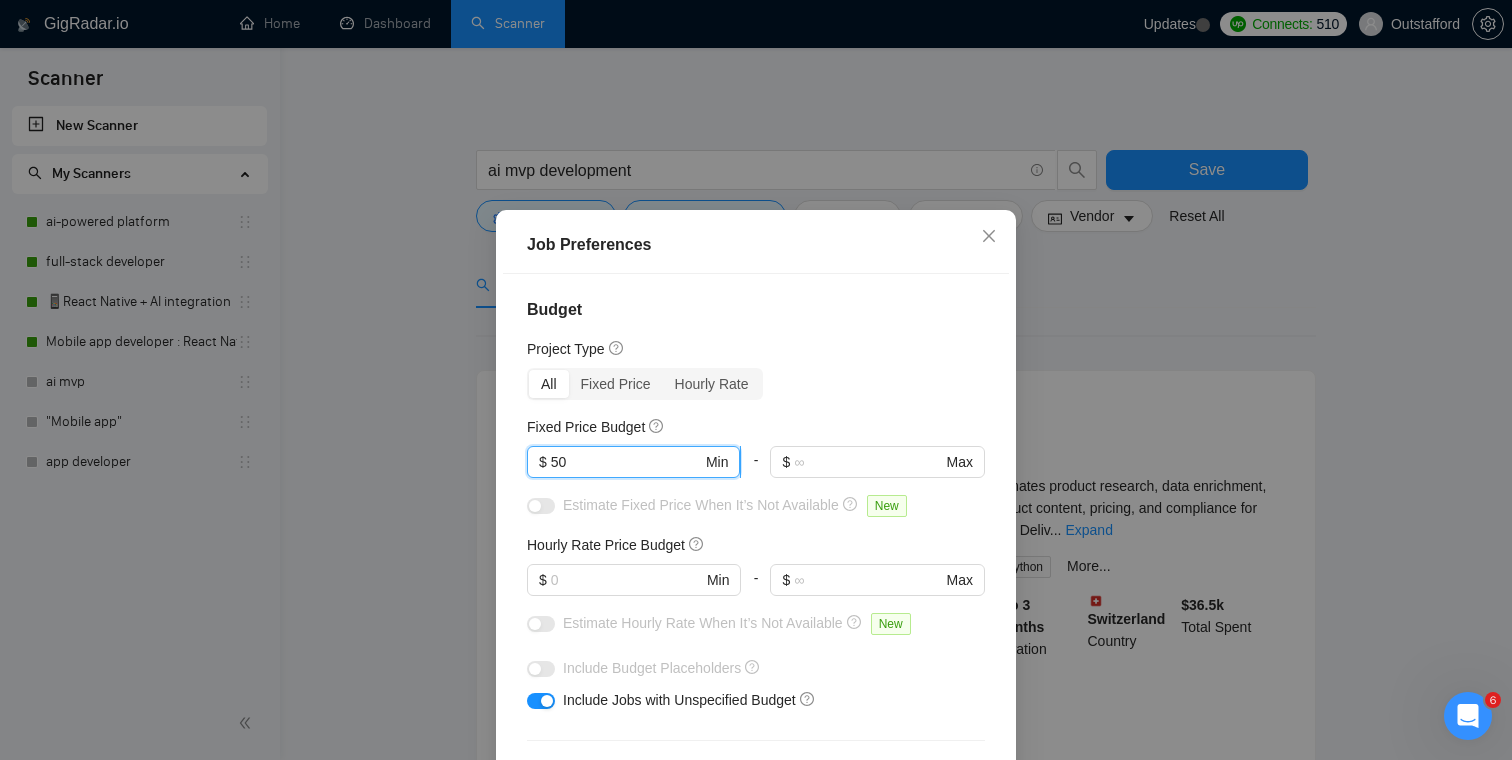 type on "5" 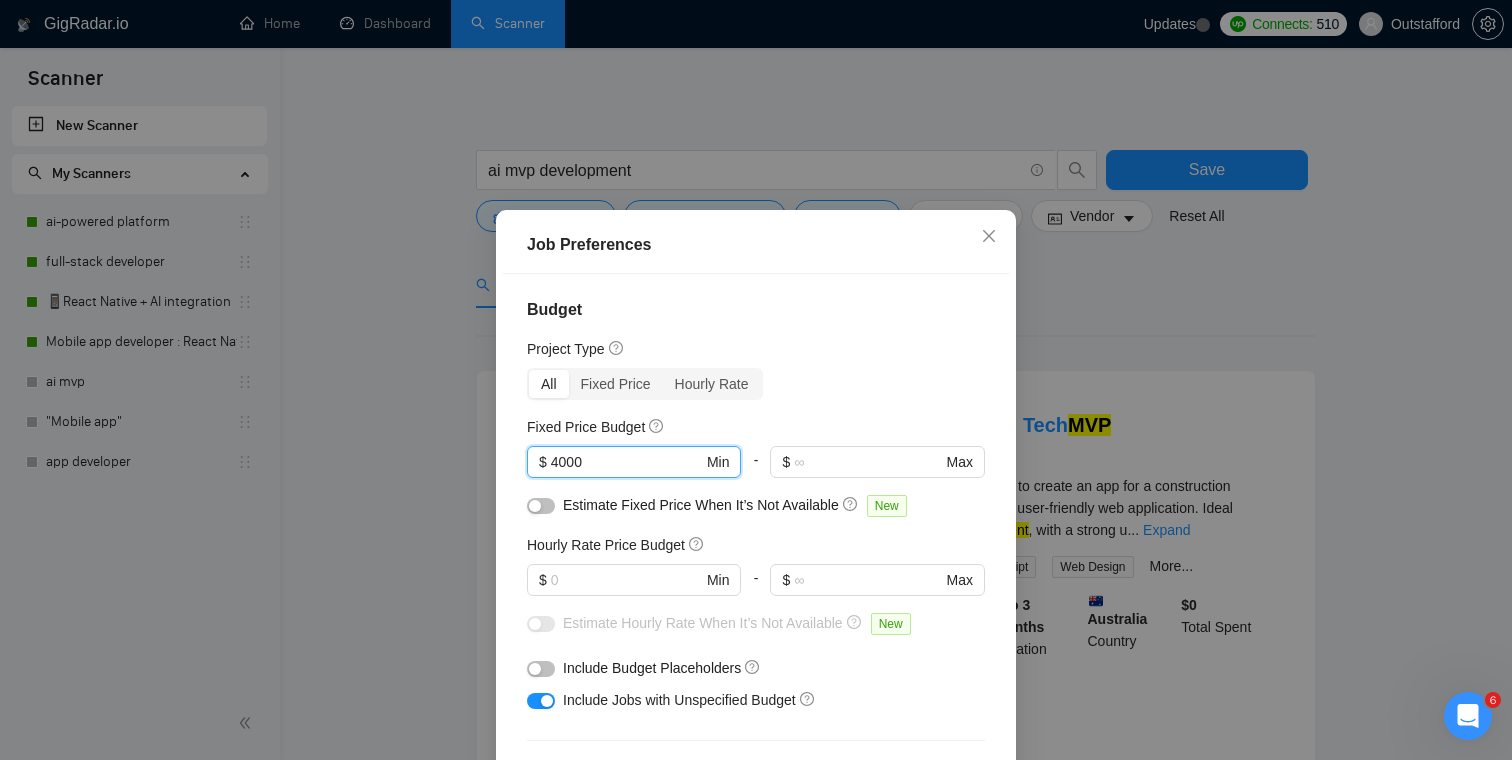 type on "4000" 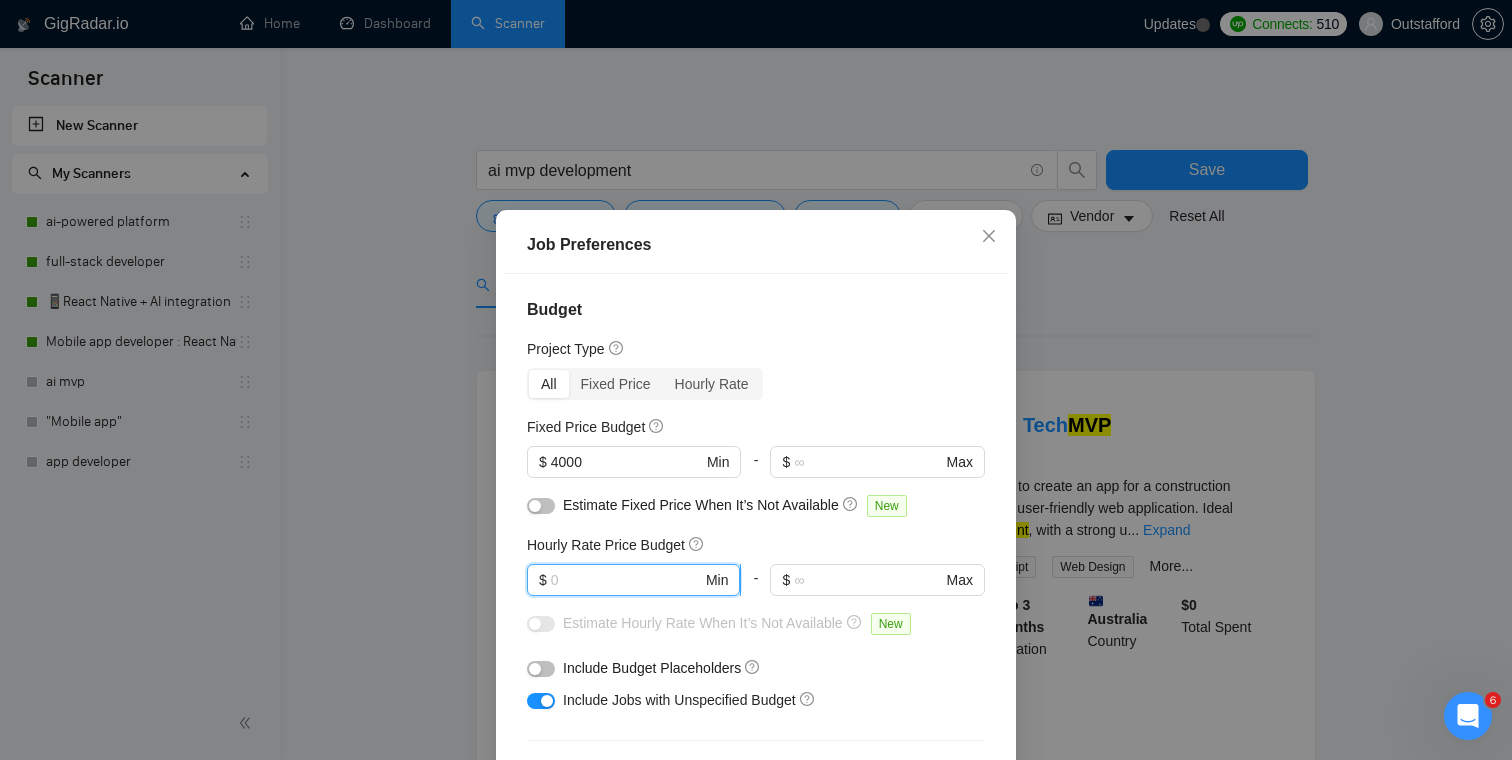 click at bounding box center (626, 580) 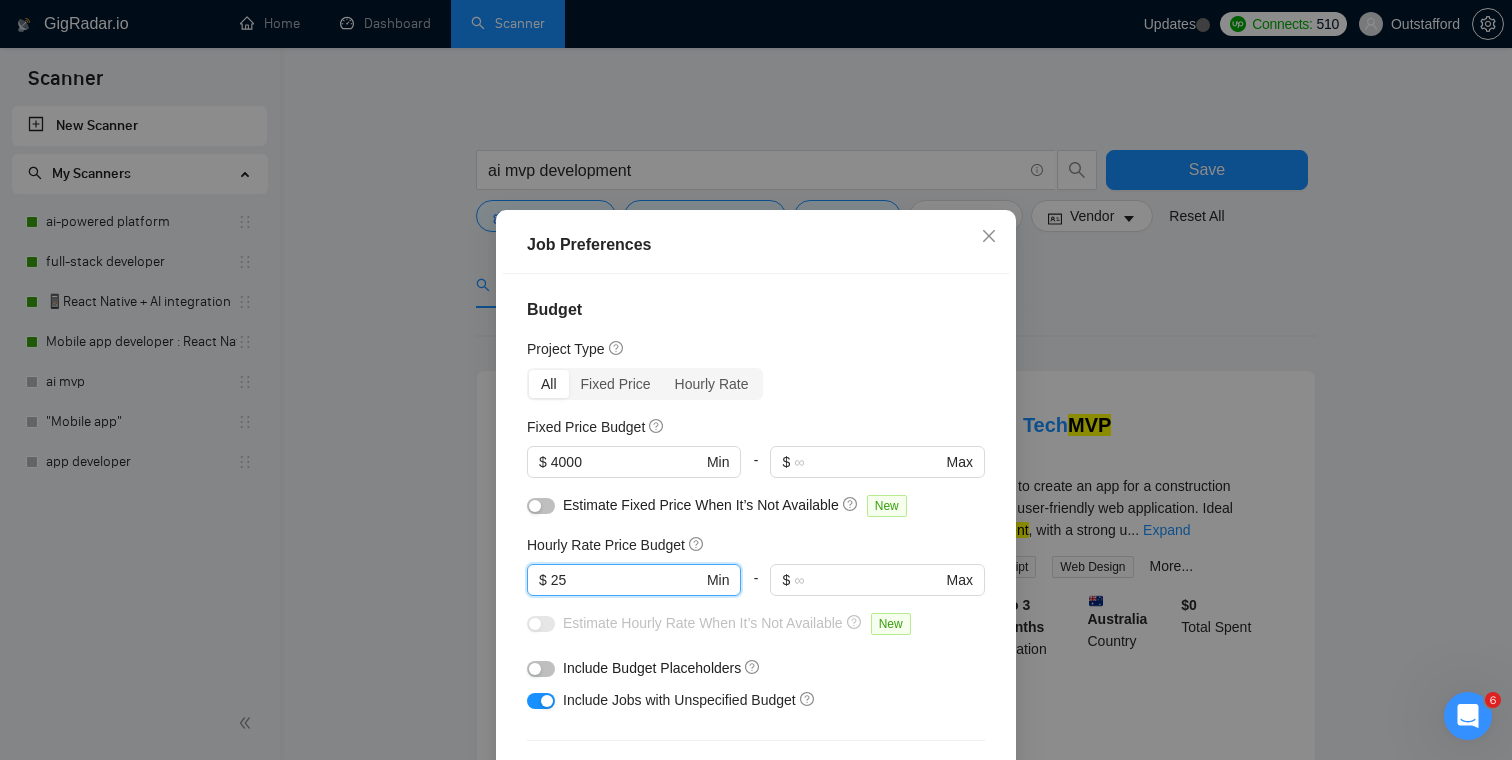 type on "25" 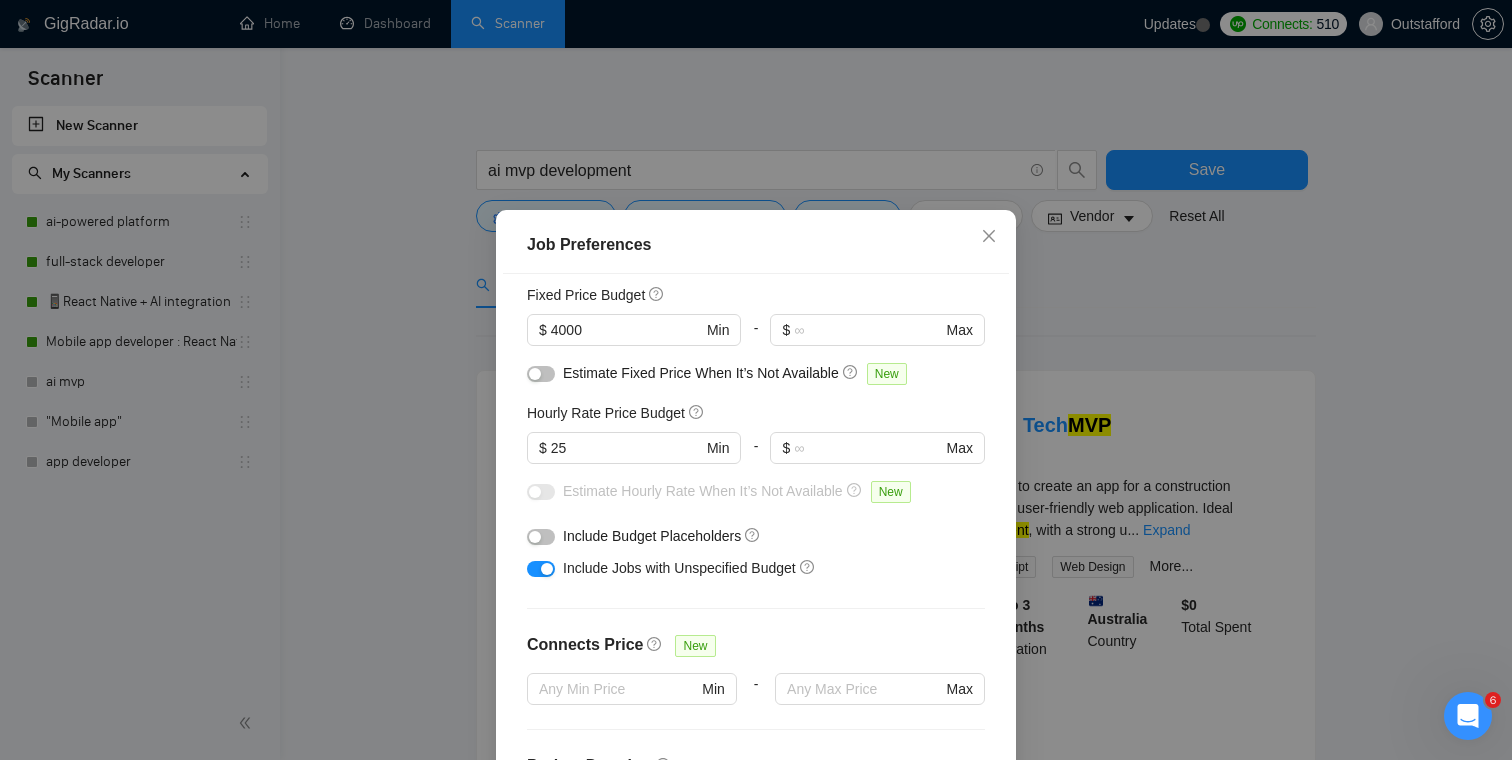 scroll, scrollTop: 177, scrollLeft: 0, axis: vertical 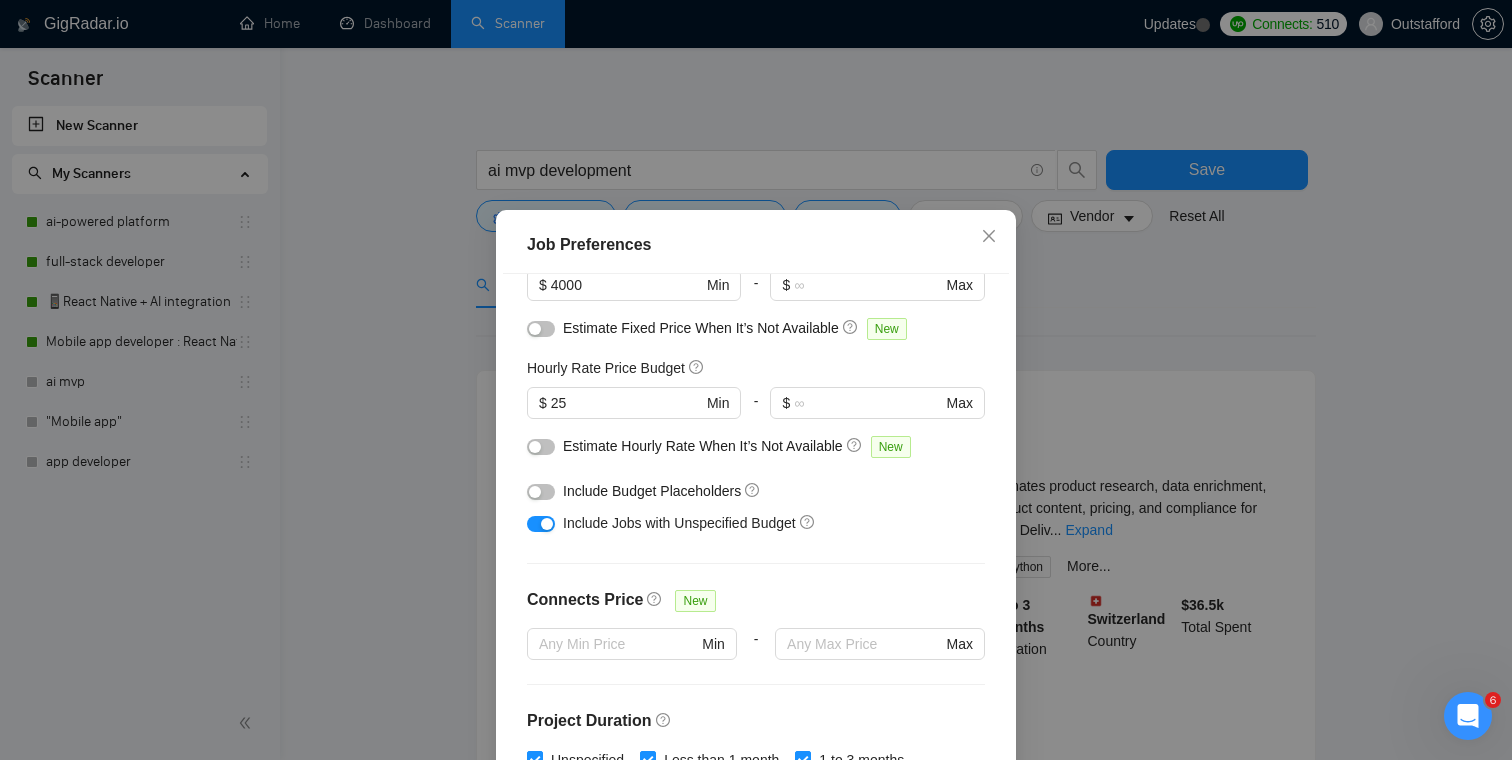 click at bounding box center (541, 492) 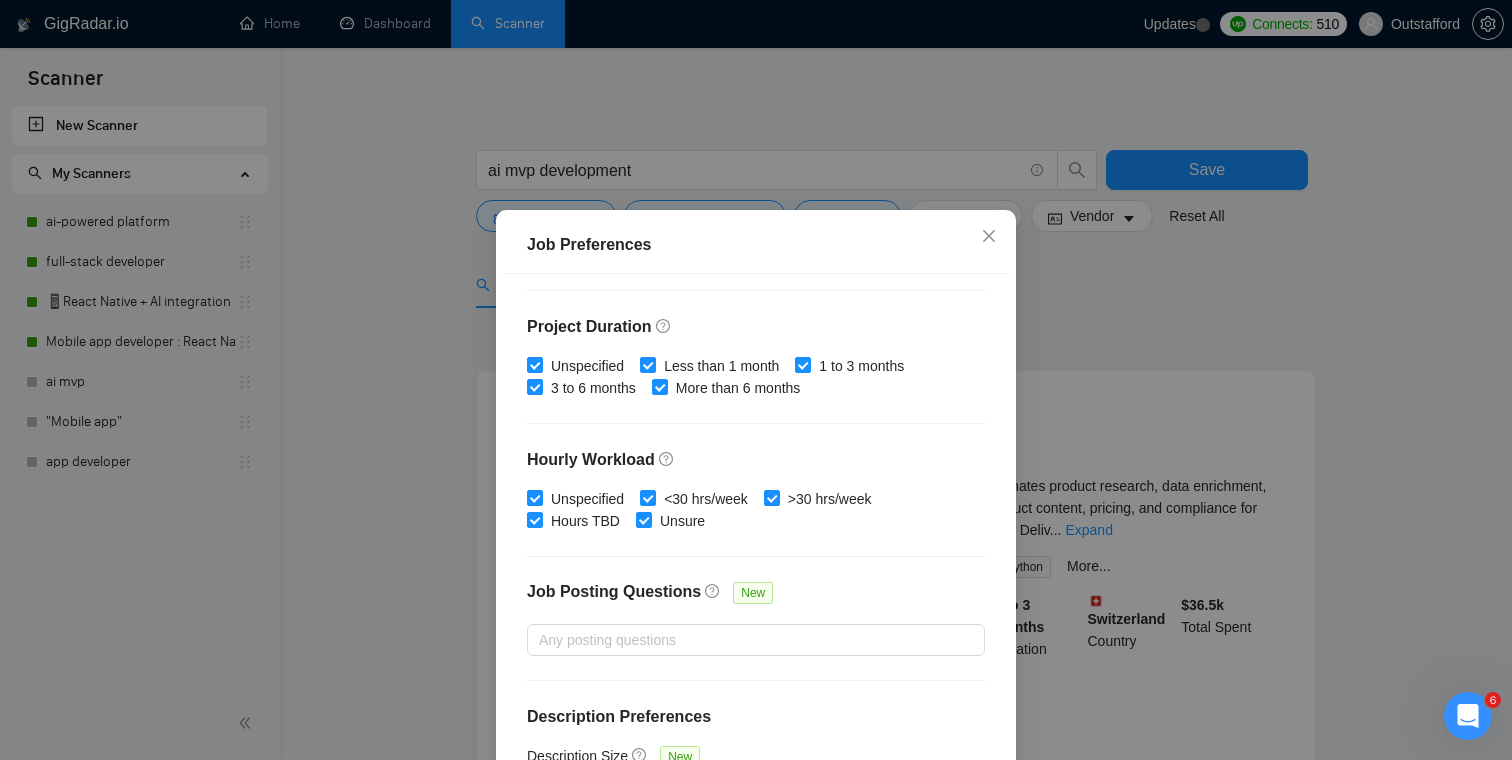 scroll, scrollTop: 595, scrollLeft: 0, axis: vertical 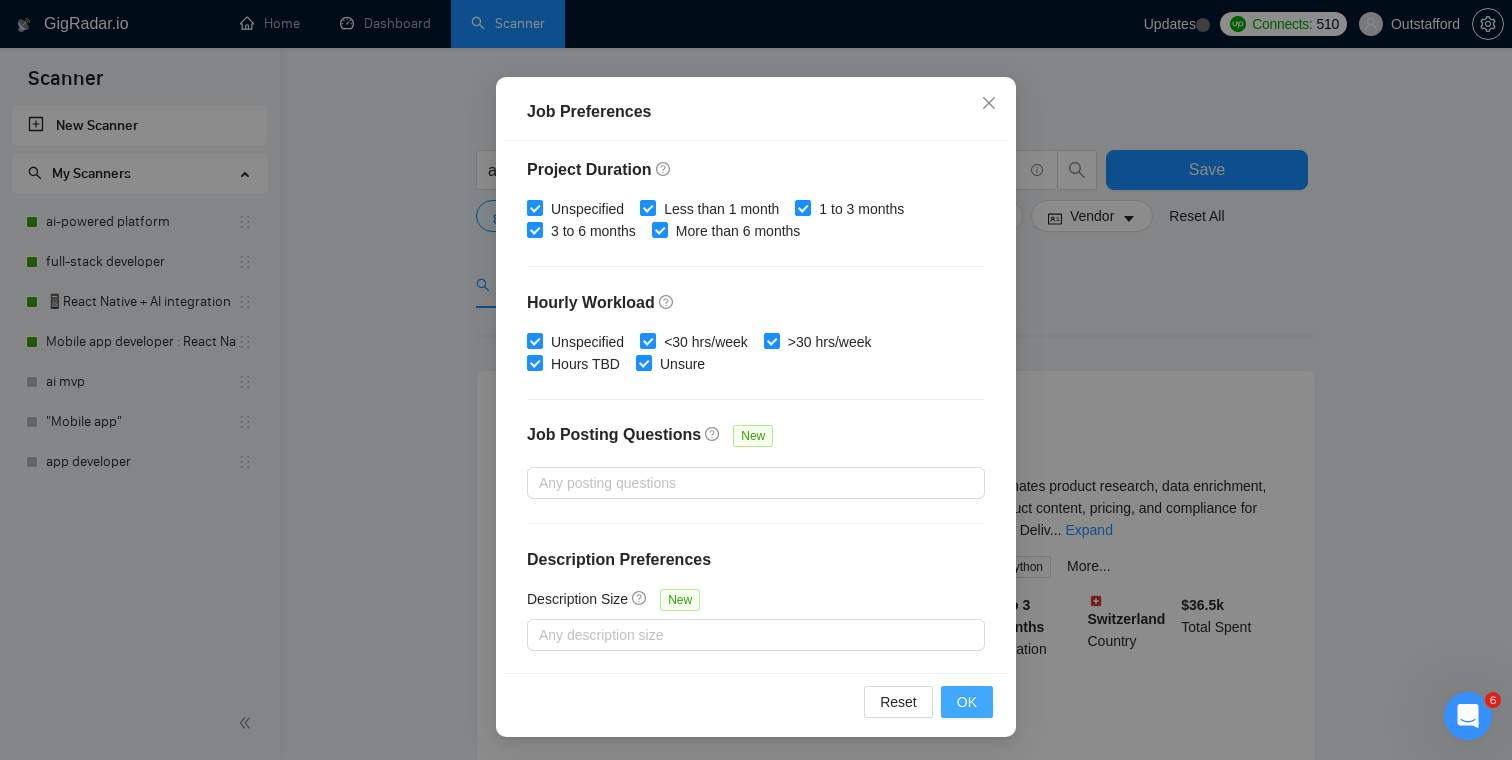 click on "OK" at bounding box center (967, 702) 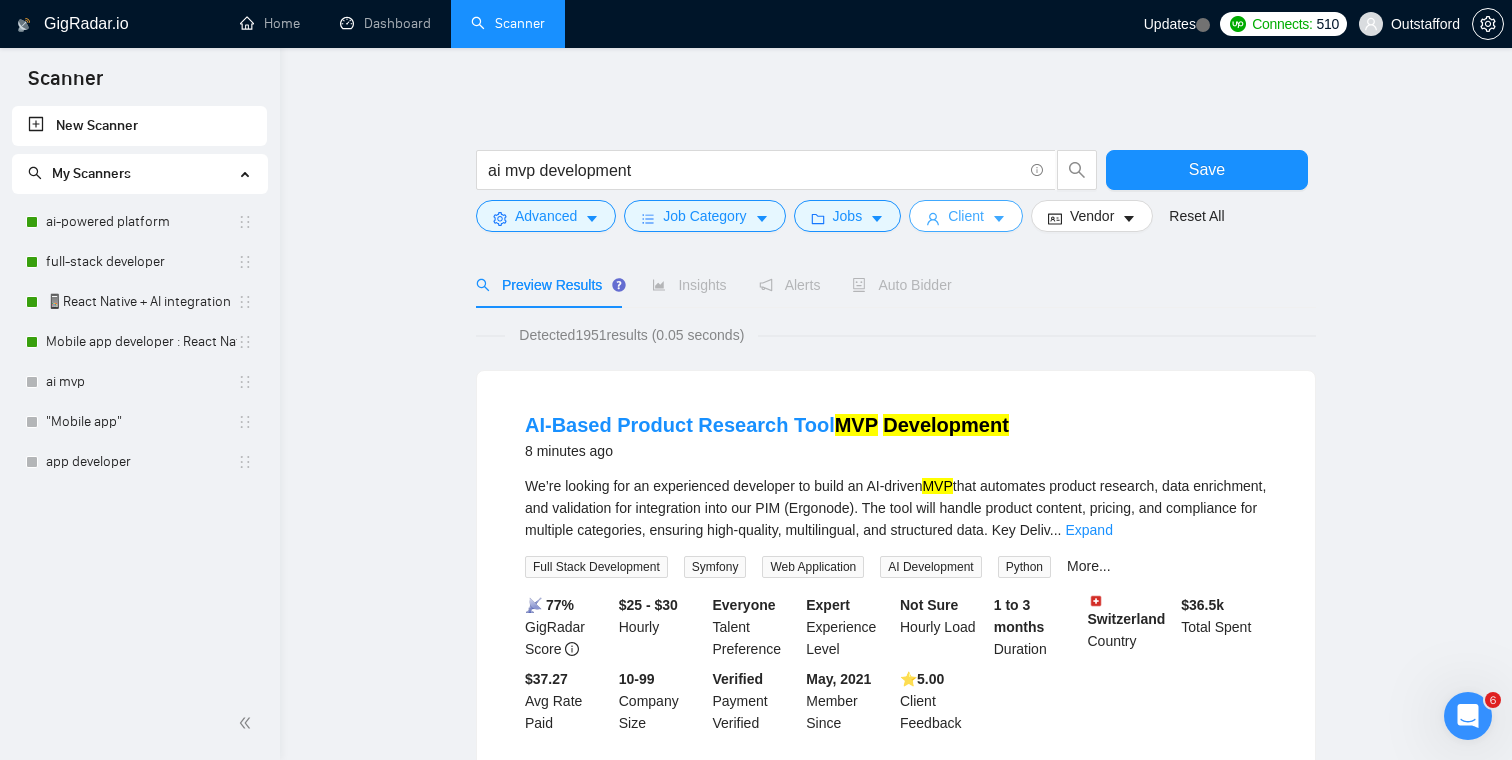 click on "Client" at bounding box center (966, 216) 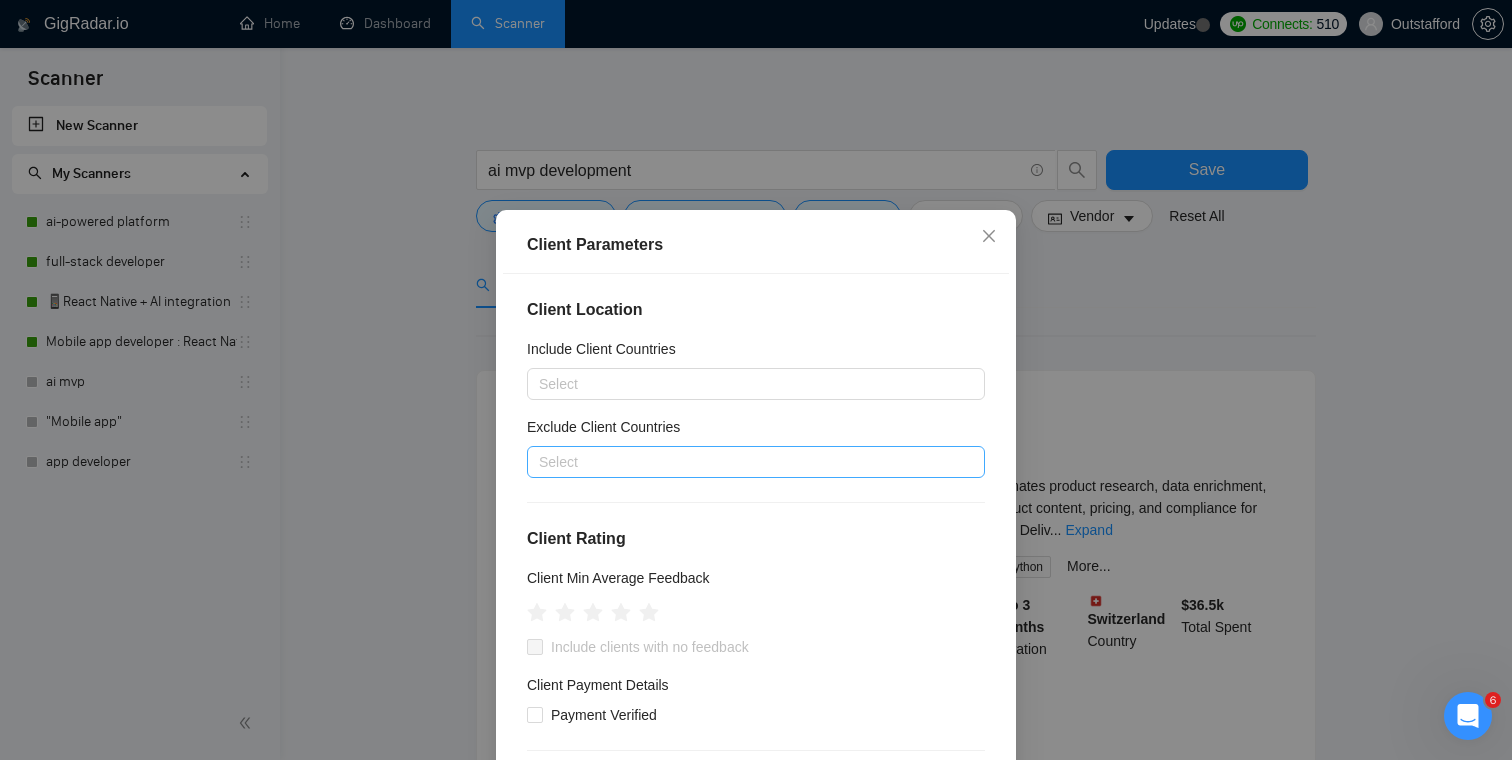 click at bounding box center (746, 462) 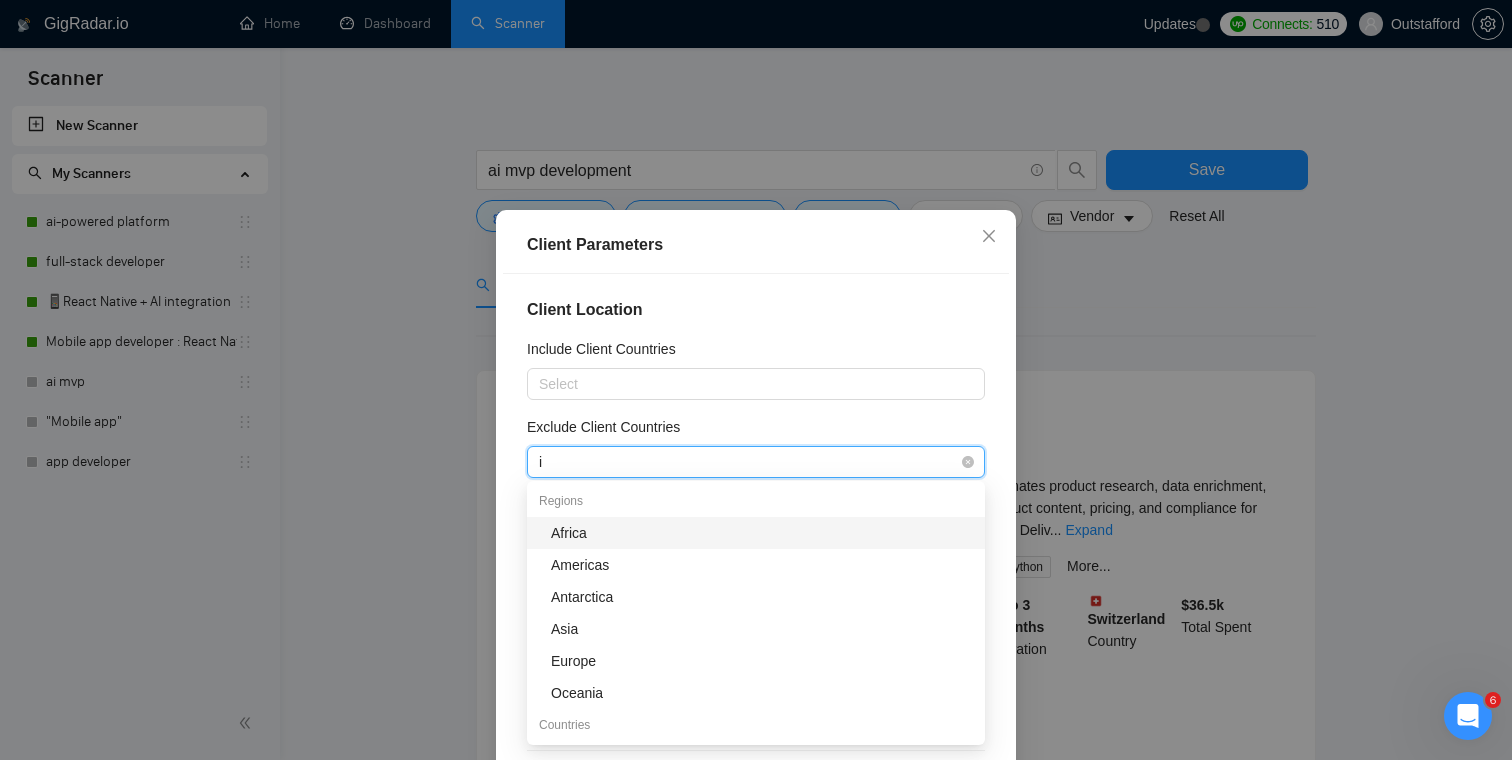 type on "in" 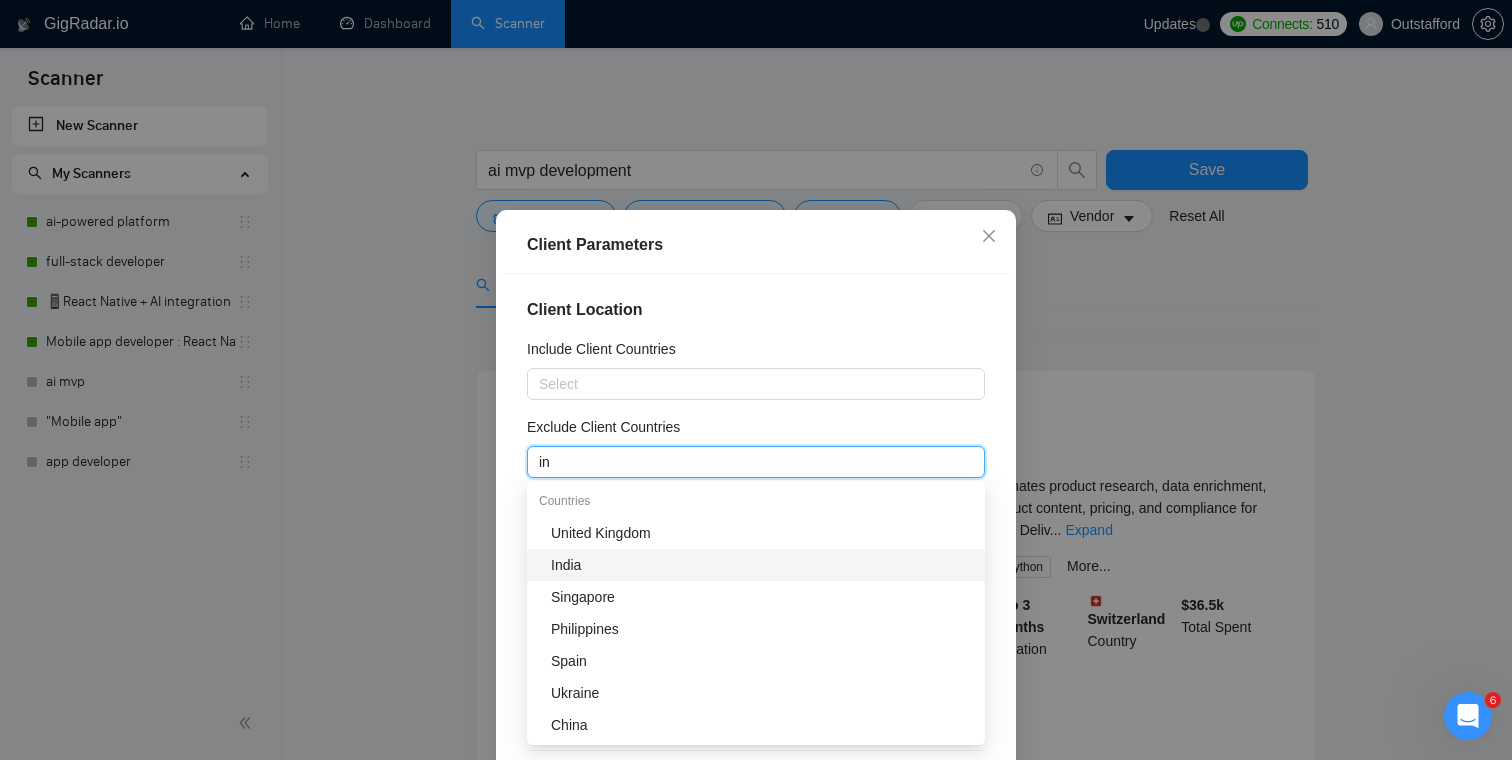 click on "India" at bounding box center (762, 565) 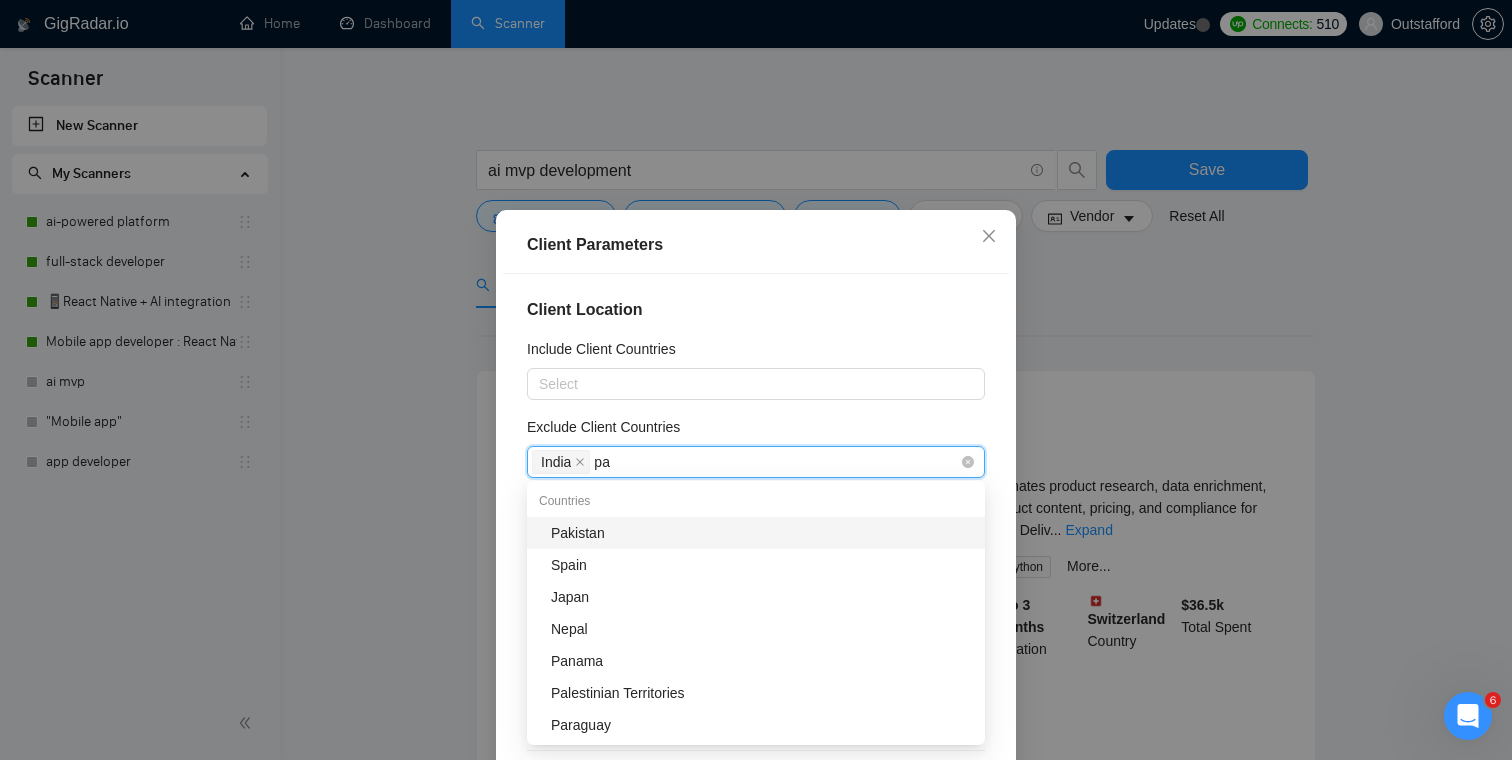 type on "pak" 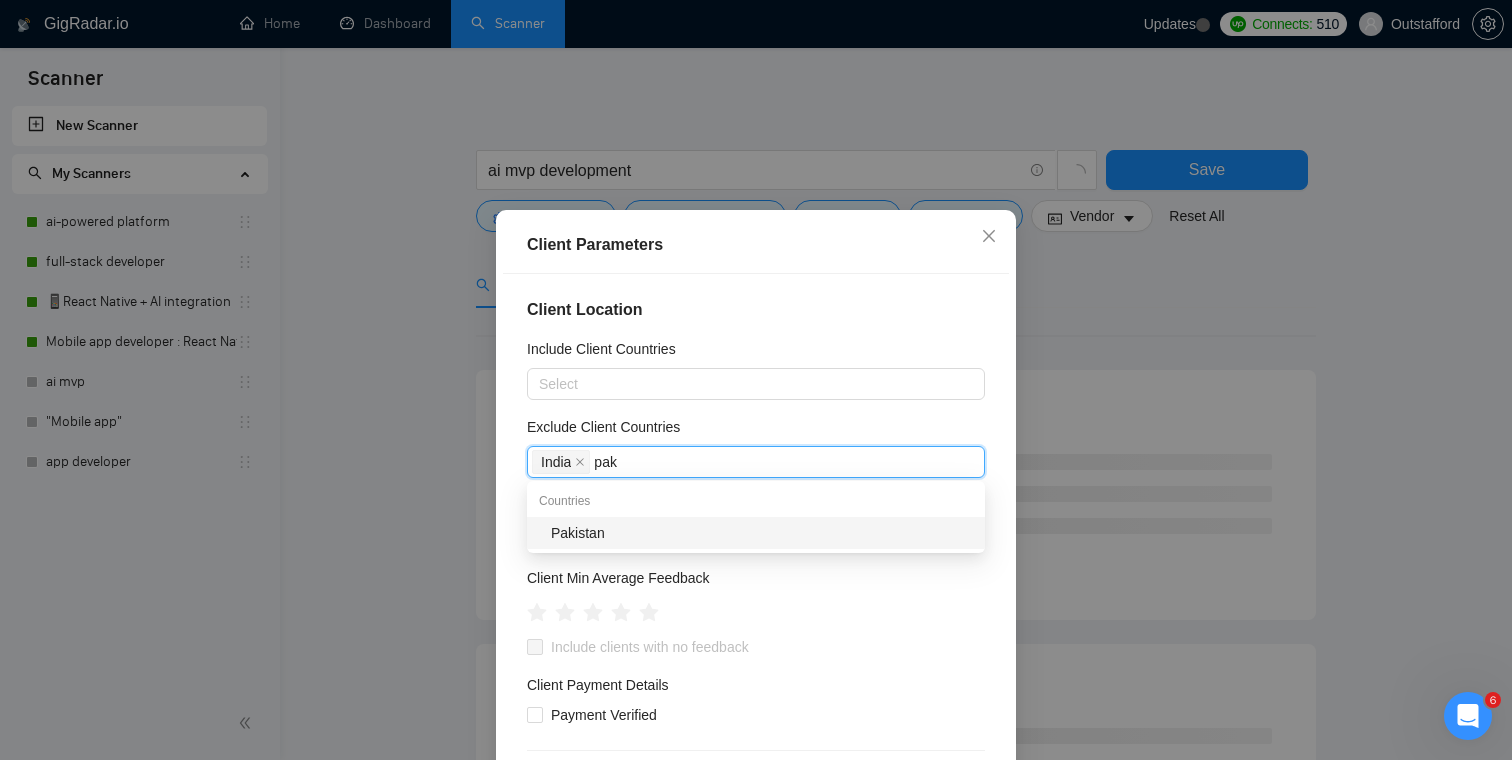 click on "Pakistan" at bounding box center (762, 533) 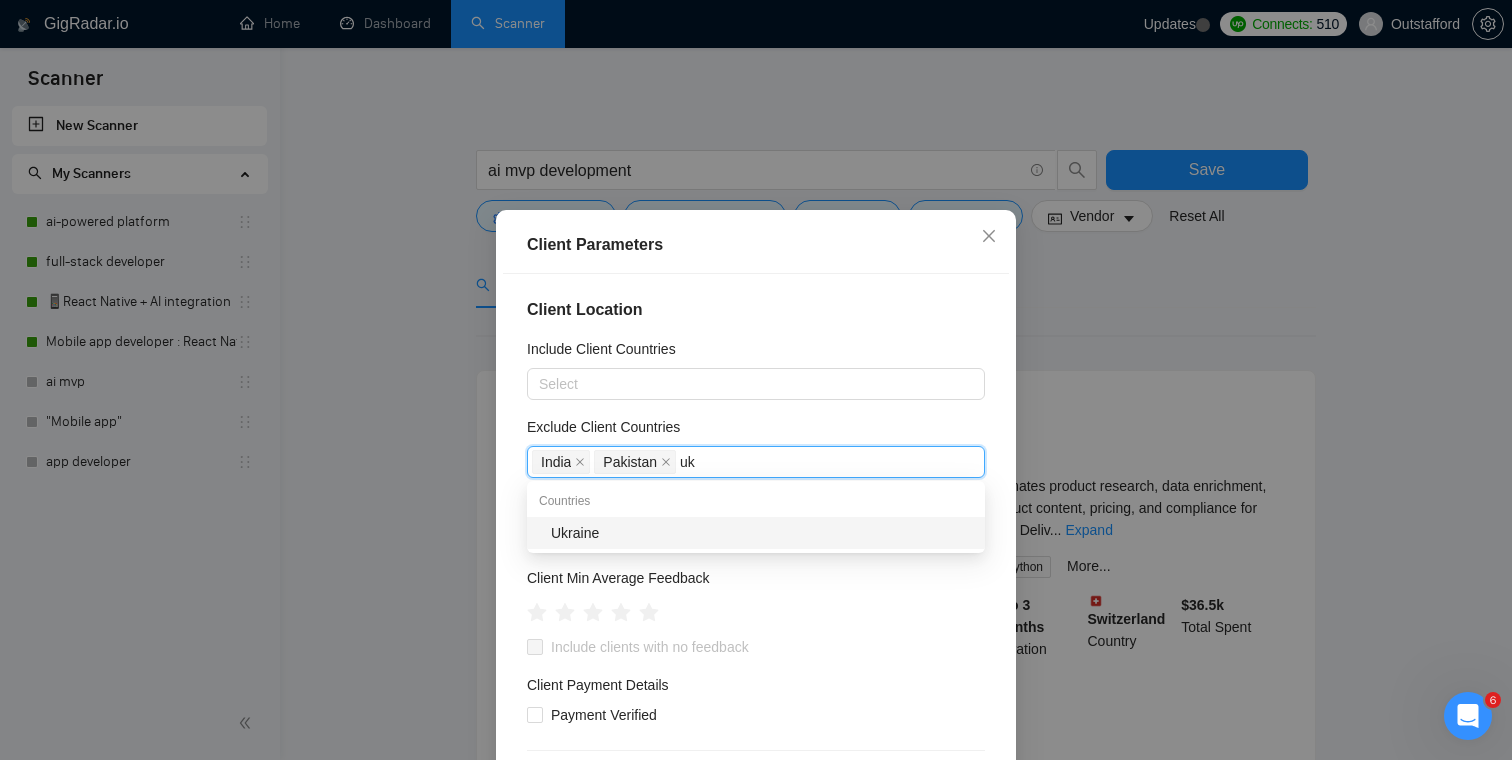 type on "ukr" 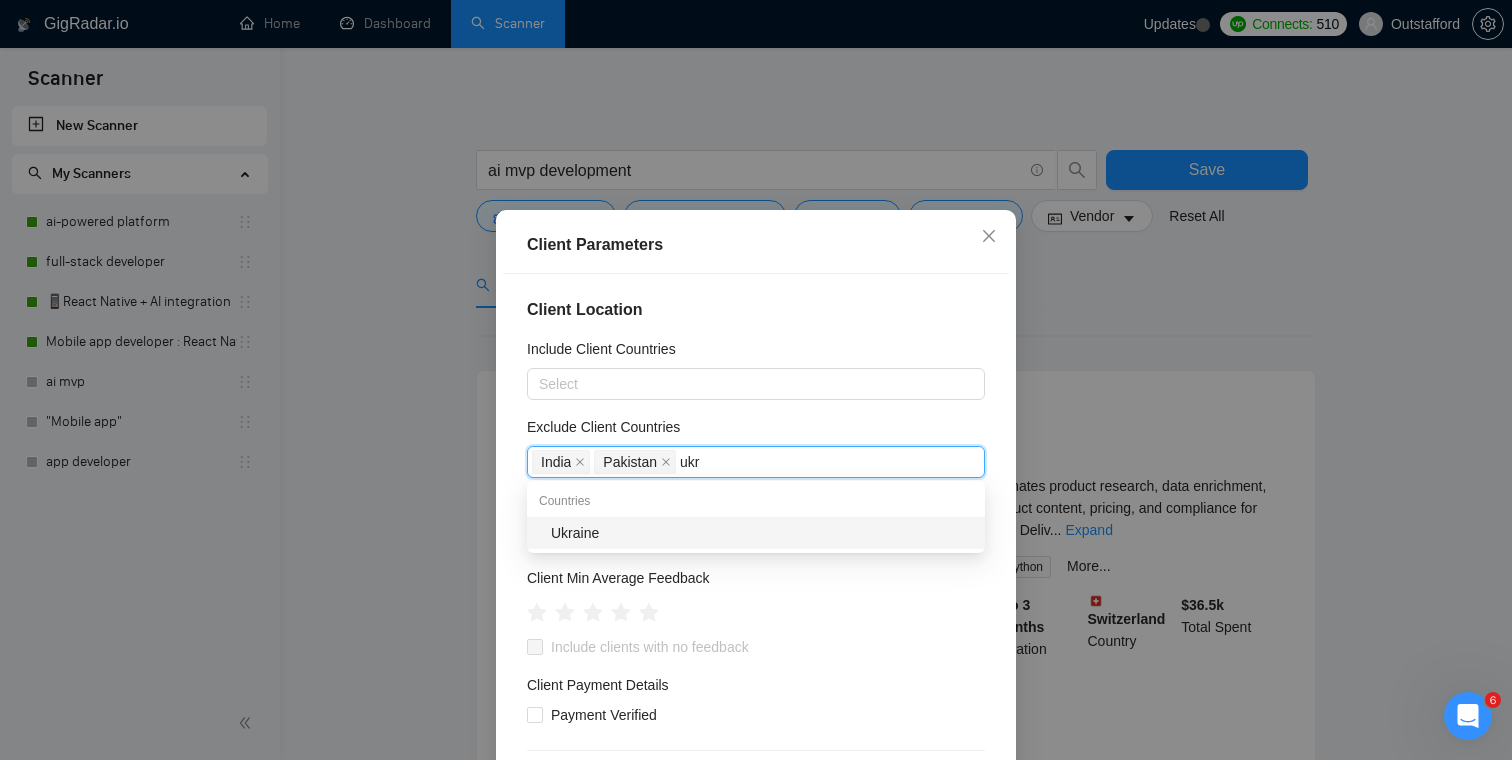 click on "Ukraine" at bounding box center [762, 533] 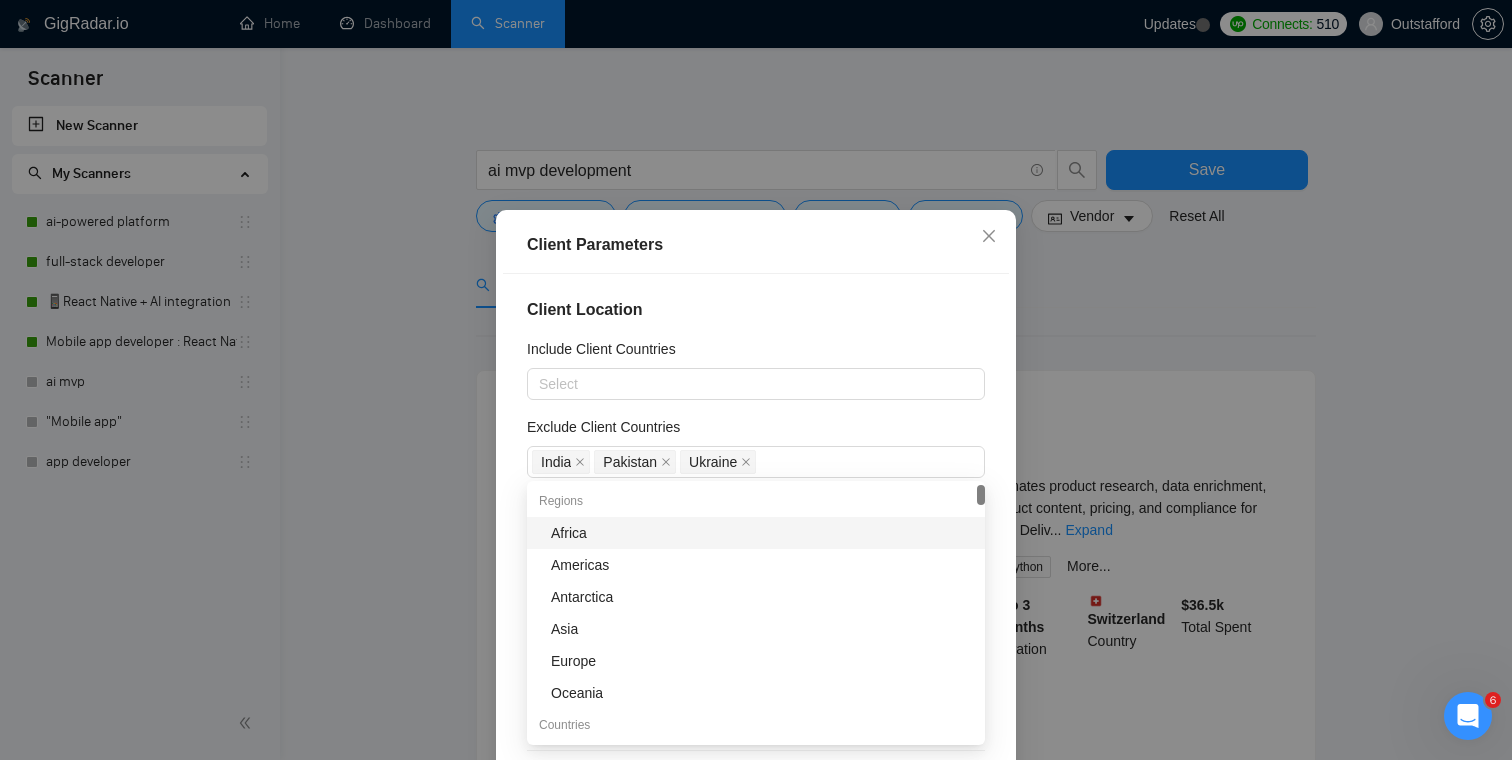 click on "Exclude Client Countries" at bounding box center [756, 431] 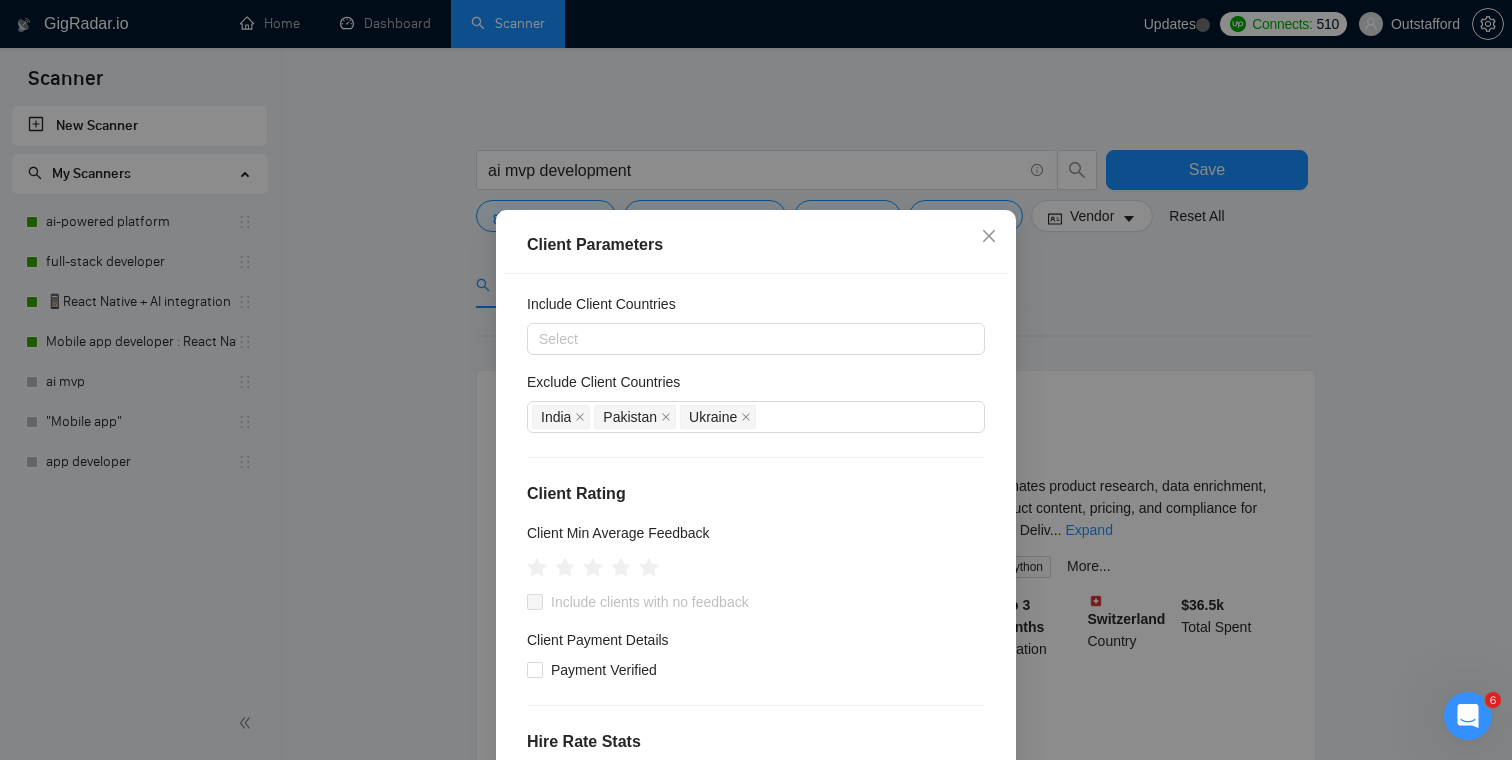 scroll, scrollTop: 86, scrollLeft: 0, axis: vertical 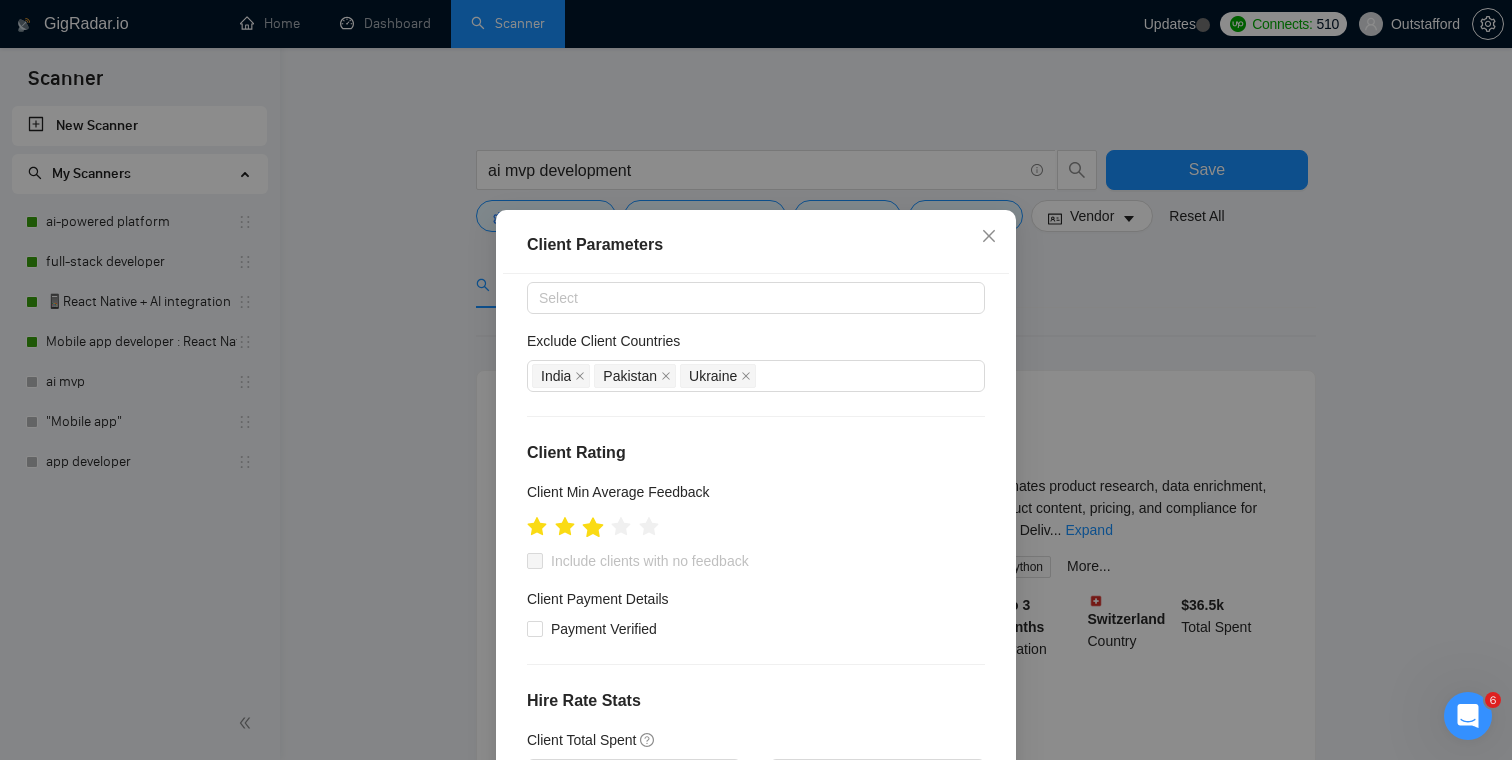 click 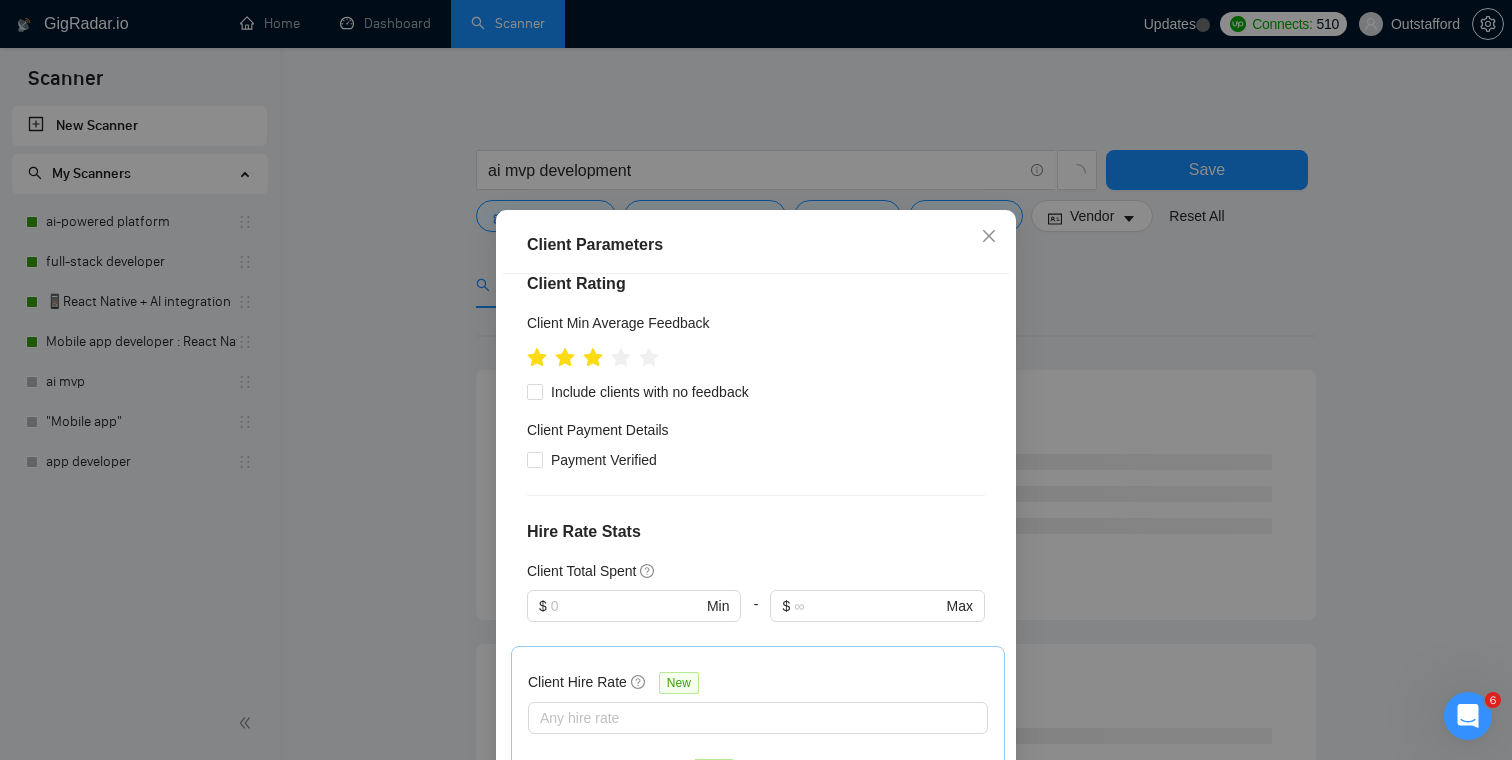 scroll, scrollTop: 277, scrollLeft: 0, axis: vertical 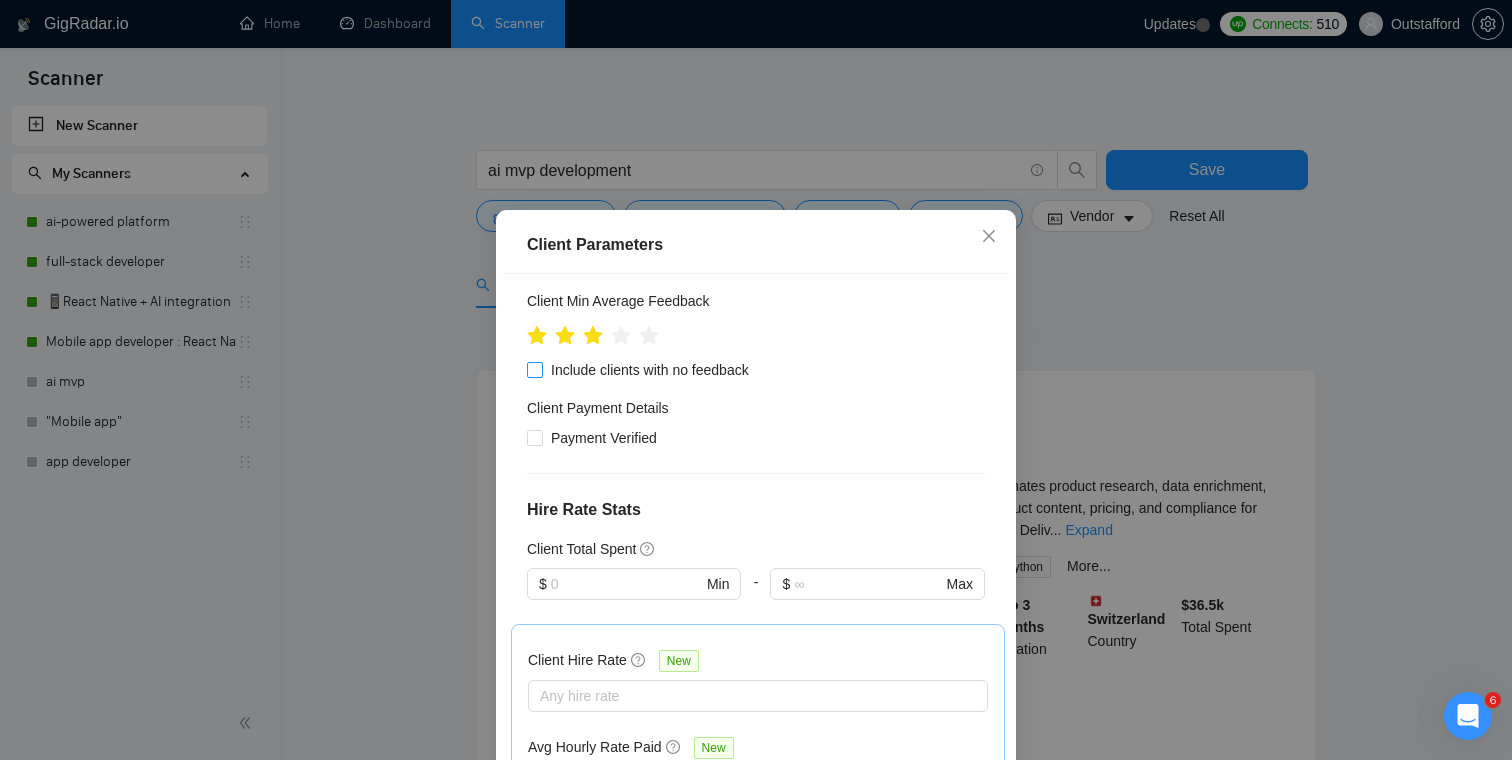 click on "Include clients with no feedback" at bounding box center (650, 370) 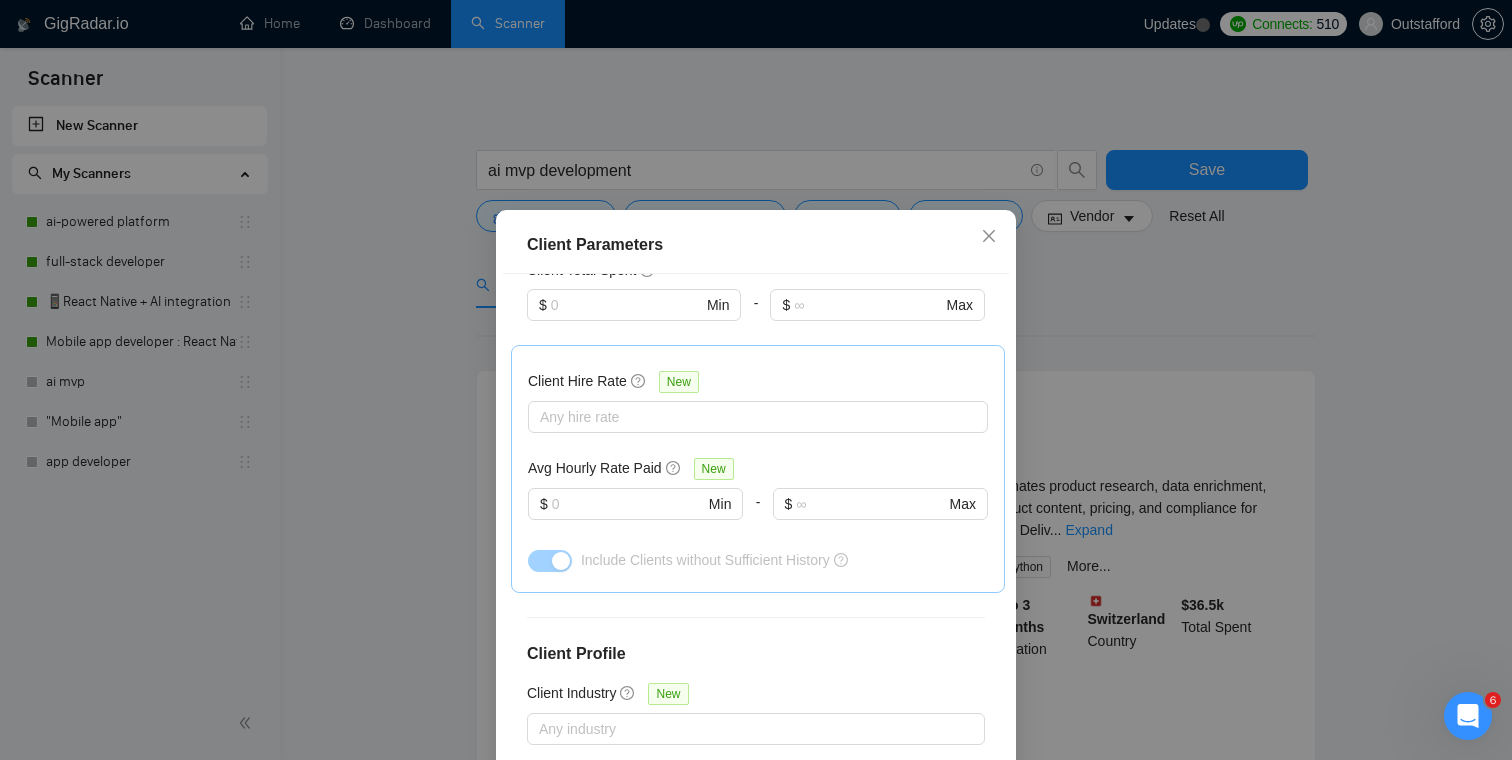 scroll, scrollTop: 714, scrollLeft: 0, axis: vertical 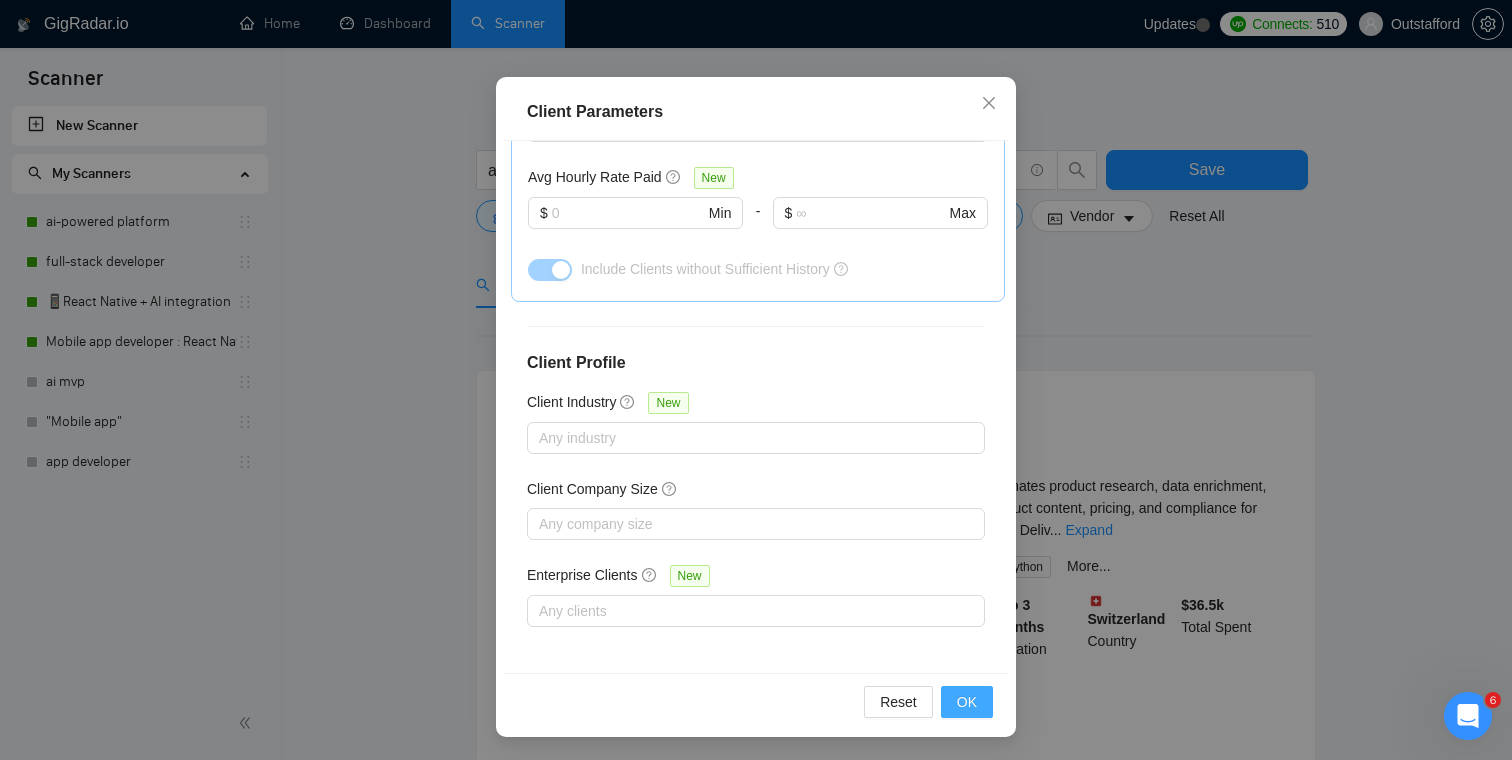 click on "OK" at bounding box center (967, 702) 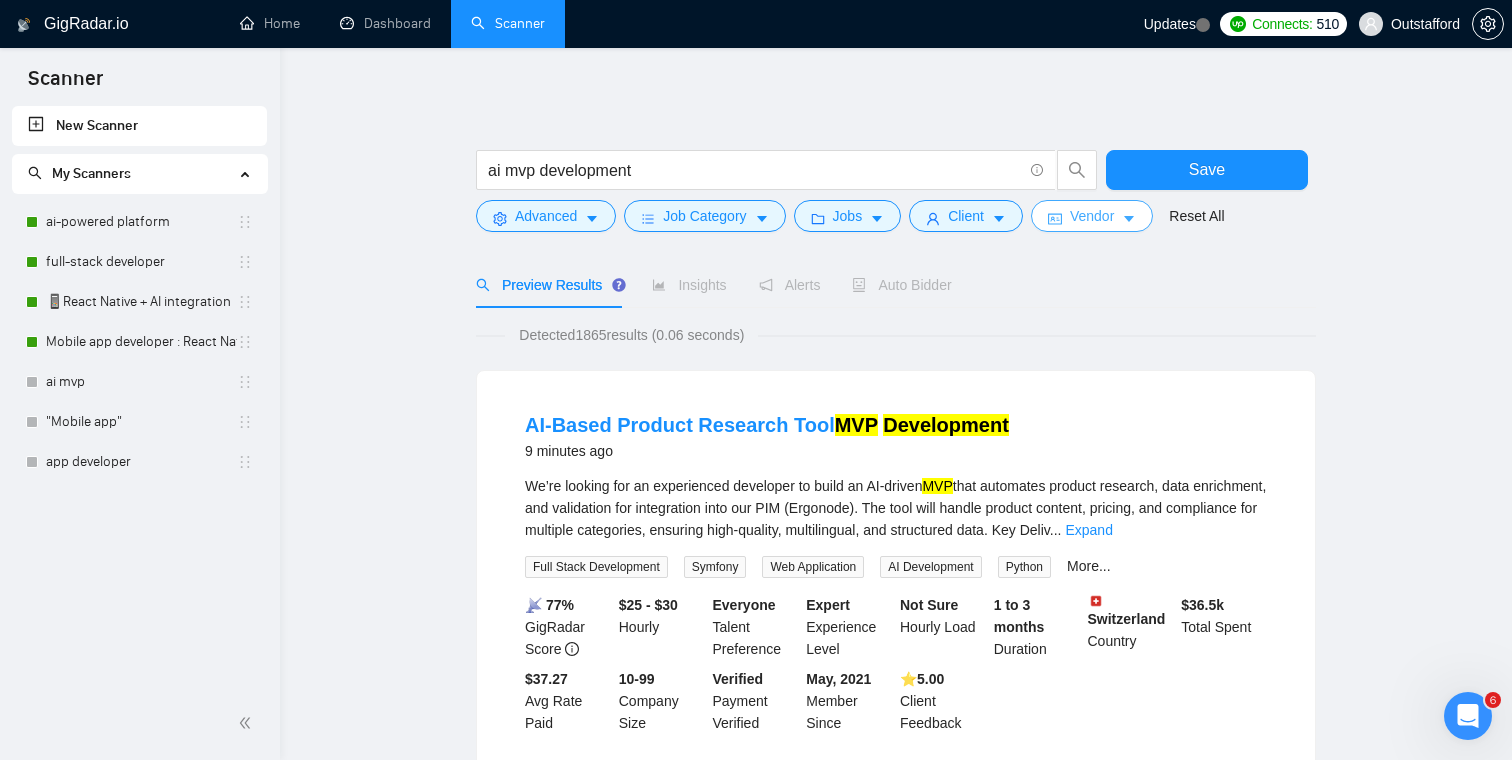 click on "Vendor" at bounding box center [1092, 216] 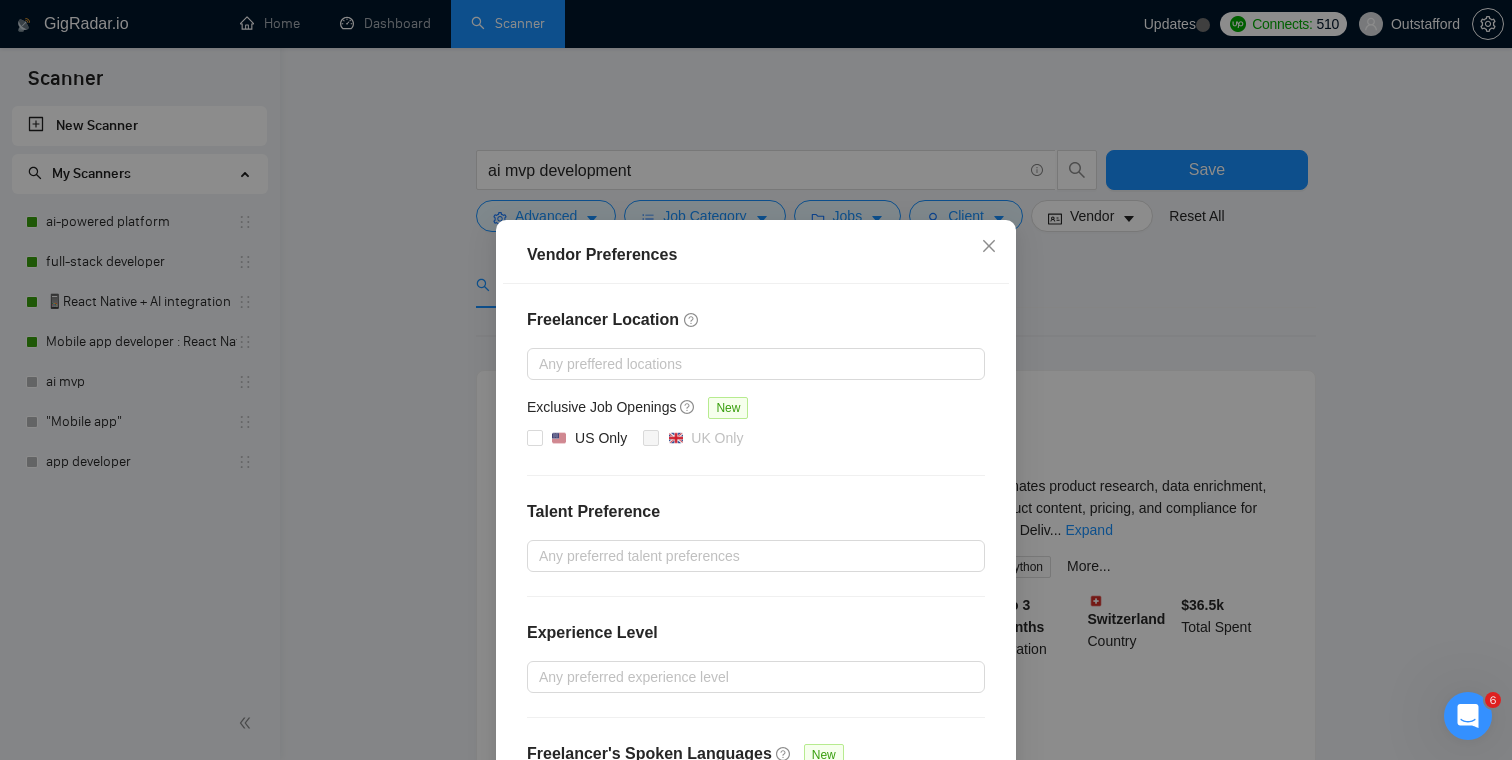 scroll, scrollTop: 165, scrollLeft: 0, axis: vertical 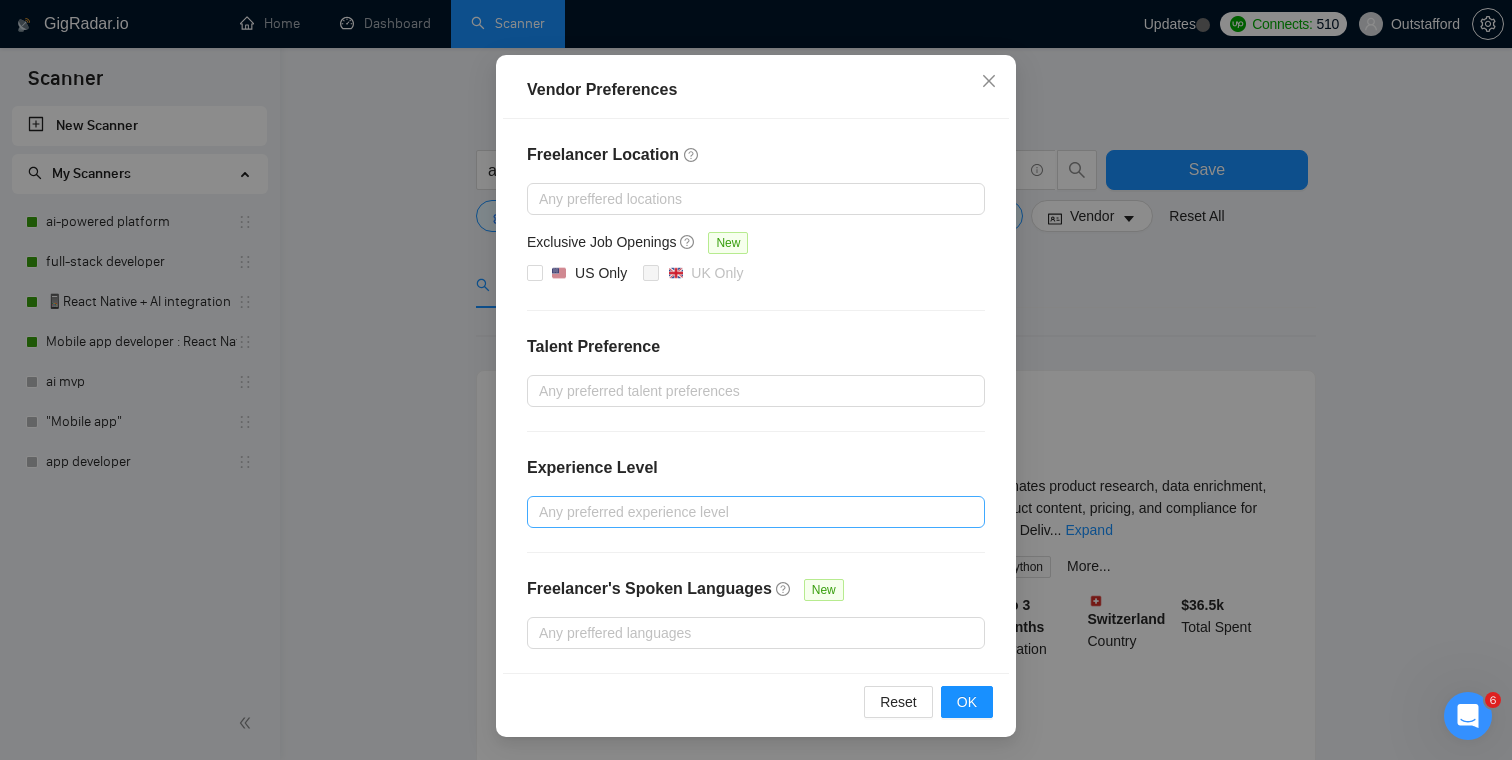 click on "Any preferred experience level" at bounding box center [756, 512] 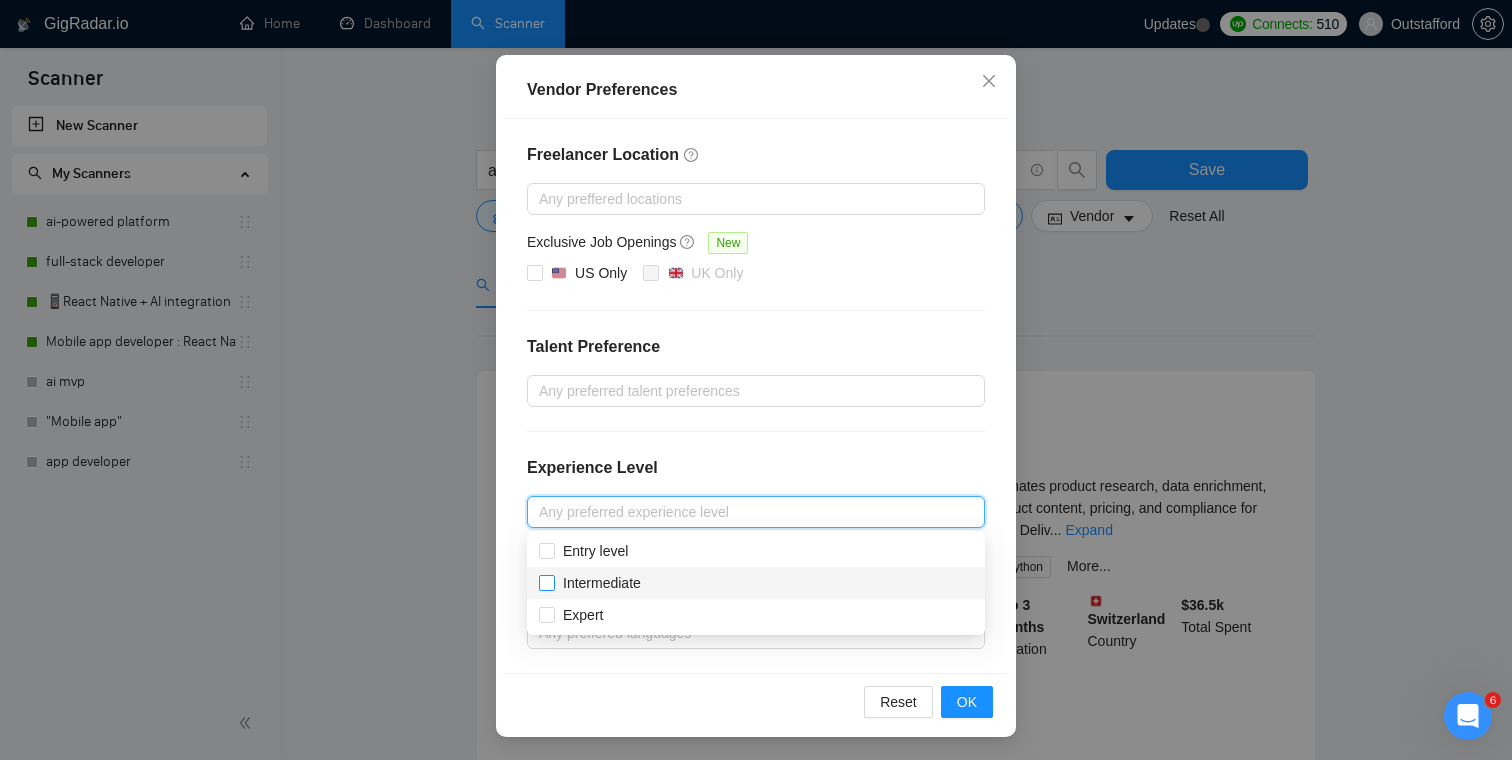 click on "Intermediate" at bounding box center [602, 583] 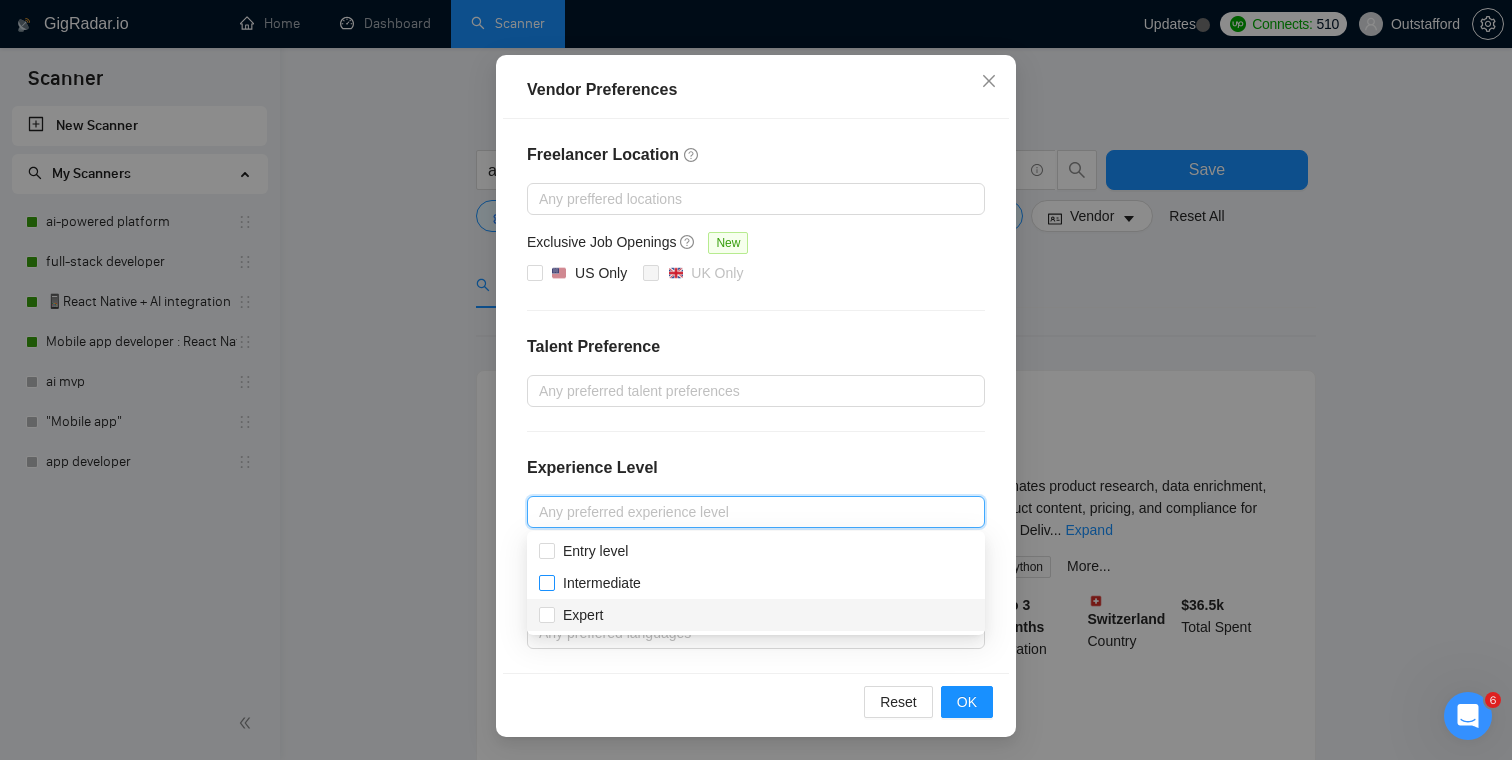 click on "Expert" at bounding box center (756, 615) 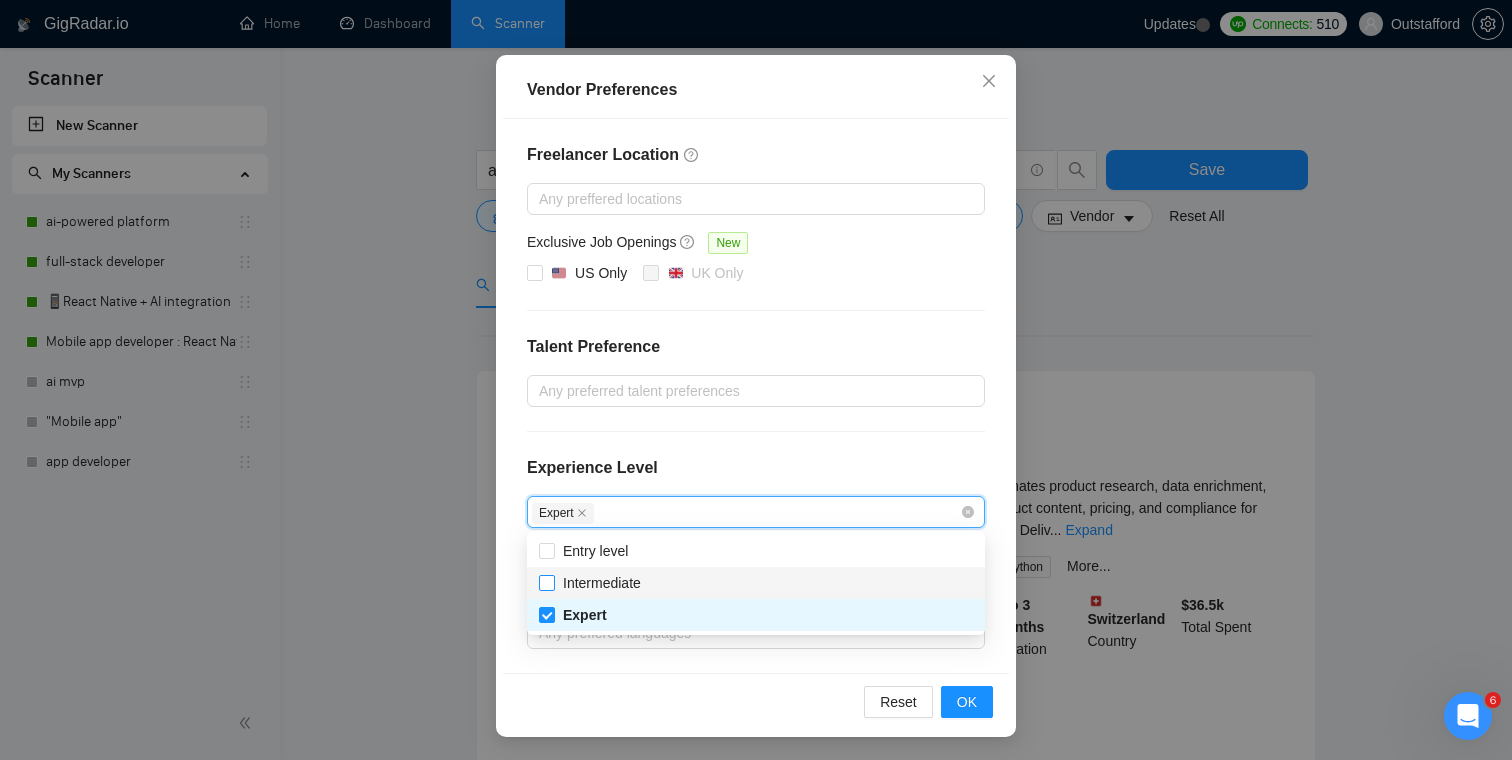 click on "Intermediate" at bounding box center (602, 583) 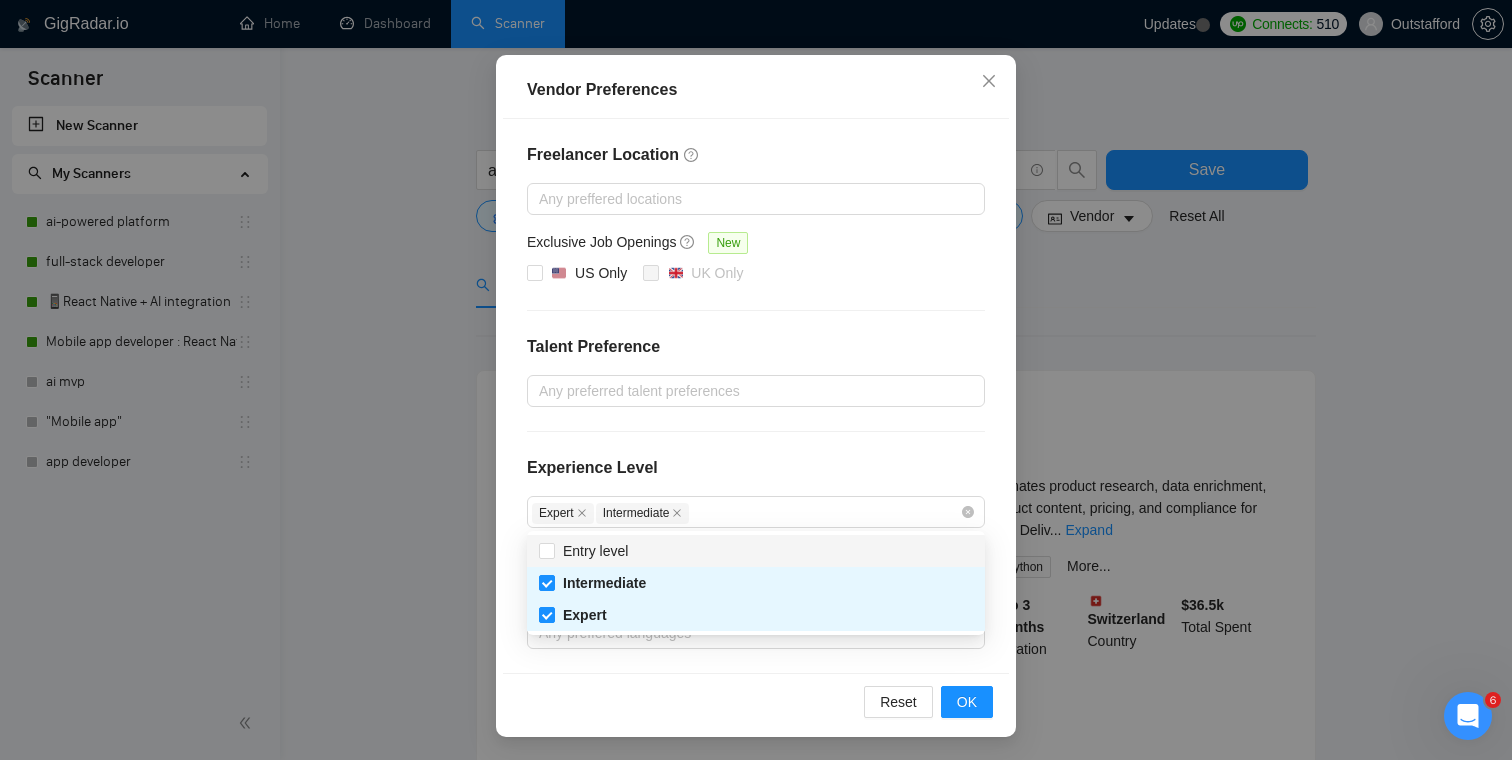 click on "Experience Level" at bounding box center [756, 476] 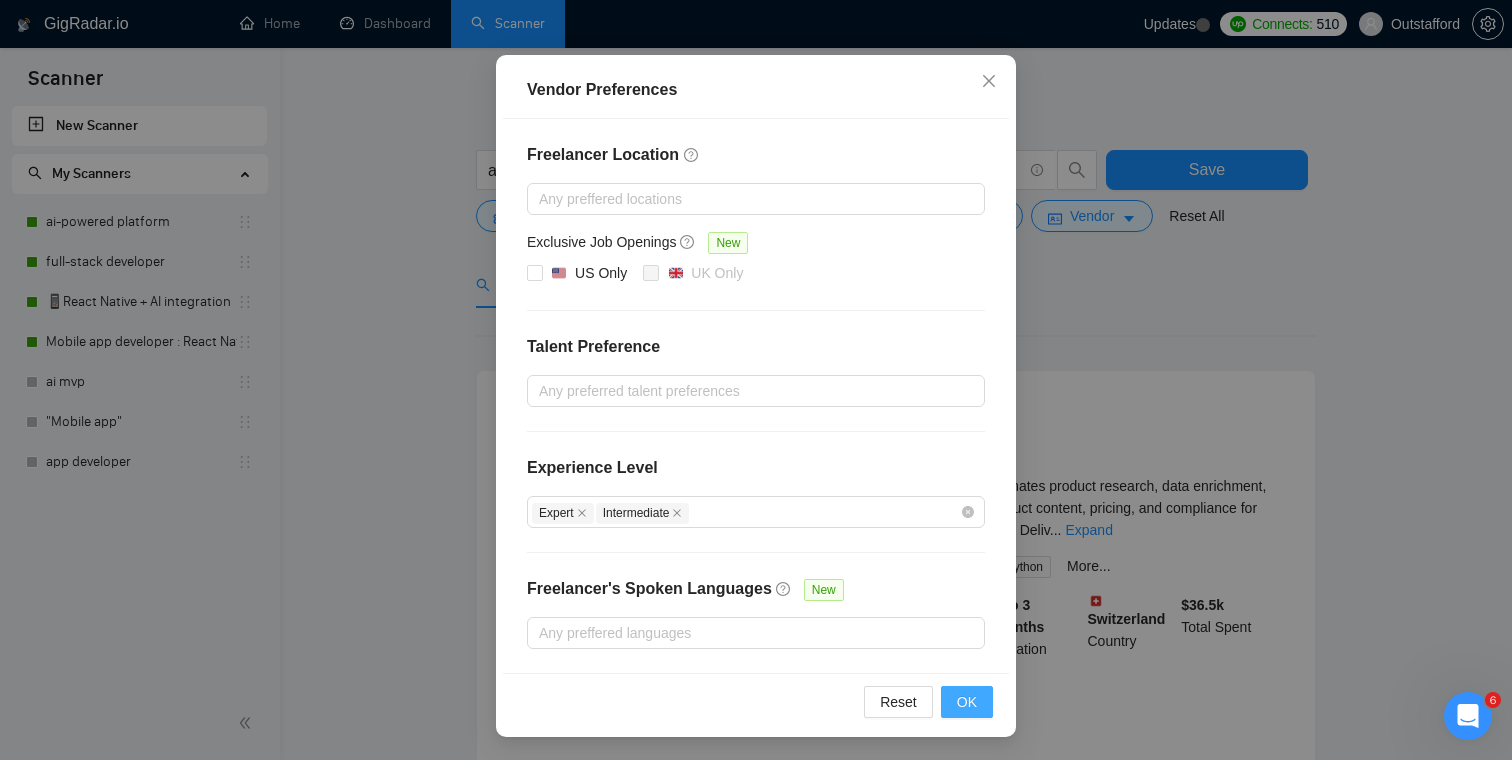 click on "OK" at bounding box center [967, 702] 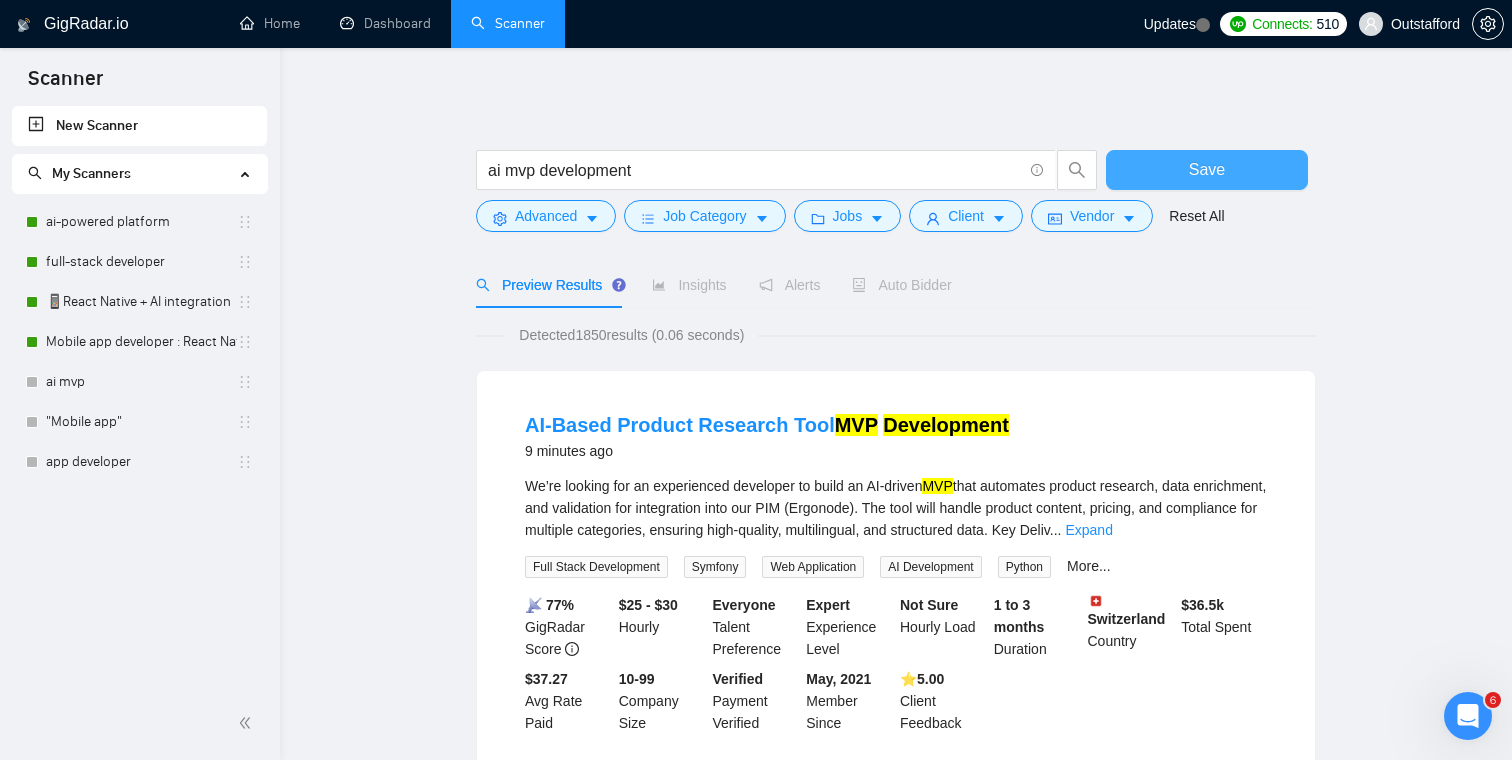 click on "Save" at bounding box center [1207, 170] 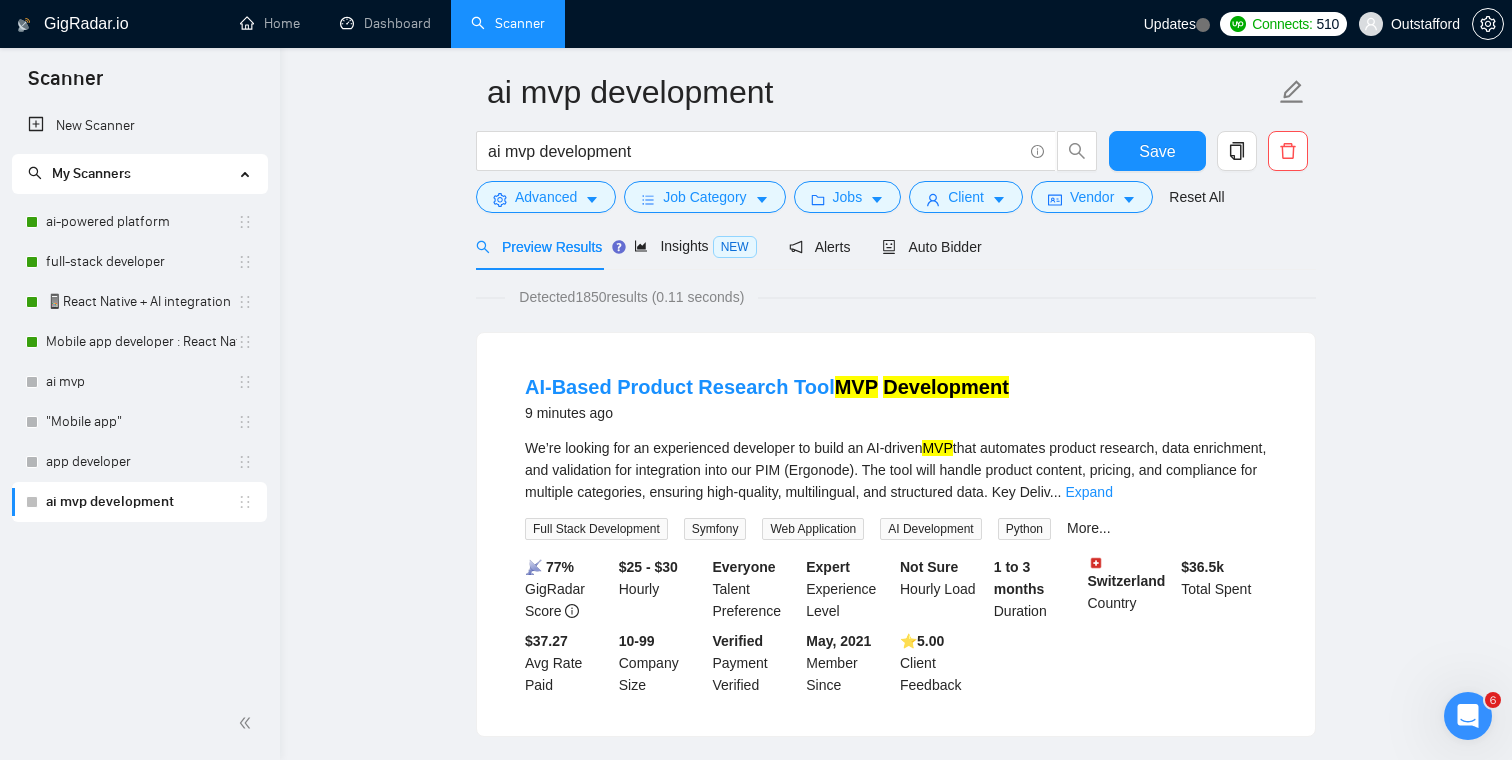 scroll, scrollTop: 0, scrollLeft: 0, axis: both 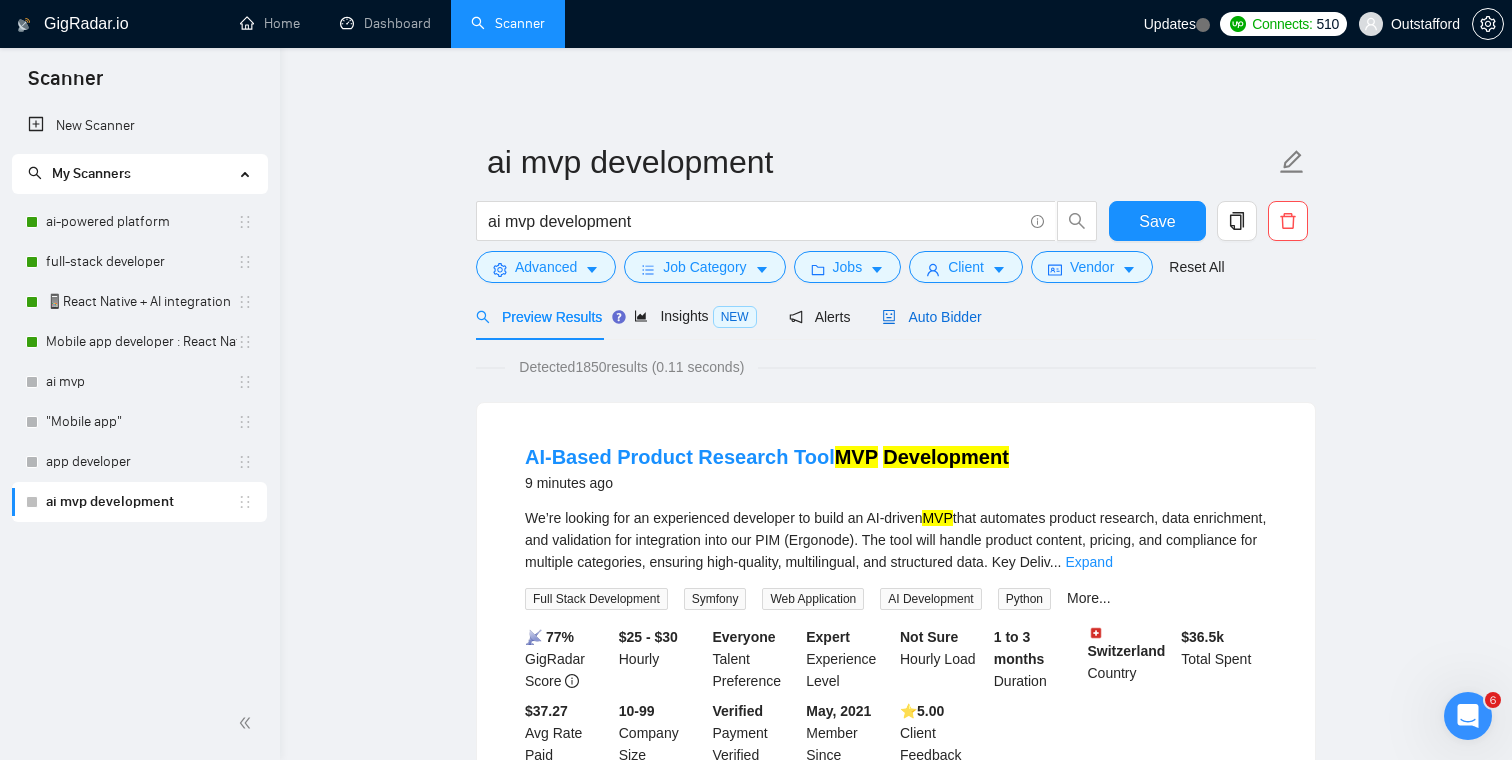 click on "Auto Bidder" at bounding box center [931, 317] 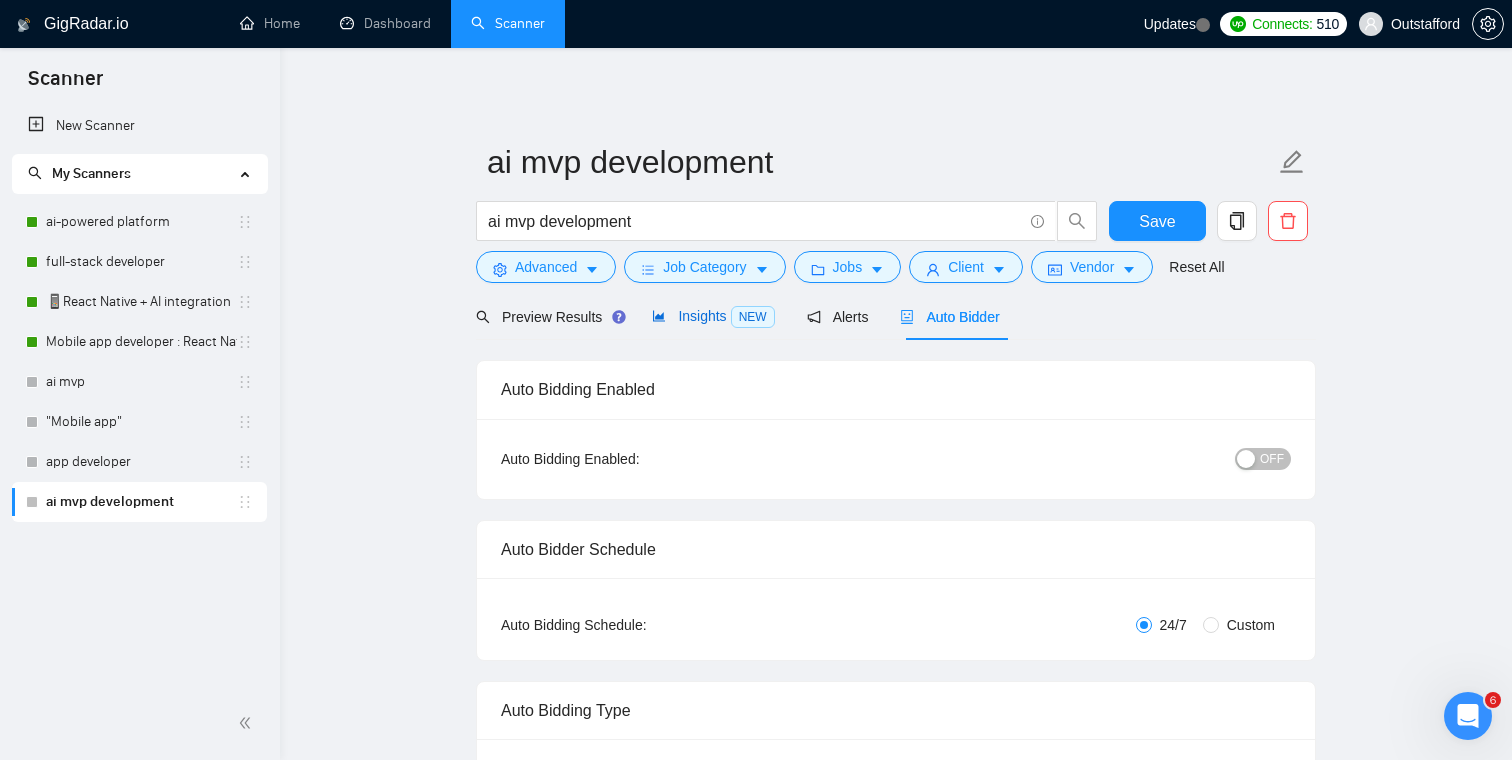 click on "Insights NEW" at bounding box center [713, 316] 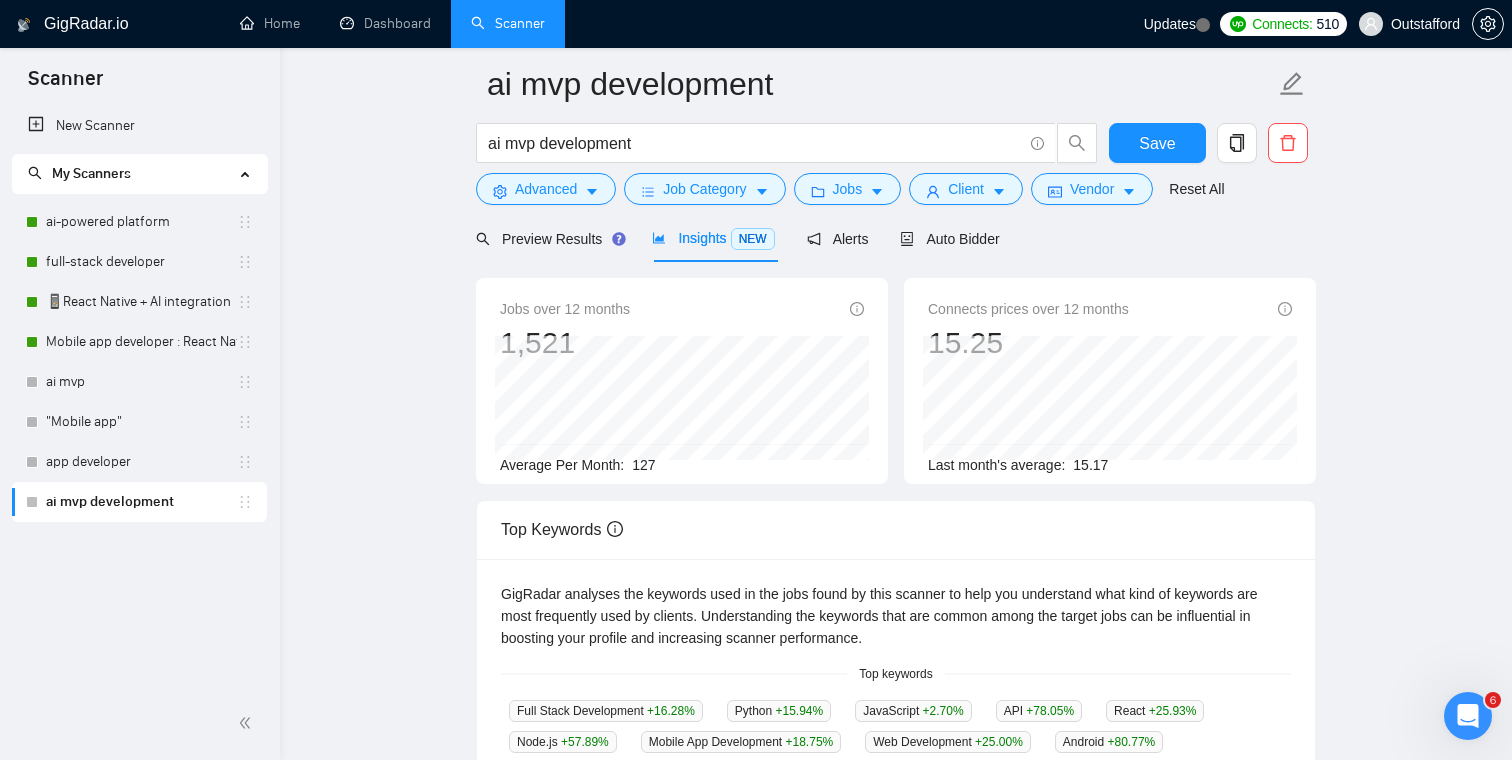 scroll, scrollTop: 0, scrollLeft: 0, axis: both 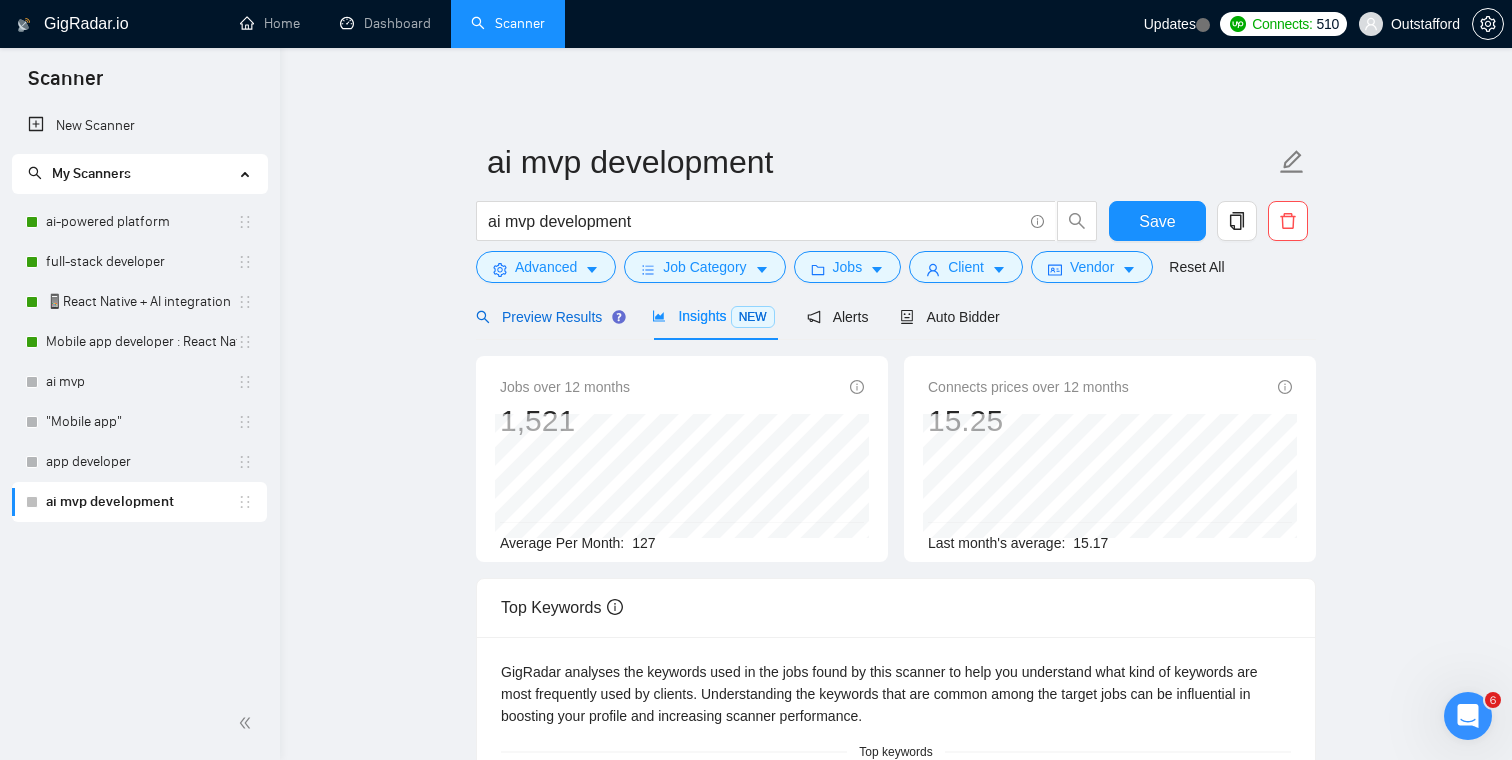 click on "Preview Results" at bounding box center [548, 317] 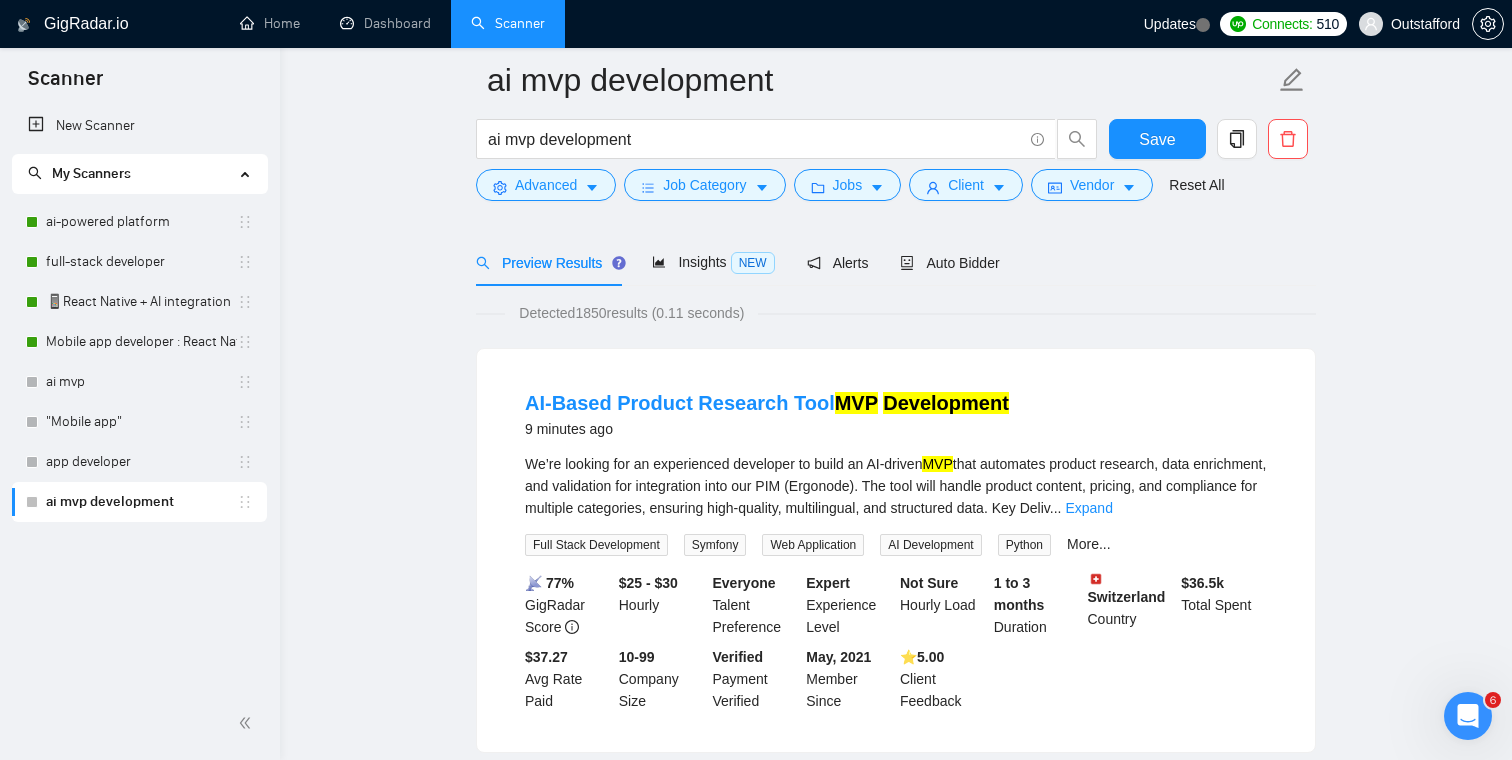 scroll, scrollTop: 0, scrollLeft: 0, axis: both 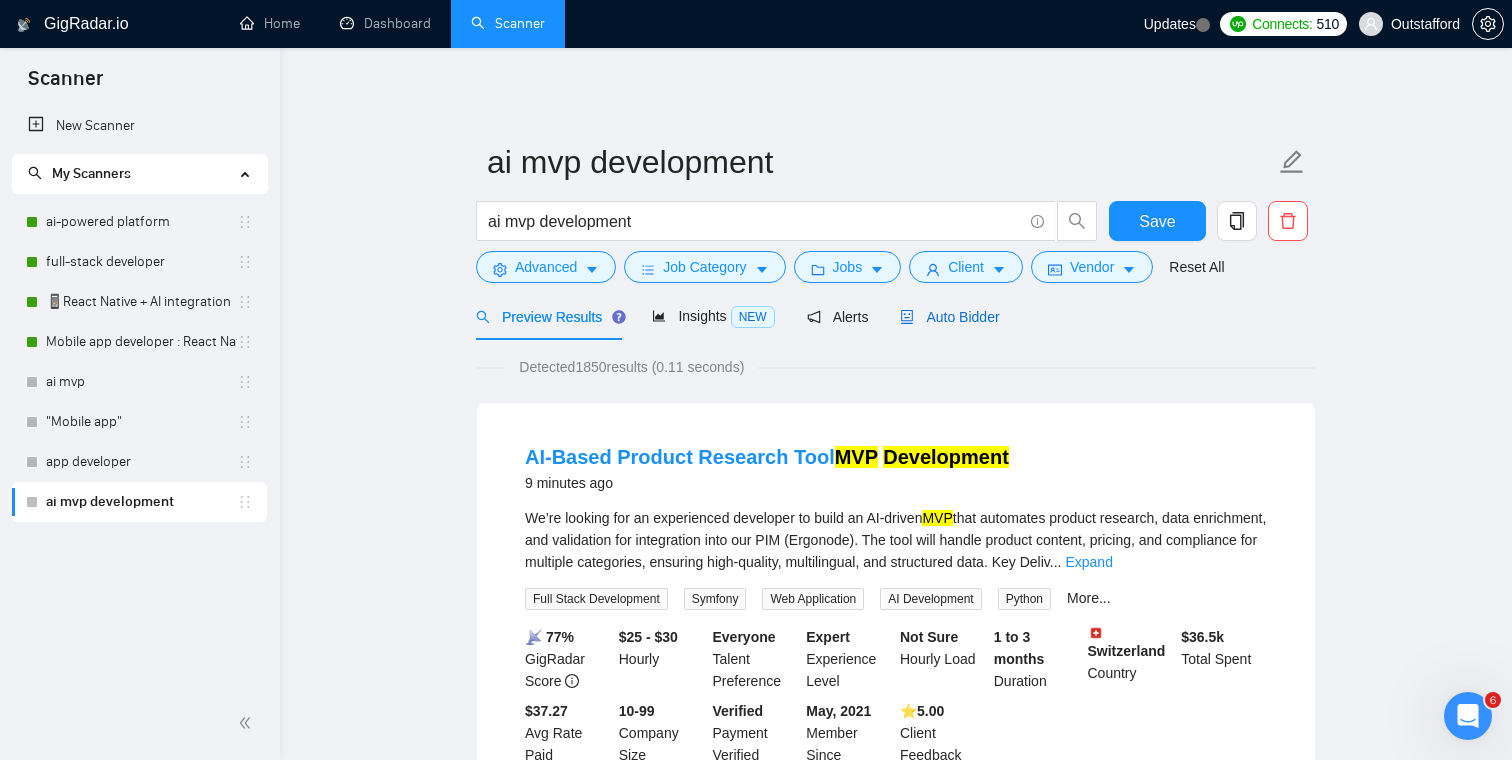 click on "Auto Bidder" at bounding box center (949, 317) 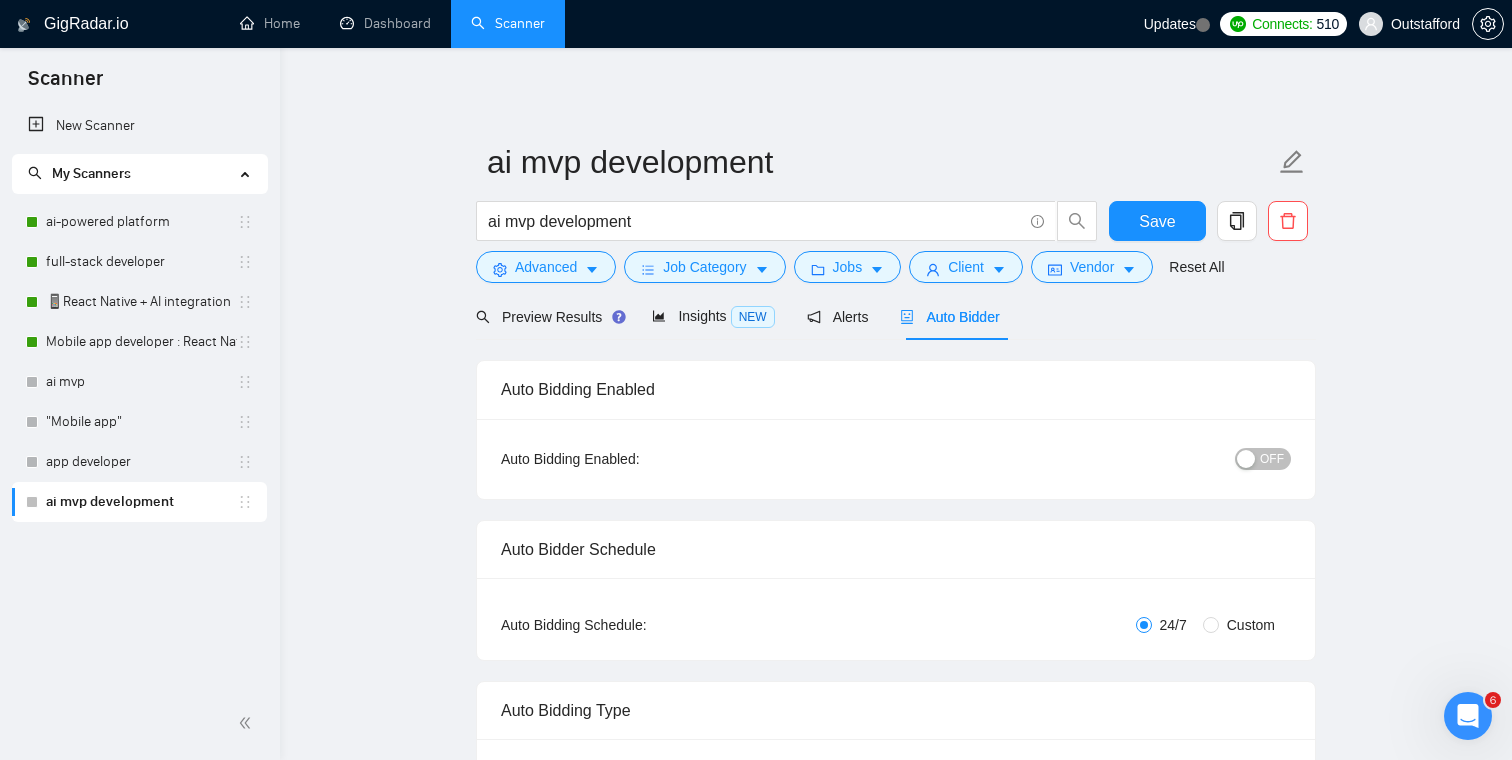 type 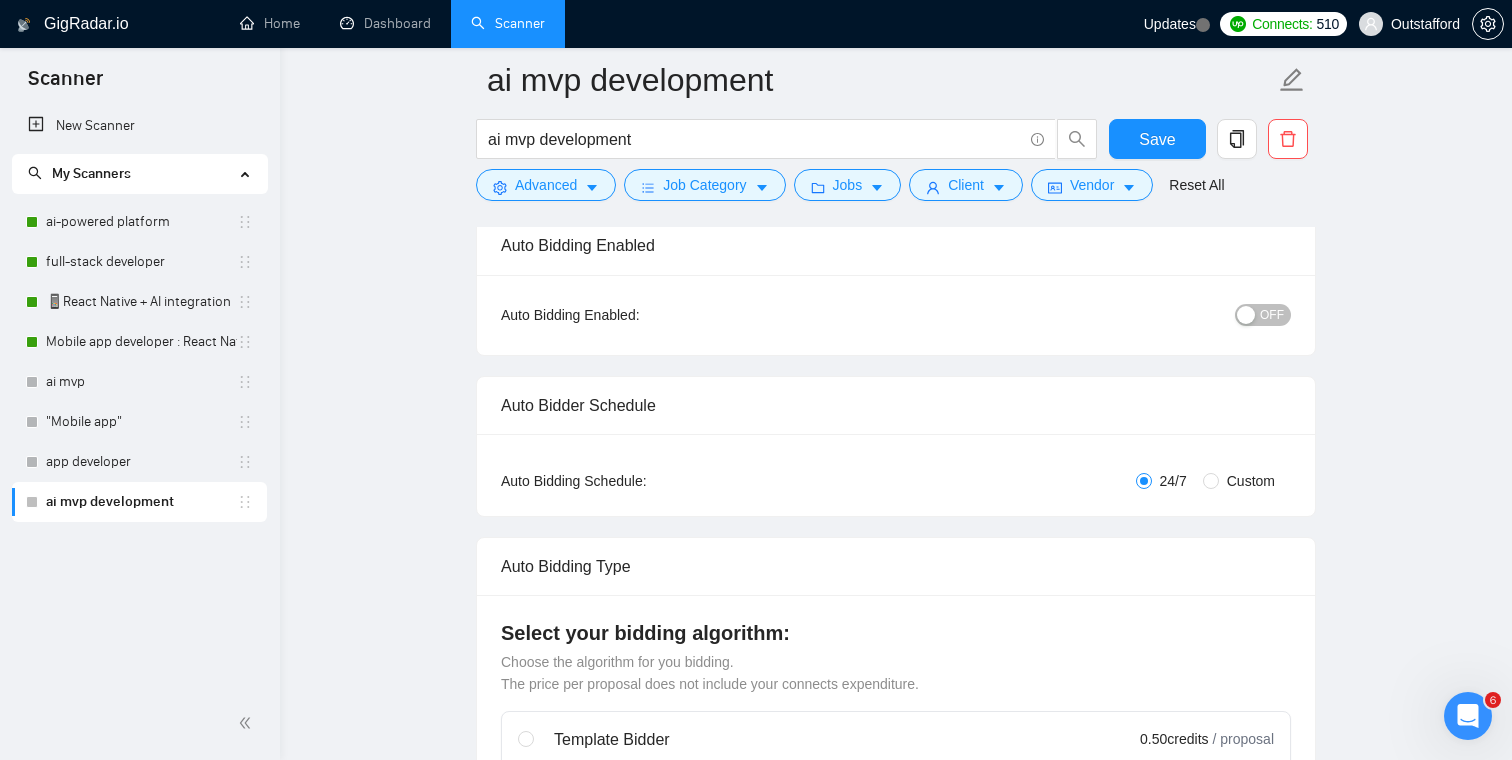 scroll, scrollTop: 158, scrollLeft: 0, axis: vertical 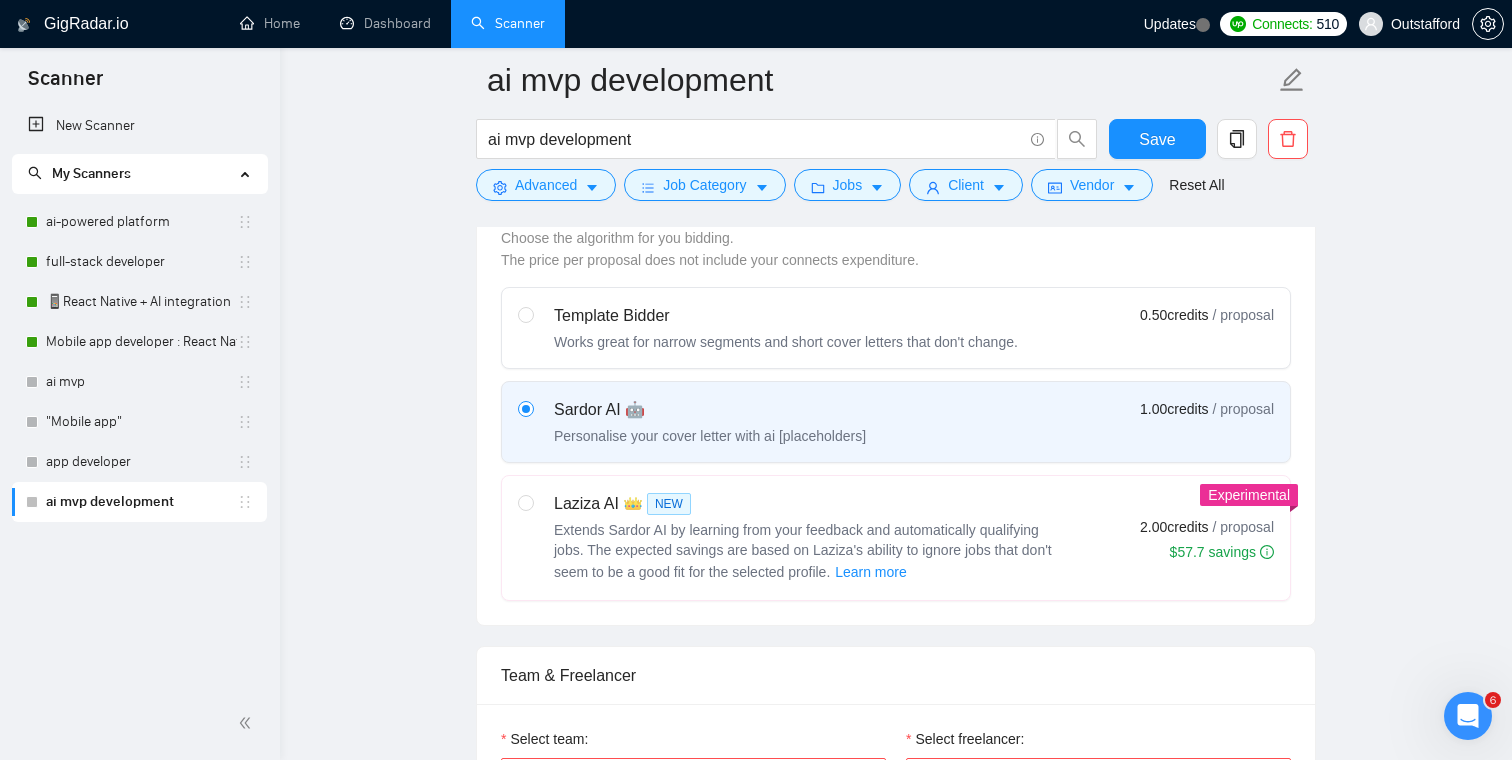 click on "Works great for narrow segments and short cover letters that don't change." at bounding box center [786, 342] 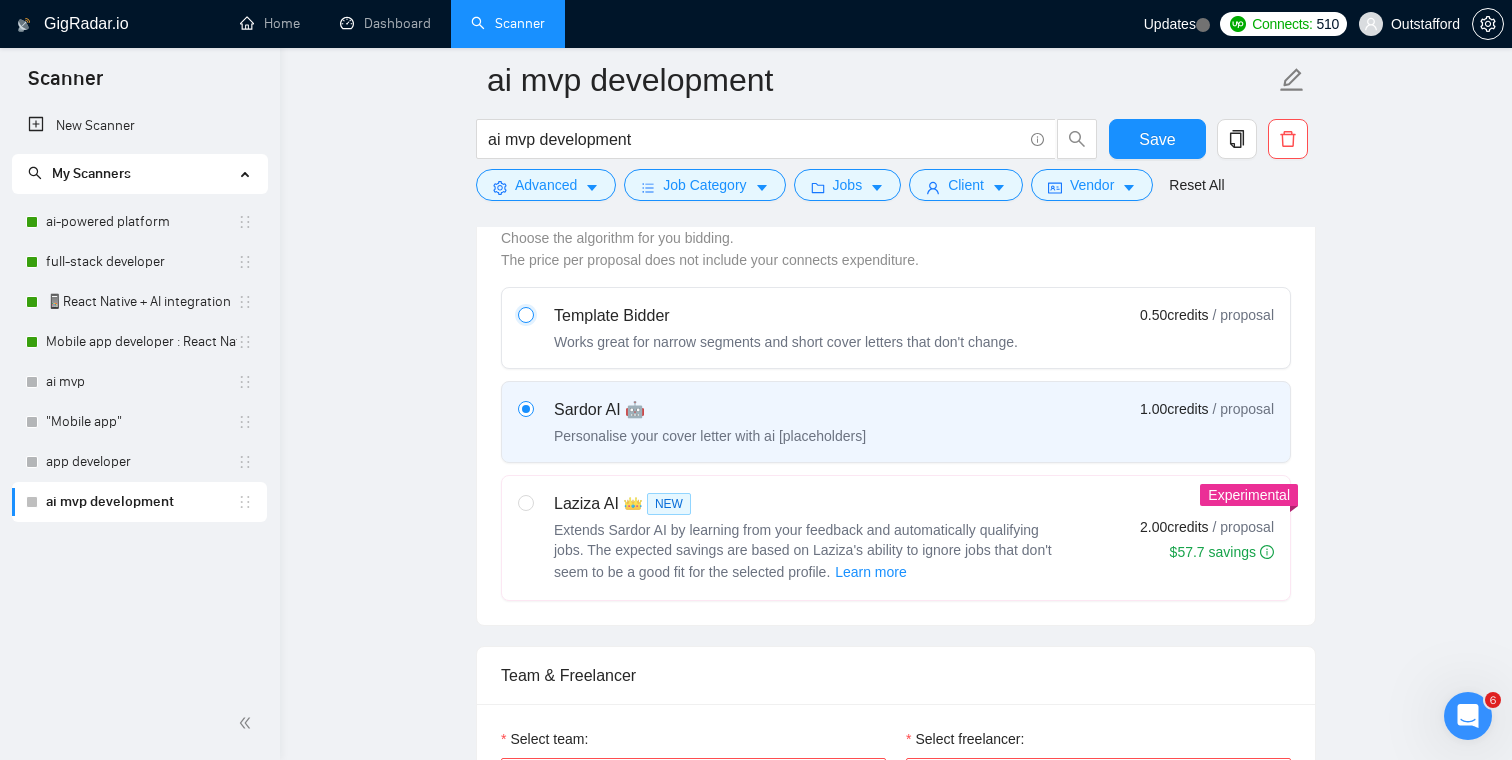 click at bounding box center (525, 314) 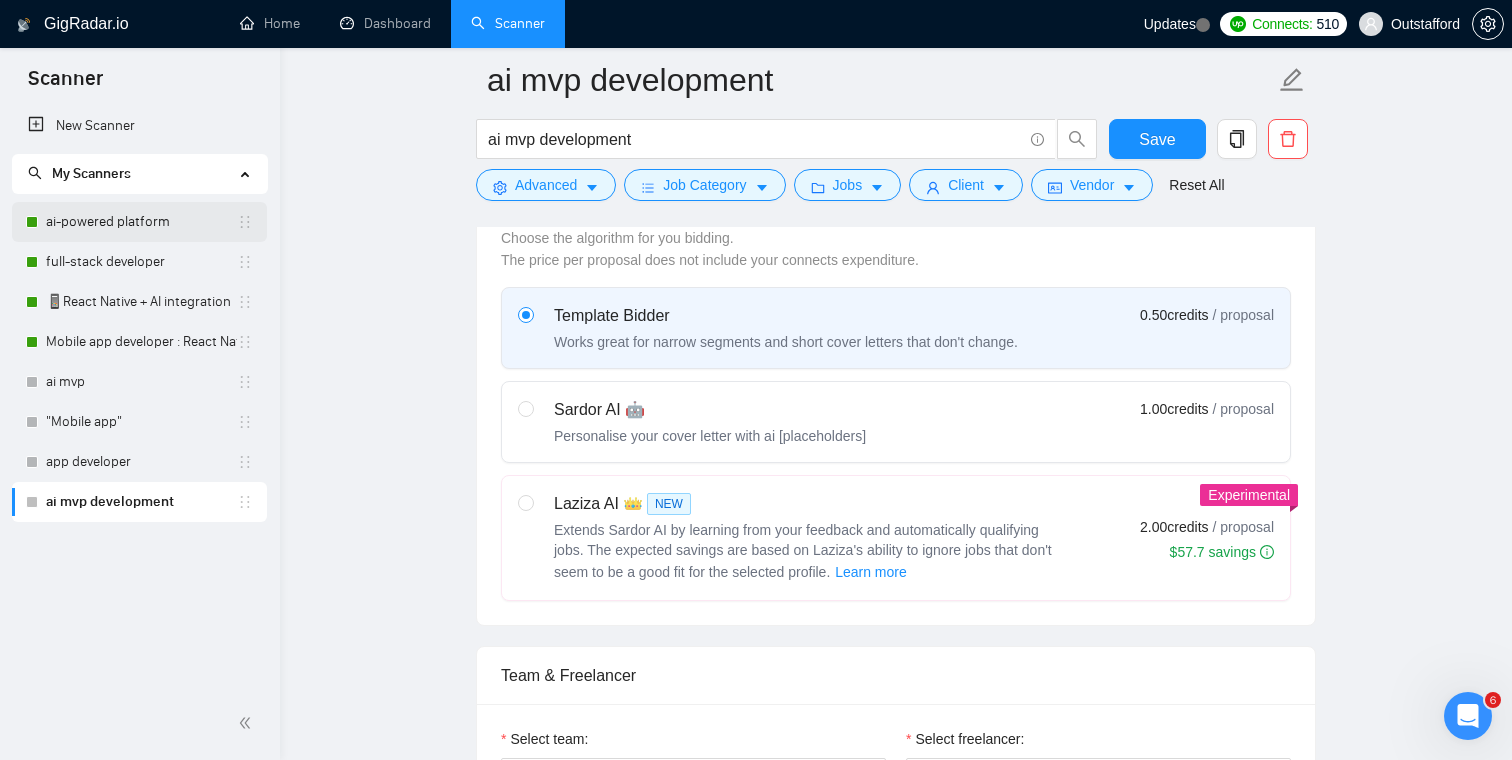 click on "ai-powered platform" at bounding box center [141, 222] 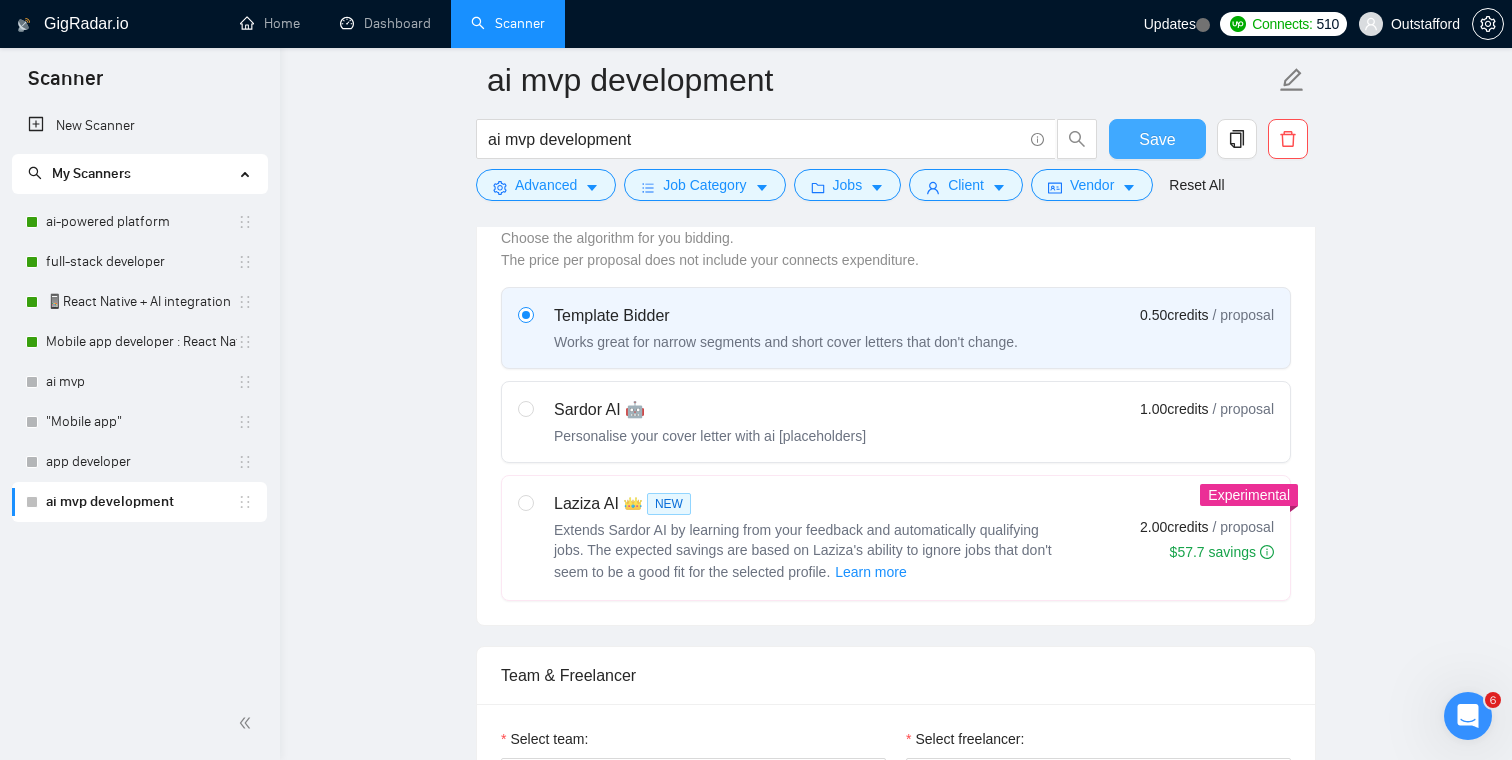 click on "Save" at bounding box center (1157, 139) 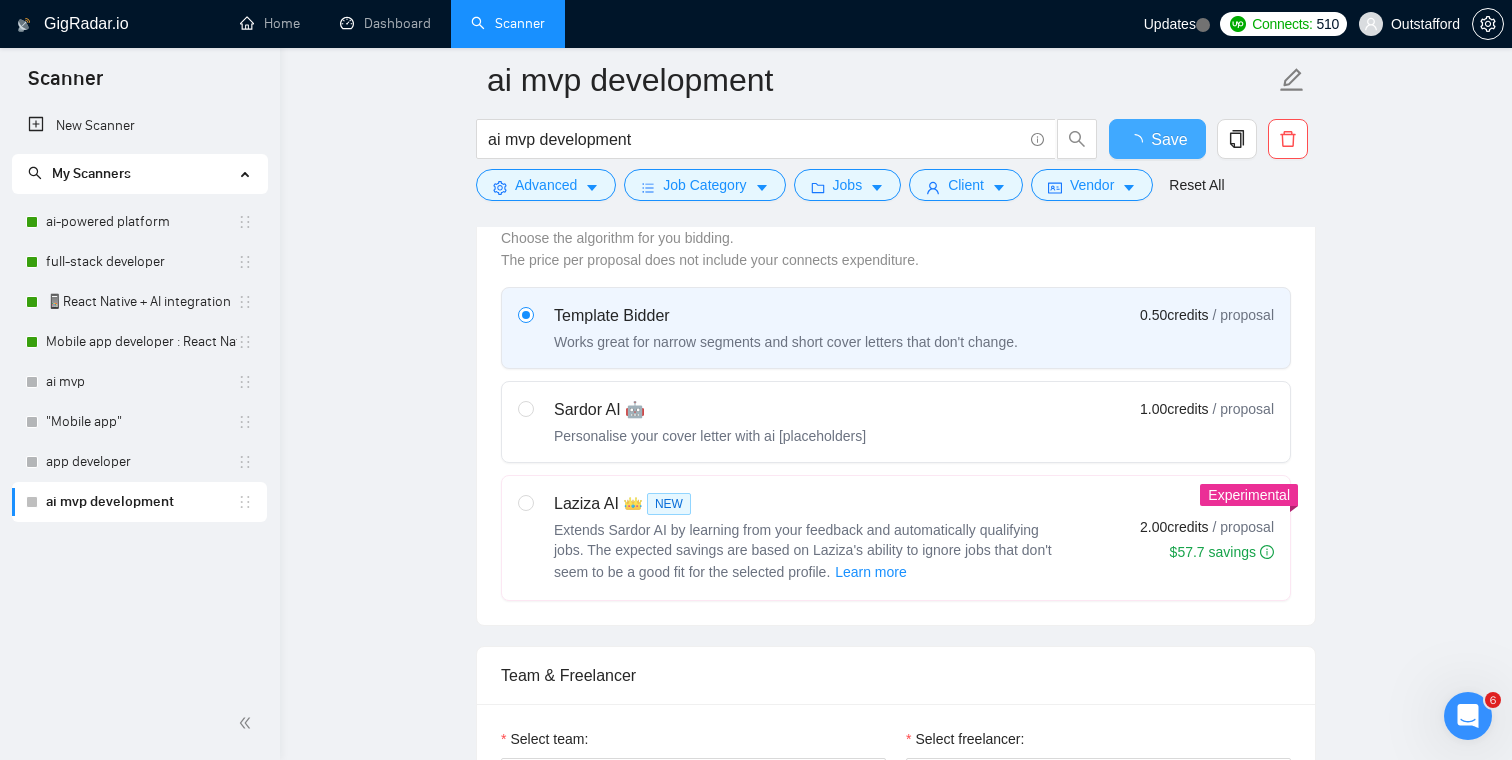 type 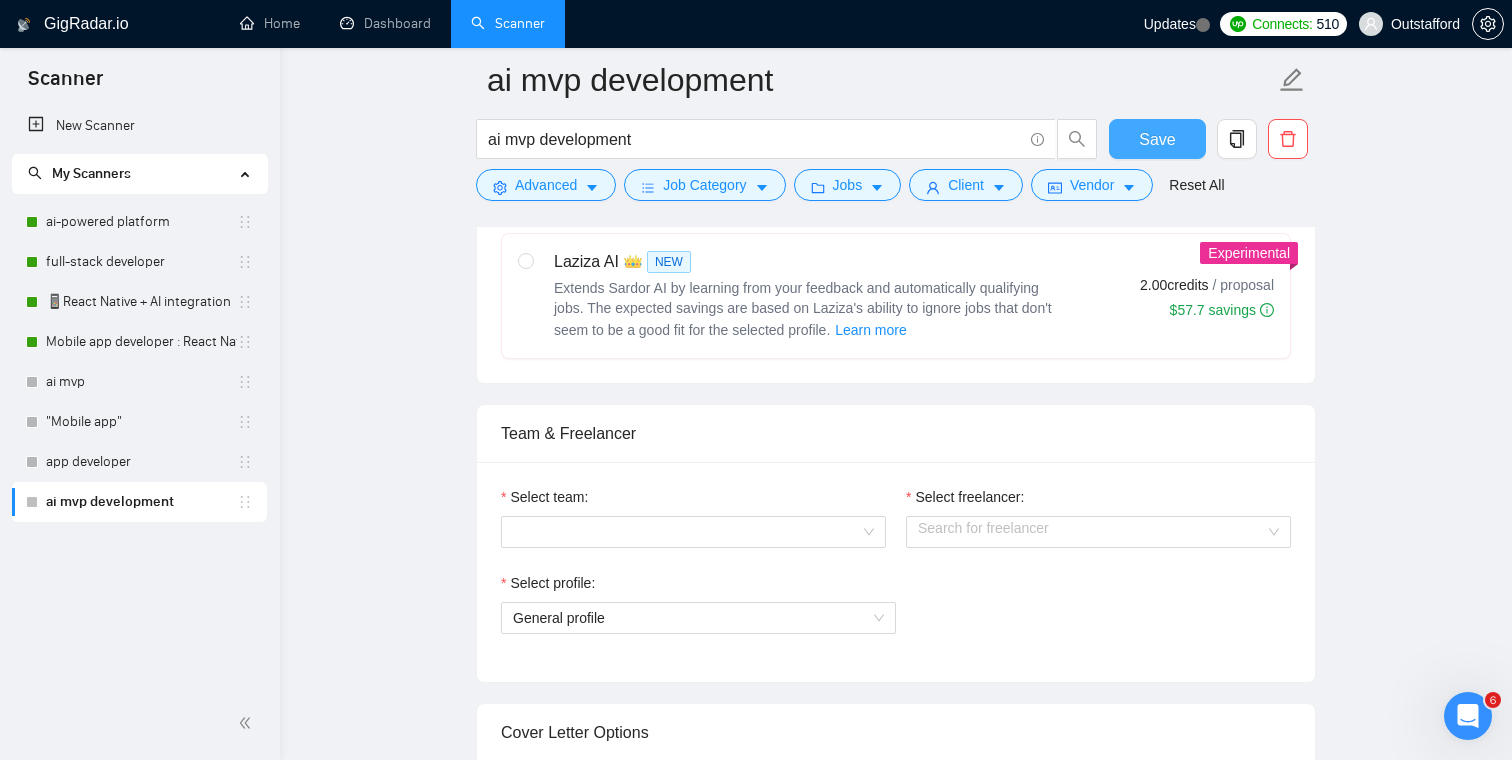 scroll, scrollTop: 913, scrollLeft: 0, axis: vertical 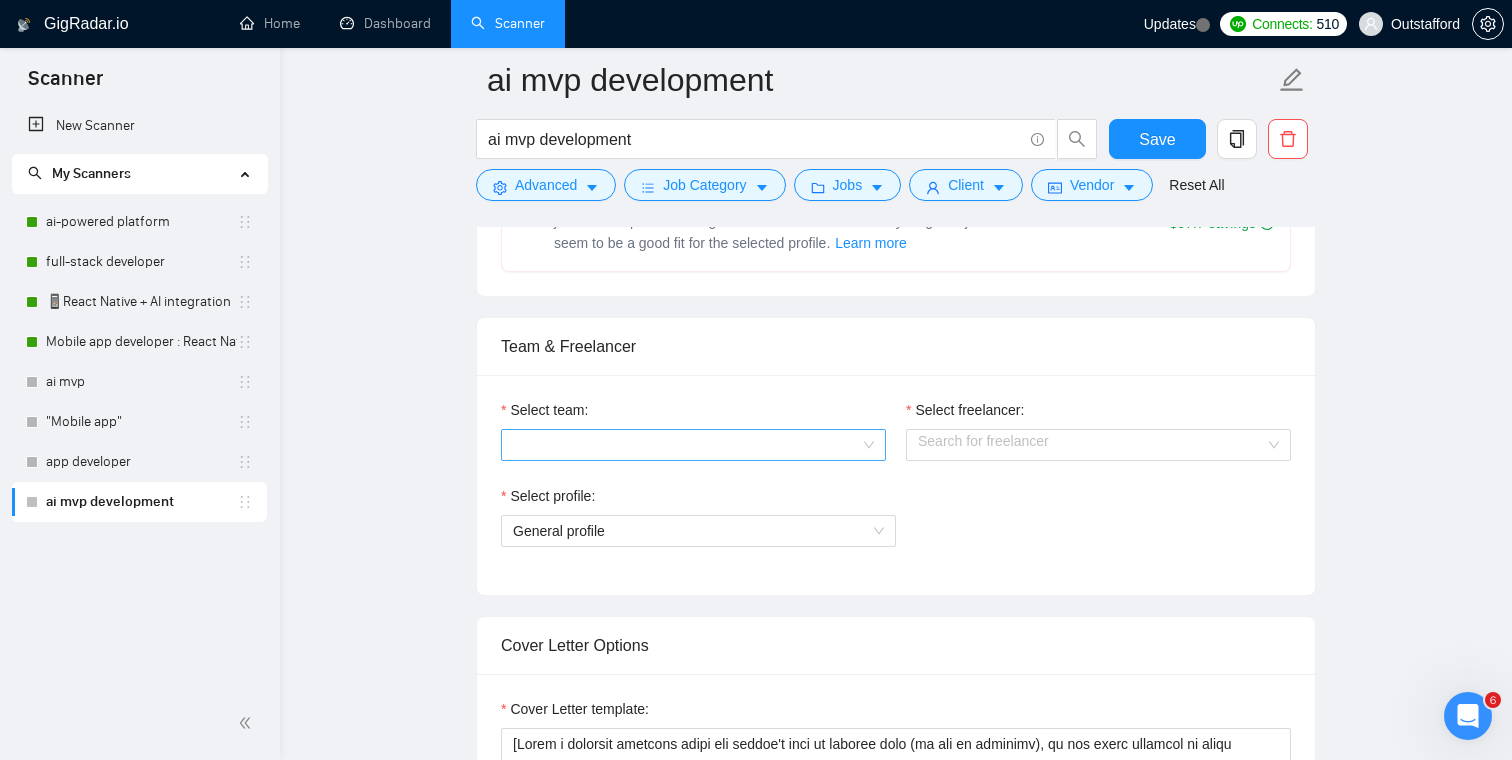 click on "Select team:" at bounding box center [686, 445] 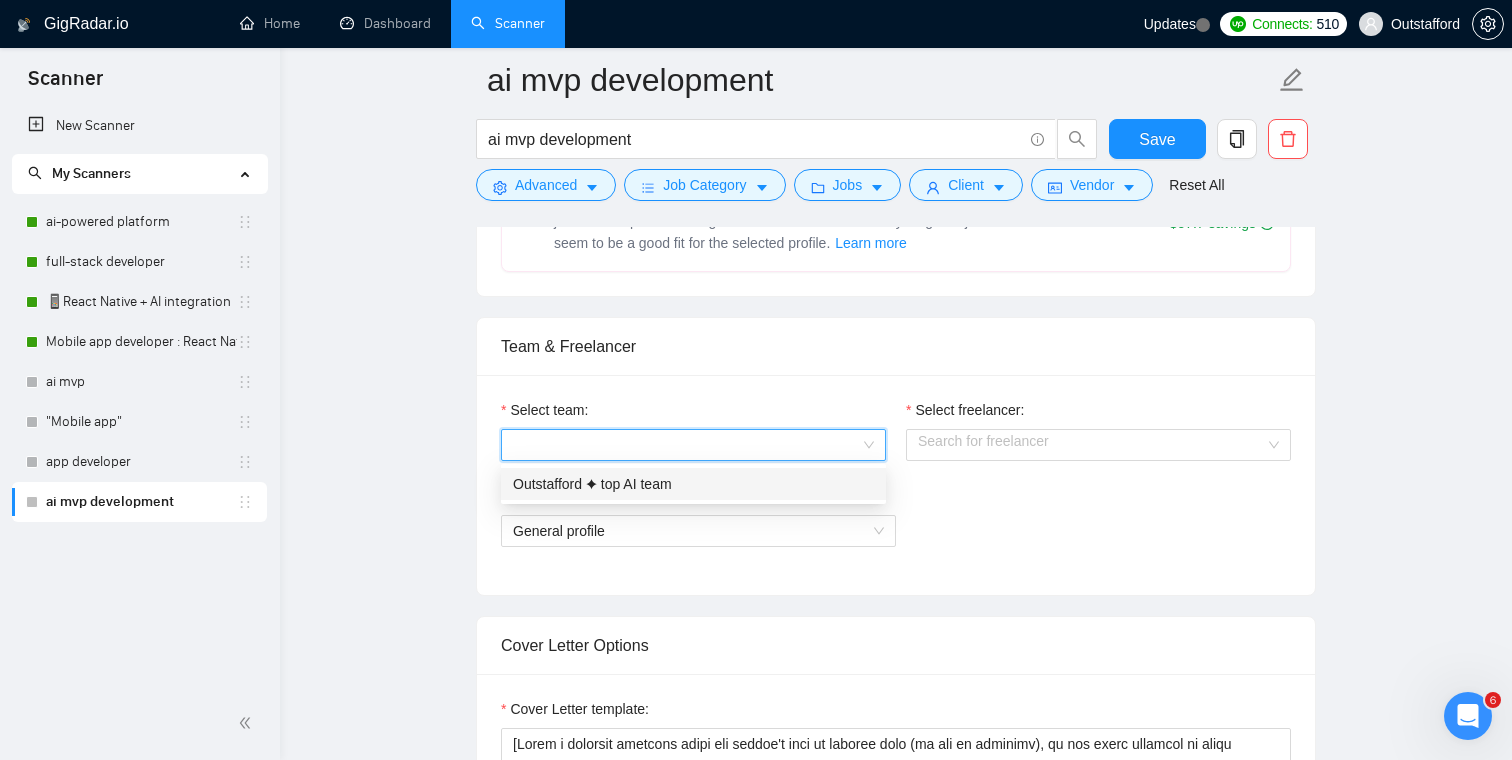 click on "Outstafford ✦ top AI team" at bounding box center (693, 484) 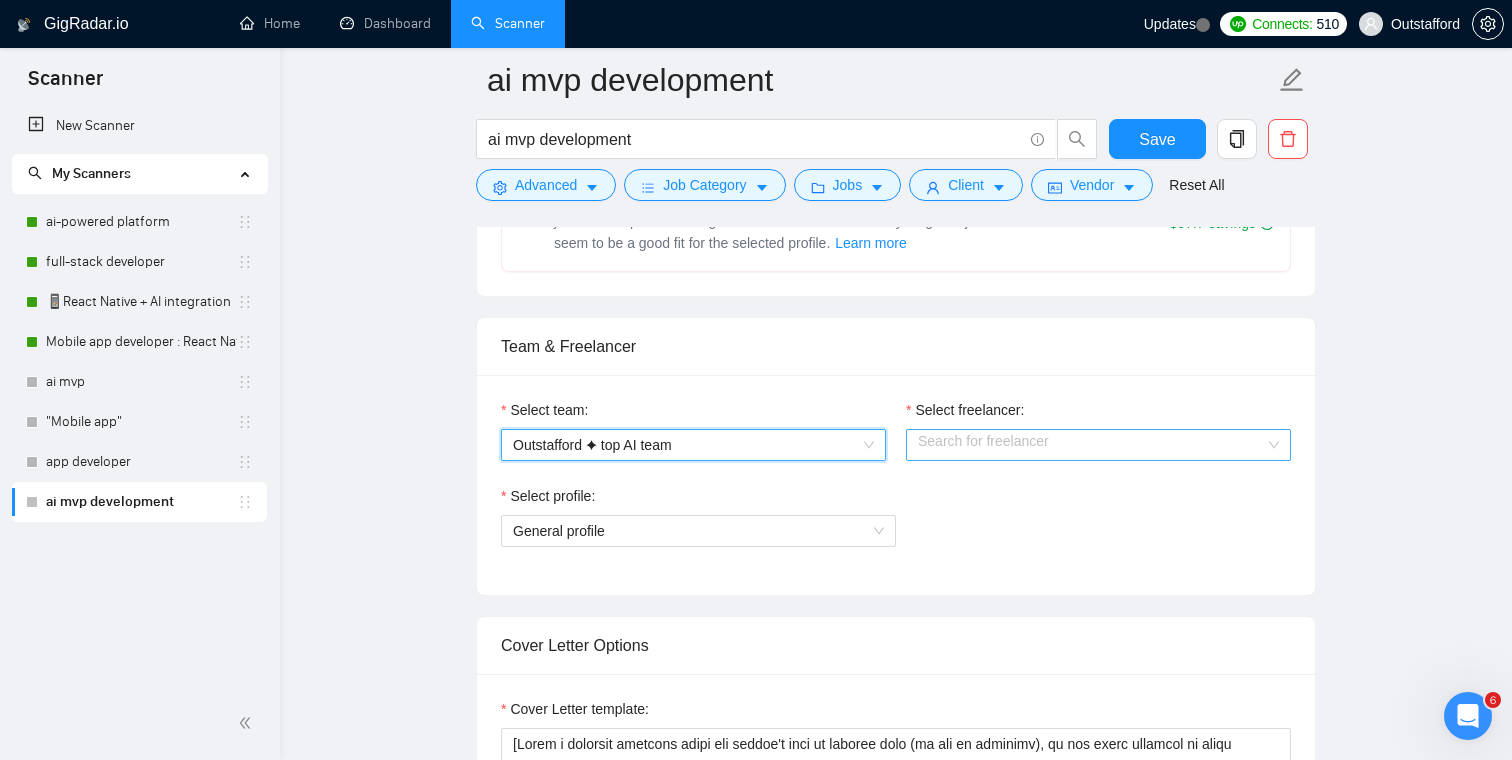 click on "Select freelancer:" at bounding box center [1091, 445] 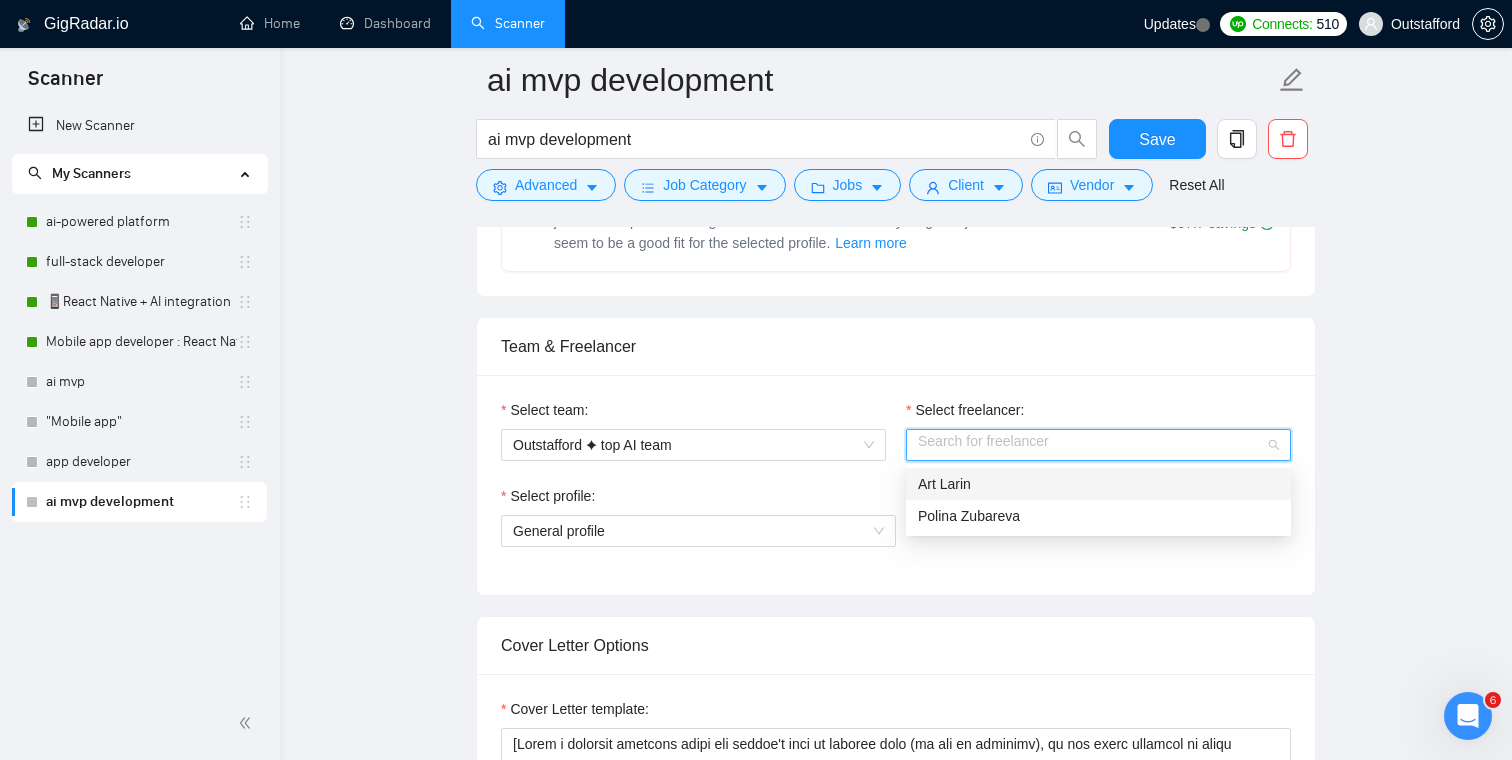 click on "Art Larin" at bounding box center (1098, 484) 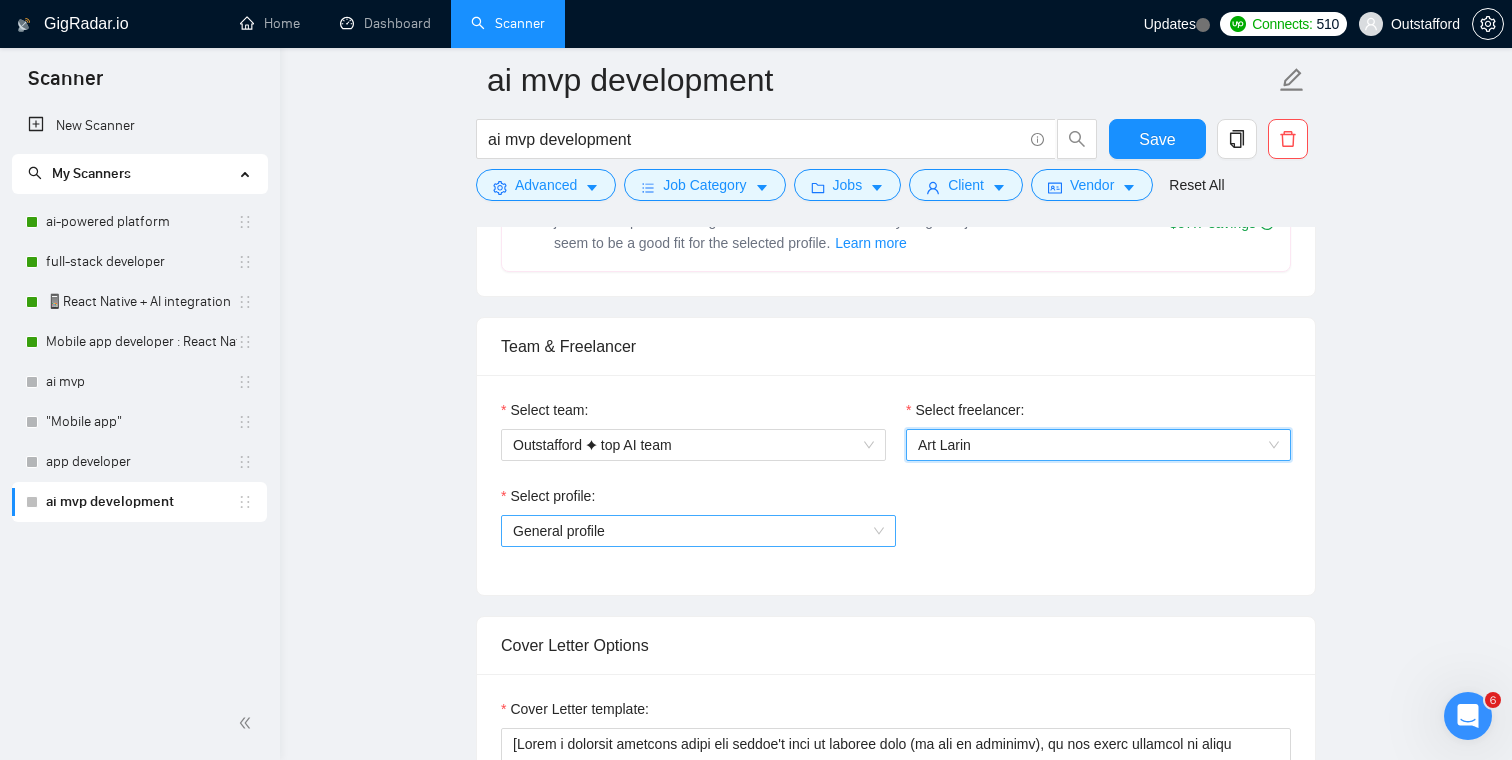 click on "General profile" at bounding box center [698, 531] 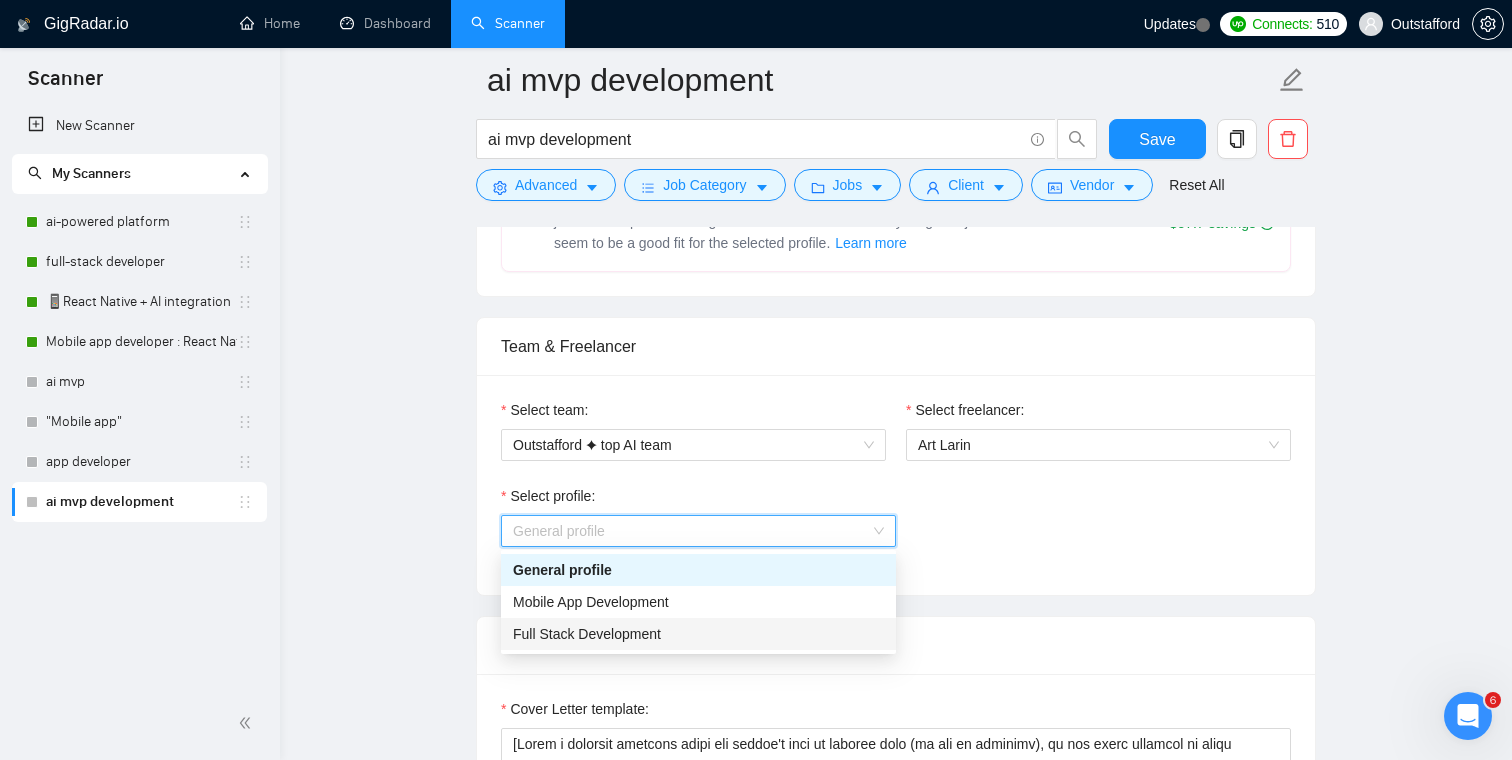 click on "Full Stack Development" at bounding box center (698, 634) 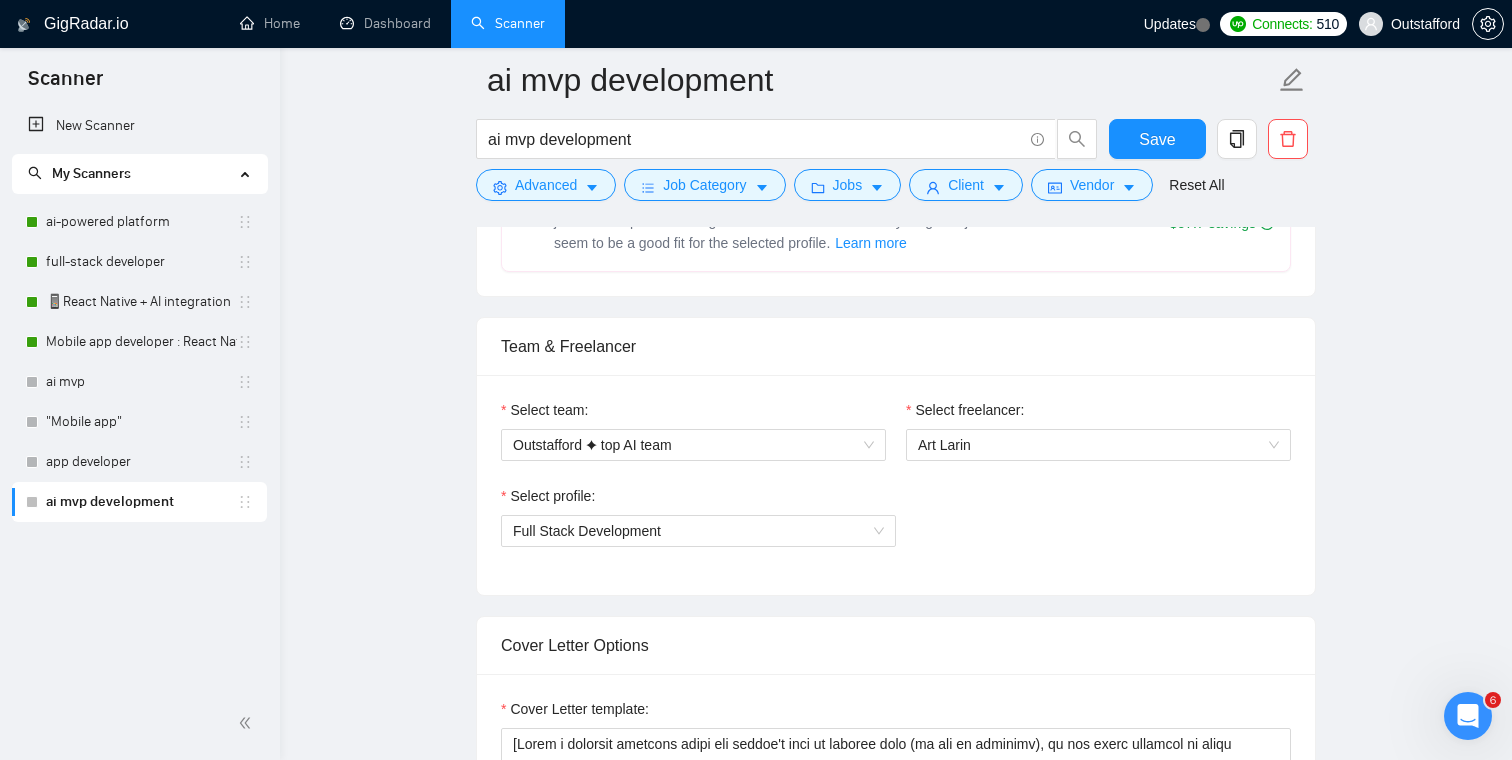 click on "ai mvp development ai mvp development Save Advanced   Job Category   Jobs   Client   Vendor   Reset All Preview Results Insights NEW Alerts Auto Bidder Auto Bidding Enabled Auto Bidding Enabled: OFF Auto Bidder Schedule Auto Bidding Type: Automated (recommended) Semi-automated Auto Bidding Schedule: 24/7 Custom Custom Auto Bidder Schedule Repeat every week on Monday Tuesday Wednesday Thursday Friday Saturday Sunday Active Hours ( America/Los_Angeles ): From: To: ( 24  hours) America/Los_Angeles Auto Bidding Type Select your bidding algorithm: Choose the algorithm for you bidding. The price per proposal does not include your connects expenditure. Template Bidder Works great for narrow segments and short cover letters that don't change. 0.50  credits / proposal Sardor AI 🤖 Personalise your cover letter with ai [placeholders] 1.00  credits / proposal Experimental Laziza AI  👑   NEW   Learn more 2.00  credits / proposal $57.7 savings Team & Freelancer Select team: Outstafford ✦ top AI team Art Larin   50" at bounding box center [896, 1414] 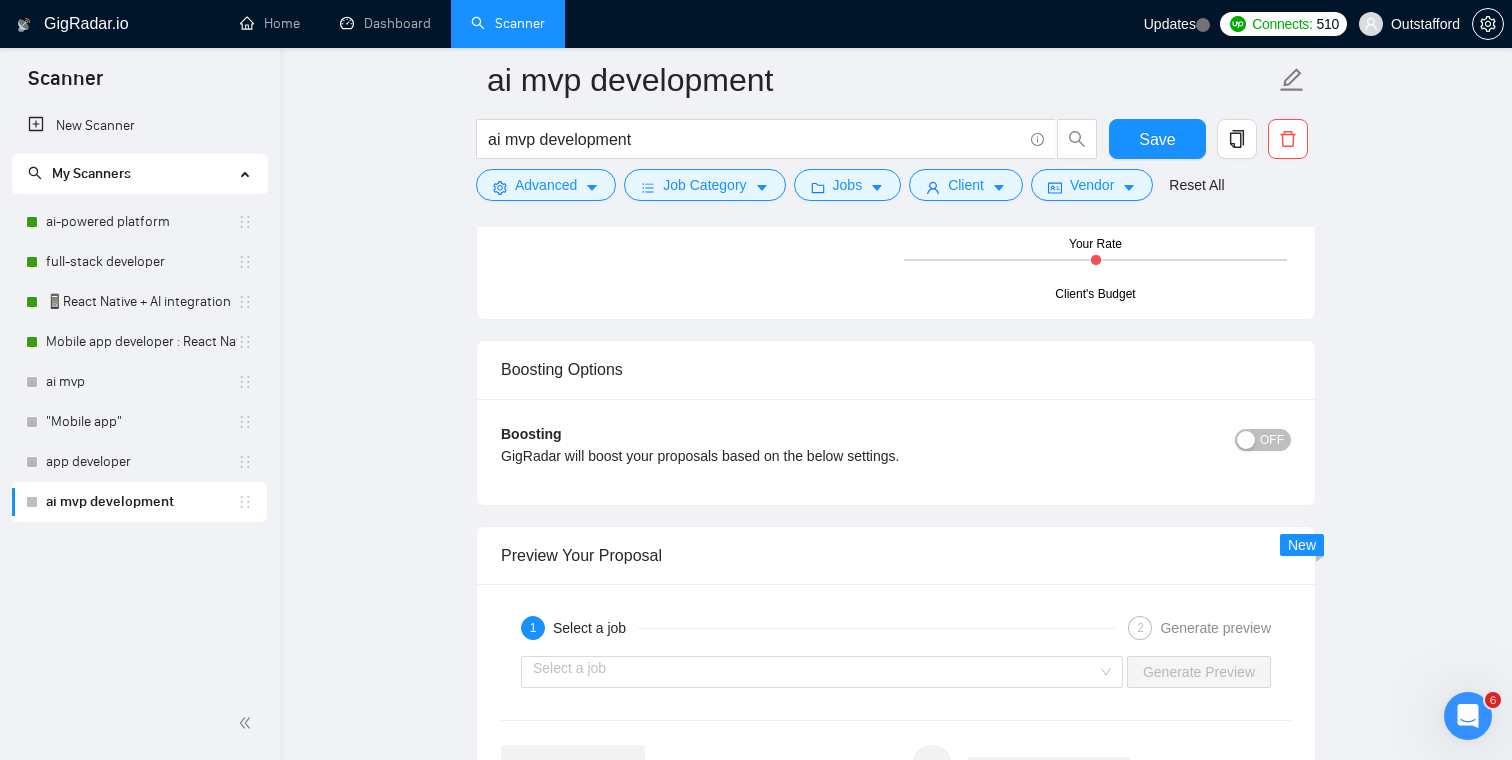 scroll, scrollTop: 2592, scrollLeft: 0, axis: vertical 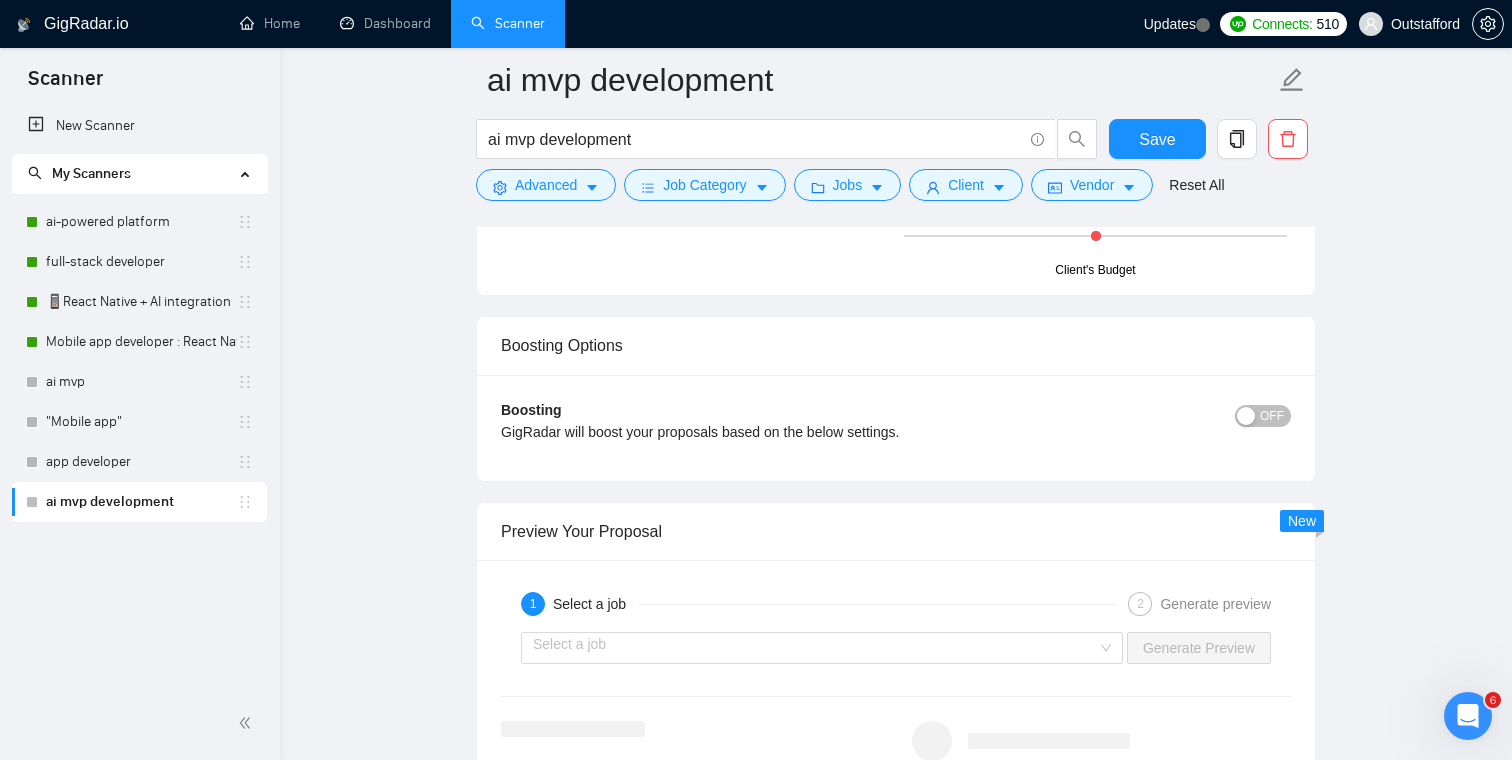 click on "OFF" at bounding box center (1272, 416) 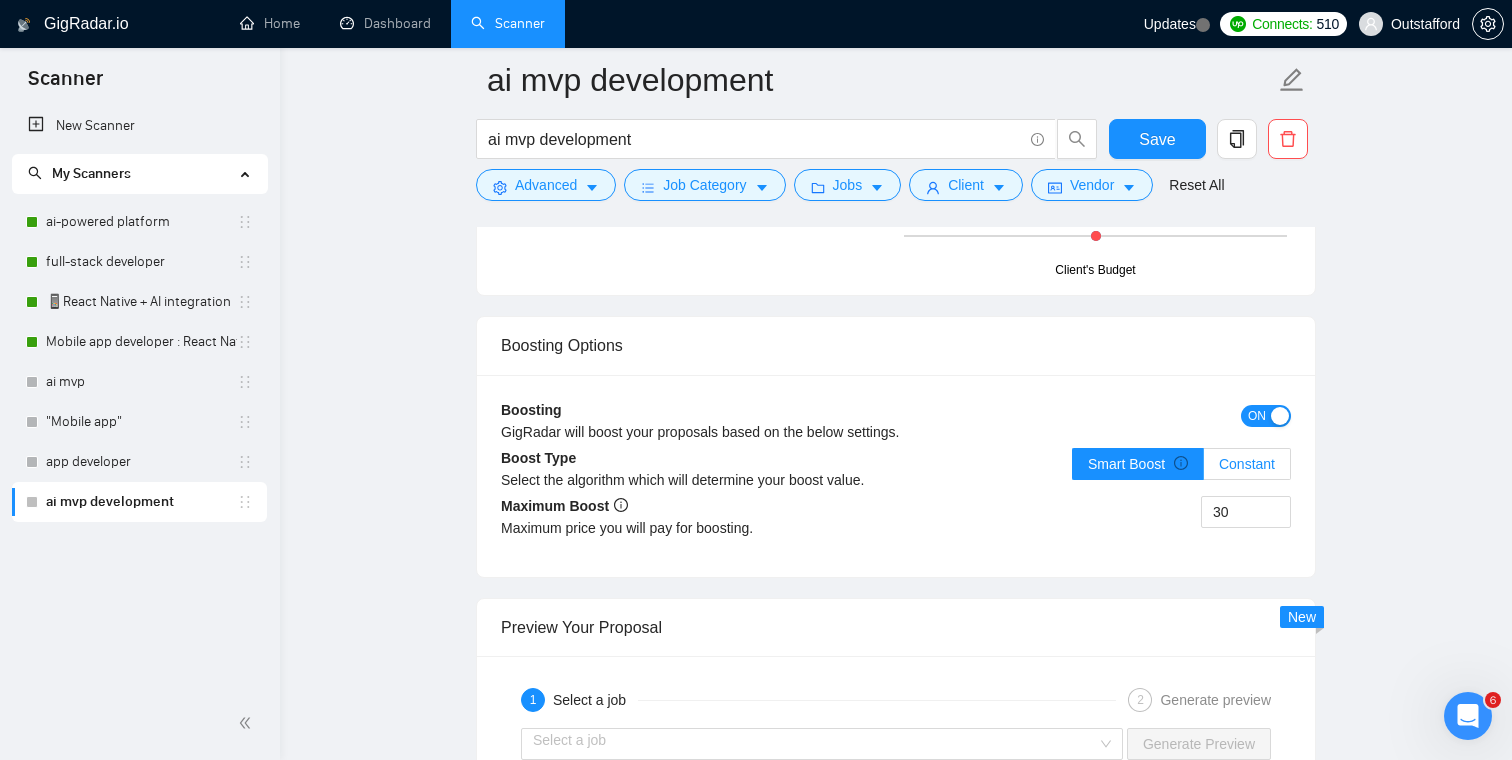 click on "Constant" at bounding box center [1247, 464] 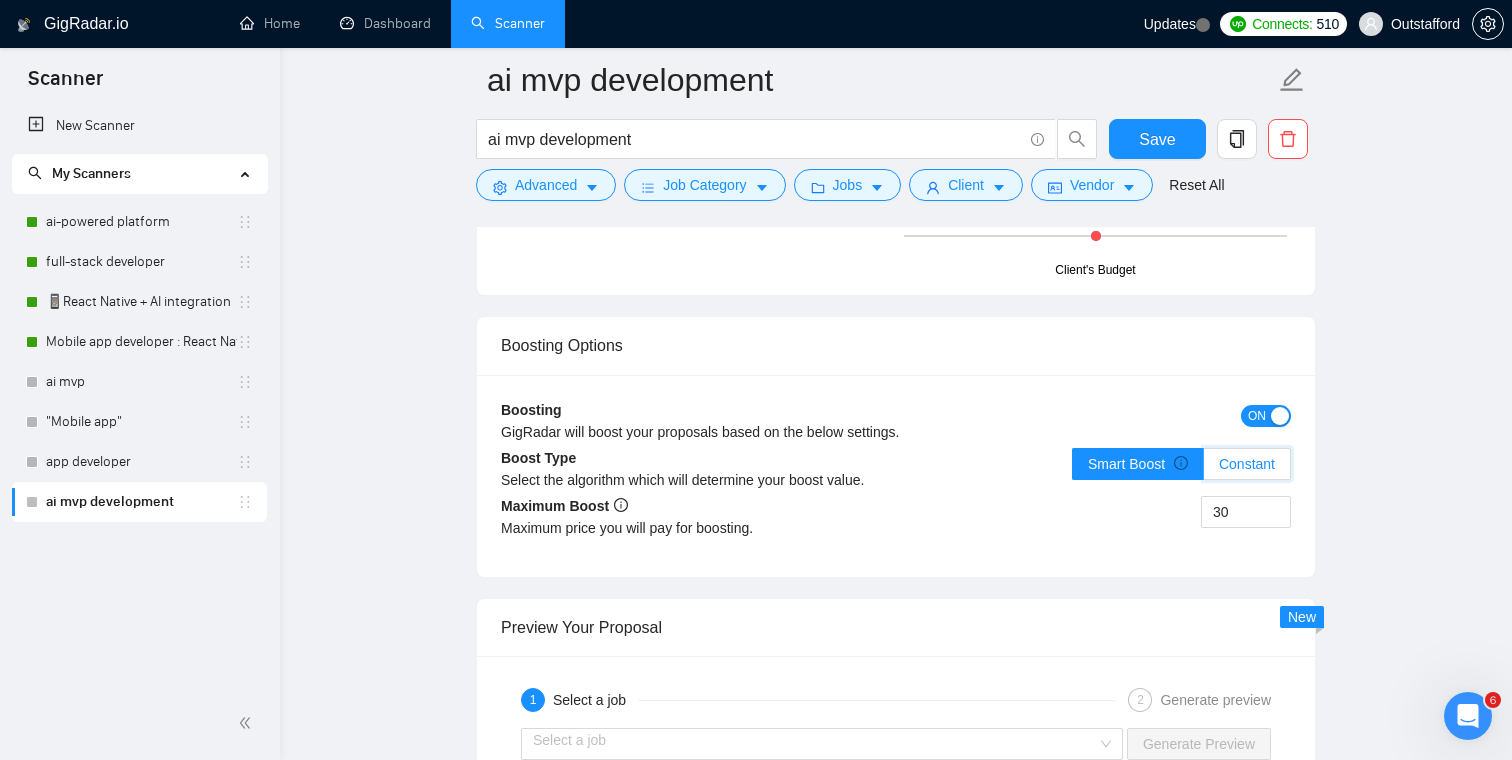 click on "Constant" at bounding box center [1204, 469] 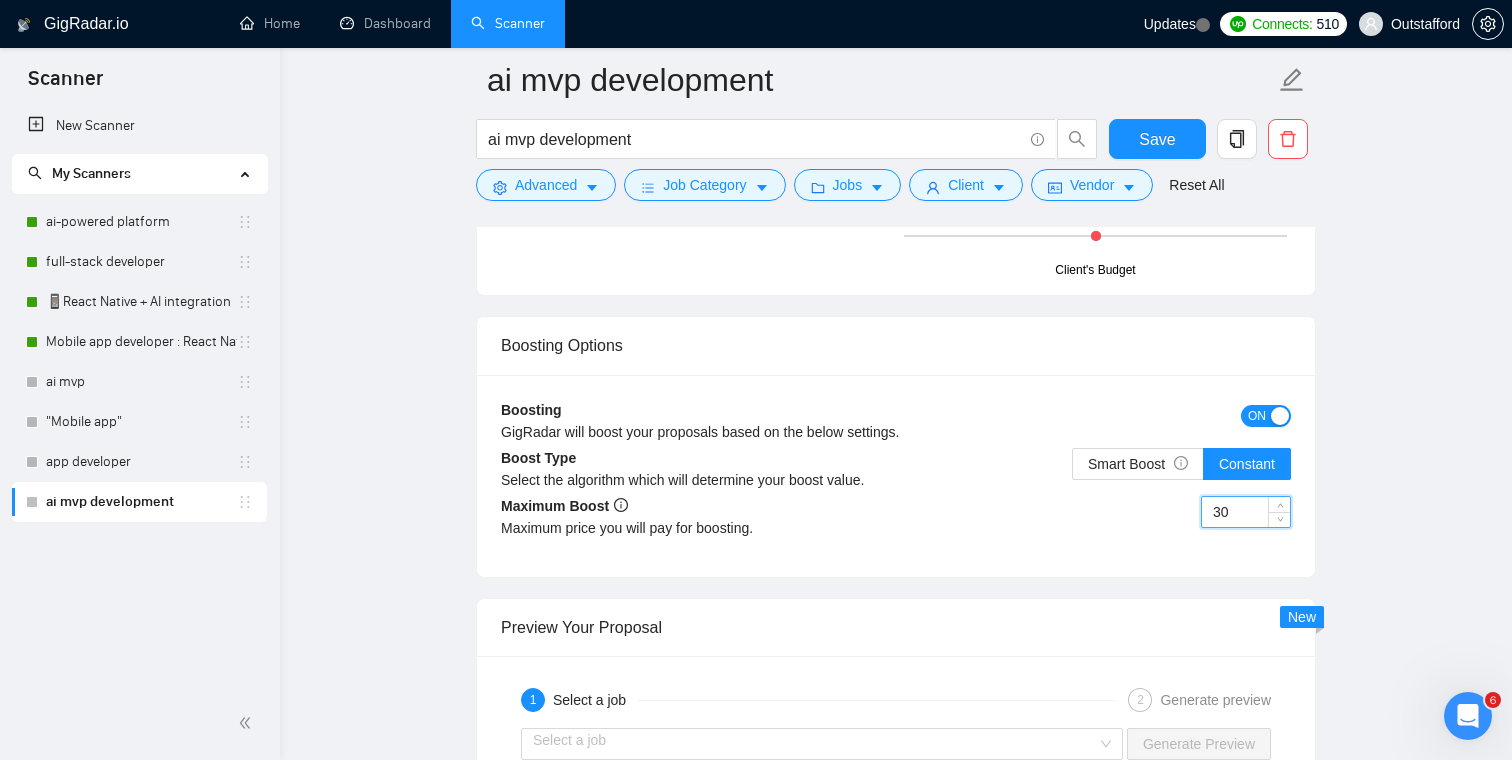 drag, startPoint x: 1241, startPoint y: 521, endPoint x: 1194, endPoint y: 521, distance: 47 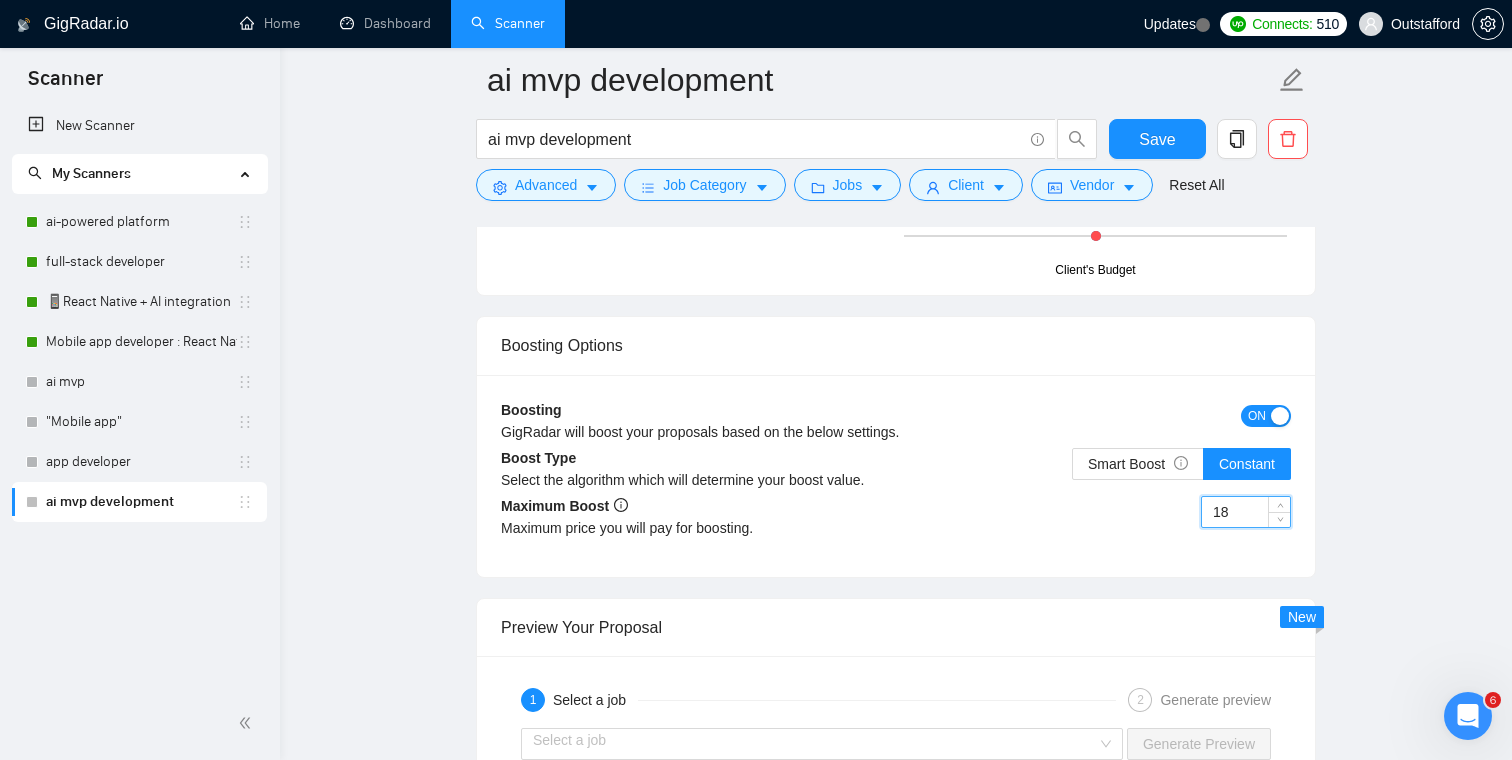 type on "18" 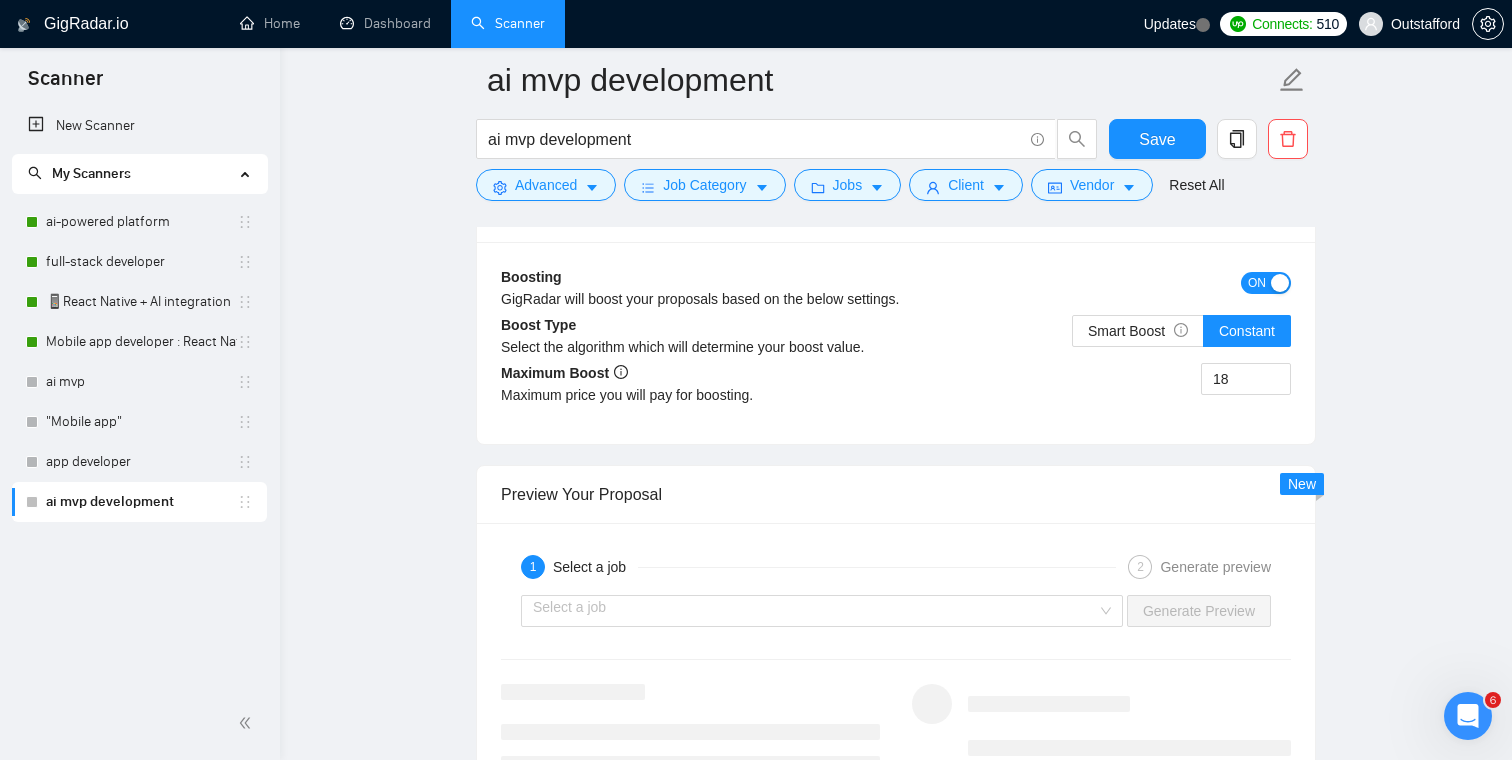 scroll, scrollTop: 2771, scrollLeft: 0, axis: vertical 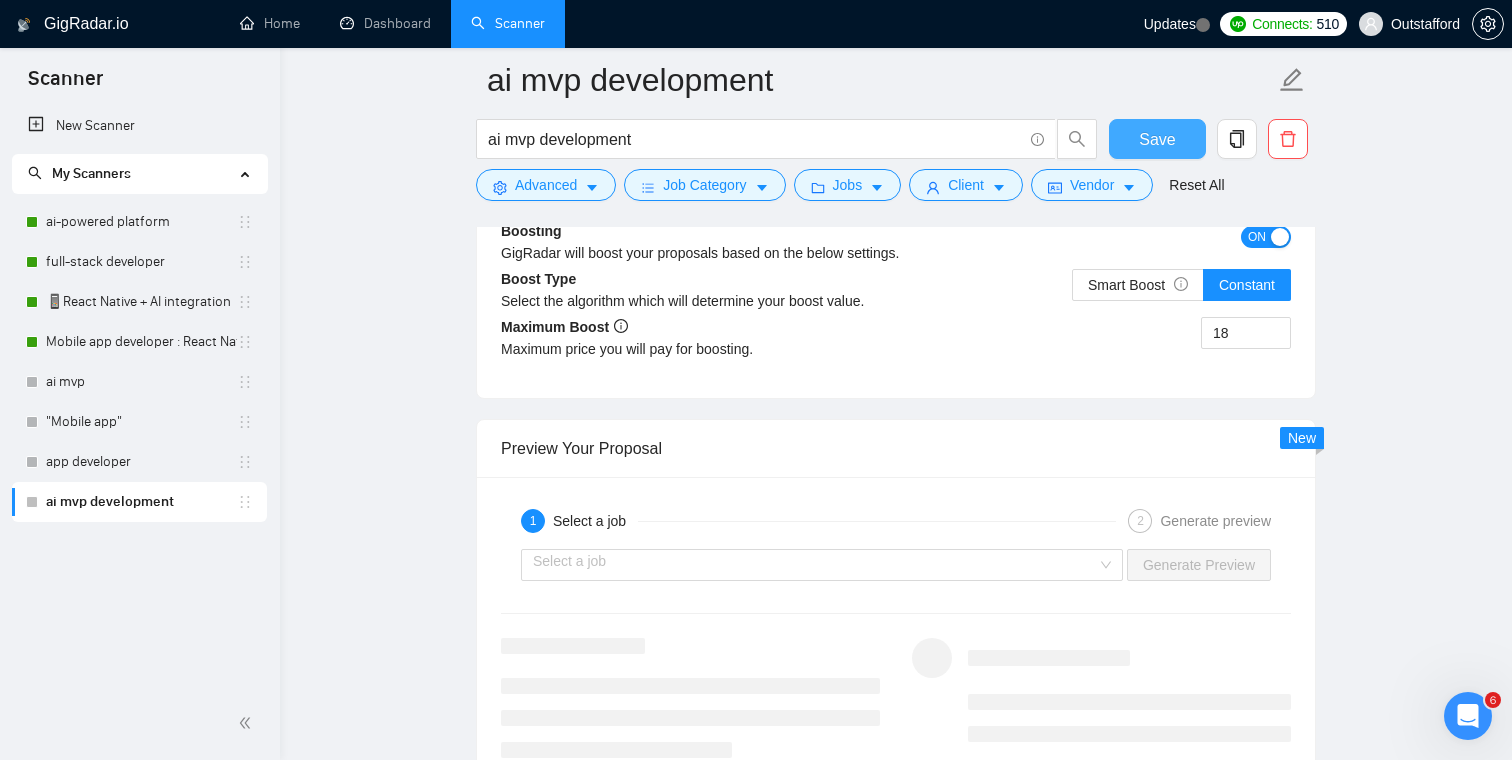 click on "Save" at bounding box center [1157, 139] 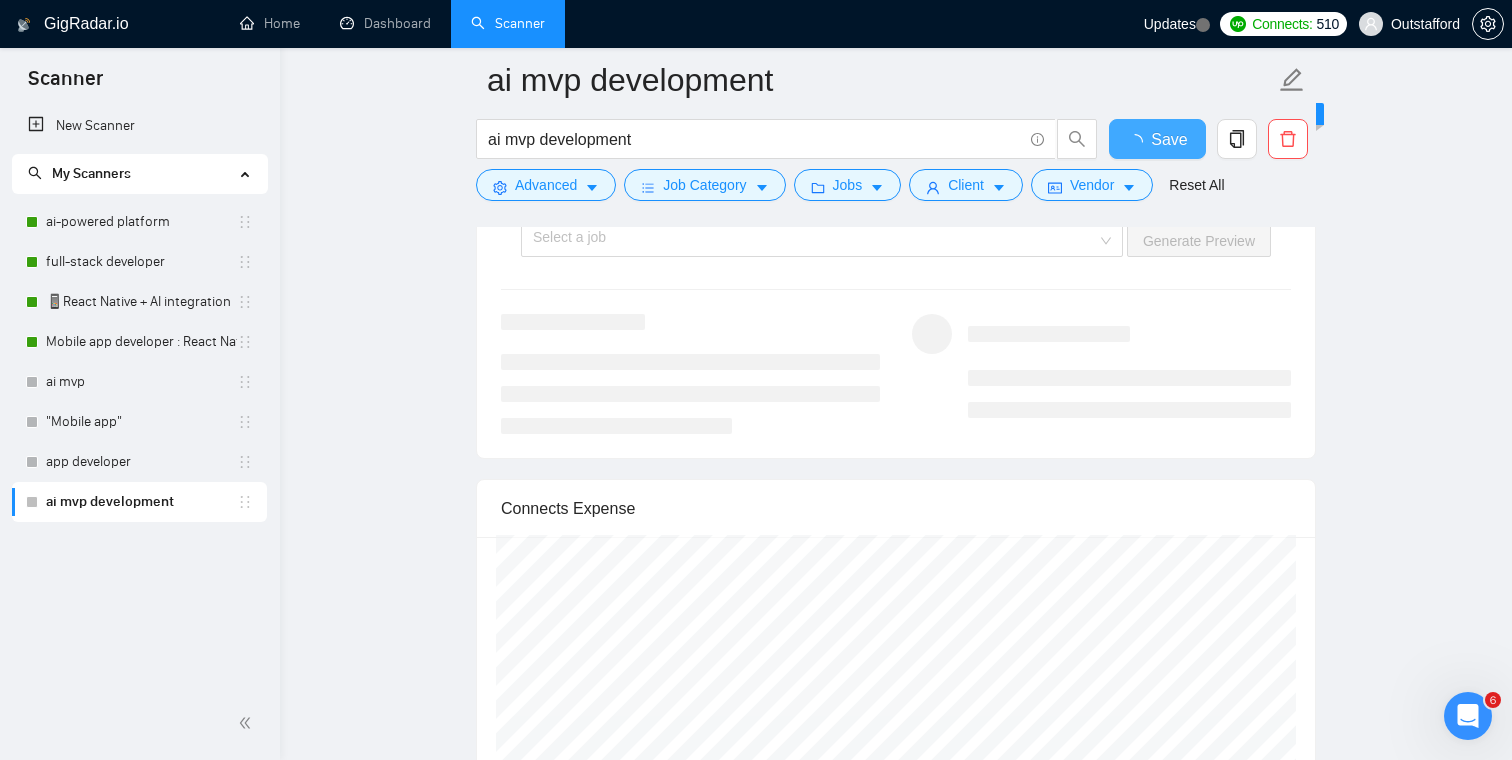 type 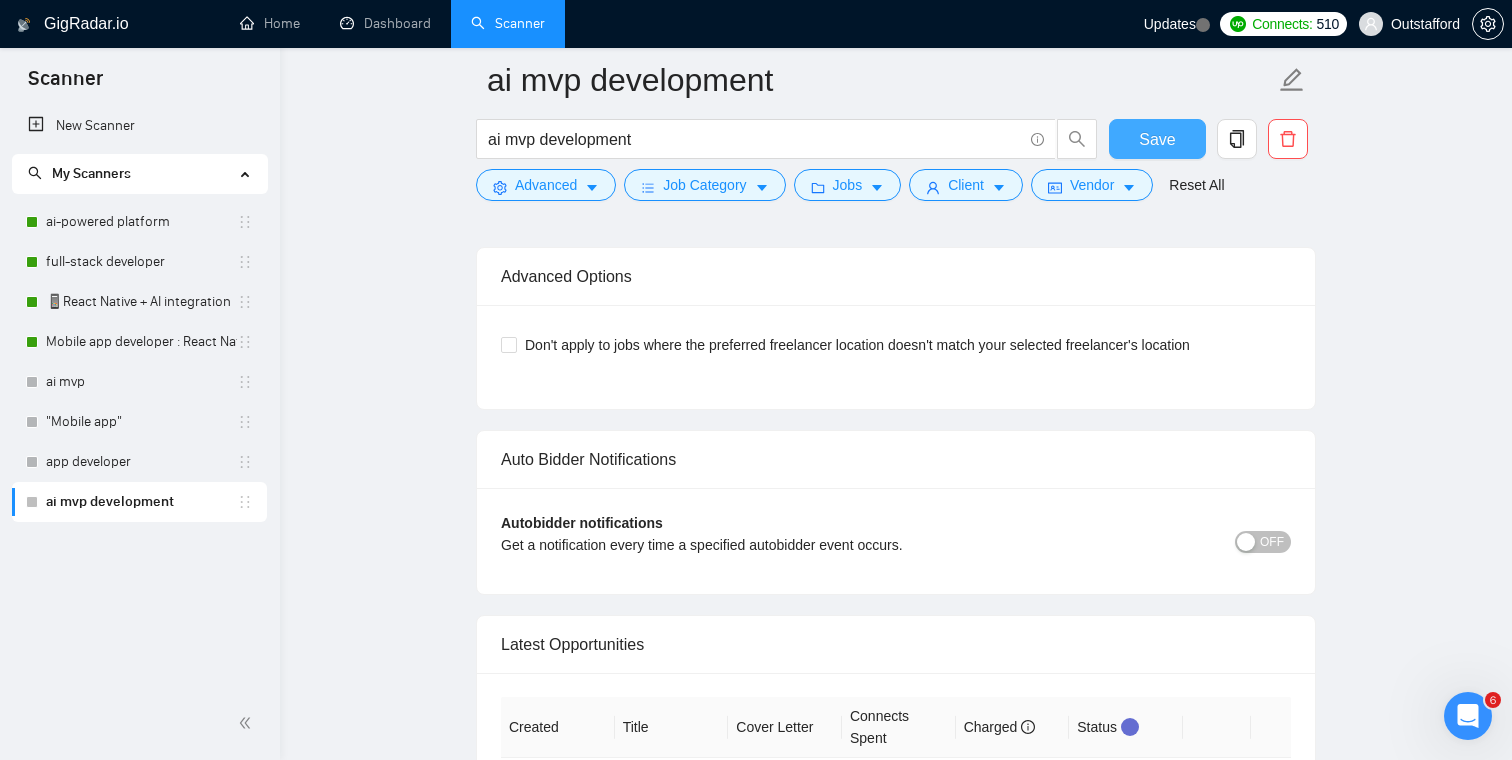 scroll, scrollTop: 3744, scrollLeft: 0, axis: vertical 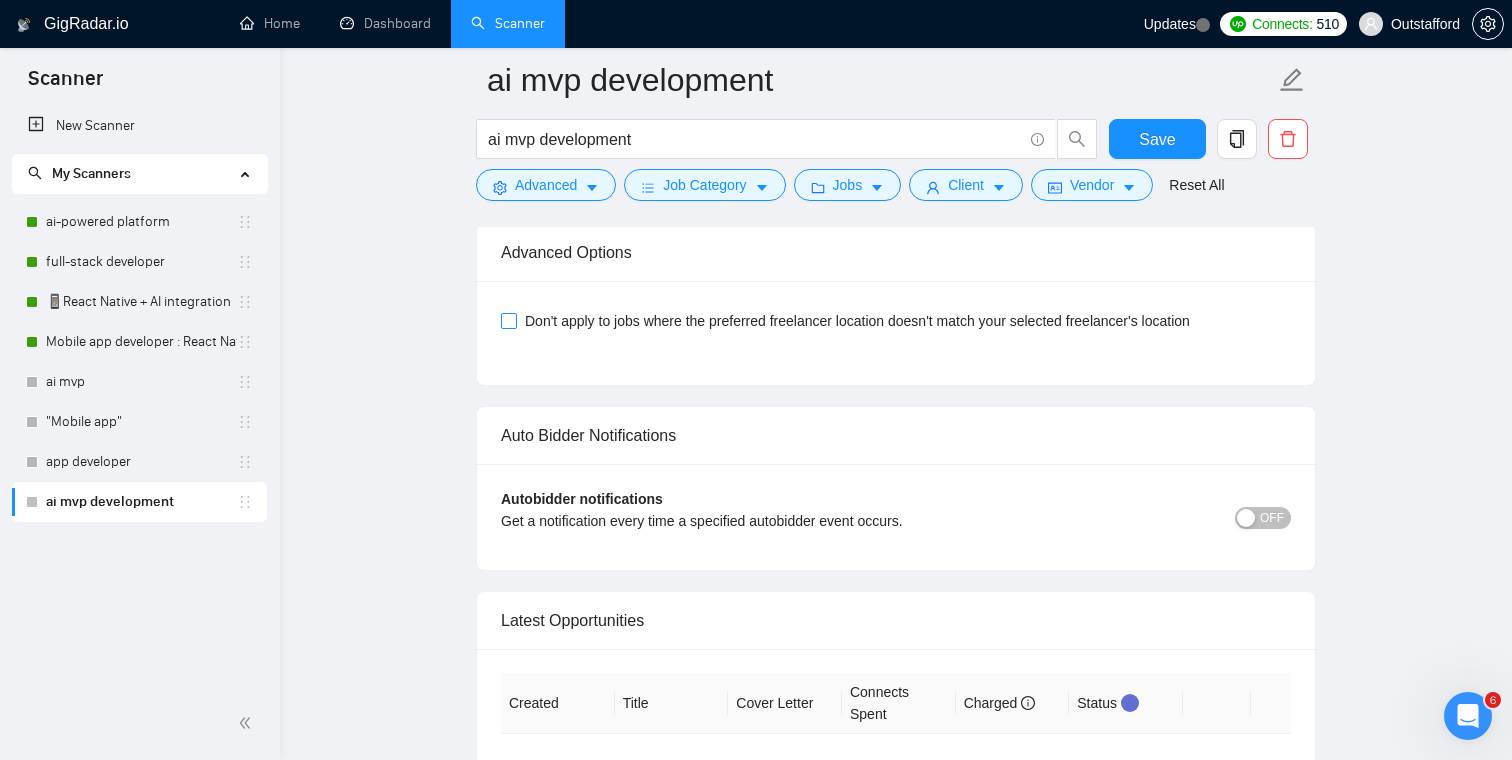 click on "Don't apply to jobs where the preferred freelancer location doesn't match your selected freelancer's location" at bounding box center (508, 320) 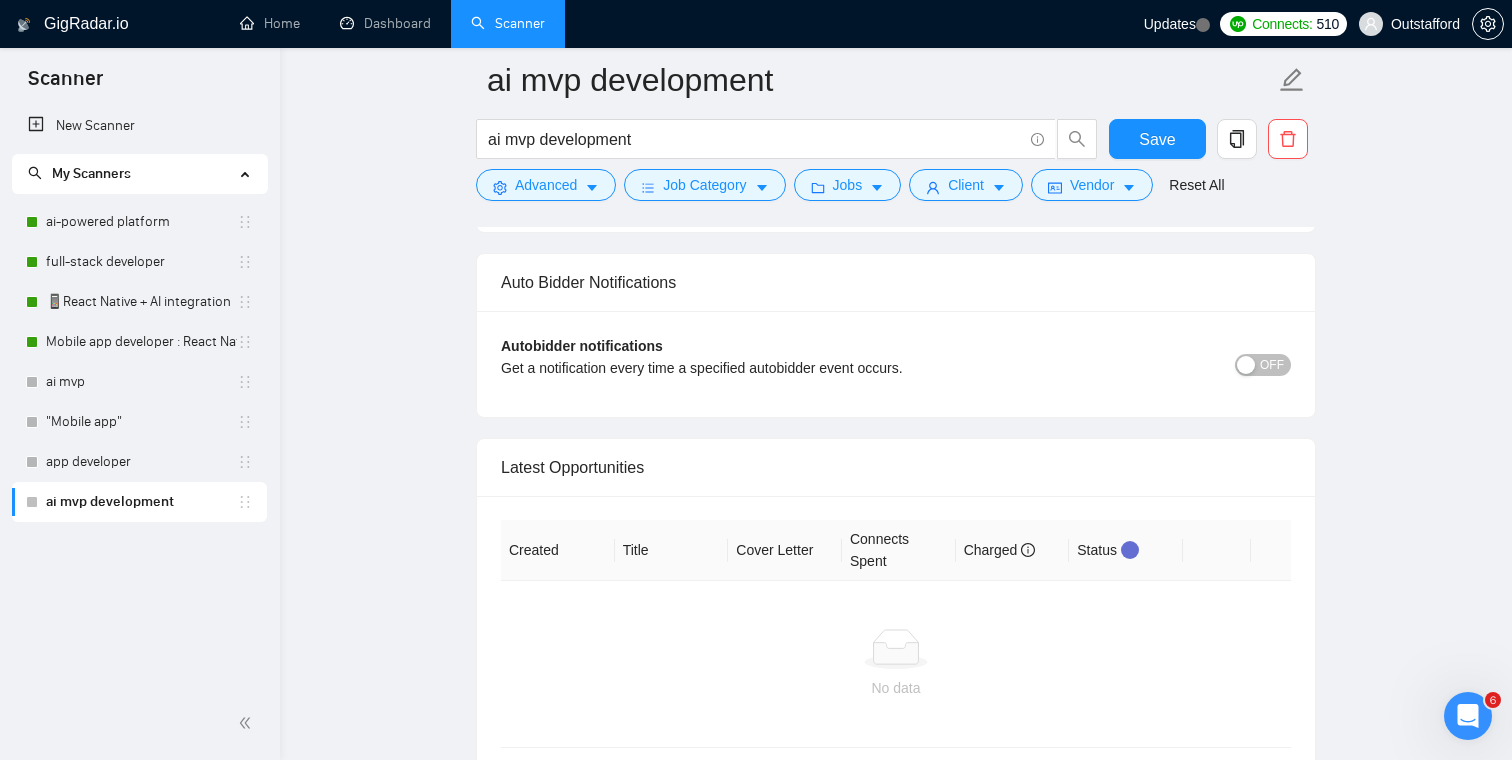 scroll, scrollTop: 3926, scrollLeft: 0, axis: vertical 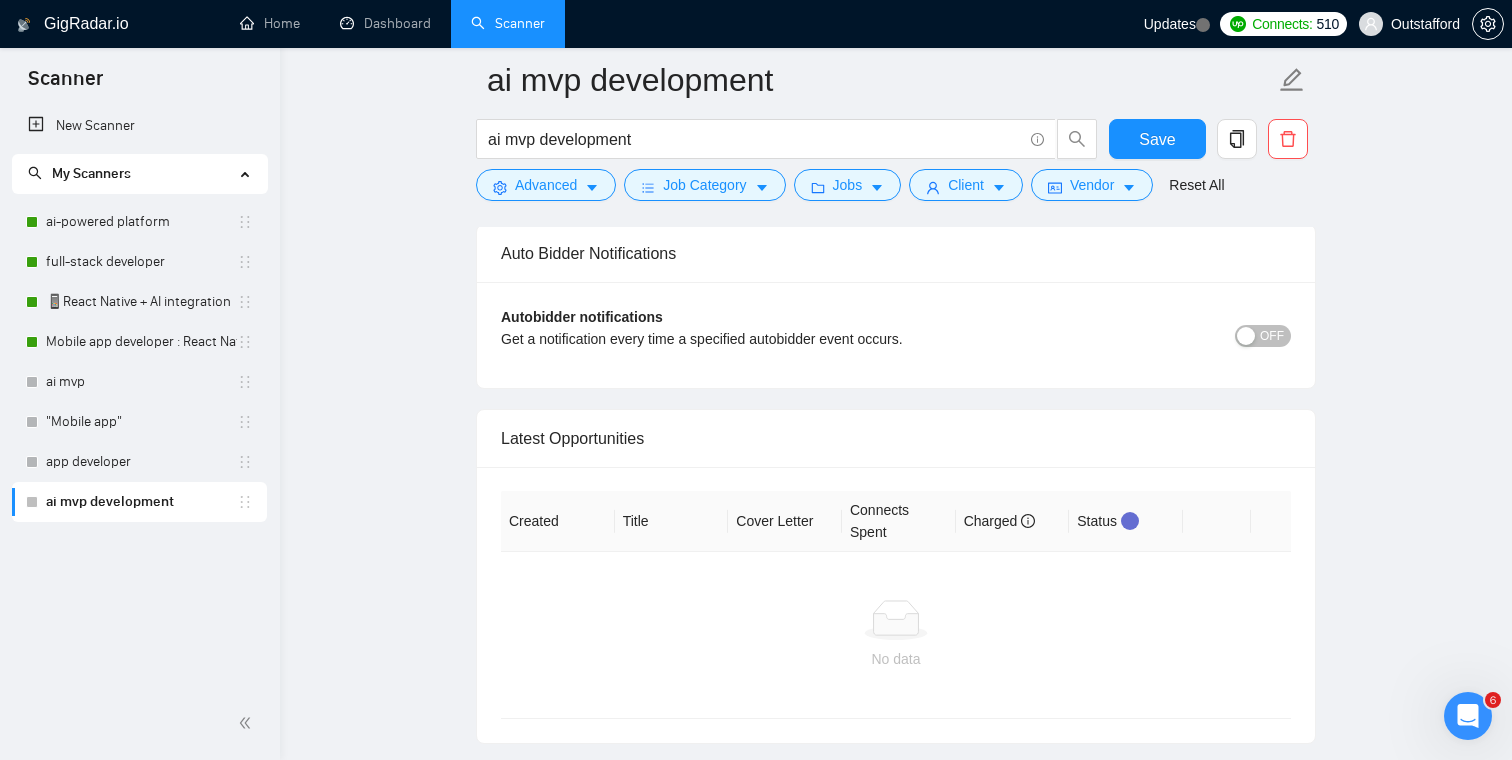 click on "OFF" at bounding box center [1272, 336] 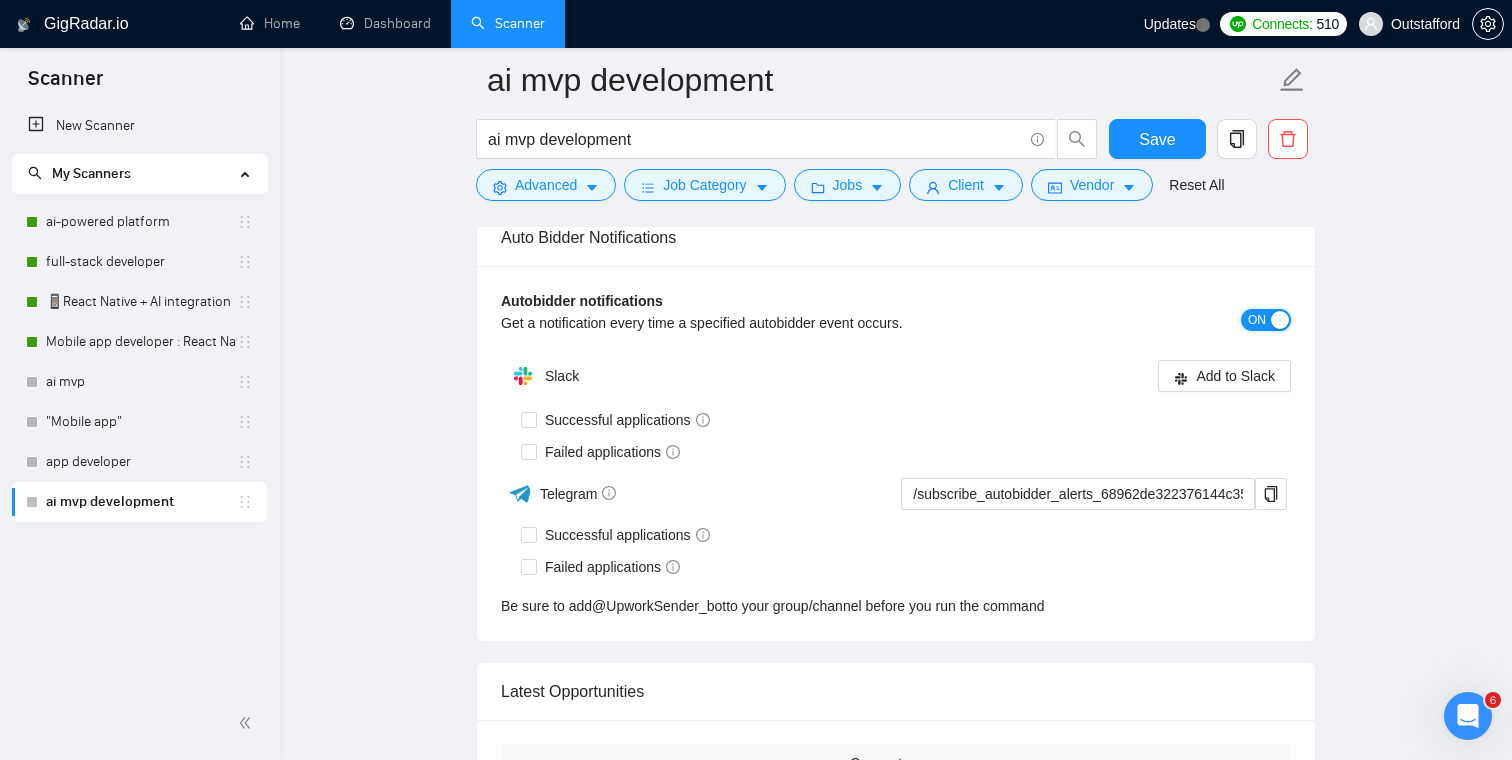 scroll, scrollTop: 3943, scrollLeft: 0, axis: vertical 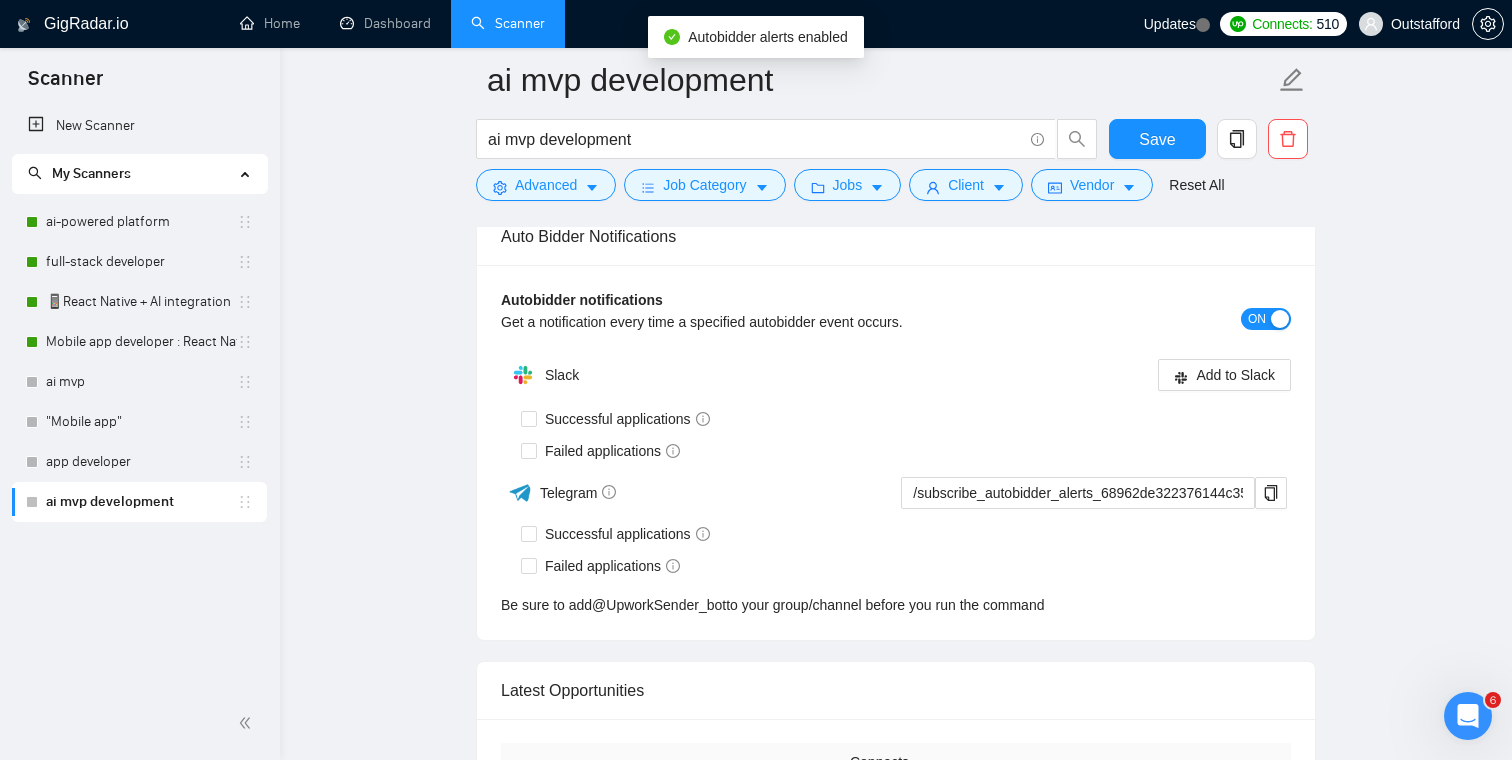 click on "Successful applications" at bounding box center [906, 419] 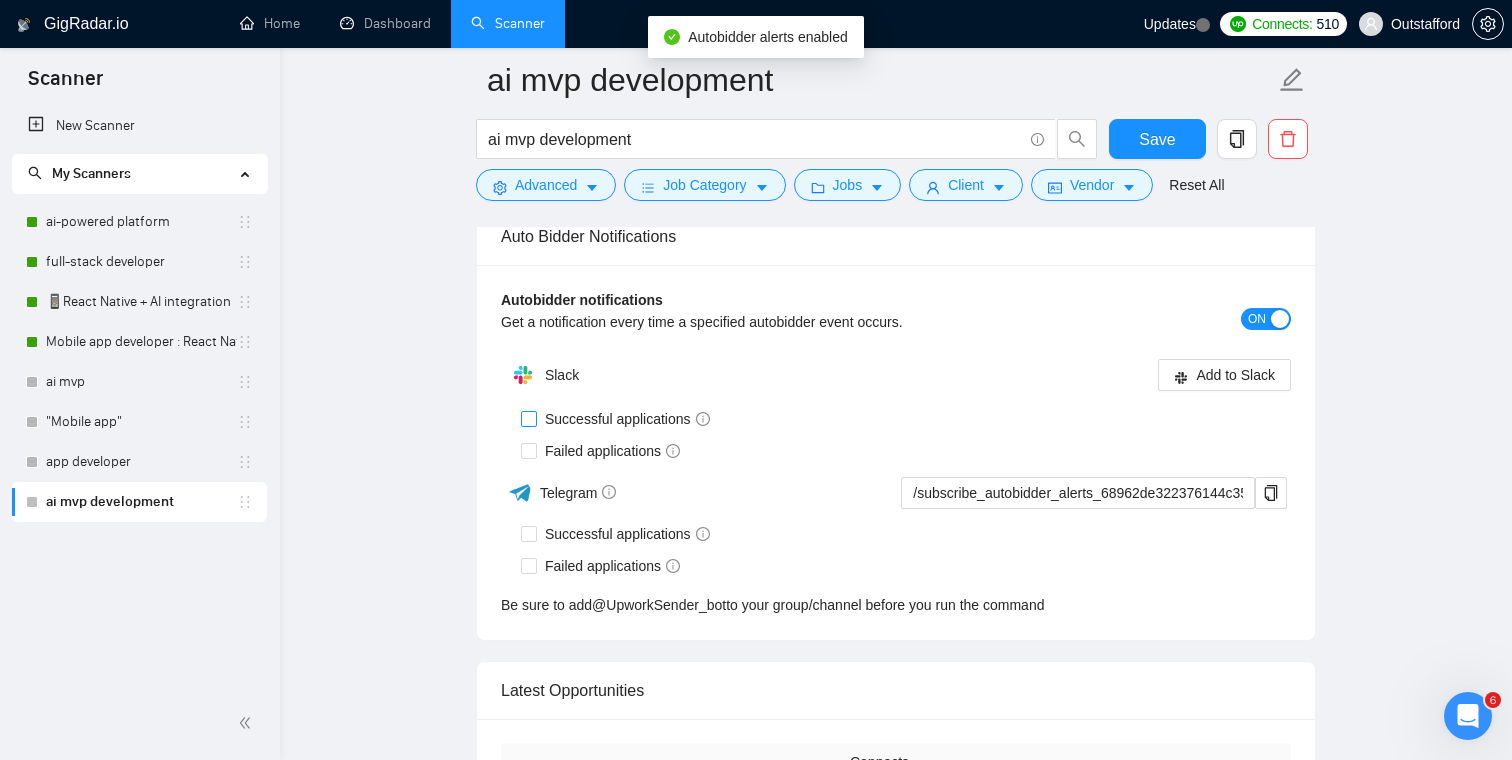 click on "Successful applications" at bounding box center [627, 419] 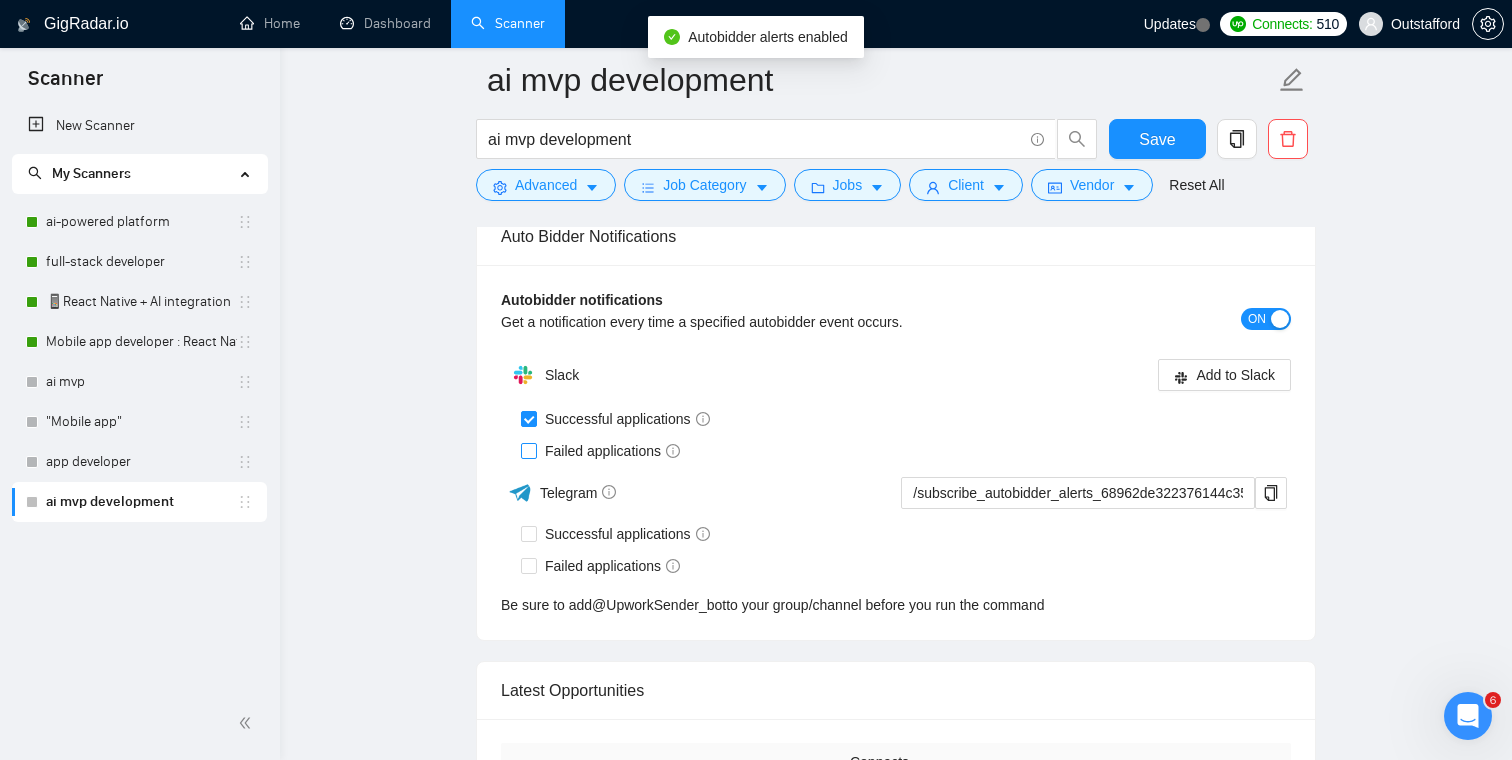 click on "Failed applications" at bounding box center [612, 451] 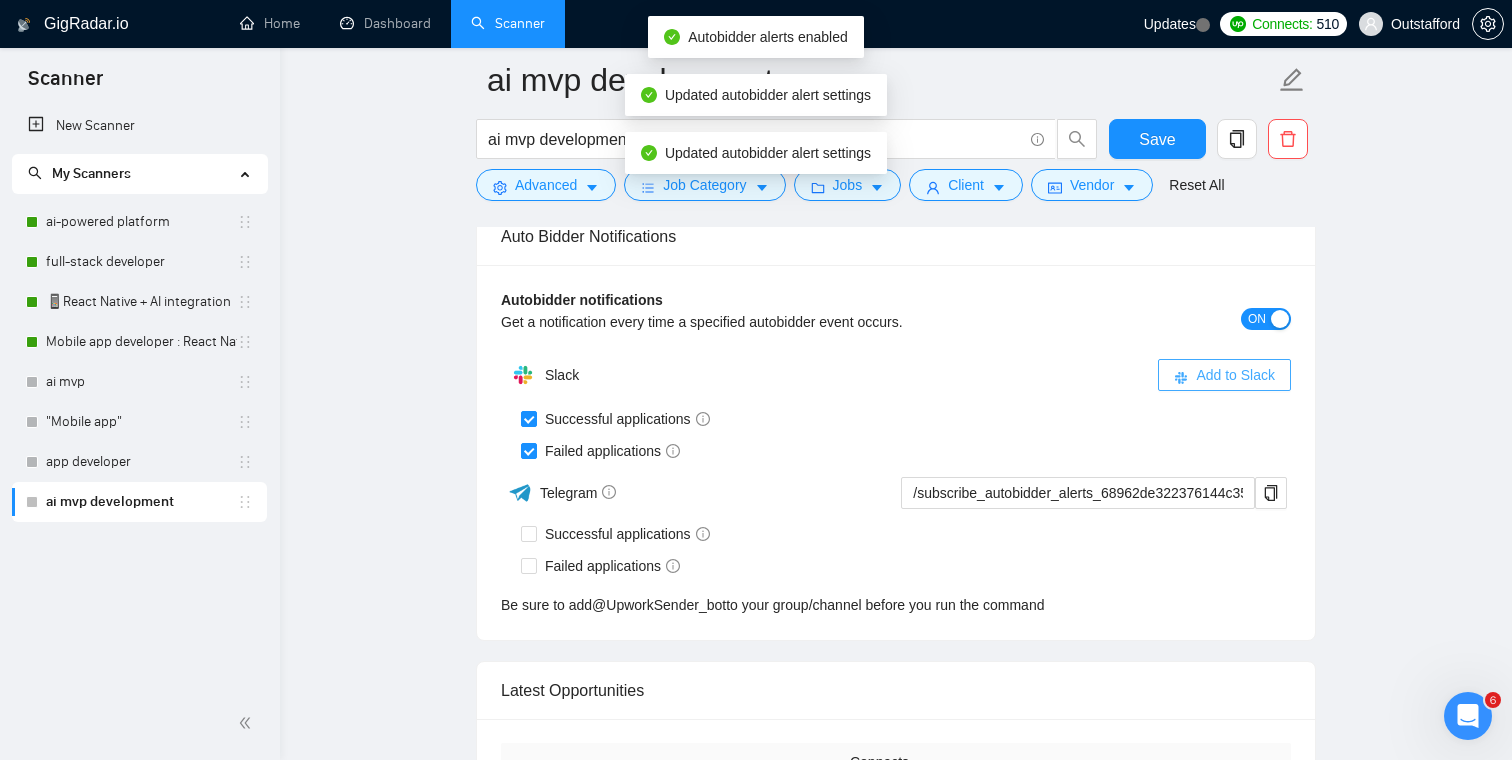 click on "Add to Slack" at bounding box center (1235, 375) 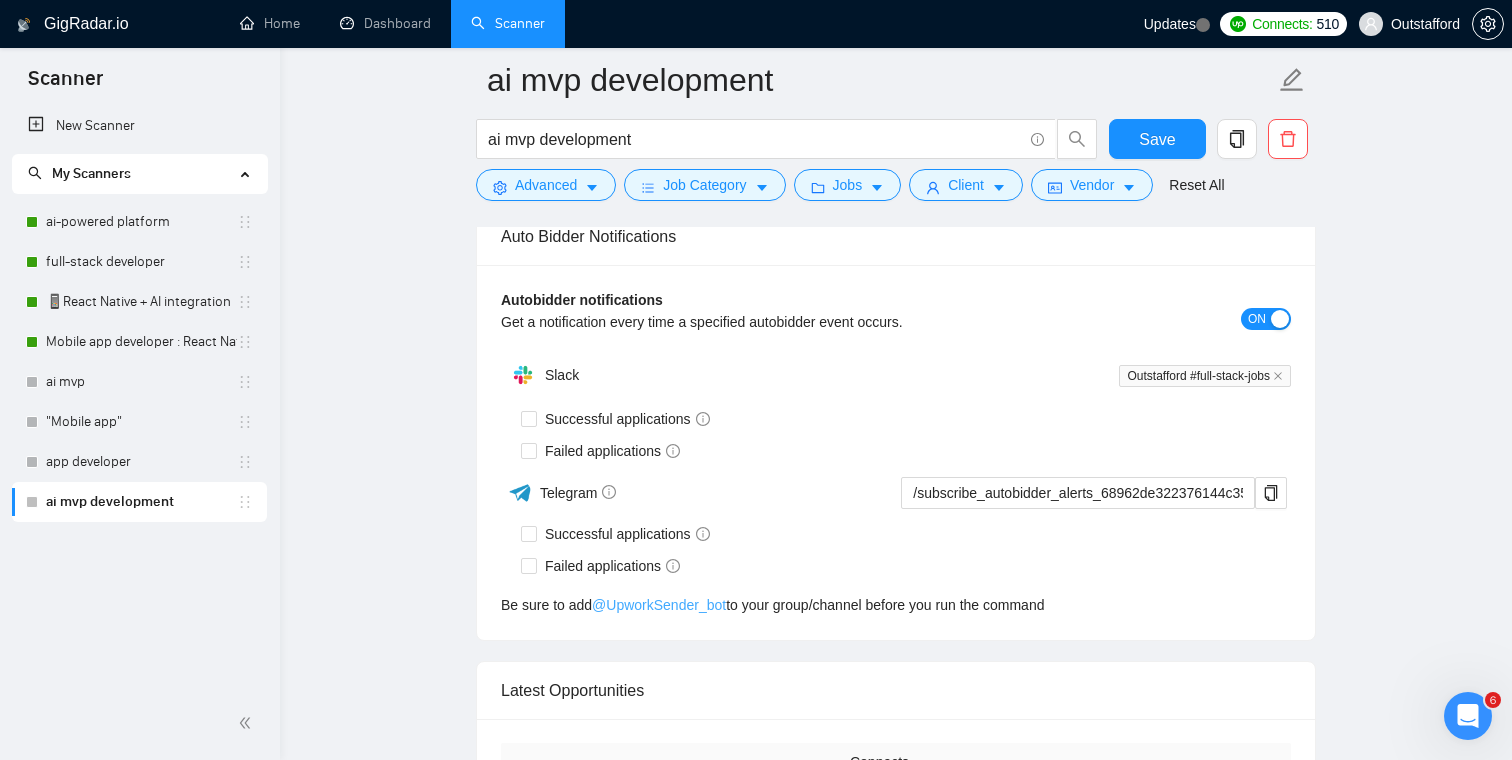 type 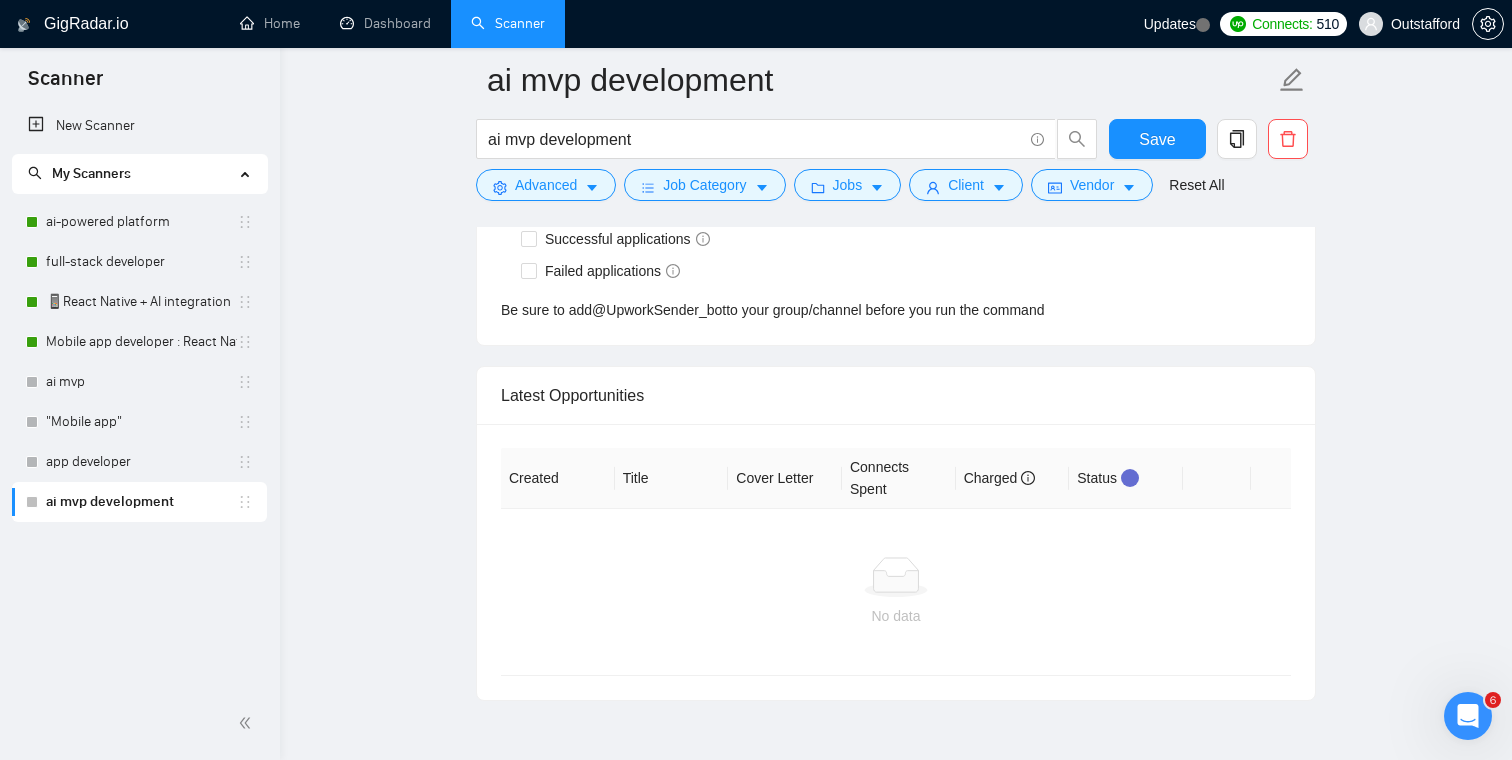 scroll, scrollTop: 4223, scrollLeft: 0, axis: vertical 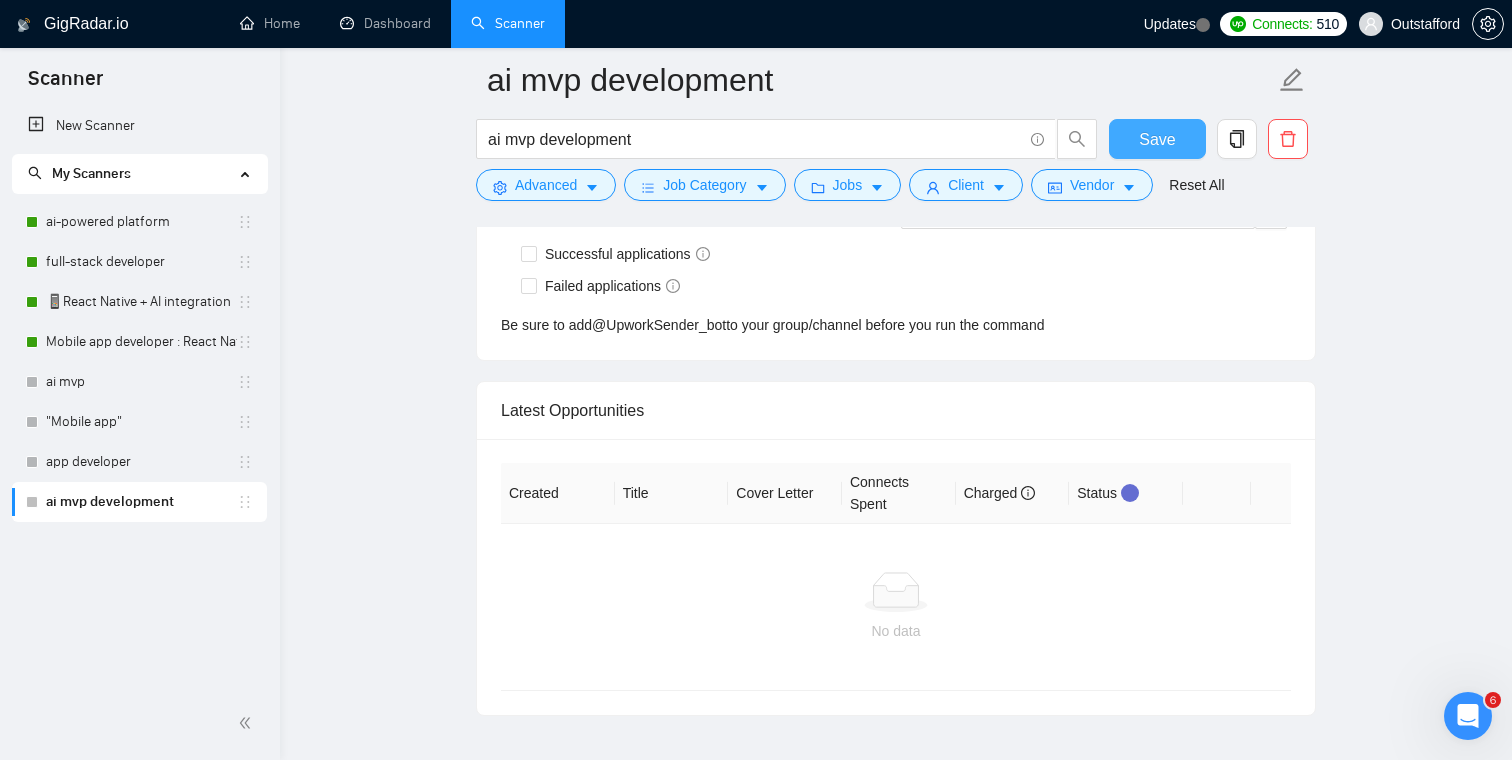 click on "Save" at bounding box center [1157, 139] 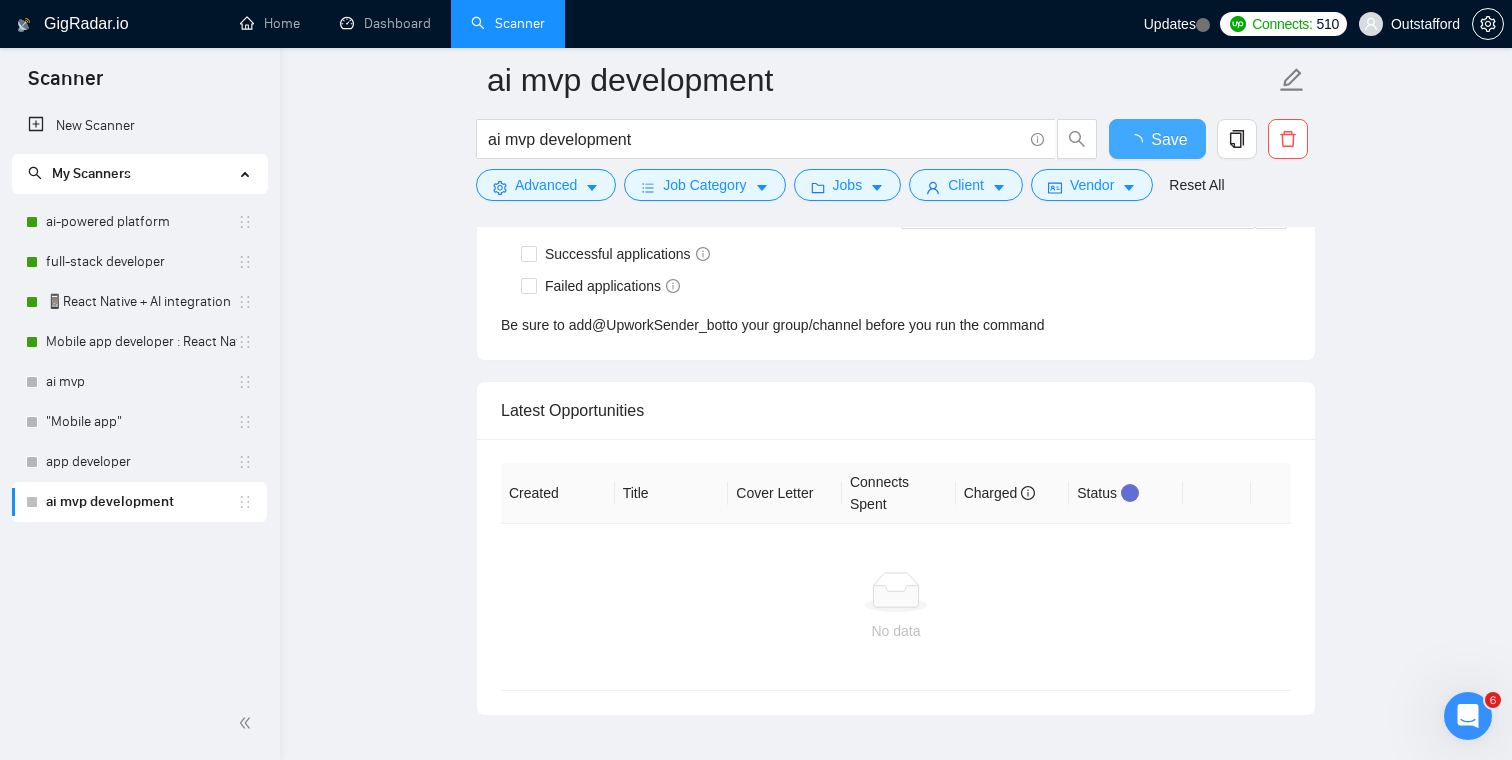 type 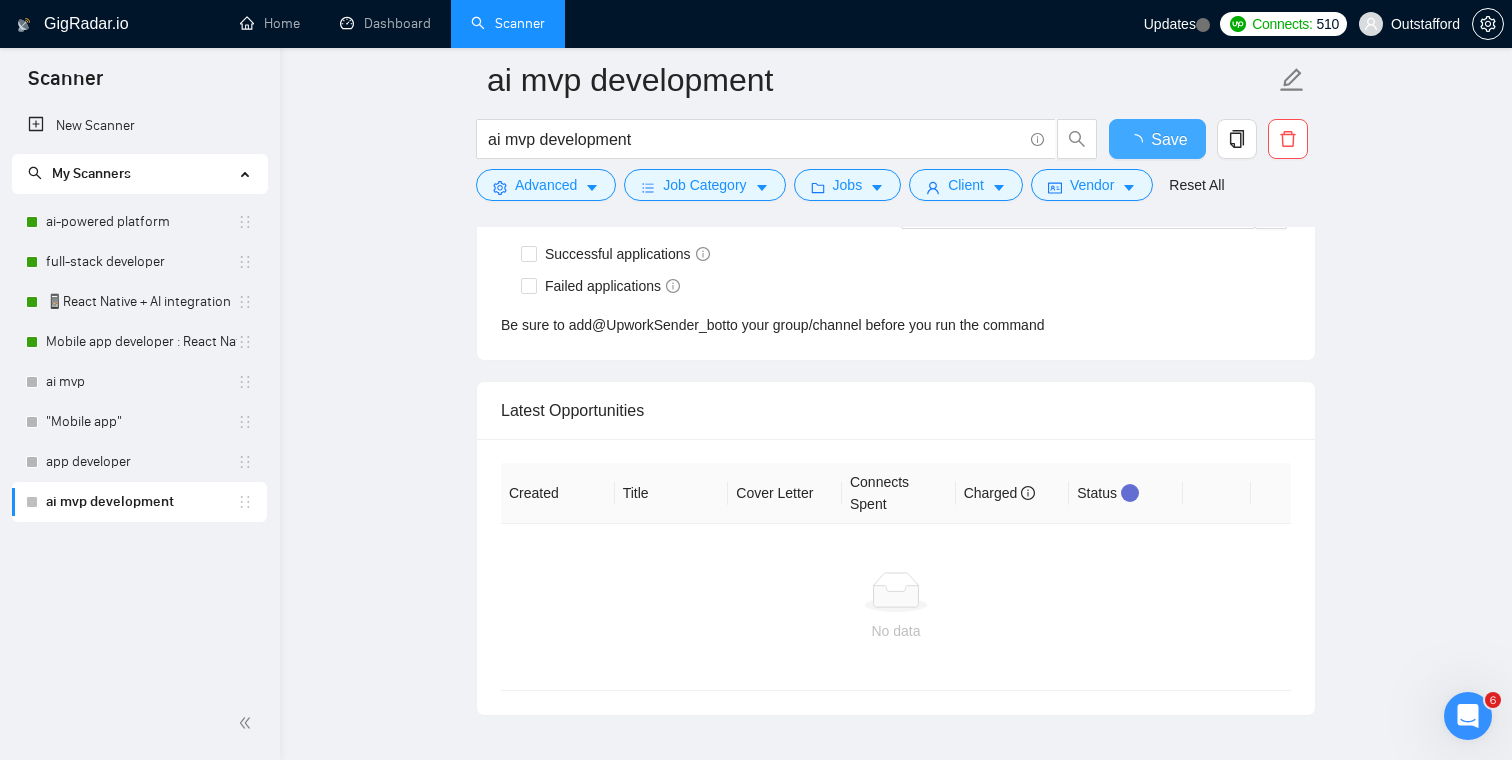 checkbox on "true" 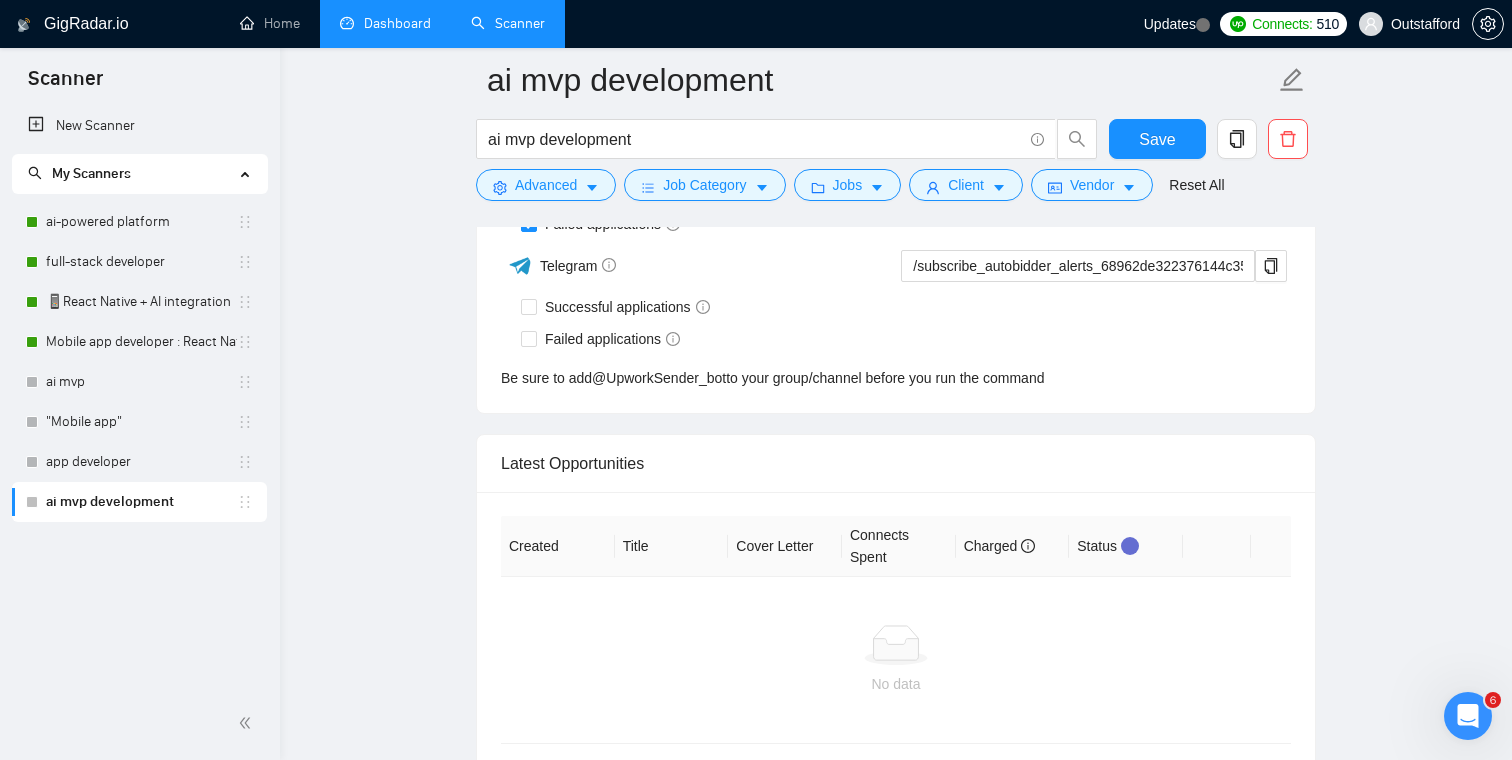 click on "Dashboard" at bounding box center (385, 23) 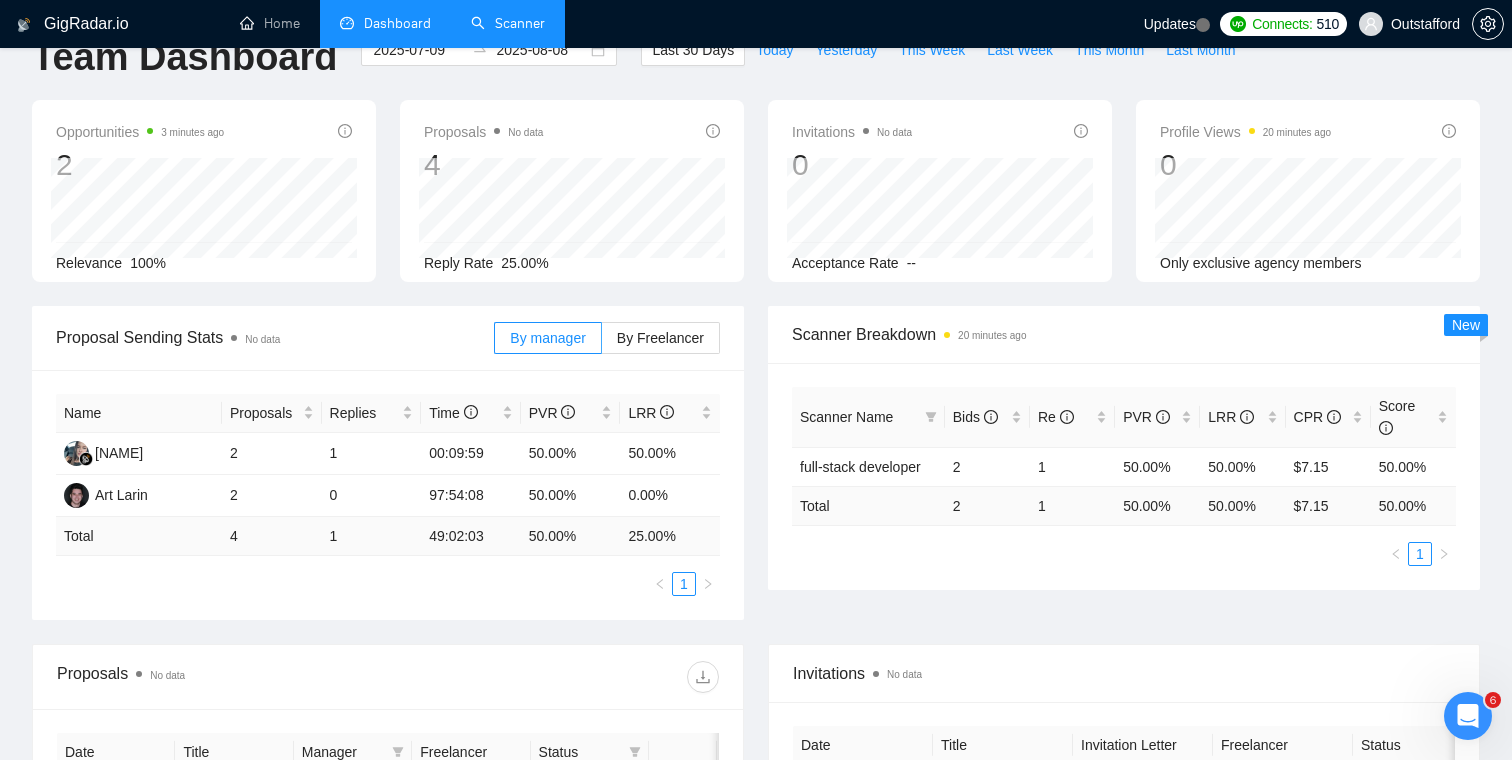 scroll, scrollTop: 0, scrollLeft: 0, axis: both 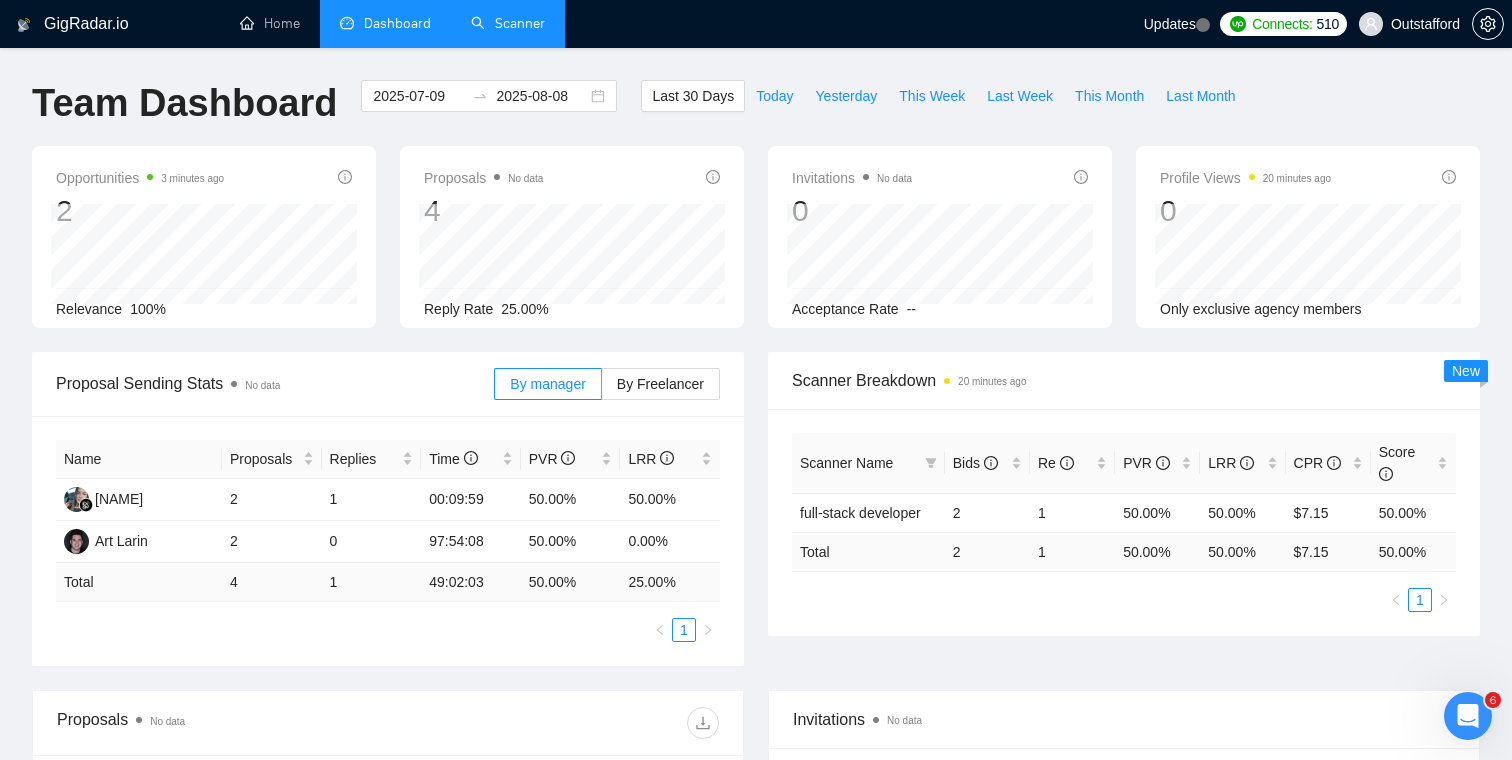 click on "Scanner" at bounding box center (508, 23) 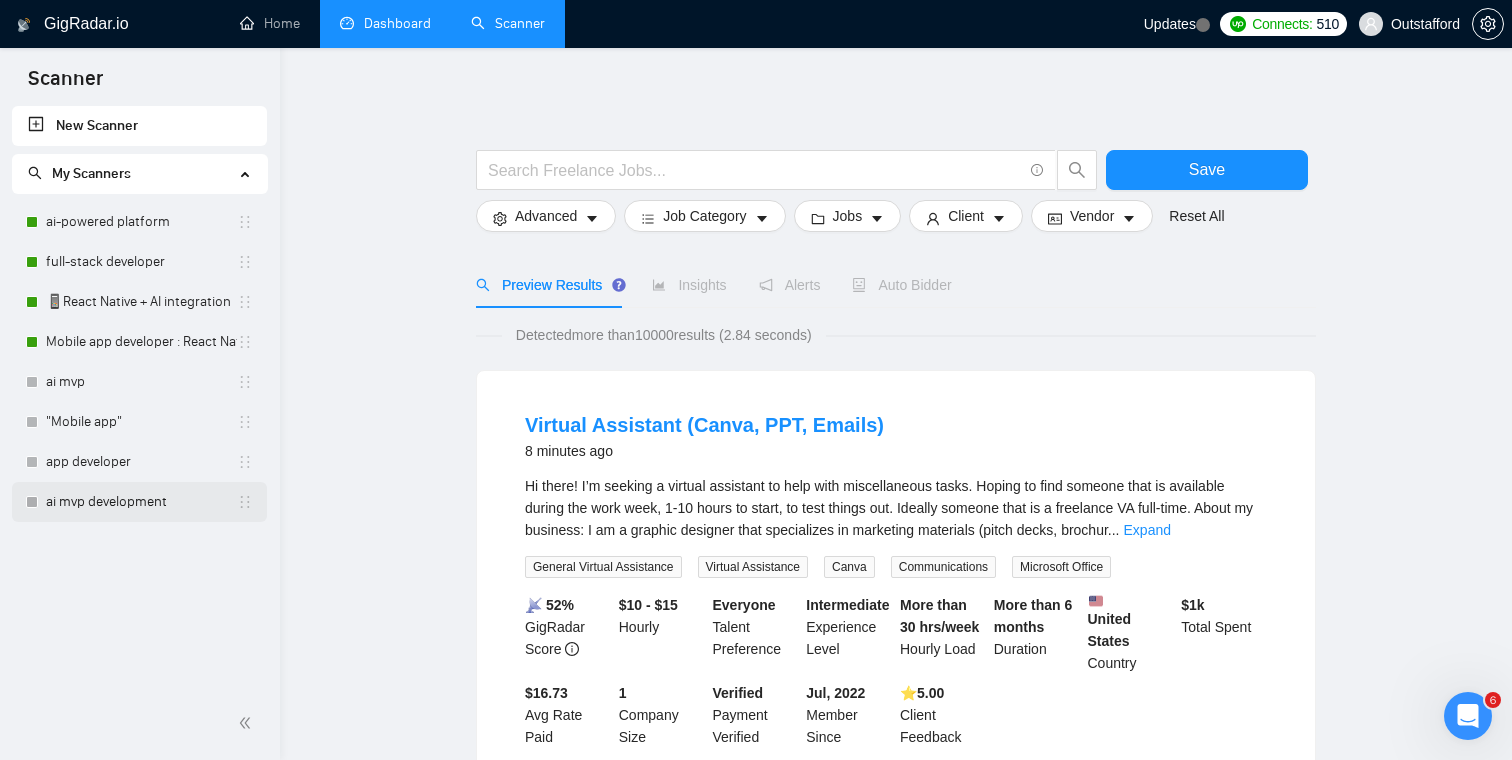 click on "ai mvp development" at bounding box center [141, 502] 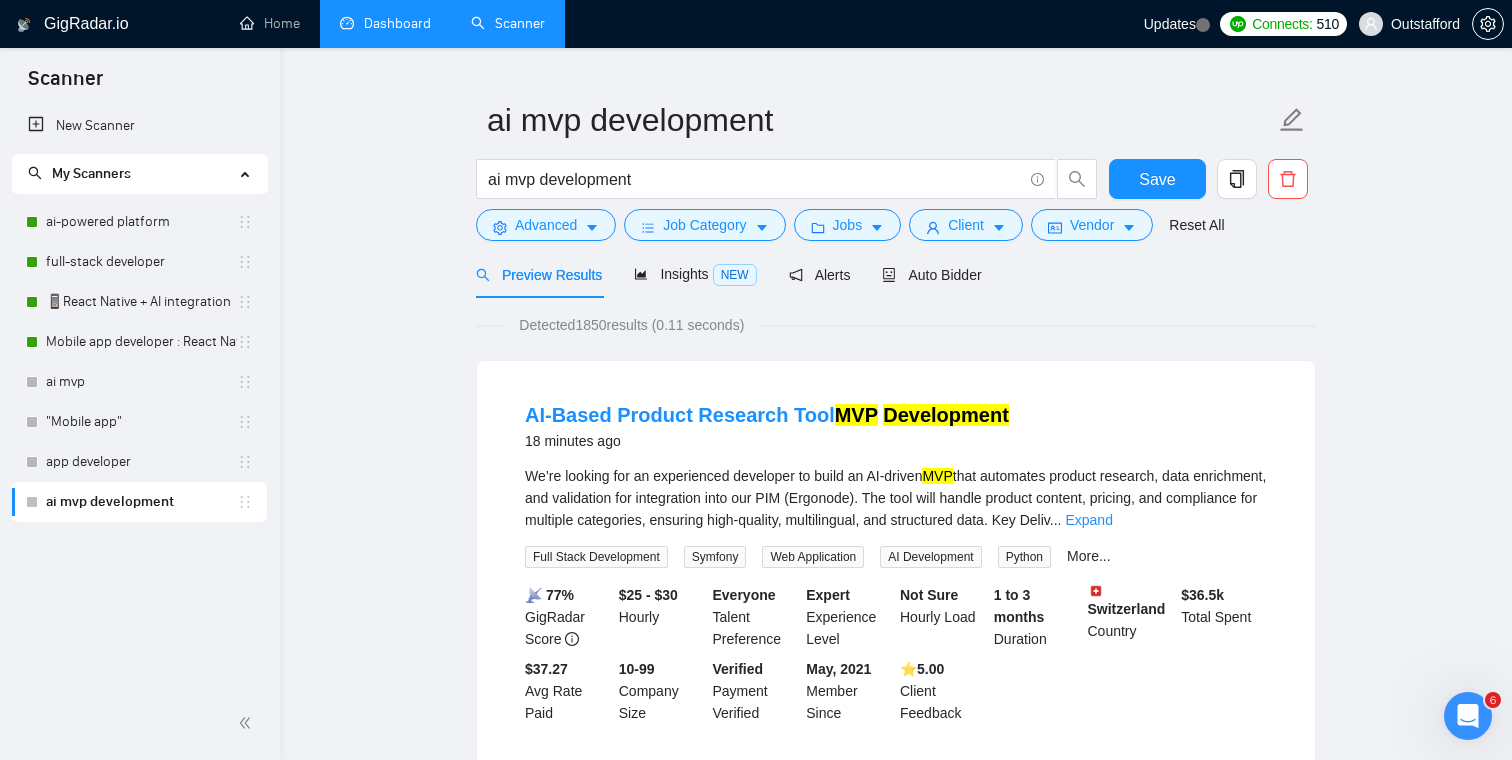 scroll, scrollTop: 24, scrollLeft: 0, axis: vertical 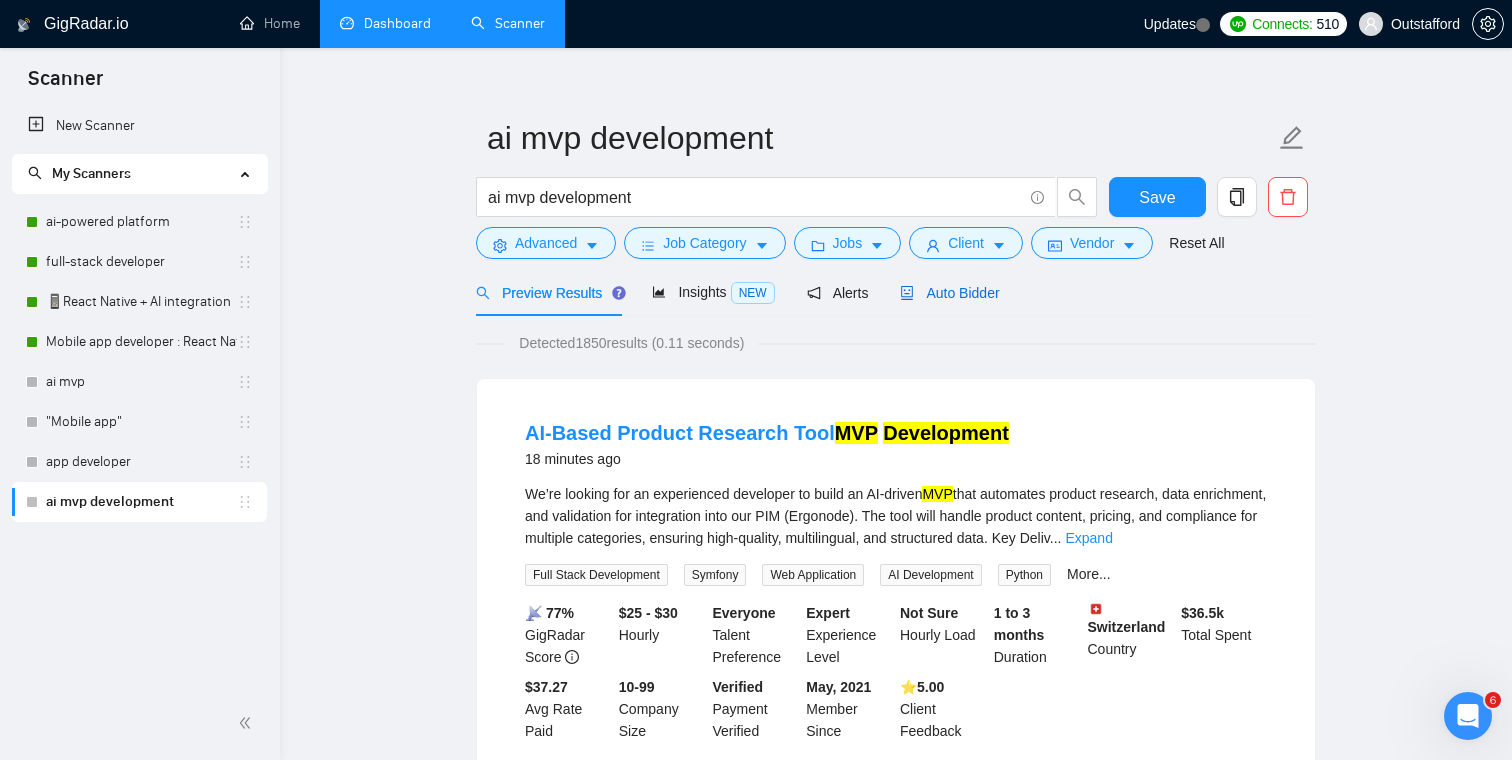 click on "Auto Bidder" at bounding box center [949, 293] 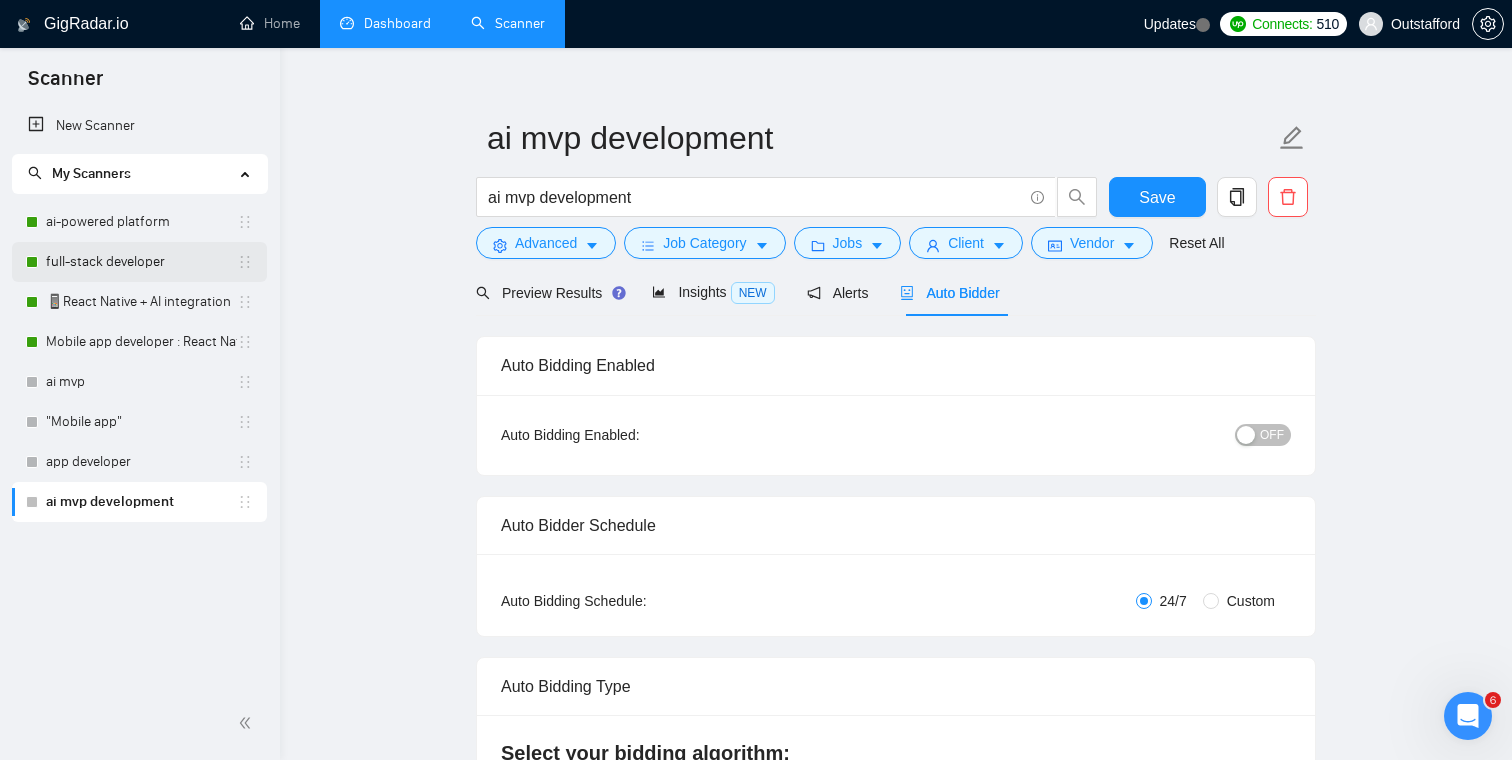 click on "full-stack developer" at bounding box center [141, 262] 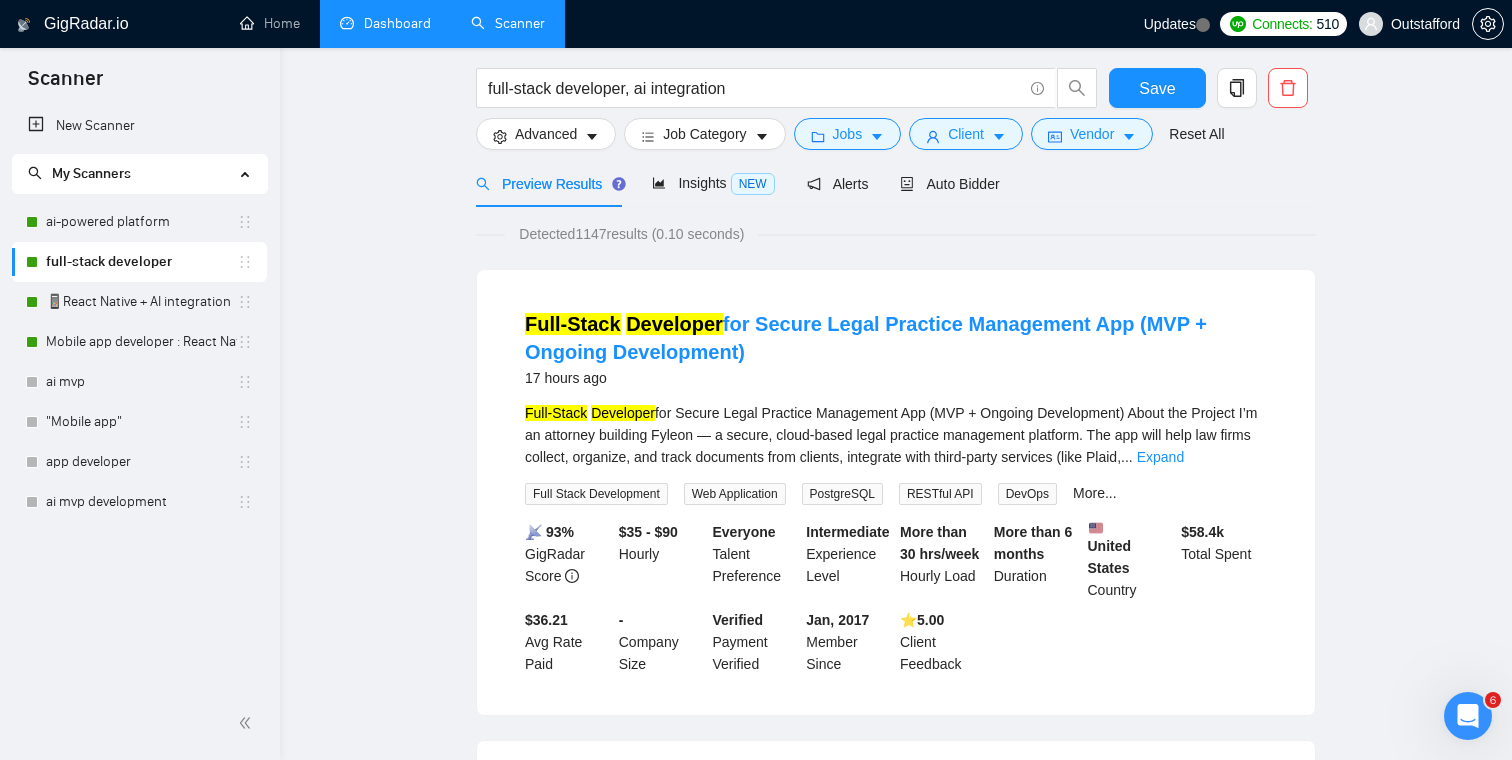 scroll, scrollTop: 0, scrollLeft: 0, axis: both 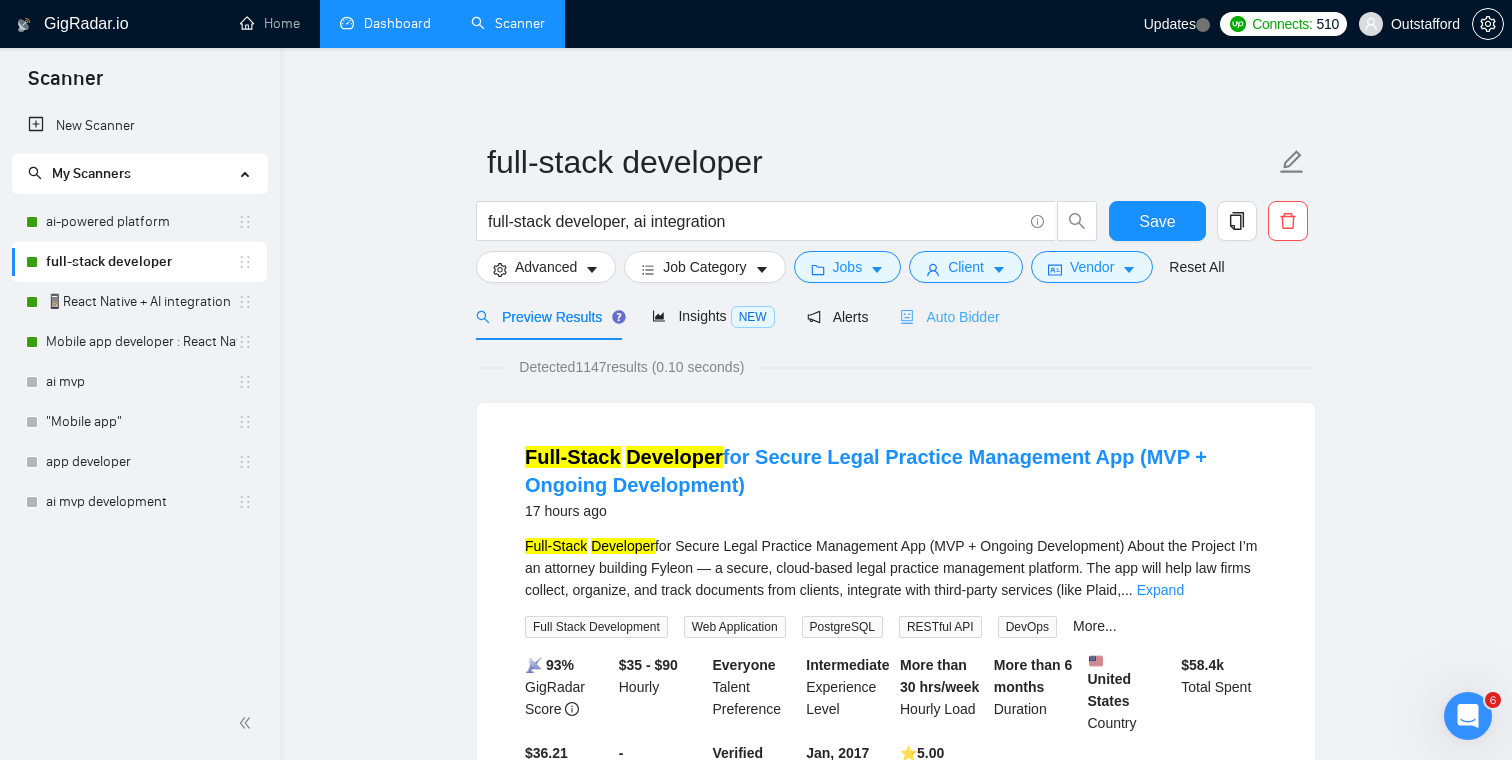click on "Auto Bidder" at bounding box center [949, 316] 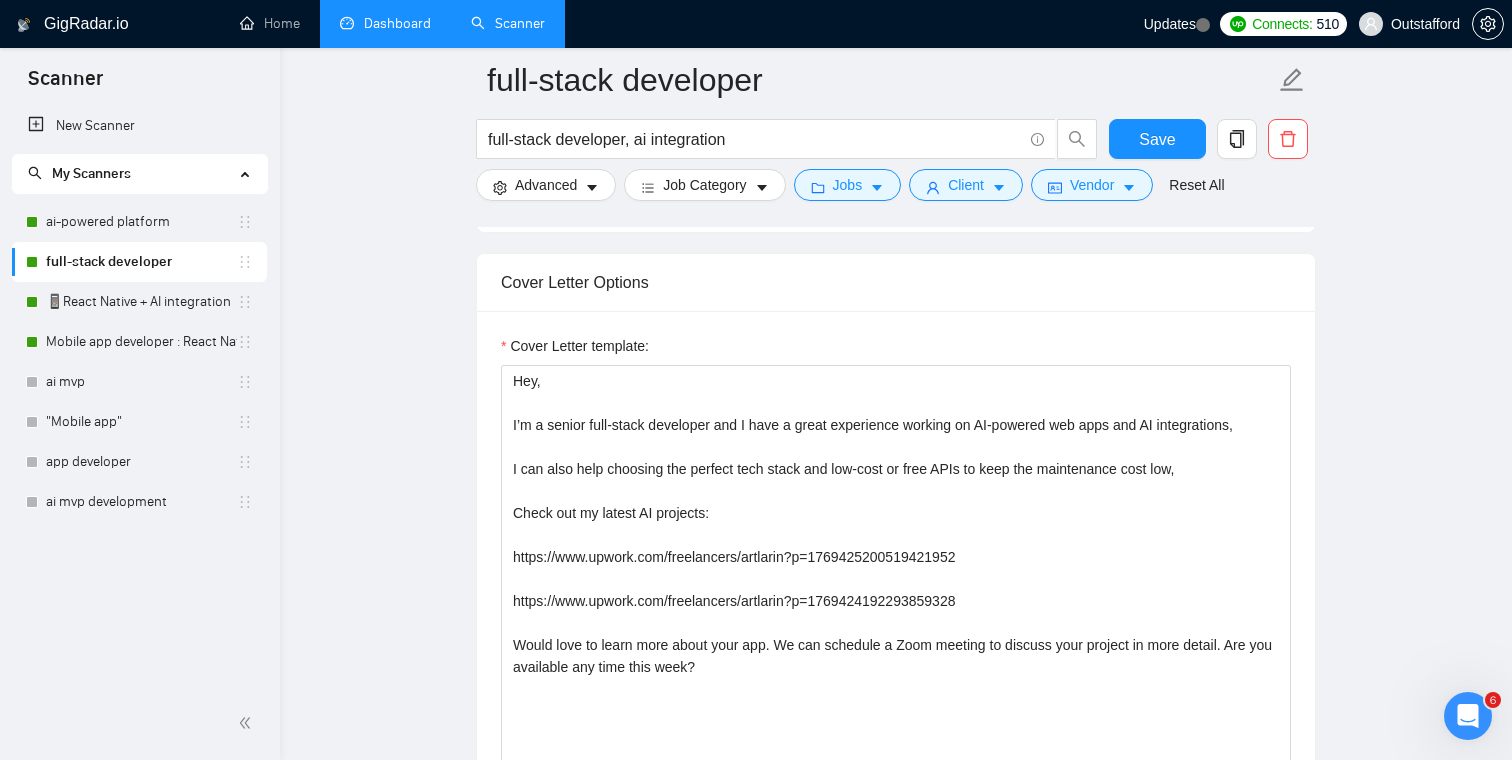 scroll, scrollTop: 1344, scrollLeft: 0, axis: vertical 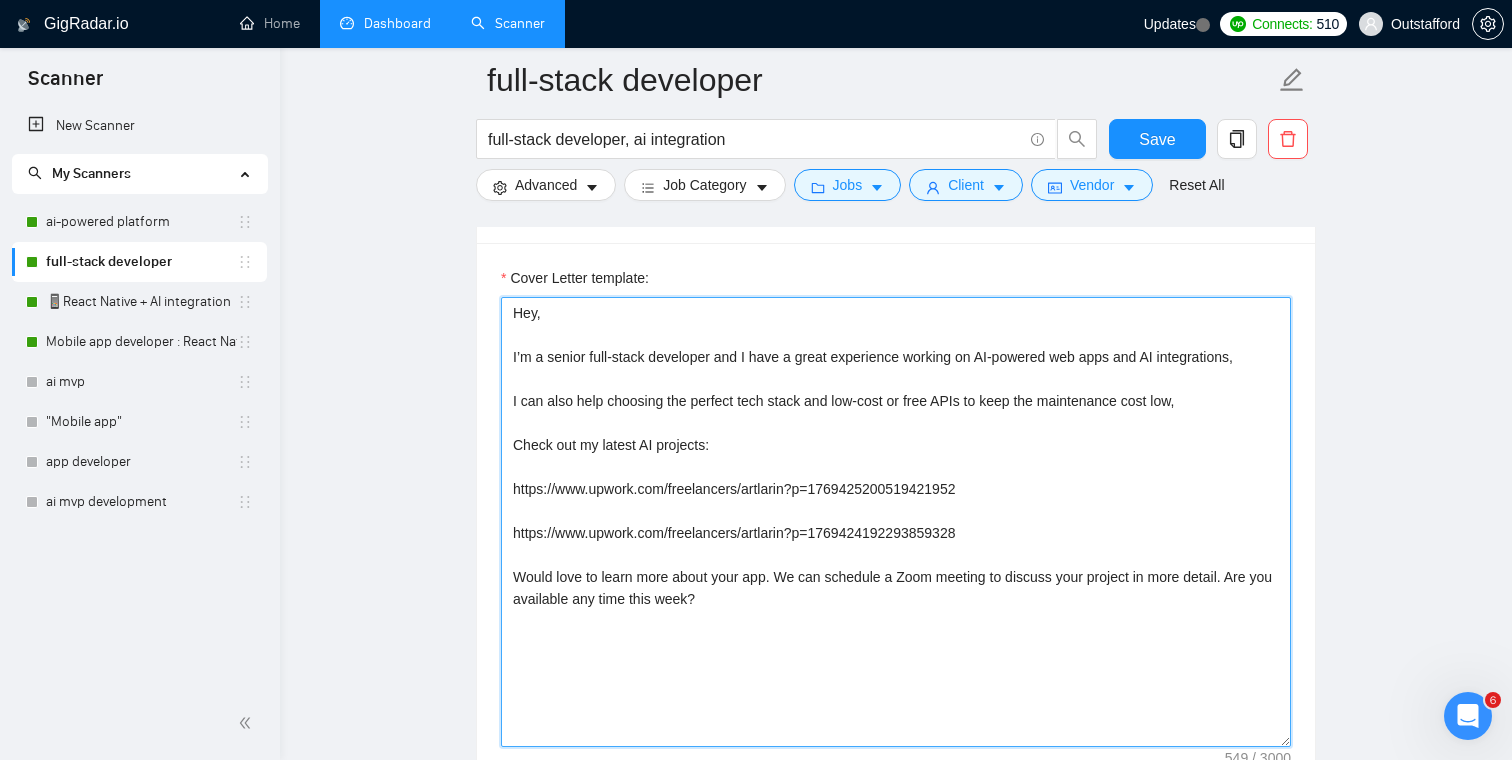 drag, startPoint x: 766, startPoint y: 595, endPoint x: 449, endPoint y: 315, distance: 422.95273 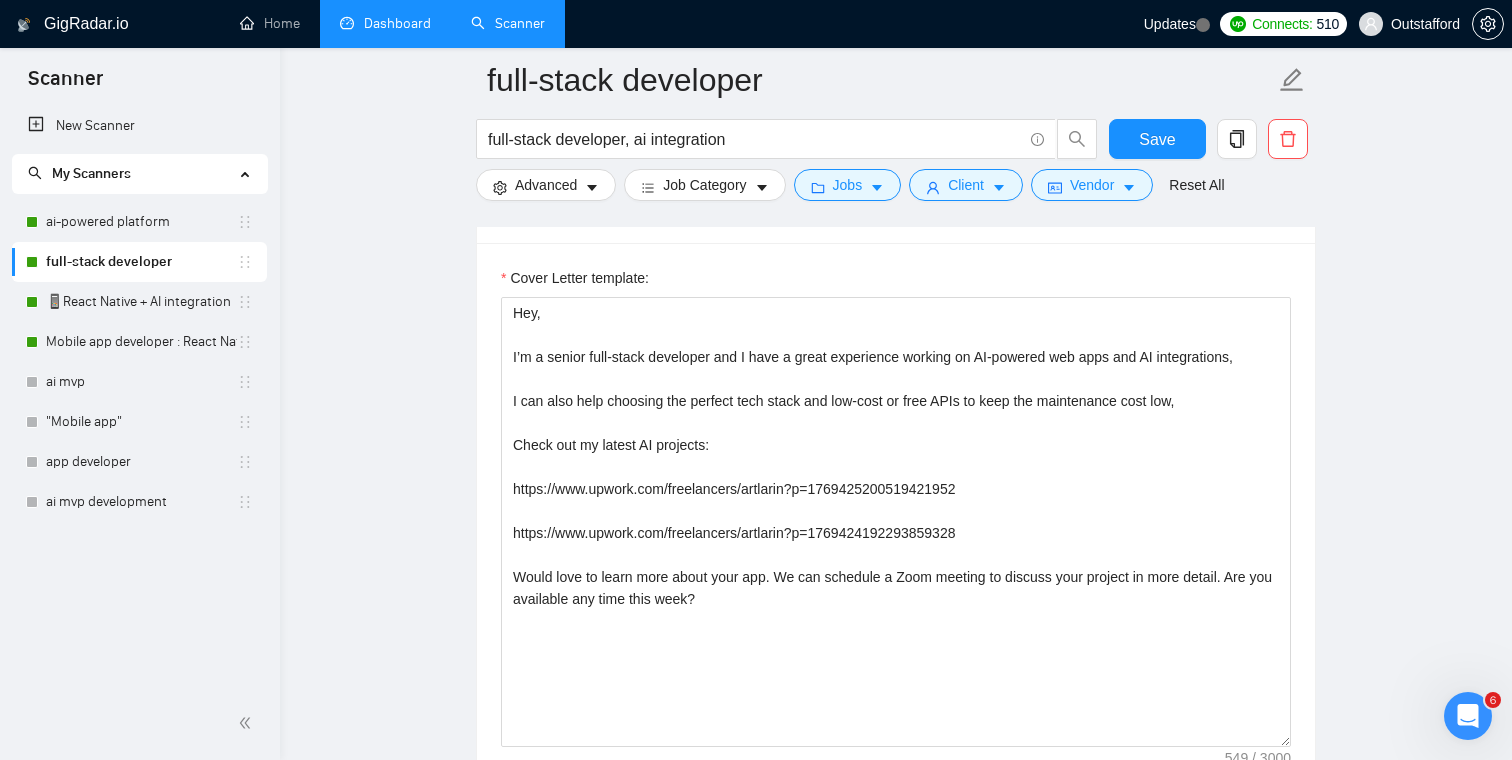 click on "full-stack developer full-stack developer, ai integration Save Advanced   Job Category   Jobs   Client   Vendor   Reset All Preview Results Insights NEW Alerts Auto Bidder Auto Bidding Enabled Auto Bidding Enabled: ON Auto Bidder Schedule Auto Bidding Type: Automated (recommended) Semi-automated Auto Bidding Schedule: 24/7 Custom Custom Auto Bidder Schedule Repeat every week on Monday Tuesday Wednesday Thursday Friday Saturday Sunday Active Hours ( America/Los_Angeles ): From: To: ( 24  hours) America/Los_Angeles Auto Bidding Type Select your bidding algorithm: Choose the algorithm for you bidding. The price per proposal does not include your connects expenditure. Template Bidder Works great for narrow segments and short cover letters that don't change. 0.50  credits / proposal Sardor AI 🤖 Personalise your cover letter with ai [placeholders] 1.00  credits / proposal Experimental Laziza AI  👑   NEW   Learn more 2.00  credits / proposal $45.08 savings Team & Freelancer Select team: Select freelancer: - -" at bounding box center [896, 1167] 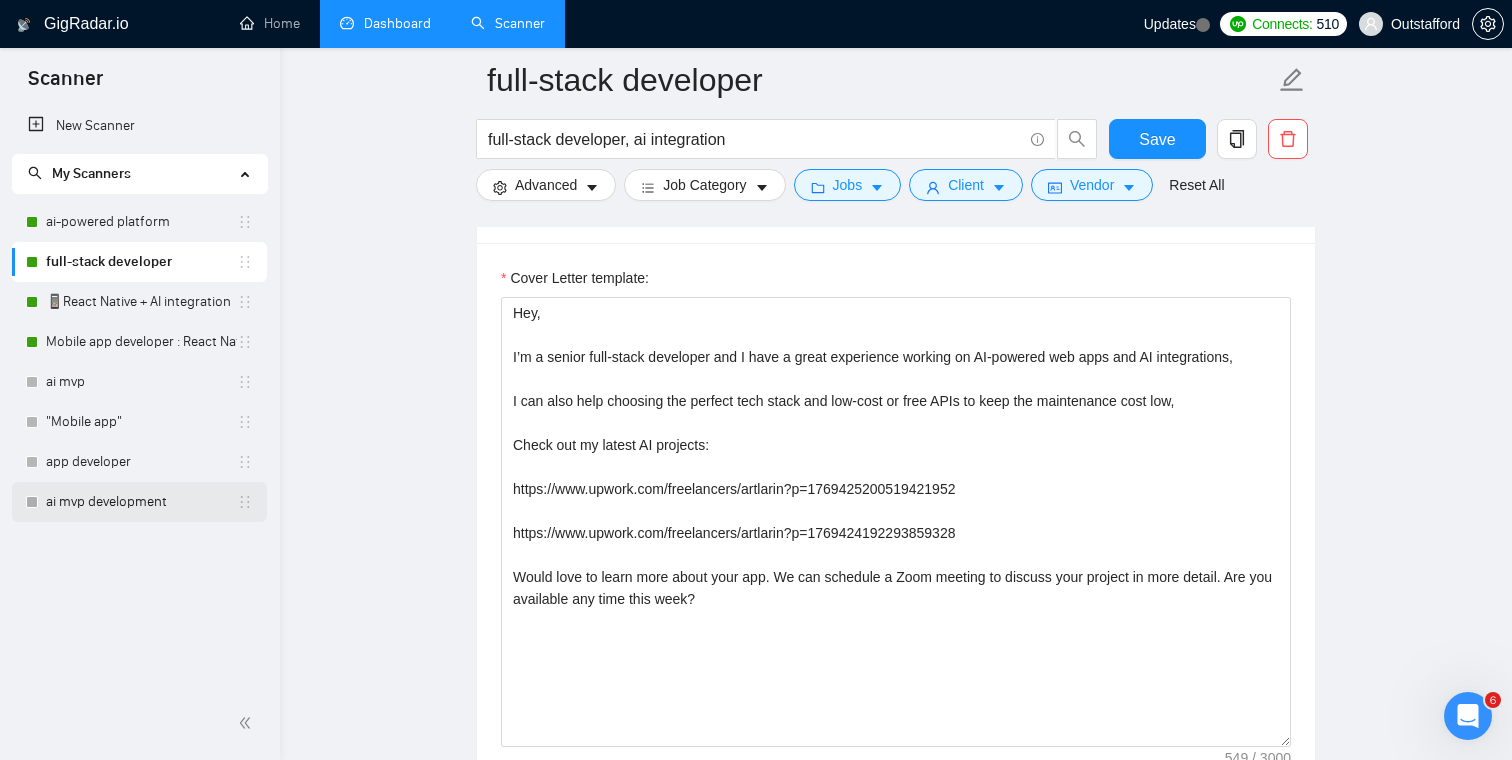 click on "ai mvp development" at bounding box center (141, 502) 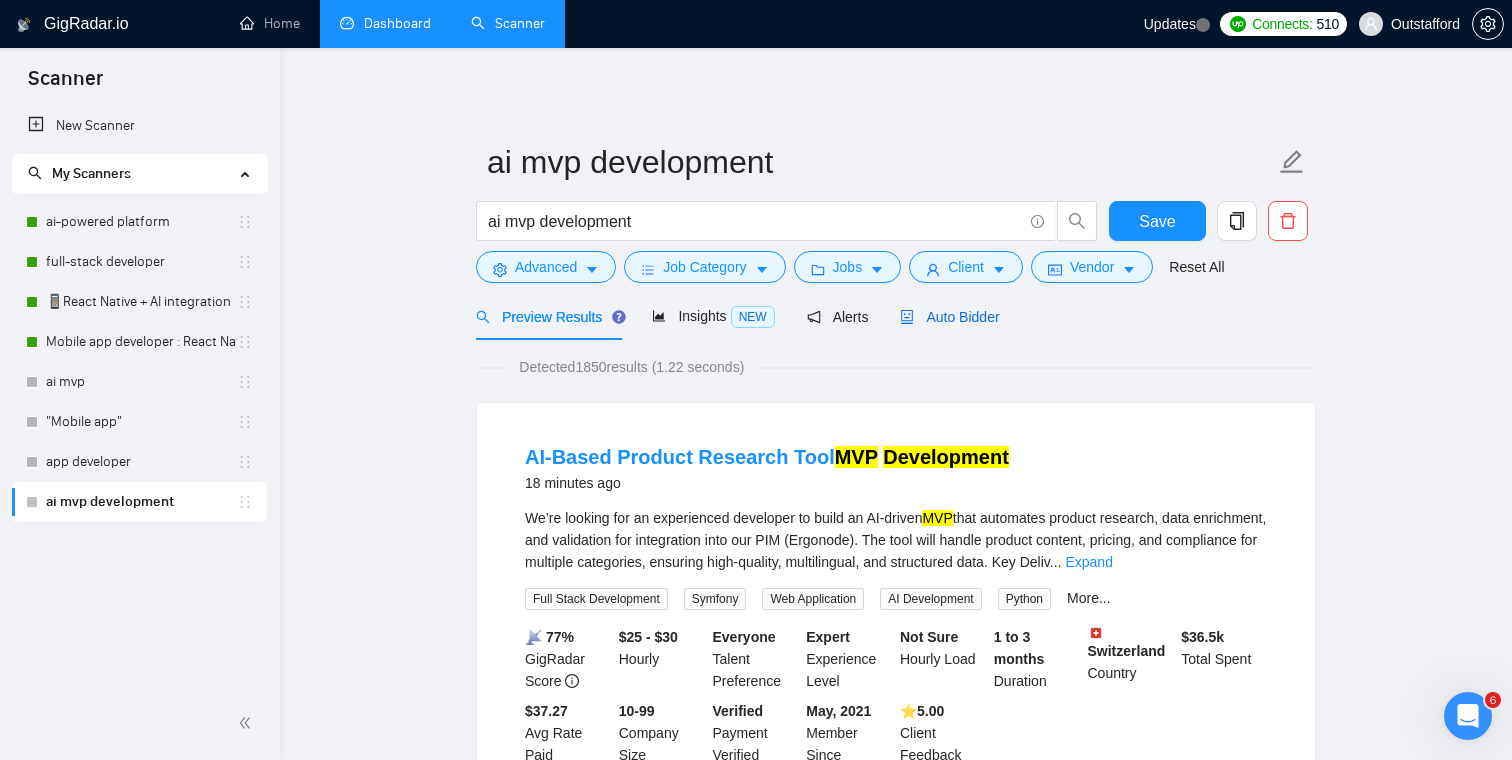 click on "Auto Bidder" at bounding box center [949, 317] 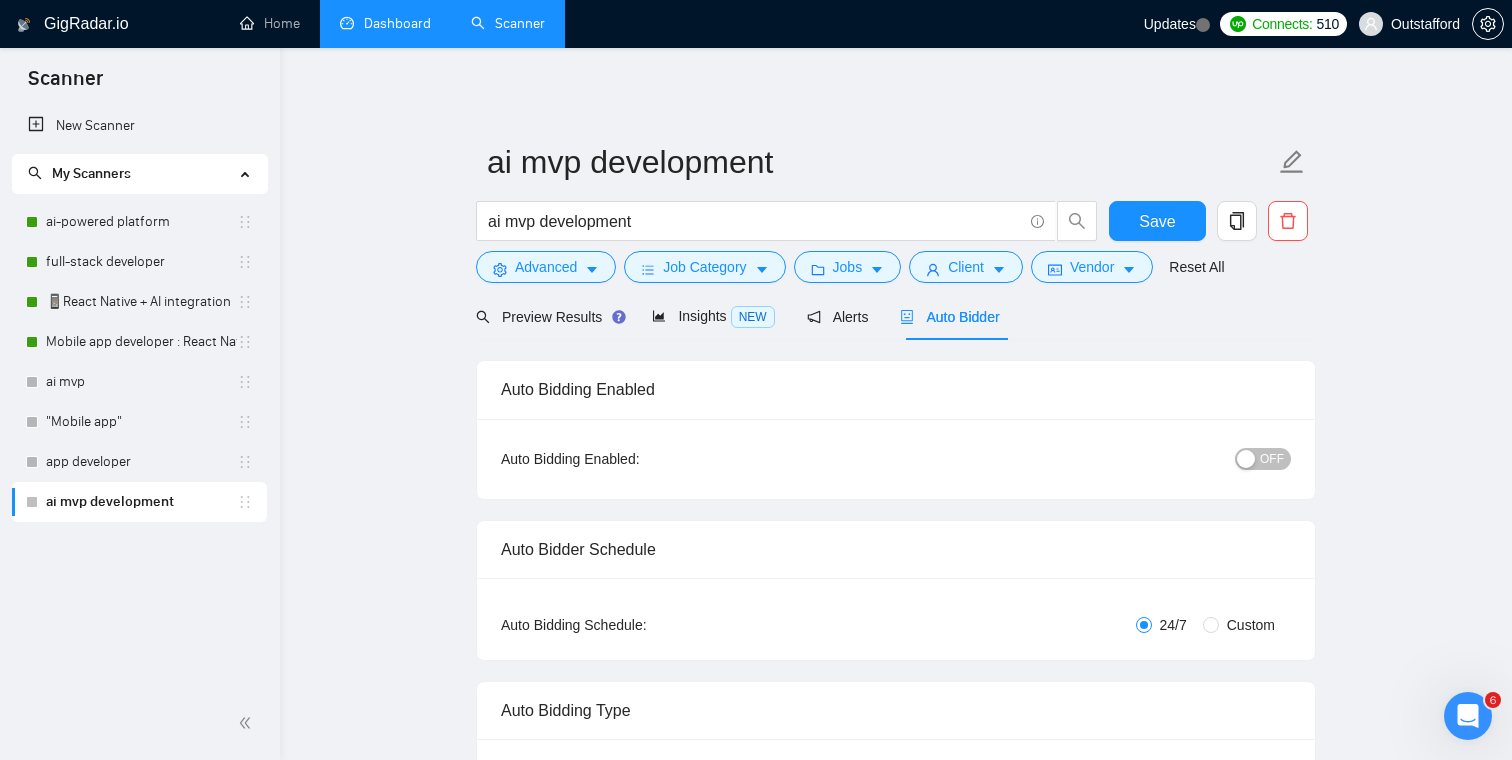 type 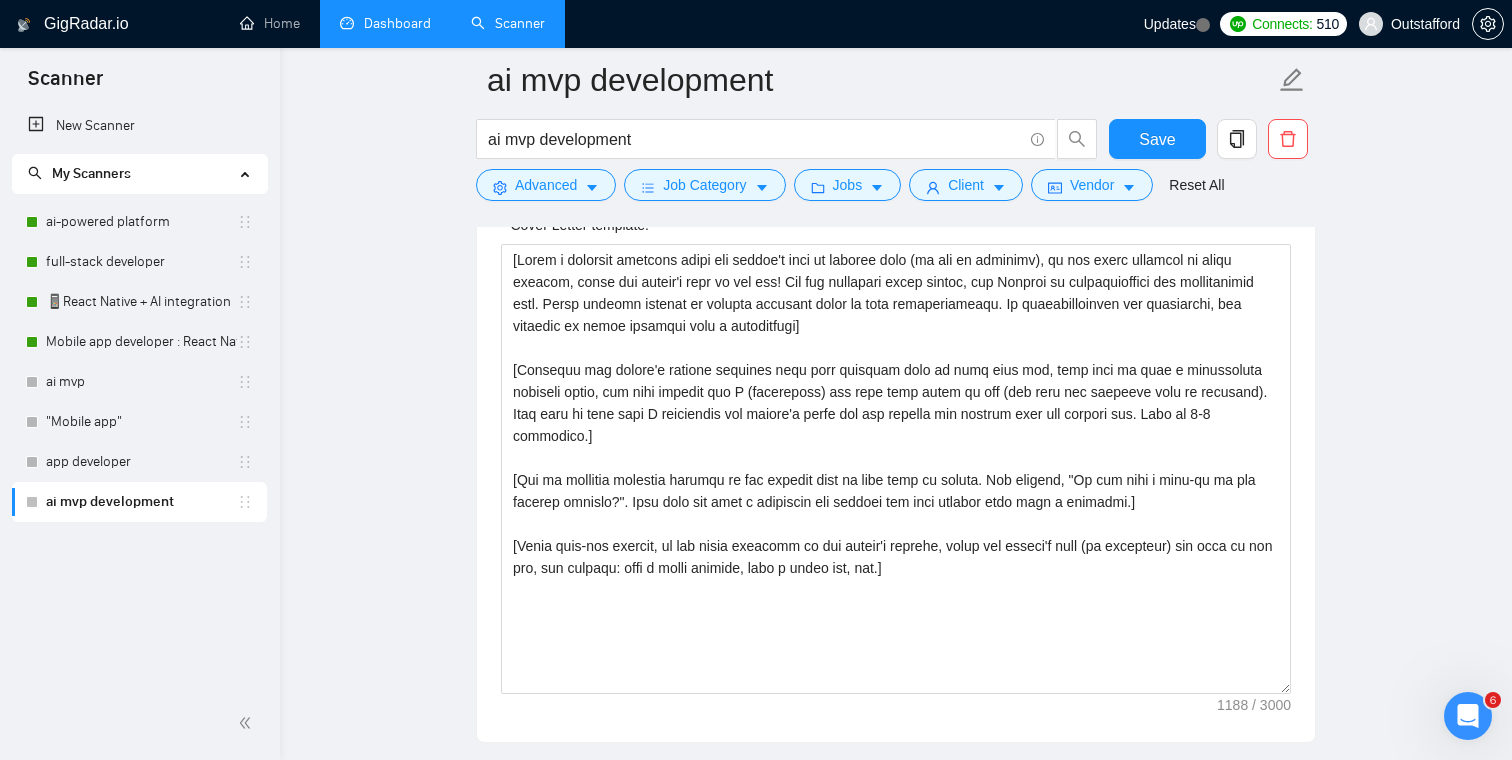 scroll, scrollTop: 1343, scrollLeft: 0, axis: vertical 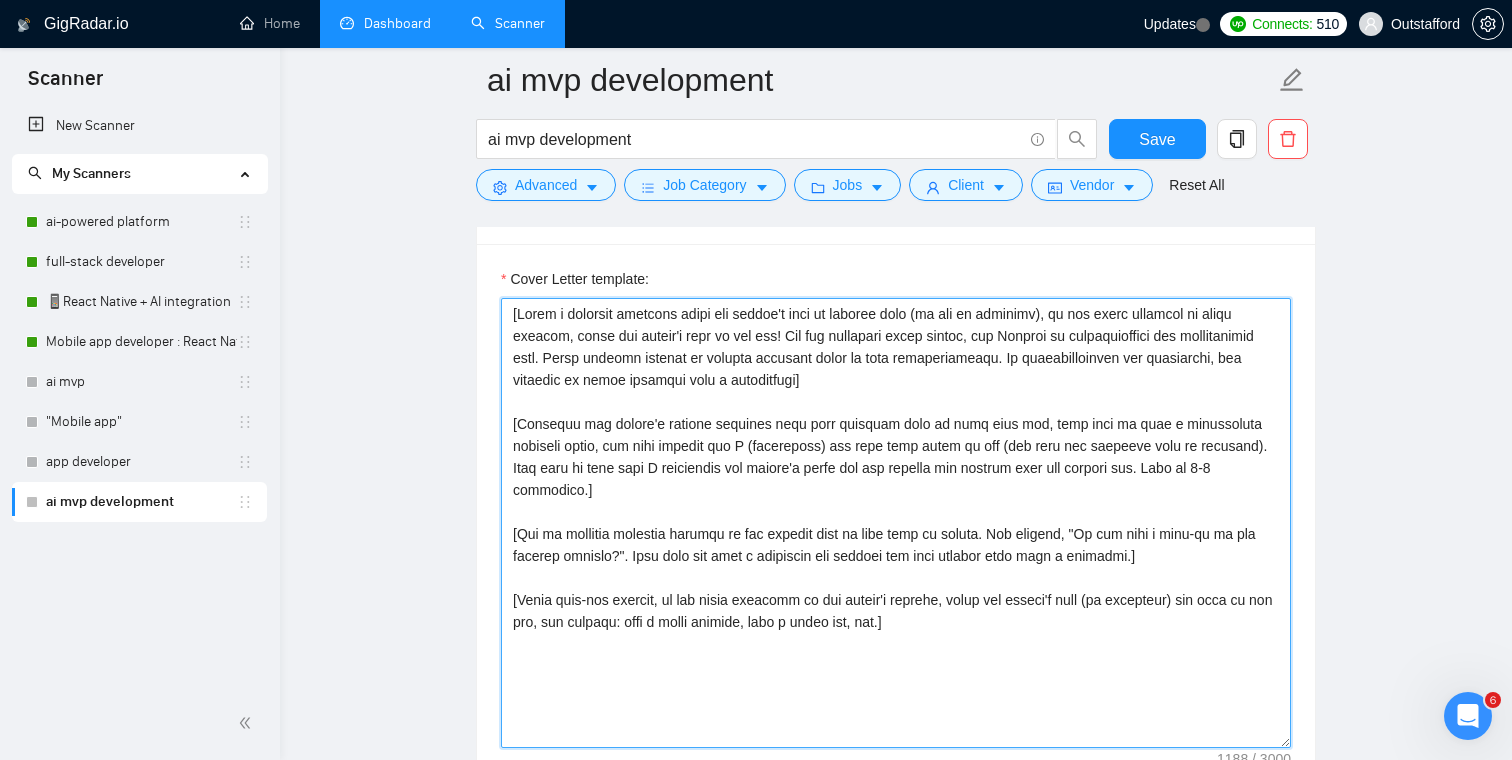 drag, startPoint x: 975, startPoint y: 597, endPoint x: 483, endPoint y: 291, distance: 579.39624 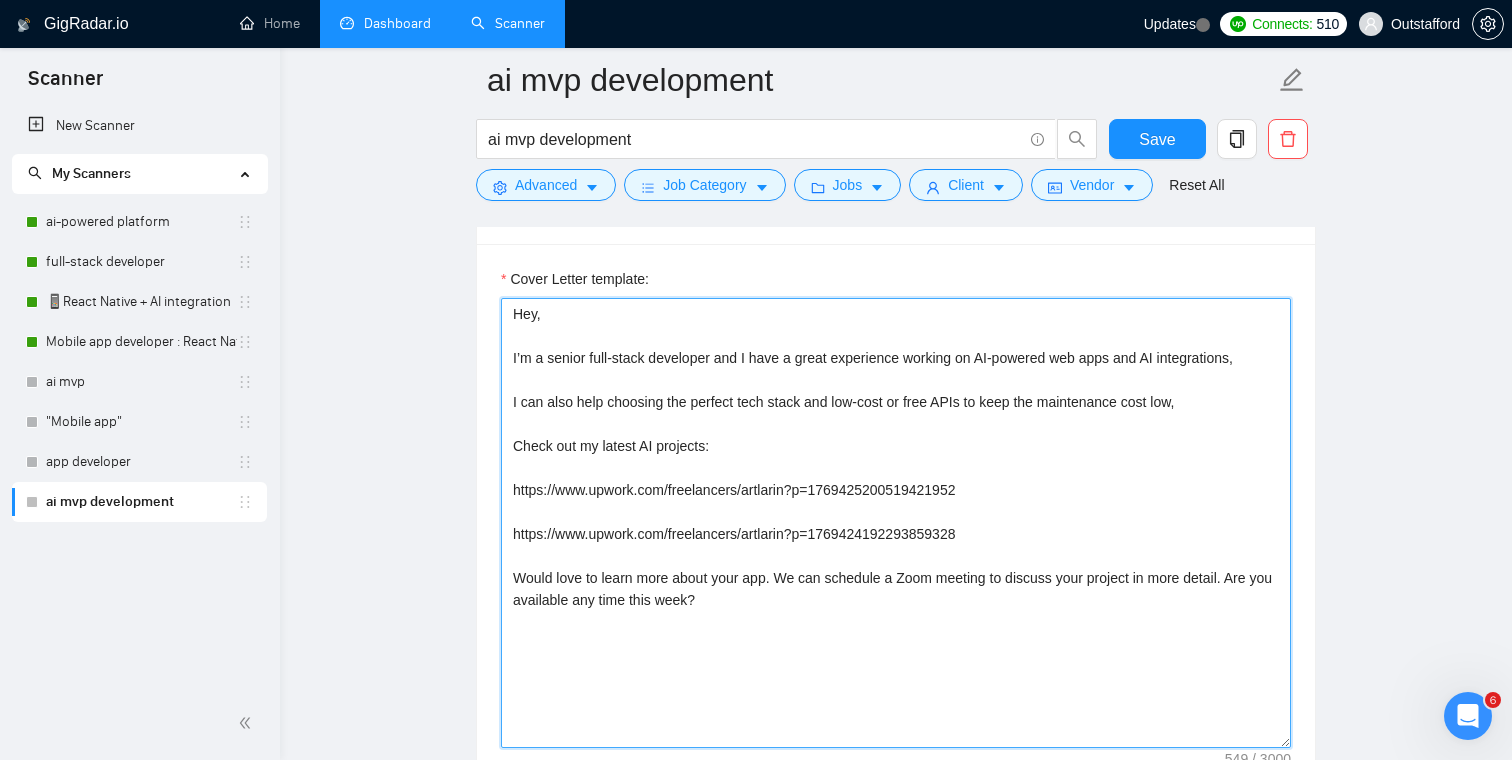 drag, startPoint x: 1269, startPoint y: 357, endPoint x: 1071, endPoint y: 357, distance: 198 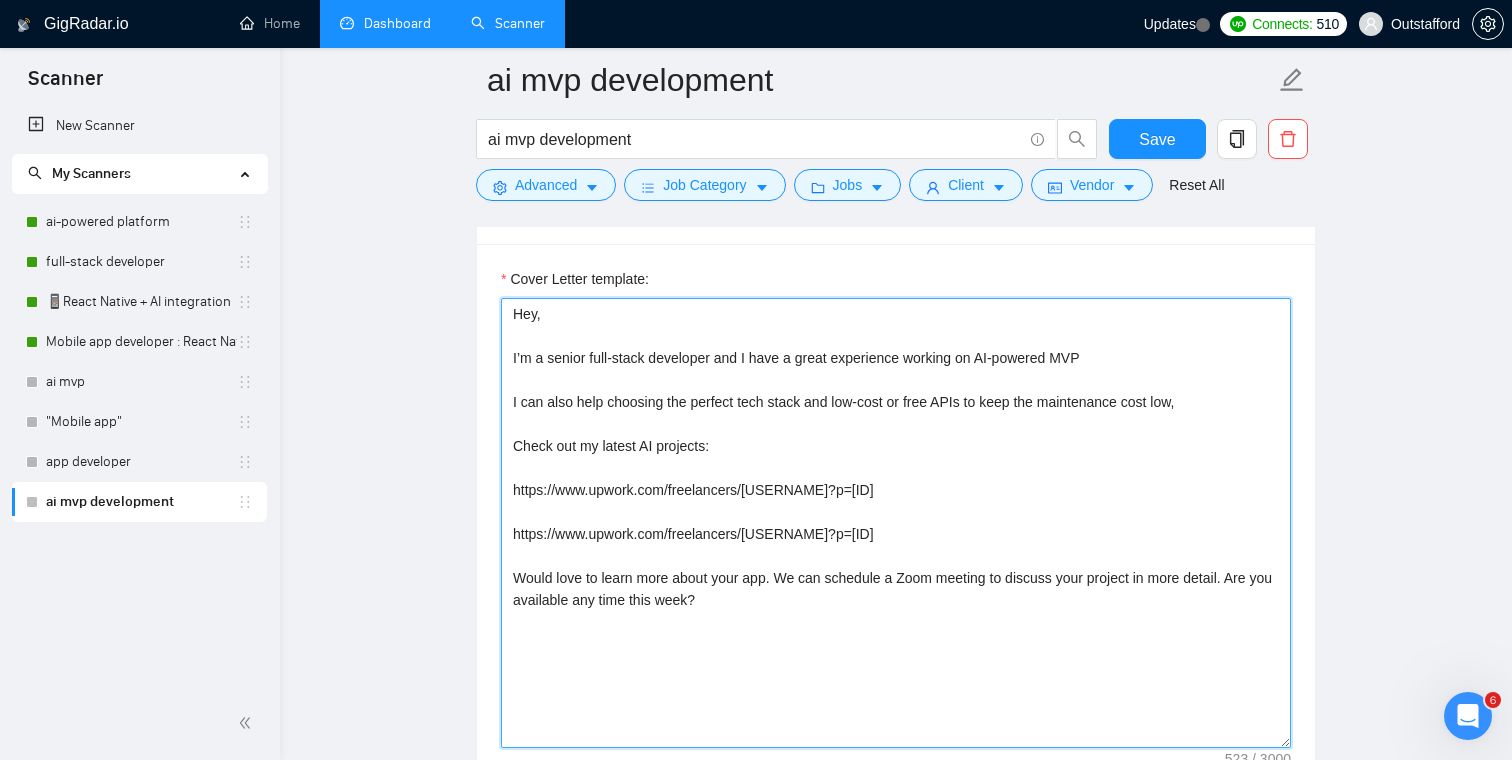 click on "Hey,
I’m a senior full-stack developer and I have a great experience working on AI-powered MVP
I can also help choosing the perfect tech stack and low-cost or free APIs to keep the maintenance cost low,
Check out my latest AI projects:
https://www.upwork.com/freelancers/[USERNAME]?p=[ID]
https://www.upwork.com/freelancers/[USERNAME]?p=[ID]
Would love to learn more about your app. We can schedule a Zoom meeting to discuss your project in more detail. Are you available any time this week?" at bounding box center [896, 523] 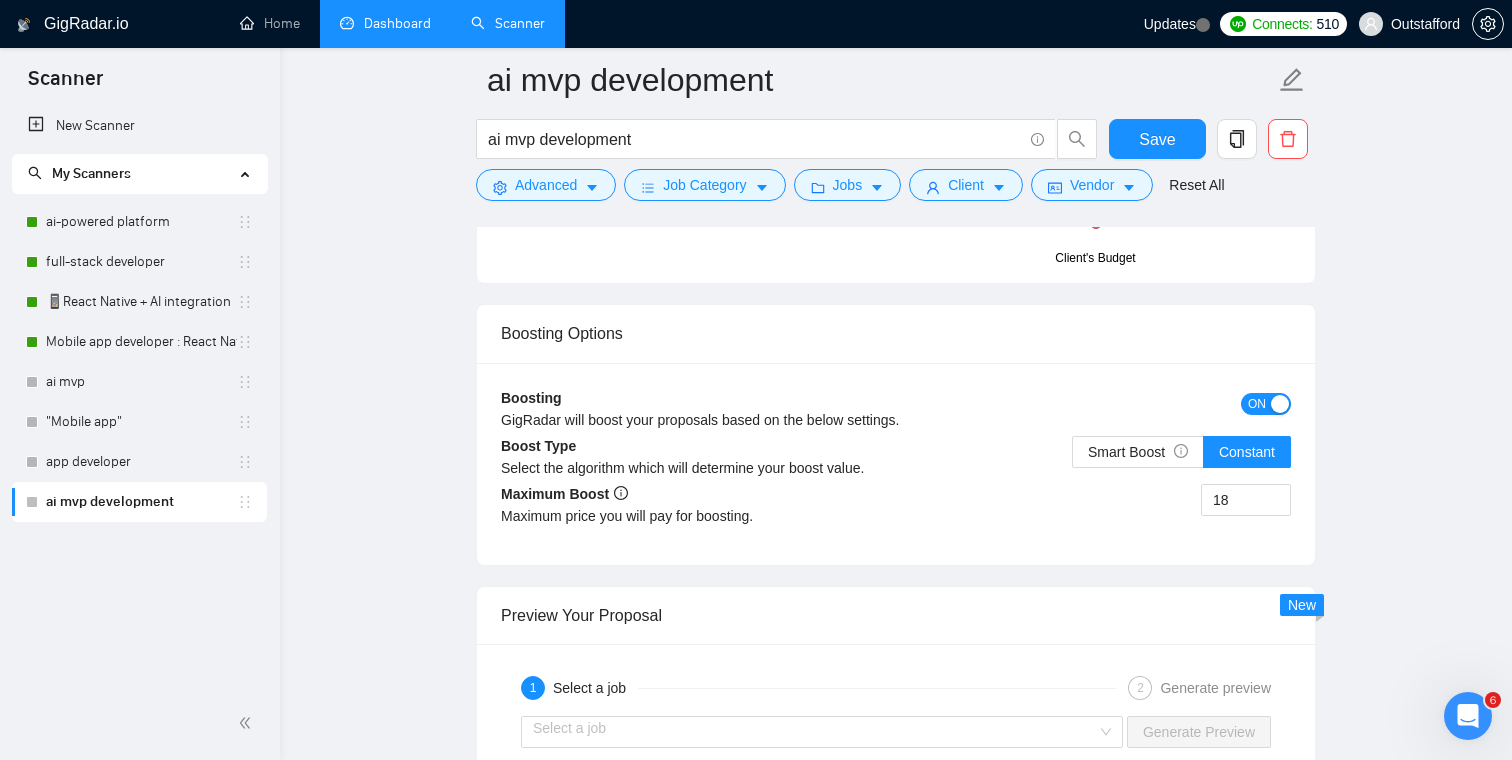 scroll, scrollTop: 2613, scrollLeft: 0, axis: vertical 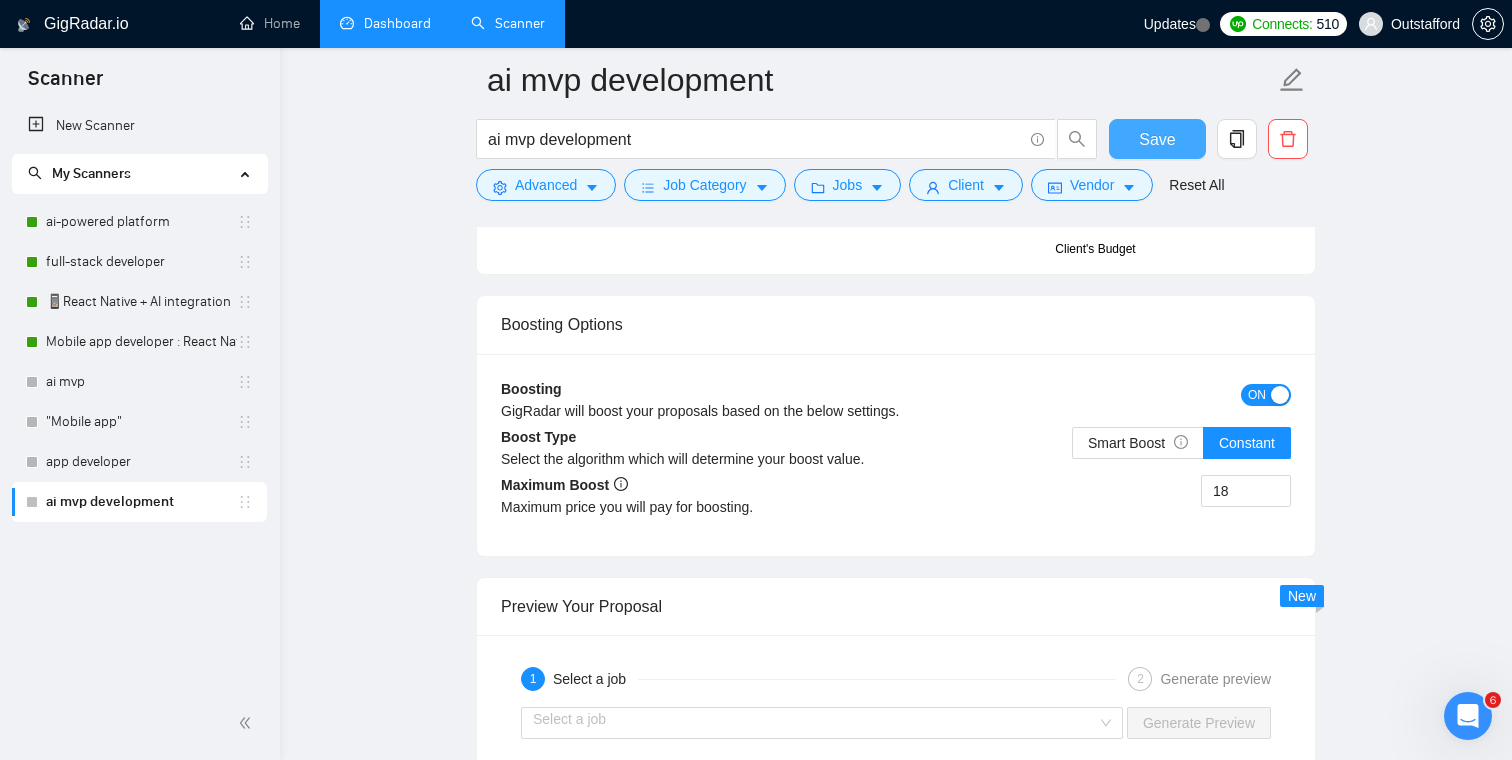 type on "Hey,
I’m a senior full-stack developer and I have a great experience working on AI-powered MVPs,
I can also help choosing the perfect tech stack and low-cost or free APIs to keep the maintenance cost low,
Check out my latest AI projects:
https://www.upwork.com/freelancers/artlarin?p=1769425200519421952
https://www.upwork.com/freelancers/artlarin?p=1769424192293859328
Would love to learn more about your app. We can schedule a Zoom meeting to discuss your project in more detail. Are you available any time this week?" 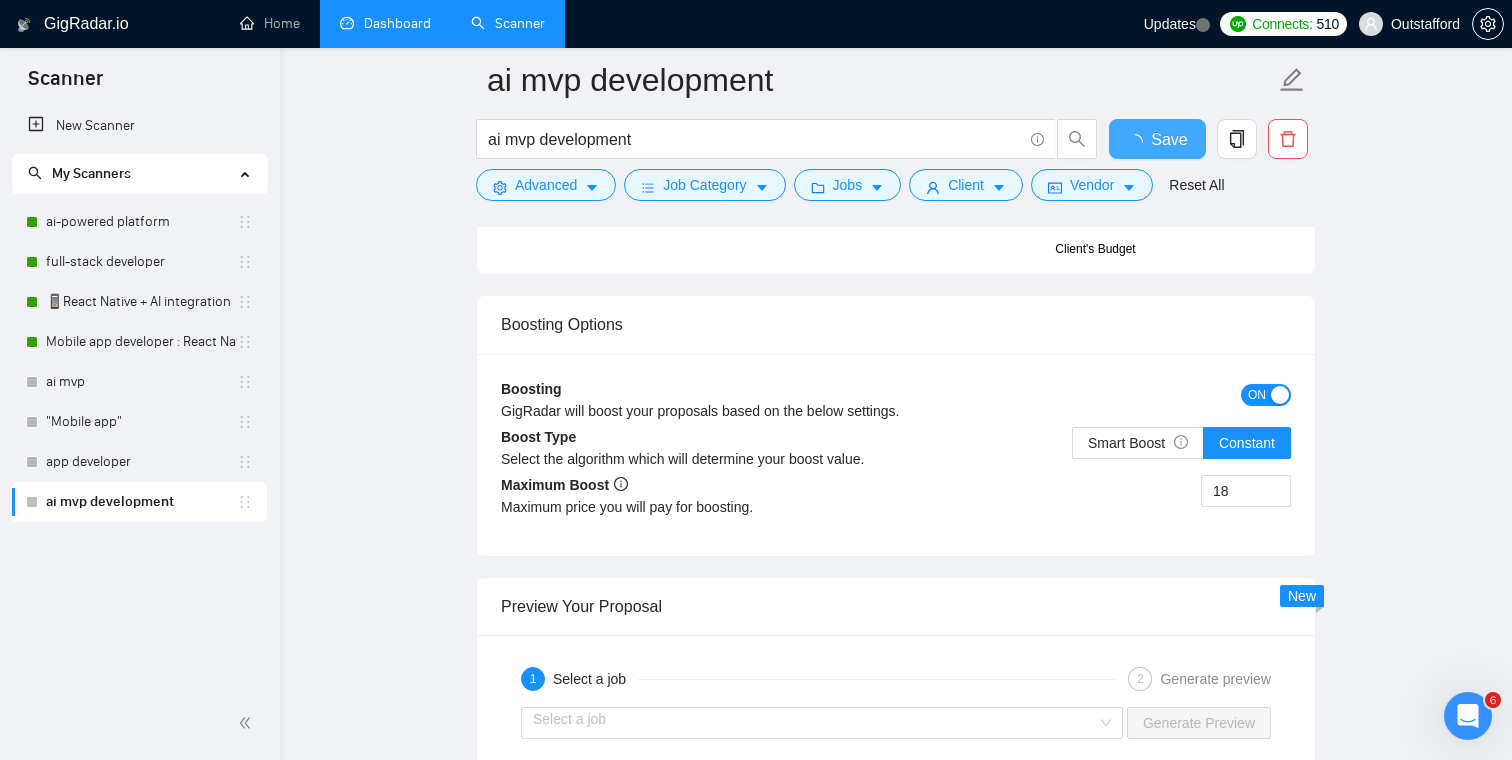 type 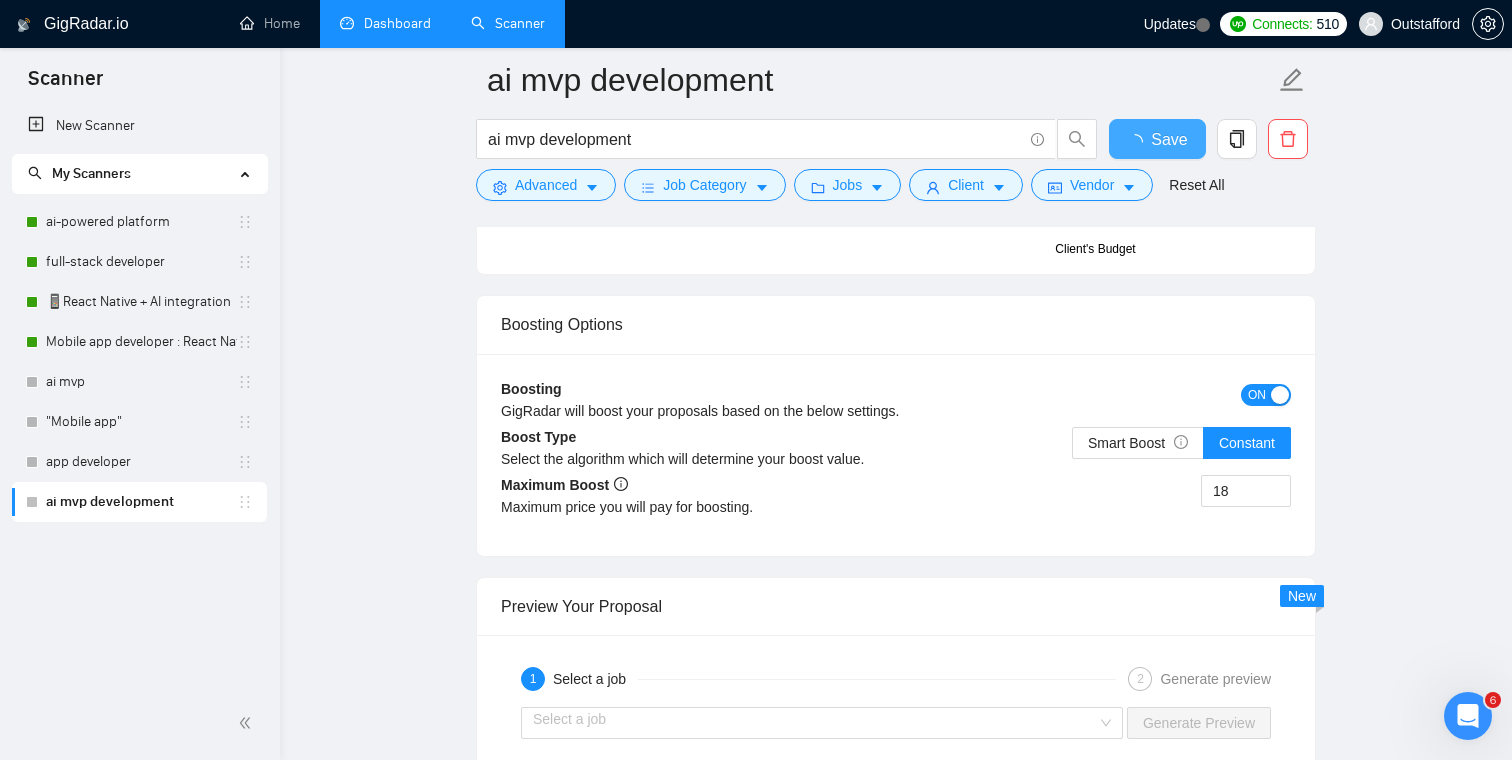 checkbox on "true" 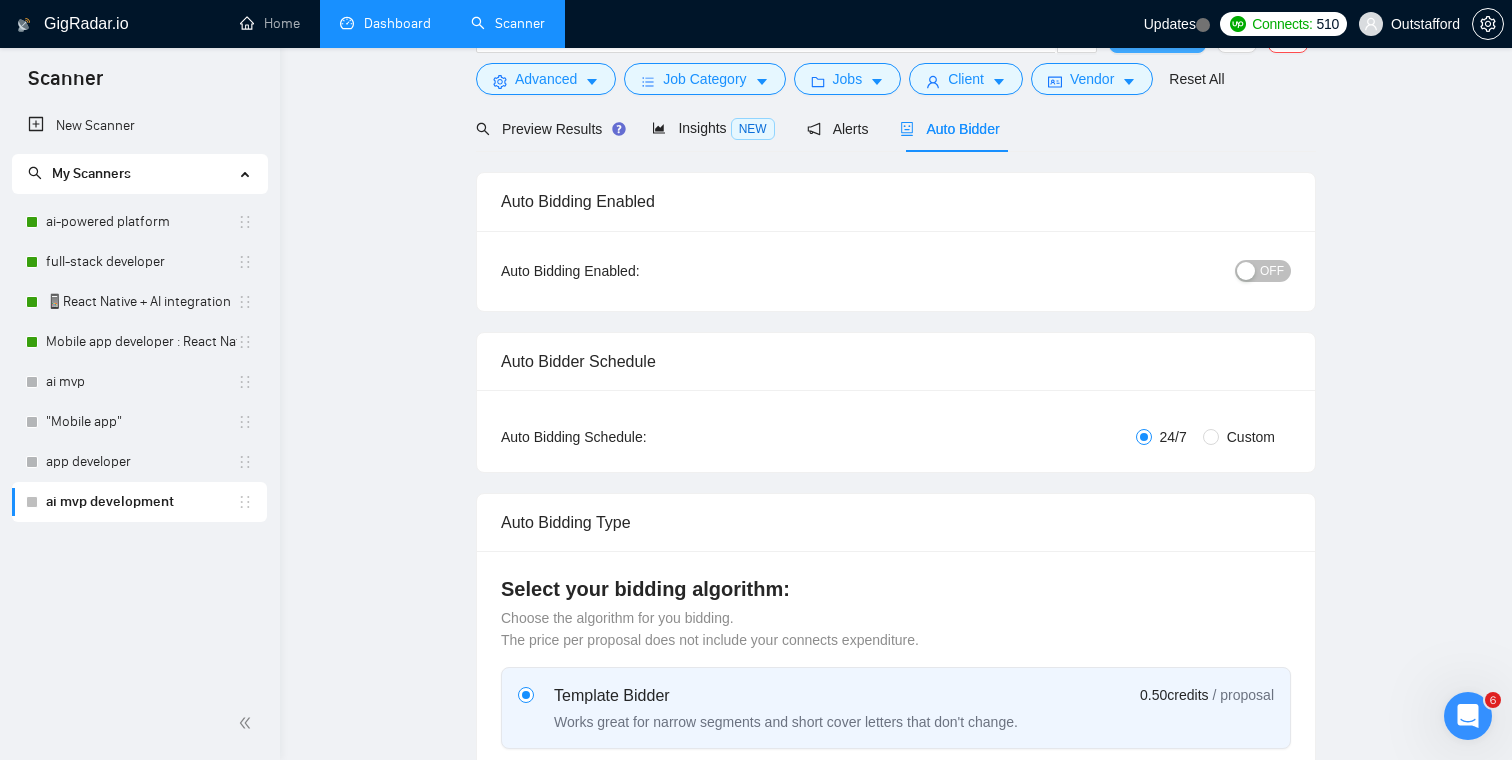 scroll, scrollTop: 0, scrollLeft: 0, axis: both 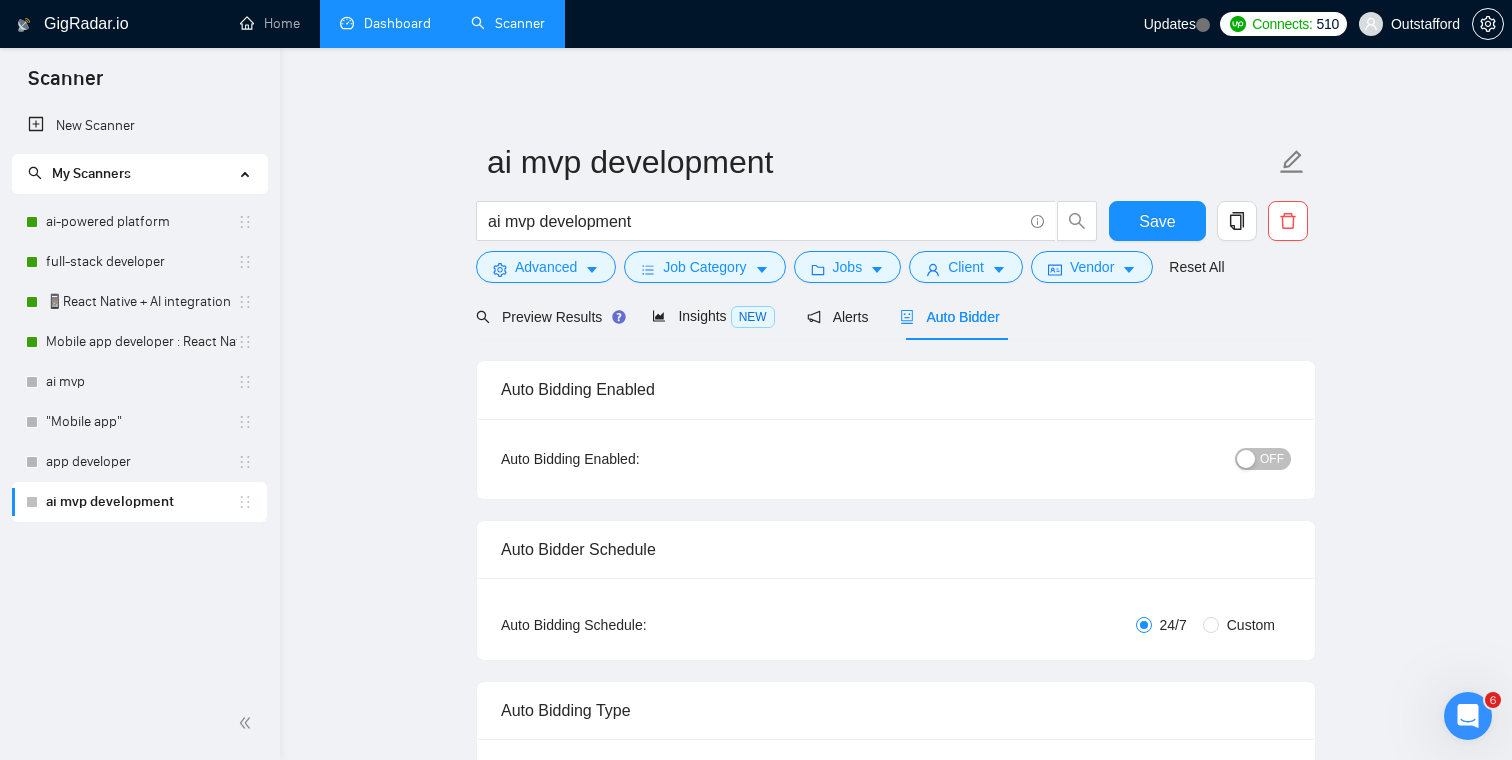click on "OFF" at bounding box center [1272, 459] 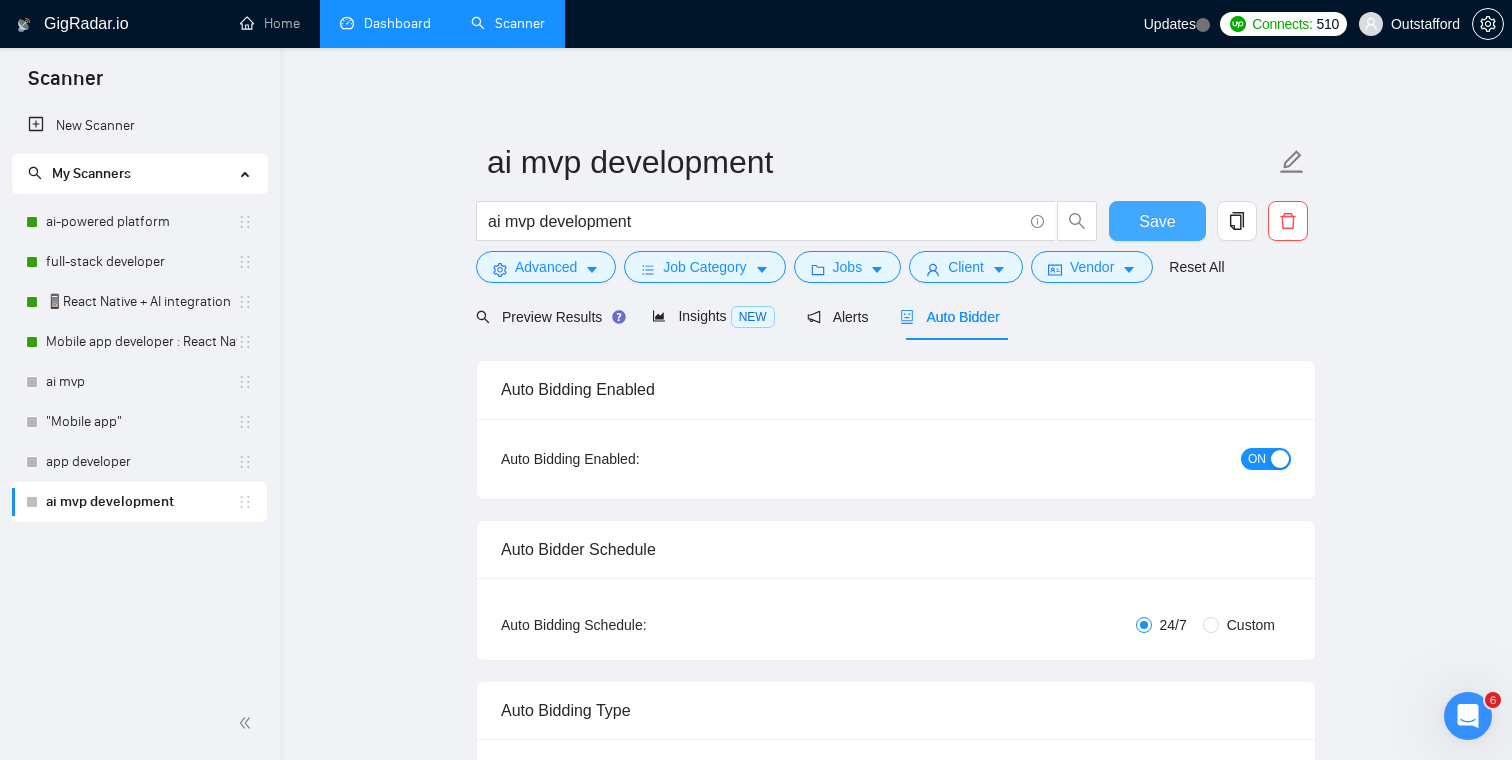 click on "Save" at bounding box center [1157, 221] 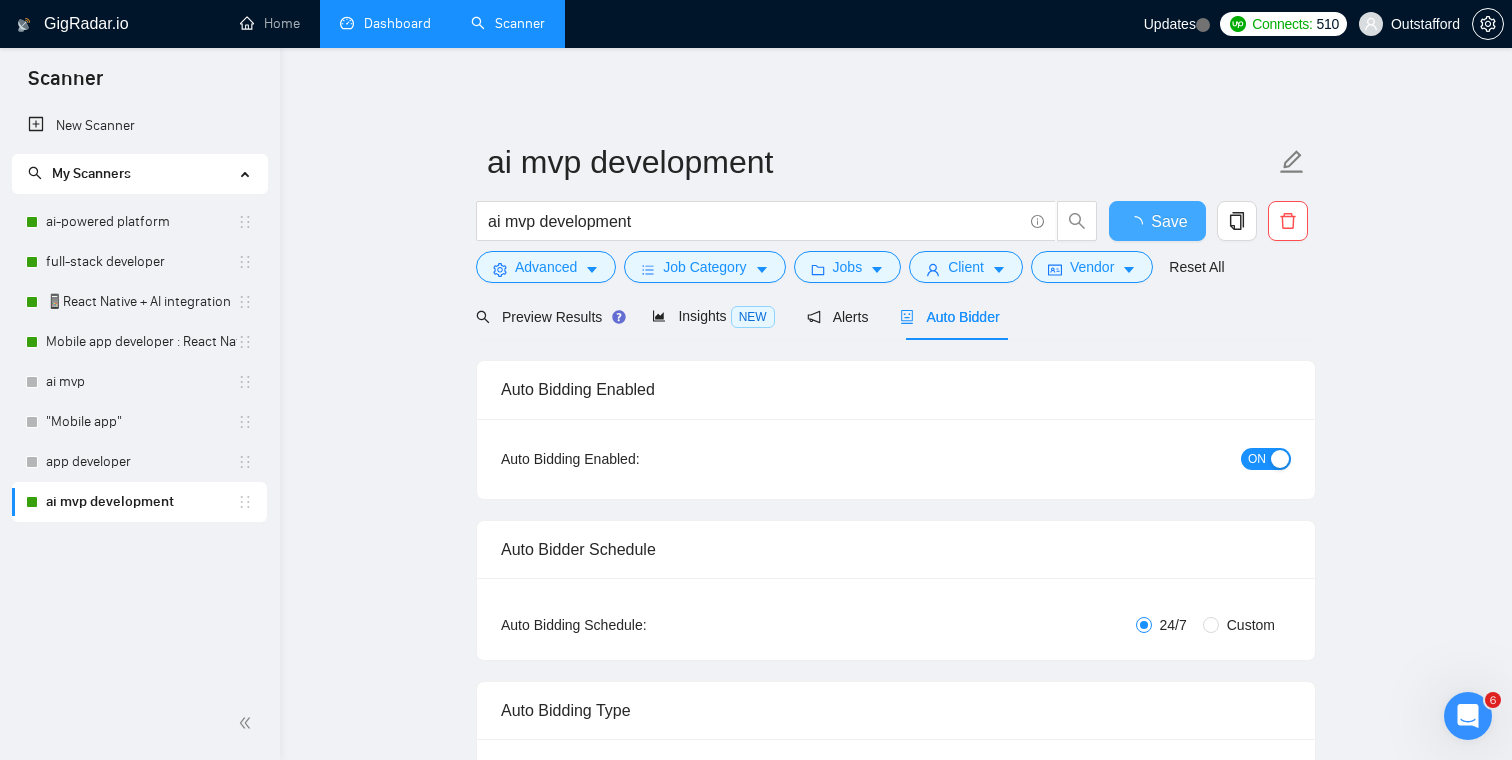 type 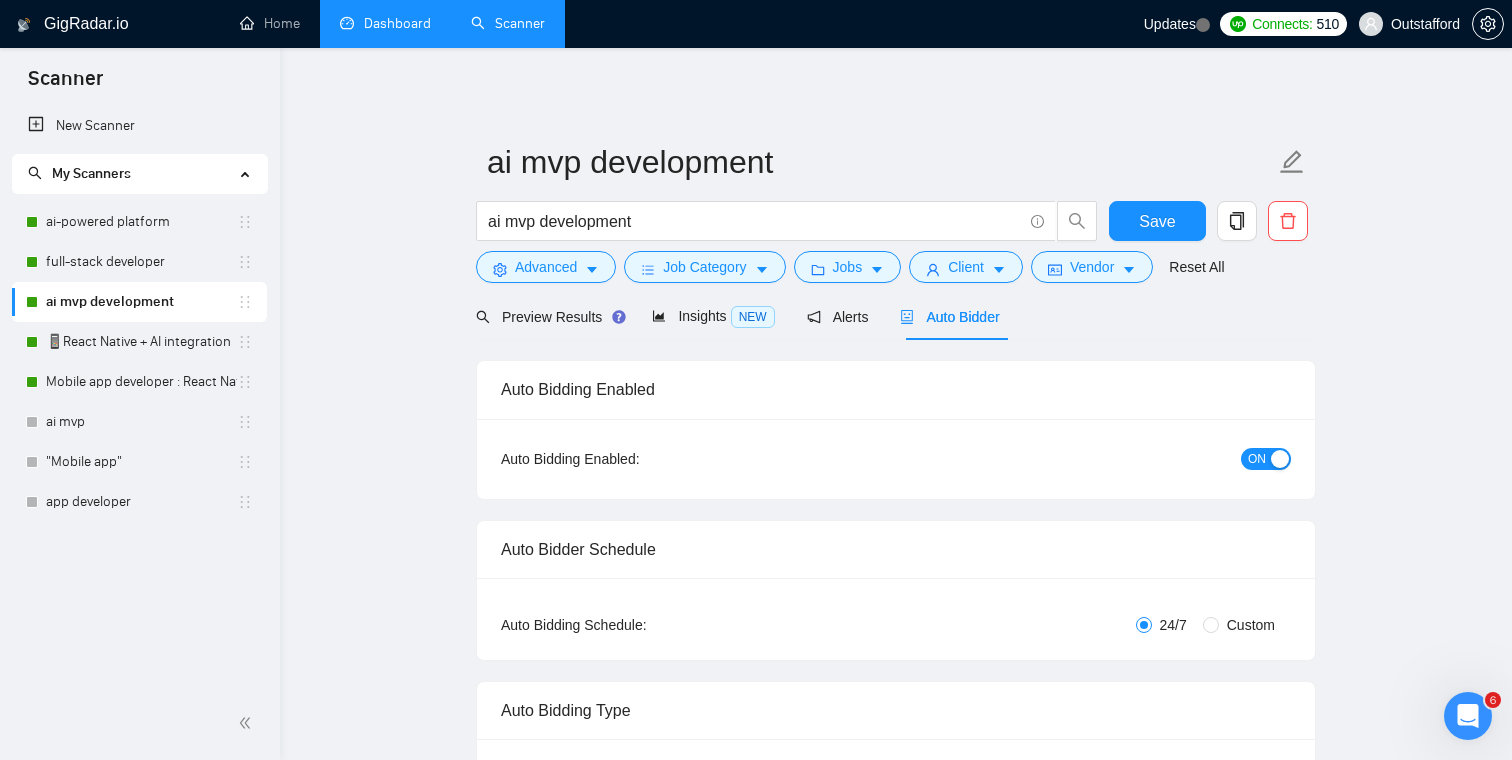 click on "ai mvp development ai mvp development Save Advanced   Job Category   Jobs   Client   Vendor   Reset All Preview Results Insights NEW Alerts Auto Bidder Auto Bidding Enabled Auto Bidding Enabled: ON Auto Bidder Schedule Auto Bidding Type: Automated (recommended) Semi-automated Auto Bidding Schedule: 24/7 Custom Custom Auto Bidder Schedule Repeat every week on Monday Tuesday Wednesday Thursday Friday Saturday Sunday Active Hours ( America/Los_Angeles ): From: To: ( 24  hours) America/Los_Angeles Auto Bidding Type Select your bidding algorithm: Choose the algorithm for you bidding. The price per proposal does not include your connects expenditure. Template Bidder Works great for narrow segments and short cover letters that don't change. 0.50  credits / proposal Sardor AI 🤖 Personalise your cover letter with ai [placeholders] 1.00  credits / proposal Experimental Laziza AI  👑   NEW   Learn more 2.00  credits / proposal $57.7 savings Team & Freelancer Select team: Outstafford ✦ top AI team Art Larin   50" at bounding box center [896, 2501] 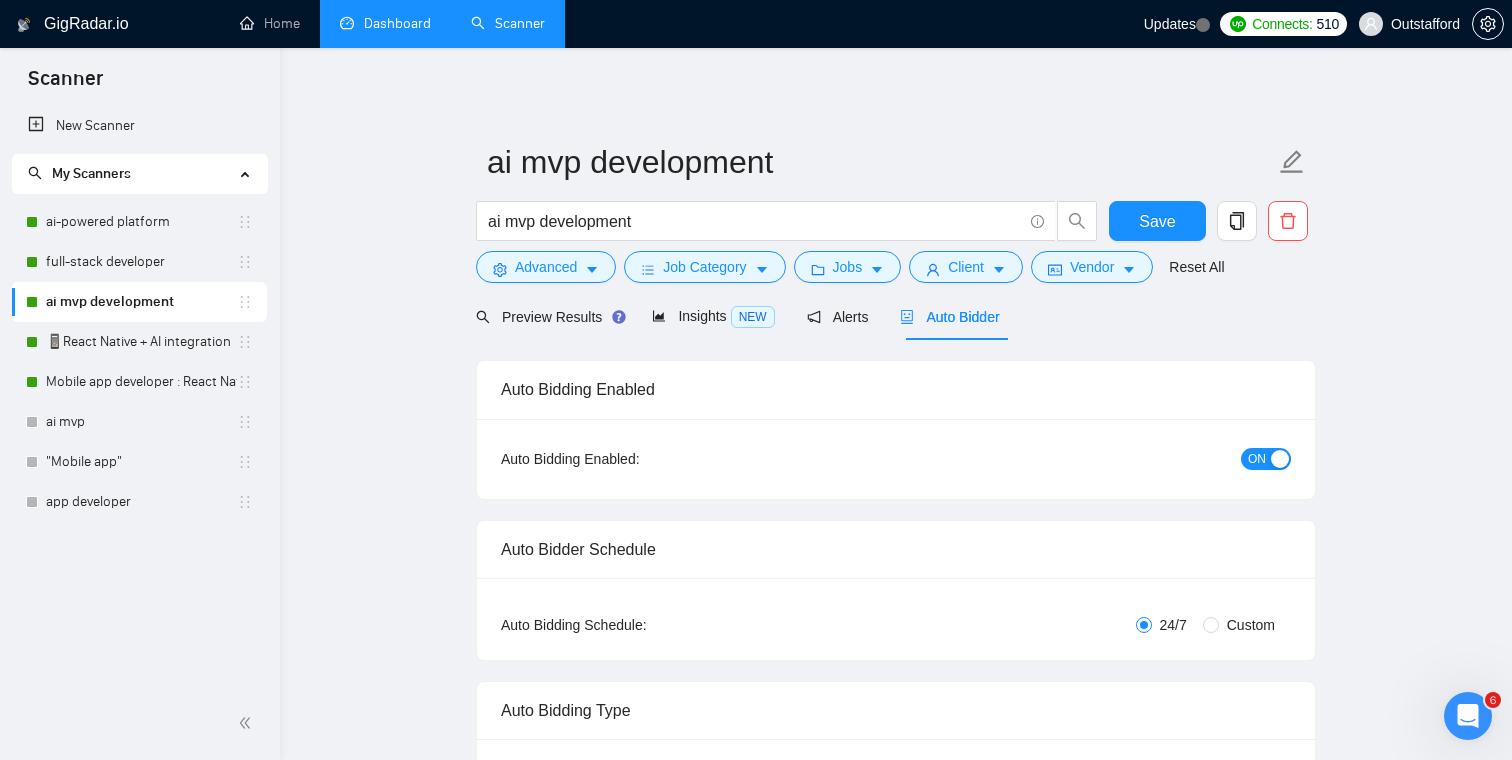 click on "ai mvp development ai mvp development Save Advanced   Job Category   Jobs   Client   Vendor   Reset All Preview Results Insights NEW Alerts Auto Bidder Auto Bidding Enabled Auto Bidding Enabled: ON Auto Bidder Schedule Auto Bidding Type: Automated (recommended) Semi-automated Auto Bidding Schedule: 24/7 Custom Custom Auto Bidder Schedule Repeat every week on Monday Tuesday Wednesday Thursday Friday Saturday Sunday Active Hours ( America/Los_Angeles ): From: To: ( 24  hours) America/Los_Angeles Auto Bidding Type Select your bidding algorithm: Choose the algorithm for you bidding. The price per proposal does not include your connects expenditure. Template Bidder Works great for narrow segments and short cover letters that don't change. 0.50  credits / proposal Sardor AI 🤖 Personalise your cover letter with ai [placeholders] 1.00  credits / proposal Experimental Laziza AI  👑   NEW   Learn more 2.00  credits / proposal $57.7 savings Team & Freelancer Select team: Outstafford ✦ top AI team Art Larin   50" at bounding box center [896, 2501] 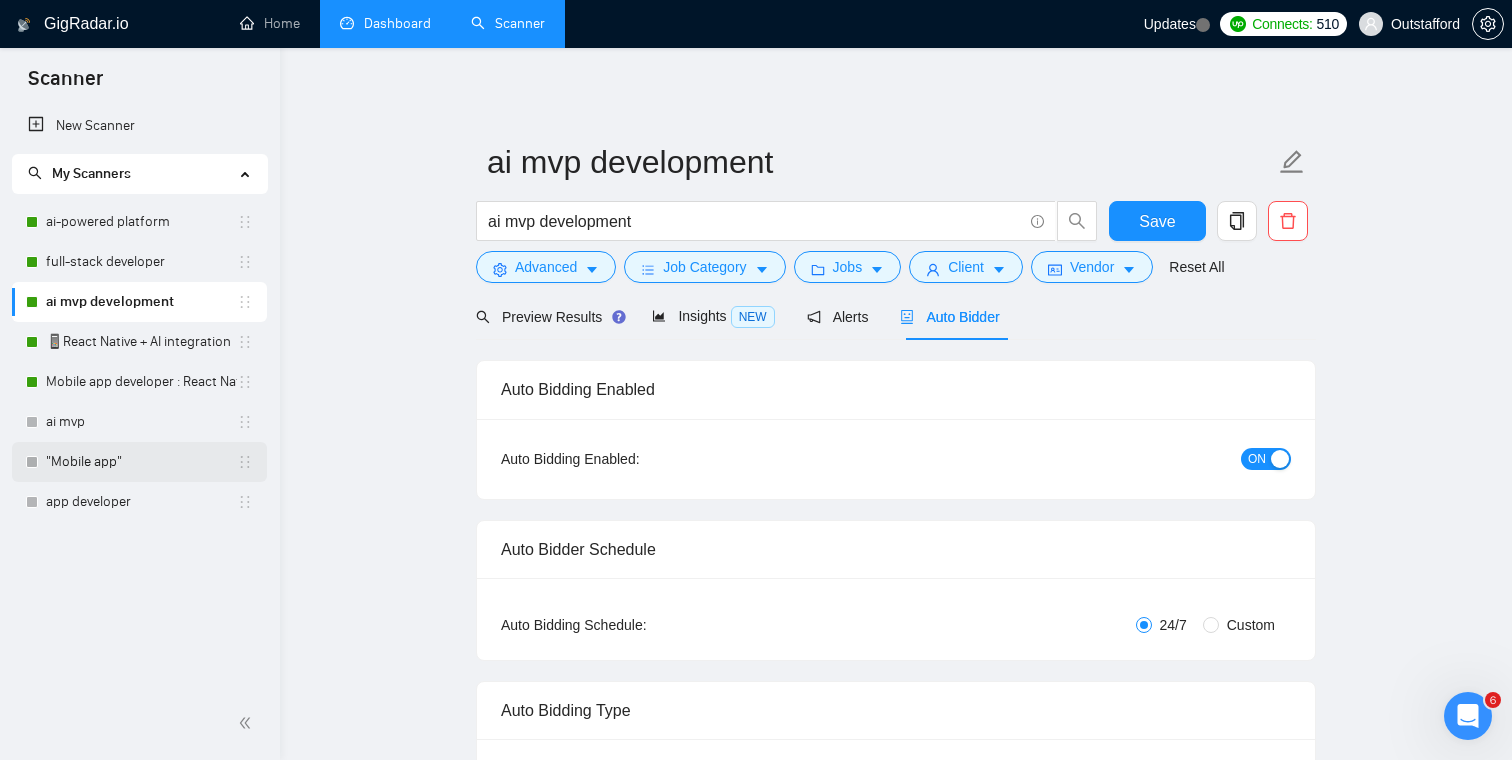 click on ""Mobile app"" at bounding box center (141, 462) 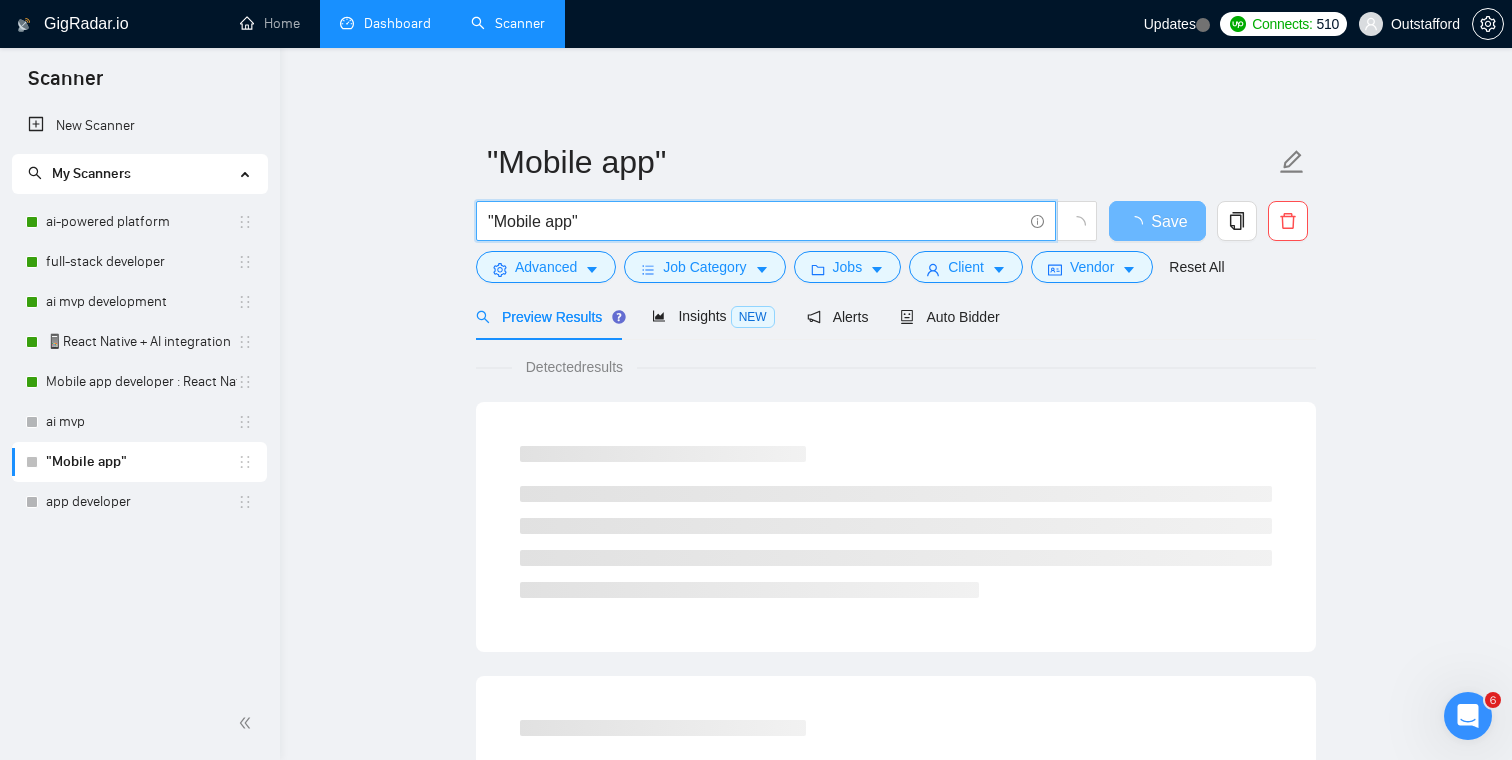 click on ""Mobile app"" at bounding box center (755, 221) 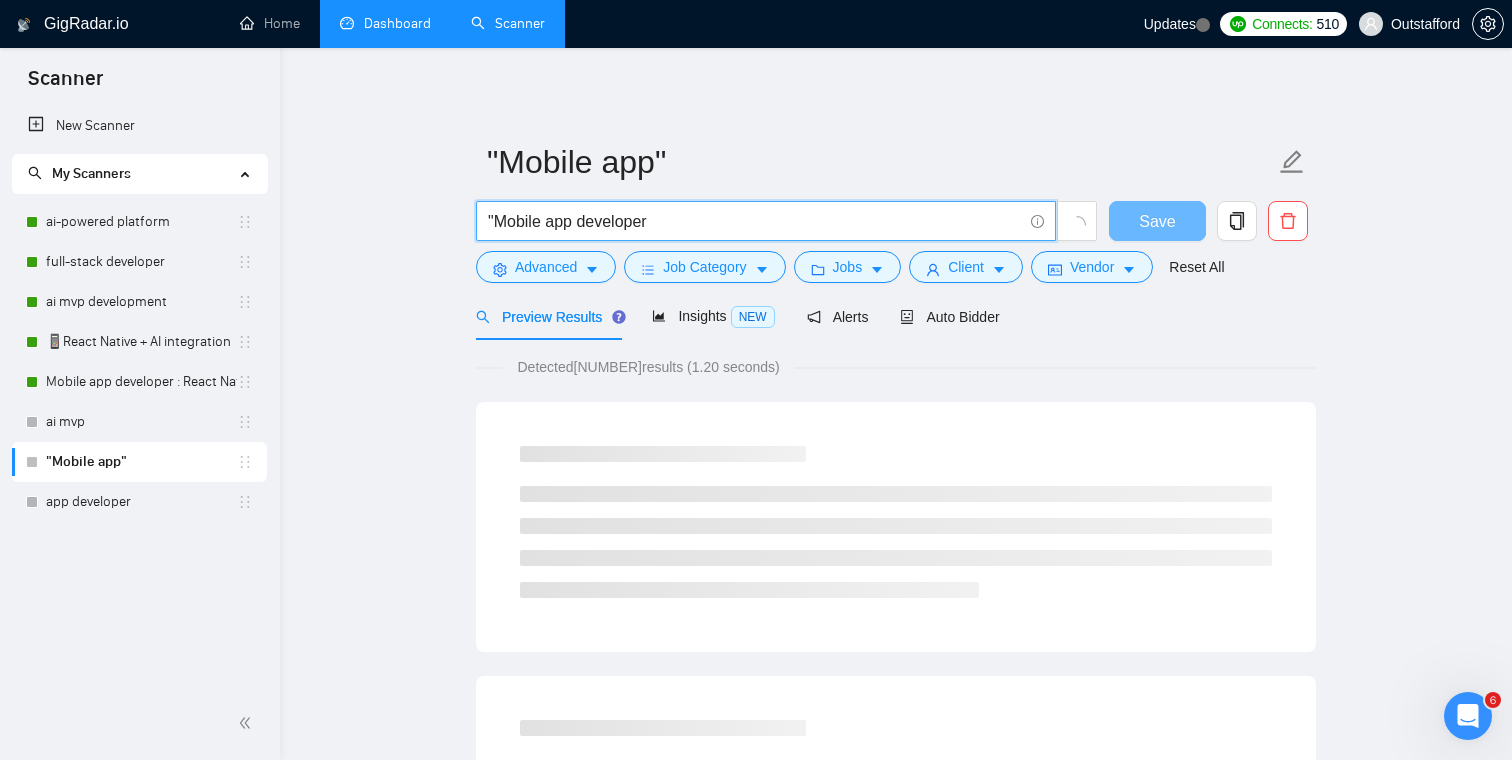 drag, startPoint x: 493, startPoint y: 225, endPoint x: 449, endPoint y: 225, distance: 44 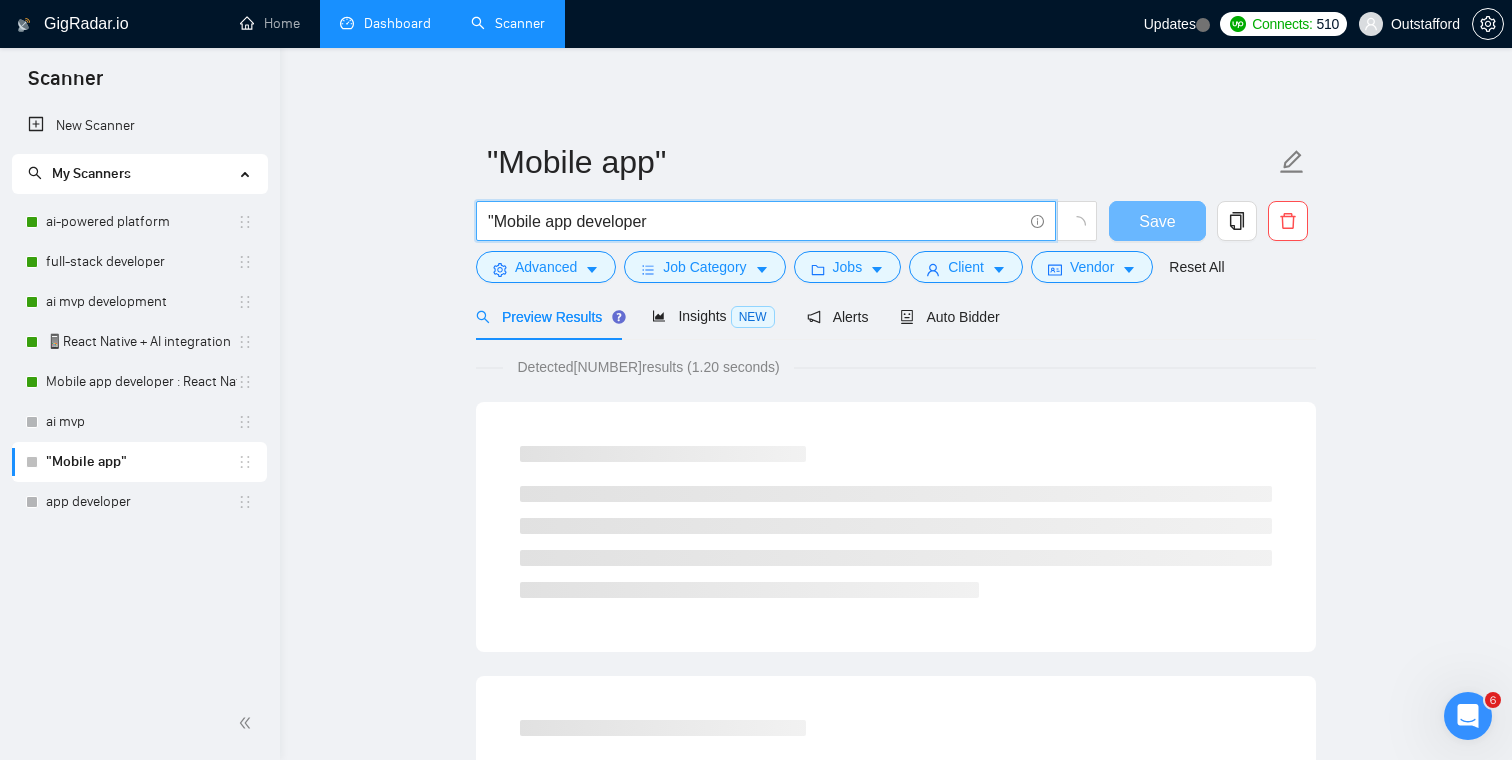 click on ""Mobile app" "Mobile app developer Save Advanced   Job Category   Jobs   Client   Vendor   Reset All Preview Results Insights NEW Alerts Auto Bidder Detected   1028  results   (1.20 seconds) Loading..." at bounding box center [896, 1623] 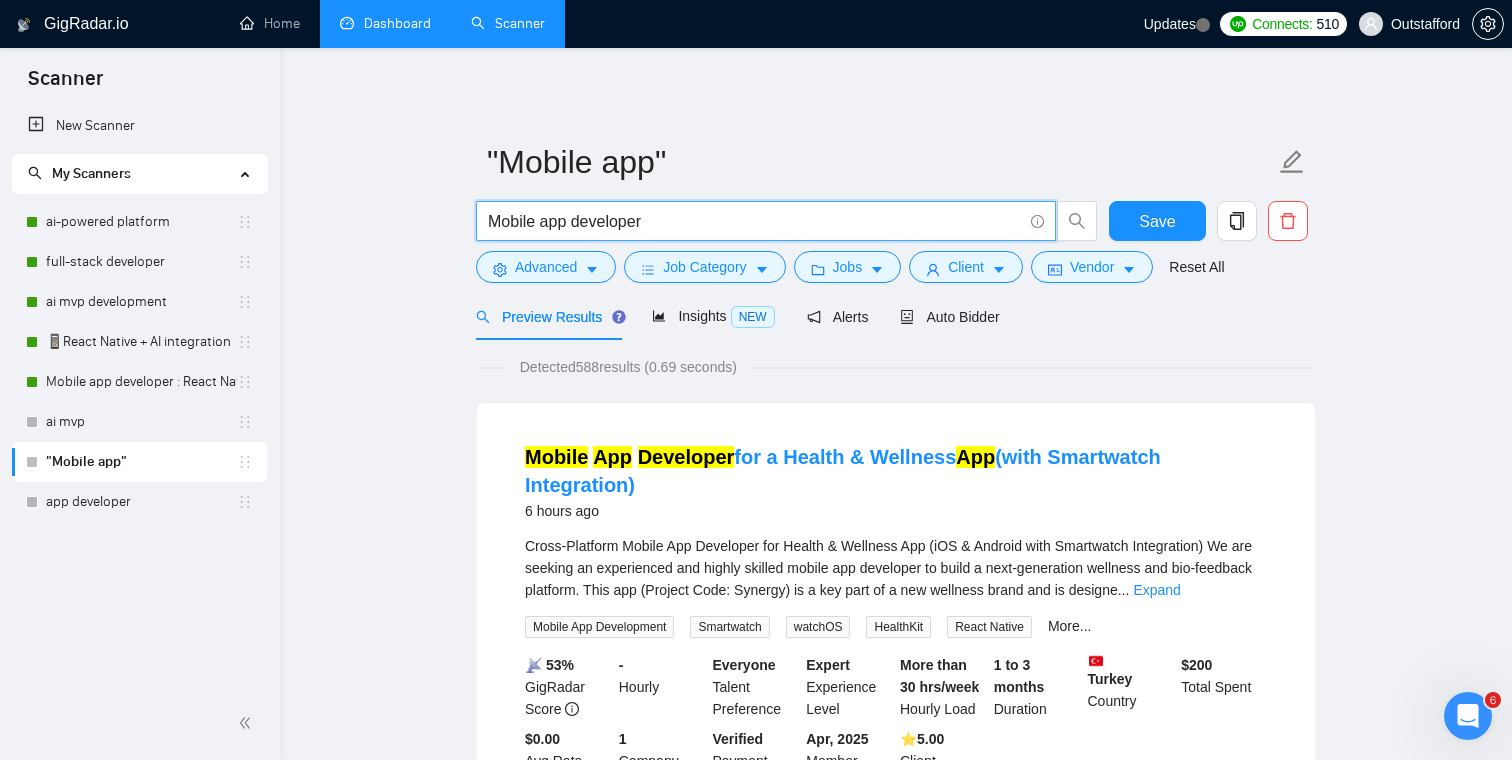 type on "Mobile app developer" 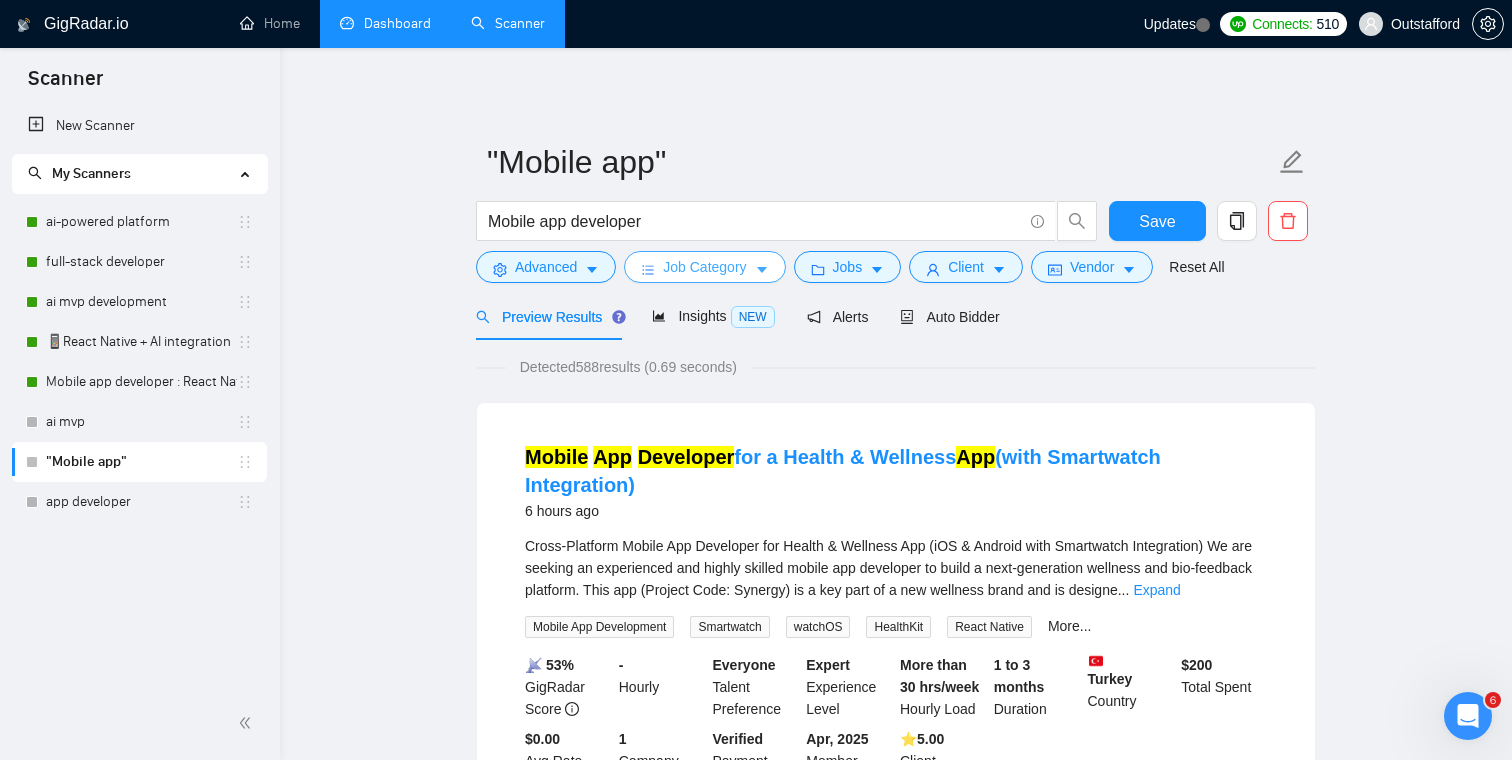 click on "Job Category" at bounding box center (704, 267) 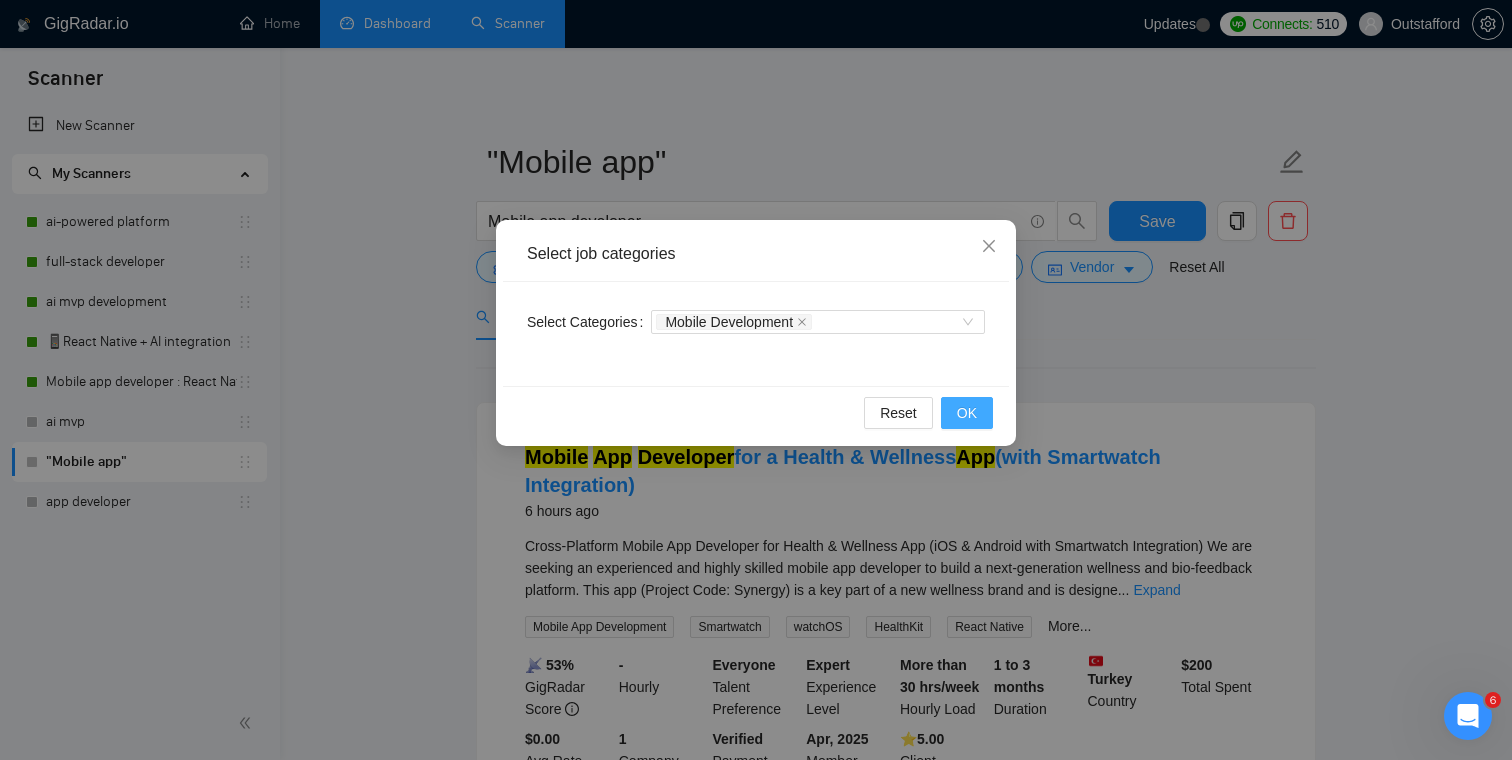 click on "OK" at bounding box center (967, 413) 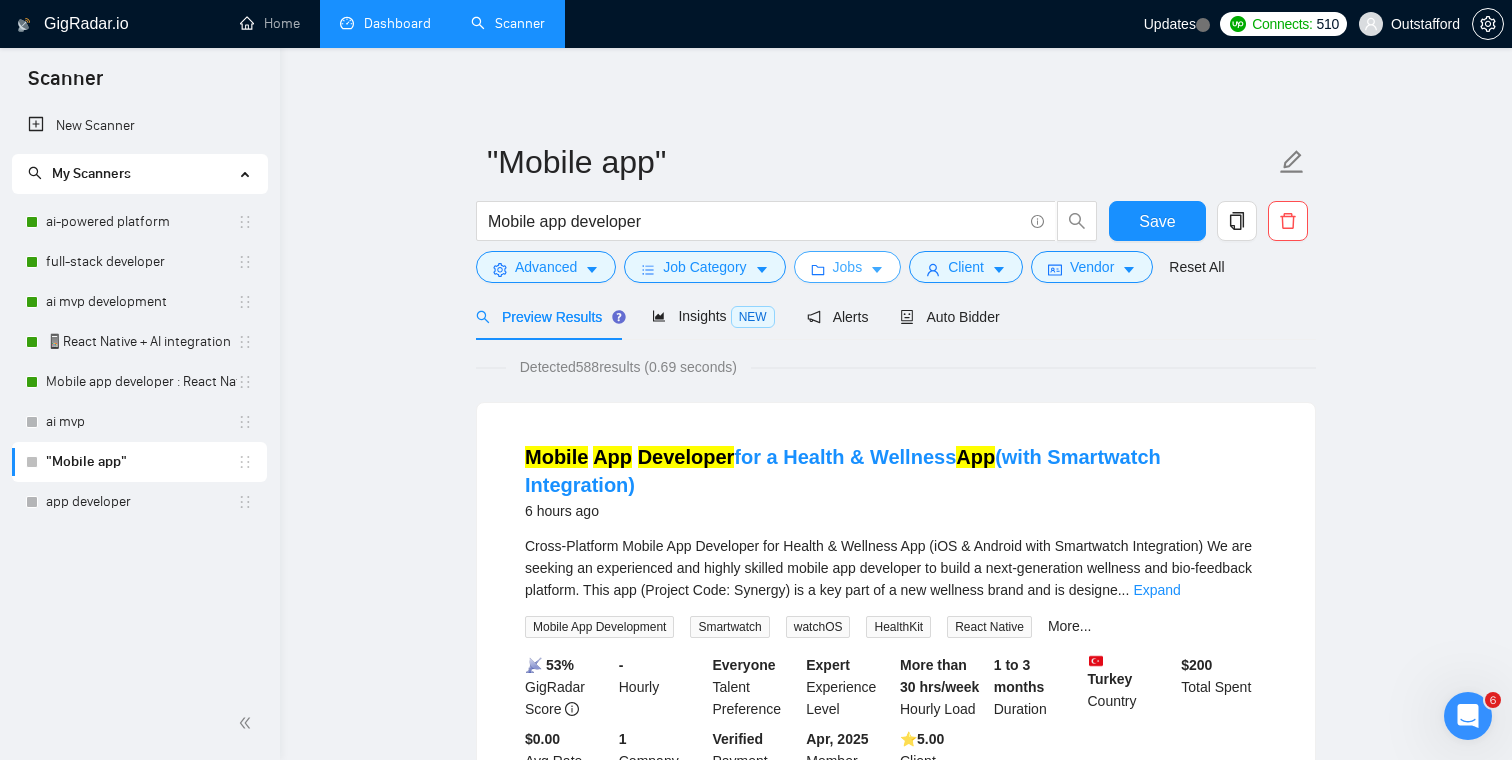 click on "Jobs" at bounding box center (848, 267) 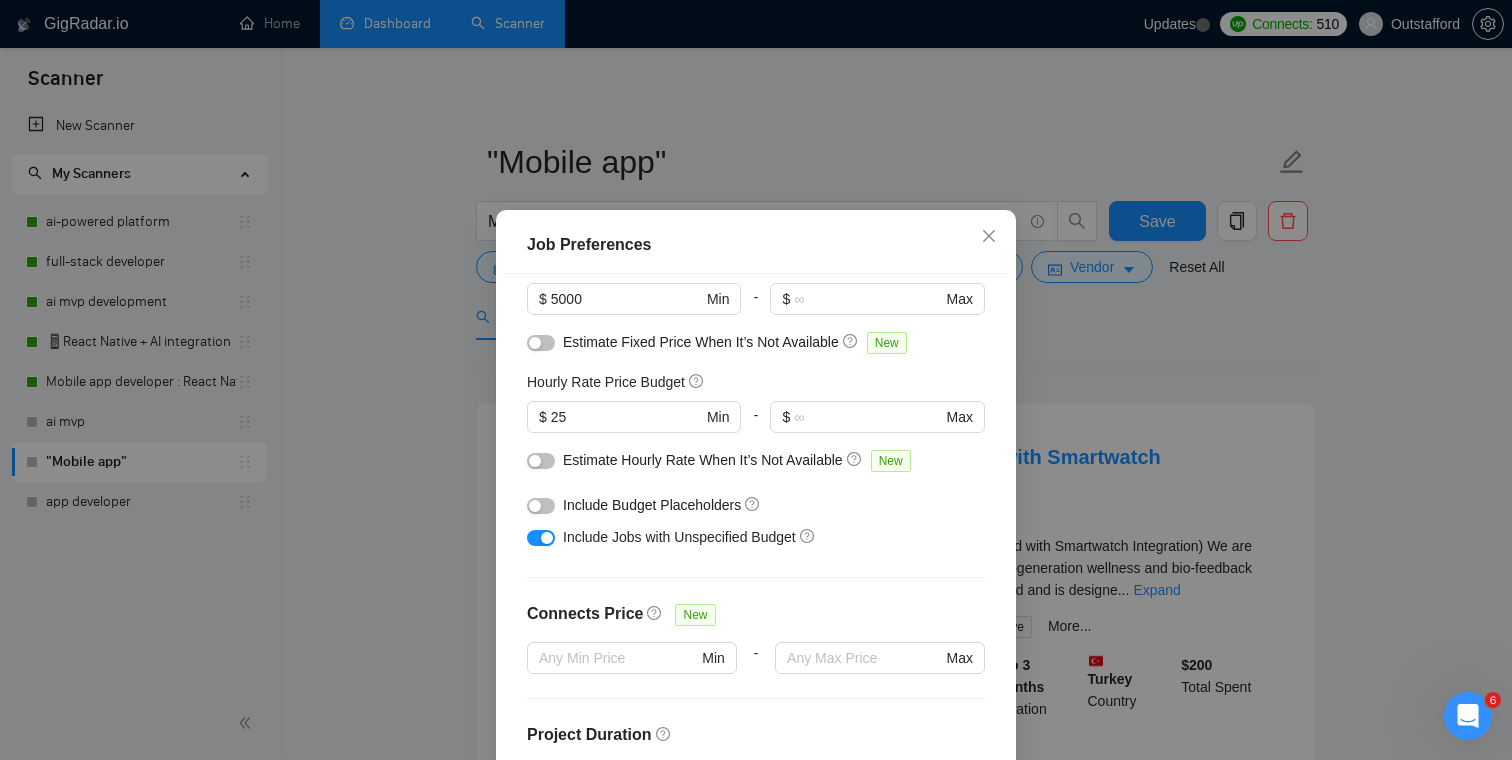 scroll, scrollTop: 197, scrollLeft: 0, axis: vertical 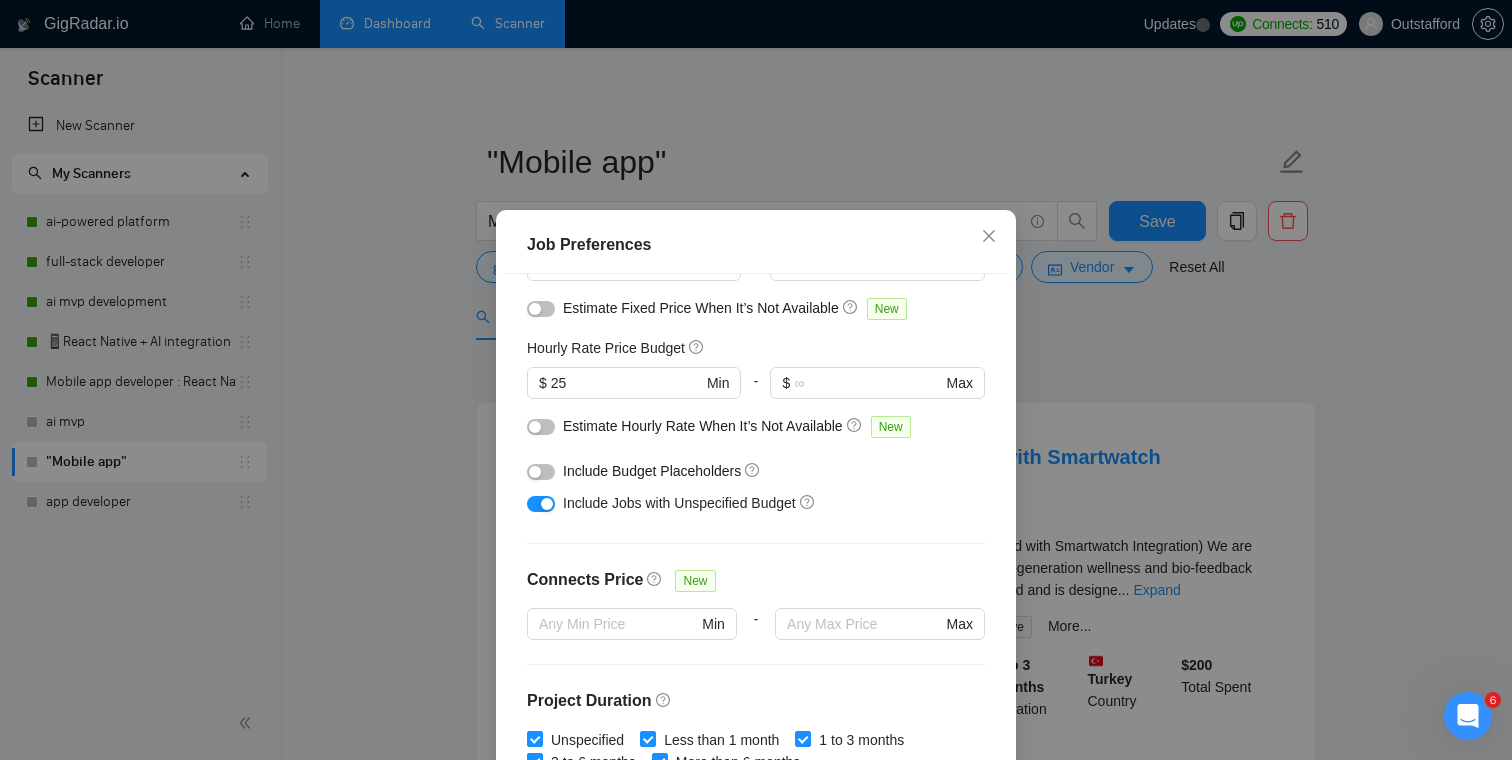 click at bounding box center [541, 472] 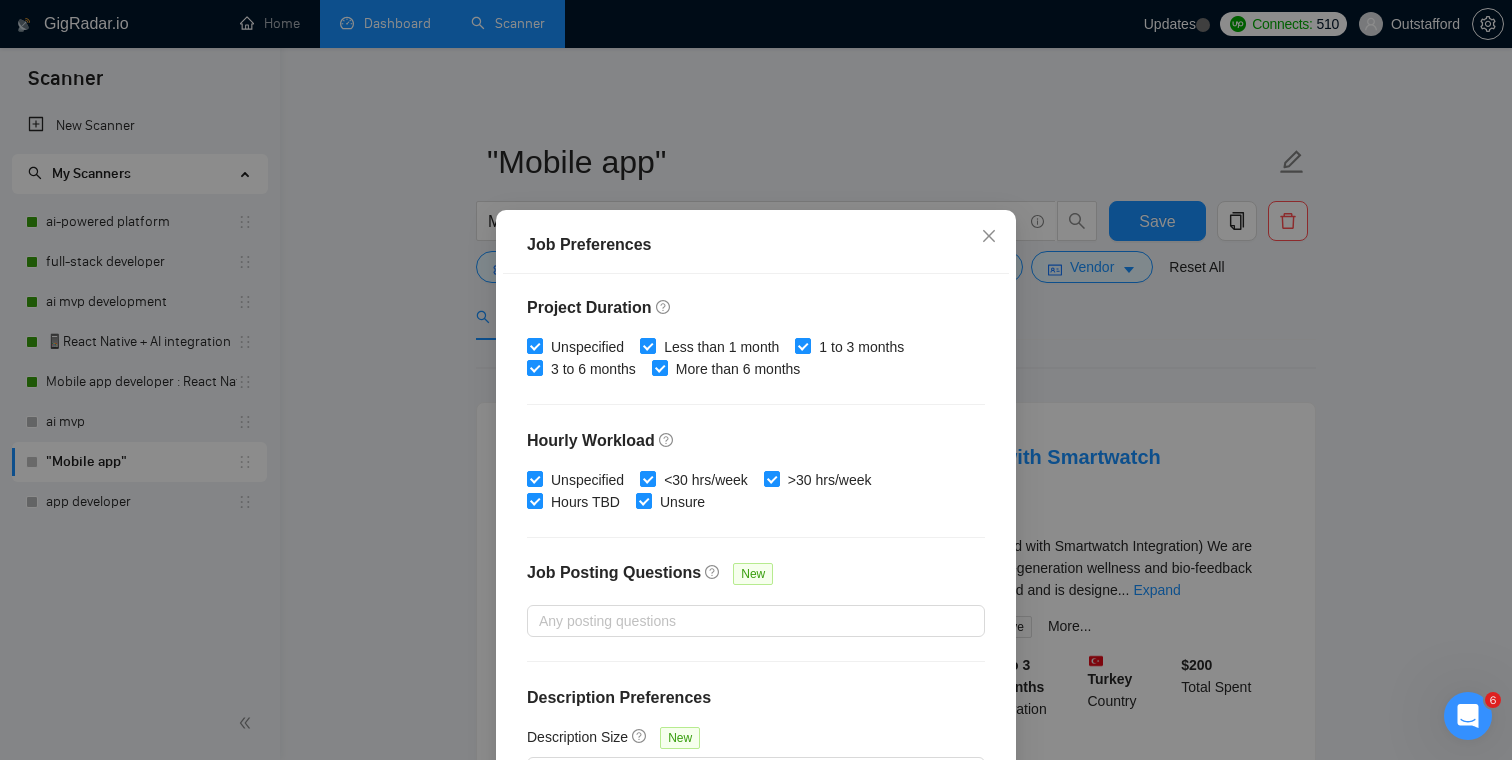 scroll, scrollTop: 595, scrollLeft: 0, axis: vertical 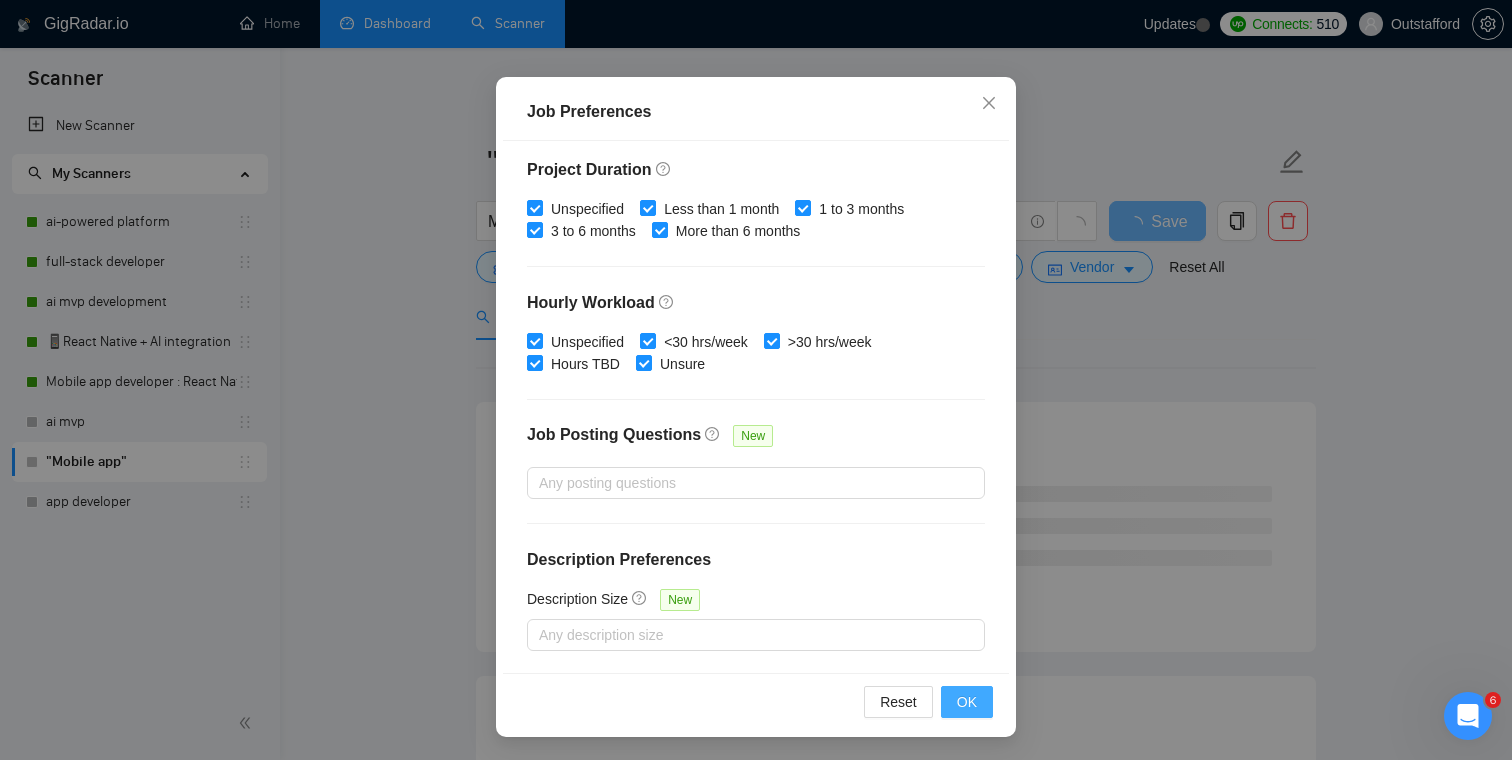 click on "OK" at bounding box center [967, 702] 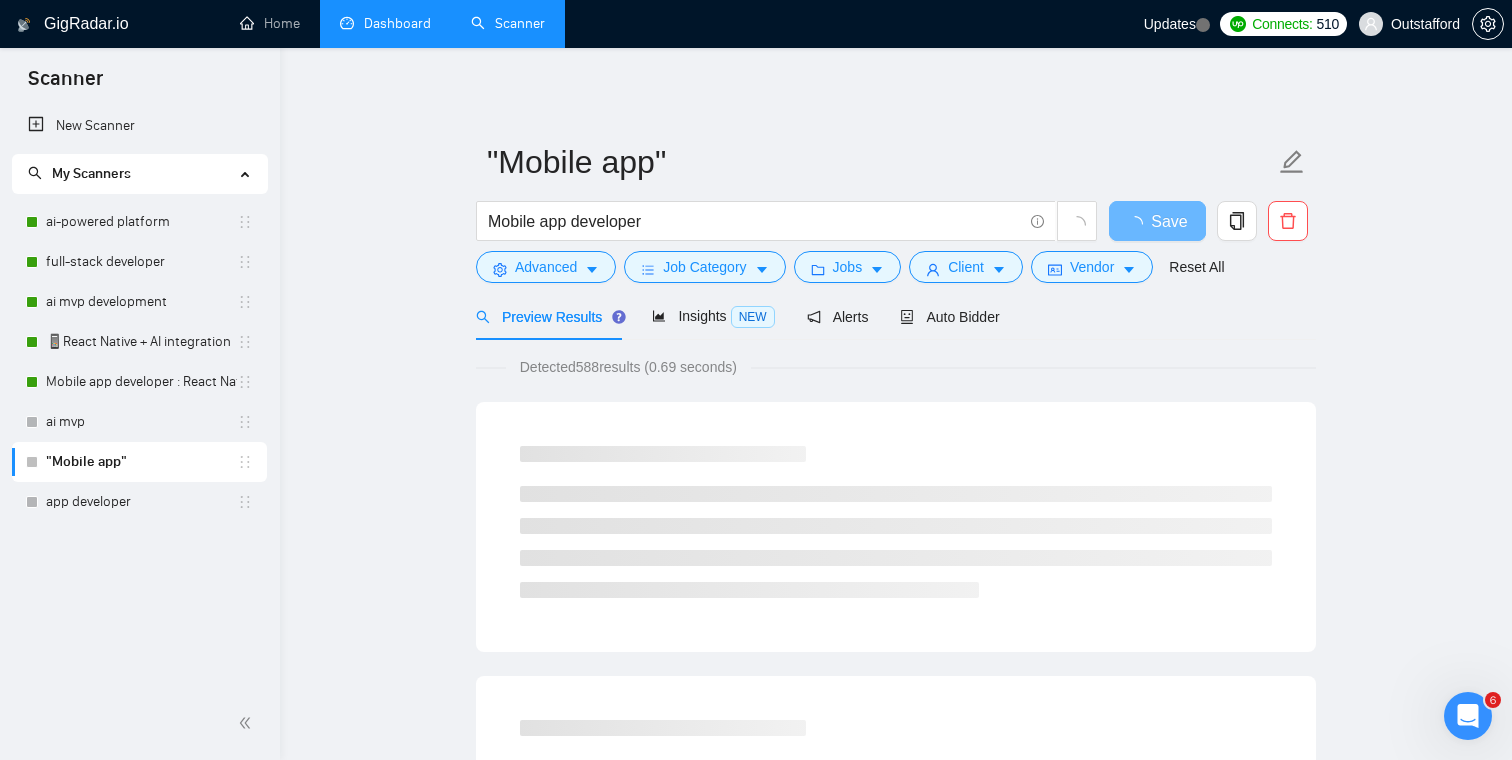scroll, scrollTop: 44, scrollLeft: 0, axis: vertical 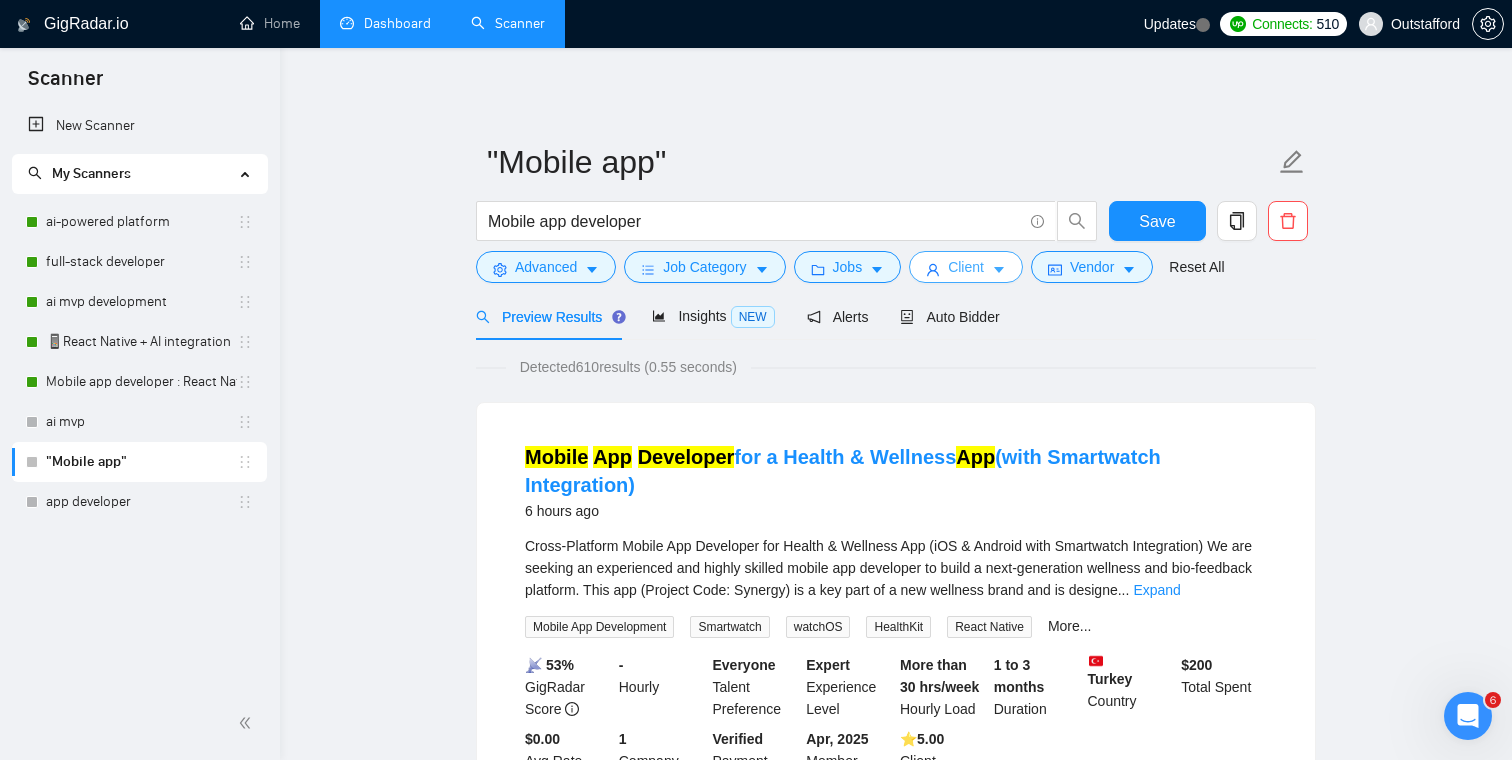 click on "Client" at bounding box center [966, 267] 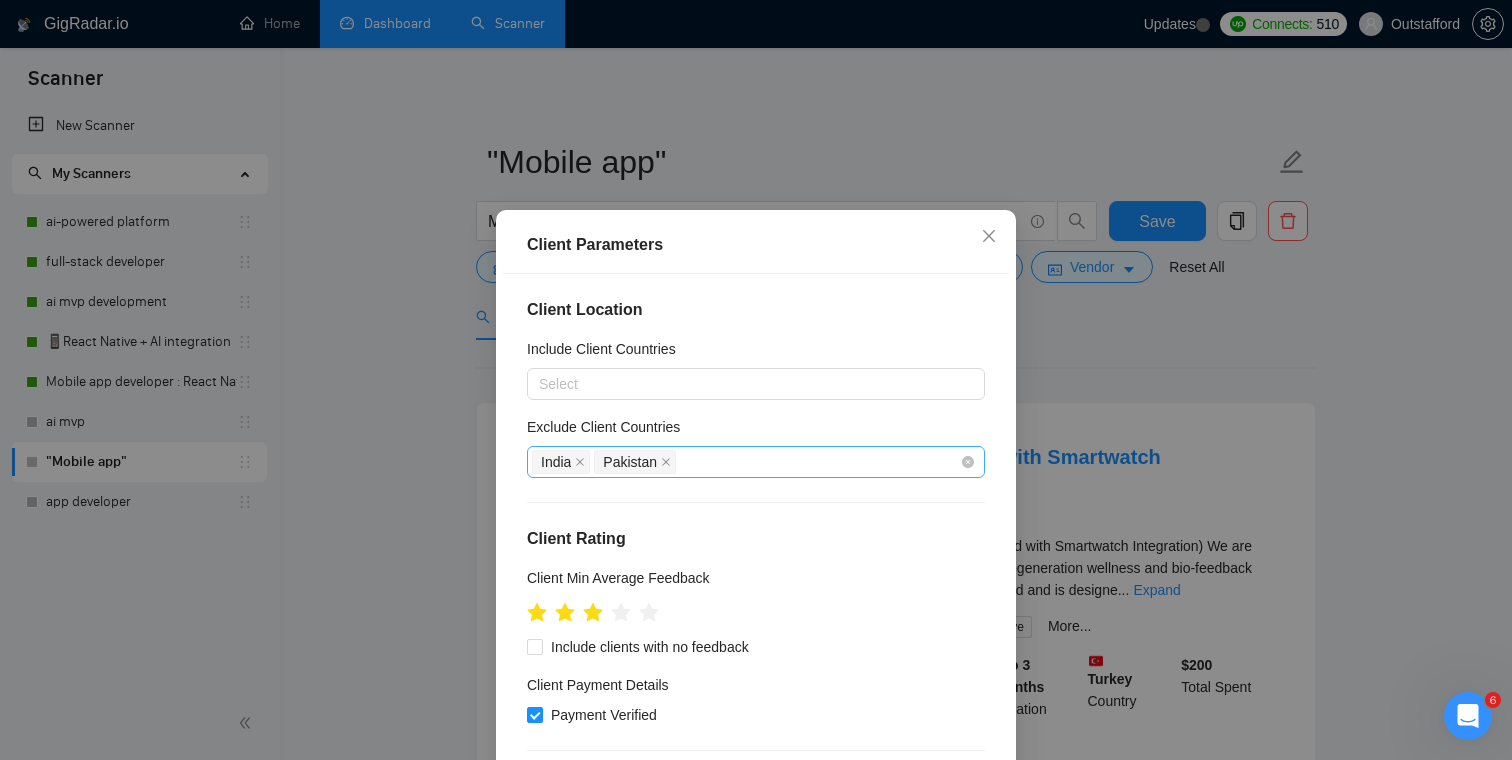 click on "India Pakistan" at bounding box center [746, 462] 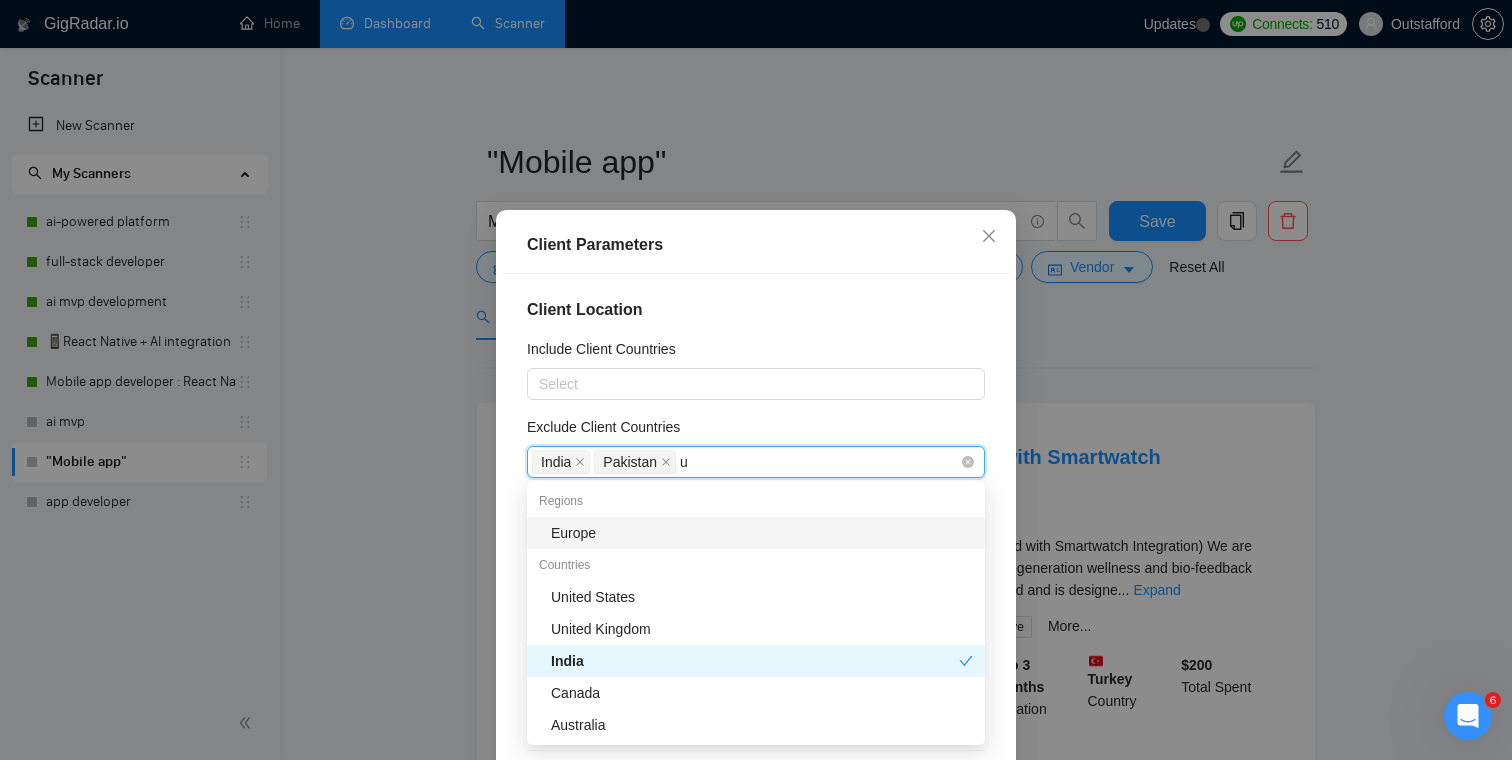 type on "uk" 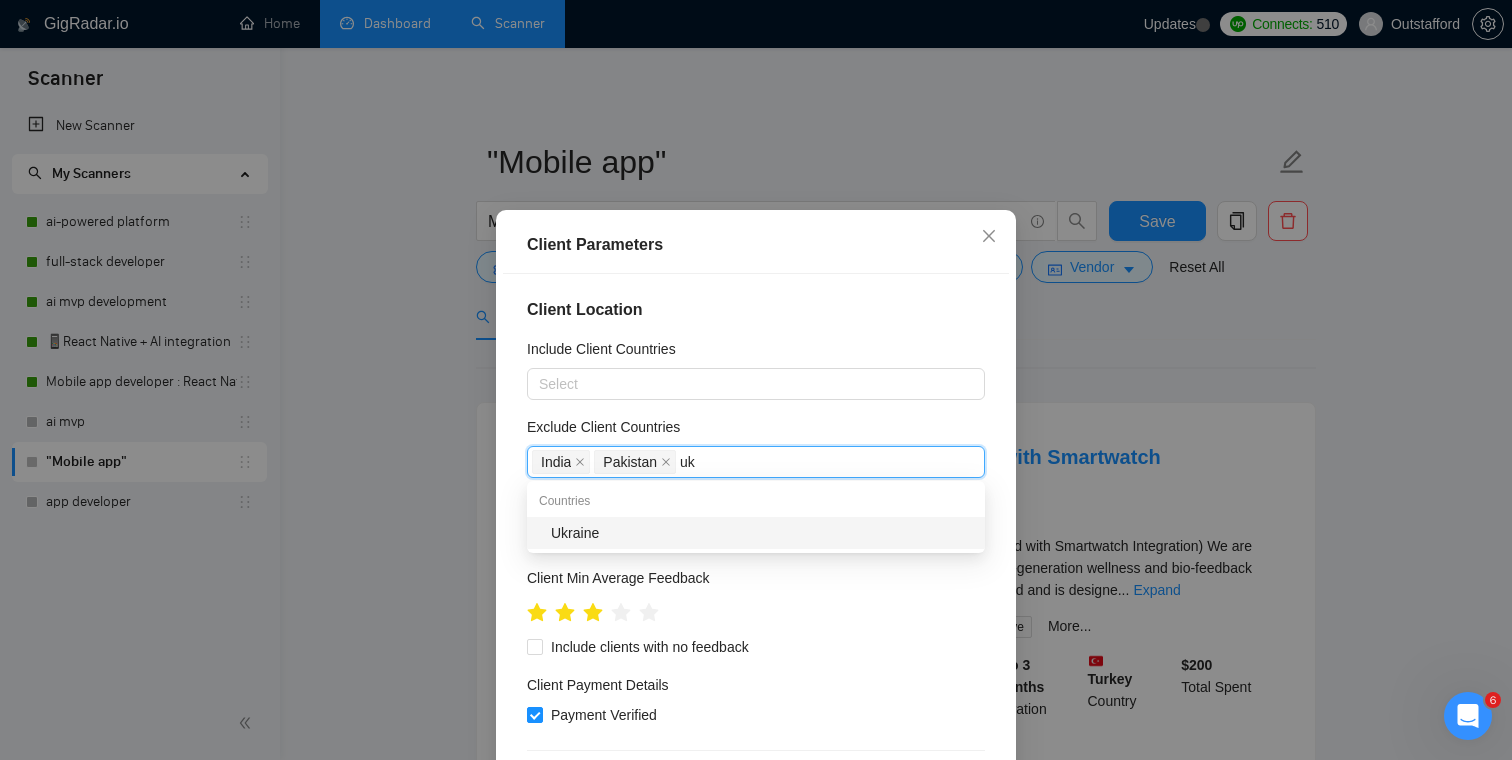 click on "Ukraine" at bounding box center (762, 533) 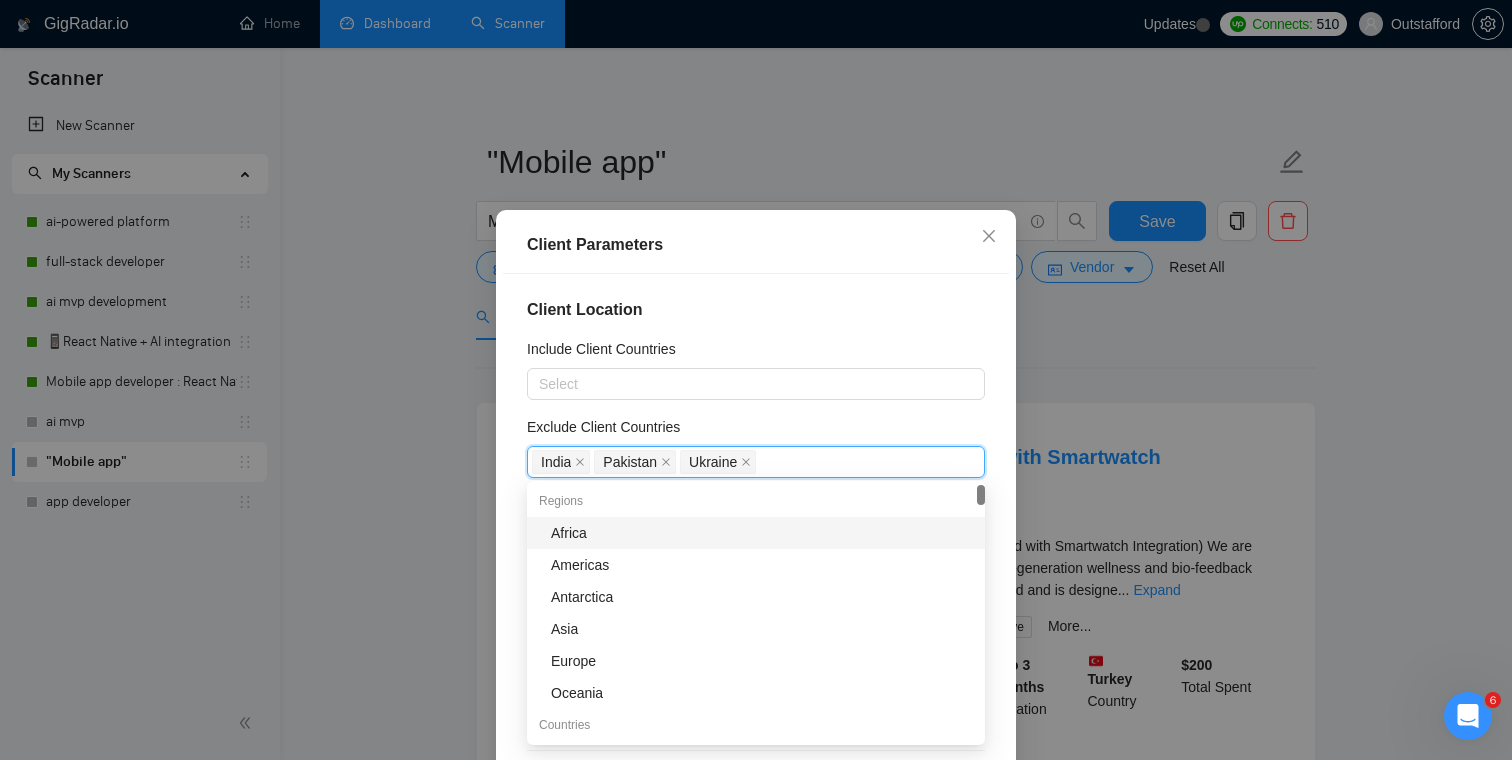 click on "Client Location Include Client Countries Select Exclude Client Countries India Pakistan Ukraine Client Rating Client Min Average Feedback Include clients with no feedback Client Payment Details Payment Verified Hire Rate Stats Client Total Spent $ 1 Min - $ Max Client Hire Rate New Any hire rate Avg Hourly Rate Paid New $ Min - $ Max Include Clients without Sufficient History Client Profile Client Industry New Any industry Client Company Size Any company size Enterprise Clients New Any clients" at bounding box center [756, 540] 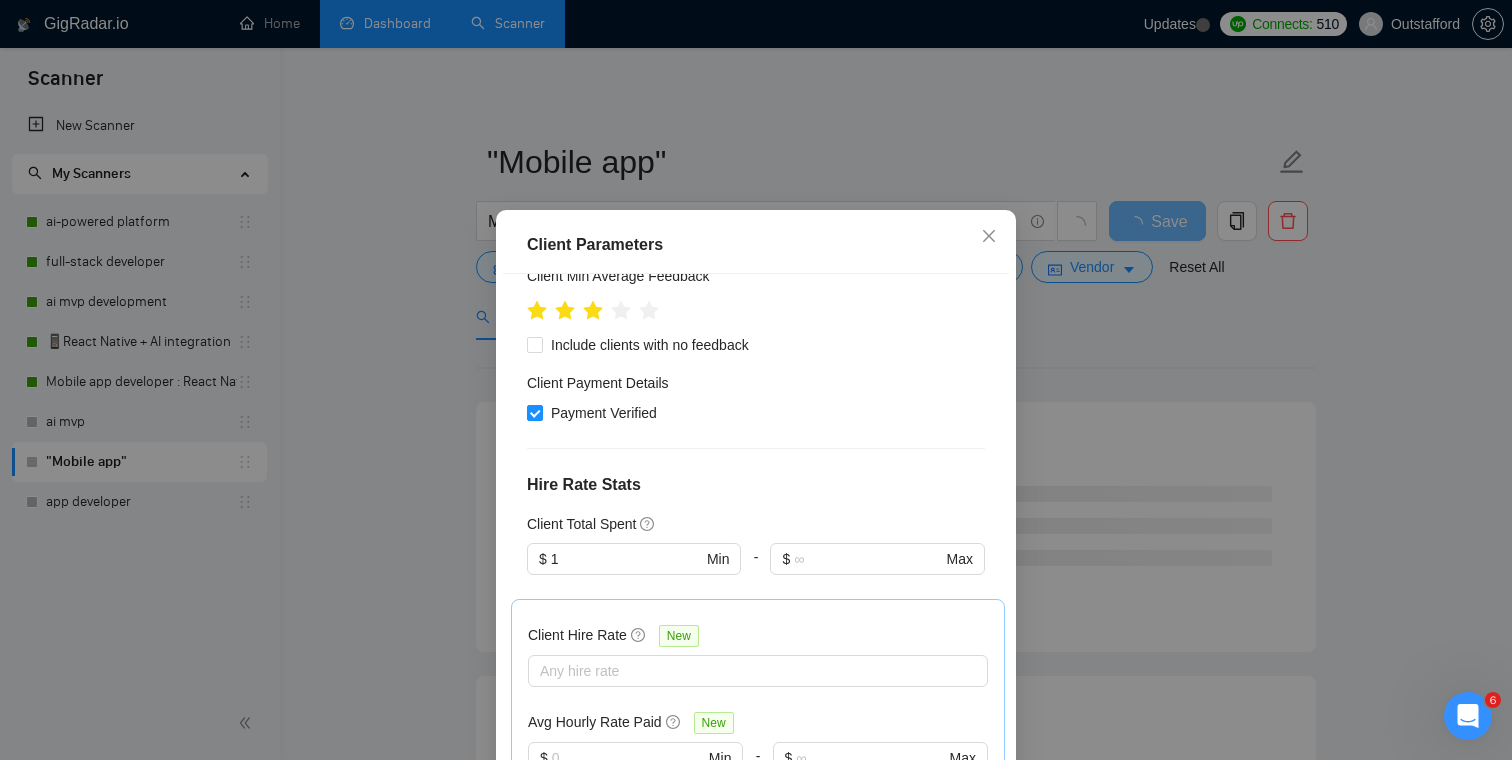 scroll, scrollTop: 328, scrollLeft: 0, axis: vertical 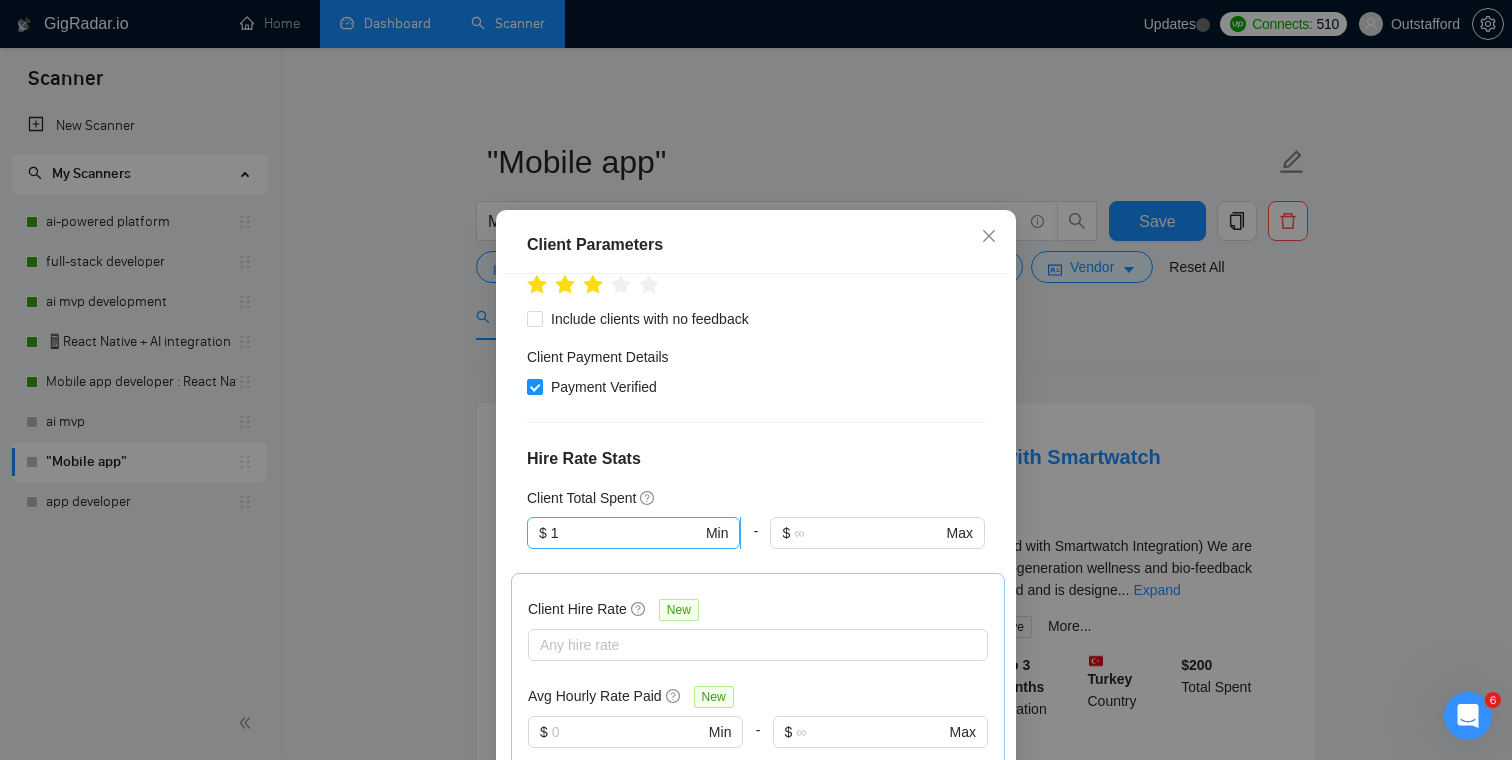 click on "1" at bounding box center [626, 533] 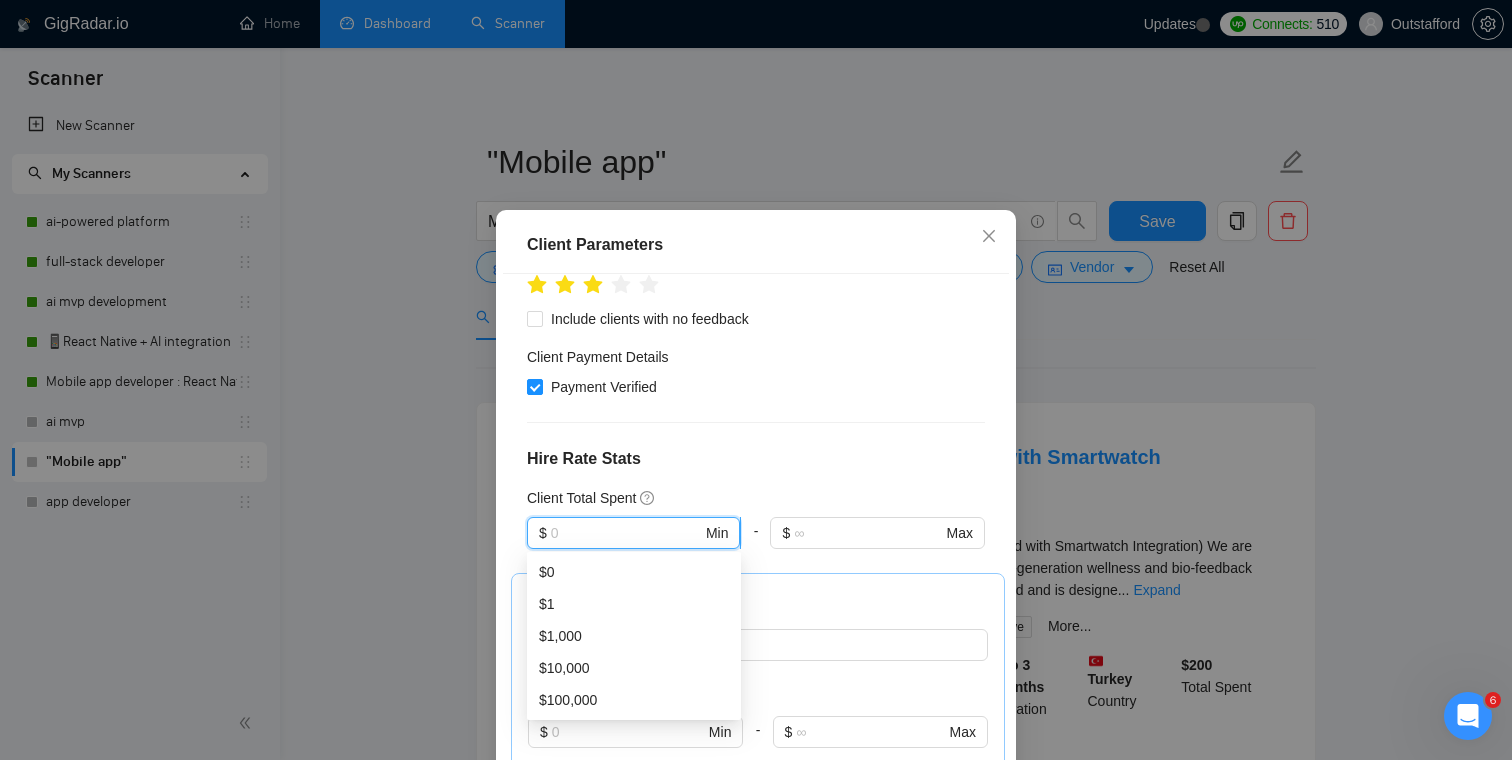 type on "0" 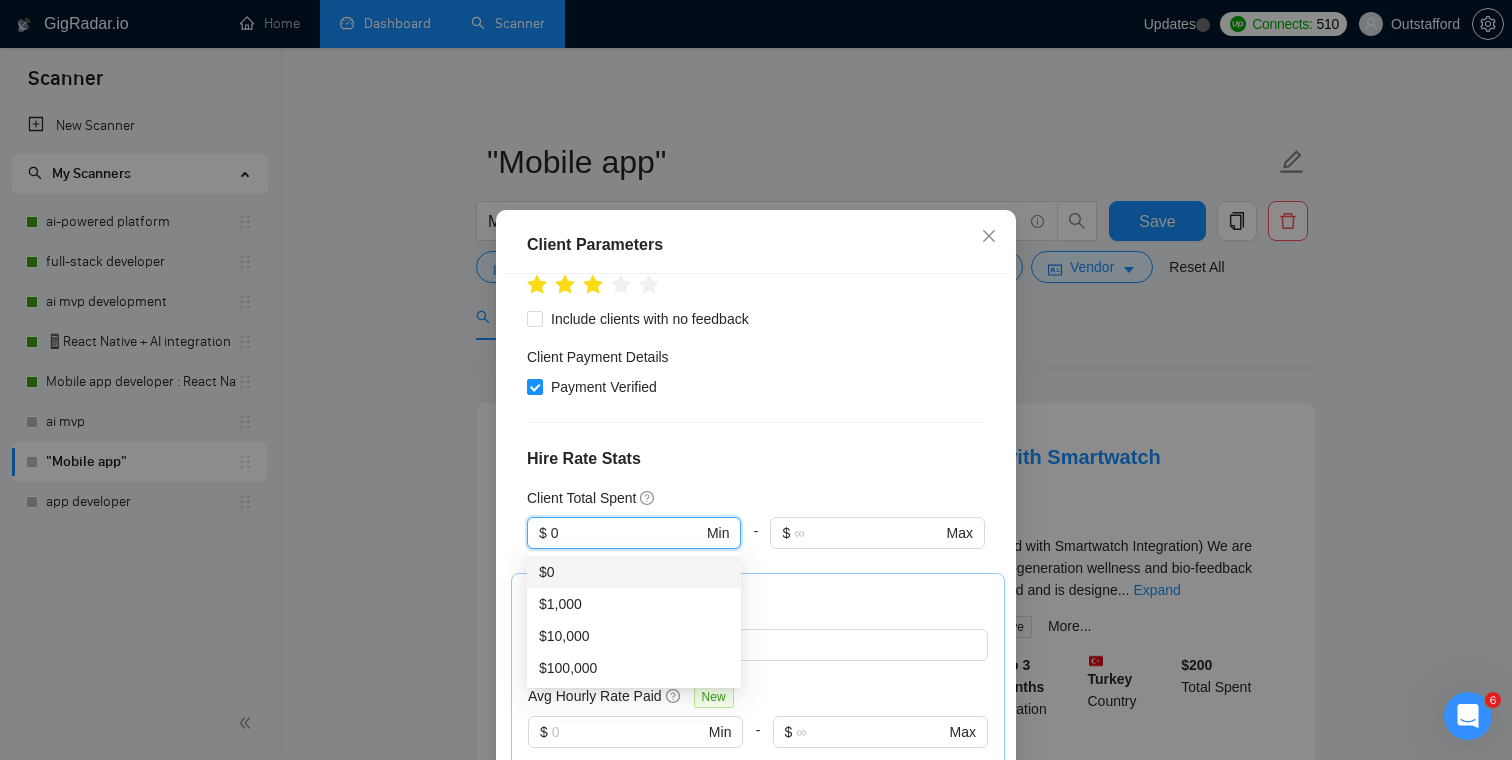 click on "$0" at bounding box center [634, 572] 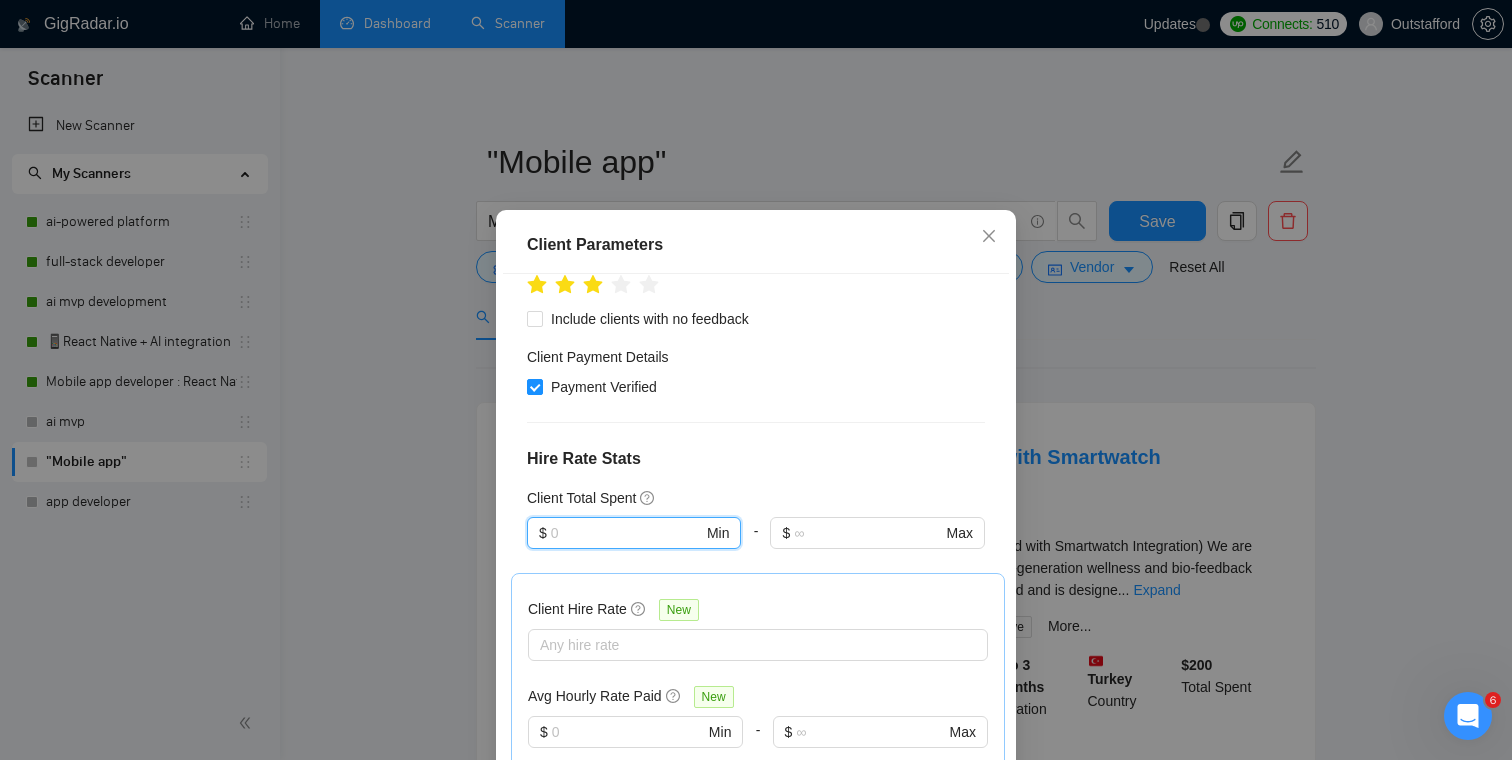 type 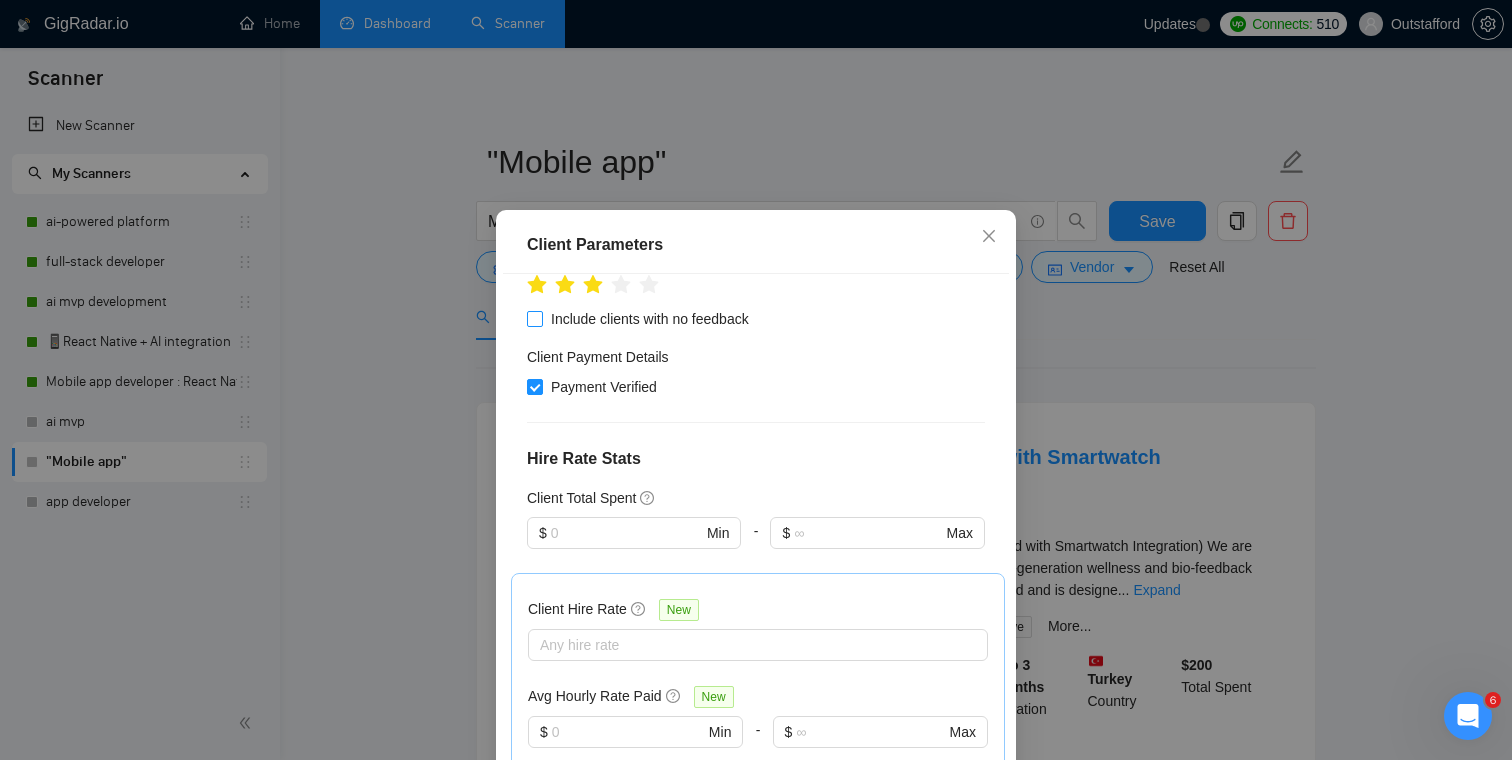 click on "Include clients with no feedback" at bounding box center [650, 319] 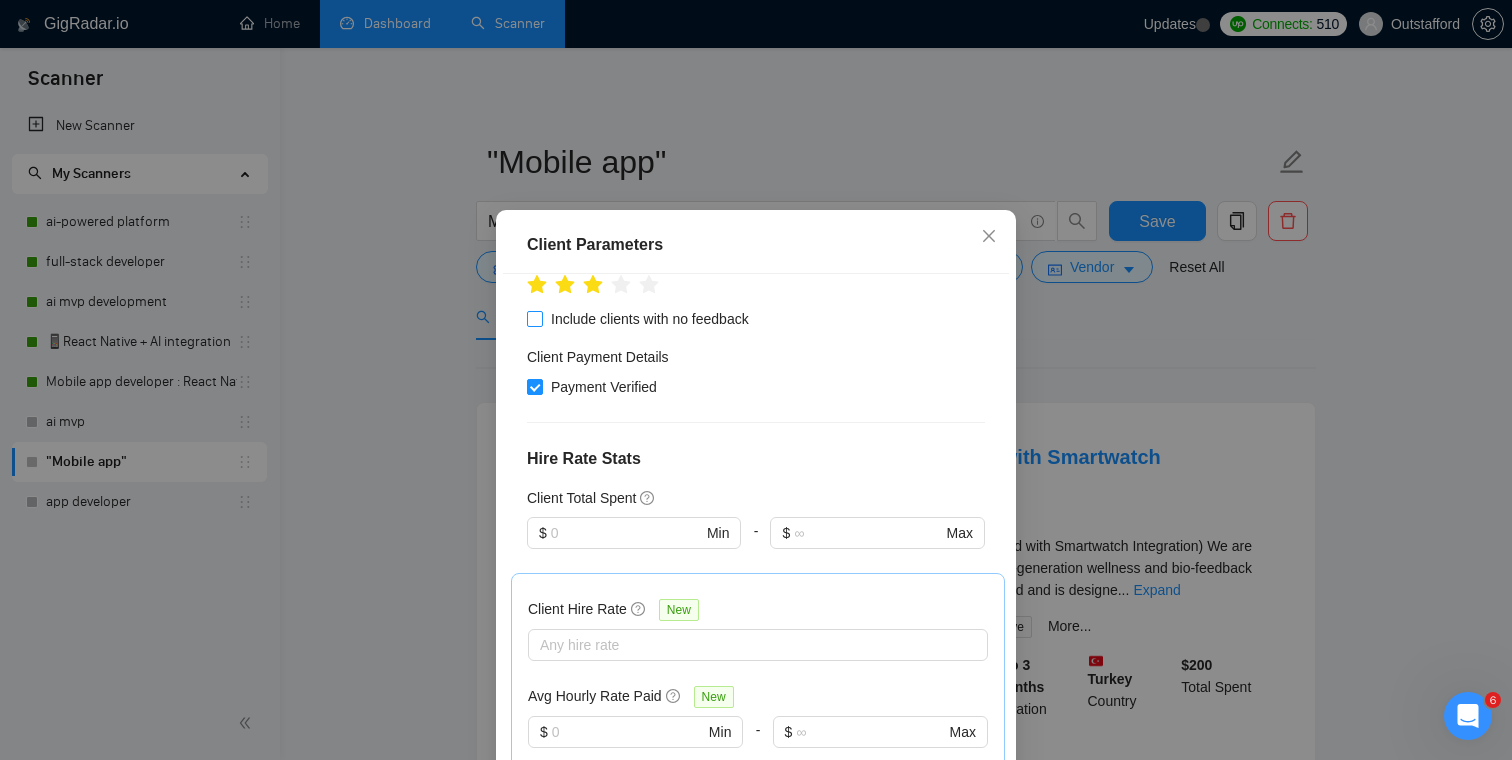 click on "Include clients with no feedback" at bounding box center (534, 318) 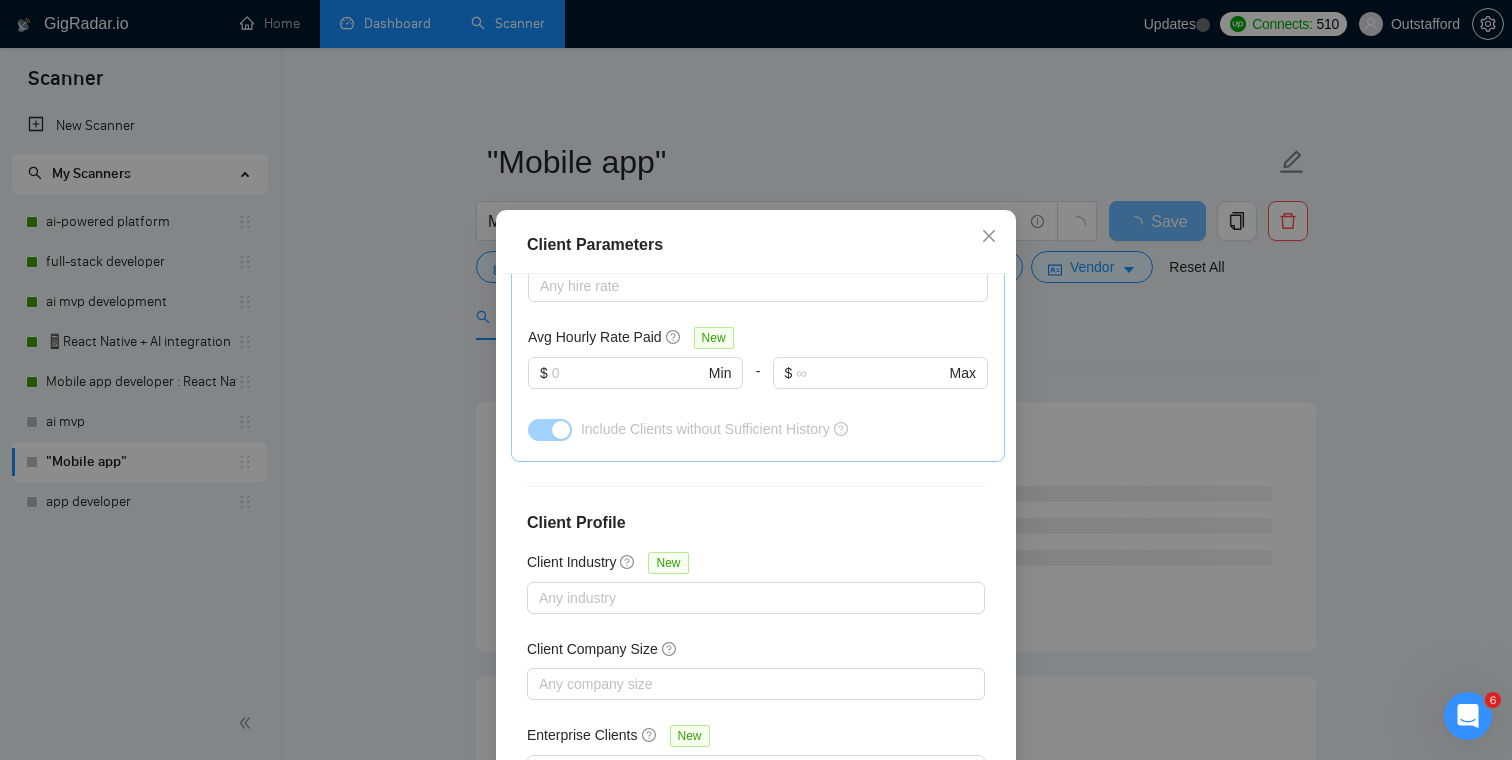 scroll, scrollTop: 714, scrollLeft: 0, axis: vertical 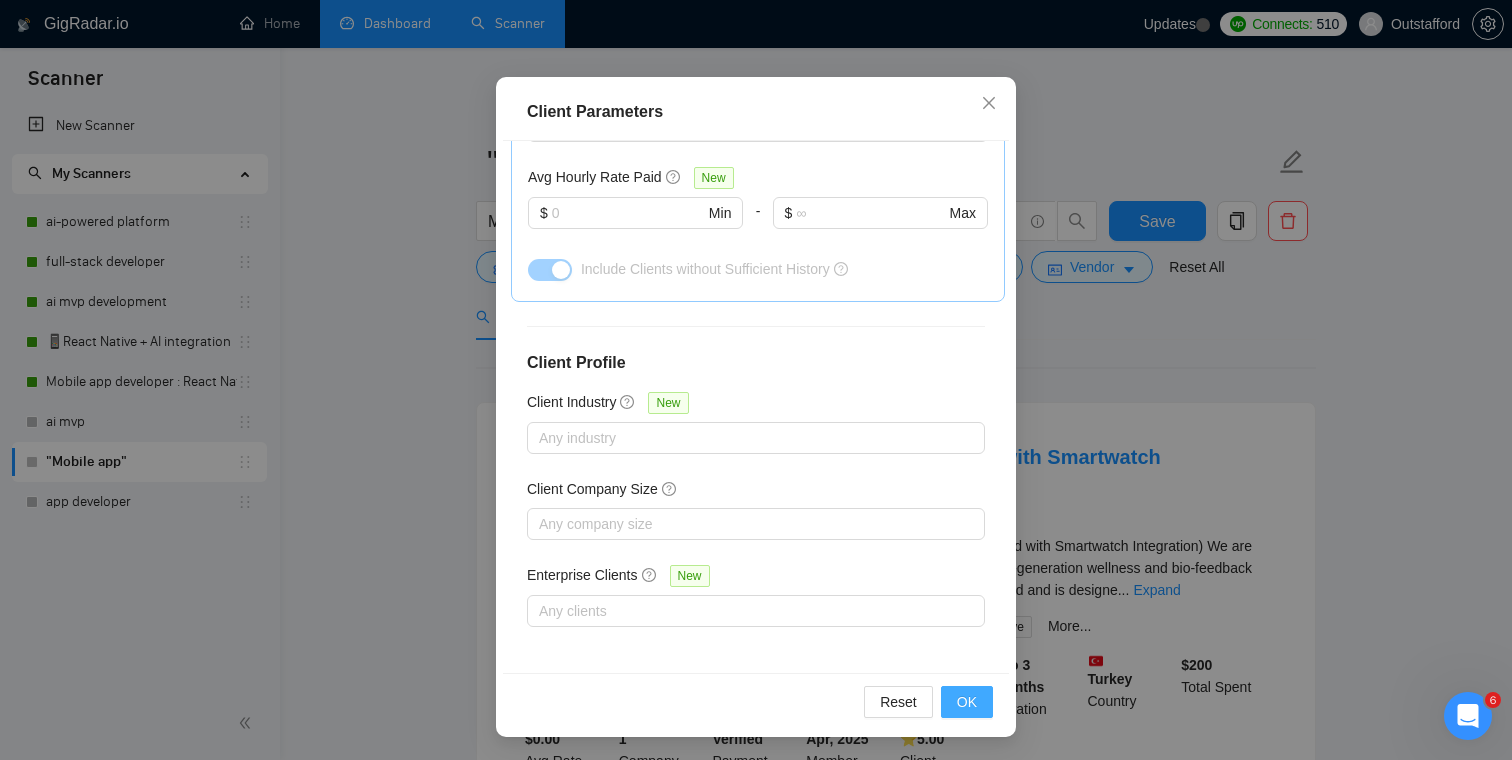 click on "OK" at bounding box center [967, 702] 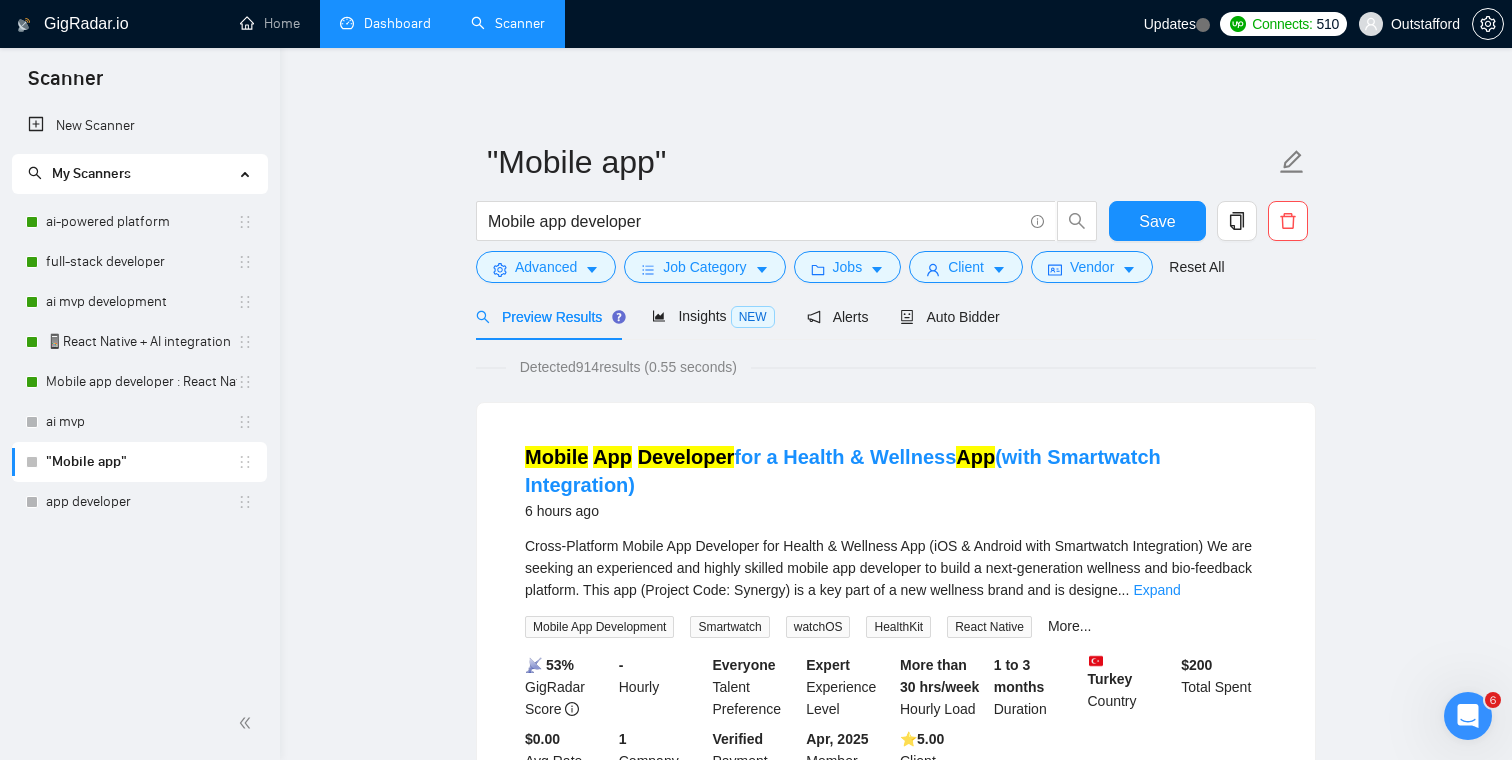 scroll, scrollTop: 44, scrollLeft: 0, axis: vertical 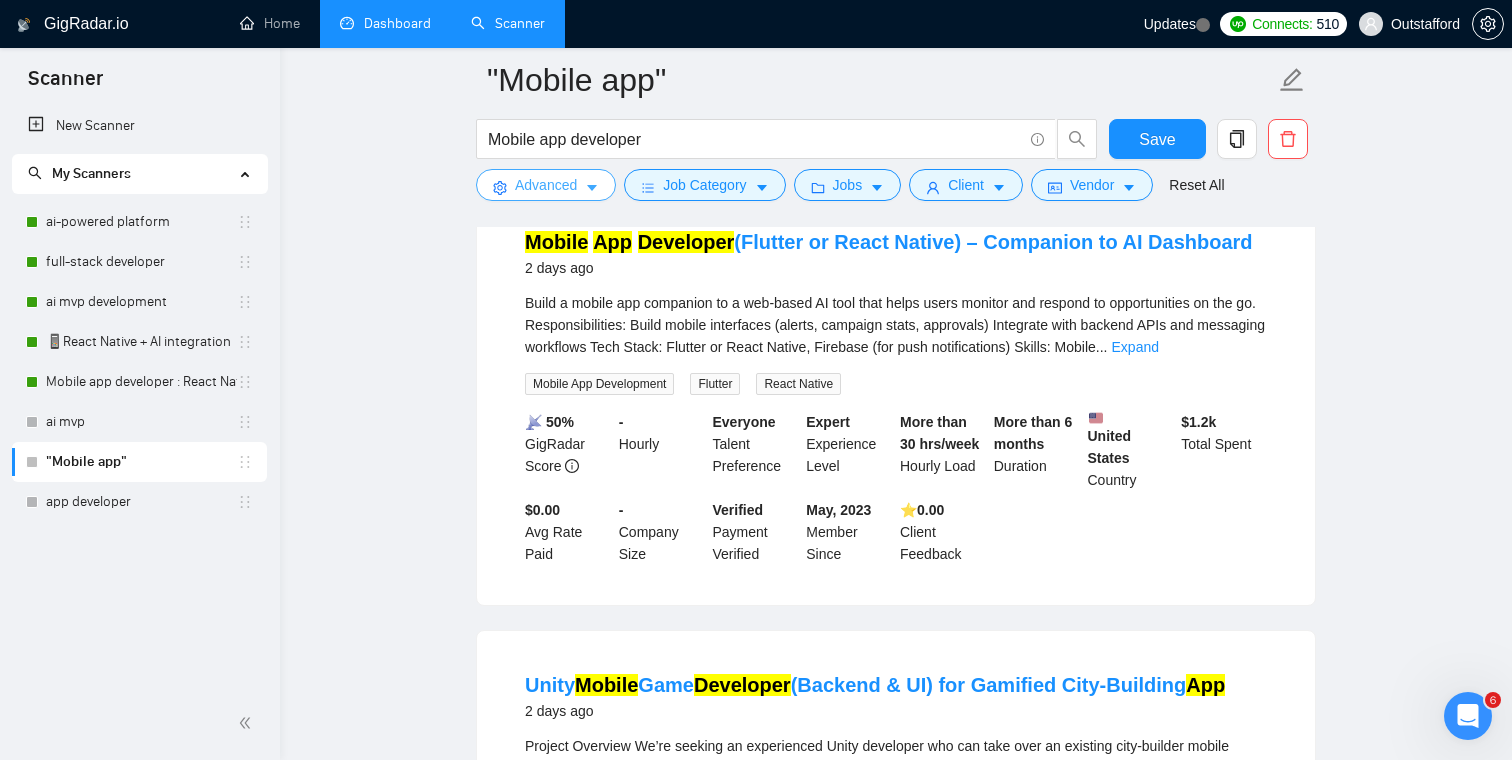 click on "Advanced" at bounding box center [546, 185] 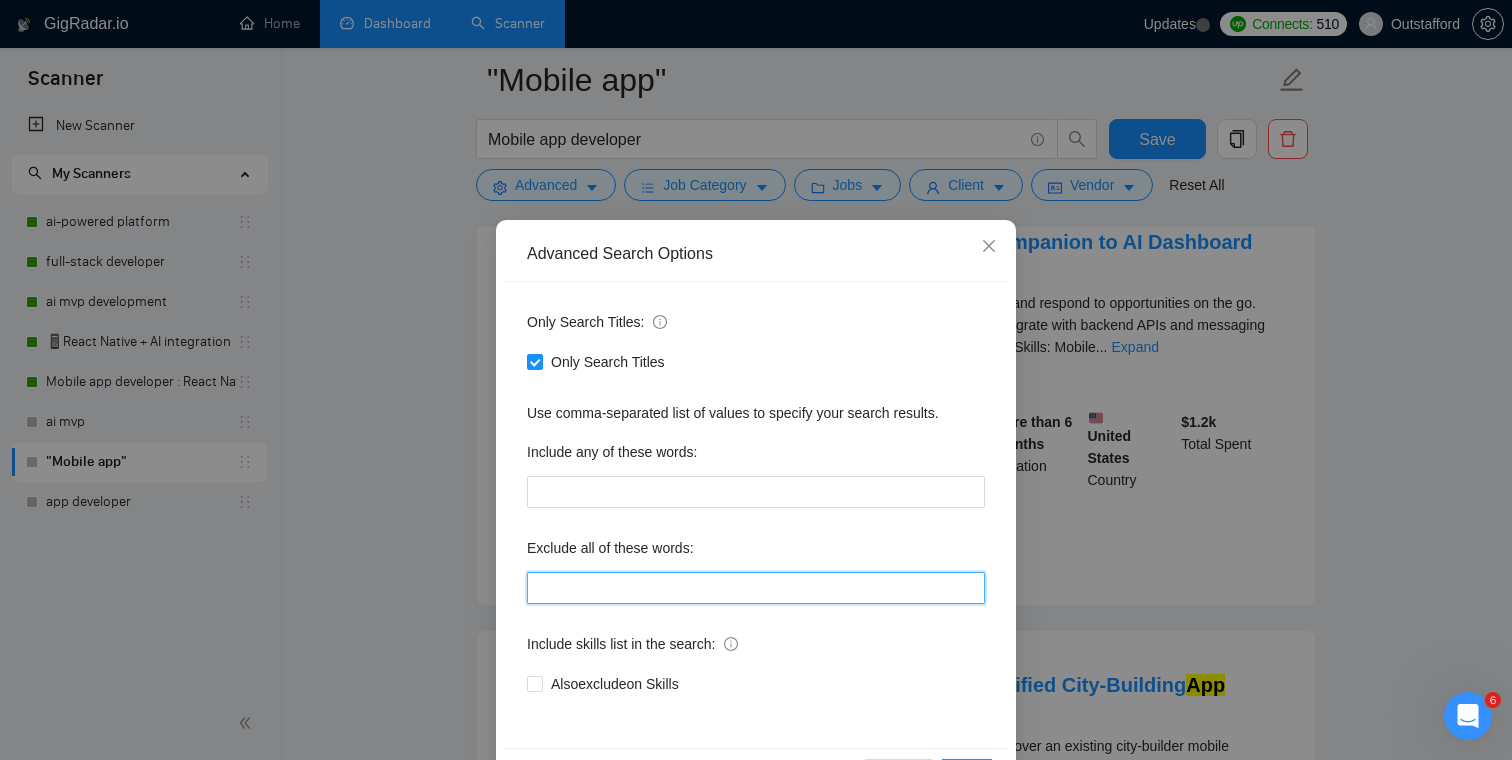 click at bounding box center [756, 588] 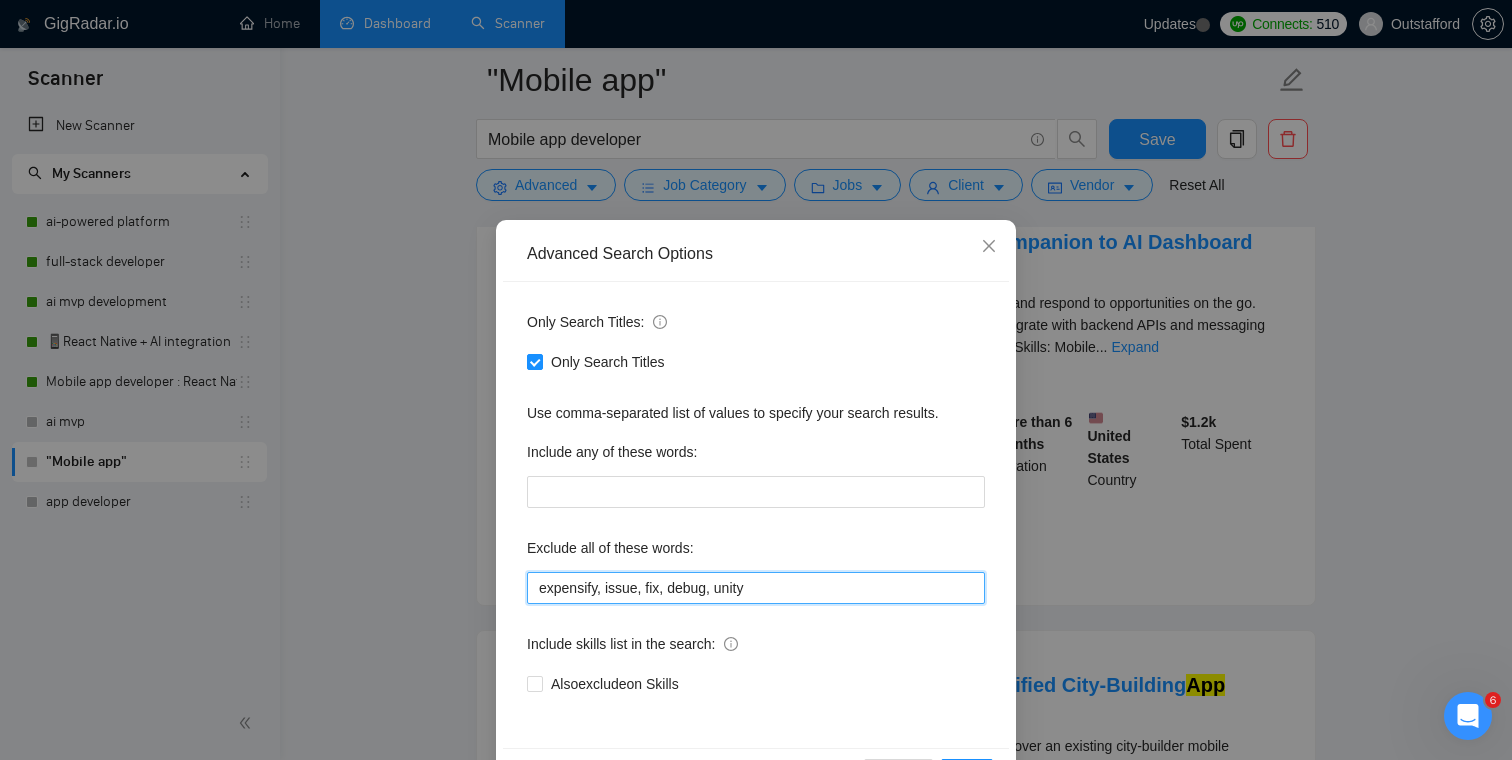 type on "expensify, issue, fix, debug, unity" 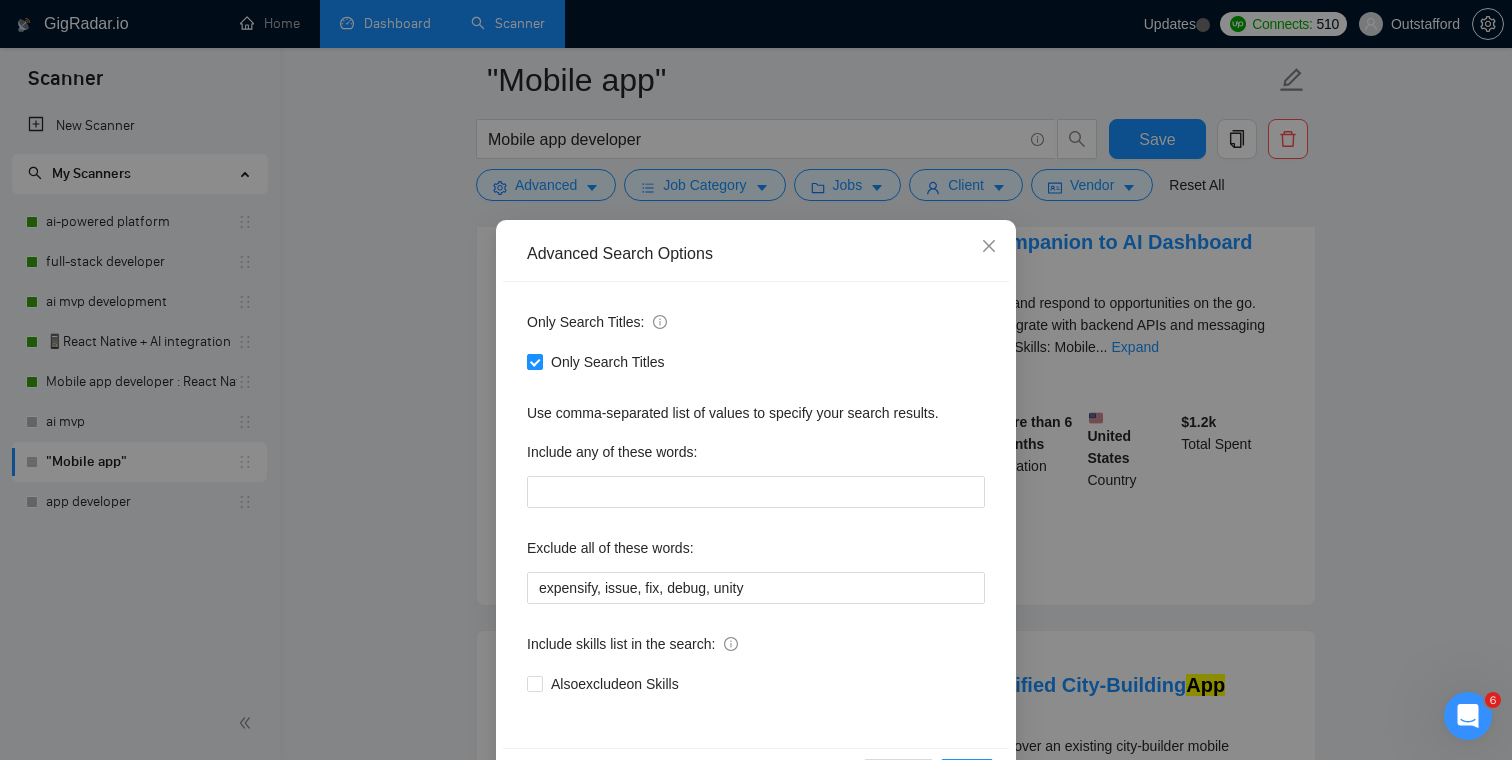 click on "Only Search Titles:   Only Search Titles Use comma-separated list of values to specify your search results. Include any of these words: Exclude all of these words: expensify, issue, fix, debug, unity Include skills list in the search:   Also  exclude  on Skills" at bounding box center (756, 515) 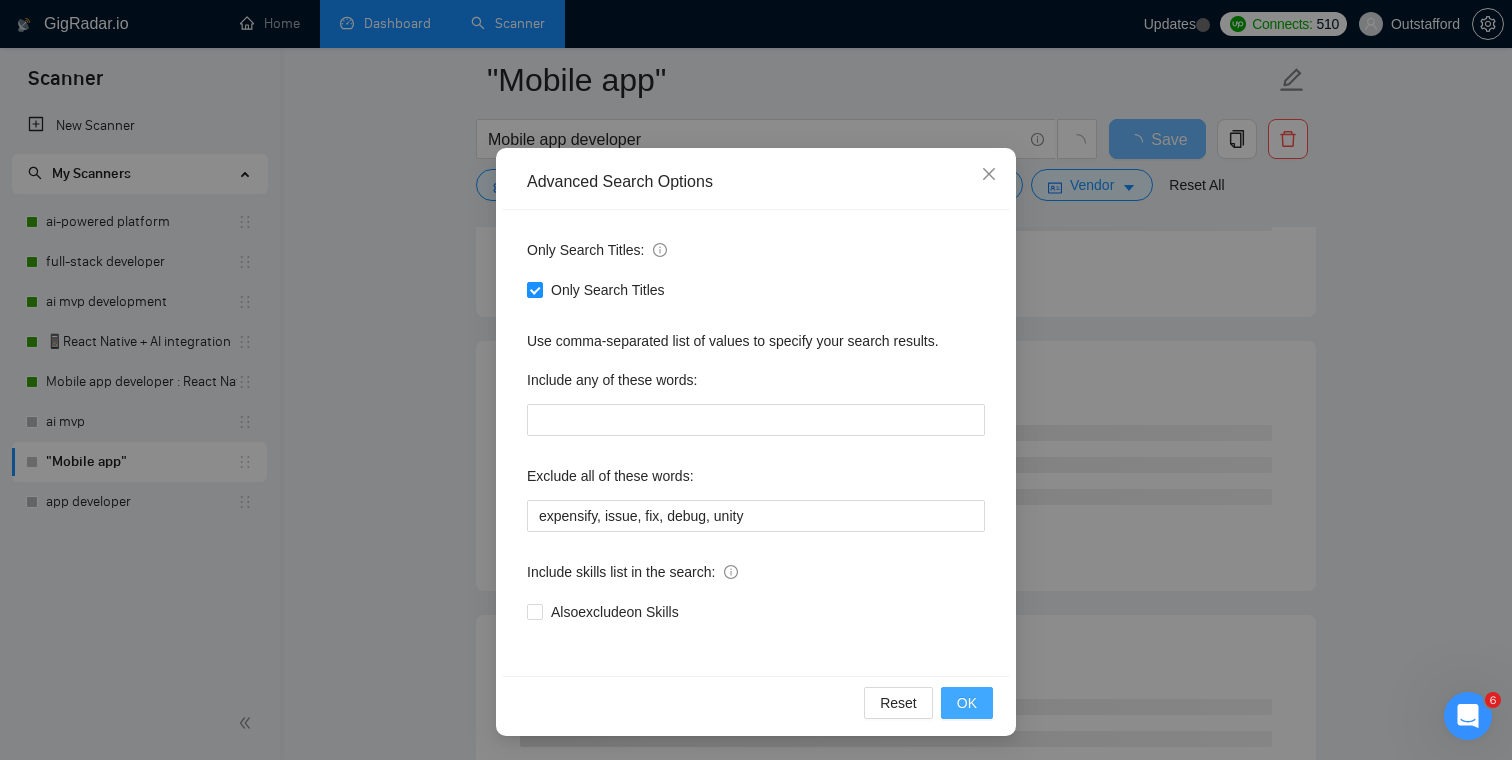 click on "OK" at bounding box center [967, 703] 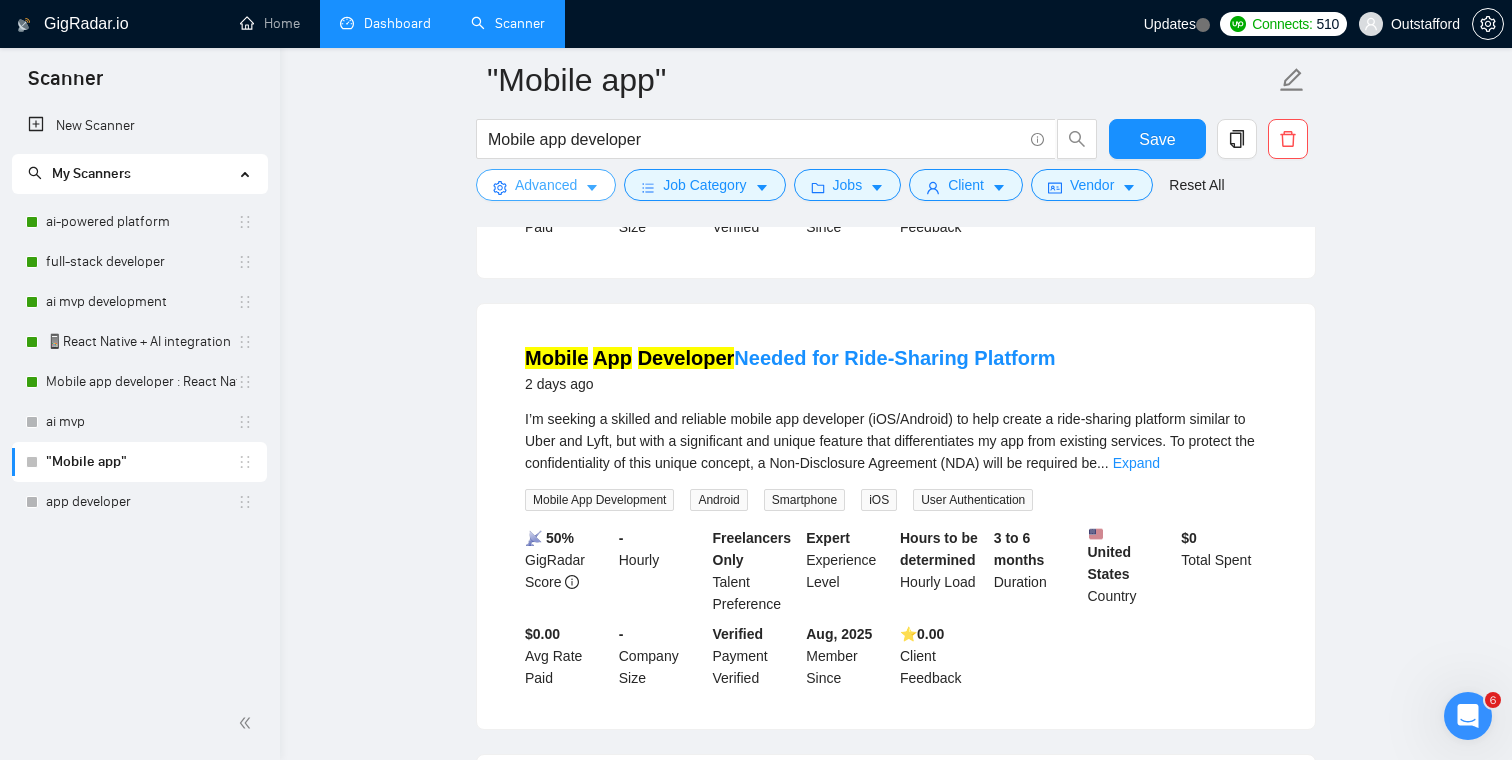 scroll, scrollTop: 2340, scrollLeft: 0, axis: vertical 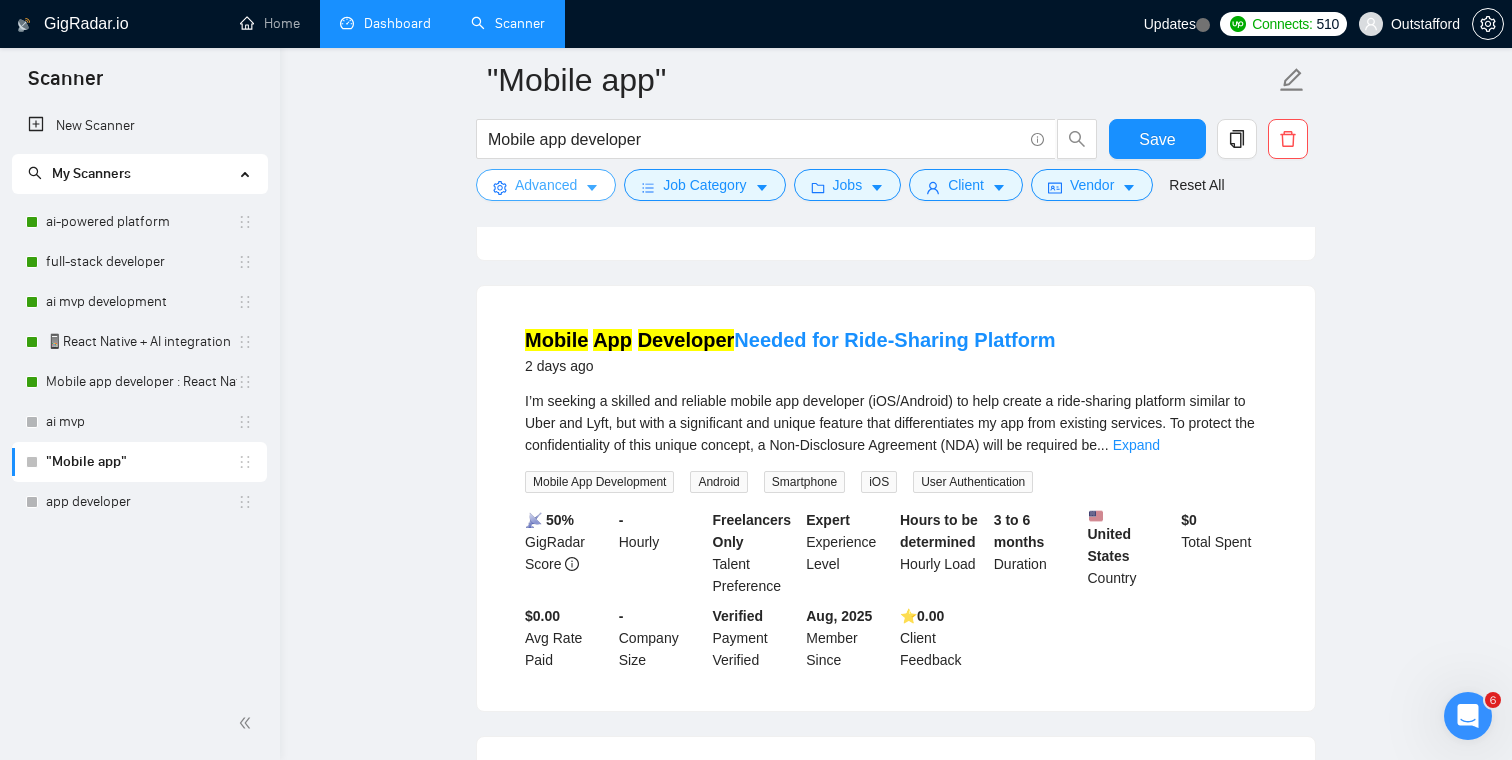 click on "Advanced" at bounding box center (546, 185) 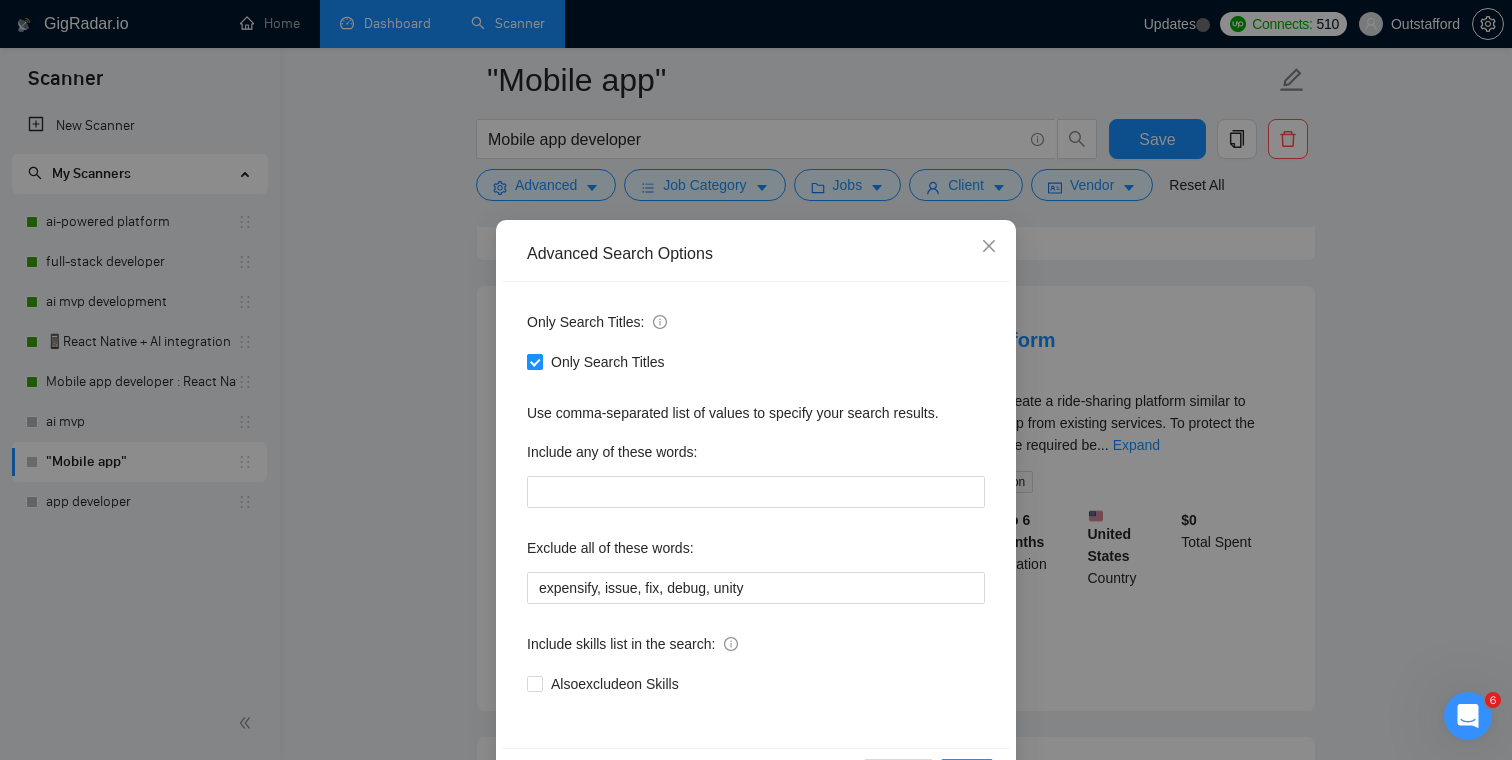 click on "Only Search Titles" at bounding box center [608, 362] 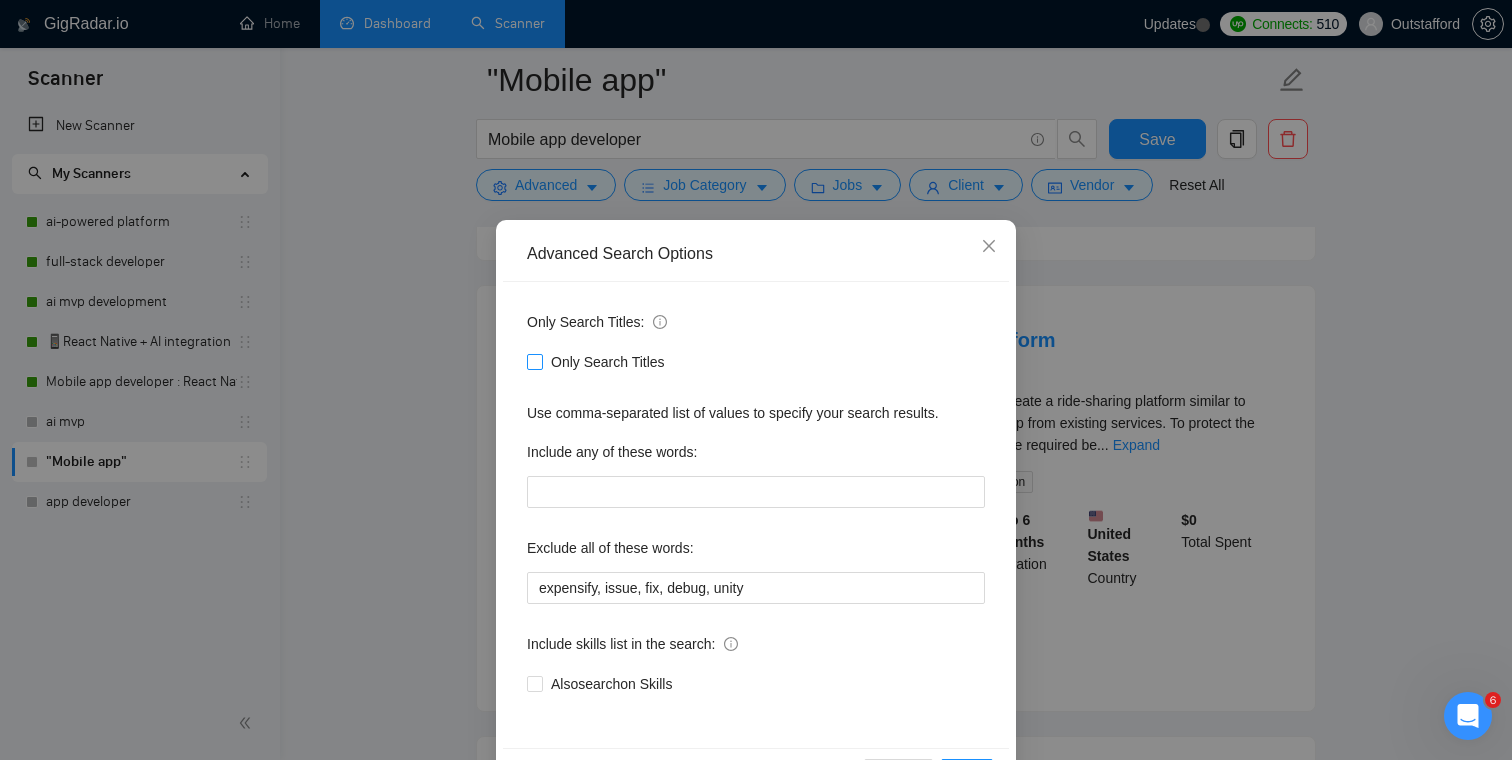 scroll, scrollTop: 72, scrollLeft: 0, axis: vertical 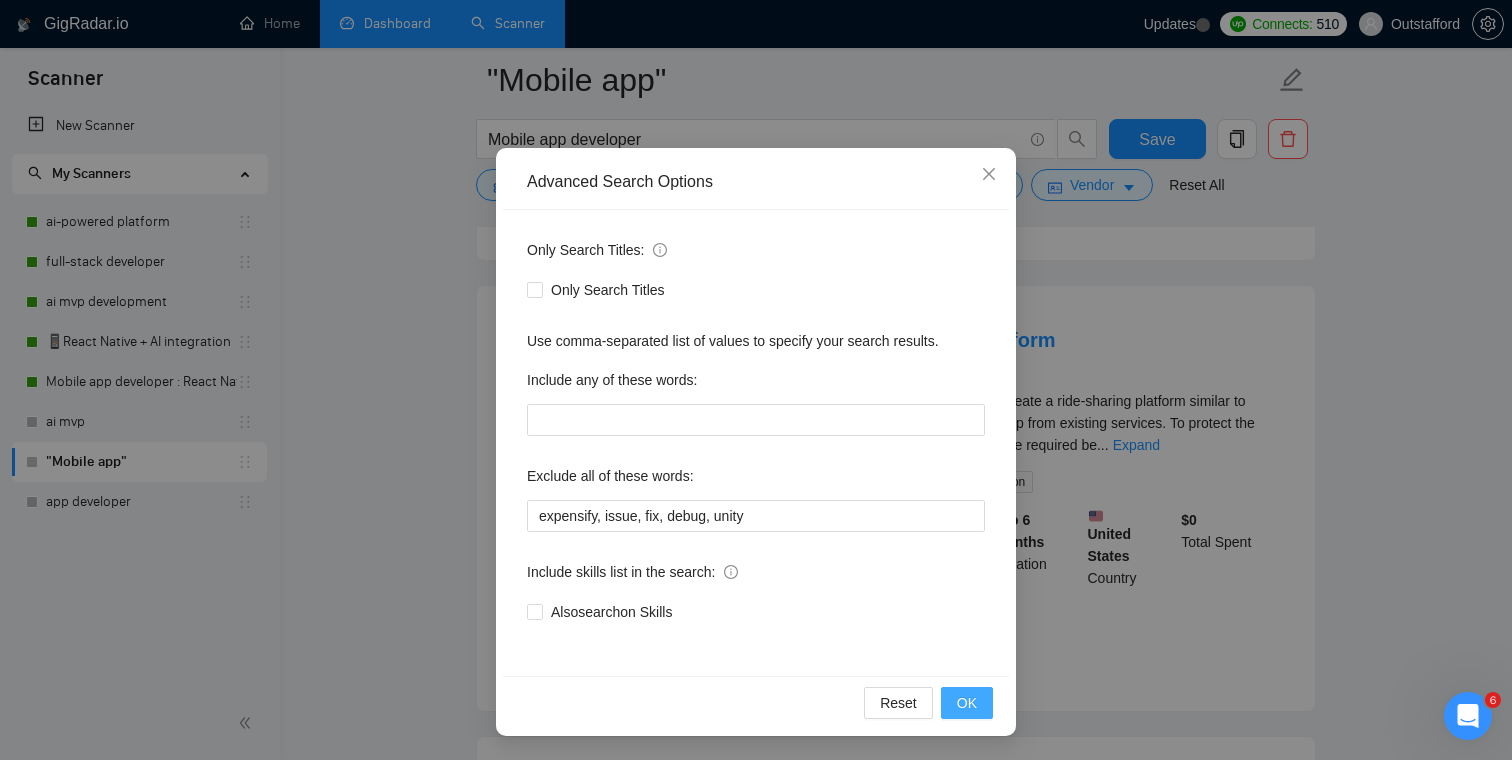 click on "OK" at bounding box center (967, 703) 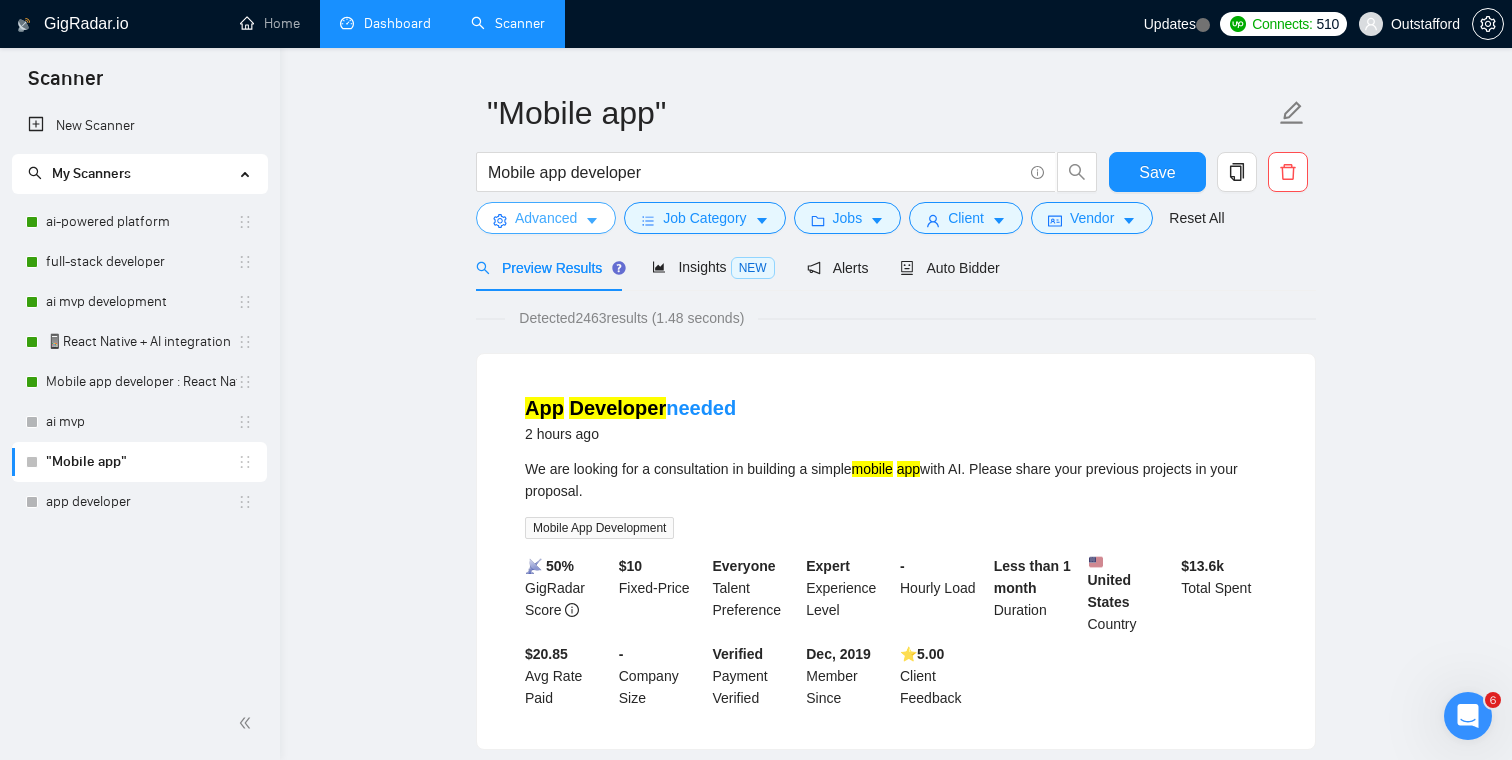 scroll, scrollTop: 0, scrollLeft: 0, axis: both 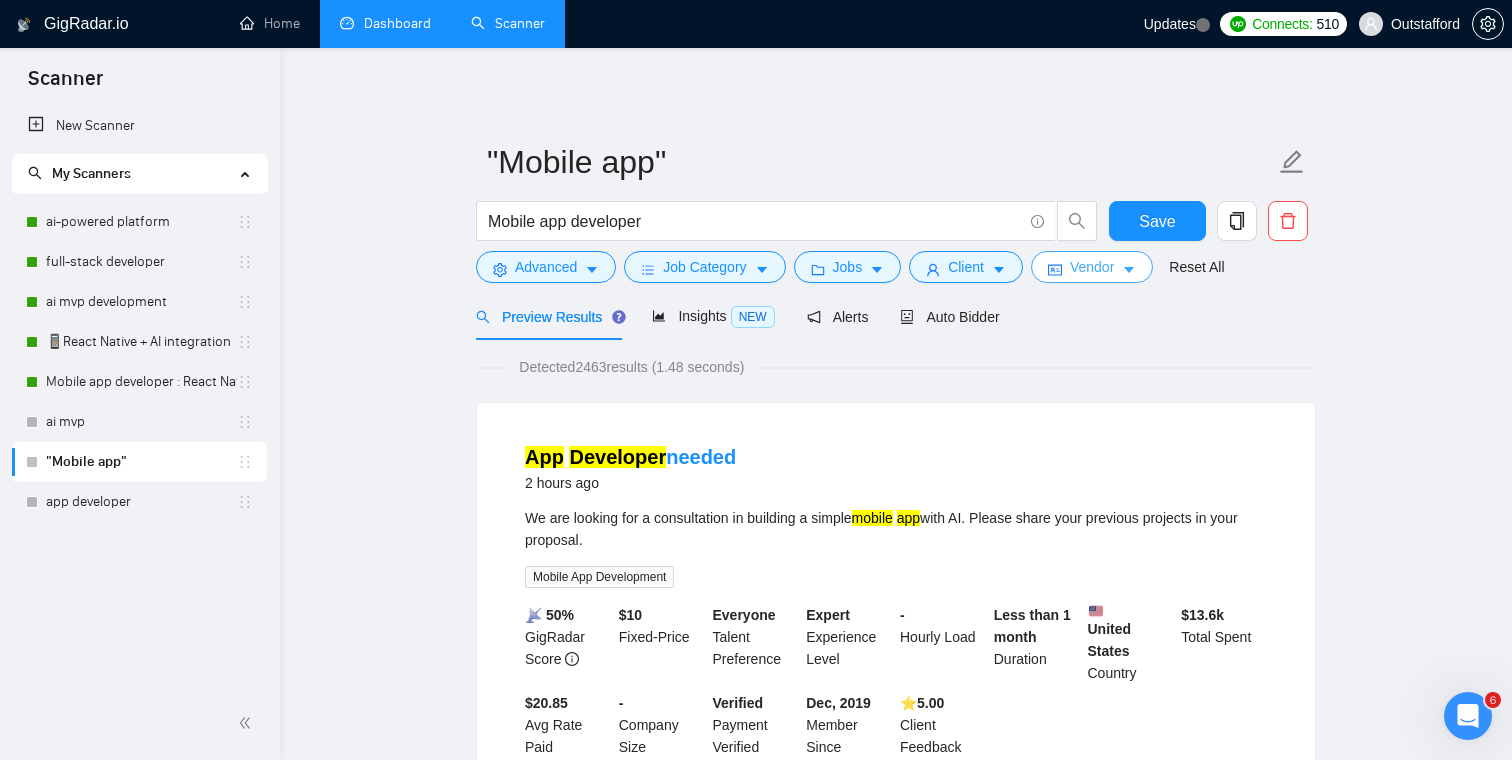 click on "Vendor" at bounding box center (1092, 267) 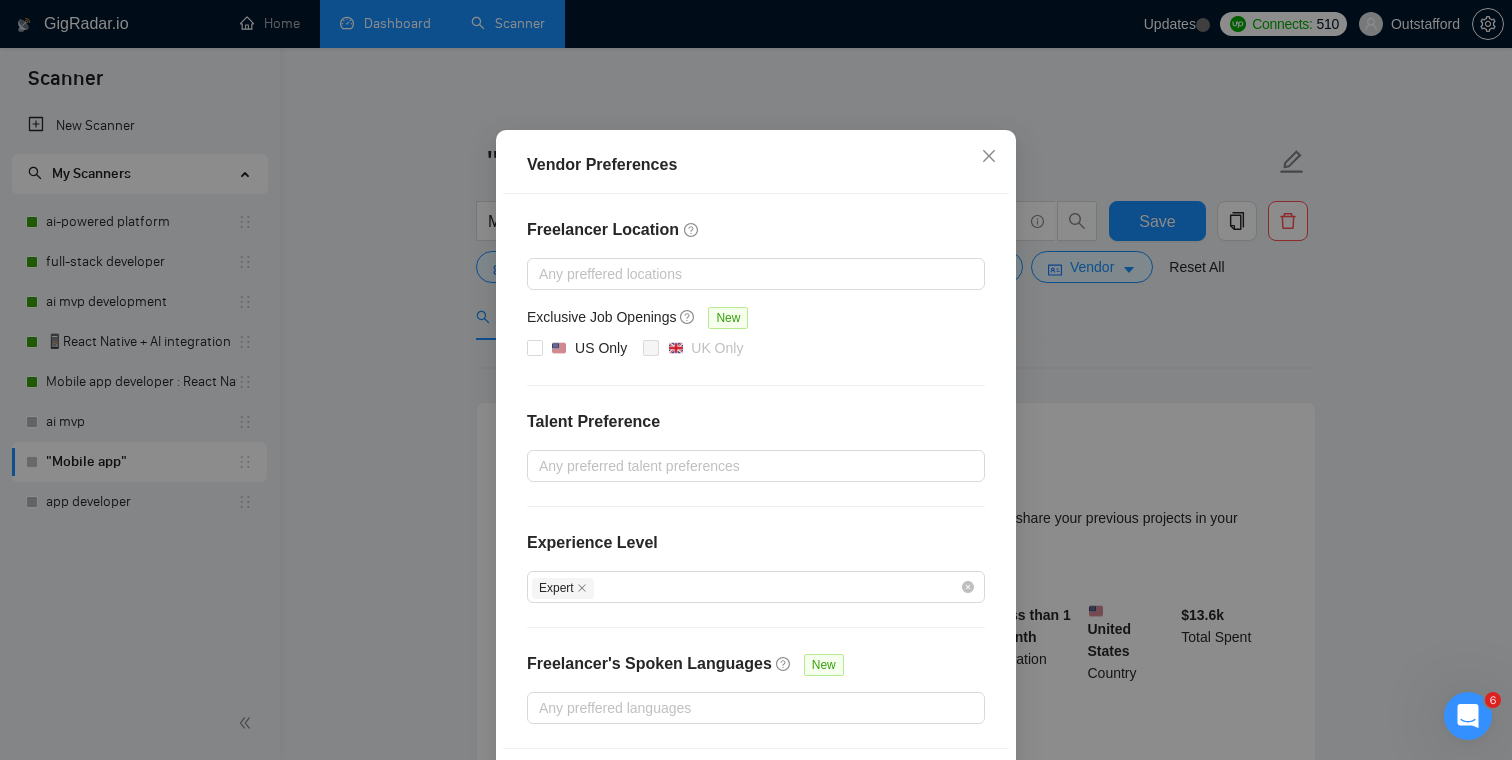scroll, scrollTop: 165, scrollLeft: 0, axis: vertical 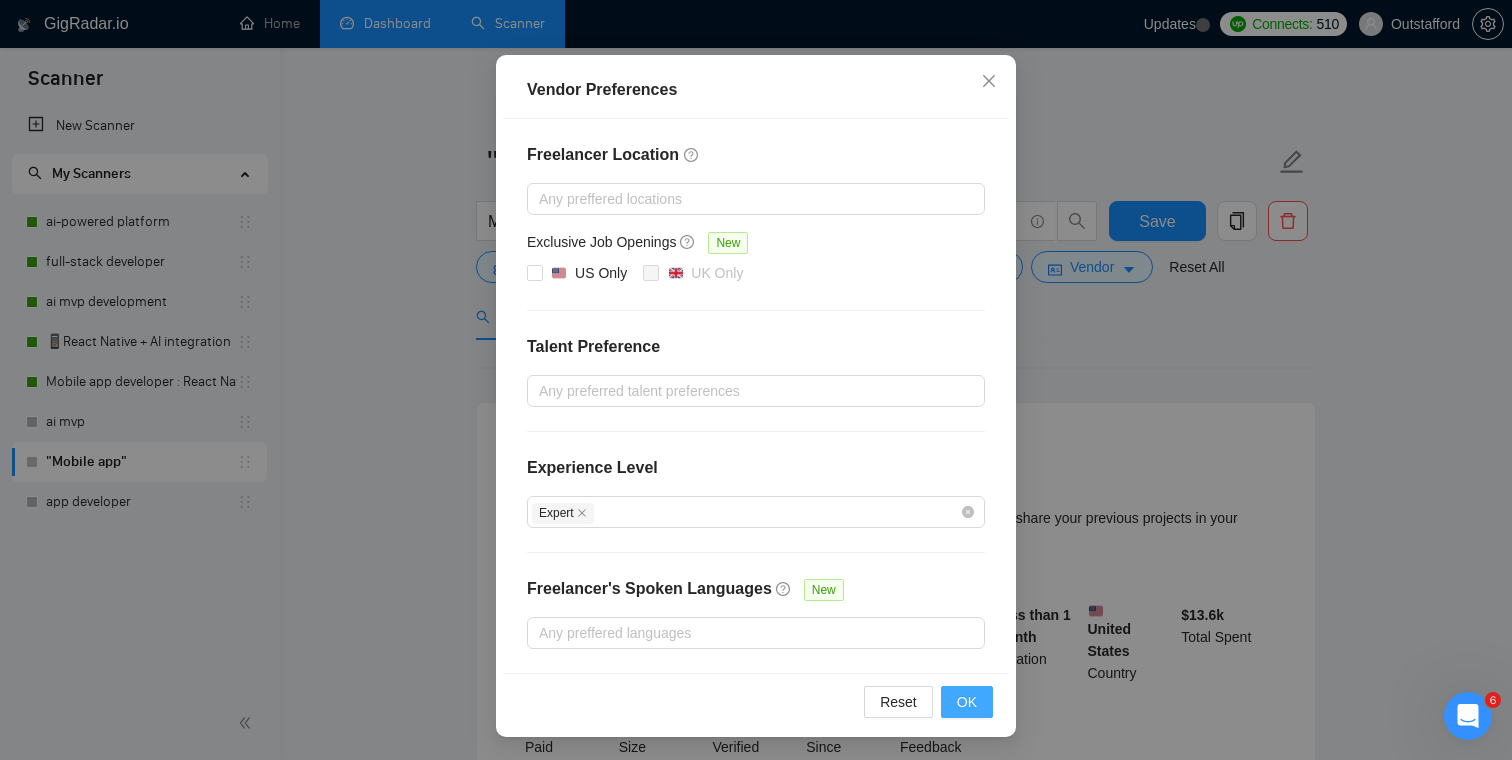click on "OK" at bounding box center (967, 702) 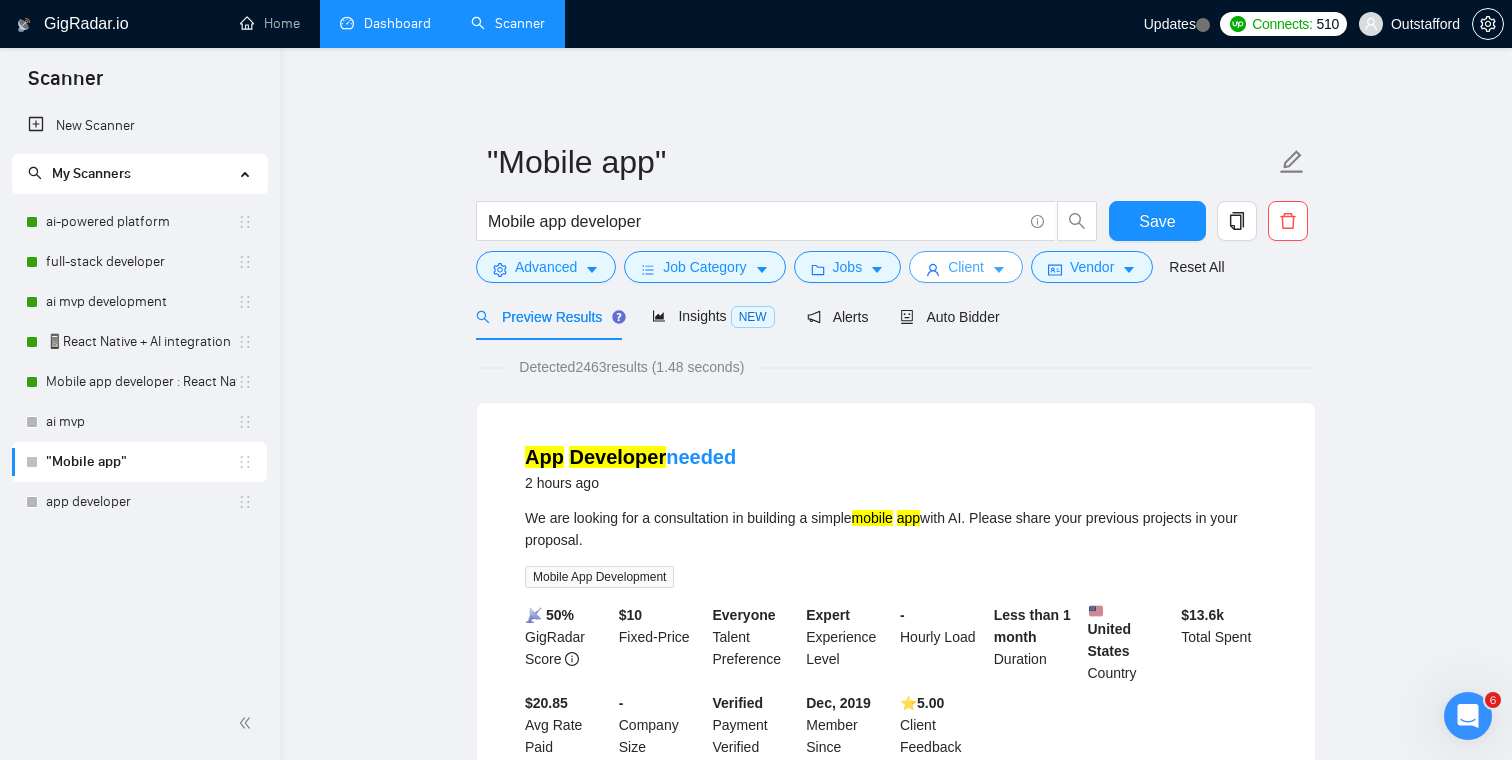 click on "Client" at bounding box center (966, 267) 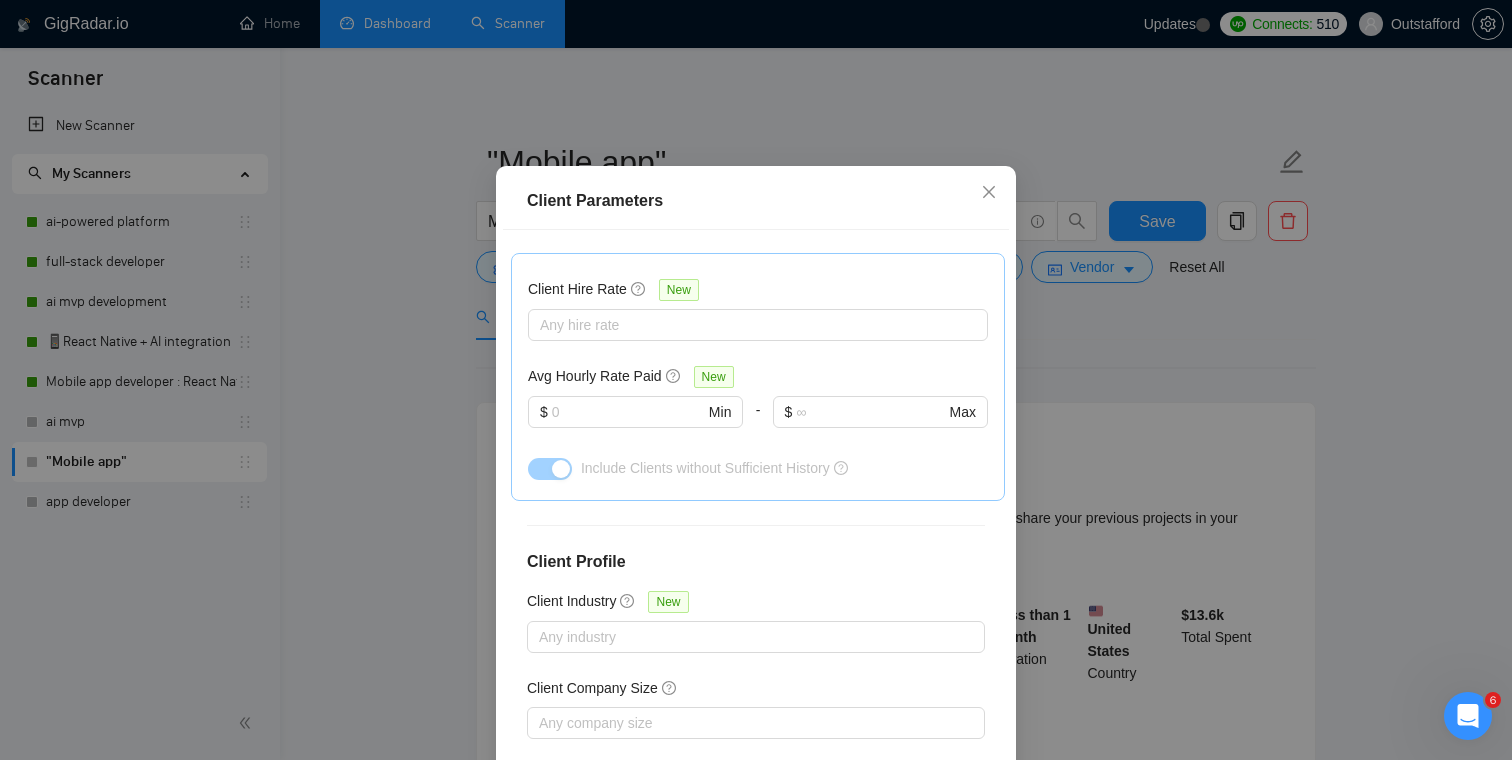 scroll, scrollTop: 714, scrollLeft: 0, axis: vertical 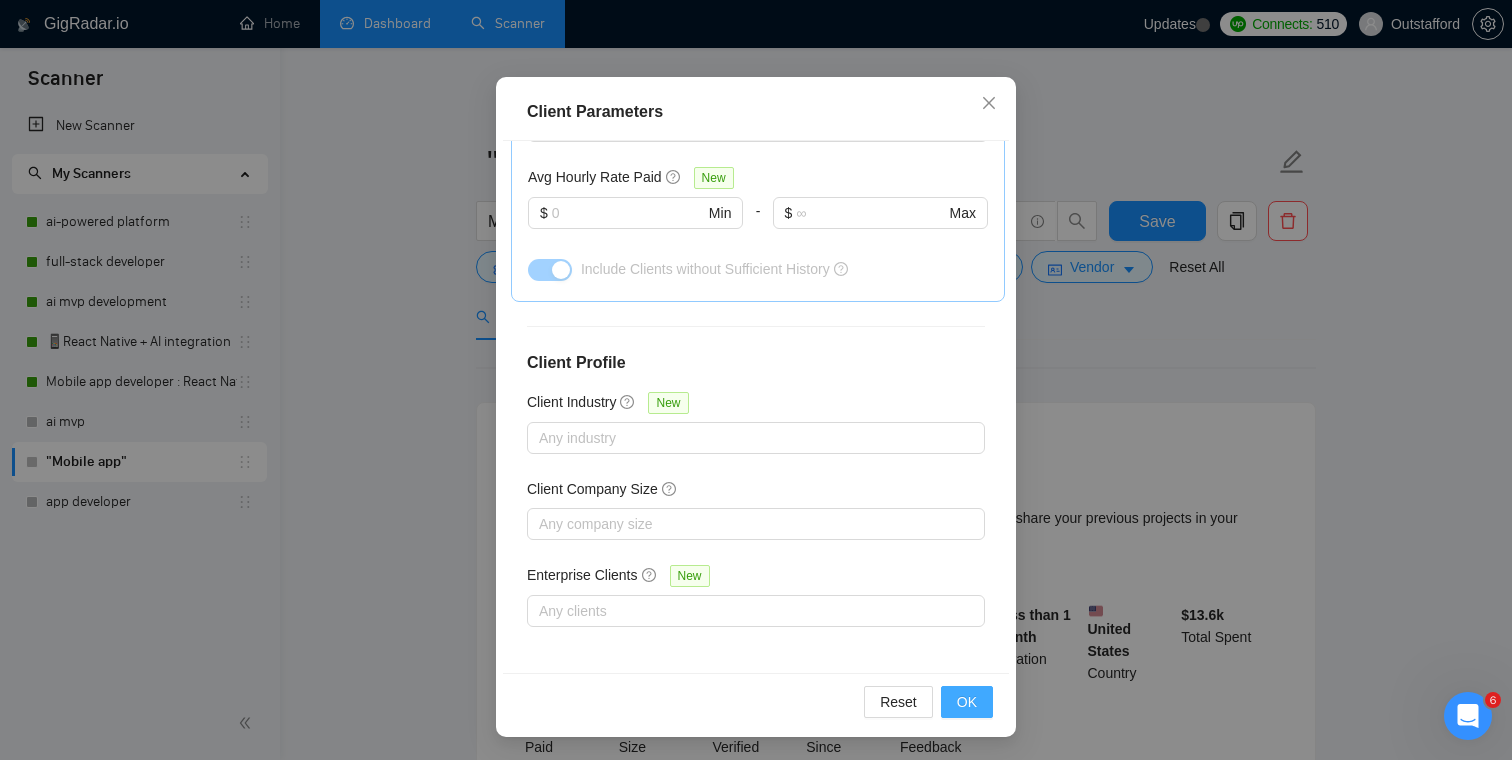 click on "OK" at bounding box center (967, 702) 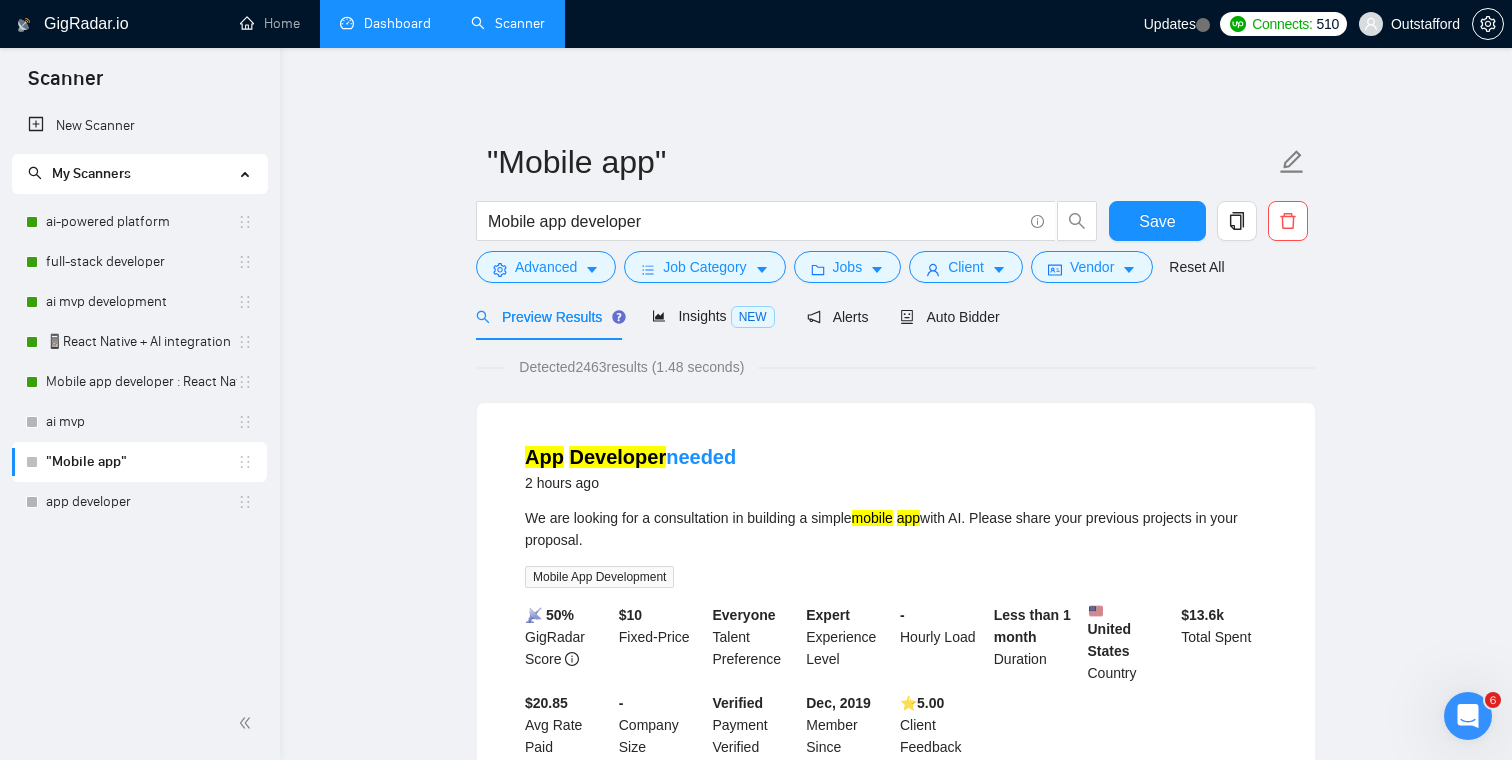 scroll, scrollTop: 44, scrollLeft: 0, axis: vertical 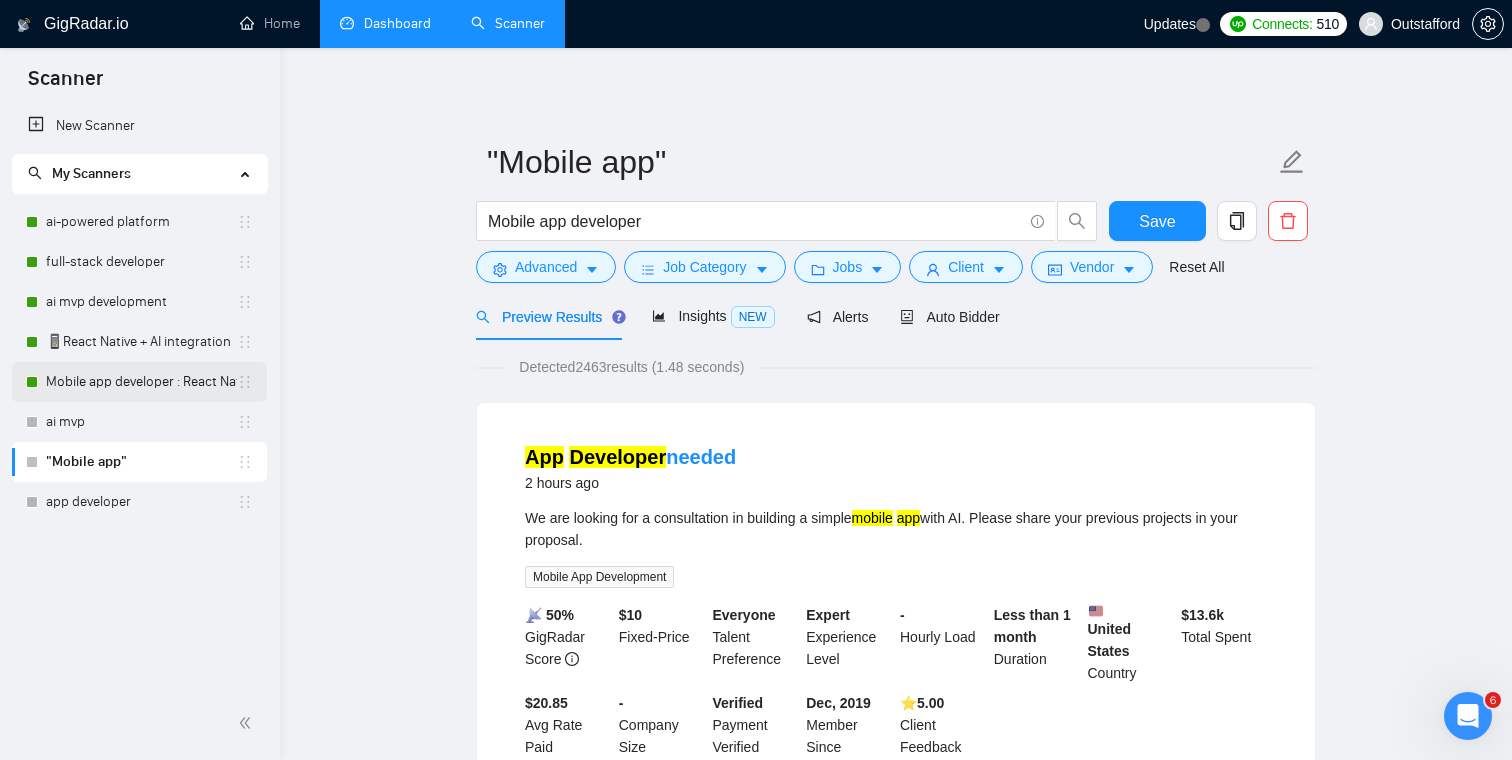 click on "Mobile app developer : React Native" at bounding box center (141, 382) 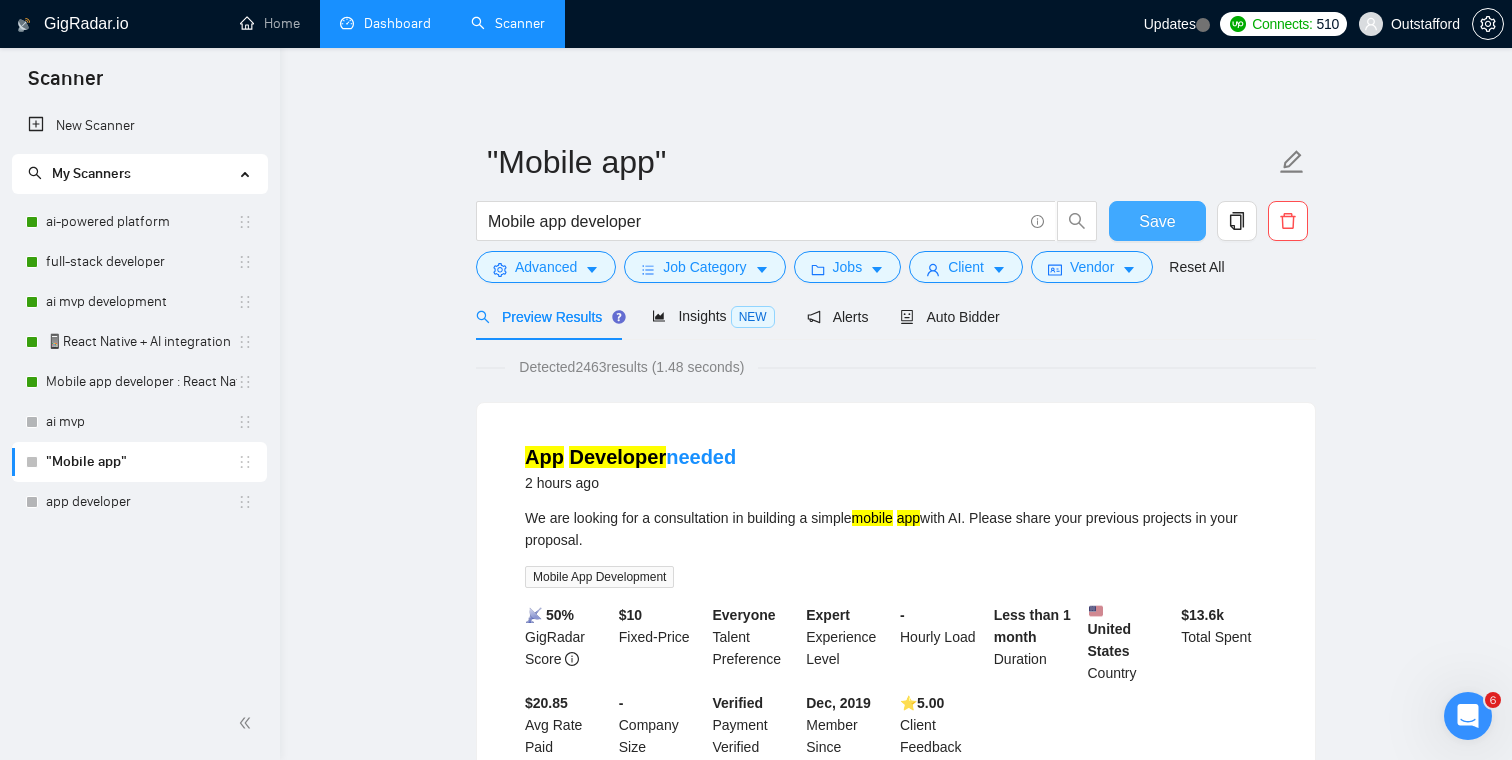 click on "Save" at bounding box center (1157, 221) 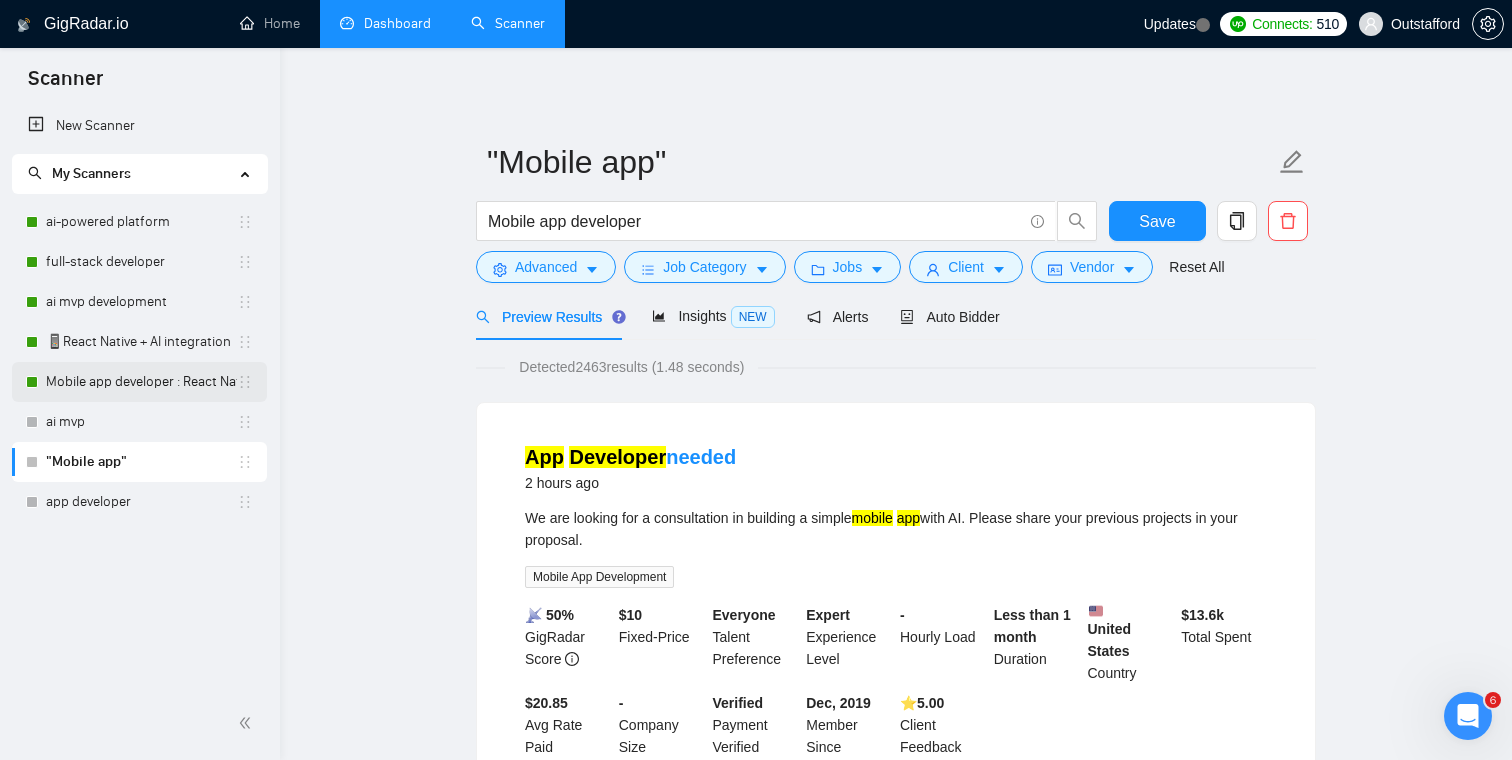 click on "Mobile app developer : React Native" at bounding box center (141, 382) 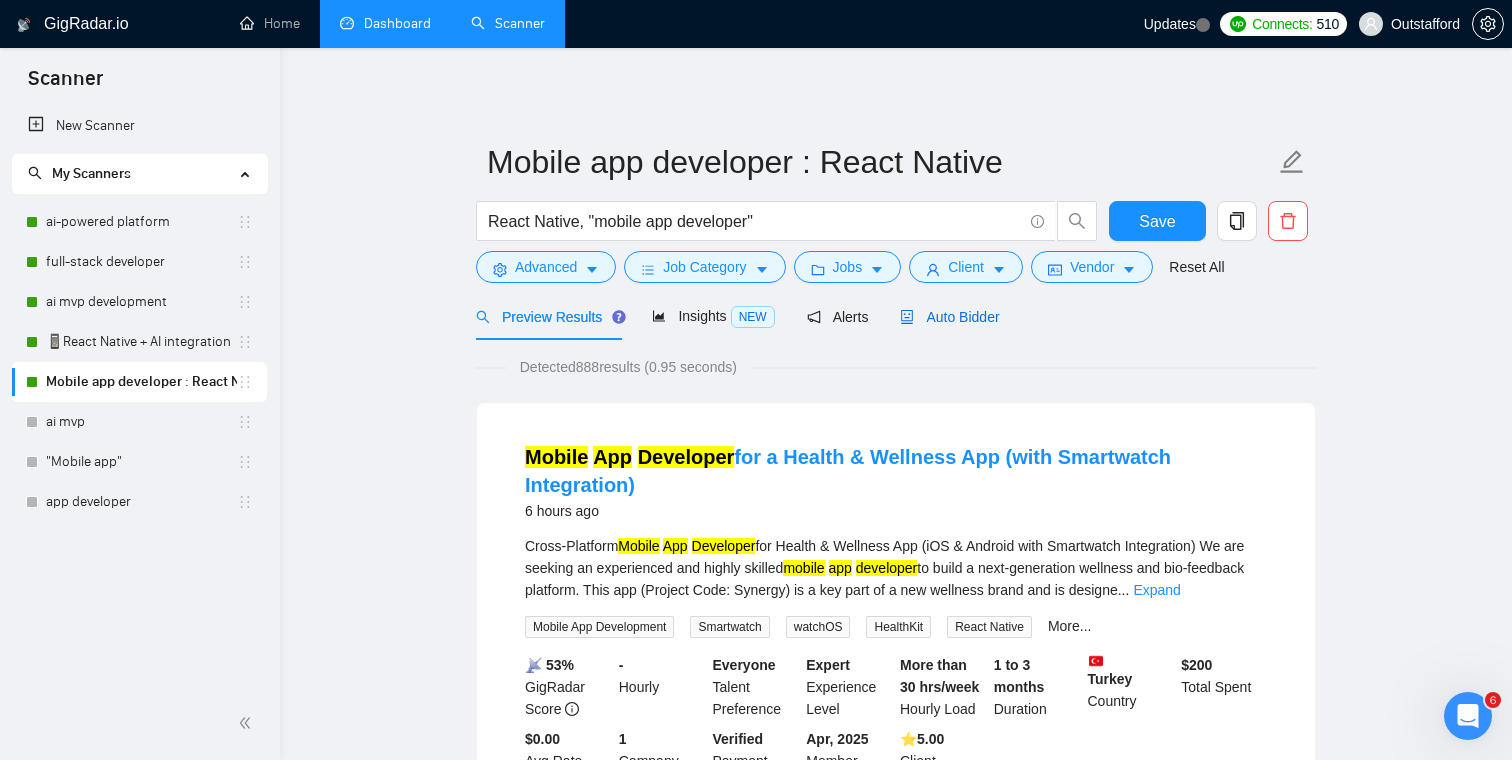click on "Auto Bidder" at bounding box center [949, 317] 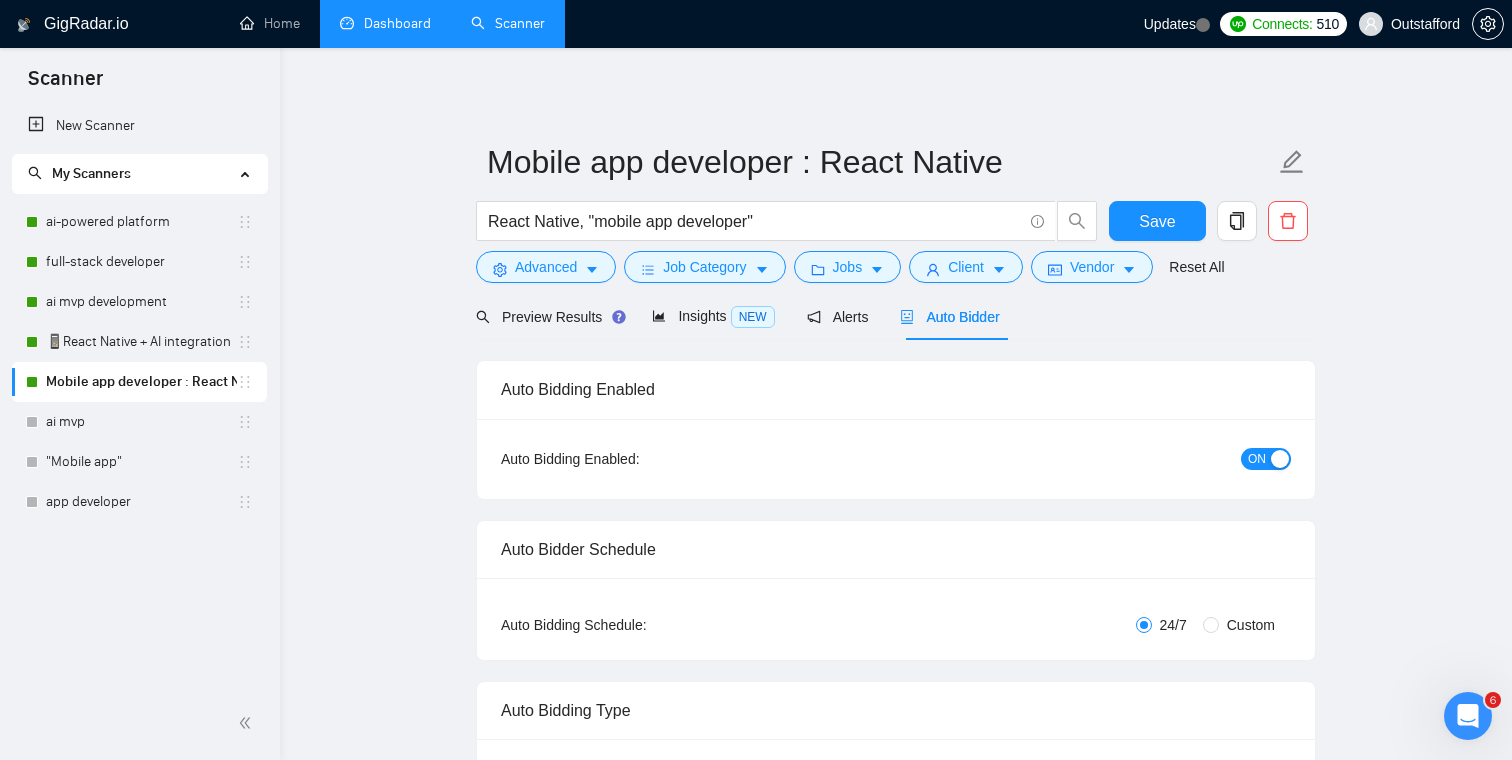 type 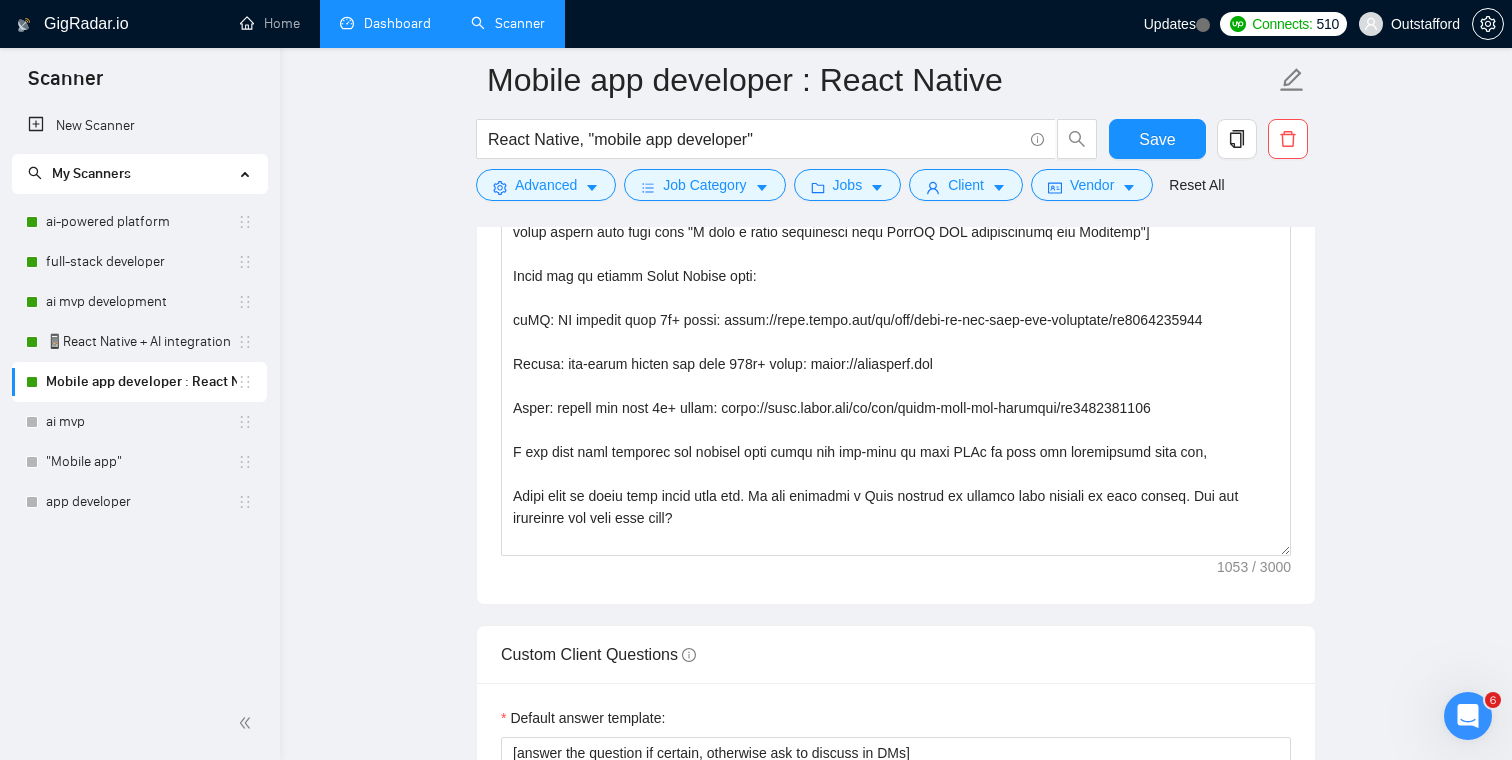 scroll, scrollTop: 2401, scrollLeft: 0, axis: vertical 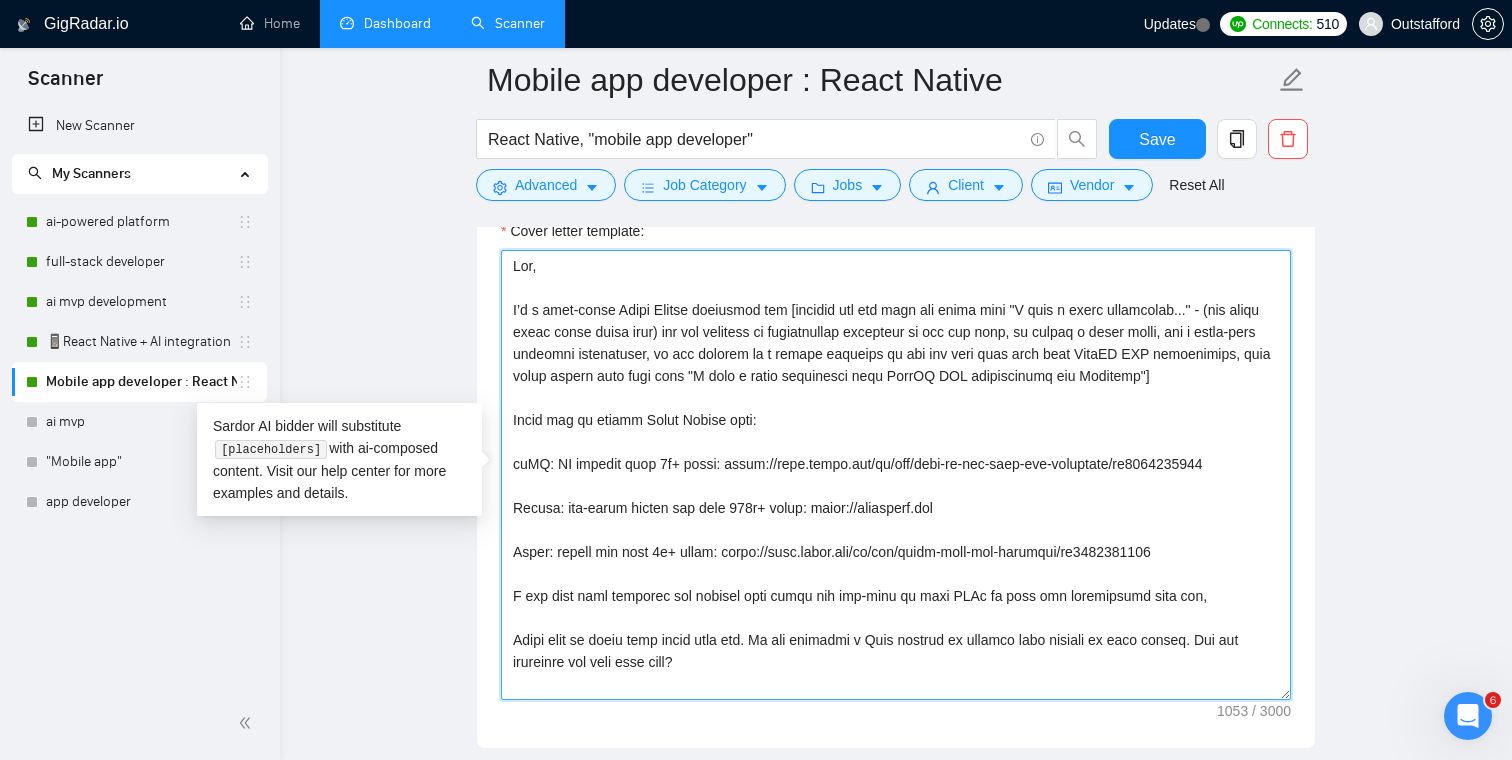 drag, startPoint x: 728, startPoint y: 661, endPoint x: 493, endPoint y: 269, distance: 457.04376 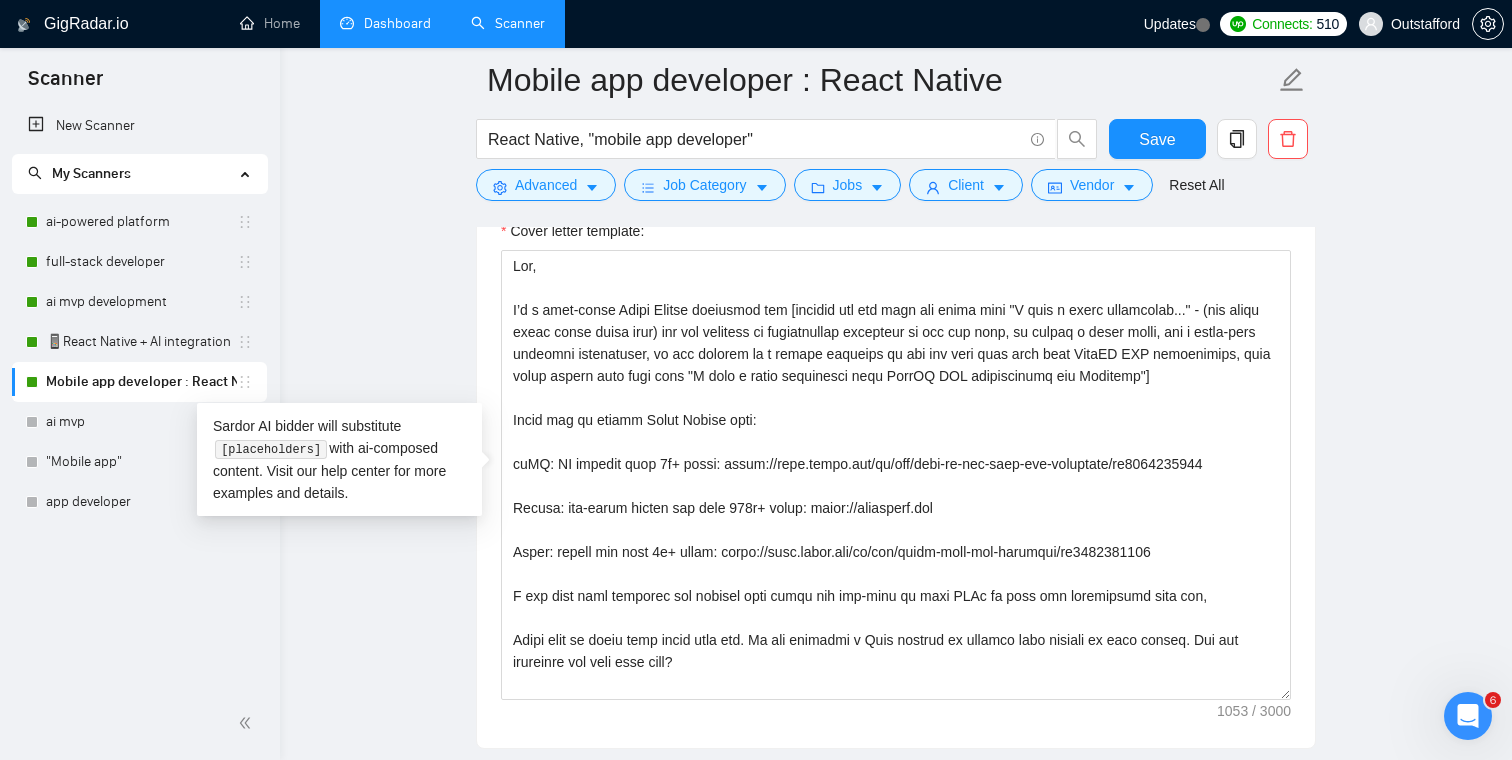 click on "Mobile app developer : React Native React Native, "mobile app developer" Save Advanced   Job Category   Jobs   Client   Vendor   Reset All Preview Results Insights NEW Alerts Auto Bidder Auto Bidding Enabled Auto Bidding Enabled: ON Auto Bidder Schedule Auto Bidding Type: Automated (recommended) Semi-automated Auto Bidding Schedule: 24/7 Custom Custom Auto Bidder Schedule Repeat every week on Monday Tuesday Wednesday Thursday Friday Saturday Sunday Active Hours ( America/Los_Angeles ): From: To: ( 24  hours) America/Los_Angeles Auto Bidding Type Select your bidding algorithm: Choose the algorithm for you bidding. The price per proposal does not include your connects expenditure. Template Bidder Works great for narrow segments and short cover letters that don't change. 0.50  credits / proposal Sardor AI 🤖 Personalise your cover letter with ai [placeholders] 1.00  credits / proposal Experimental Laziza AI  👑   NEW   Learn more 2.00  credits / proposal $29.68 savings Team & Freelancer Select team: Android" at bounding box center (896, 624) 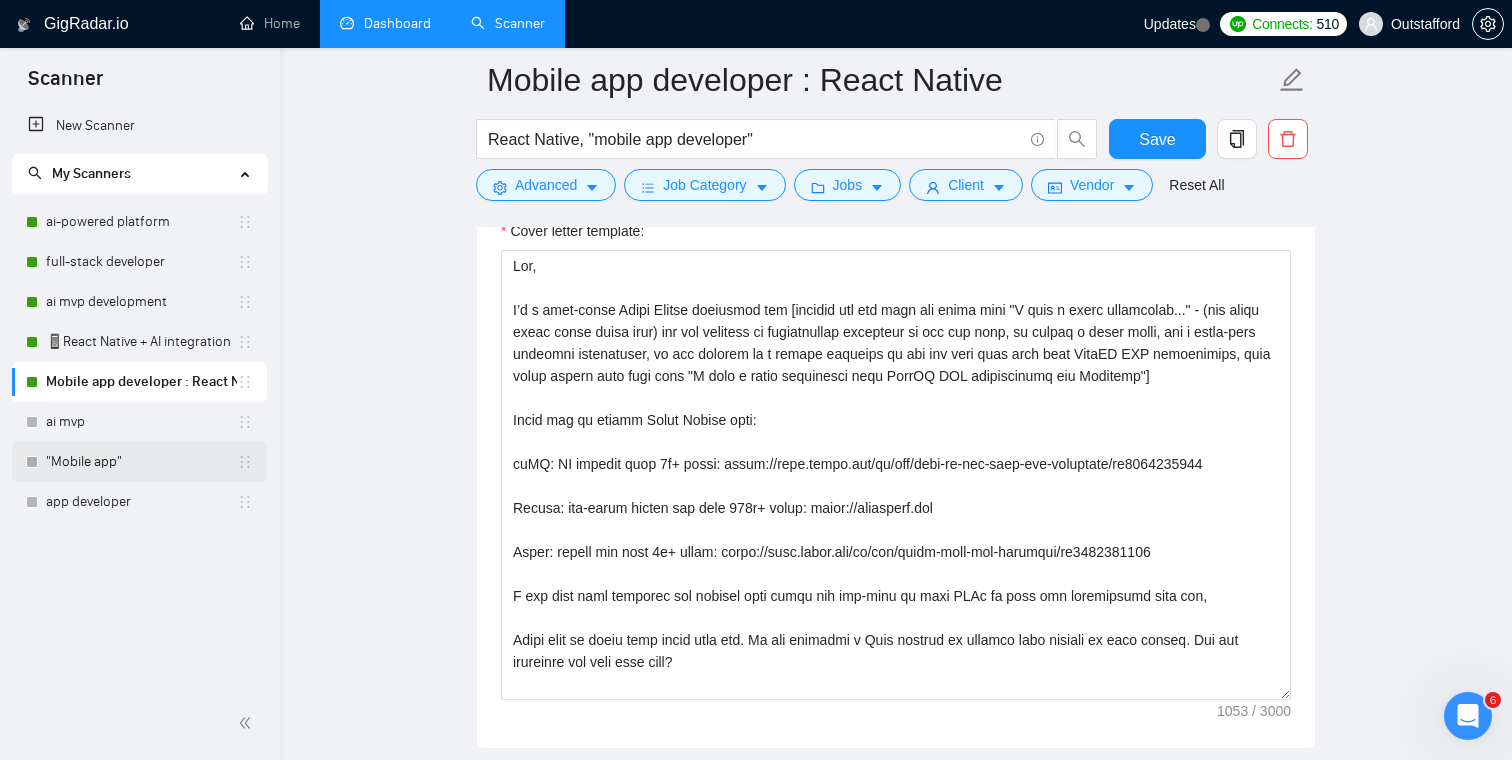 click on ""Mobile app"" at bounding box center [141, 462] 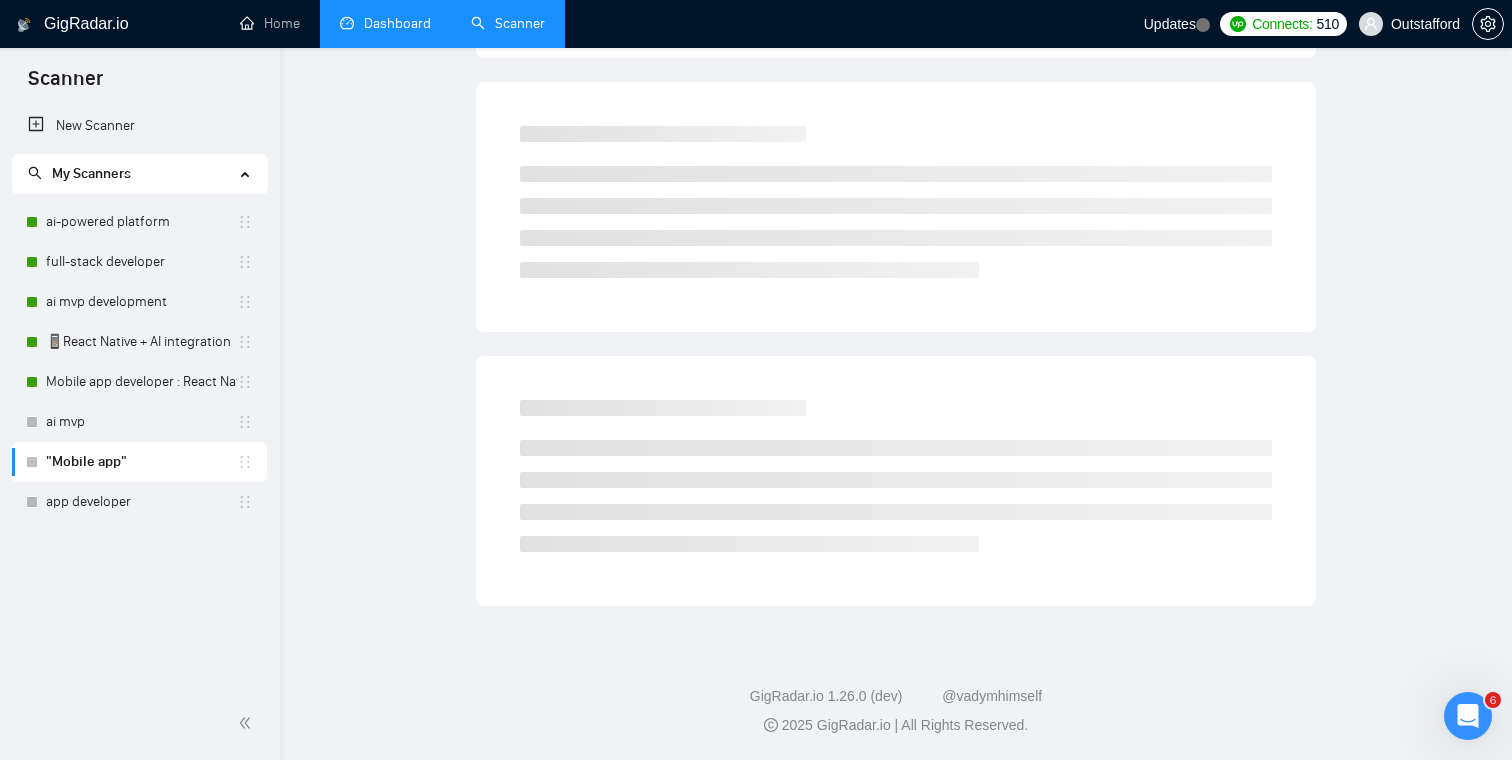 scroll, scrollTop: 0, scrollLeft: 0, axis: both 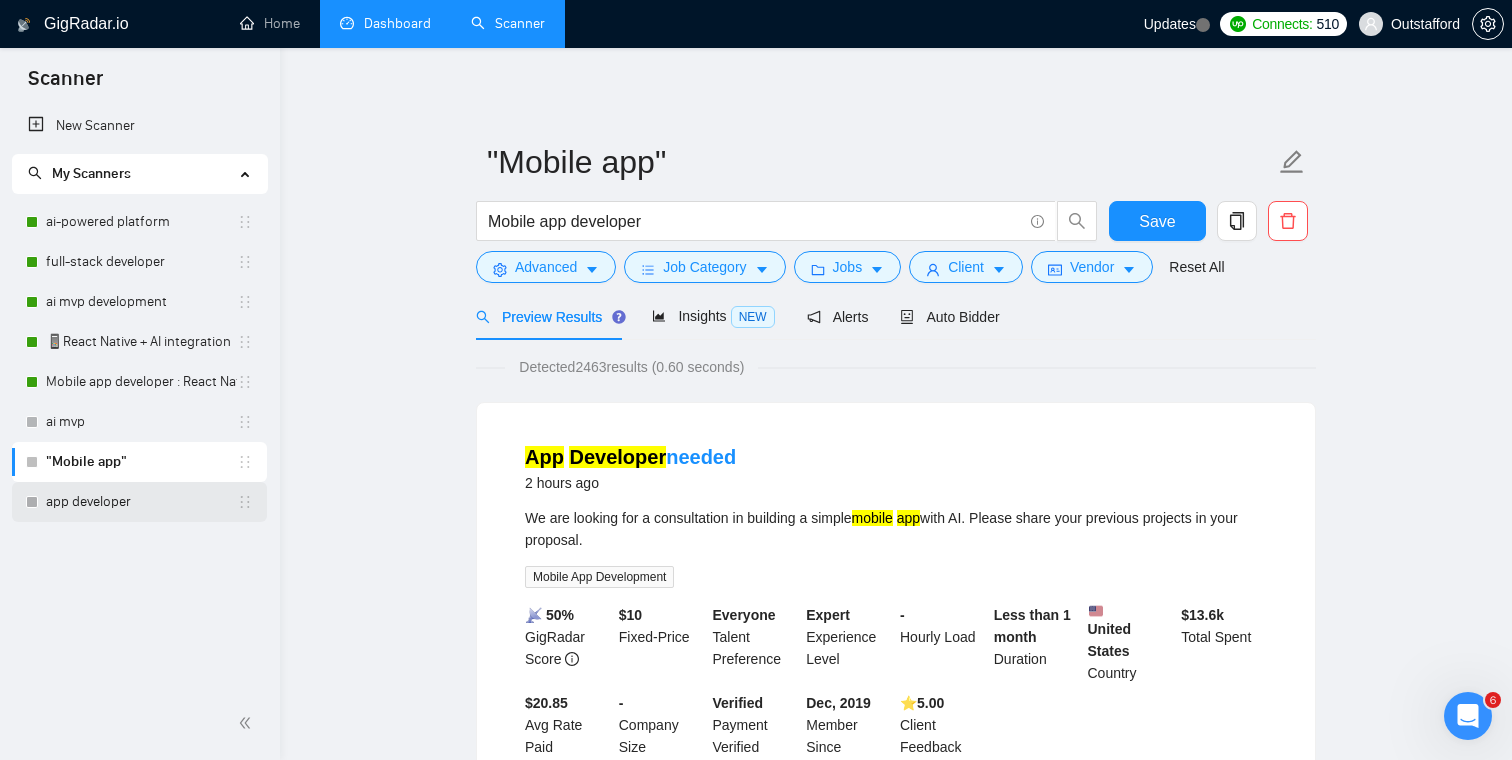 click on "app developer" at bounding box center [141, 502] 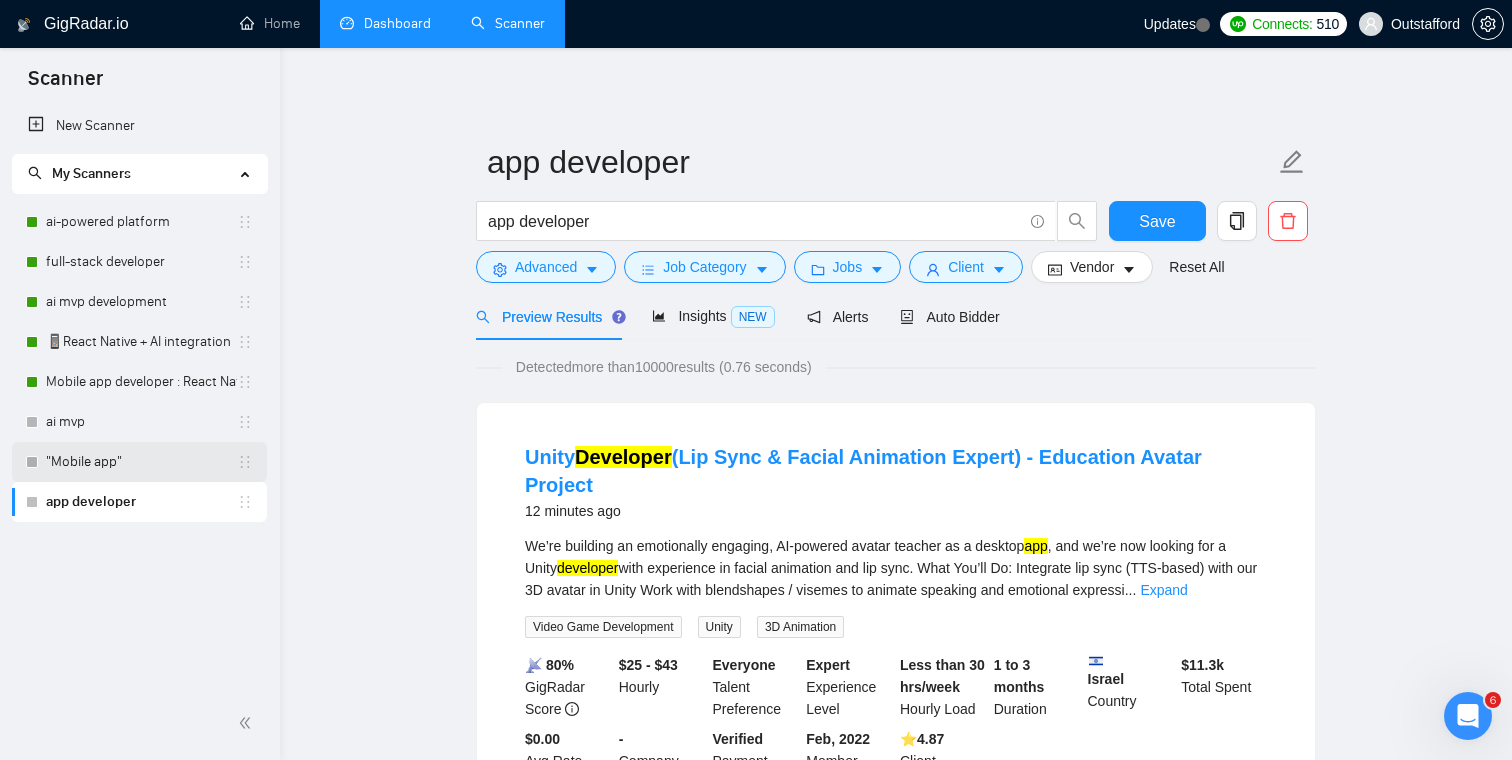 click on ""Mobile app"" at bounding box center (141, 462) 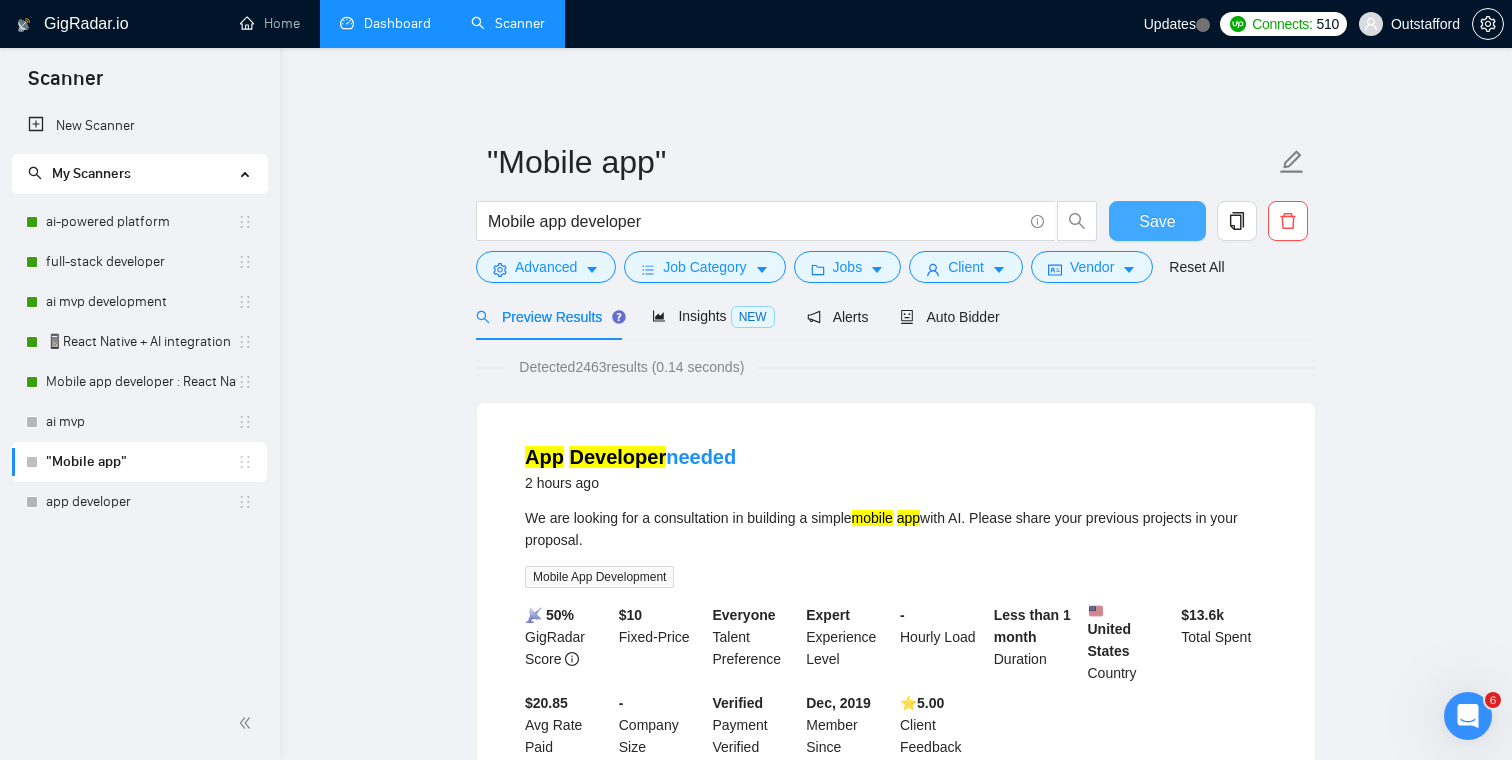 click on "Save" at bounding box center [1157, 221] 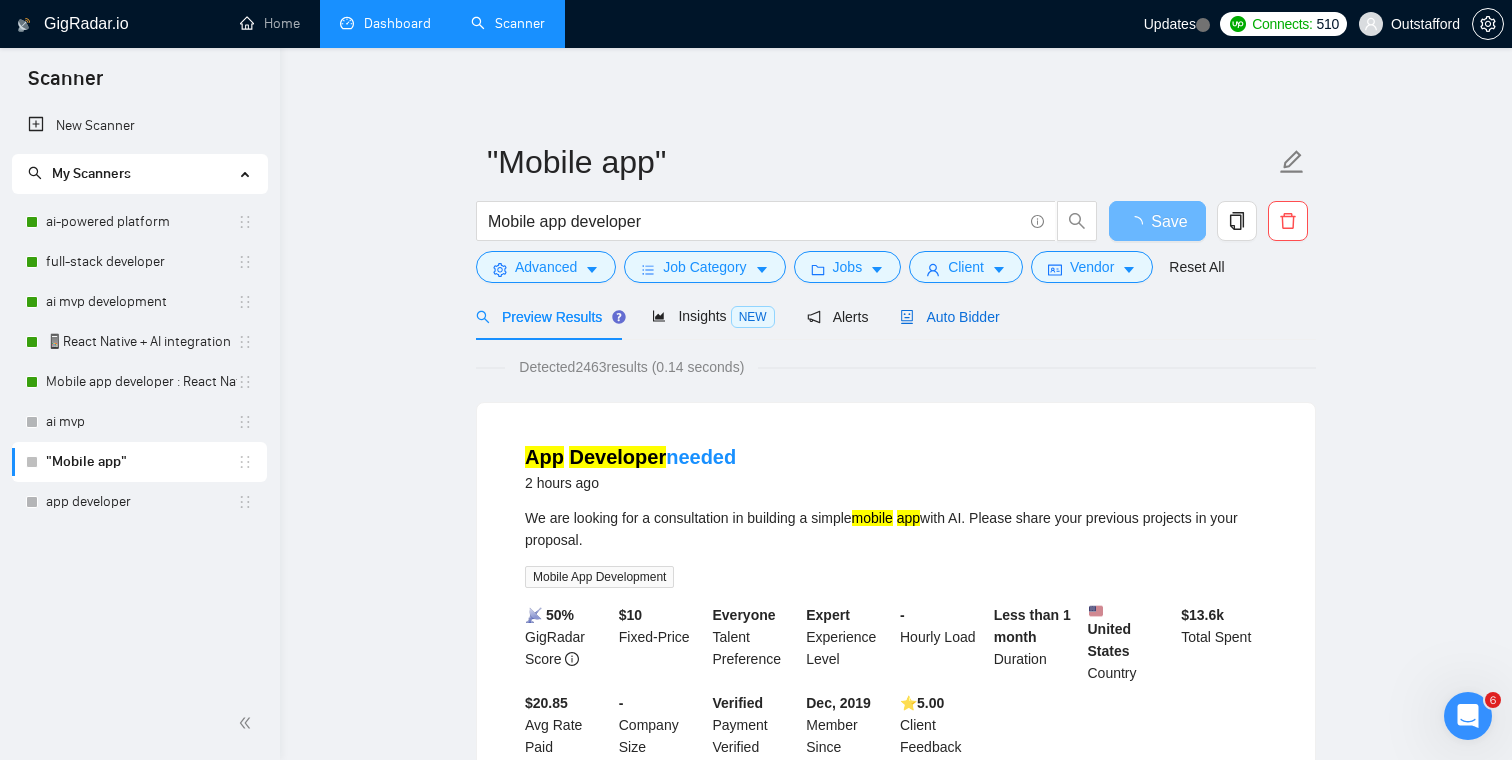 click on "Auto Bidder" at bounding box center (949, 317) 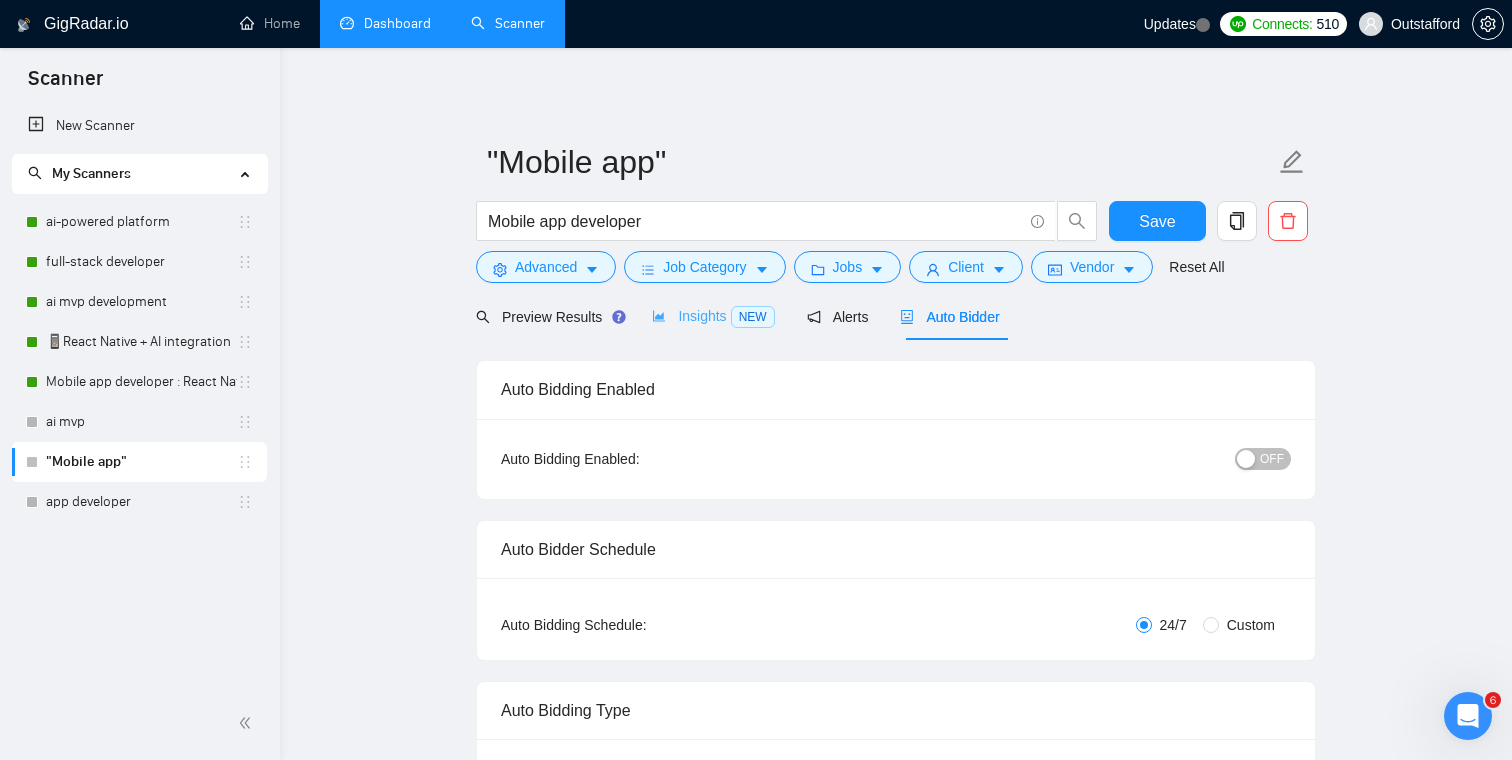type 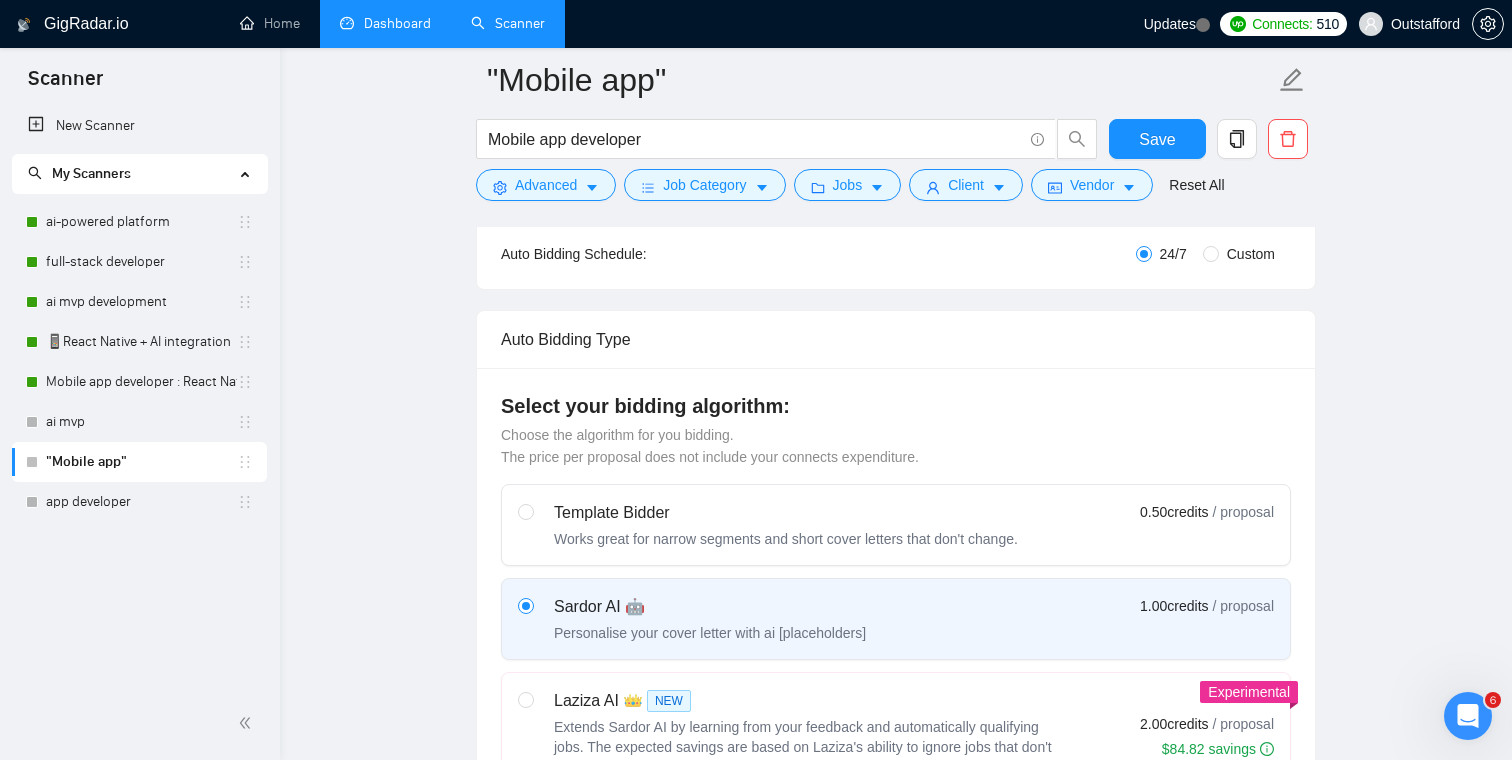 scroll, scrollTop: 540, scrollLeft: 0, axis: vertical 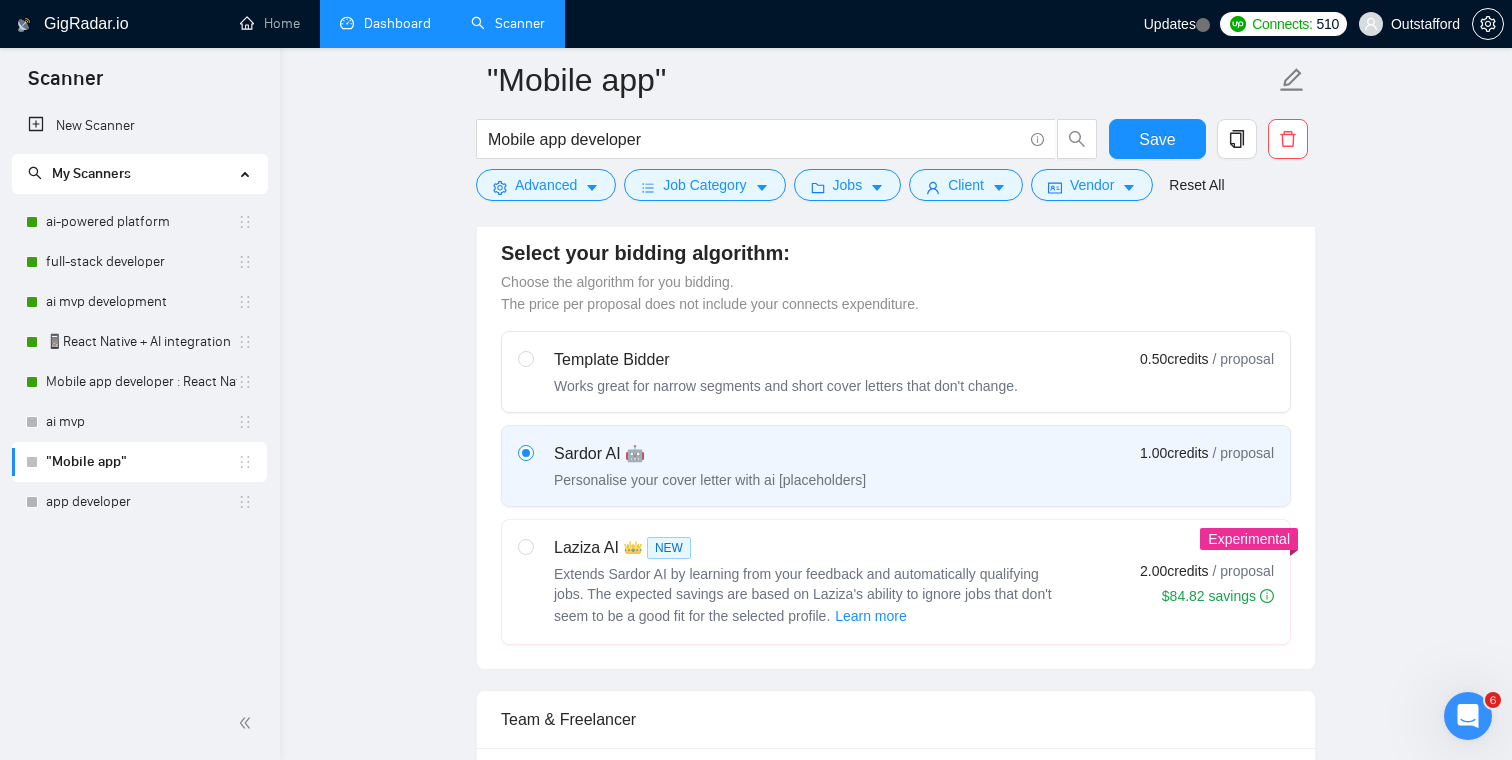 click on "Works great for narrow segments and short cover letters that don't change." at bounding box center (786, 386) 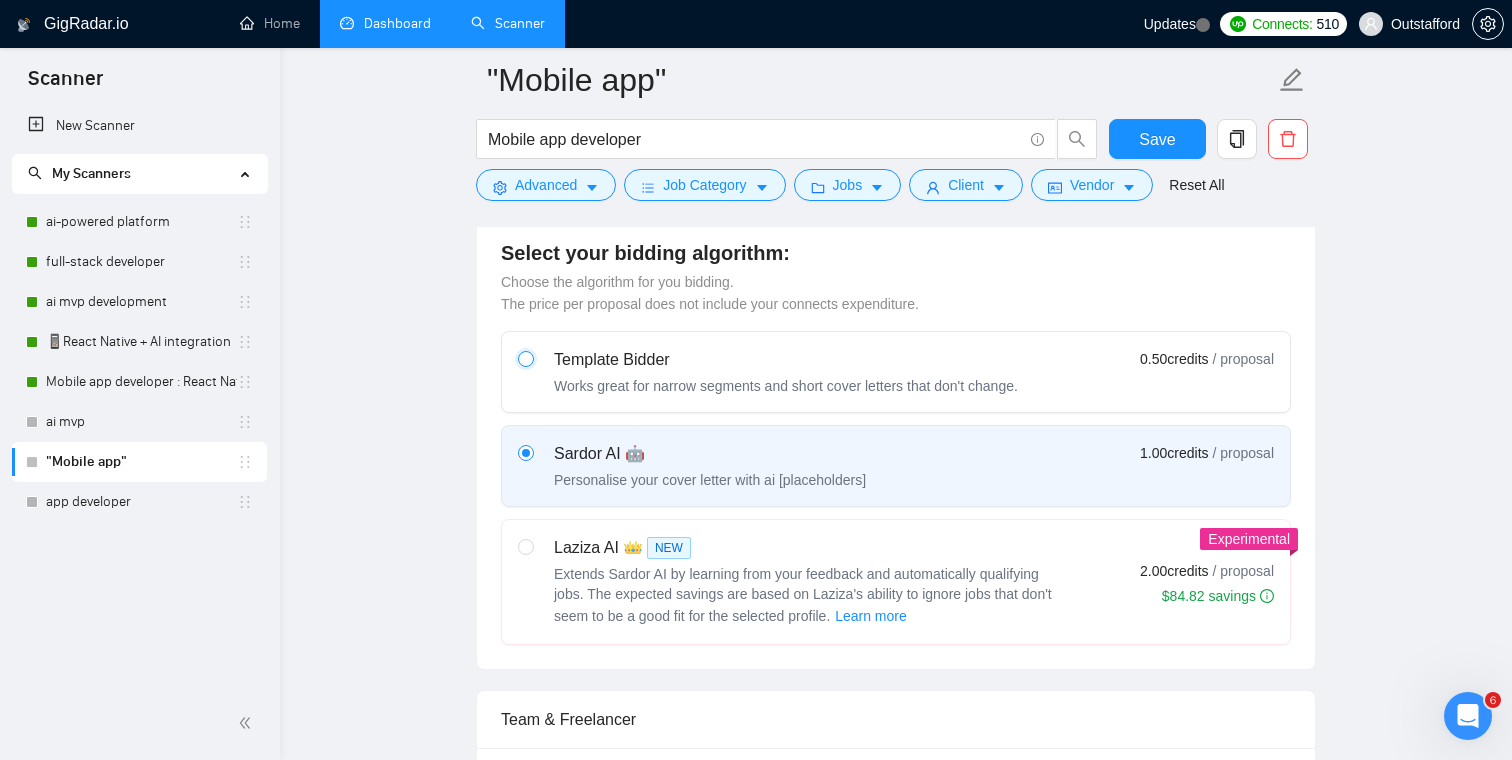 click at bounding box center (525, 358) 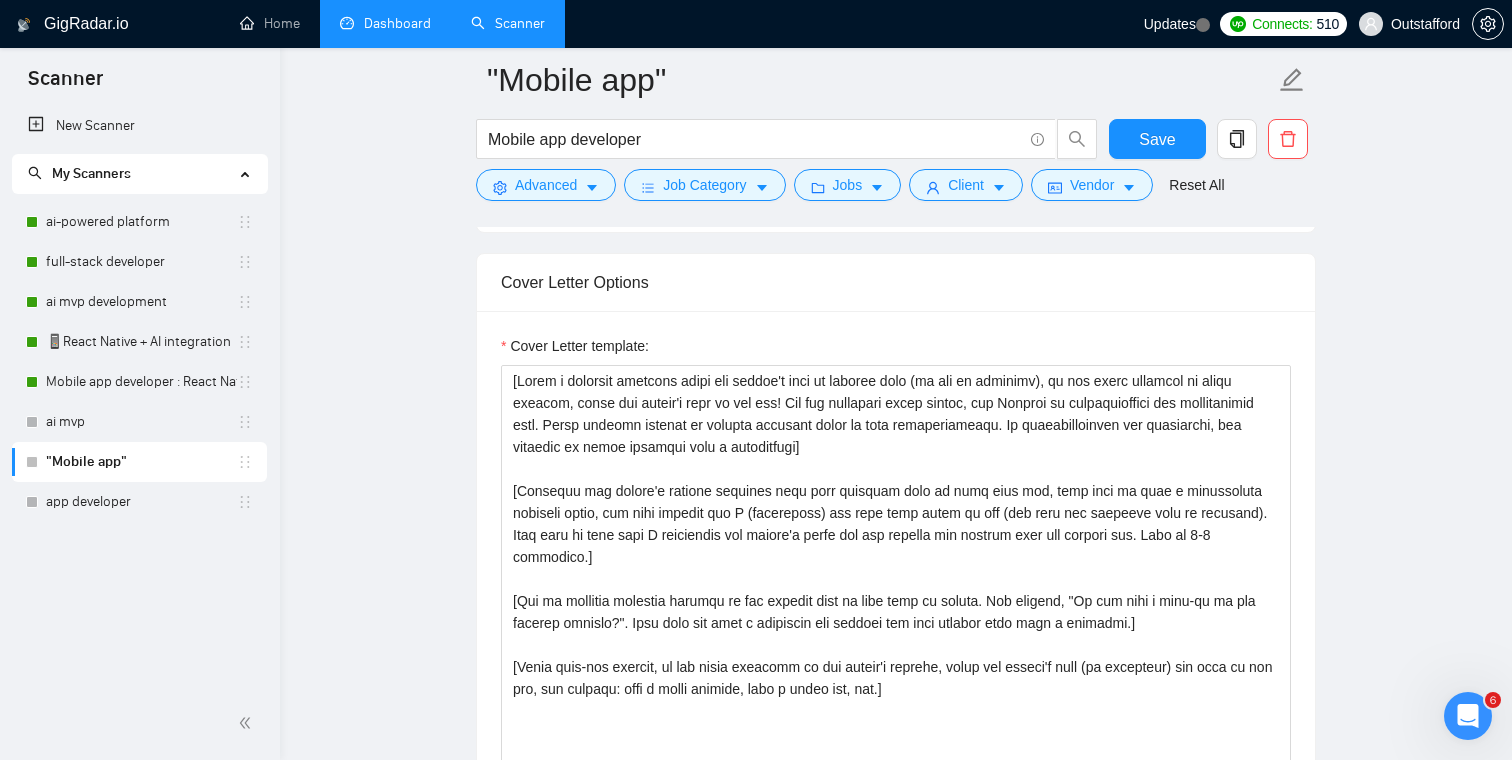 scroll, scrollTop: 1365, scrollLeft: 0, axis: vertical 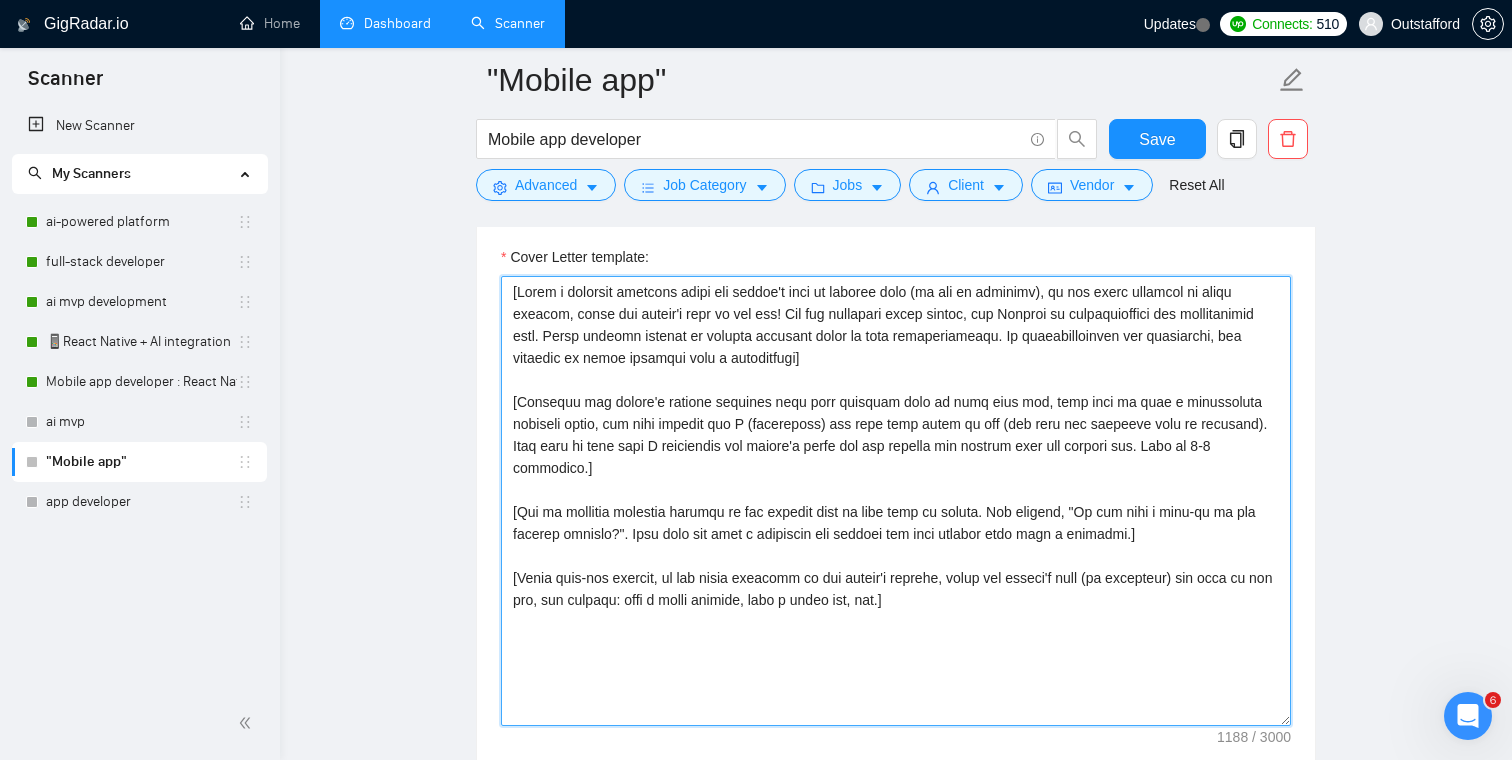 drag, startPoint x: 967, startPoint y: 581, endPoint x: 481, endPoint y: 280, distance: 571.6616 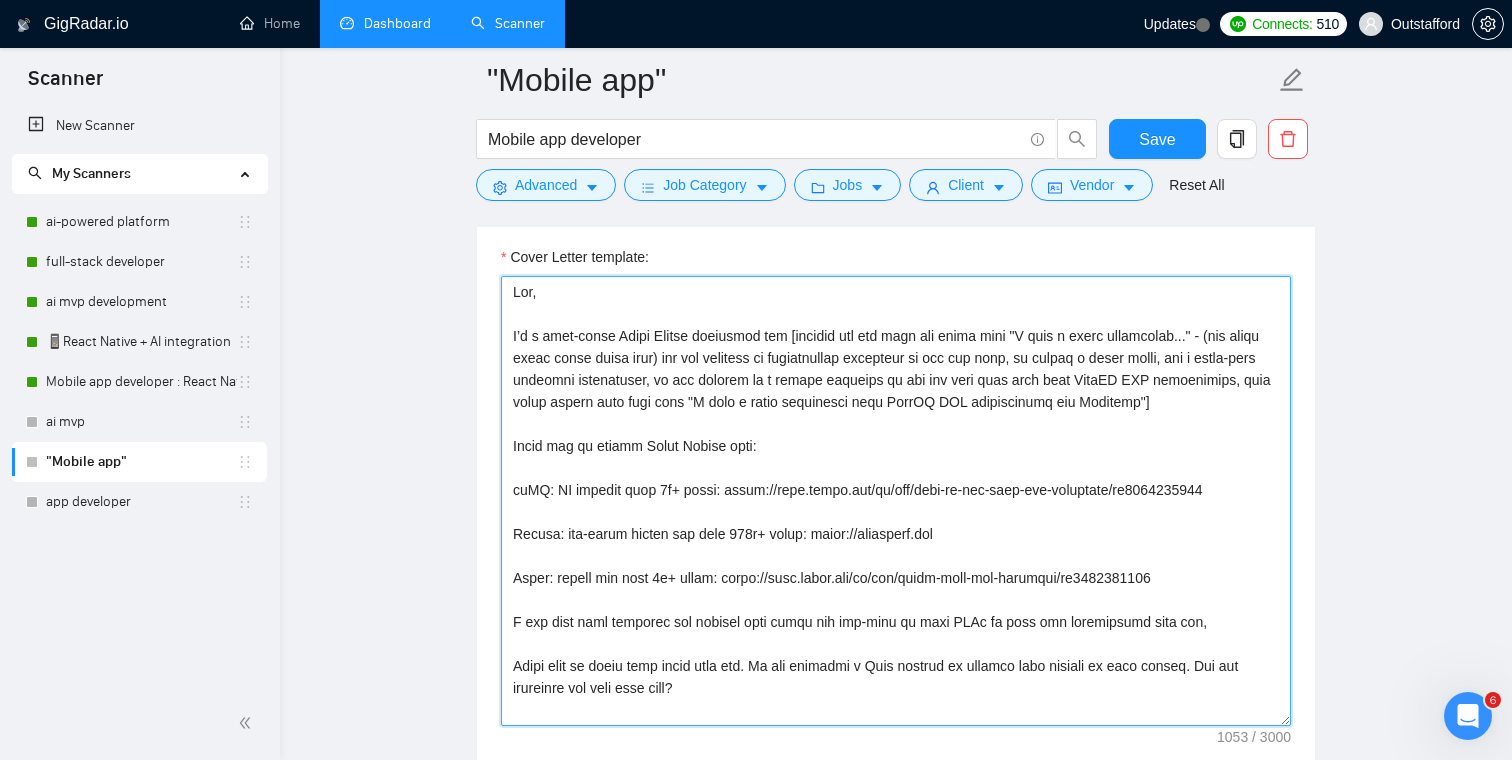 click on "Cover Letter template:" at bounding box center (896, 501) 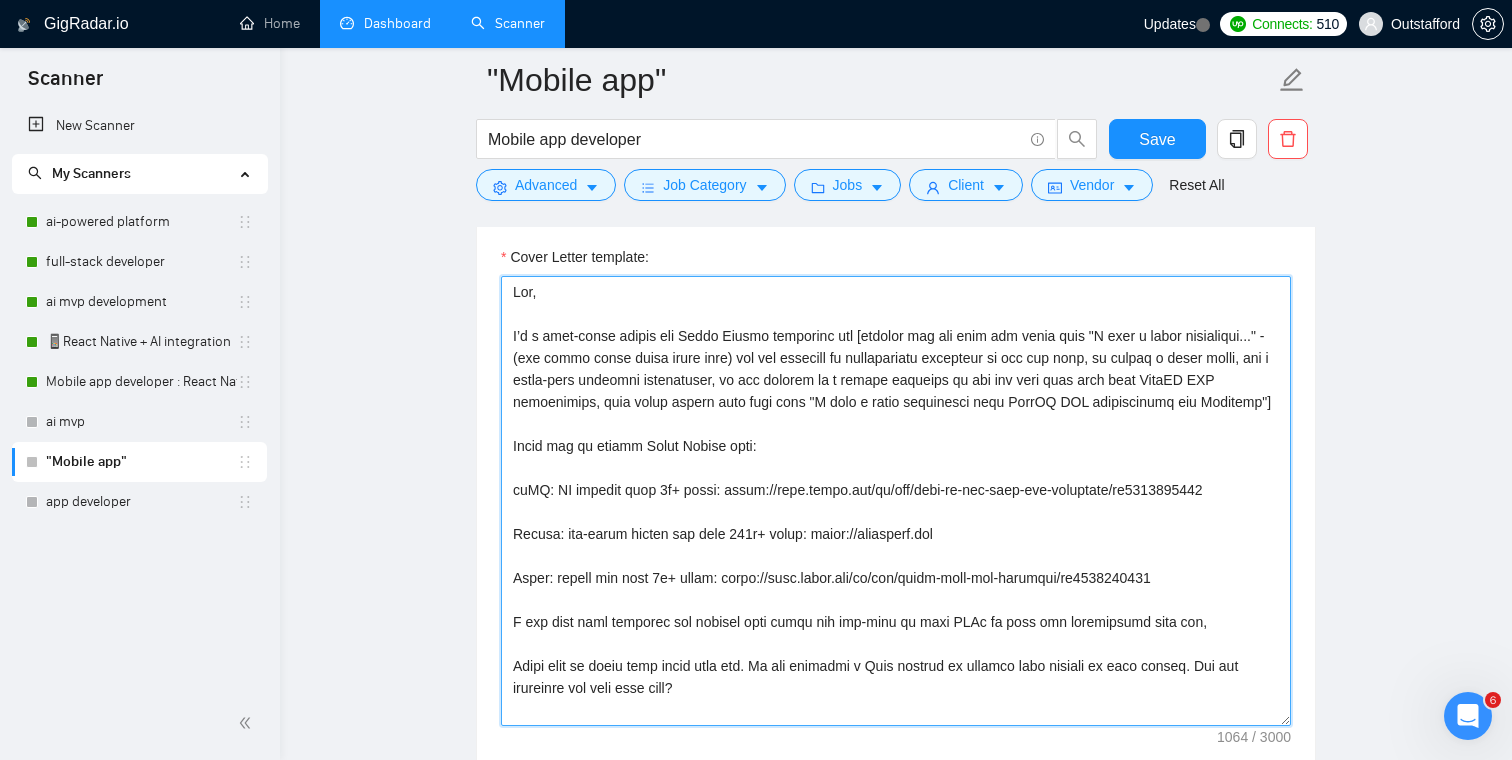 drag, startPoint x: 769, startPoint y: 337, endPoint x: 691, endPoint y: 337, distance: 78 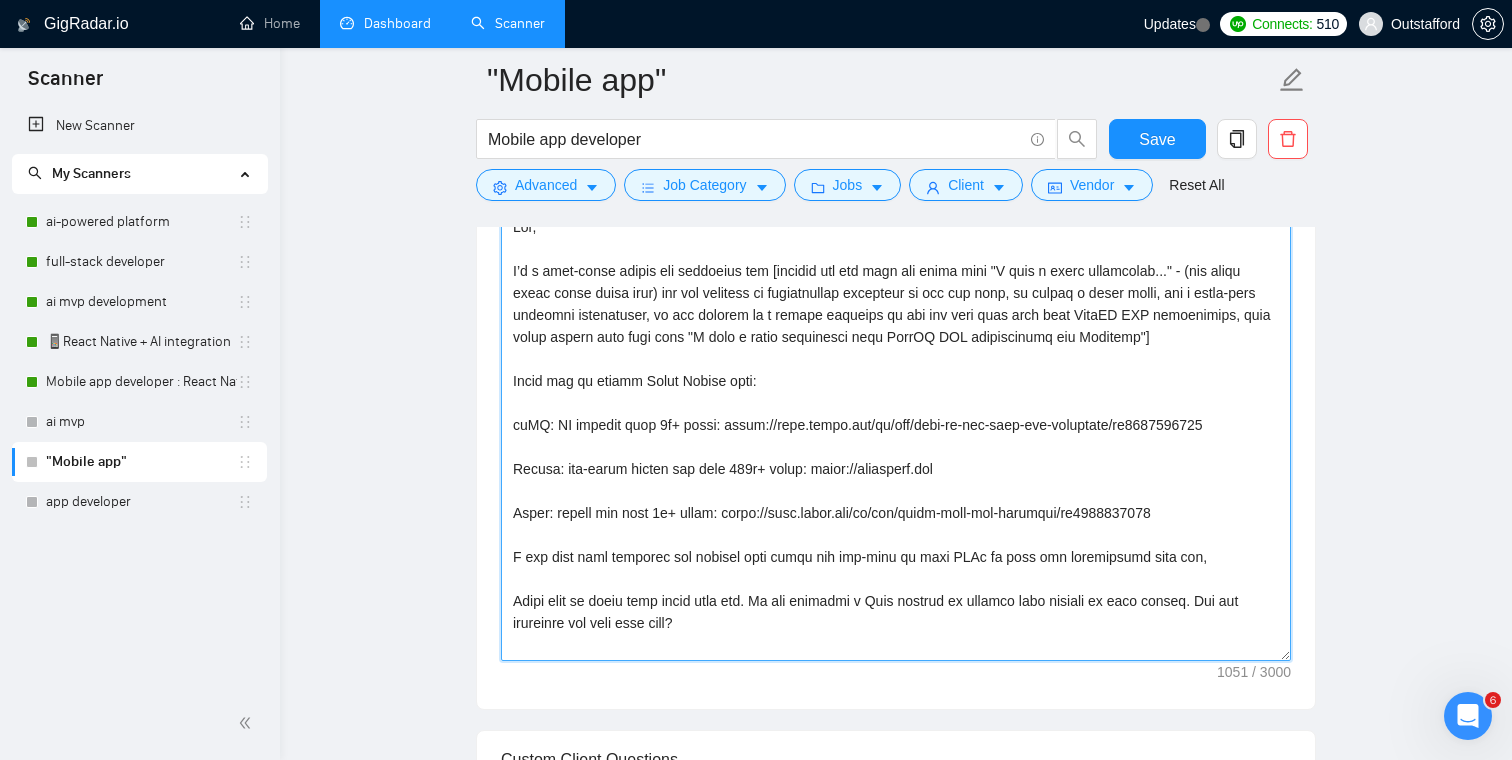 scroll, scrollTop: 1432, scrollLeft: 0, axis: vertical 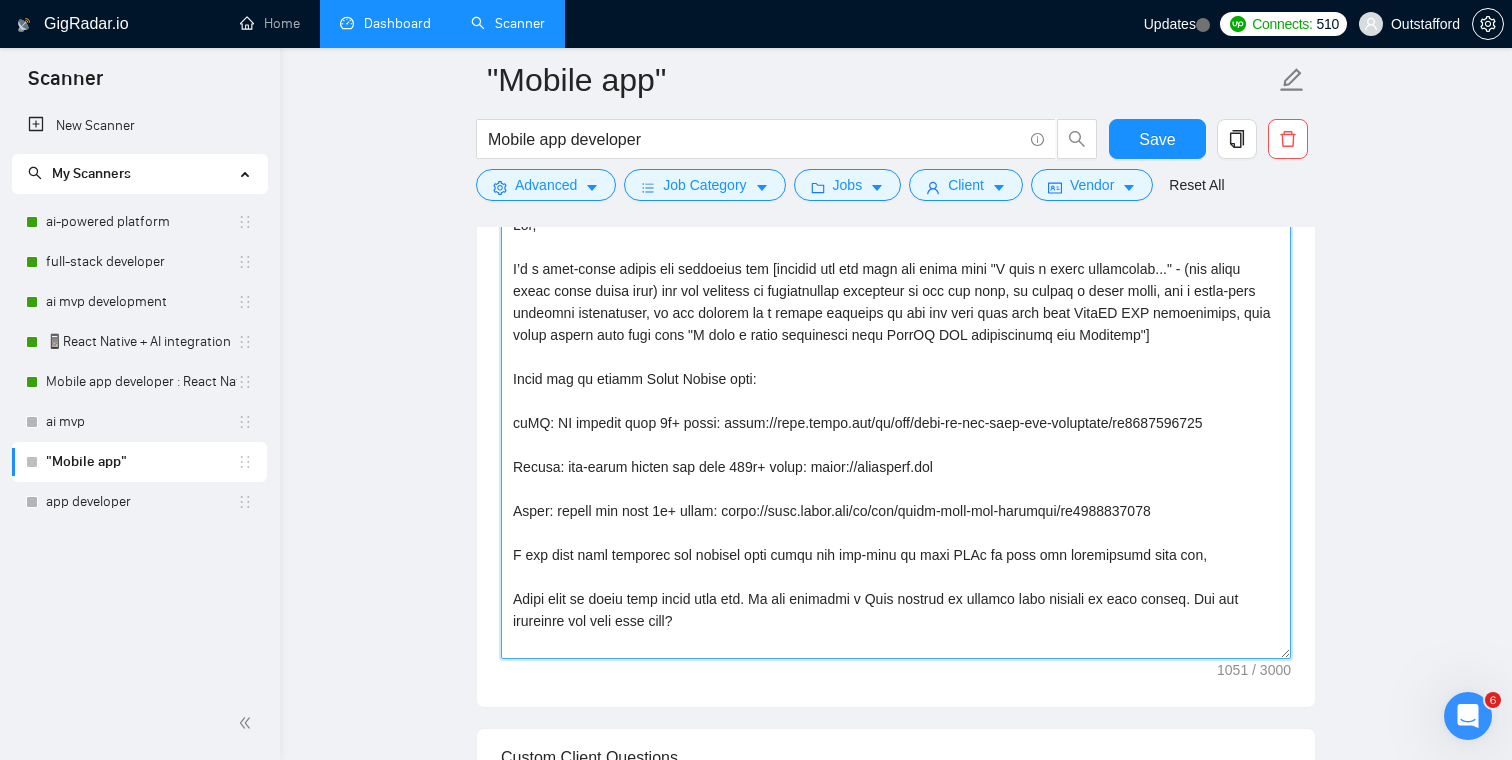 drag, startPoint x: 730, startPoint y: 380, endPoint x: 654, endPoint y: 380, distance: 76 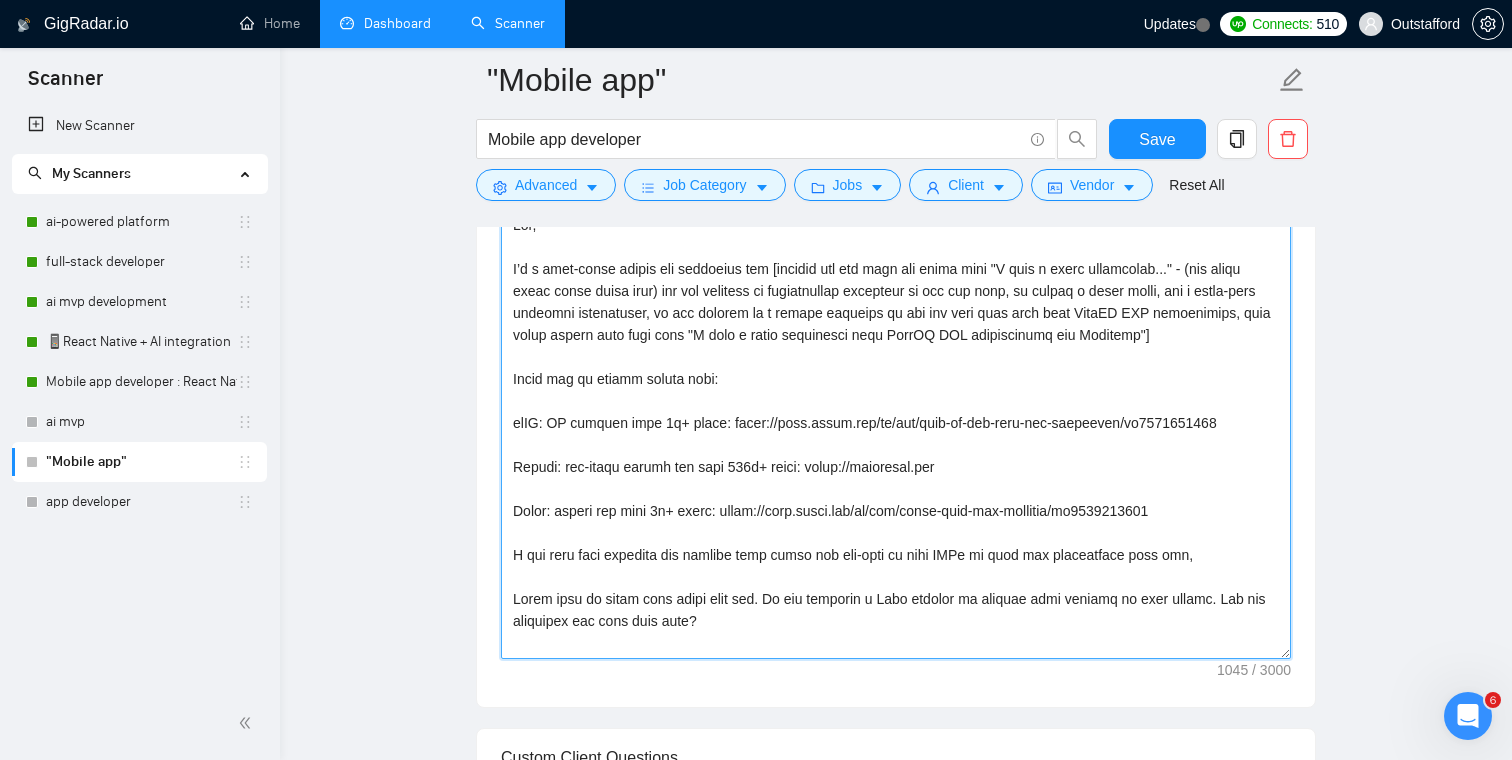 click on "Cover Letter template:" at bounding box center [896, 434] 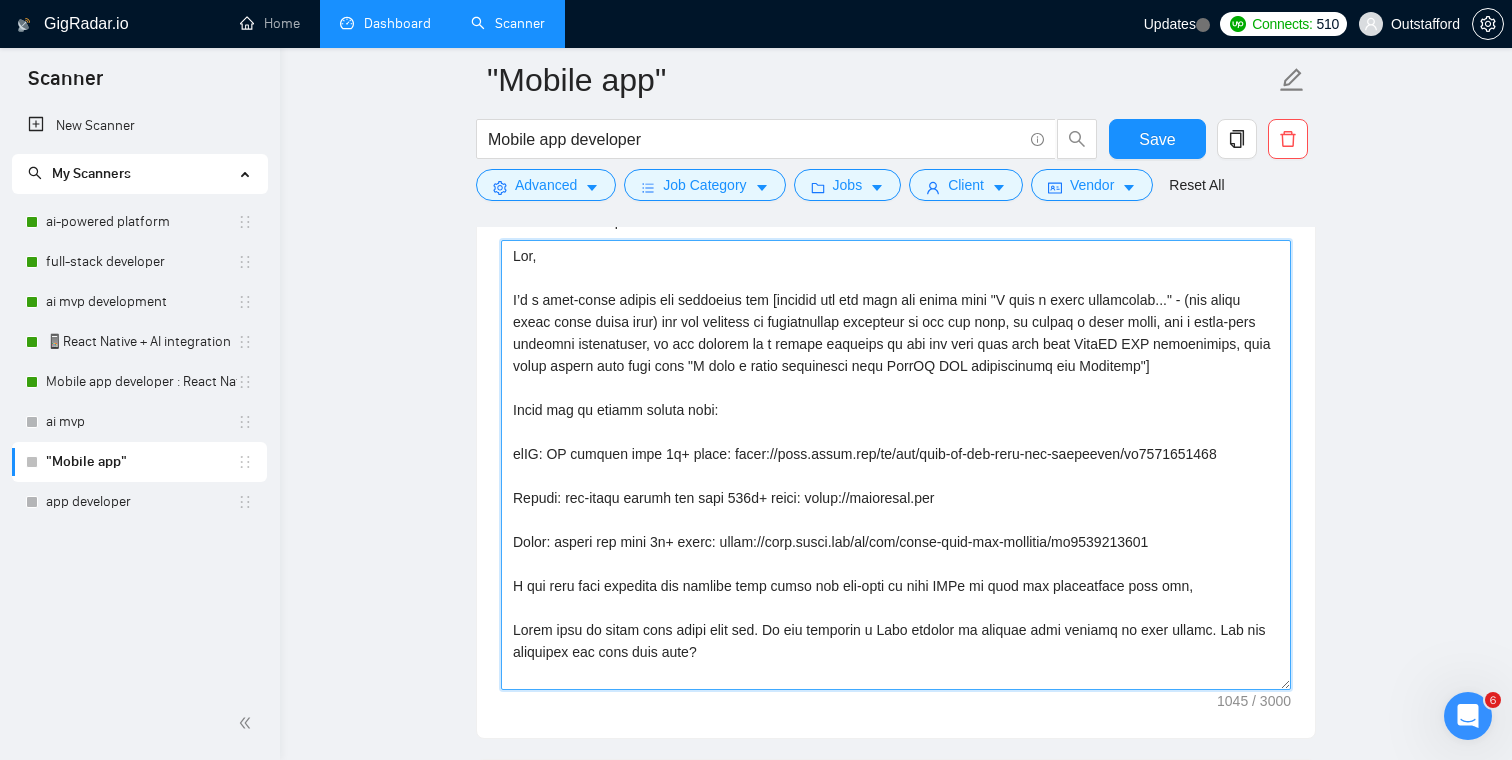 scroll, scrollTop: 1404, scrollLeft: 0, axis: vertical 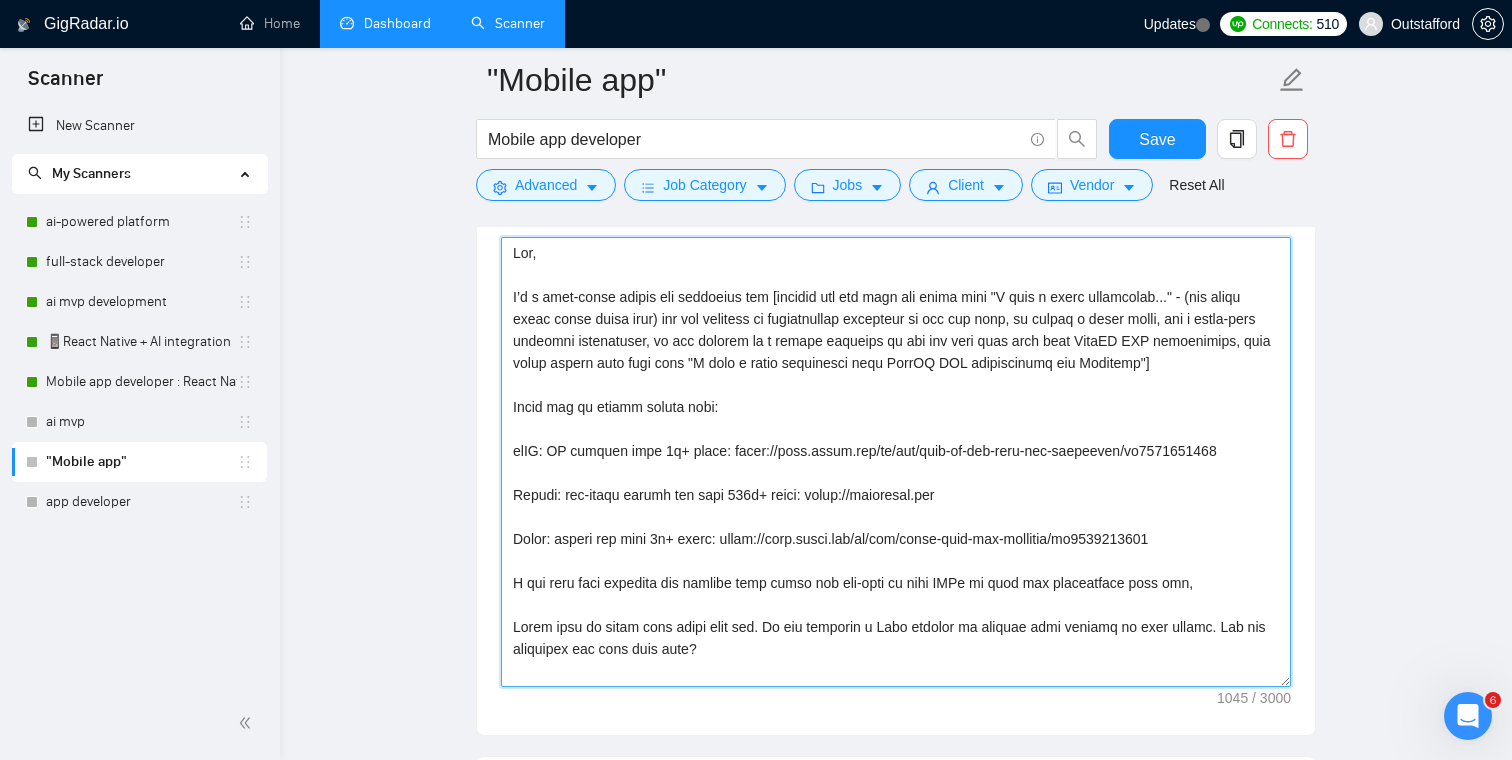click on "Cover Letter template:" at bounding box center (896, 462) 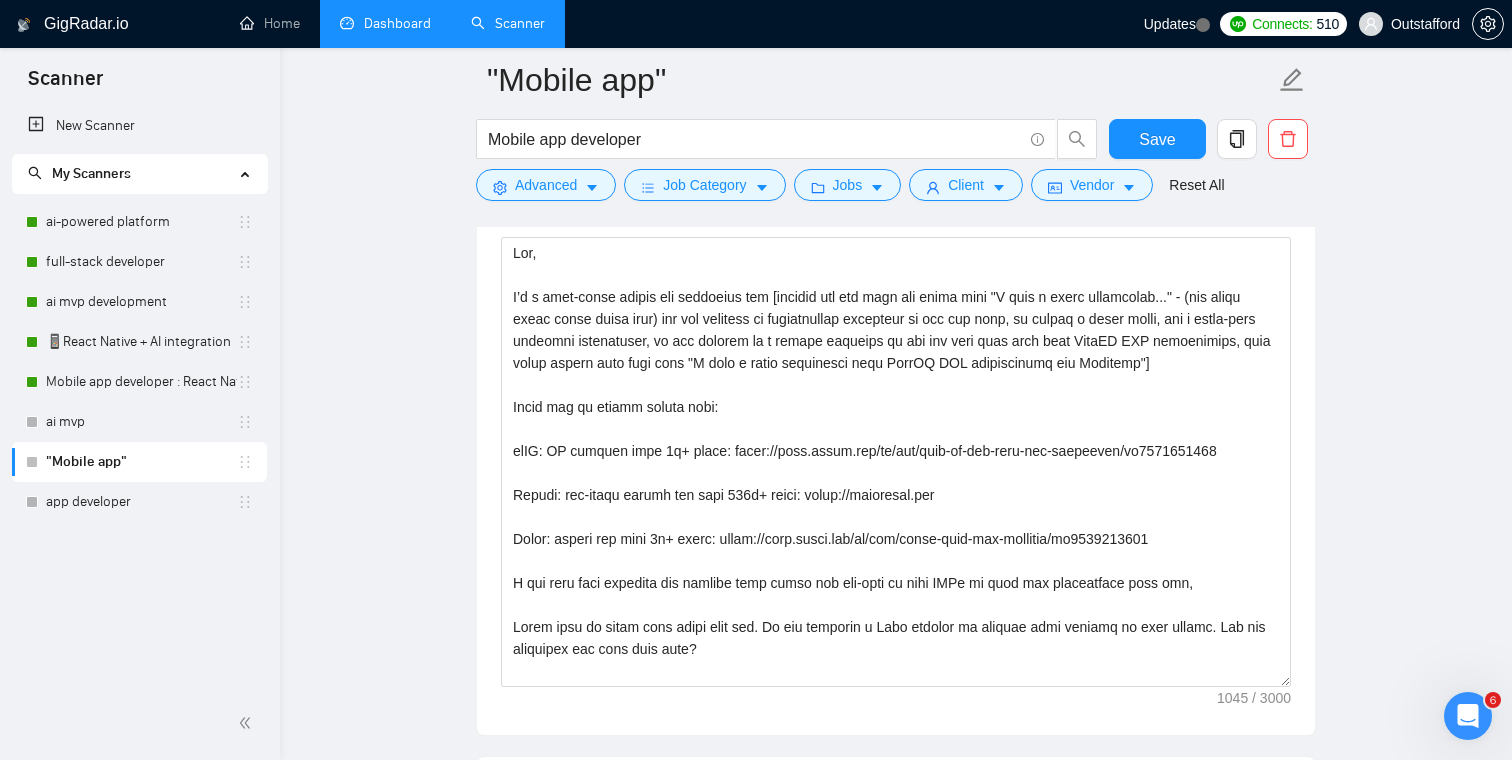 click on "Mobile app developer Save Advanced   Job Category   Jobs   Client   Vendor   Reset All Preview Results Insights NEW Alerts Auto Bidder Auto Bidding Enabled Auto Bidding Enabled: OFF Auto Bidder Schedule Auto Bidding Type: Automated (recommended) Semi-automated Auto Bidding Schedule: 24/7 Custom Custom Auto Bidder Schedule Repeat every week on Monday Tuesday Wednesday Thursday Friday Saturday Sunday Active Hours ( [TIMEZONE] ): From: To: ( 24  hours) [TIMEZONE] Auto Bidding Type Select your bidding algorithm: Choose the algorithm for you bidding. The price per proposal does not include your connects expenditure. Template Bidder Works great for narrow segments and short cover letters that don't change. 0.50  credits / proposal Sardor AI 🤖 Personalise your cover letter with ai [placeholders] 1.00  credits / proposal Experimental Laziza AI  👑   NEW   Learn more 2.00  credits / proposal $84.82 savings Team & Freelancer Select team: Outstafford ✦ top AI team Select freelancer:" at bounding box center [896, 971] 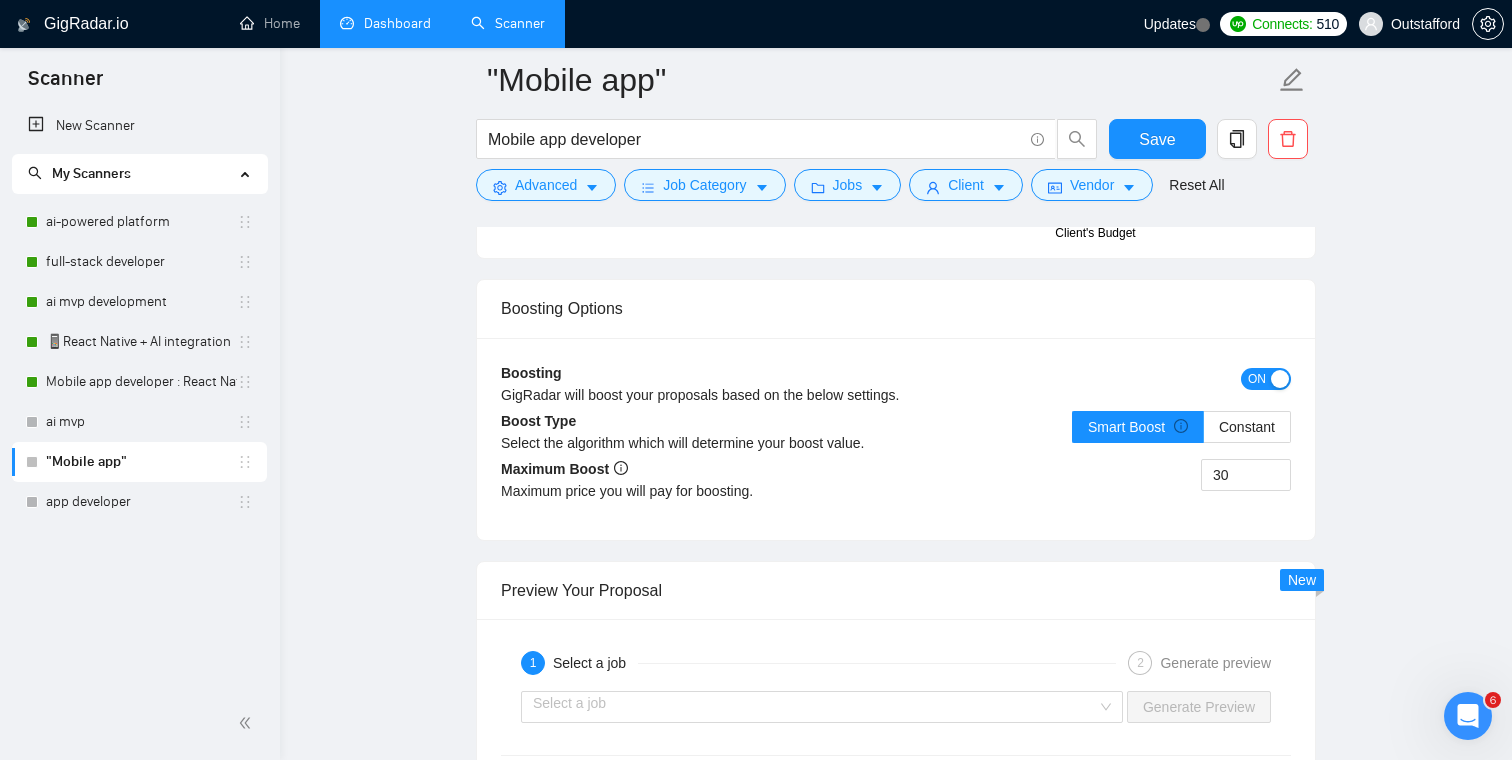 scroll, scrollTop: 2696, scrollLeft: 0, axis: vertical 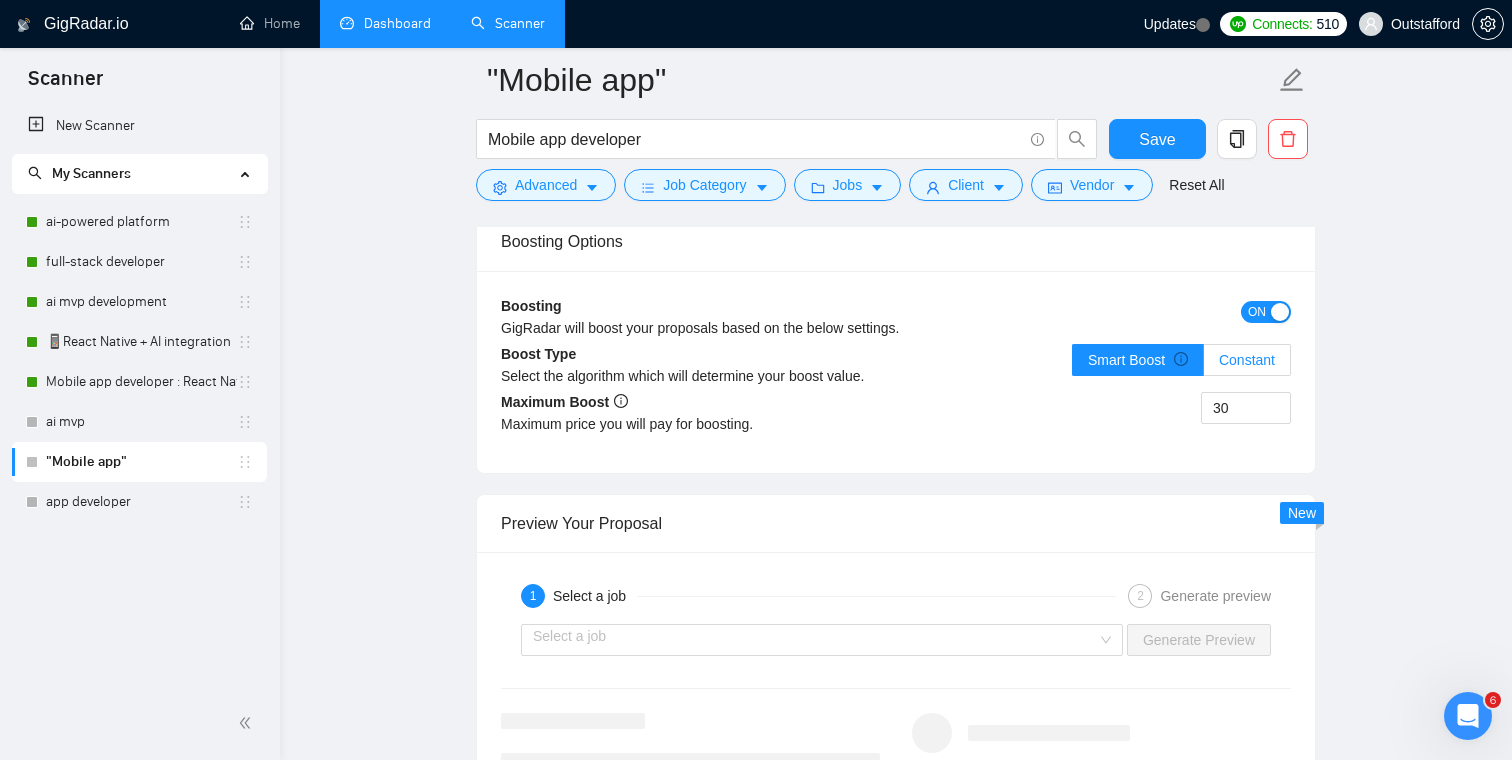 click on "Constant" at bounding box center (1247, 360) 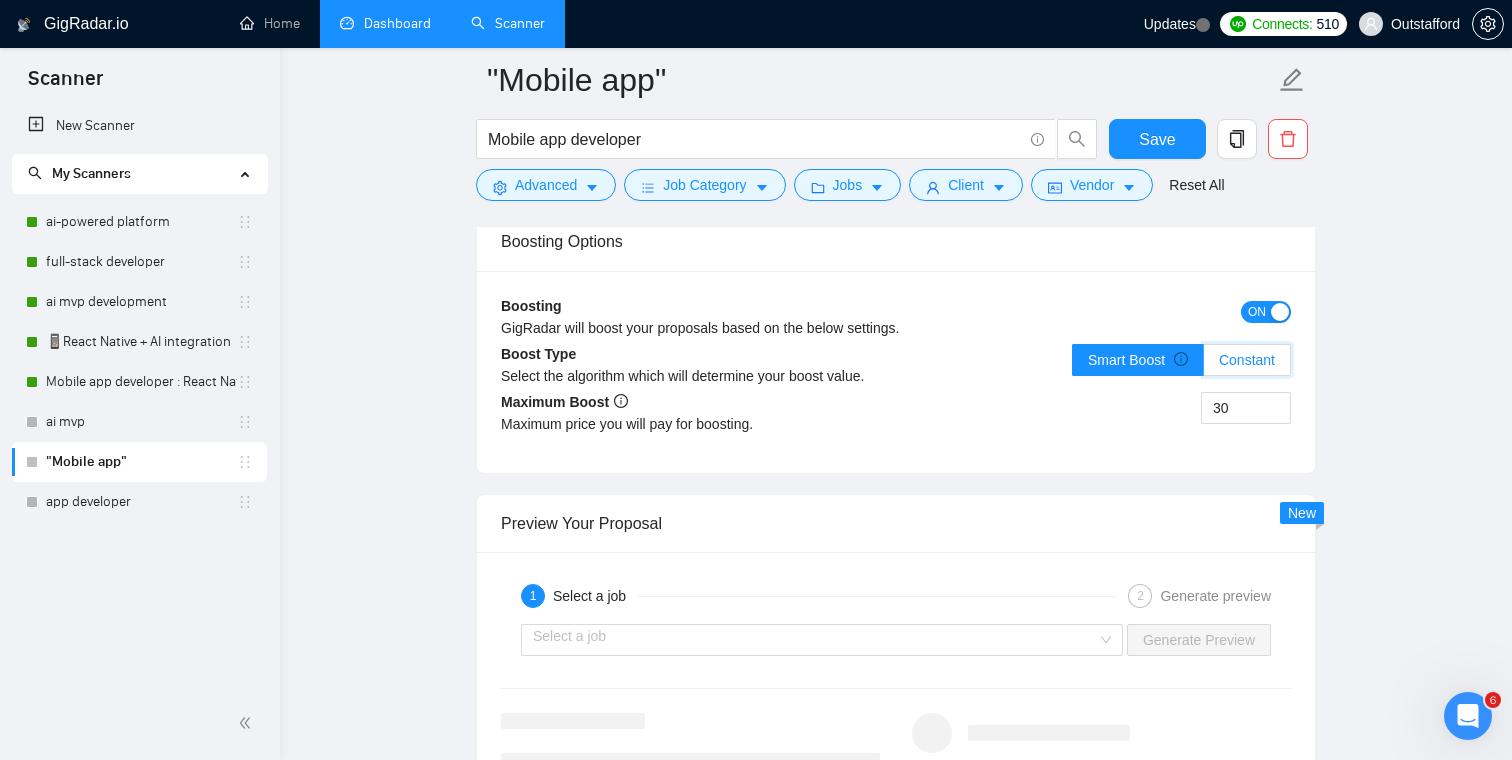 click on "Constant" at bounding box center (1204, 365) 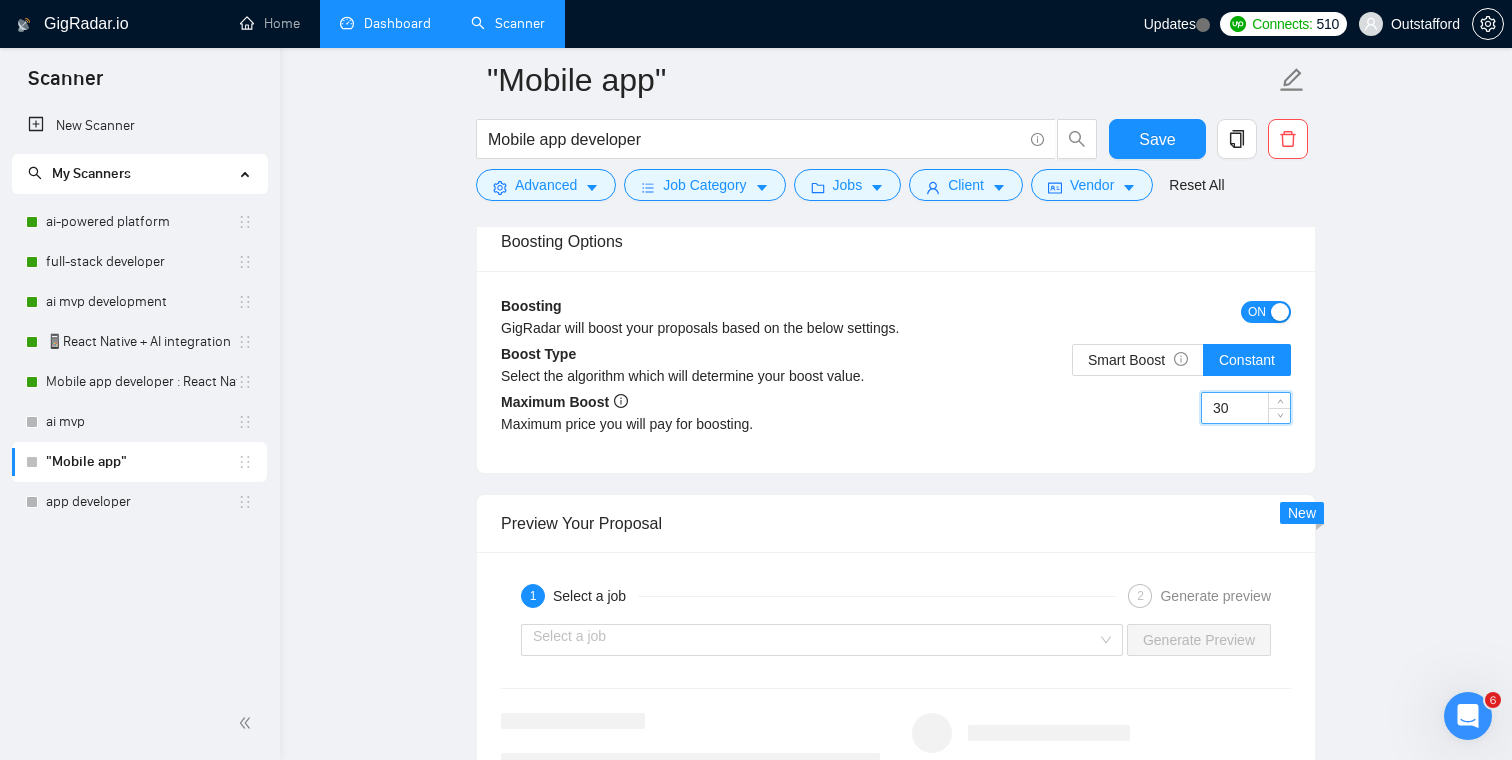 drag, startPoint x: 1245, startPoint y: 410, endPoint x: 1191, endPoint y: 410, distance: 54 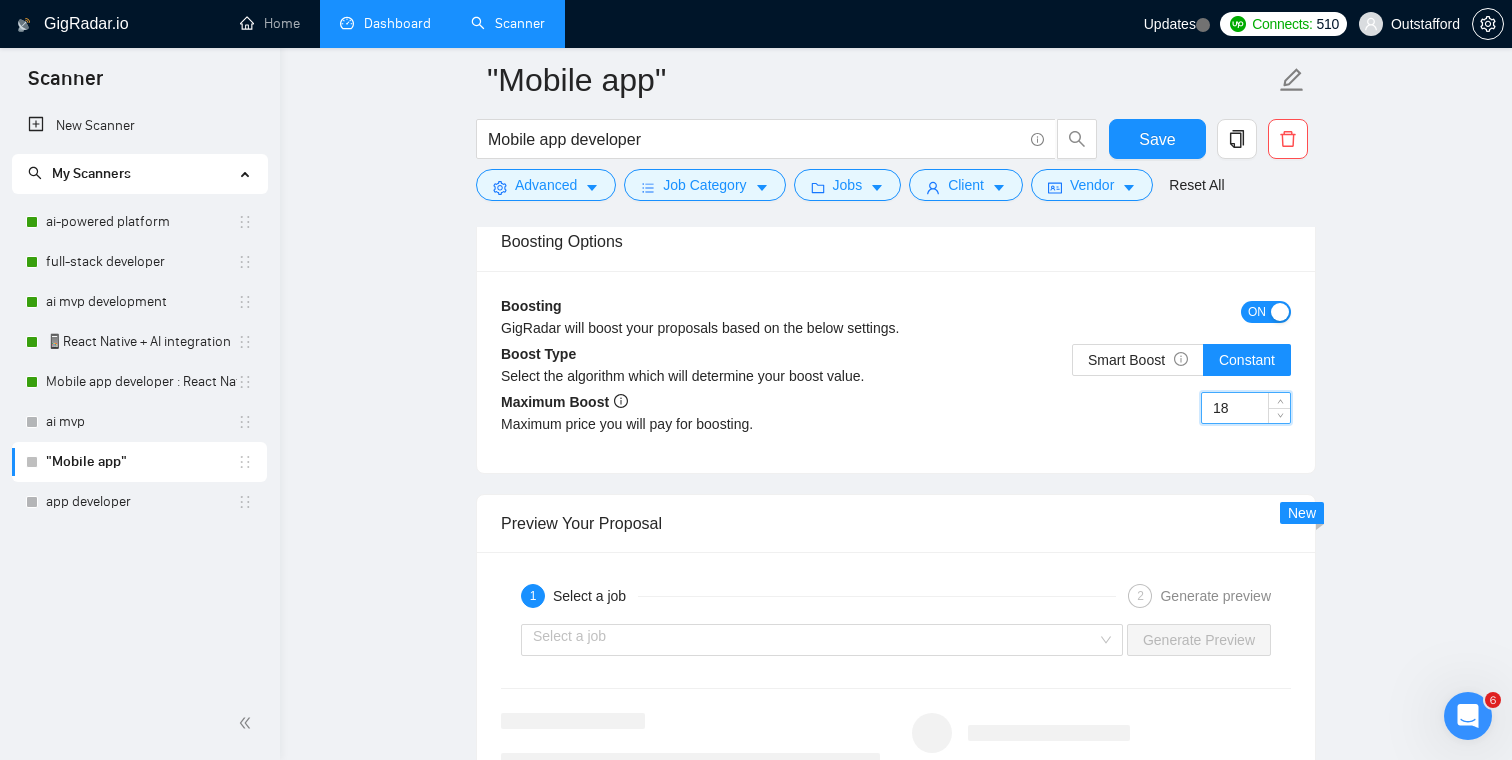 type on "18" 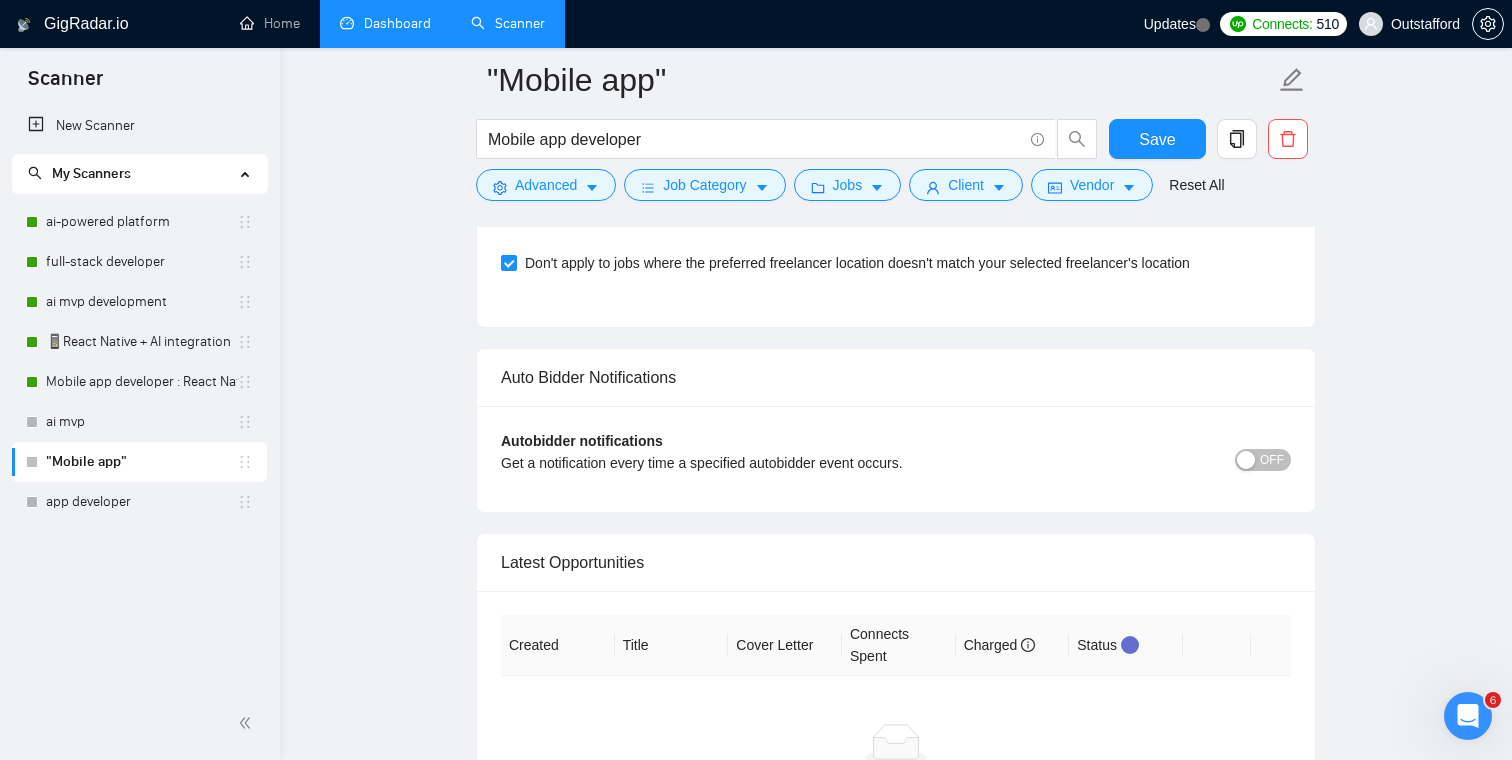 scroll, scrollTop: 3821, scrollLeft: 0, axis: vertical 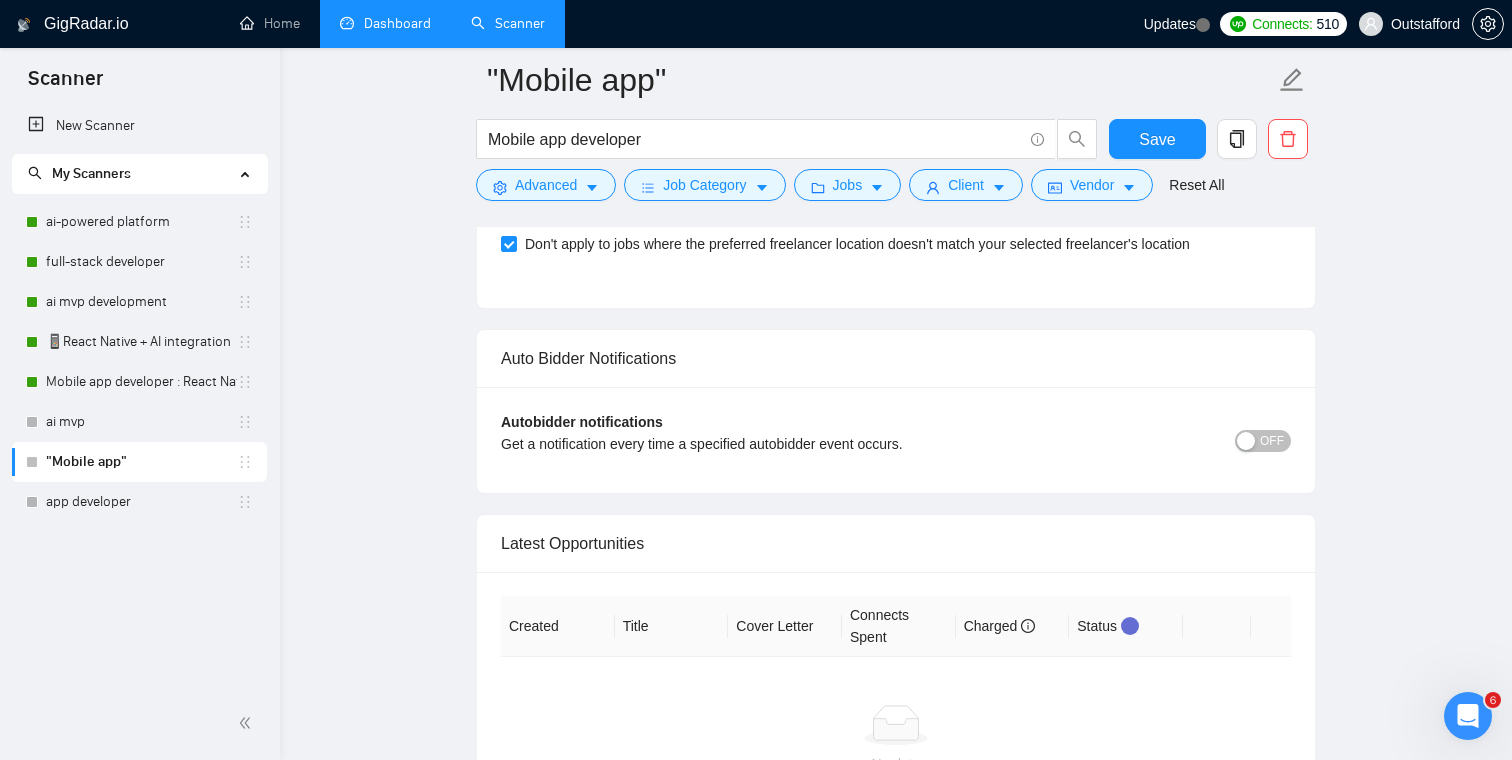 click on "OFF" at bounding box center (1263, 441) 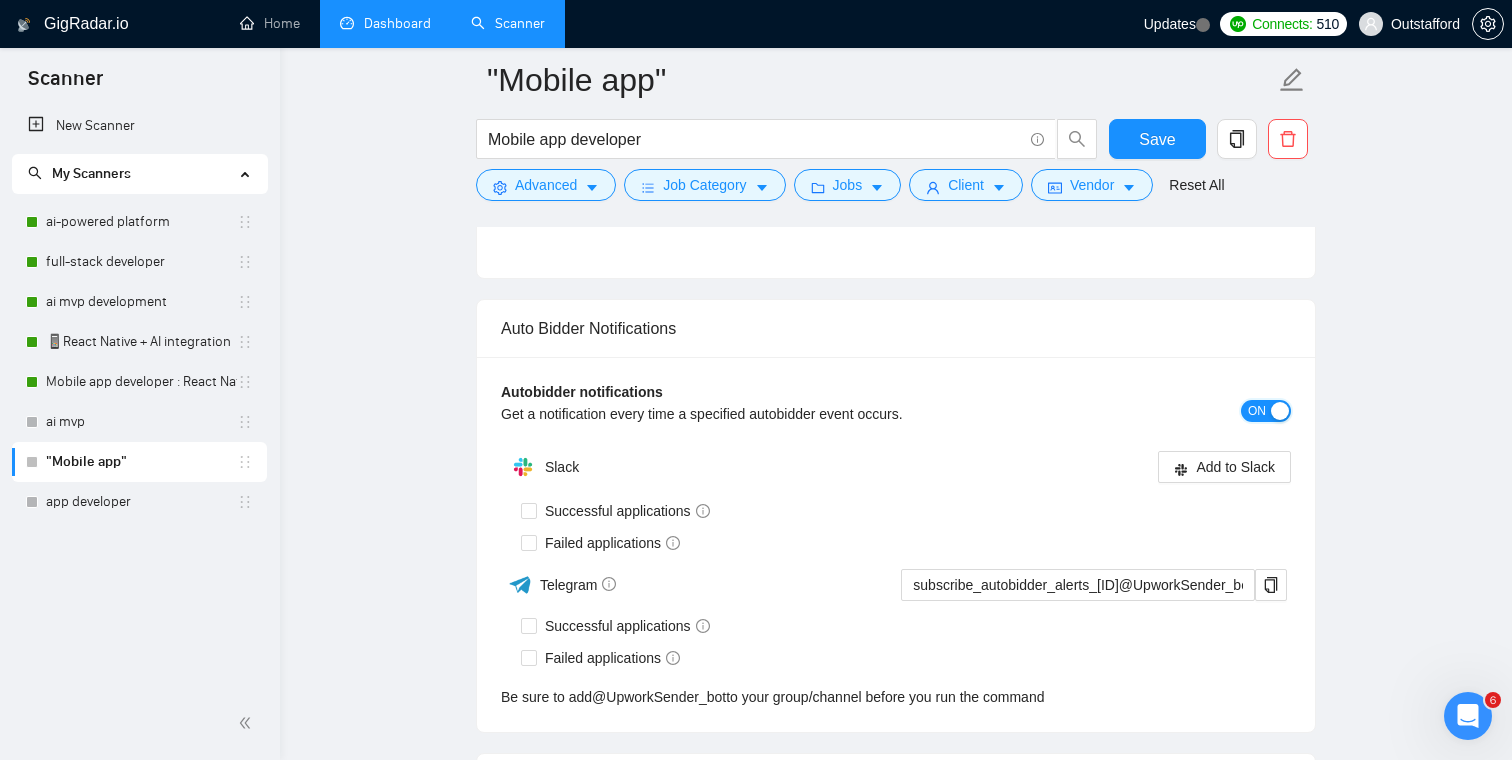 scroll, scrollTop: 3859, scrollLeft: 0, axis: vertical 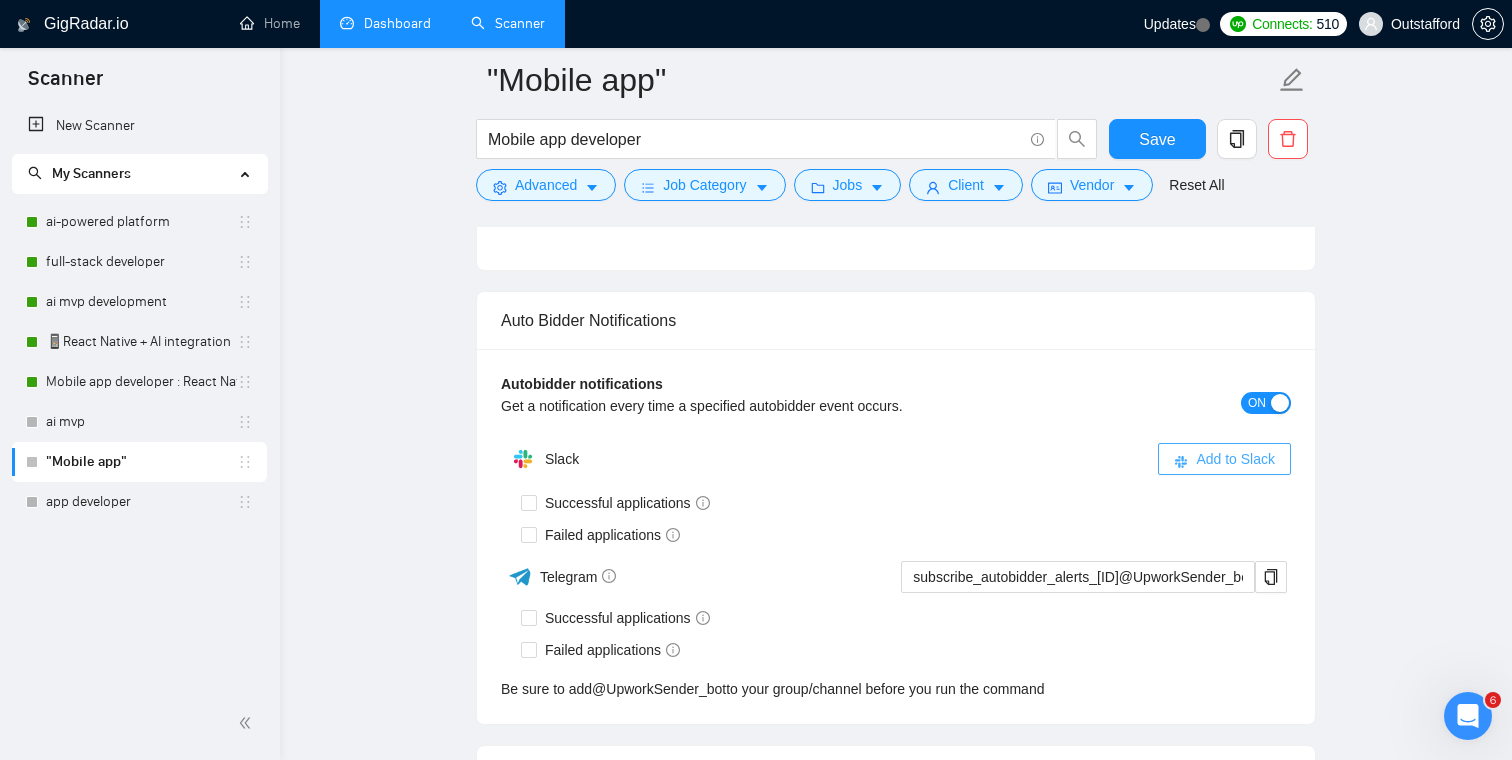 click on "Add to Slack" at bounding box center [1224, 459] 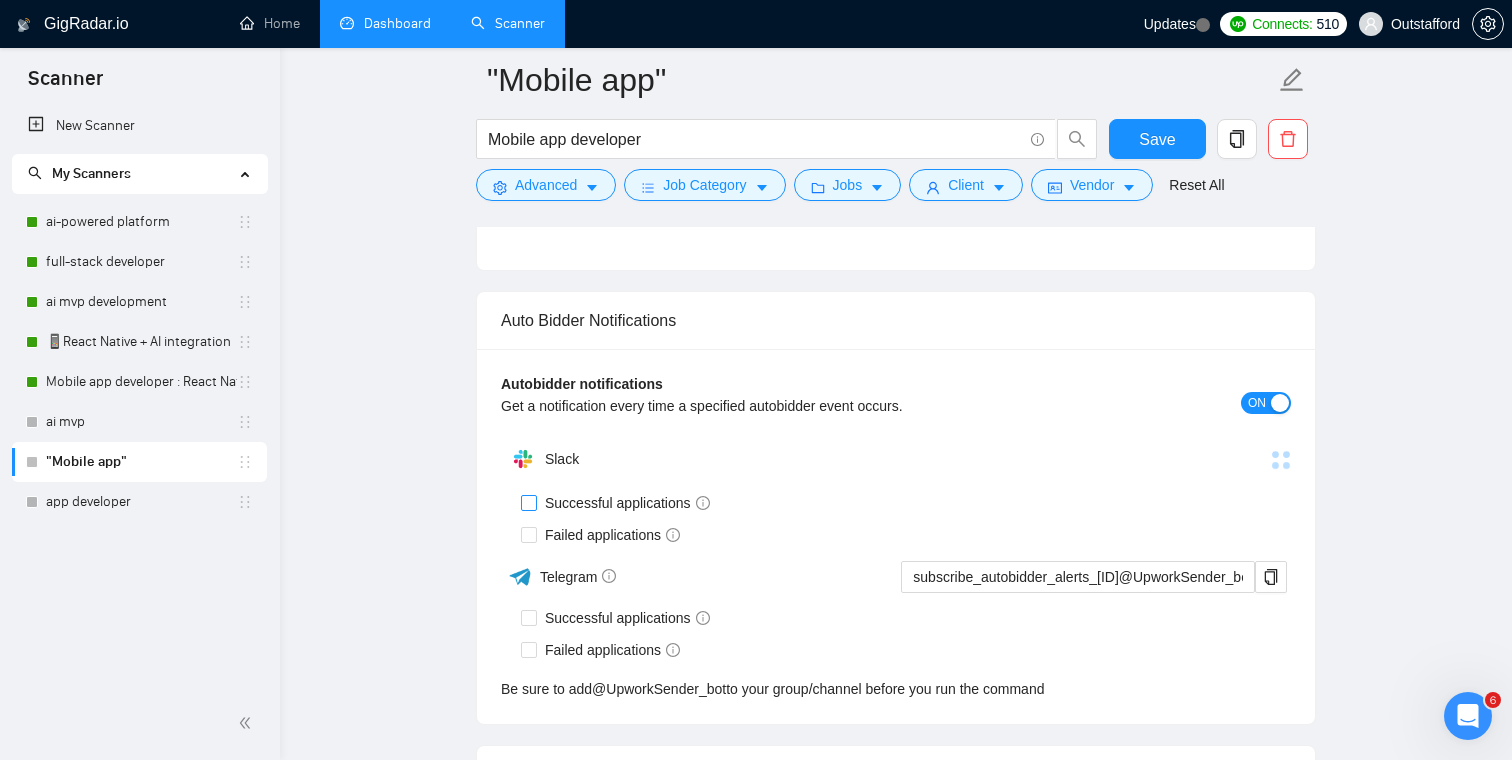 click on "Successful applications" at bounding box center [528, 502] 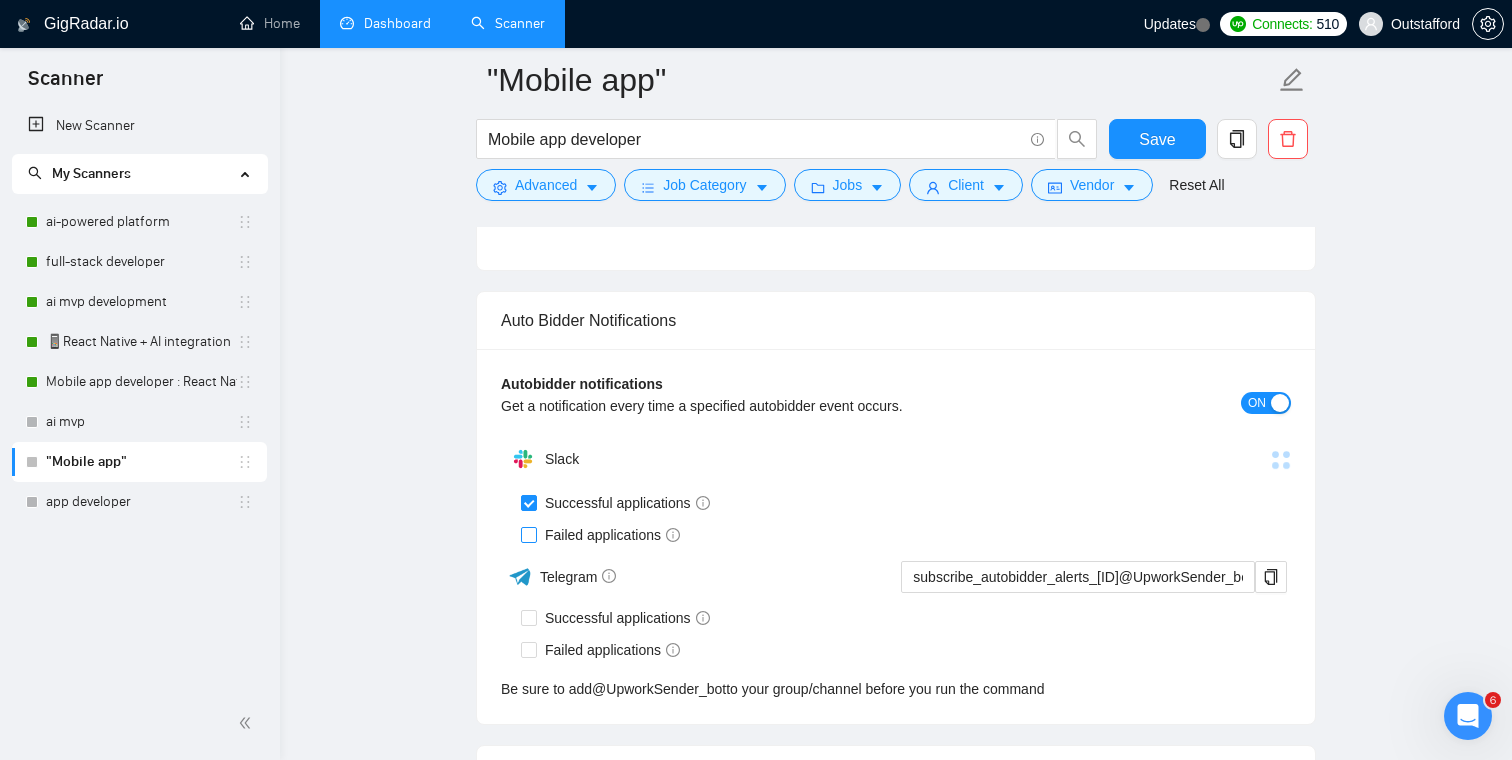 click on "Failed applications" at bounding box center [528, 534] 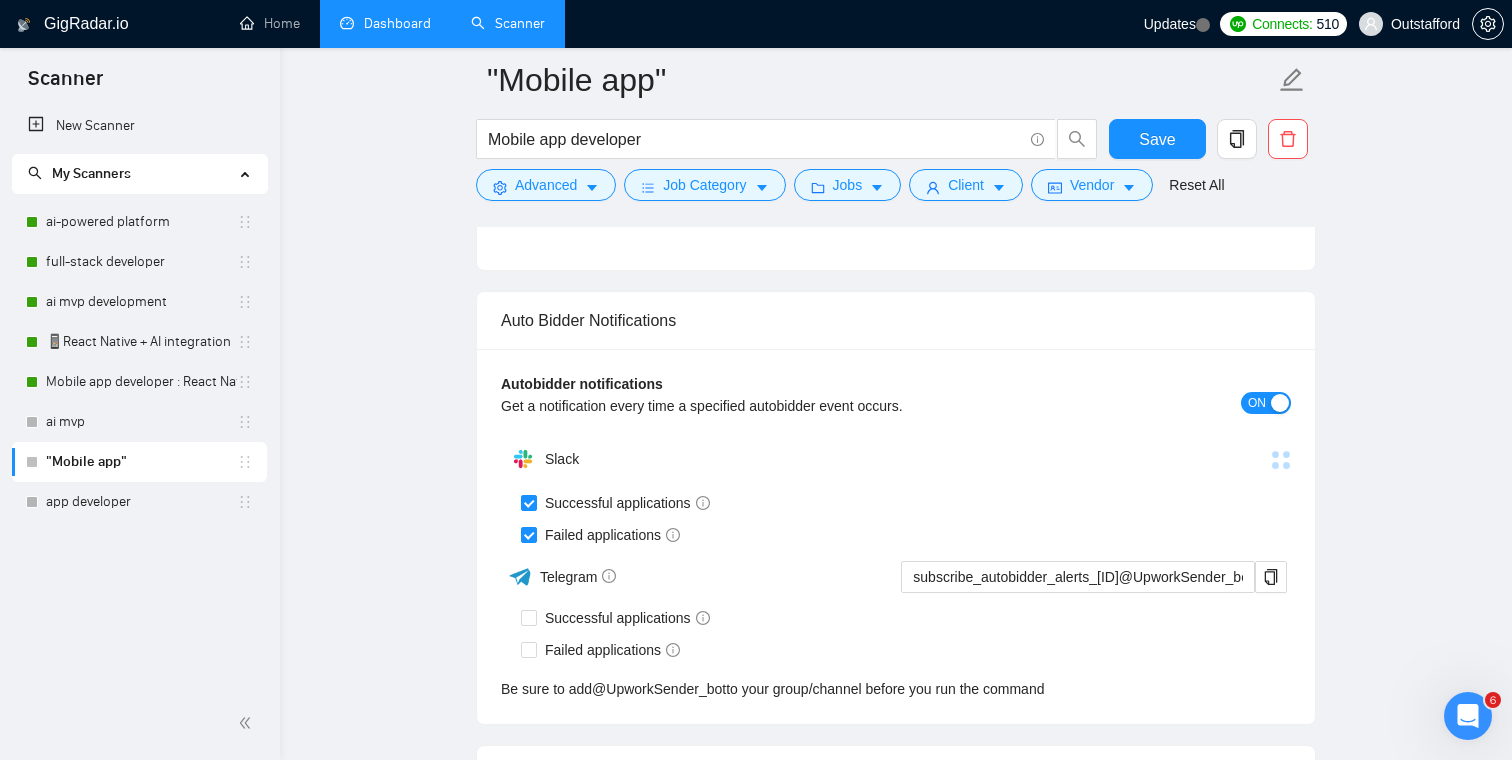 click on "ON" at bounding box center [1266, 403] 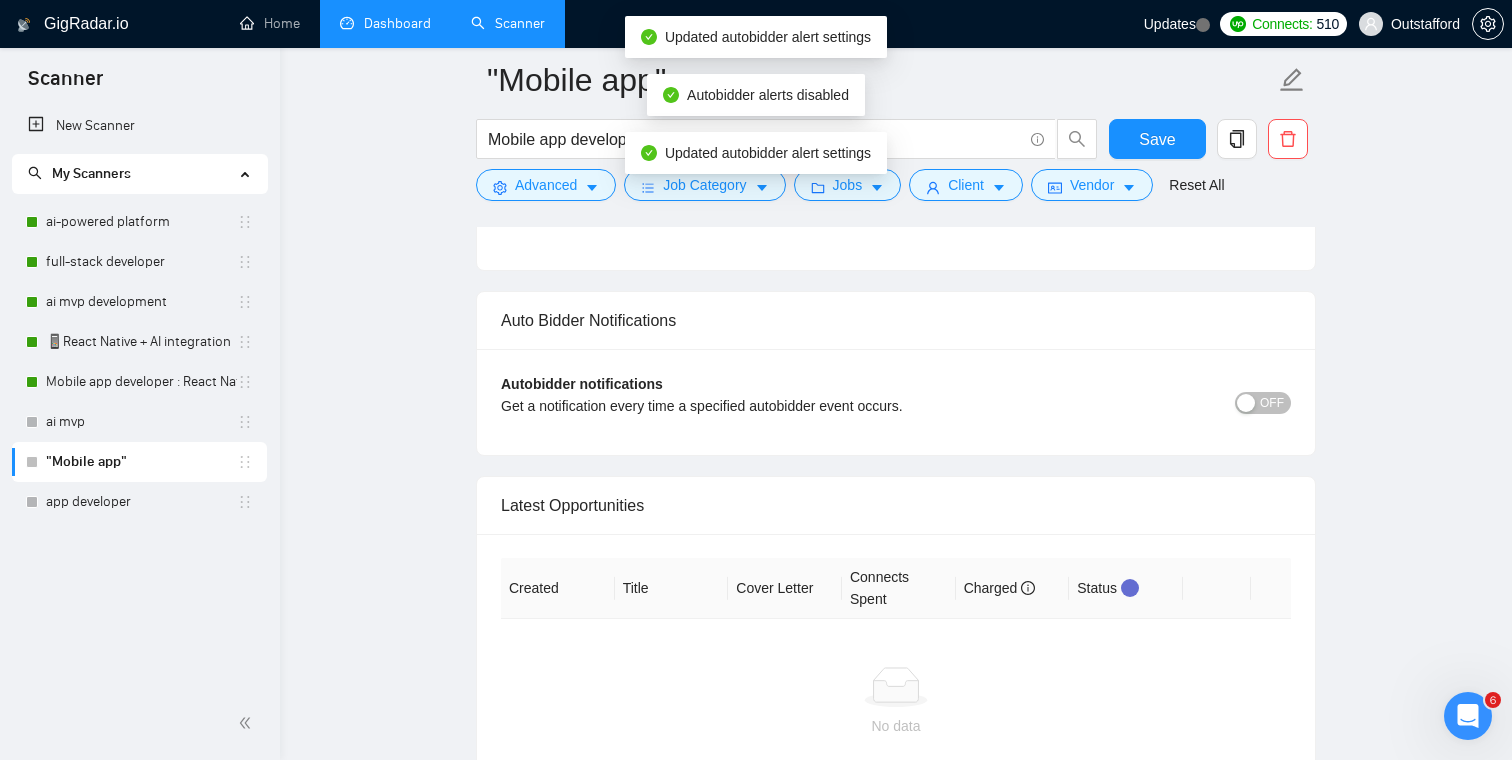 click on "OFF" at bounding box center (1272, 403) 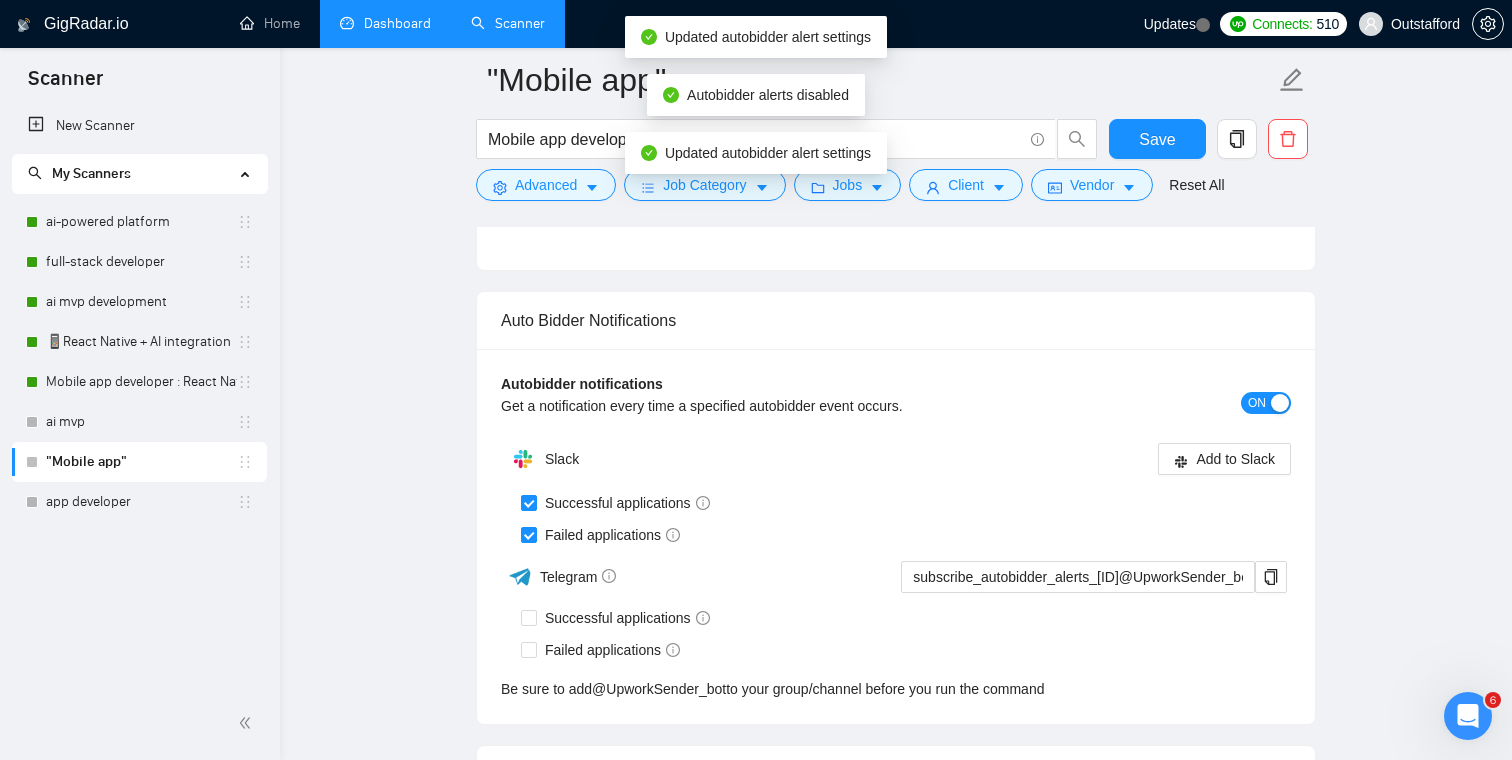 scroll, scrollTop: 0, scrollLeft: 0, axis: both 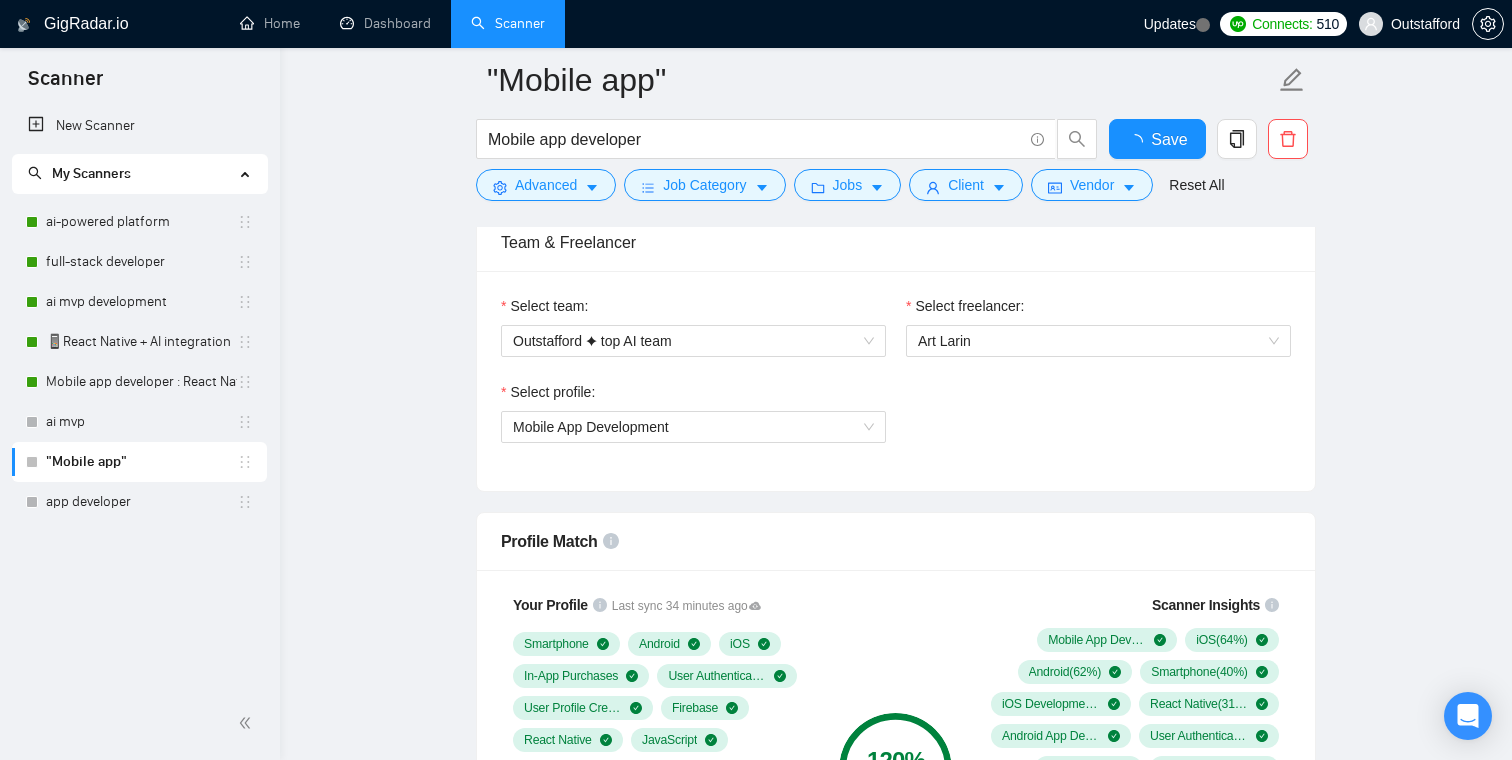 type 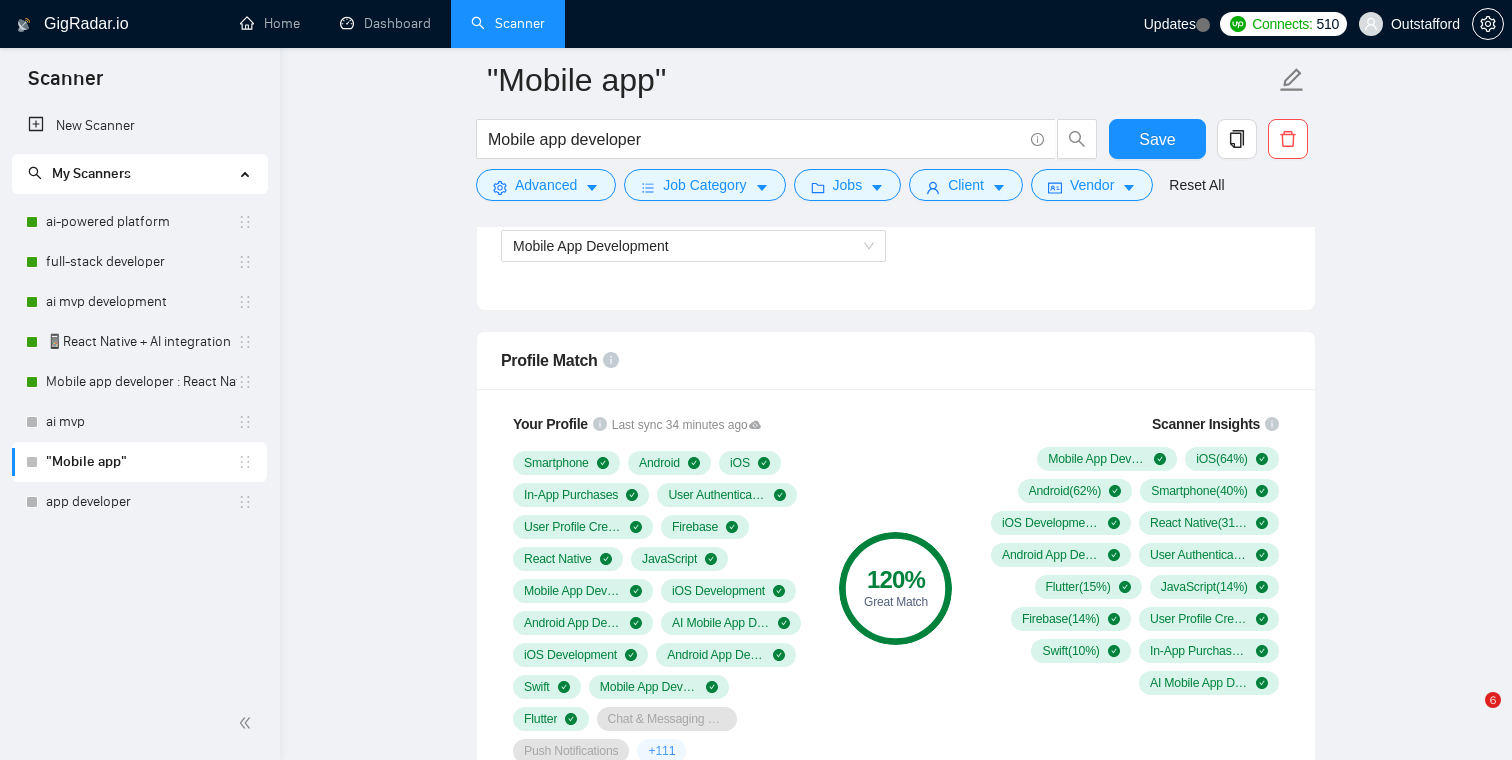 scroll, scrollTop: 1889, scrollLeft: 0, axis: vertical 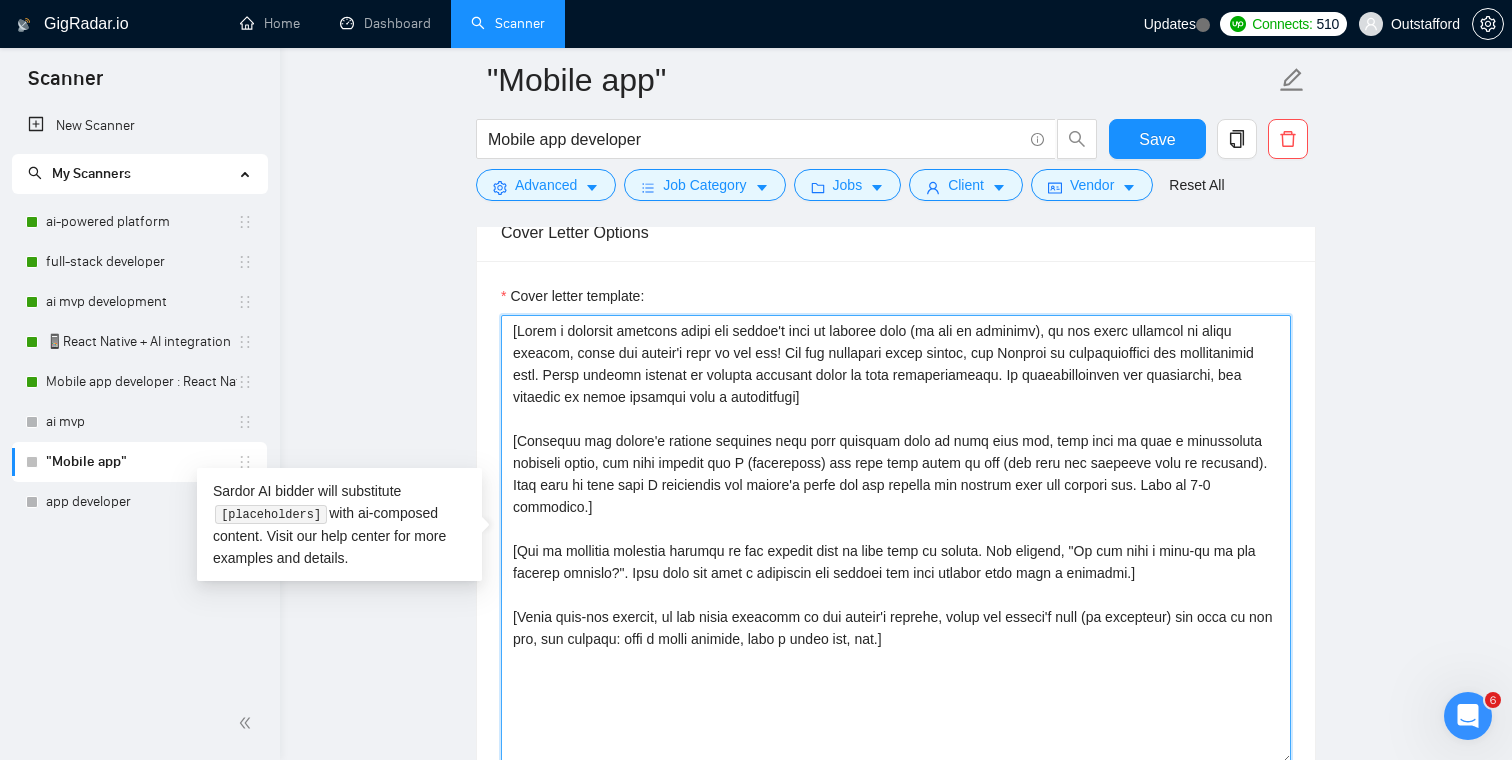 drag, startPoint x: 953, startPoint y: 615, endPoint x: 425, endPoint y: 301, distance: 614.3126 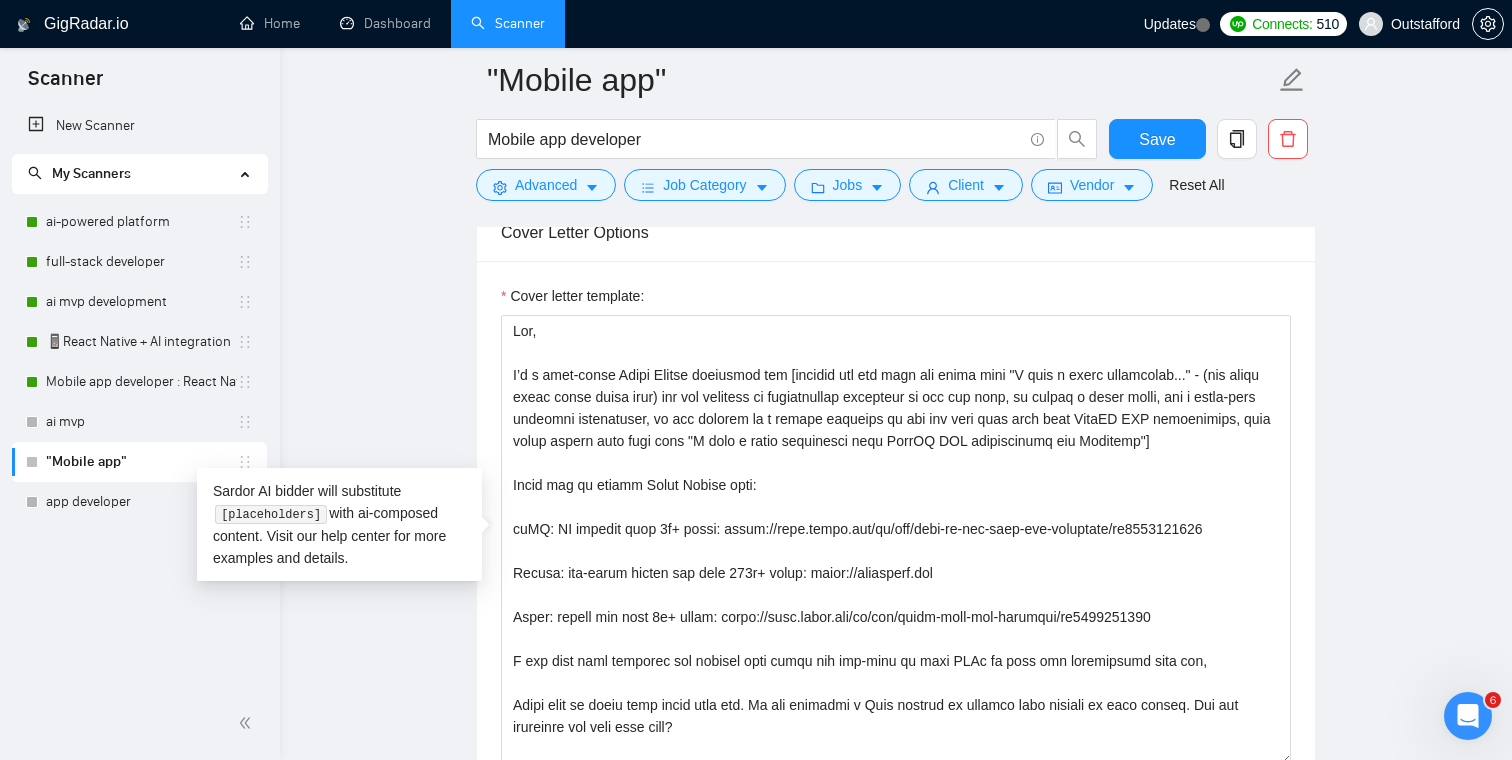 click on ""Mobile app" Mobile app developer Save Advanced   Job Category   Jobs   Client   Vendor   Reset All Preview Results Insights NEW Alerts Auto Bidder Auto Bidding Enabled Auto Bidding Enabled: OFF Auto Bidder Schedule Auto Bidding Type: Automated (recommended) Semi-automated Auto Bidding Schedule: 24/7 Custom Custom Auto Bidder Schedule Repeat every week on Monday Tuesday Wednesday Thursday Friday Saturday Sunday Active Hours ( [TIMEZONE] ): From: To: ( 24  hours) [TIMEZONE] Auto Bidding Type Select your bidding algorithm: Choose the algorithm for you bidding. The price per proposal does not include your connects expenditure. Template Bidder Works great for narrow segments and short cover letters that don't change. 0.50  credits / proposal [PERSON] AI 🤖 Personalise your cover letter with ai [placeholders] 1.00  credits / proposal Experimental [PERSON] AI  👑   NEW   Learn more 2.00  credits / proposal $84.82 savings Team & Freelancer Select team: Outstafford ✦ top AI team Select freelancer:" at bounding box center [896, 555] 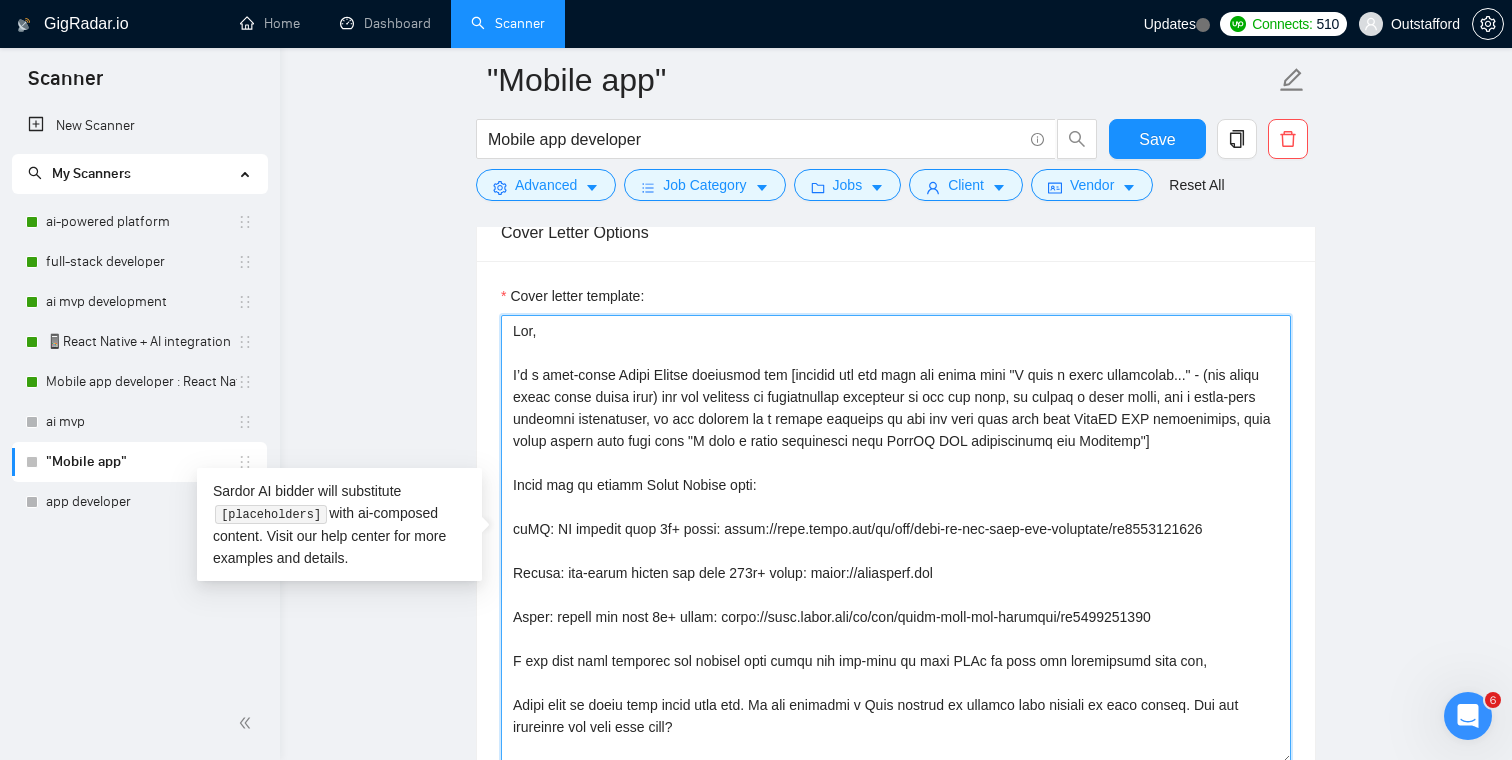 drag, startPoint x: 695, startPoint y: 375, endPoint x: 615, endPoint y: 375, distance: 80 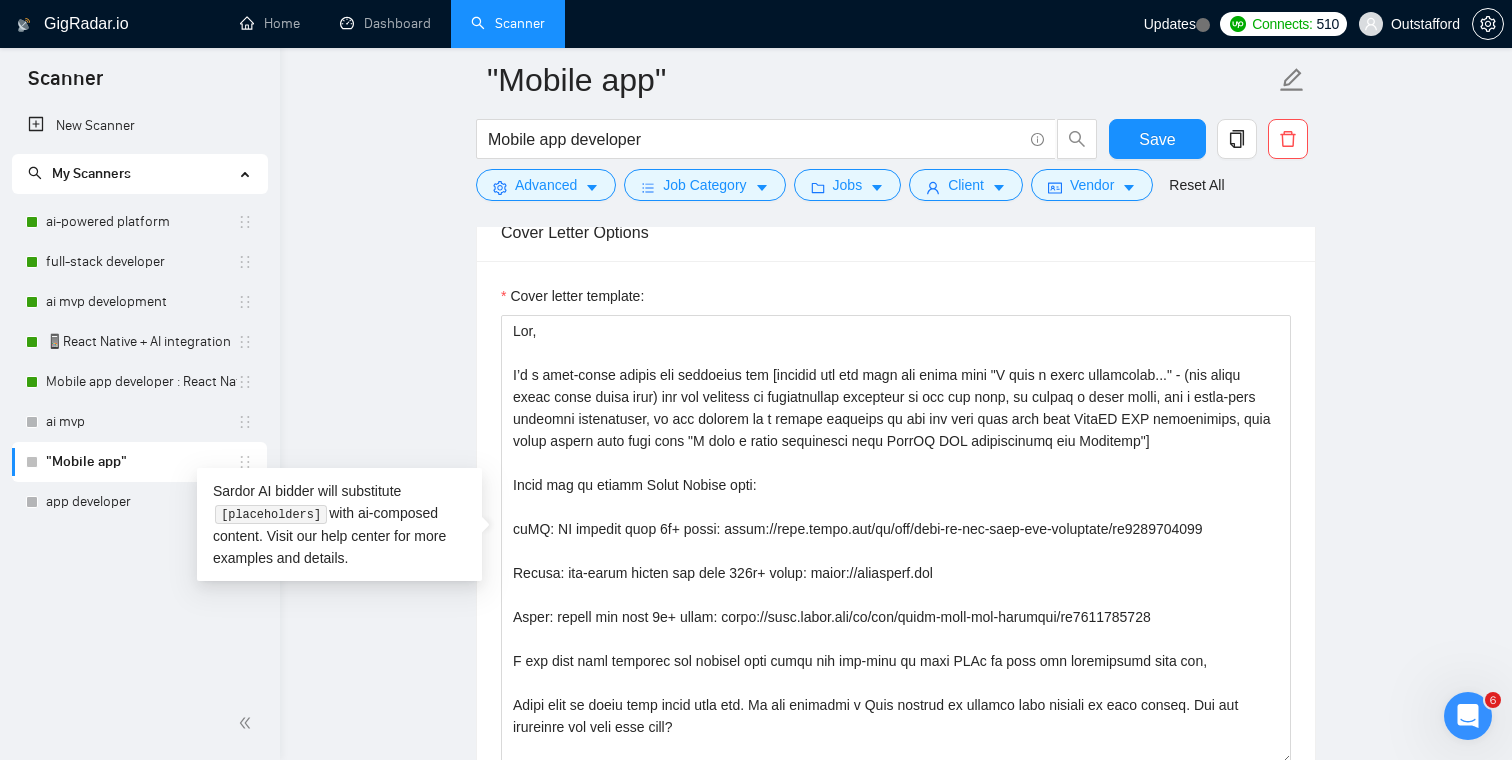 click on ""Mobile app" Mobile app developer Save Advanced   Job Category   Jobs   Client   Vendor   Reset All Preview Results Insights NEW Alerts Auto Bidder Auto Bidding Enabled Auto Bidding Enabled: OFF Auto Bidder Schedule Auto Bidding Type: Automated (recommended) Semi-automated Auto Bidding Schedule: 24/7 Custom Custom Auto Bidder Schedule Repeat every week on Monday Tuesday Wednesday Thursday Friday Saturday Sunday Active Hours ( America/Los_Angeles ): From: To: ( 24  hours) America/Los_Angeles Auto Bidding Type Select your bidding algorithm: Choose the algorithm for you bidding. The price per proposal does not include your connects expenditure. Template Bidder Works great for narrow segments and short cover letters that don't change. 0.50  credits / proposal Sardor AI 🤖 Personalise your cover letter with ai [placeholders] 1.00  credits / proposal Experimental Laziza AI  👑   NEW   Learn more 2.00  credits / proposal $84.82 savings Team & Freelancer Select team: Outstafford ✦ top AI team Select freelancer:" at bounding box center (896, 555) 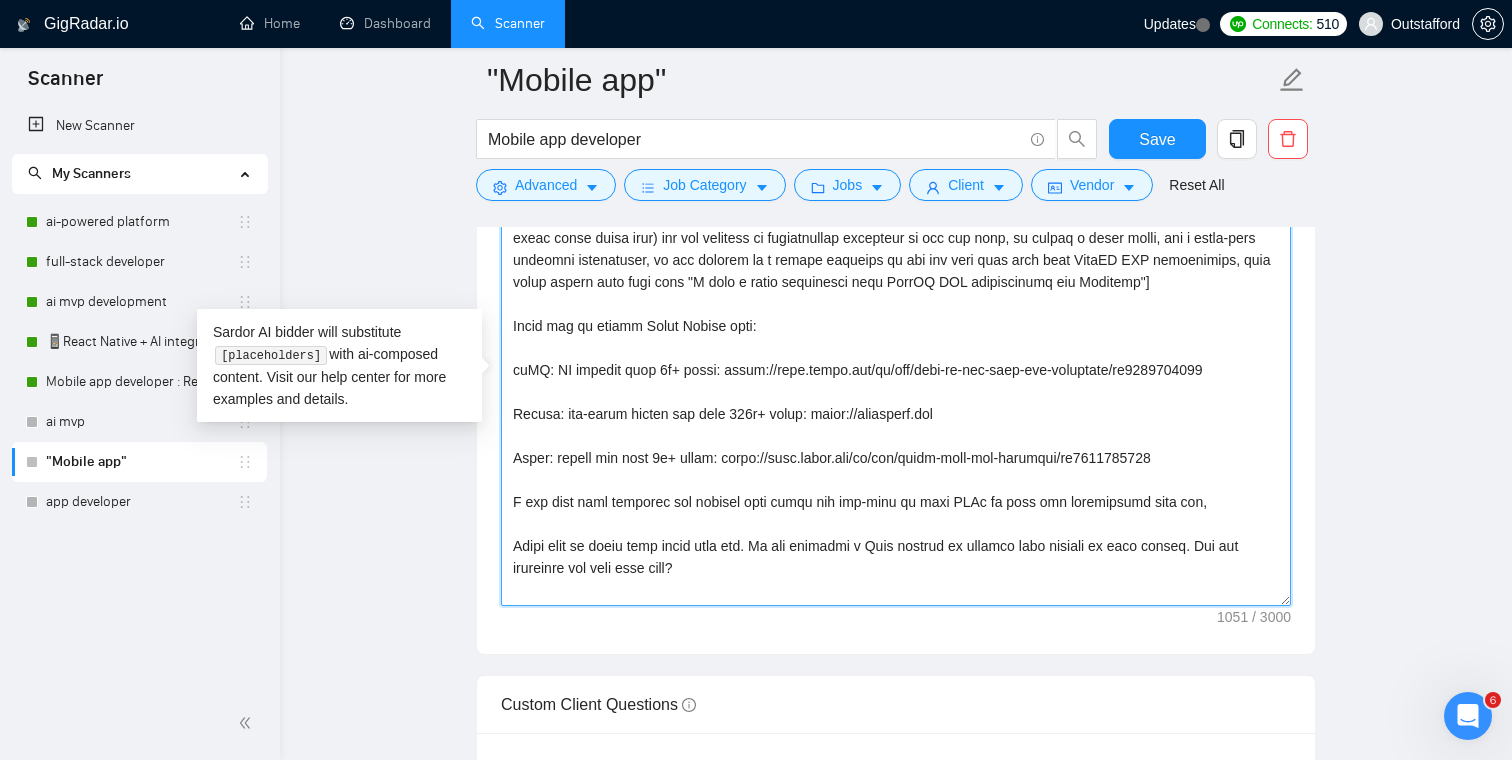 drag, startPoint x: 731, startPoint y: 322, endPoint x: 655, endPoint y: 323, distance: 76.00658 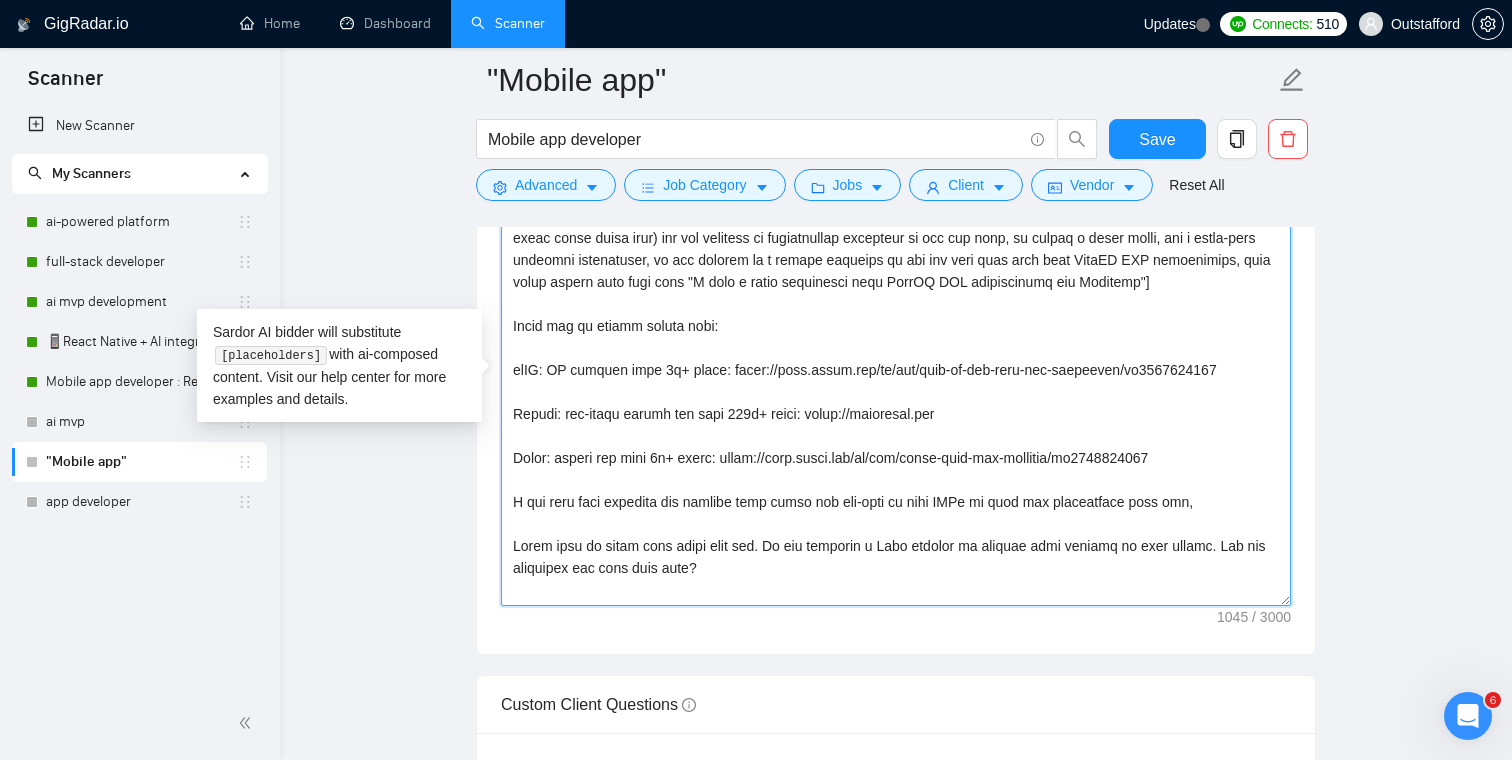 type on "Hey,
I’m a full-stack mobile app developer and [analyze the job post and start with "I have a great experience..." - (use those exact words every time) and add features or technologies mentioned in the job post, it should a short entry, not a super-long detailed explanation, so for example if a client mentions in the job post that they need OpenAI API integration, your entry should look like this "I have a great experience with OpenAI API integrations and Firebase"]
Check out my recent mobile apps:
myAI: AI chatbot with 1m+ users: https://apps.apple.com/us/app/chat-ai-ask-chat-bot-assistant/id6469462799
Camber: map-based social app with 300k+ users: https://camberapp.com
Flure: dating app with 2m+ users: https://apps.apple.com/us/app/flure-made-for-pleasure/id6448845907
I can also help choosing the perfect tech stack and low-cost or free APIs to keep the maintenance cost low,
Would love to learn more about your app. We can schedule a Zoom meeting to discuss your project in more detail. Are you avail..." 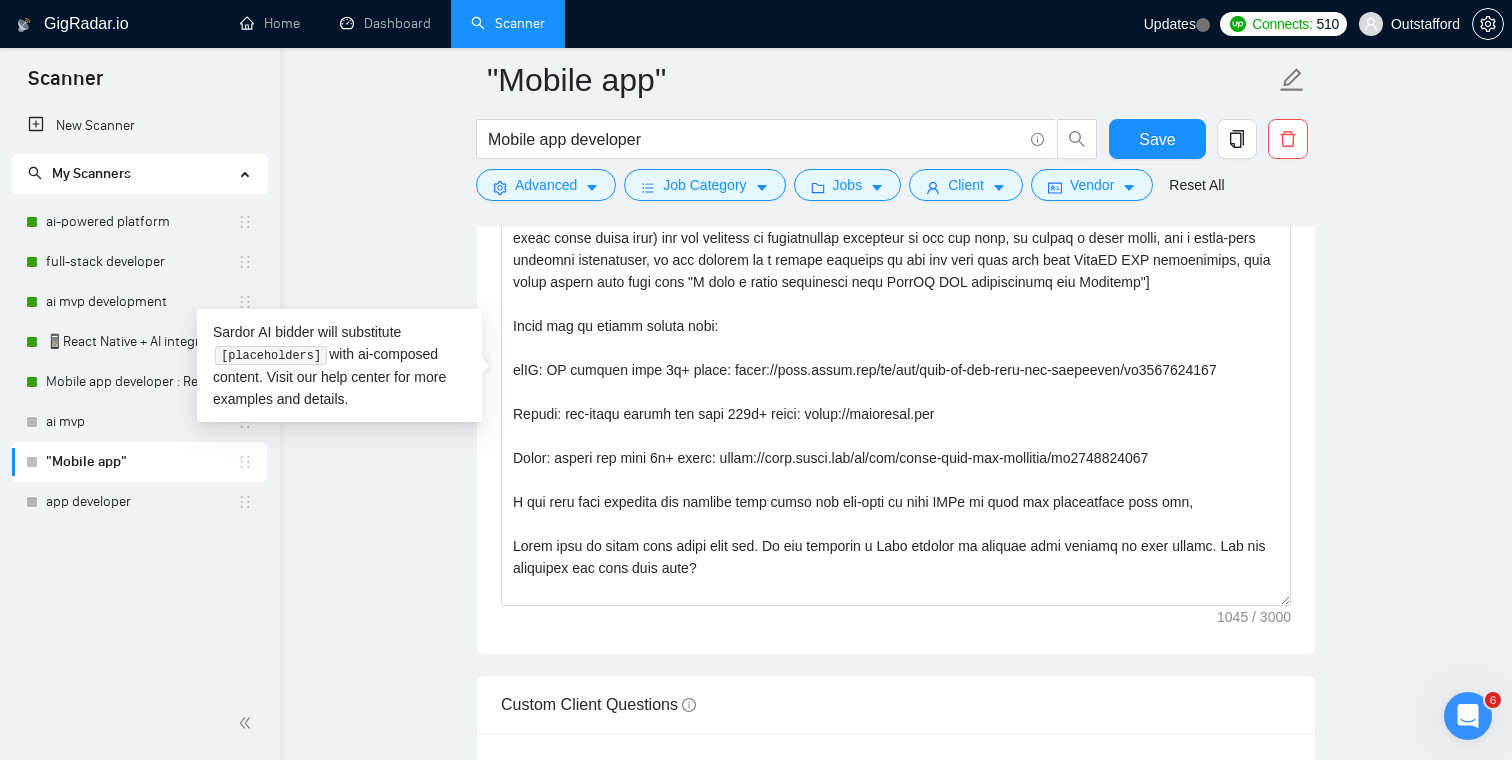 click on ""Mobile app" Mobile app developer Save Advanced   Job Category   Jobs   Client   Vendor   Reset All Preview Results Insights NEW Alerts Auto Bidder Auto Bidding Enabled Auto Bidding Enabled: OFF Auto Bidder Schedule Auto Bidding Type: Automated (recommended) Semi-automated Auto Bidding Schedule: 24/7 Custom Custom Auto Bidder Schedule Repeat every week on Monday Tuesday Wednesday Thursday Friday Saturday Sunday Active Hours ( America/Los_Angeles ): From: To: ( 24  hours) America/Los_Angeles Auto Bidding Type Select your bidding algorithm: Choose the algorithm for you bidding. The price per proposal does not include your connects expenditure. Template Bidder Works great for narrow segments and short cover letters that don't change. 0.50  credits / proposal Sardor AI 🤖 Personalise your cover letter with ai [placeholders] 1.00  credits / proposal Experimental Laziza AI  👑   NEW   Learn more 2.00  credits / proposal $84.82 savings Team & Freelancer Select team: Outstafford ✦ top AI team Select freelancer:" at bounding box center (896, 396) 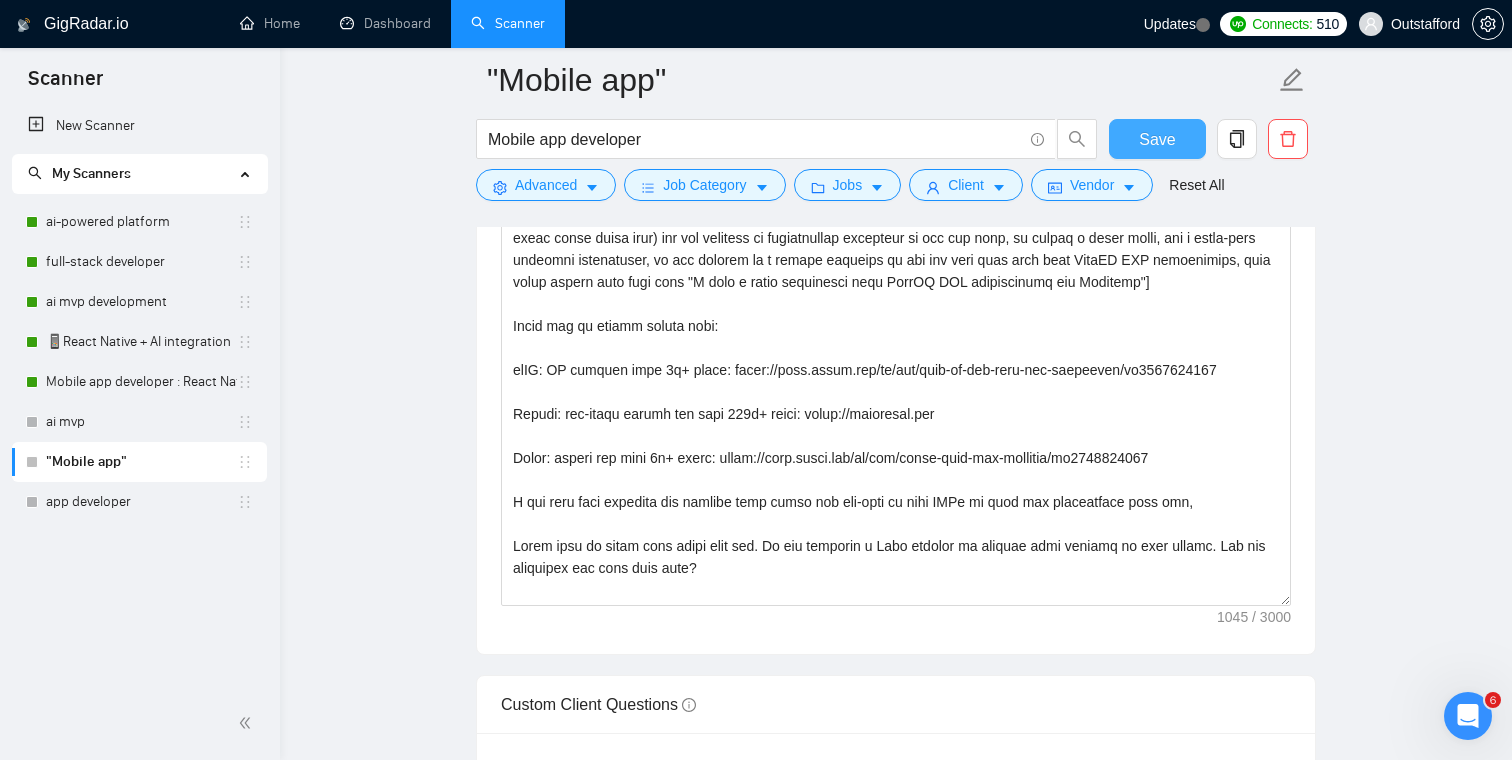 click on "Save" at bounding box center (1157, 139) 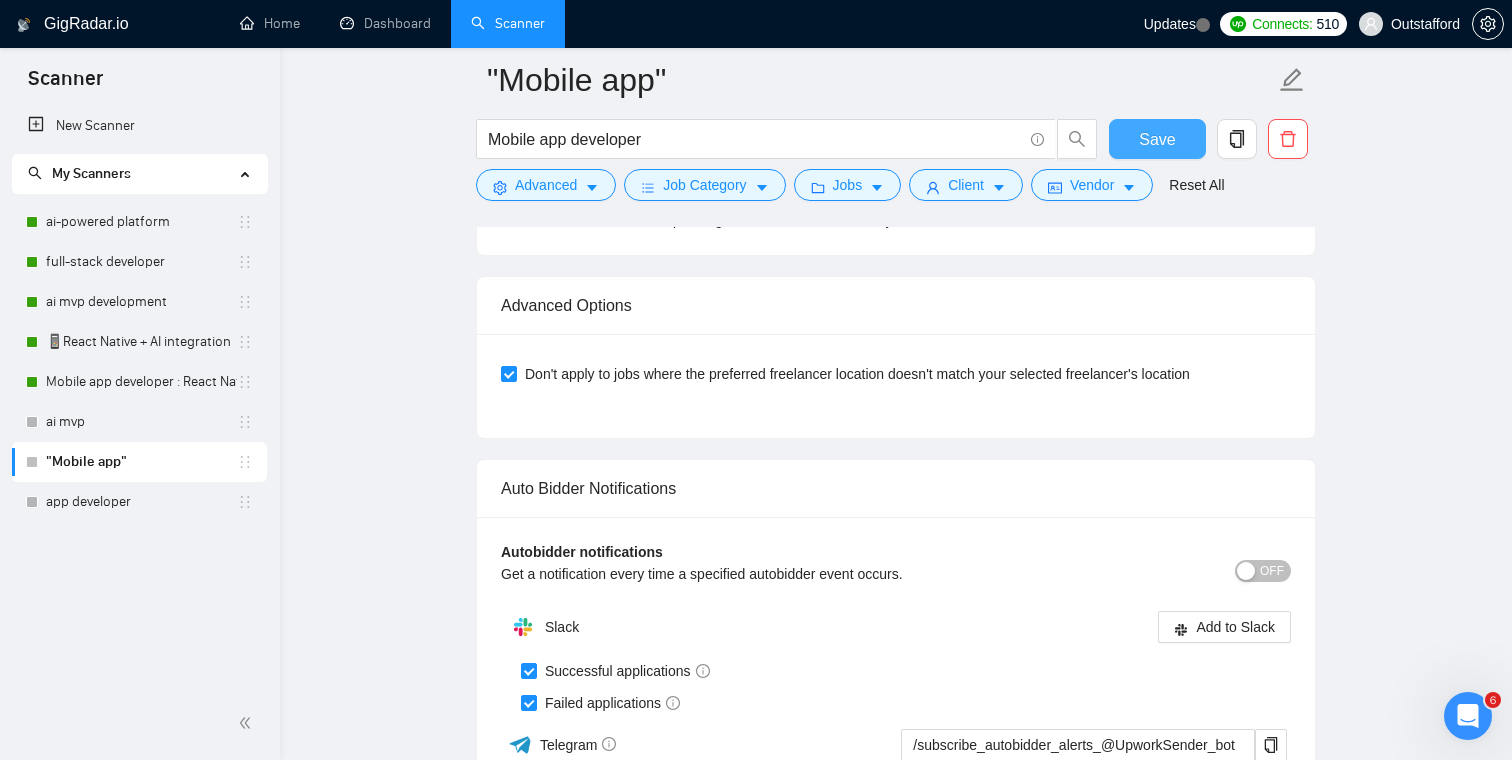 scroll, scrollTop: 4954, scrollLeft: 0, axis: vertical 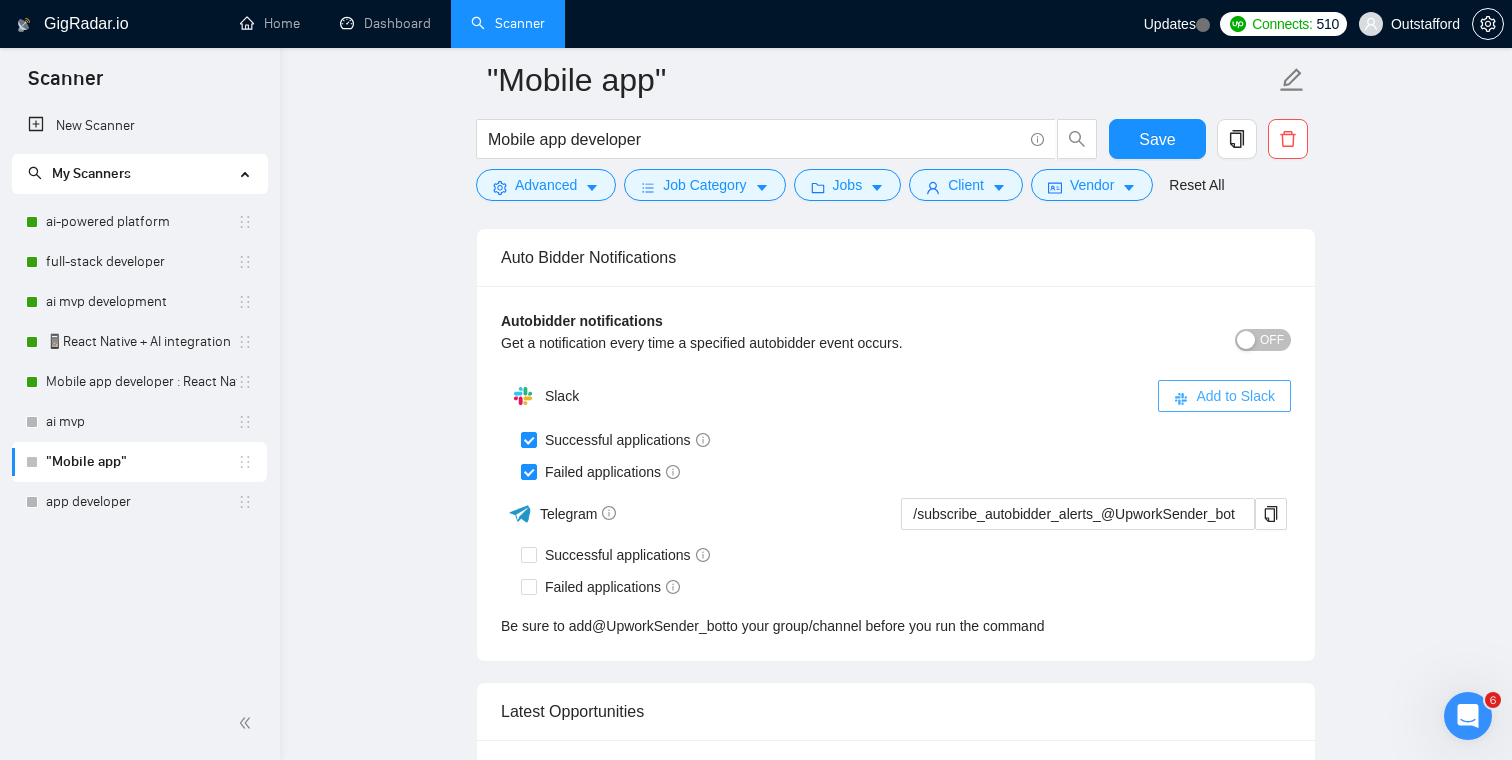 click on "Add to Slack" at bounding box center [1235, 396] 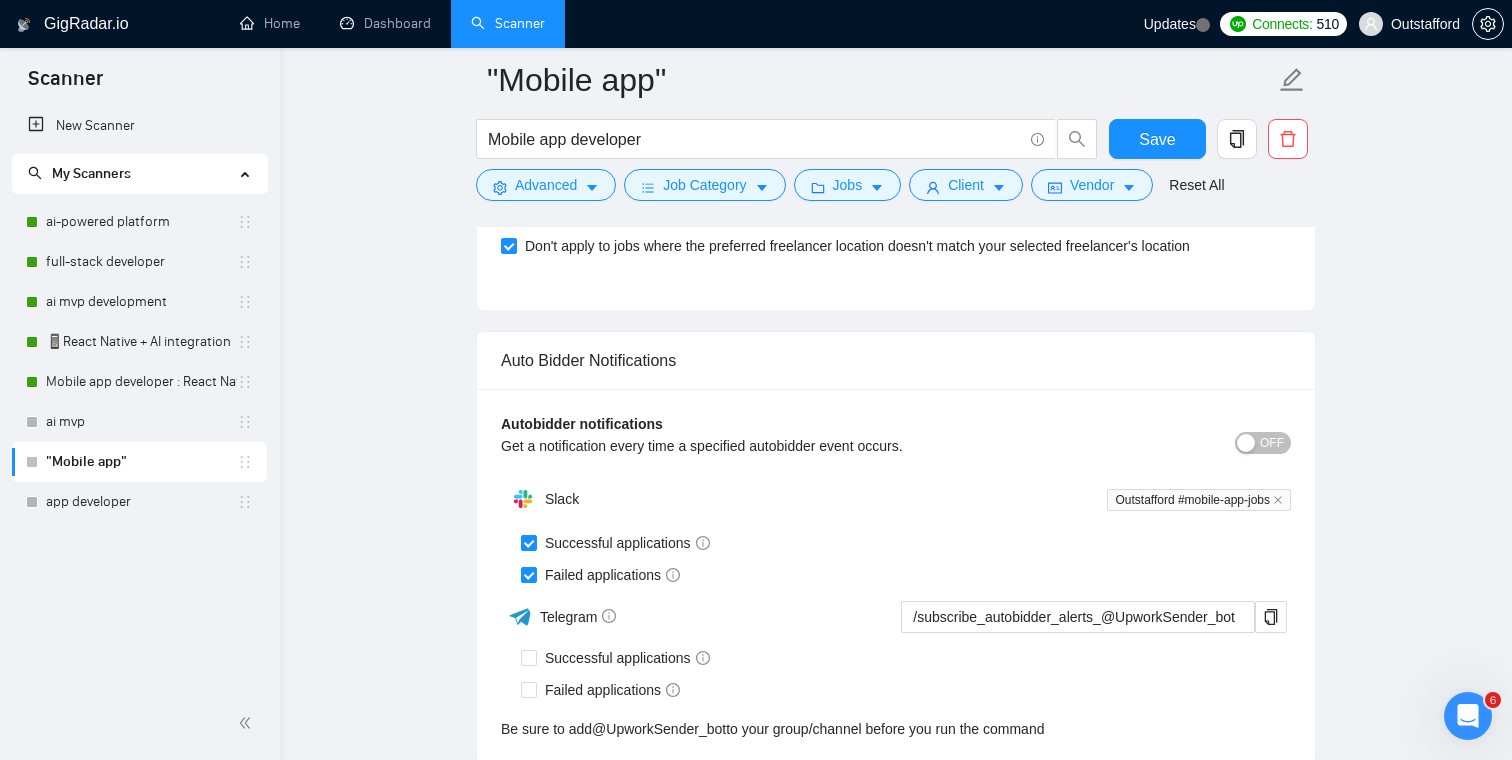 scroll, scrollTop: 4849, scrollLeft: 0, axis: vertical 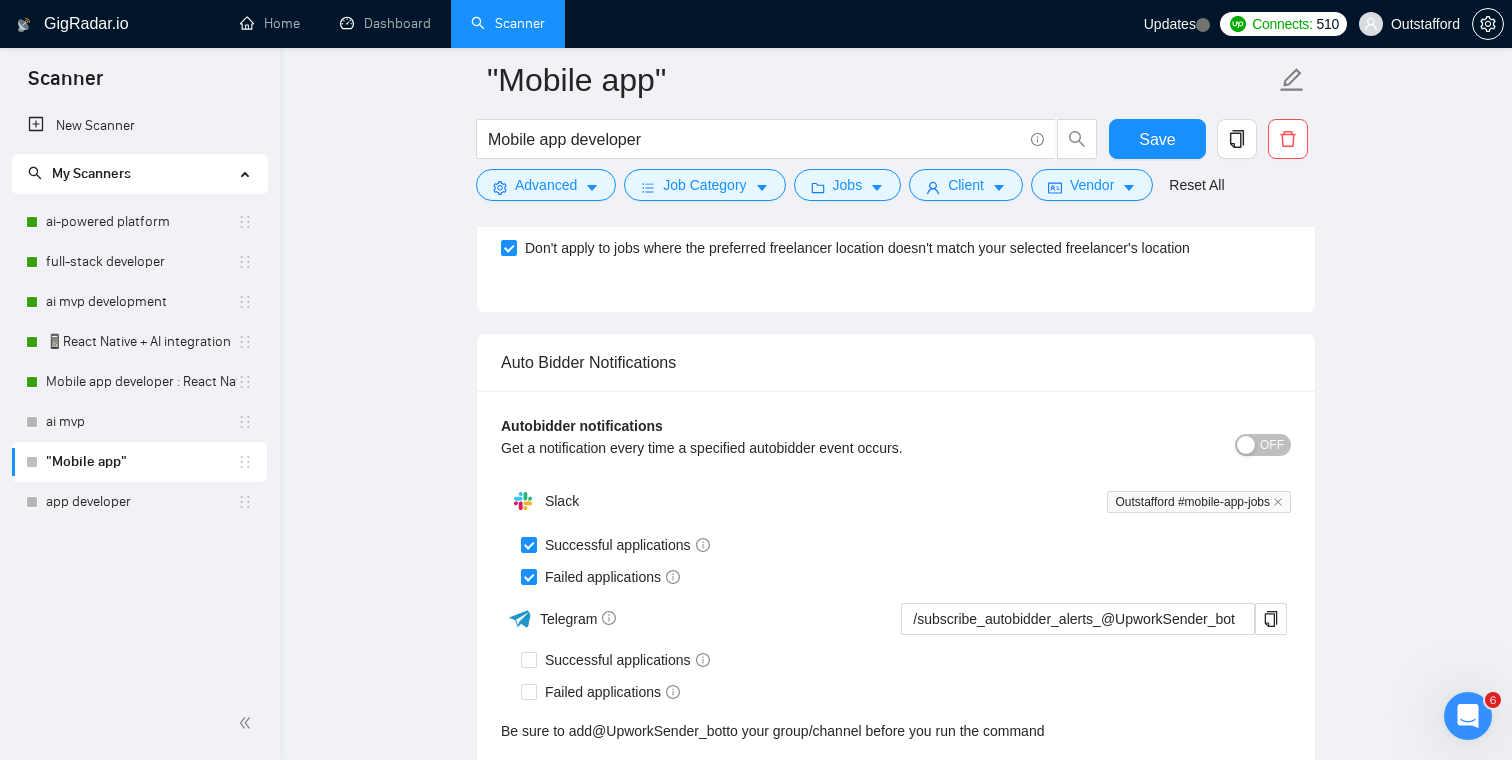 click on "OFF" at bounding box center [1272, 445] 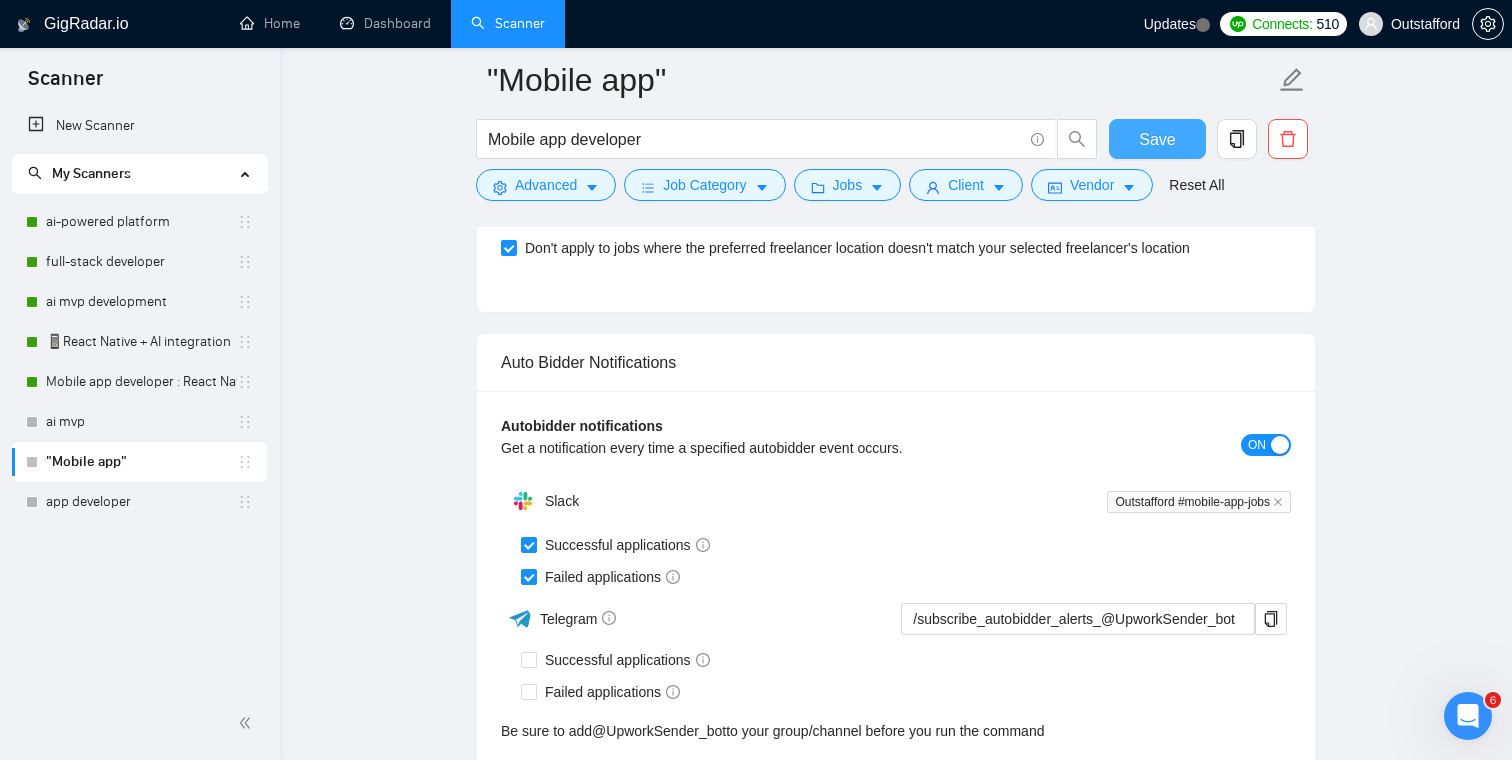 click on "Save" at bounding box center [1157, 139] 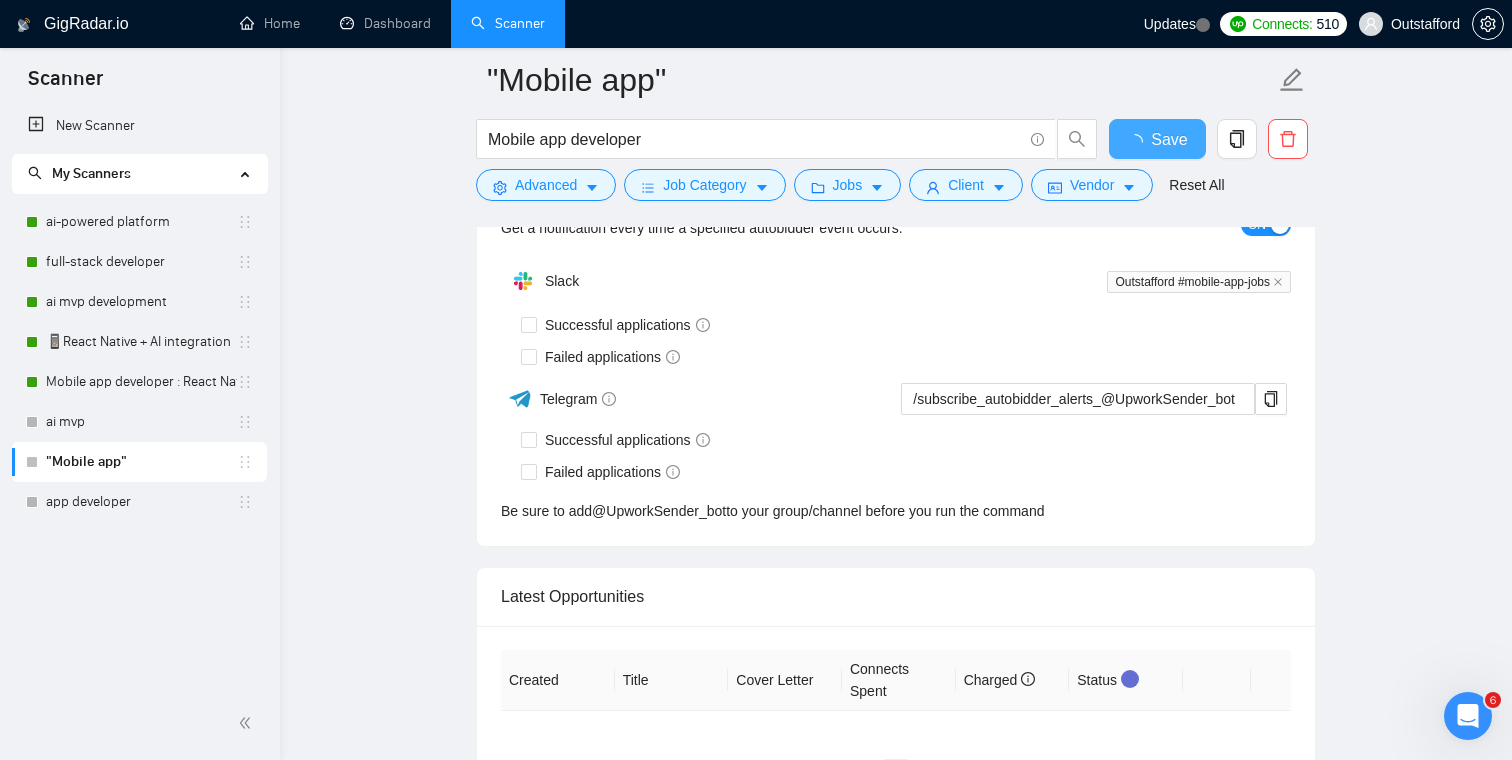 type 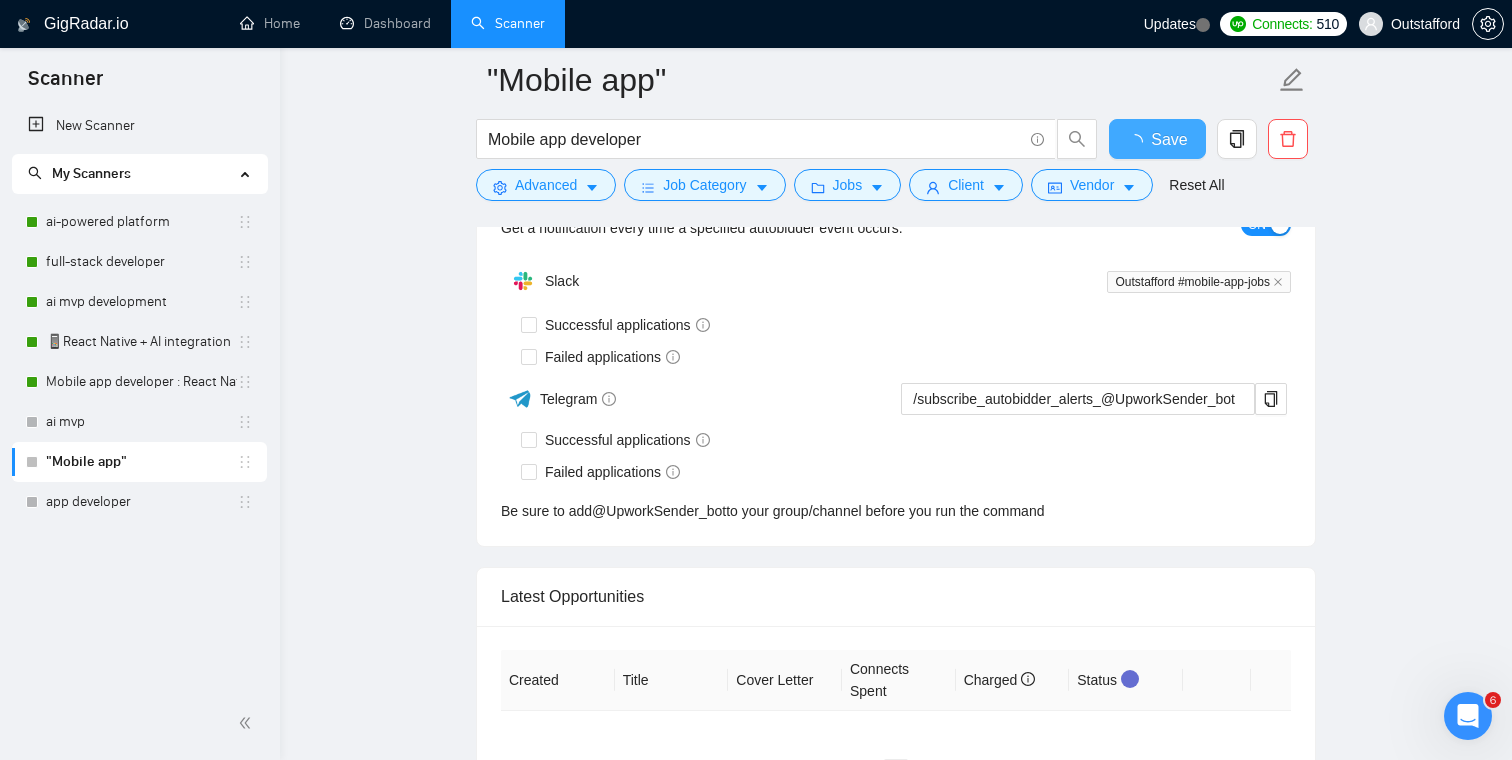 checkbox on "true" 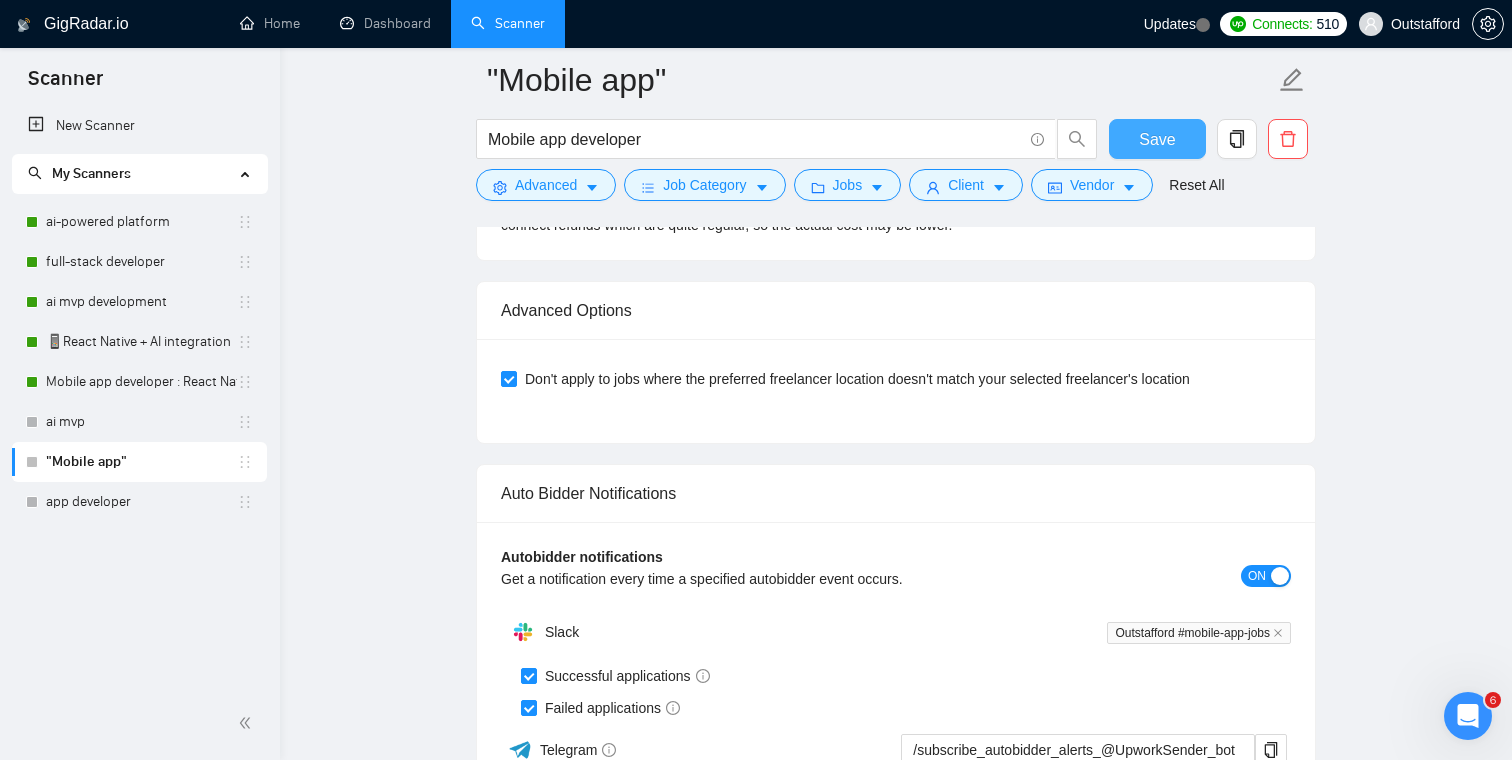 type 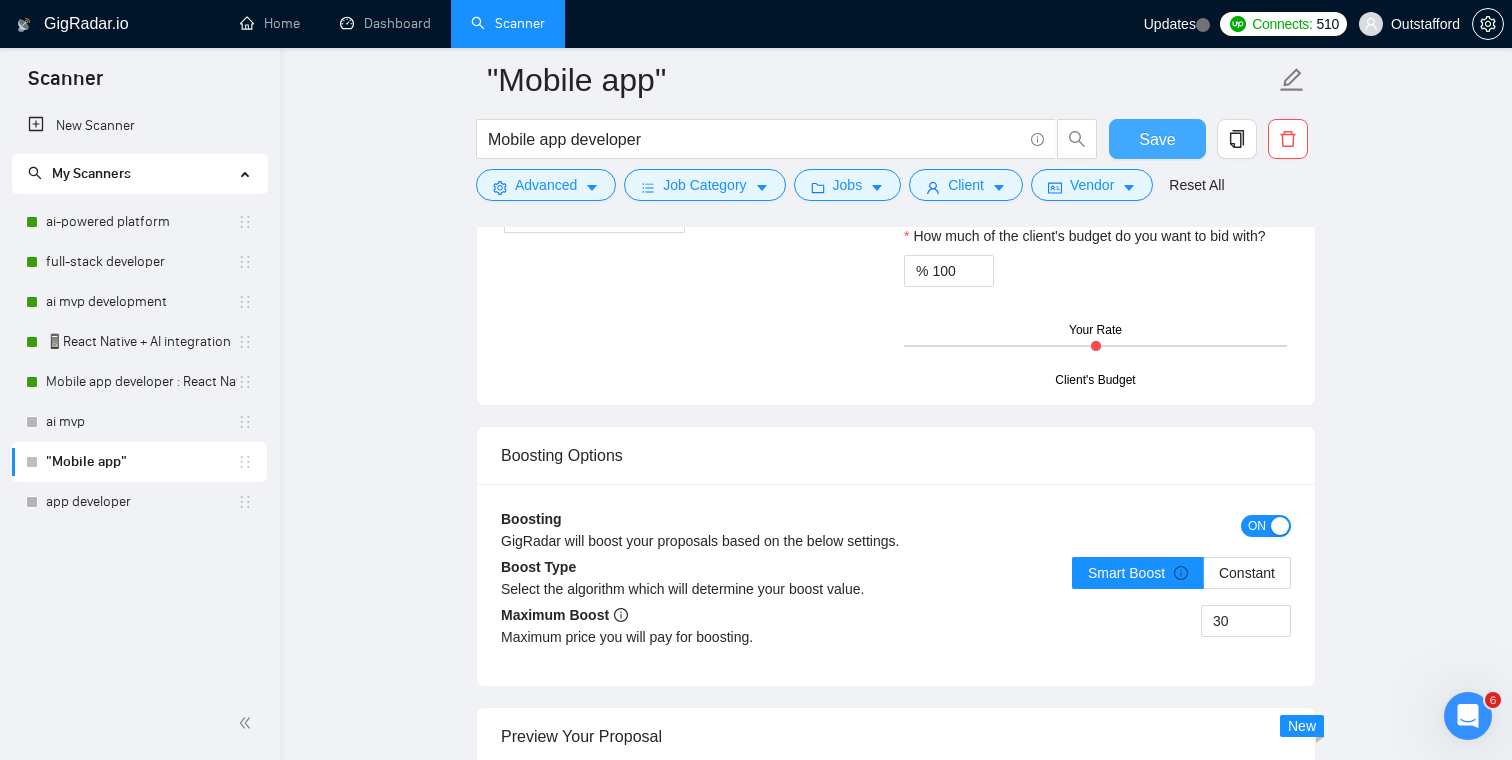 scroll, scrollTop: 3469, scrollLeft: 0, axis: vertical 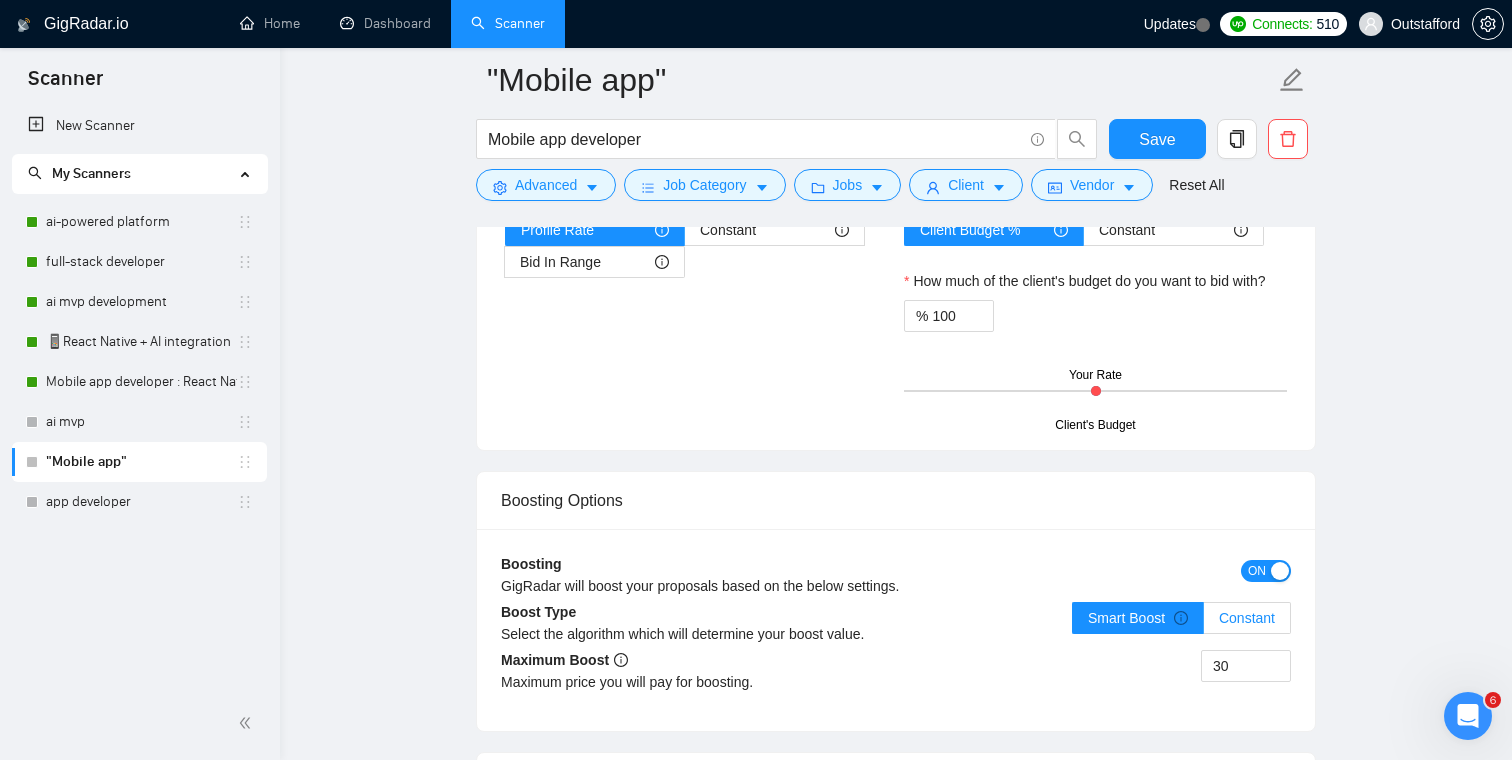 click on "Constant" at bounding box center (1247, 618) 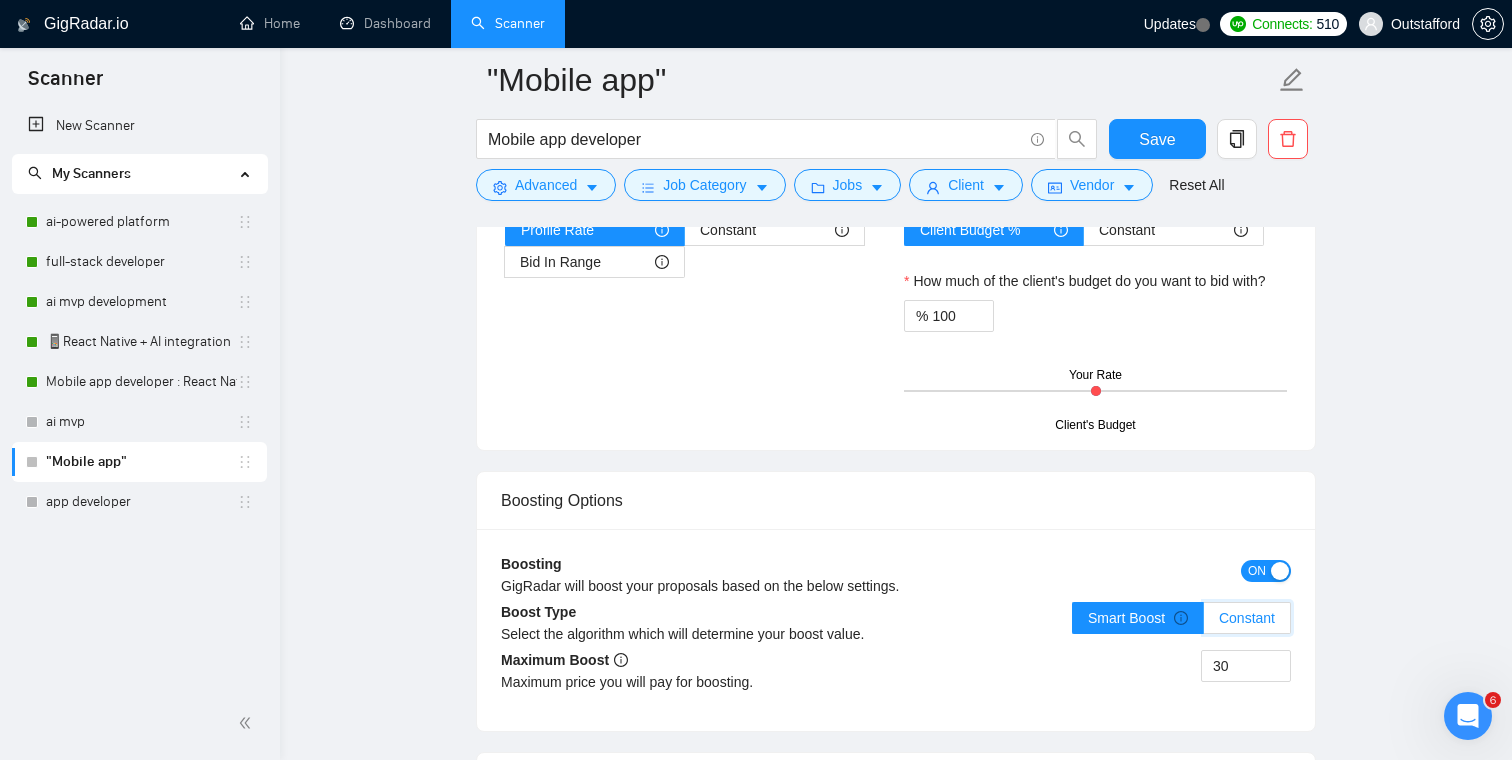 click on "Constant" at bounding box center [1204, 623] 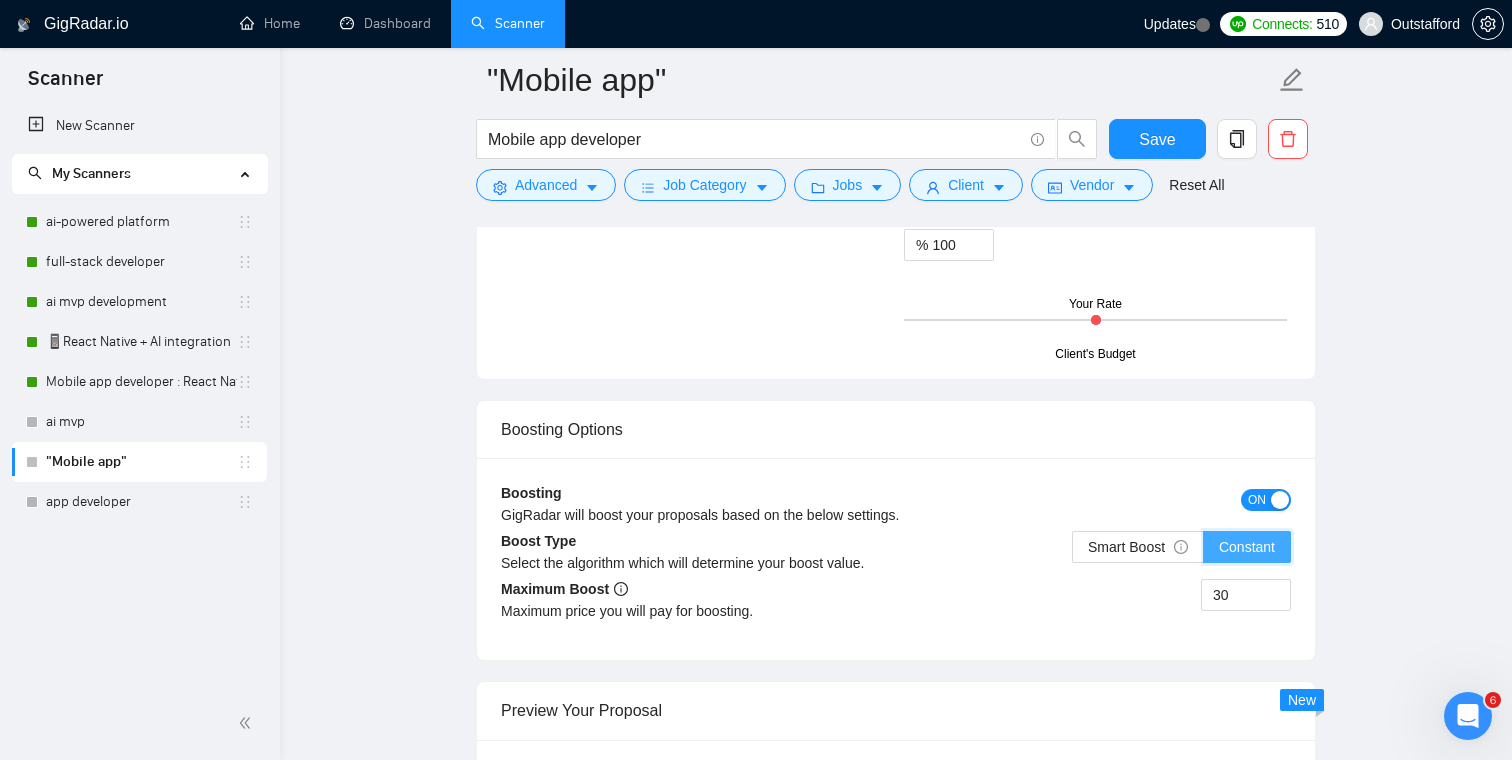 scroll, scrollTop: 3550, scrollLeft: 0, axis: vertical 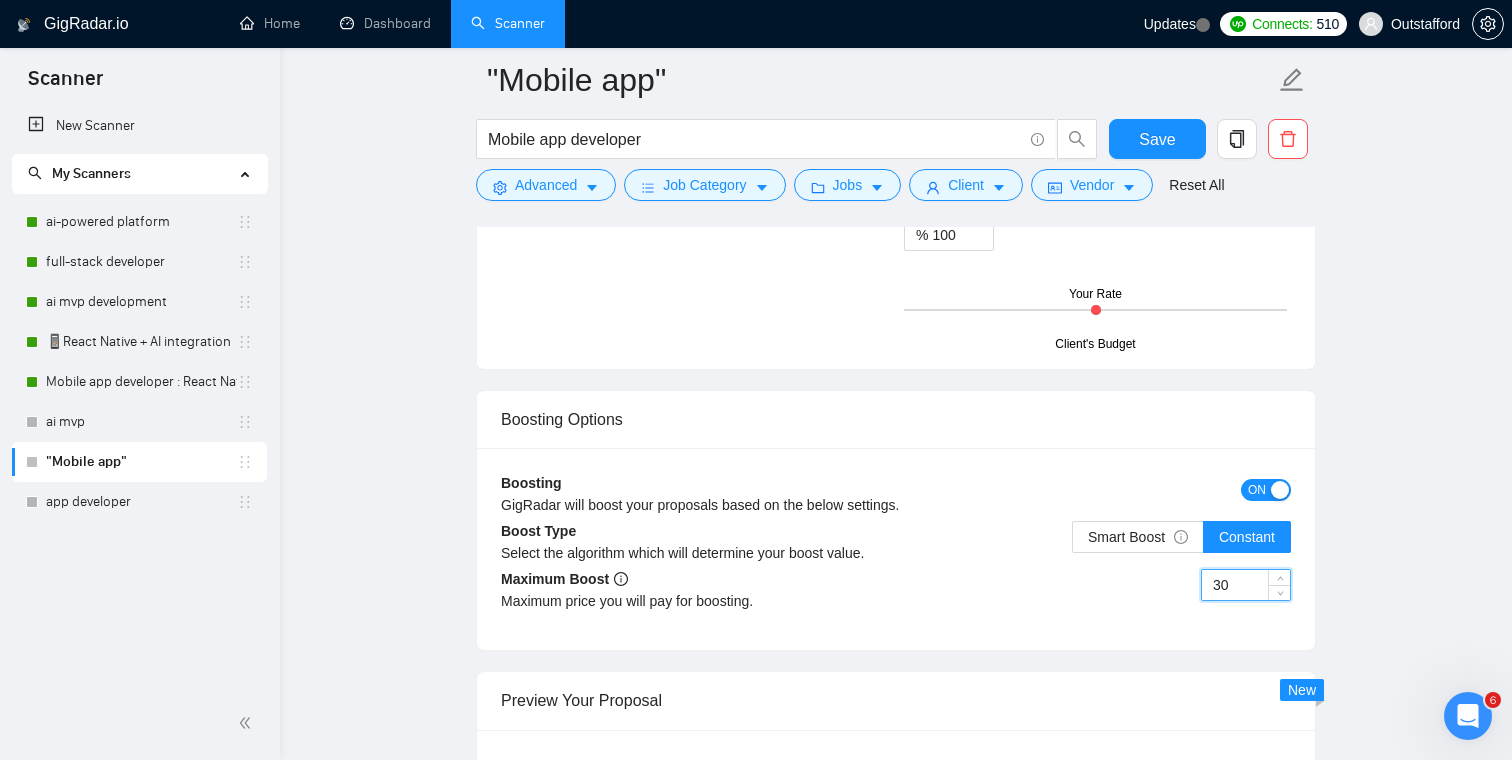 drag, startPoint x: 1245, startPoint y: 582, endPoint x: 1186, endPoint y: 582, distance: 59 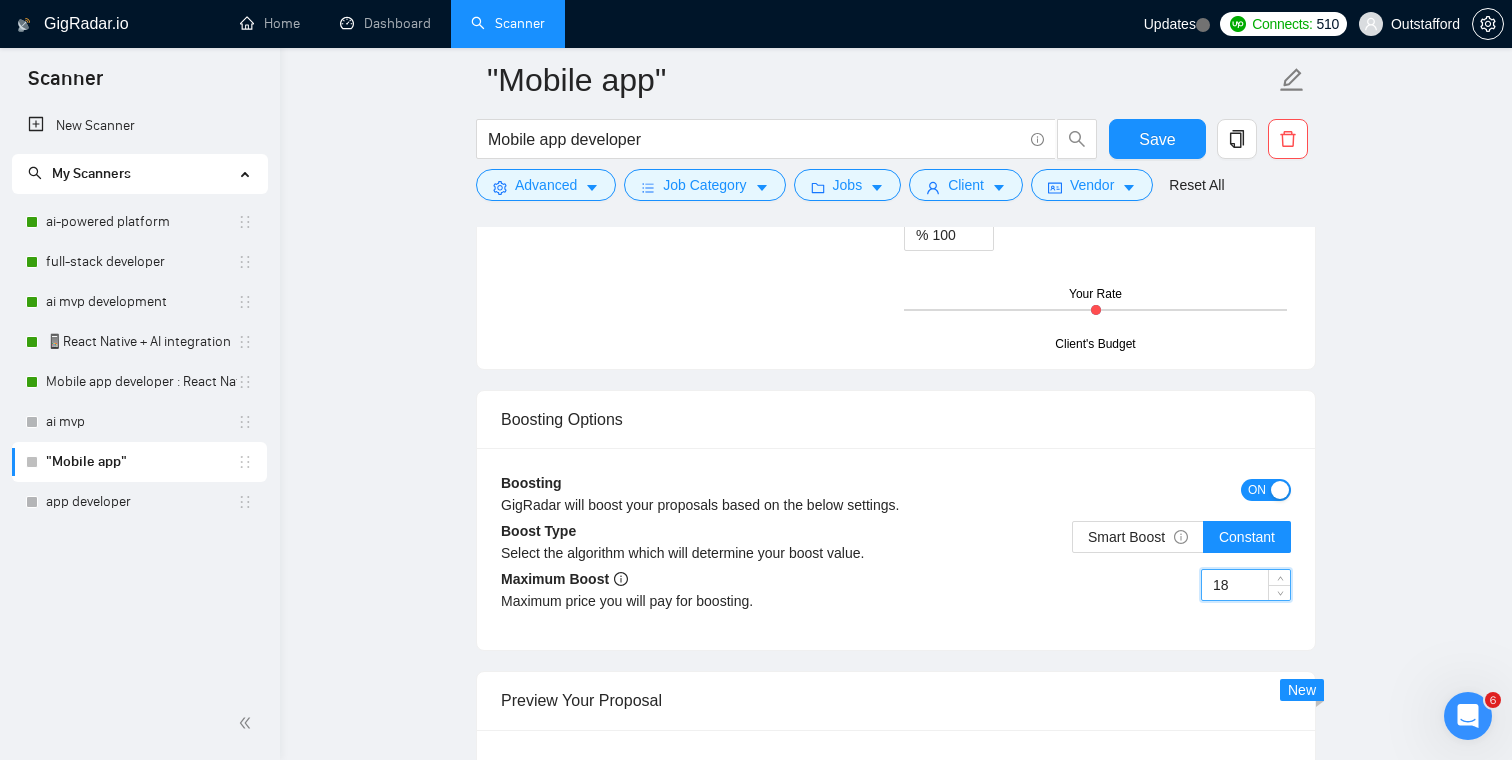 type on "18" 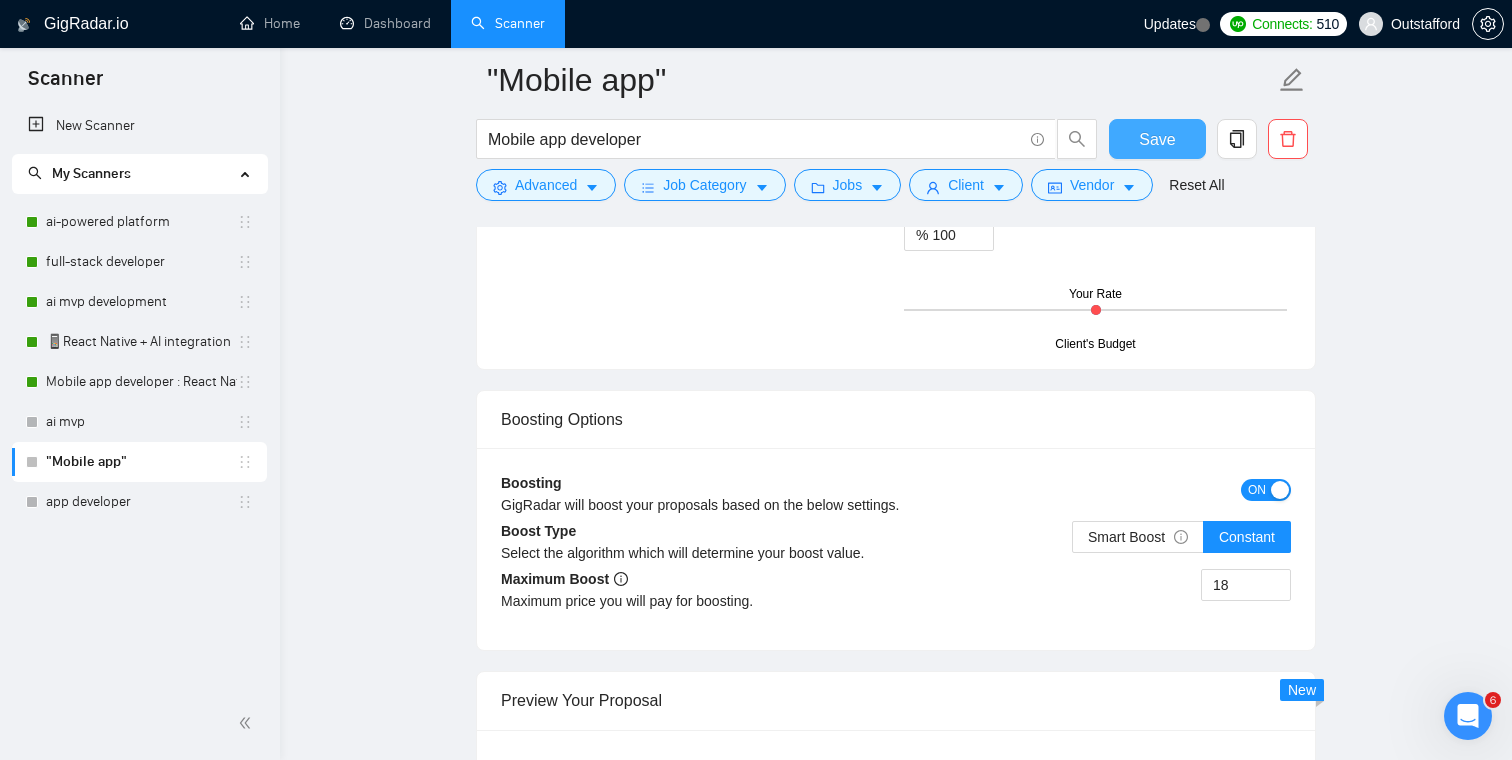 drag, startPoint x: 1155, startPoint y: 138, endPoint x: 1174, endPoint y: 169, distance: 36.359318 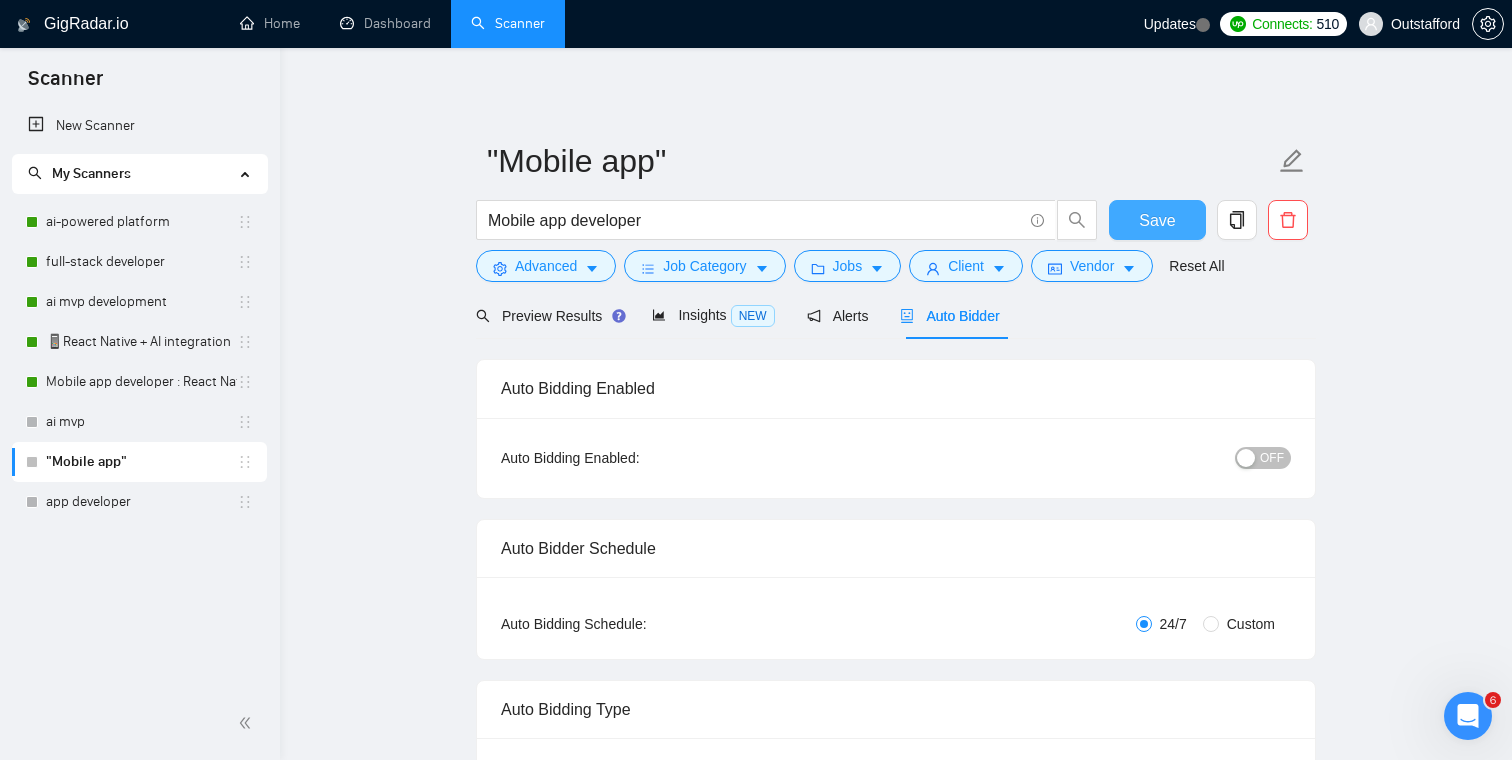scroll, scrollTop: 0, scrollLeft: 0, axis: both 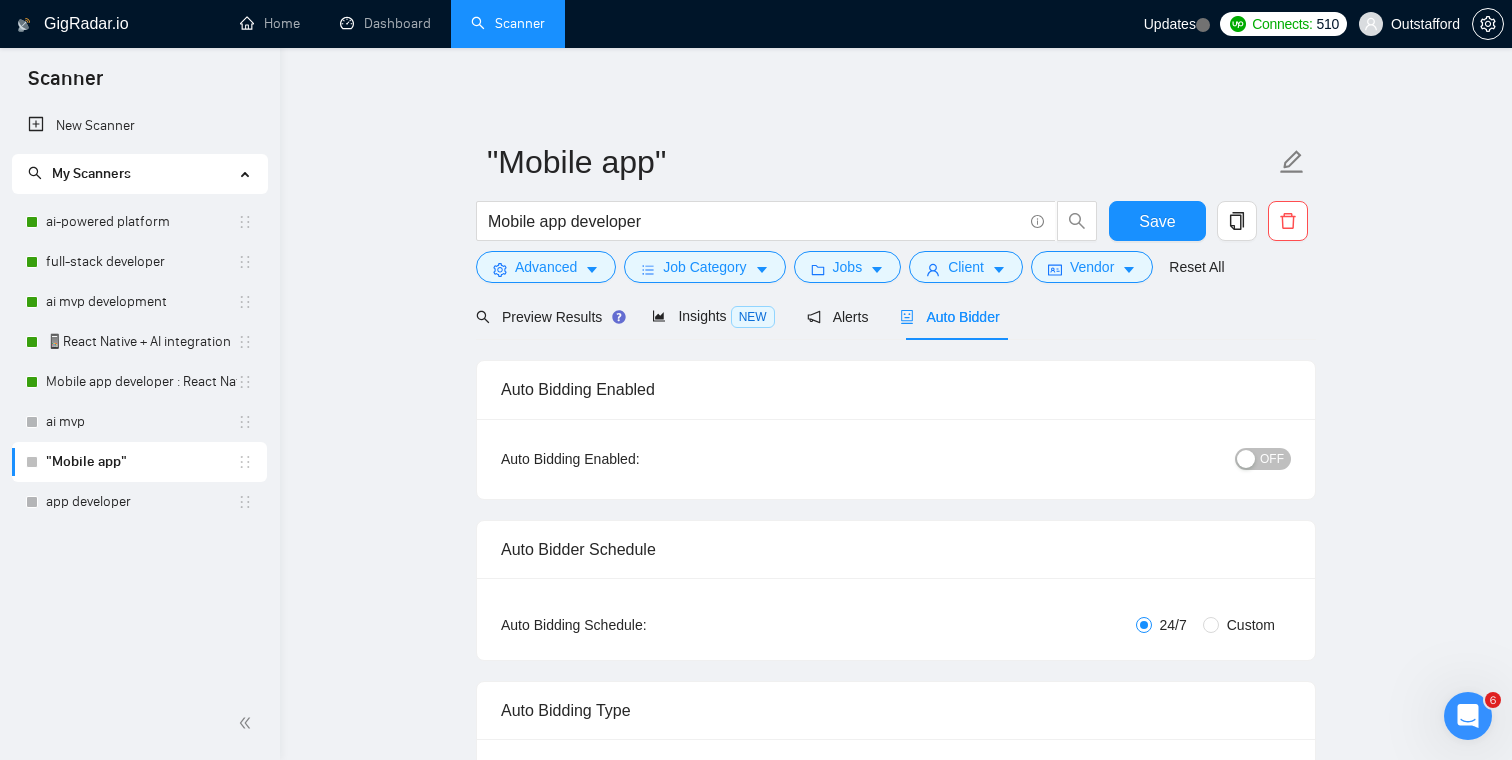 click on "OFF" at bounding box center [1272, 459] 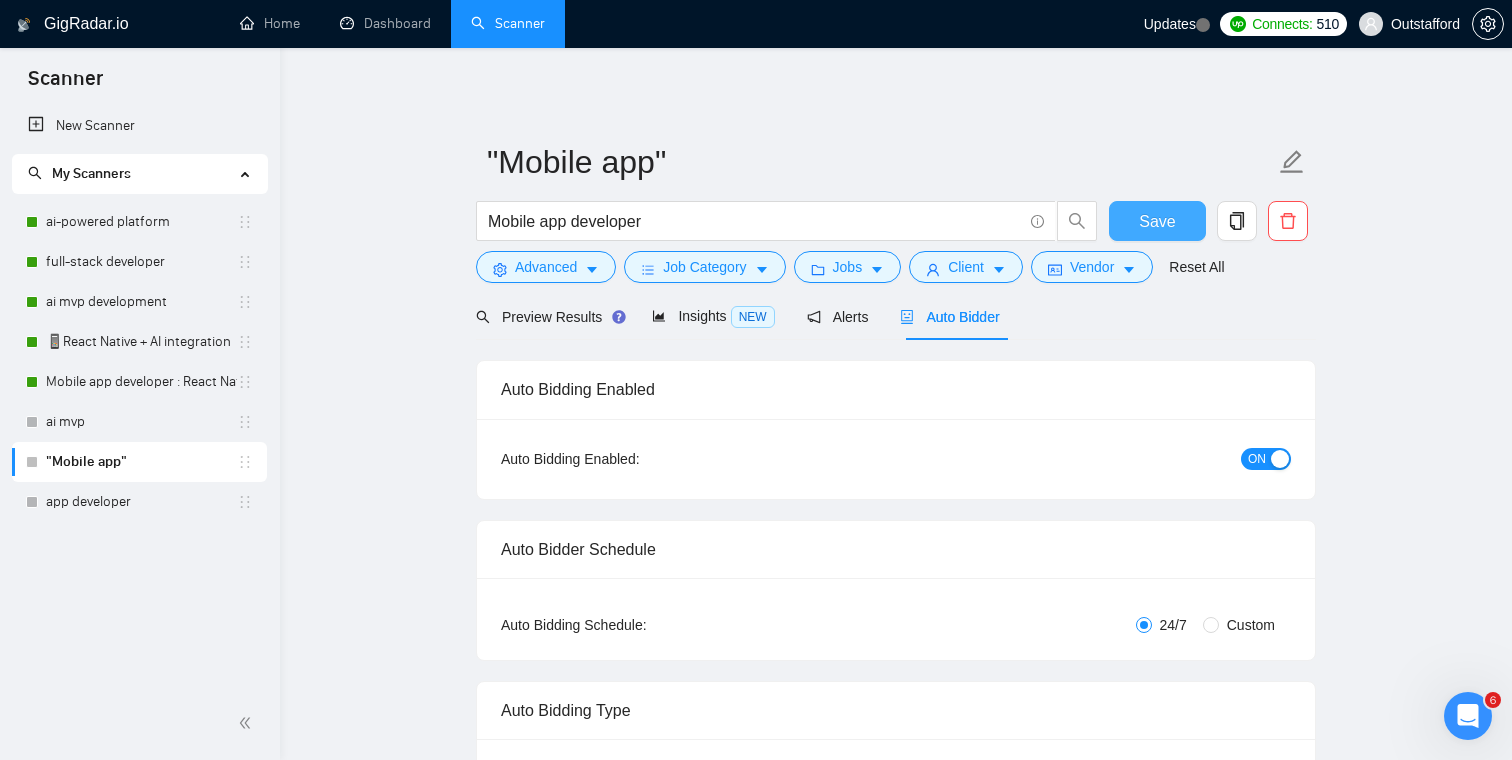 click on "Save" at bounding box center (1157, 221) 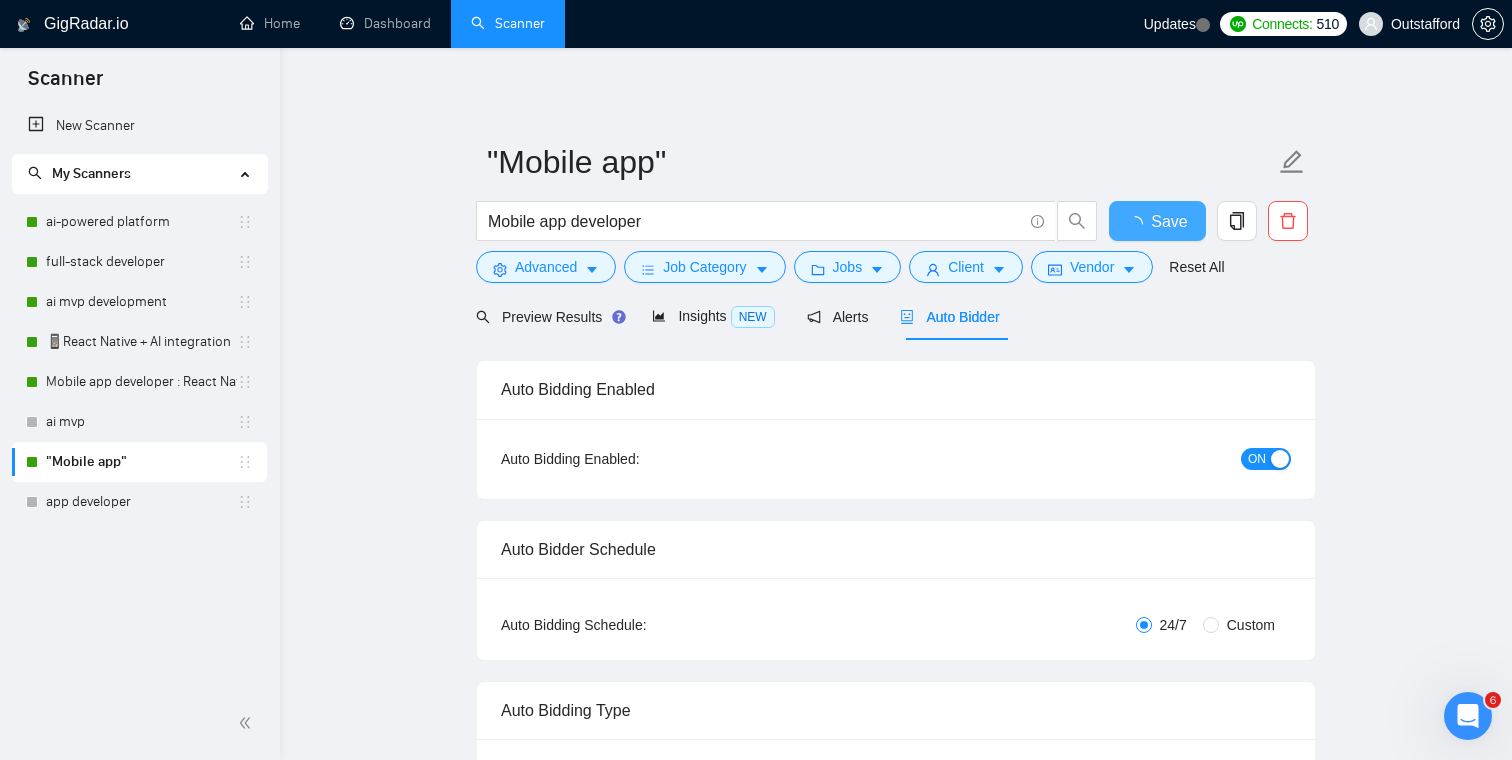 type 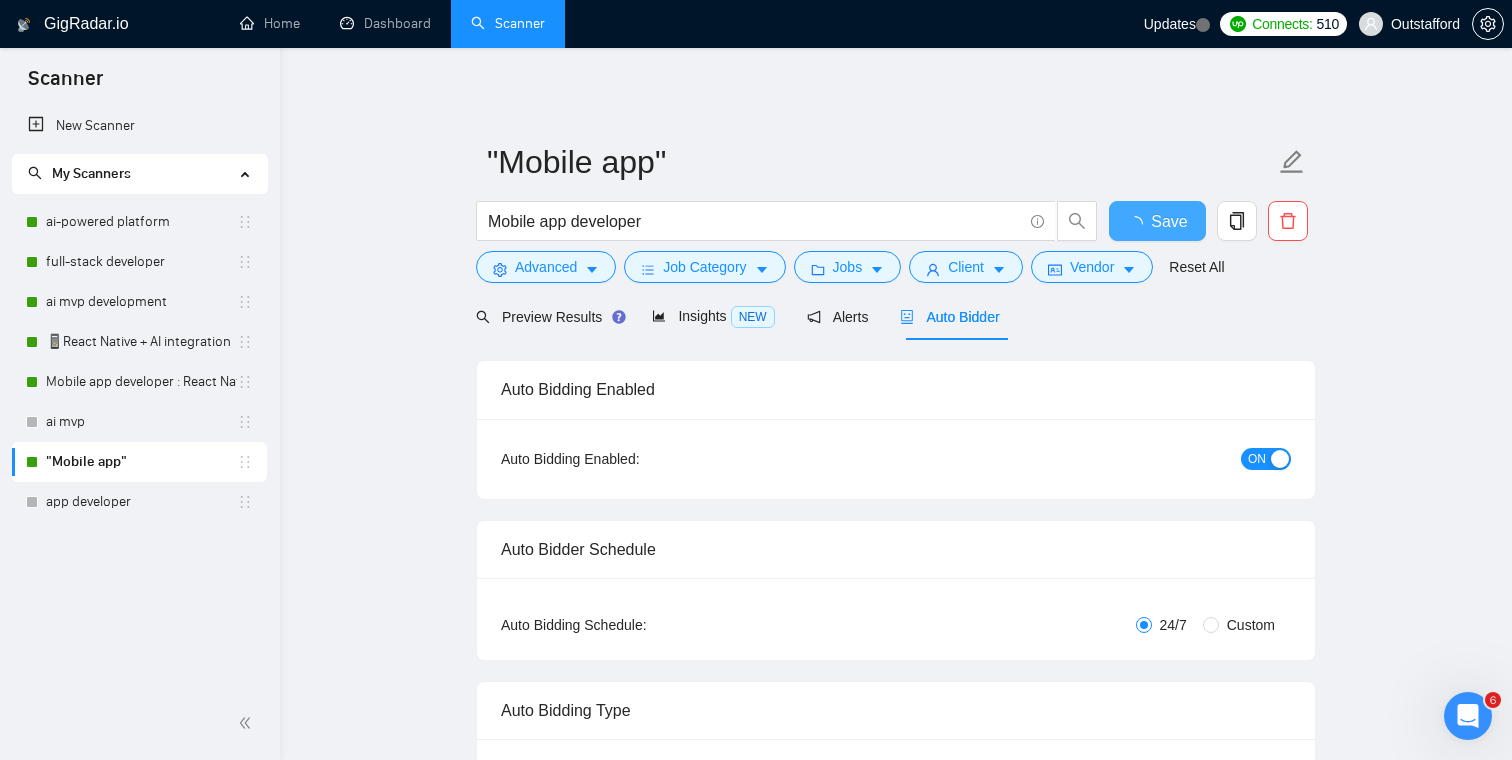 checkbox on "true" 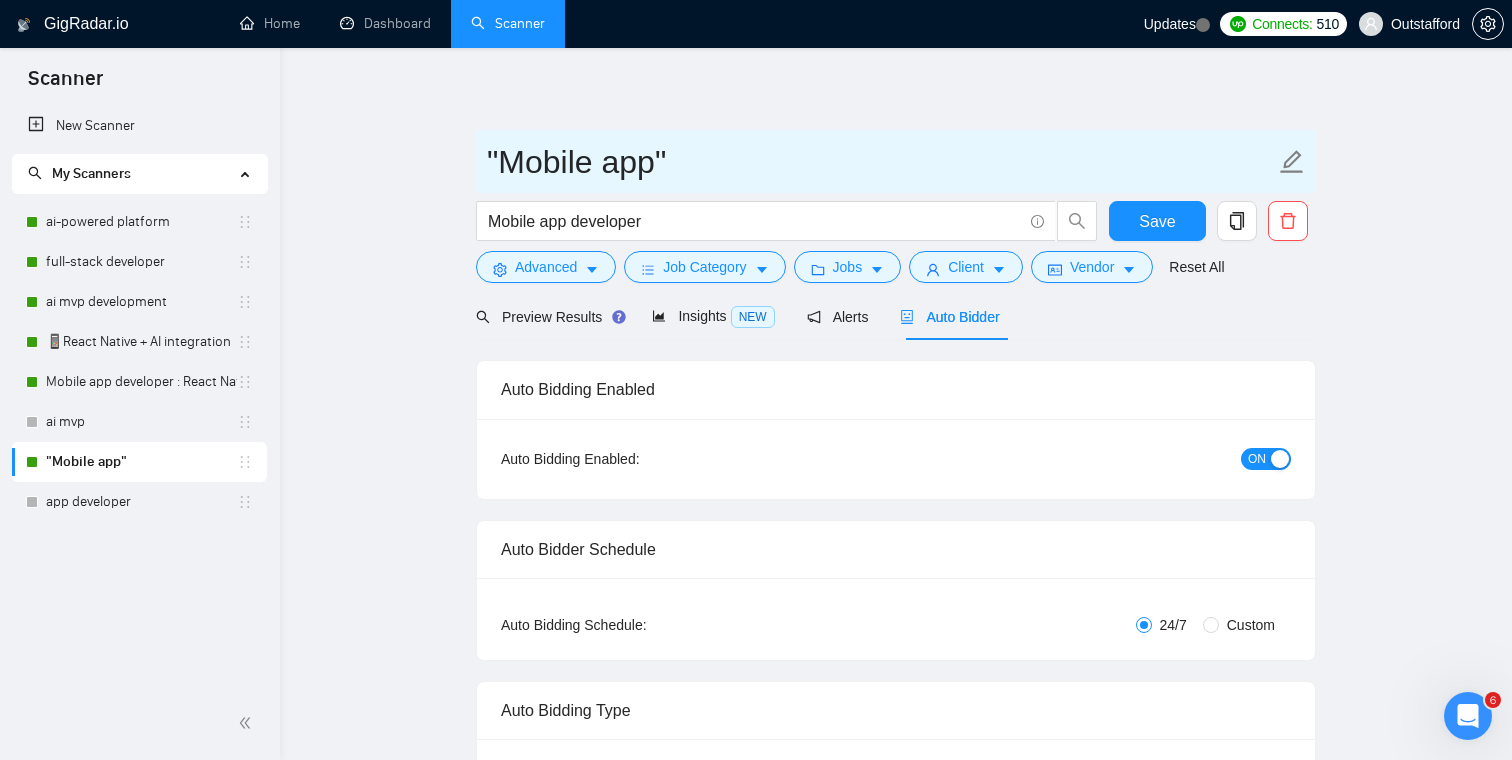 click on ""Mobile app"" at bounding box center [881, 162] 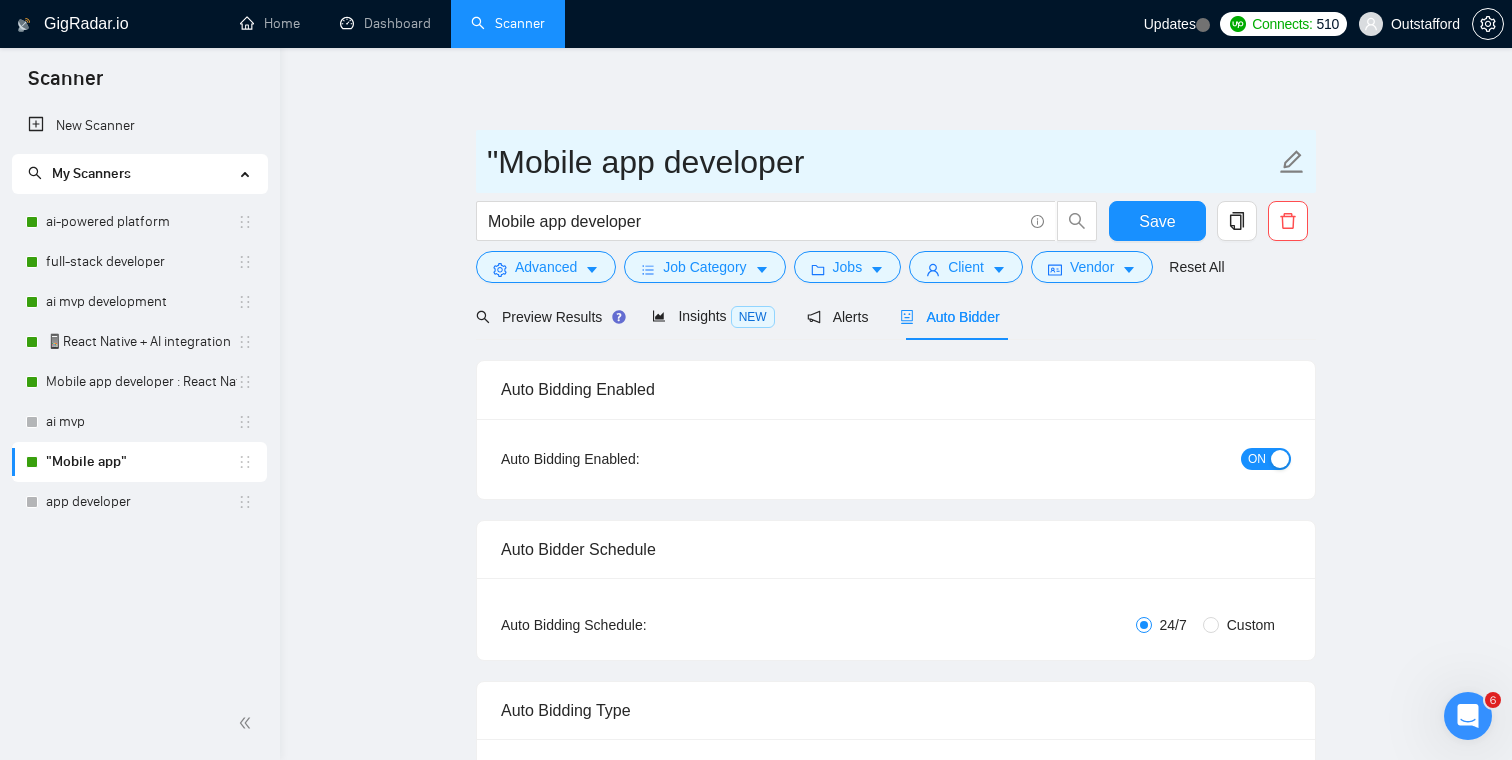 drag, startPoint x: 500, startPoint y: 155, endPoint x: 470, endPoint y: 155, distance: 30 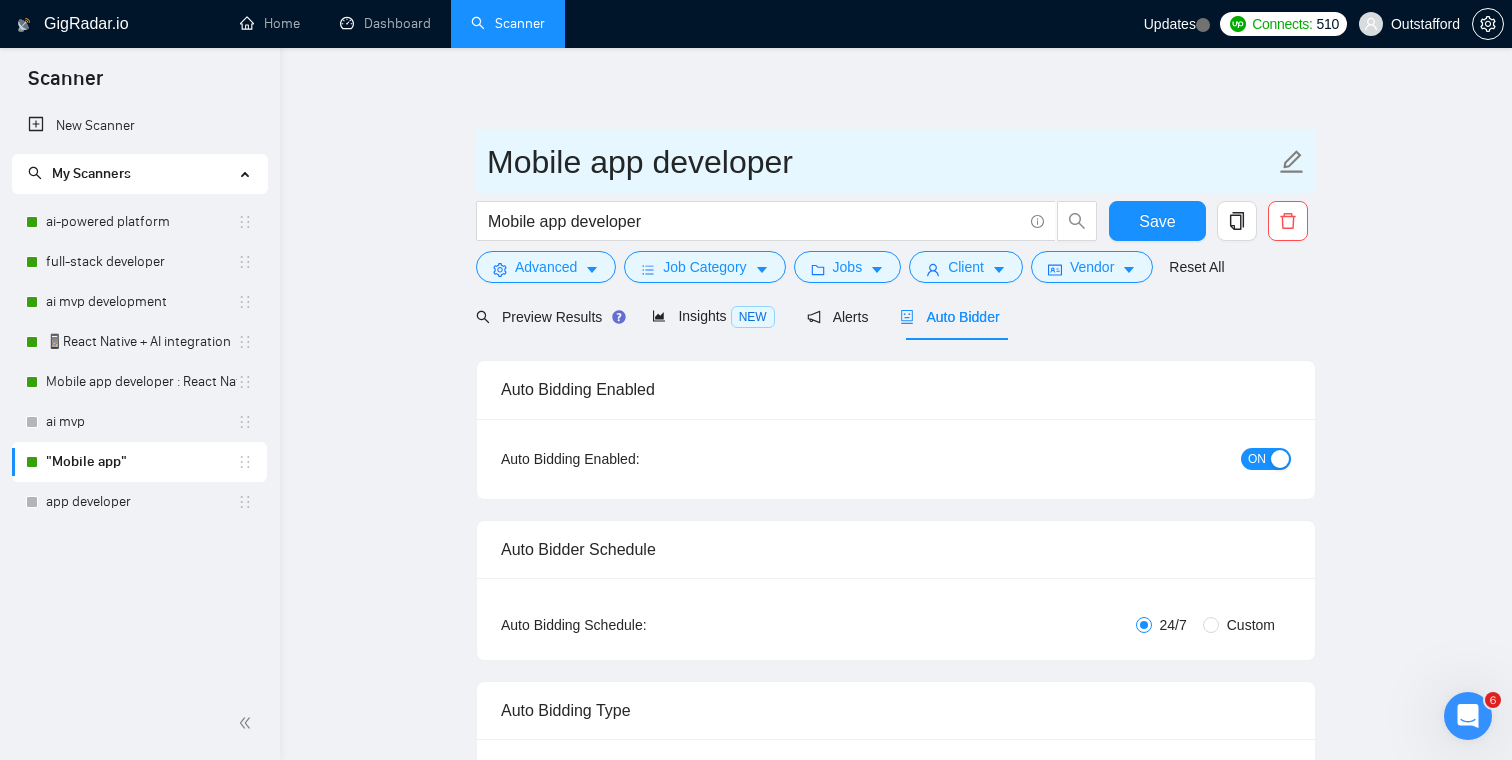 type on "Mobile app developer" 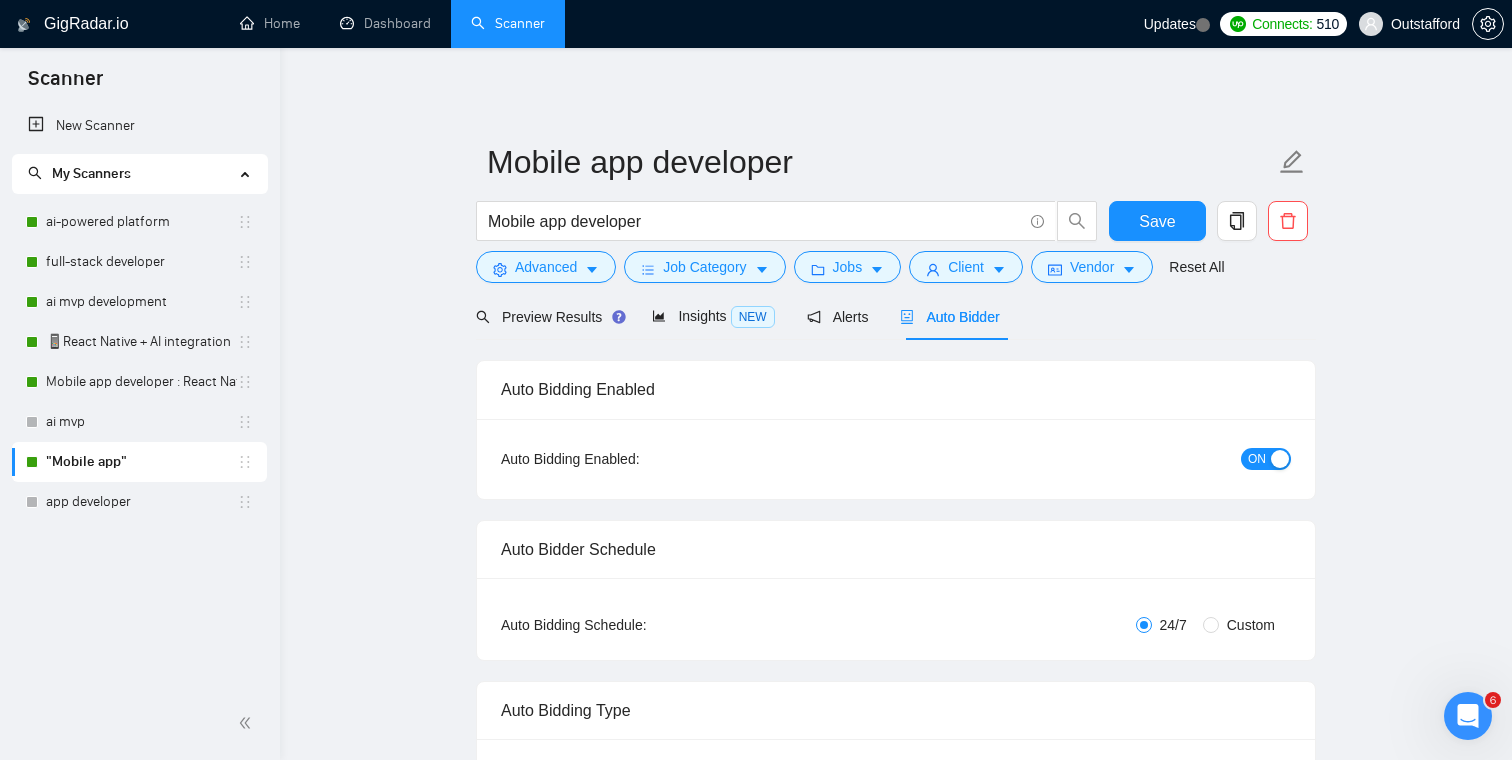 click on "Mobile app developer Mobile app developer Save Advanced   Job Category   Jobs   Client   Vendor   Reset All Preview Results Insights NEW Alerts Auto Bidder Auto Bidding Enabled Auto Bidding Enabled: ON Auto Bidder Schedule Auto Bidding Type: Automated (recommended) Semi-automated Auto Bidding Schedule: 24/7 Custom Custom Auto Bidder Schedule Repeat every week on Monday Tuesday Wednesday Thursday Friday Saturday Sunday Active Hours ( America/Los_Angeles ): From: To: ( 24  hours) America/Los_Angeles Auto Bidding Type Select your bidding algorithm: Choose the algorithm for you bidding. The price per proposal does not include your connects expenditure. Template Bidder Works great for narrow segments and short cover letters that don't change. 0.50  credits / proposal Sardor AI 🤖 Personalise your cover letter with ai [placeholders] 1.00  credits / proposal Experimental Laziza AI  👑   NEW   Learn more 2.00  credits / proposal $84.82 savings Team & Freelancer Select team: Outstafford ✦ top AI team Art Larin +" at bounding box center (896, 3017) 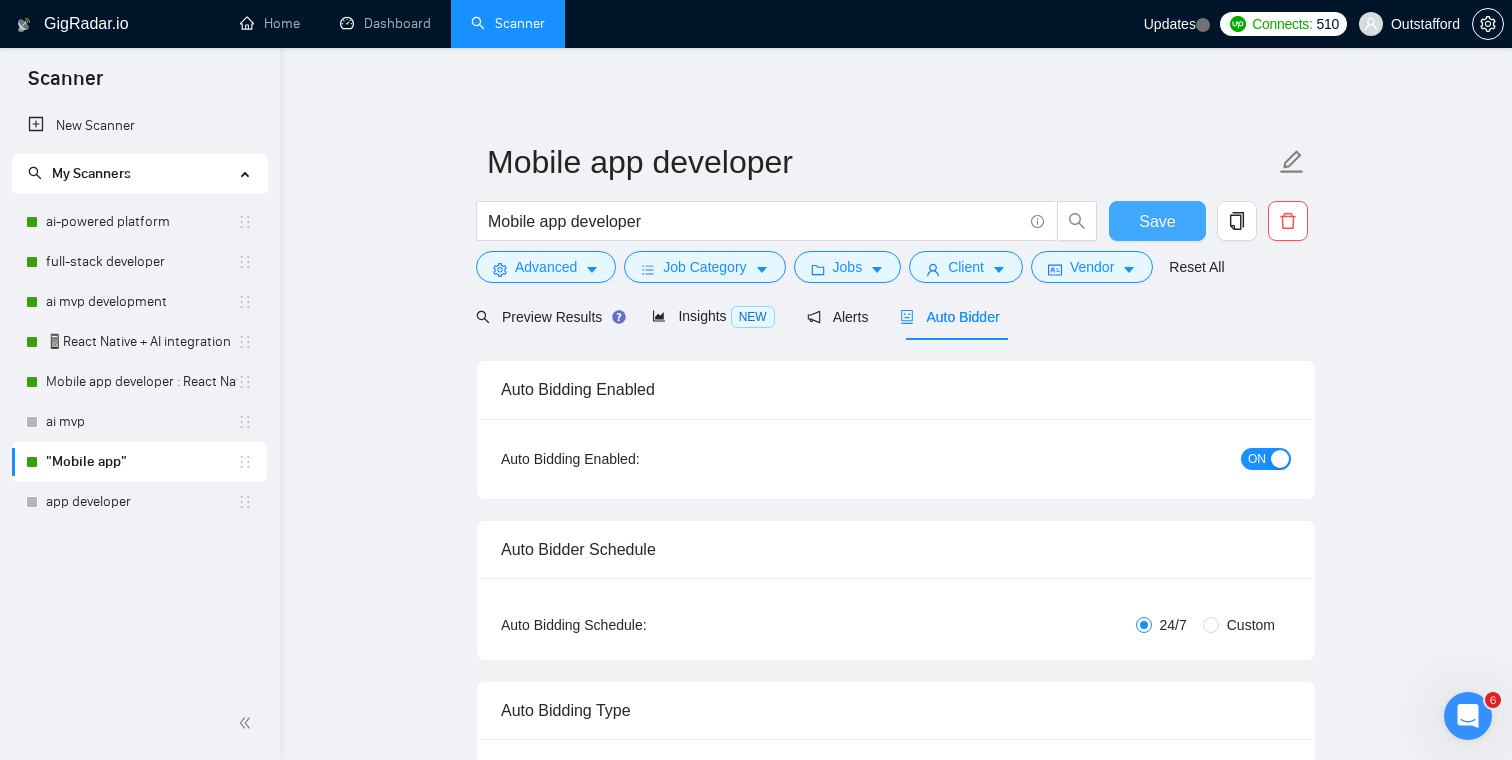click on "Save" at bounding box center [1157, 221] 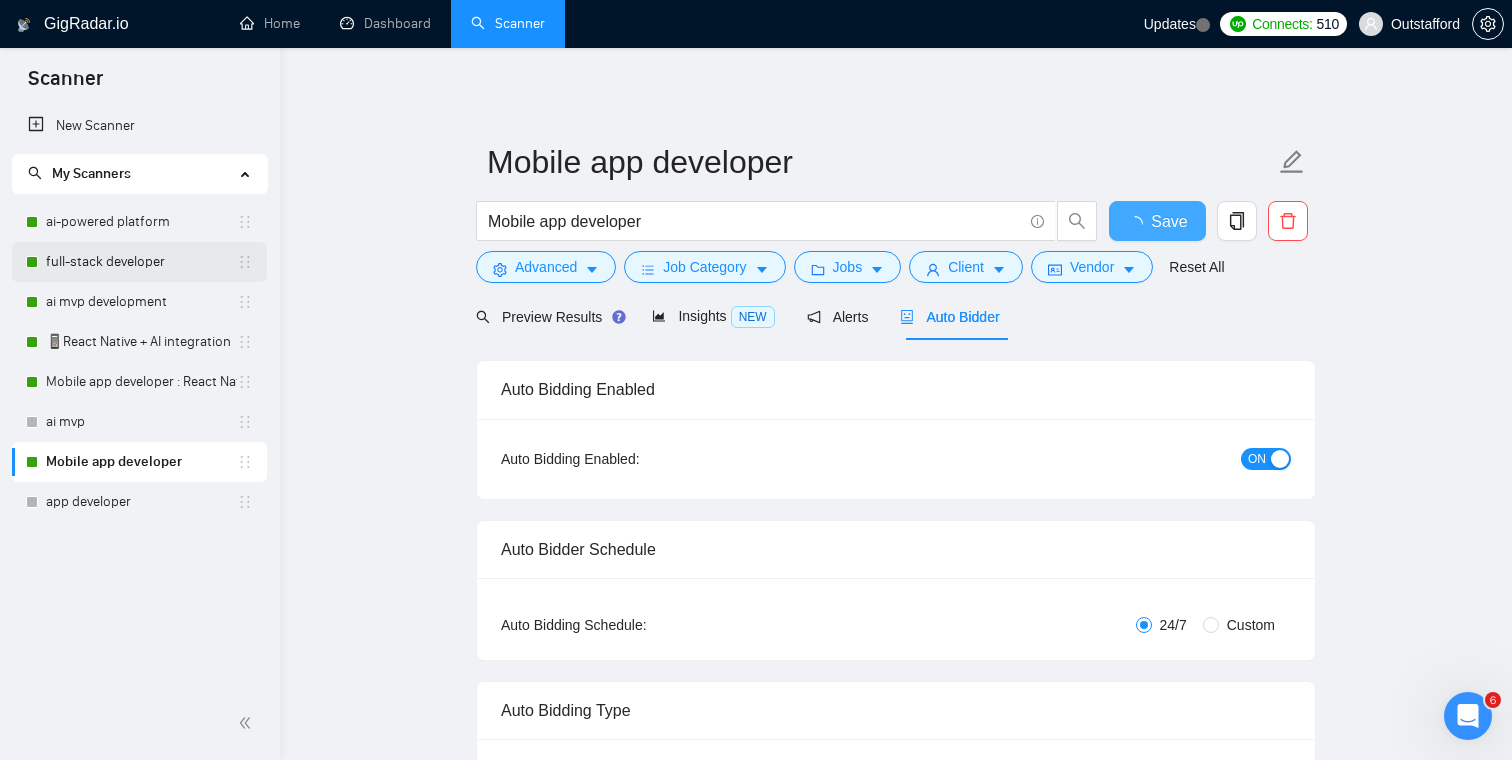 type 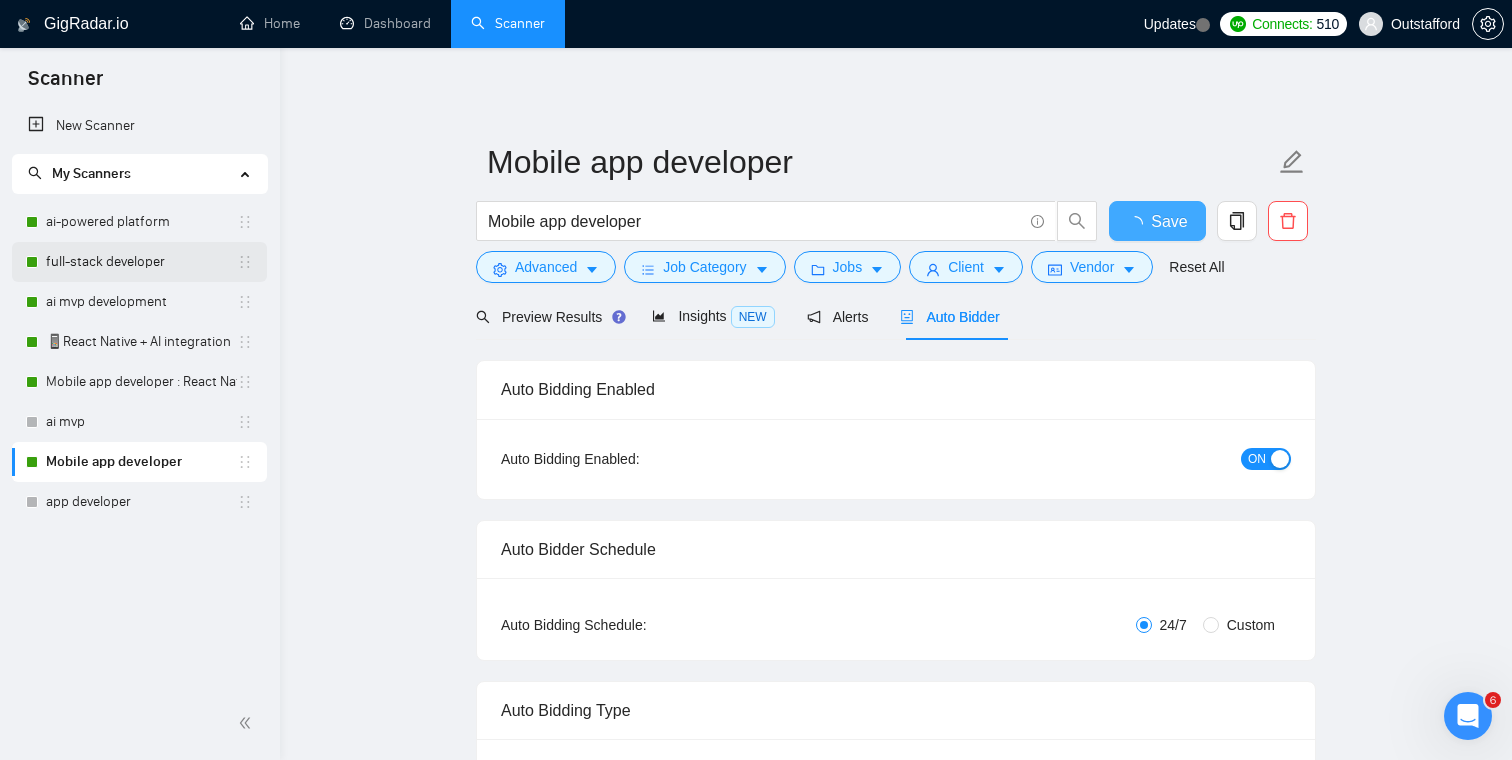 checkbox on "true" 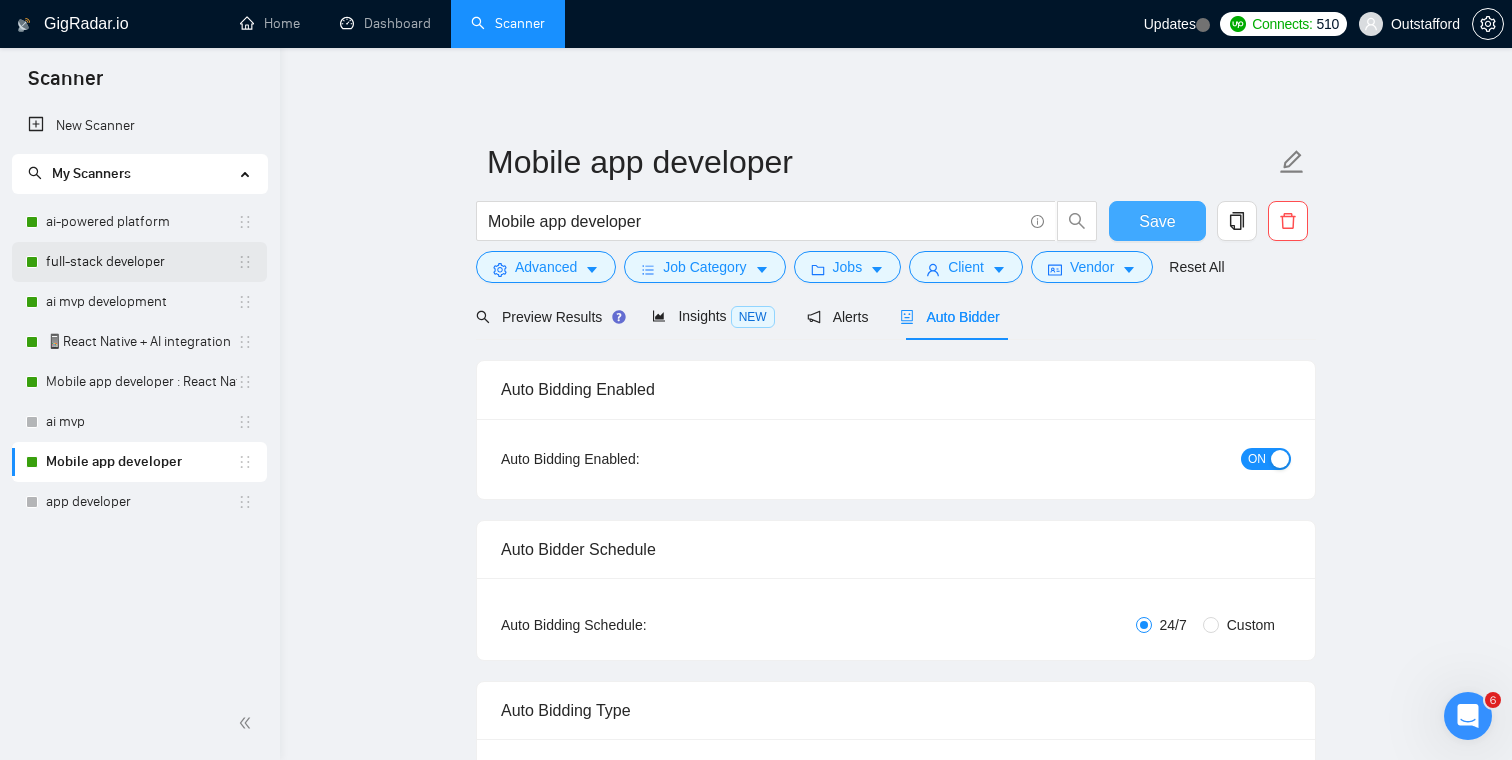type 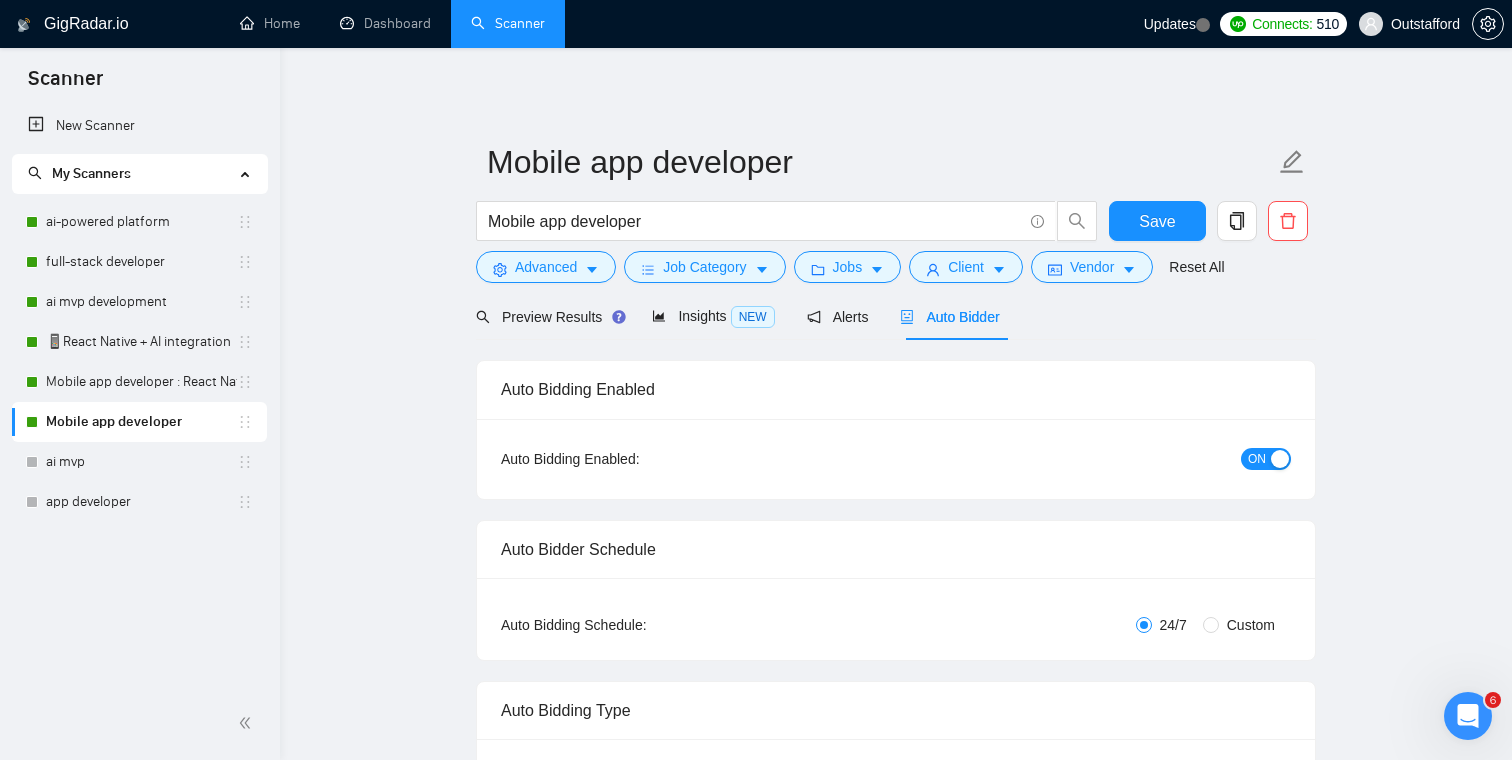 click on "Mobile app developer Mobile app developer Save Advanced   Job Category   Jobs   Client   Vendor   Reset All Preview Results Insights NEW Alerts Auto Bidder Auto Bidding Enabled Auto Bidding Enabled: ON Auto Bidder Schedule Auto Bidding Type: Automated (recommended) Semi-automated Auto Bidding Schedule: 24/7 Custom Custom Auto Bidder Schedule Repeat every week on Monday Tuesday Wednesday Thursday Friday Saturday Sunday Active Hours ( America/Los_Angeles ): From: To: ( 24  hours) America/Los_Angeles Auto Bidding Type Select your bidding algorithm: Choose the algorithm for you bidding. The price per proposal does not include your connects expenditure. Template Bidder Works great for narrow segments and short cover letters that don't change. 0.50  credits / proposal Sardor AI 🤖 Personalise your cover letter with ai [placeholders] 1.00  credits / proposal Experimental Laziza AI  👑   NEW   Learn more 2.00  credits / proposal $84.82 savings Team & Freelancer Select team: Outstafford ✦ top AI team Art Larin +" at bounding box center (896, 3017) 